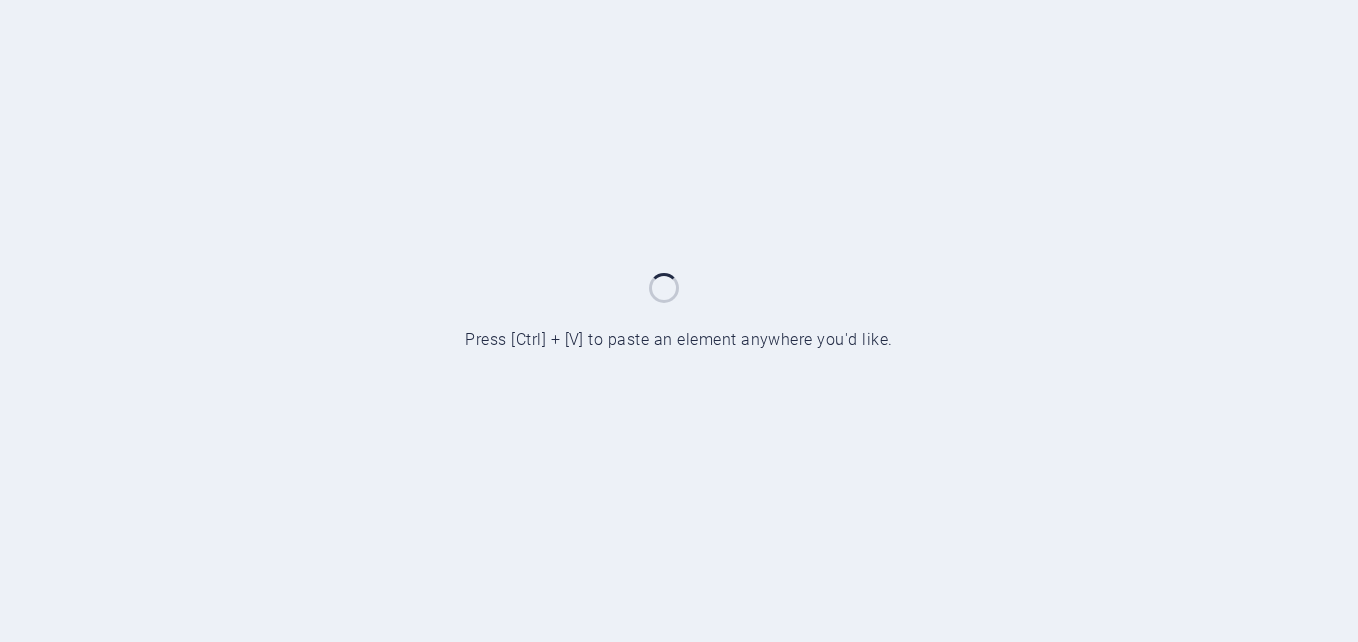 scroll, scrollTop: 0, scrollLeft: 0, axis: both 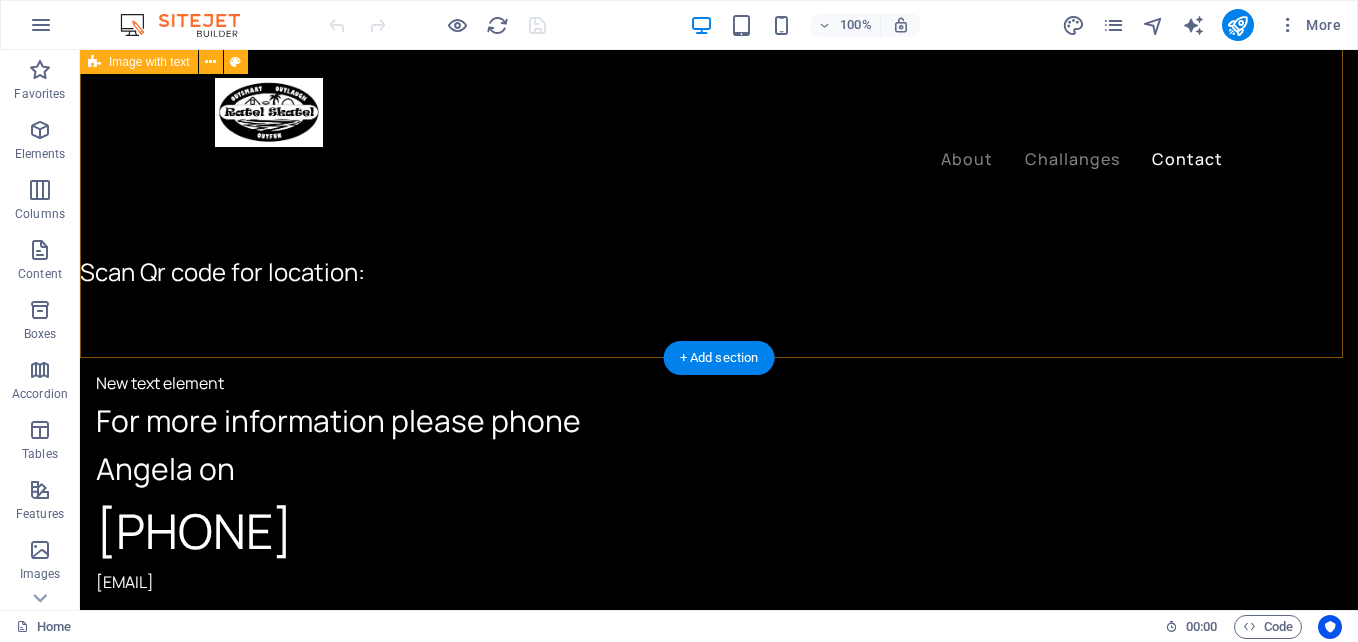 click on "New text element For more information please phone [NAME] on [PHONE] [EMAIL]" at bounding box center (719, 1170) 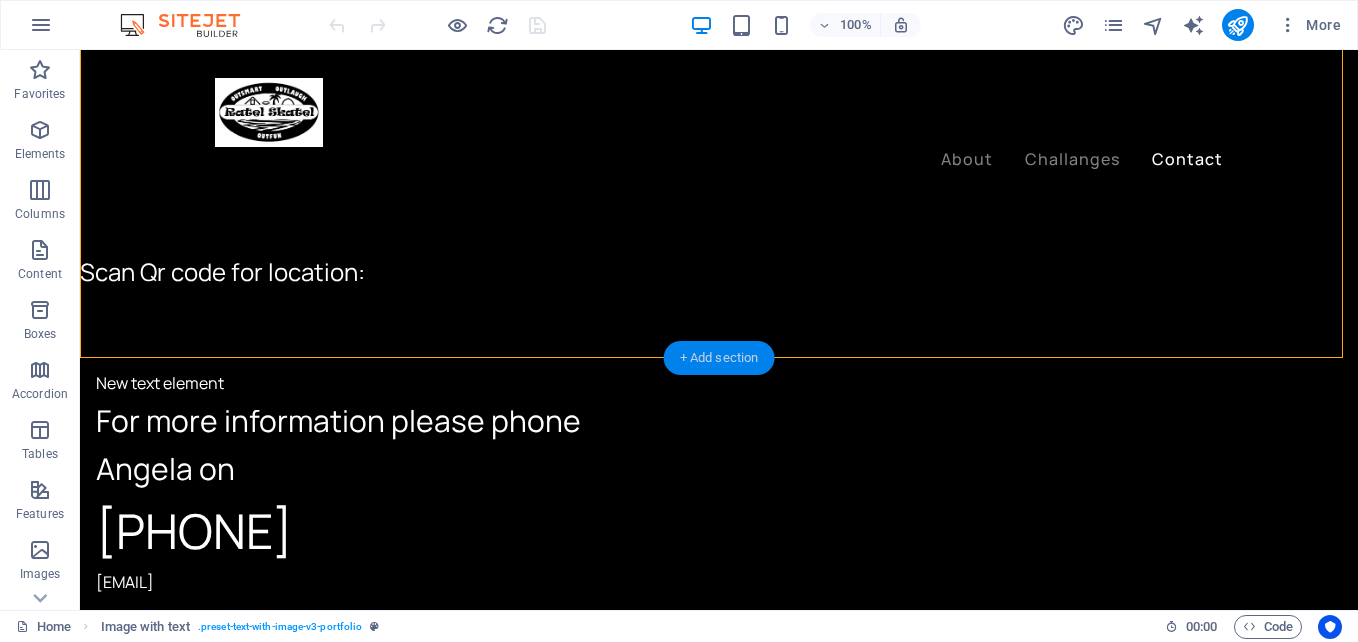 click on "+ Add section" at bounding box center (719, 358) 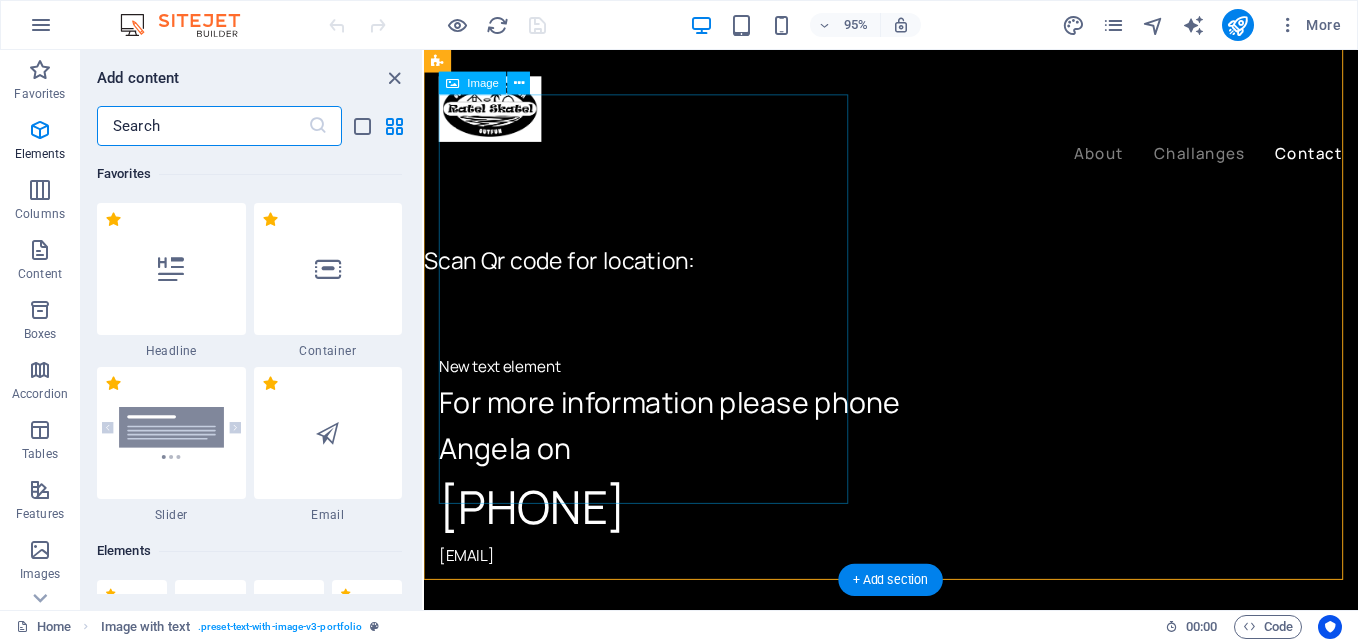 scroll, scrollTop: 3310, scrollLeft: 0, axis: vertical 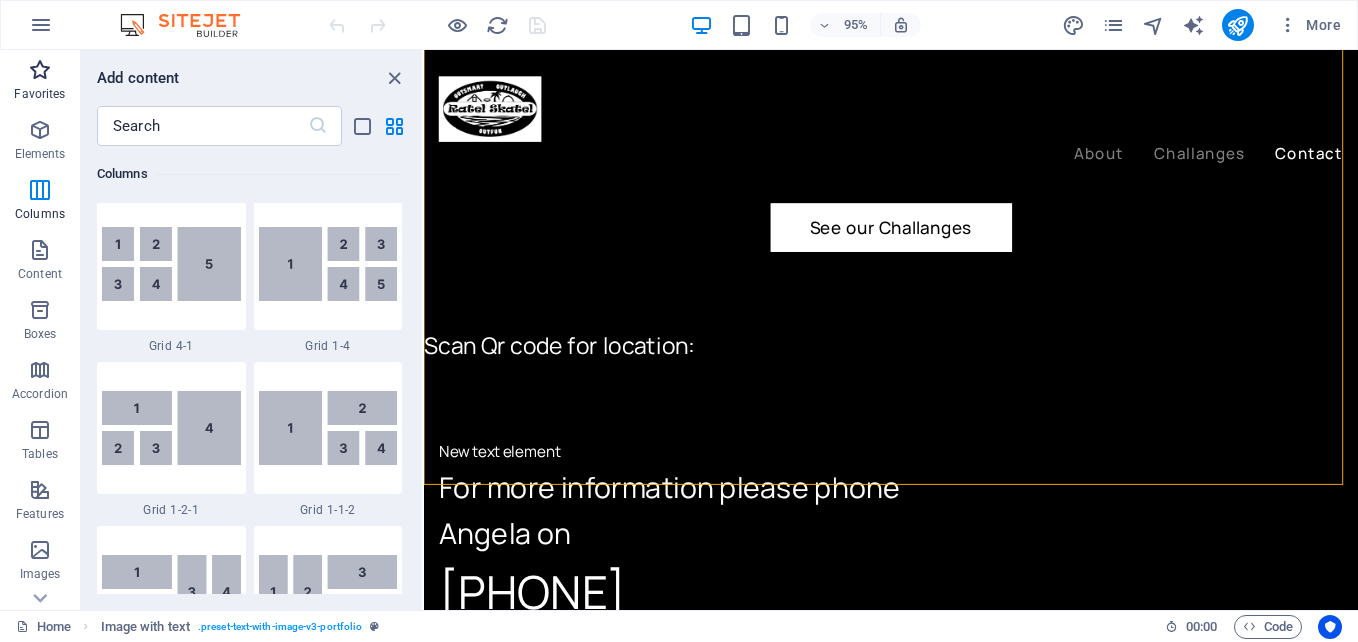 click at bounding box center (40, 70) 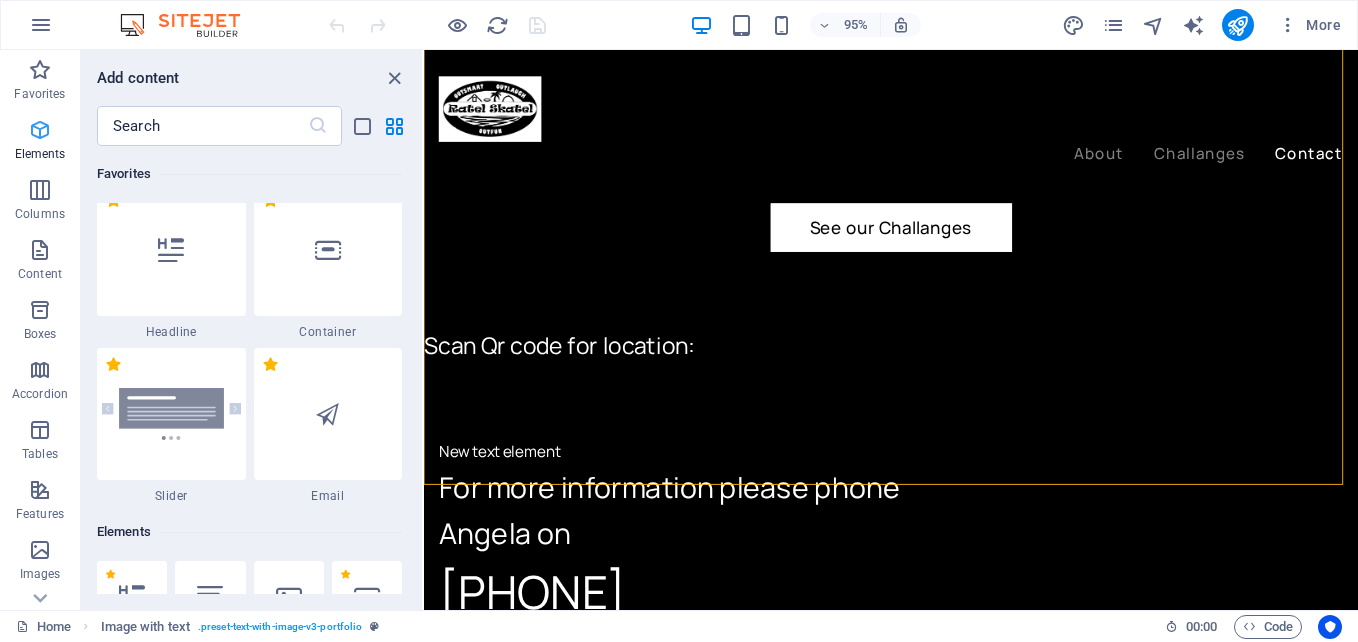scroll, scrollTop: 0, scrollLeft: 0, axis: both 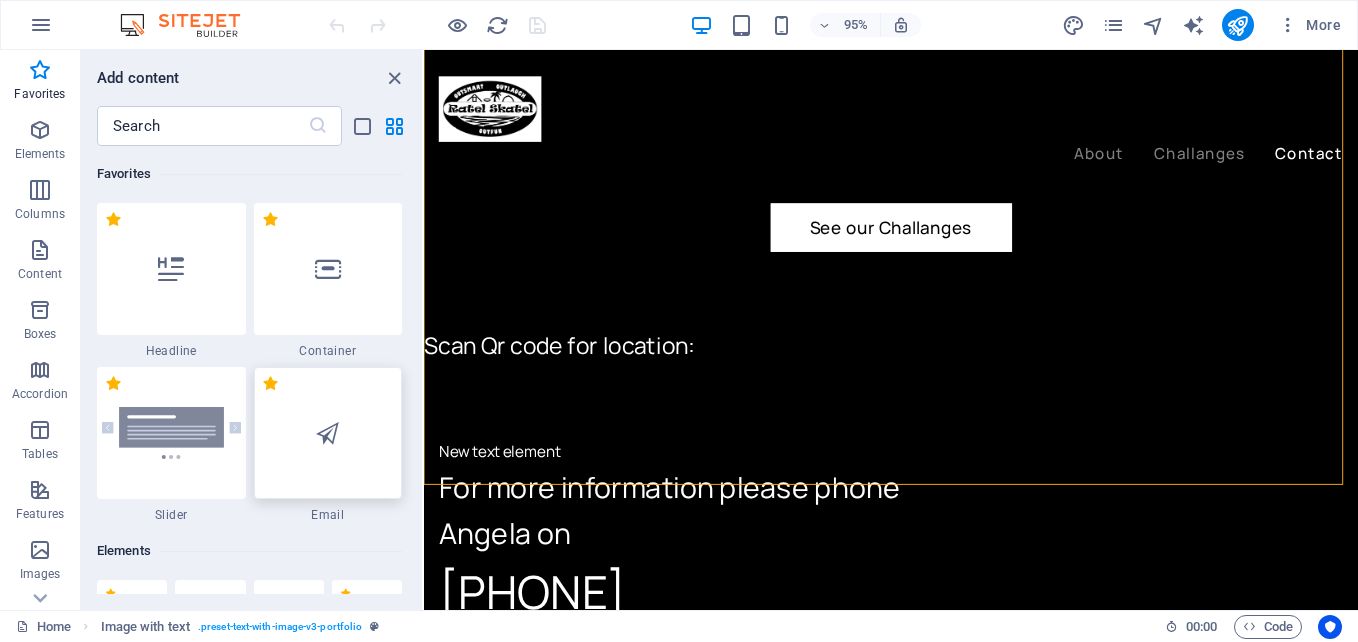 click at bounding box center [328, 433] 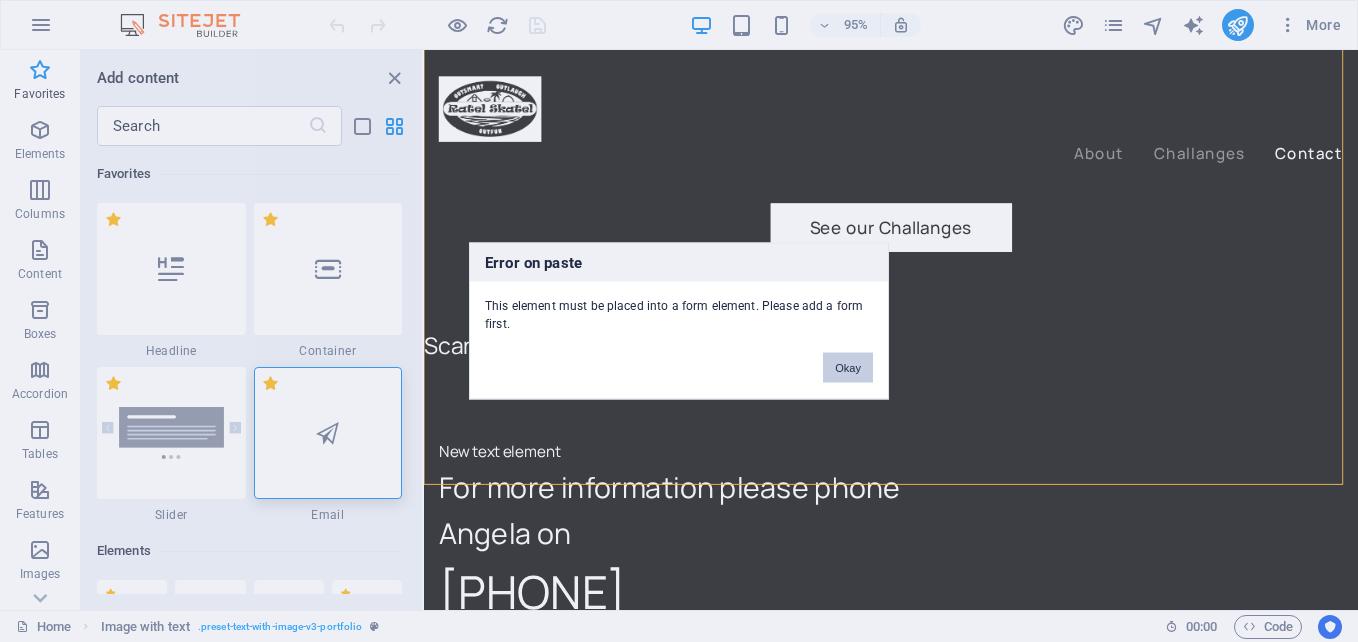 click on "Okay" at bounding box center (848, 368) 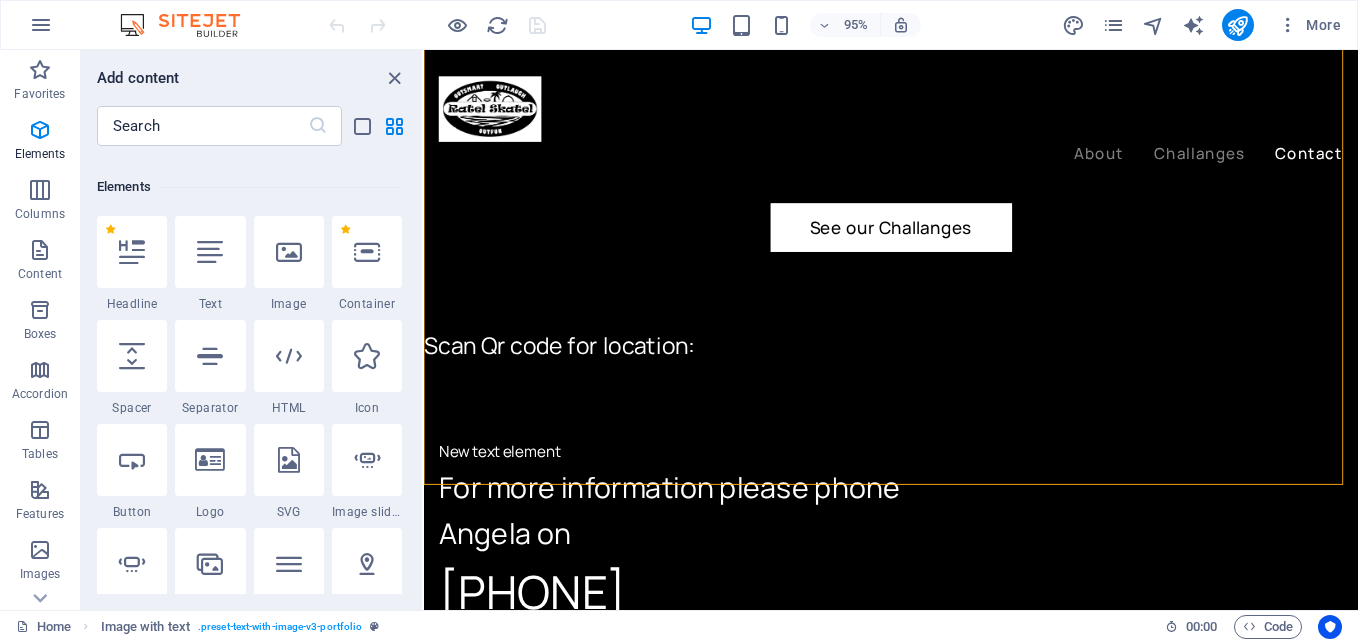 scroll, scrollTop: 400, scrollLeft: 0, axis: vertical 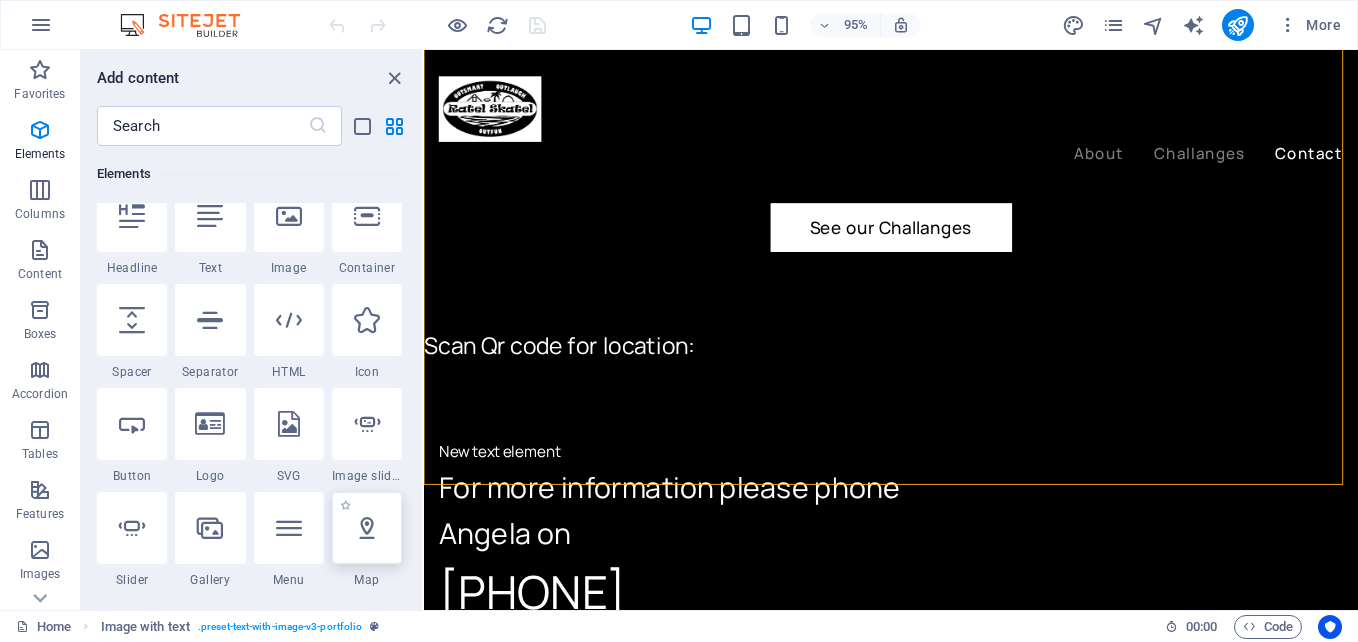 click at bounding box center [367, 528] 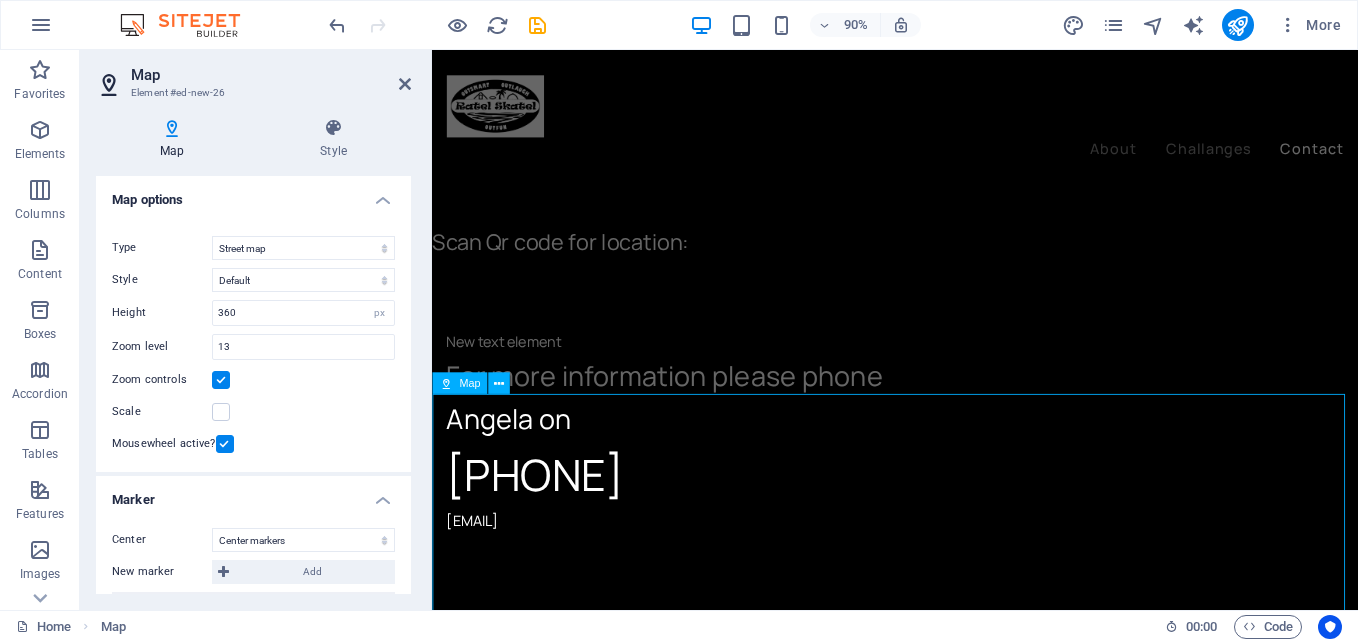 scroll, scrollTop: 3614, scrollLeft: 0, axis: vertical 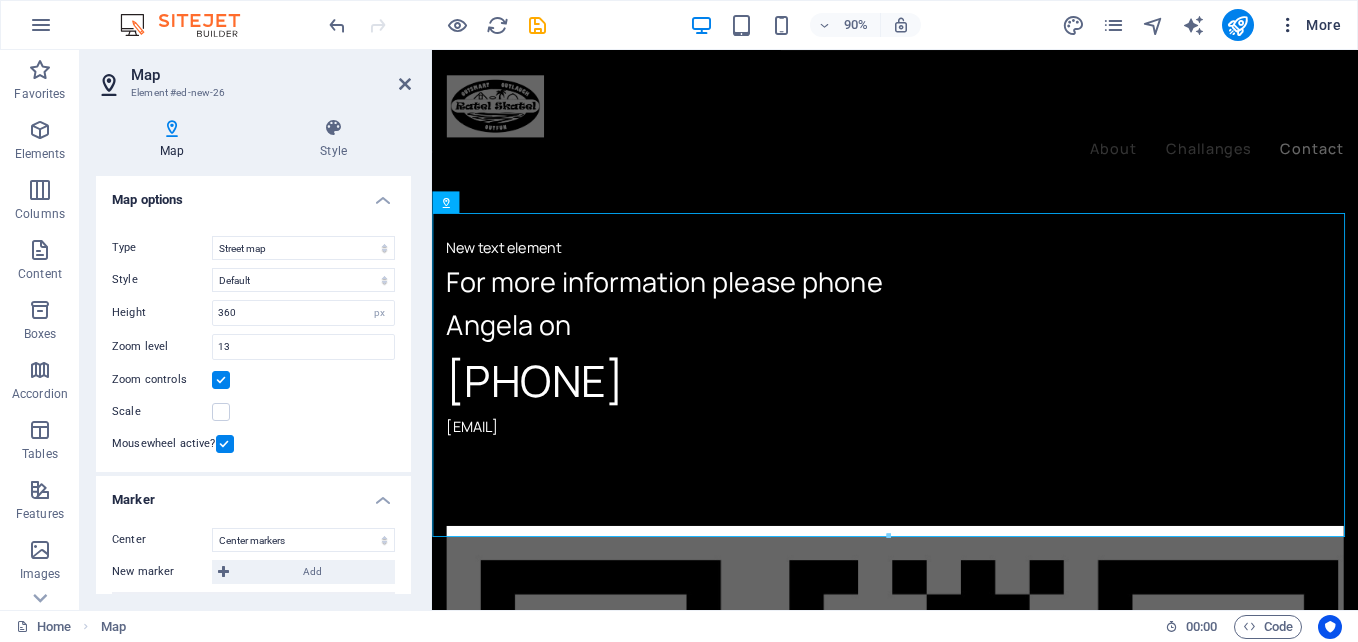 click on "More" at bounding box center (1309, 25) 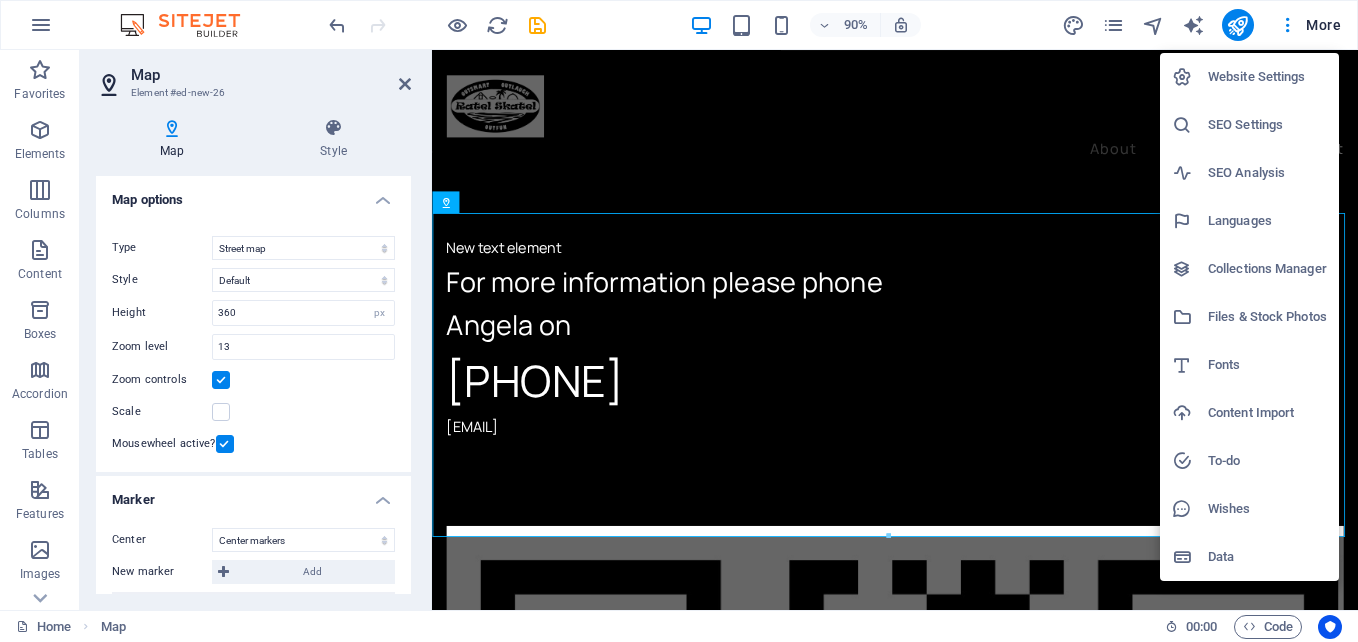 click on "SEO Settings" at bounding box center [1267, 125] 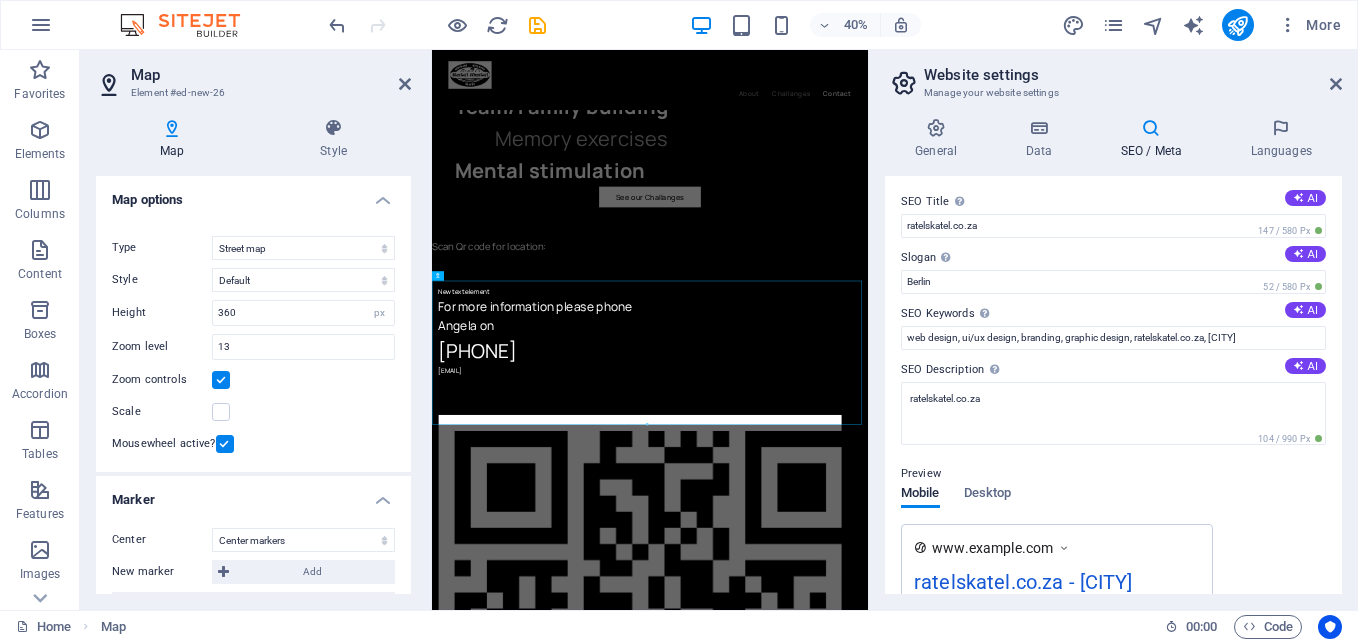 scroll, scrollTop: 0, scrollLeft: 0, axis: both 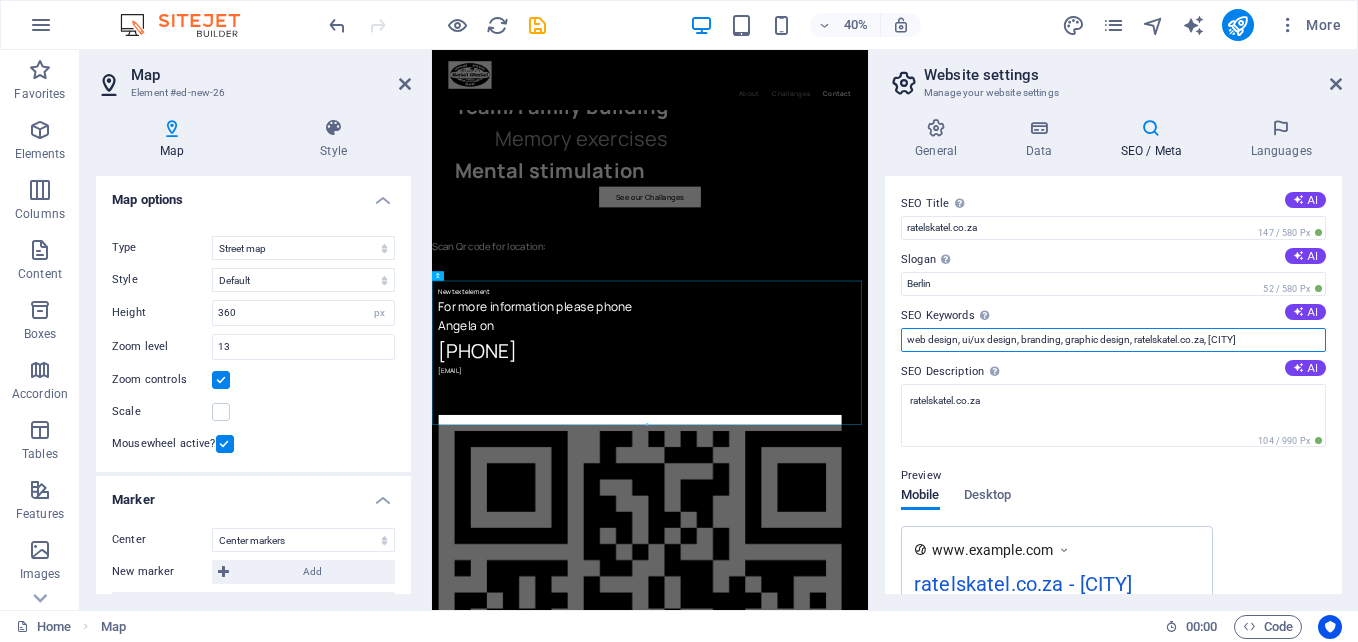 click on "web design, ui/ux design, branding, graphic design, ratelskatel.co.za, Berlin" at bounding box center (1113, 340) 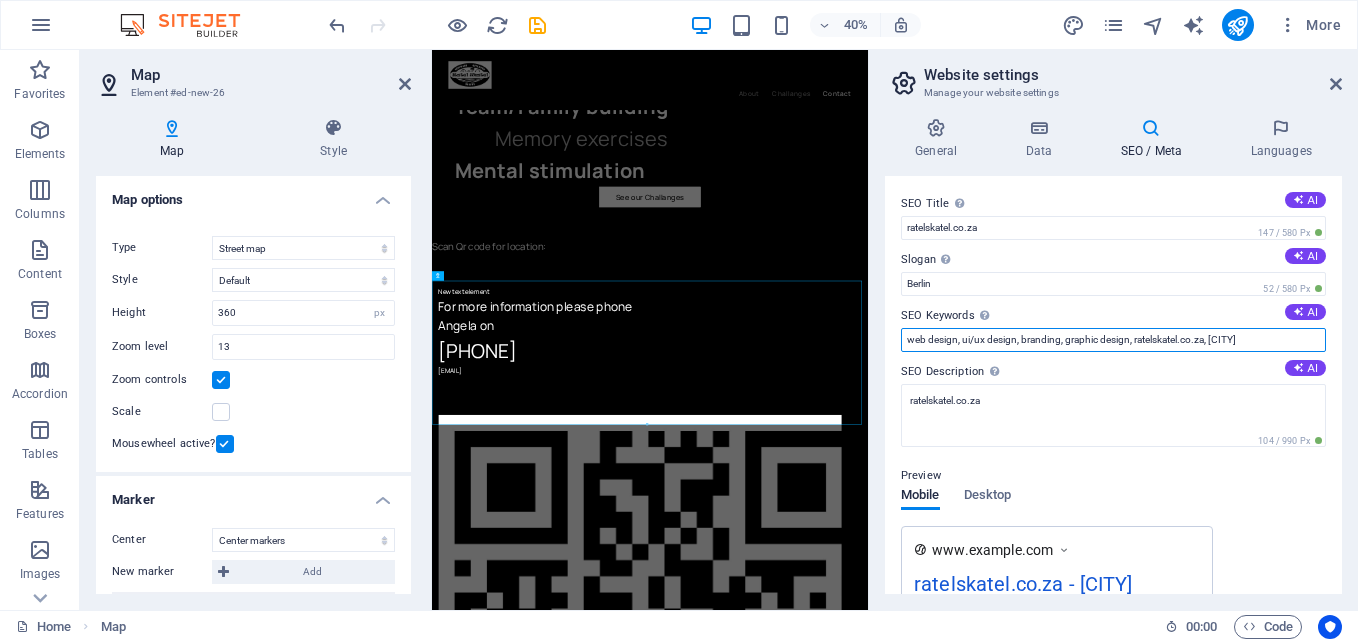 click on "web design, ui/ux design, branding, graphic design, ratelskatel.co.za, Berlin" at bounding box center (1113, 340) 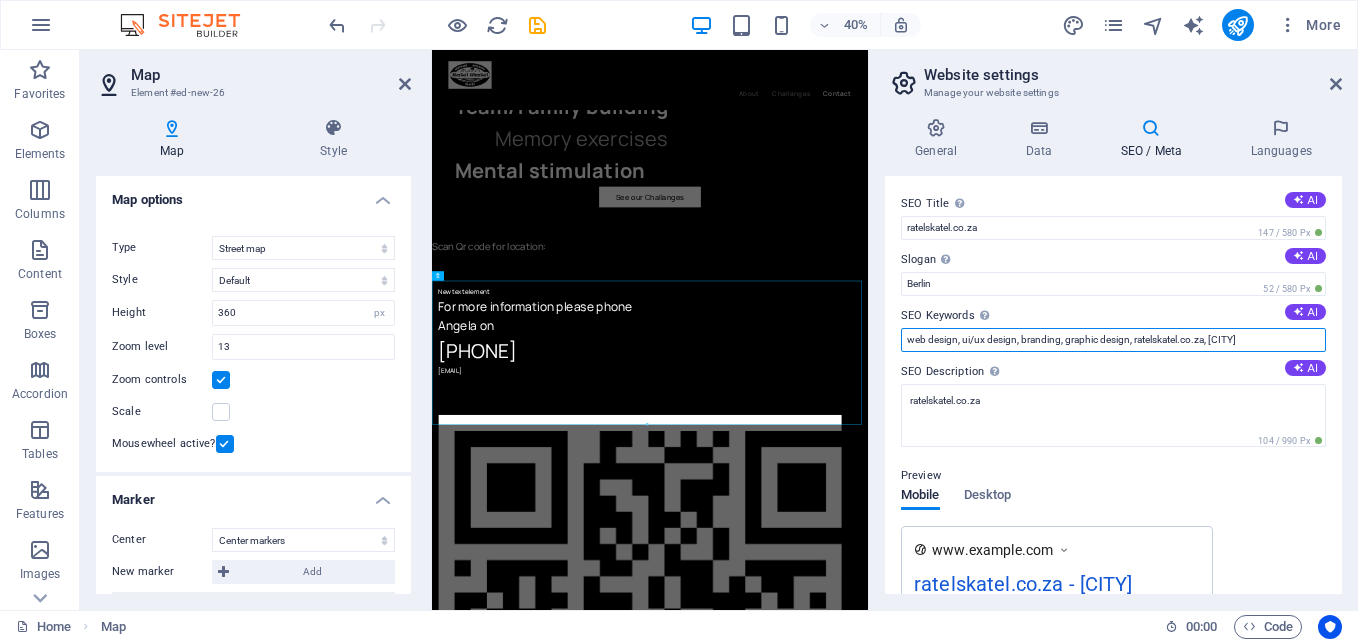 click on "web design, ui/ux design, branding, graphic design, ratelskatel.co.za, Berlin" at bounding box center (1113, 340) 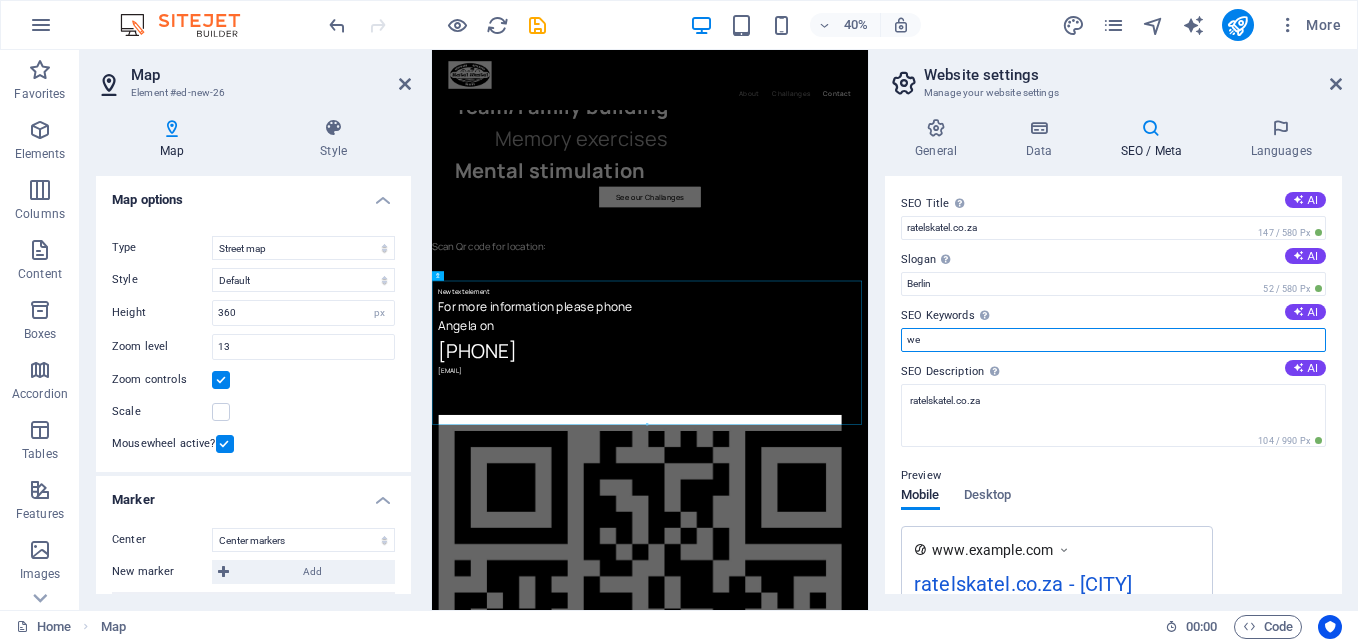type on "w" 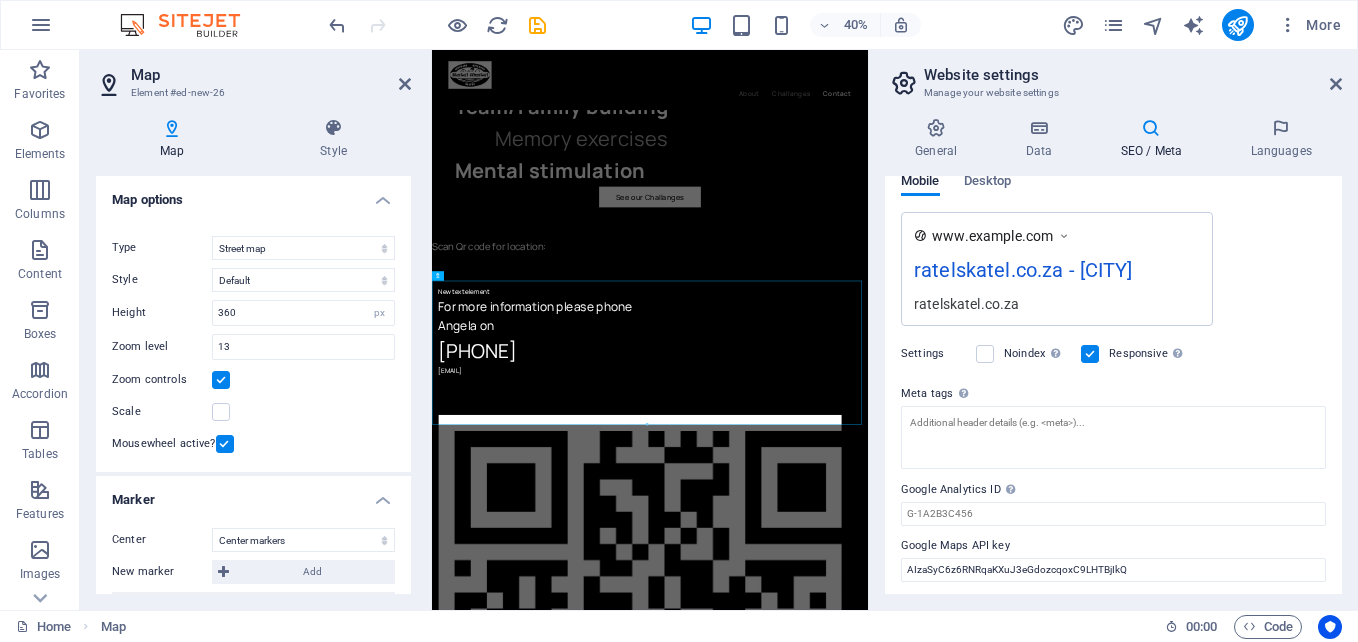 scroll, scrollTop: 318, scrollLeft: 0, axis: vertical 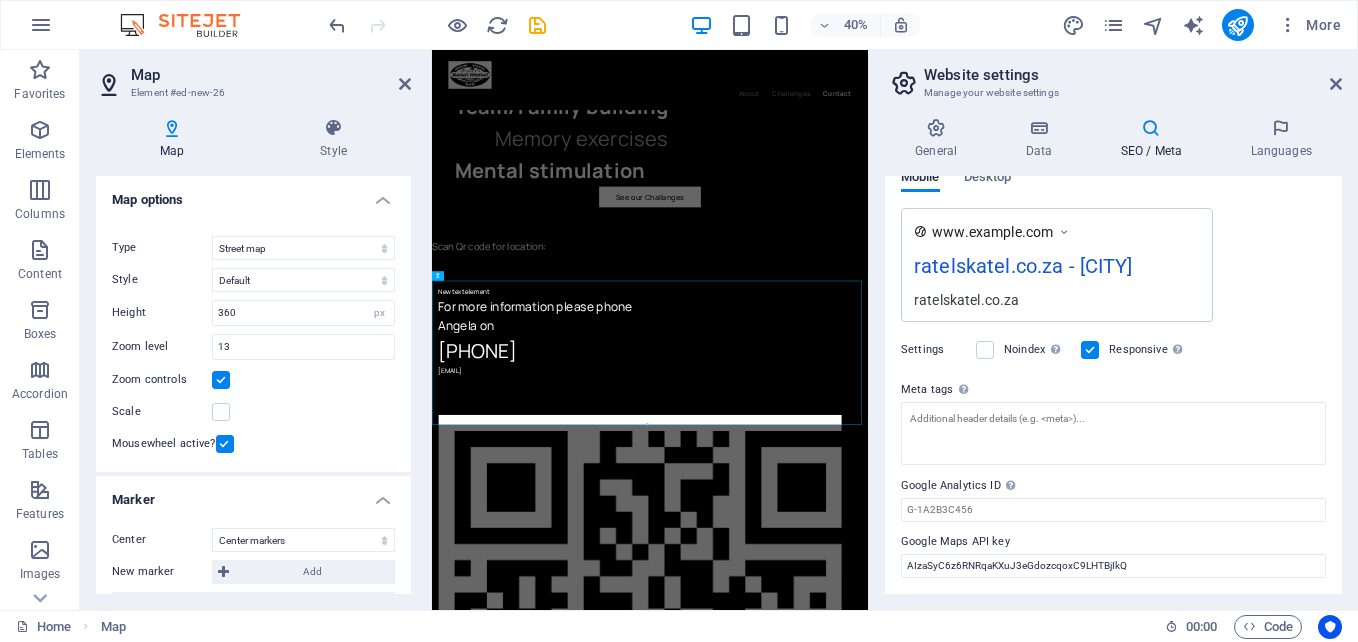 type 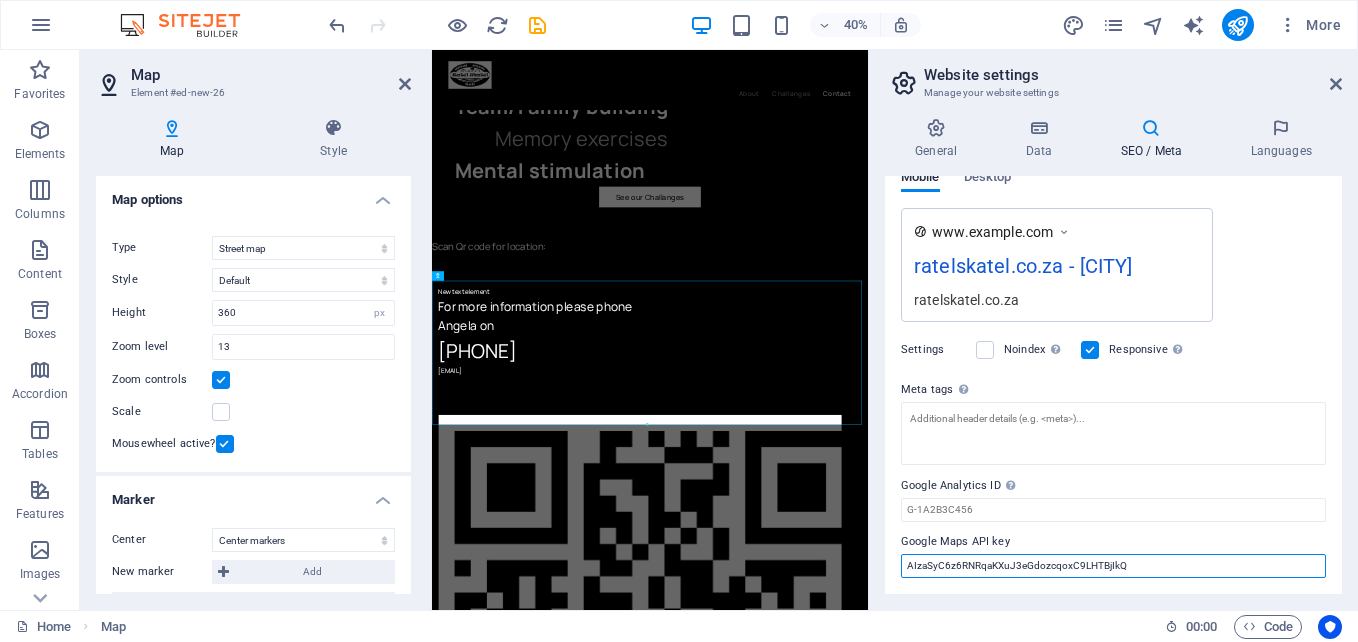 click on "AIzaSyC6z6RNRqaKXuJ3eGdozcqoxC9LHTBjIkQ" at bounding box center (1113, 566) 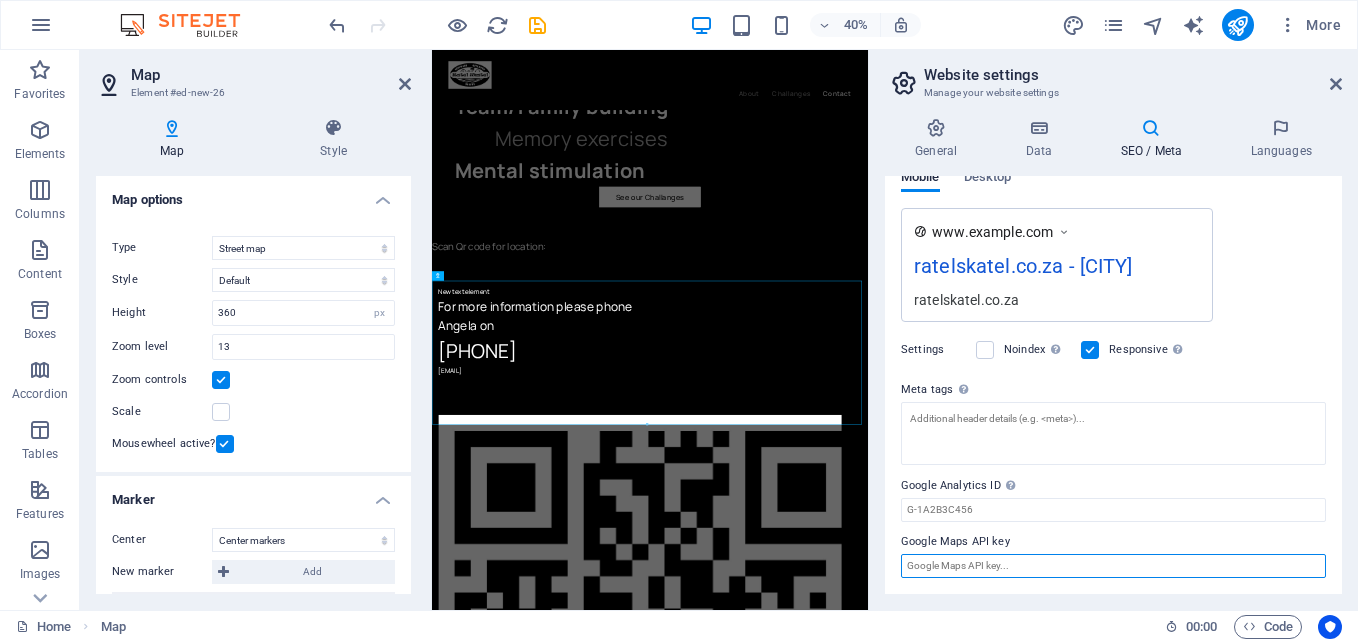 paste on "AIzaSyC6z6RNRqaKXuJ3eGdozcqoxC9LHTBjIkQ" 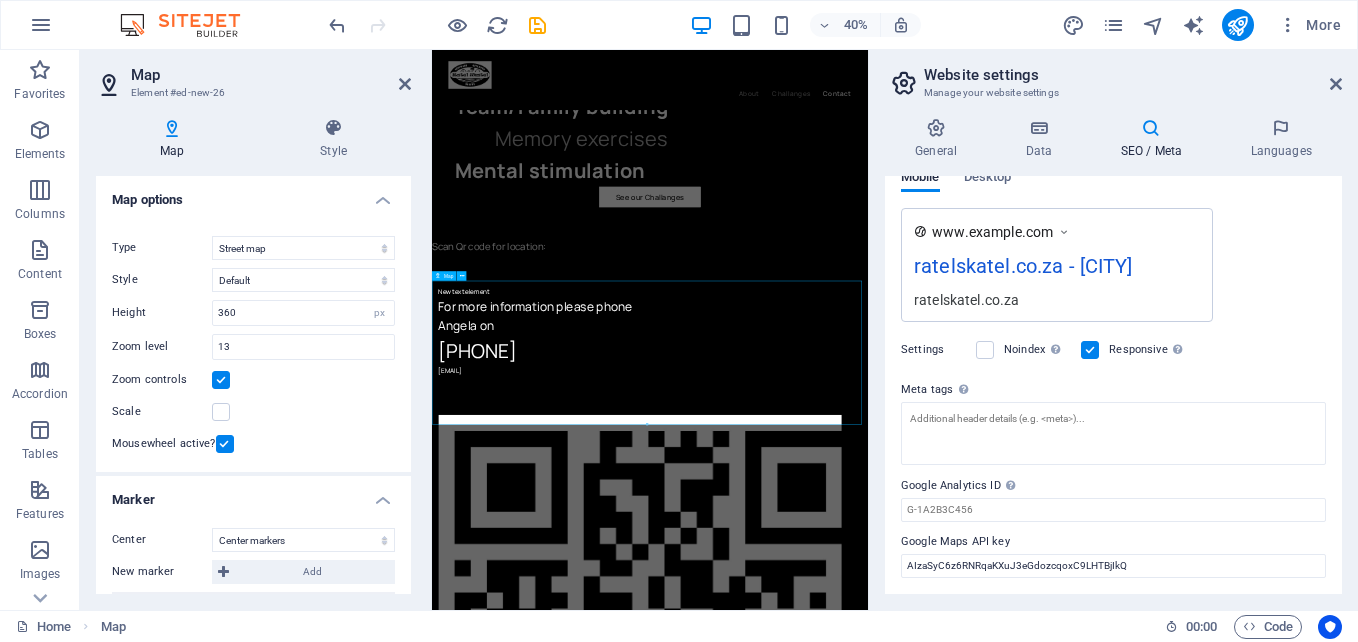 click on "Sorry! Something went wrong. This page didn't load Google Maps correctly. See the JavaScript console for technical details." at bounding box center (977, 2311) 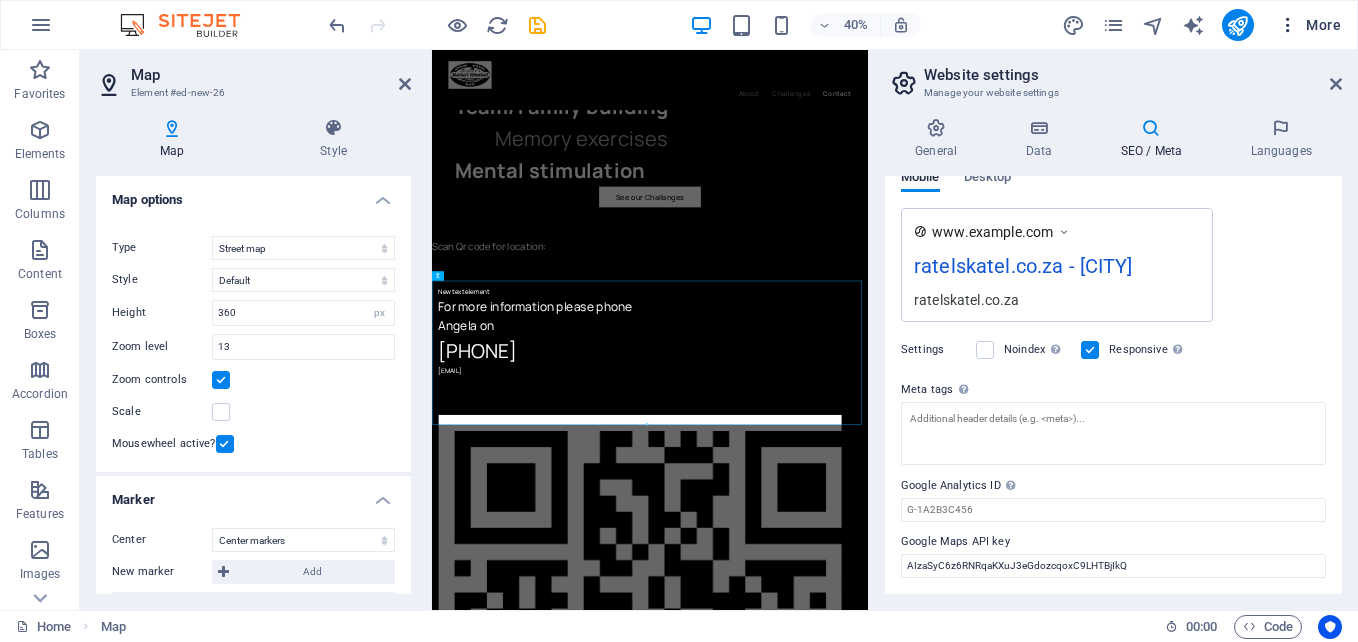 click on "More" at bounding box center [1309, 25] 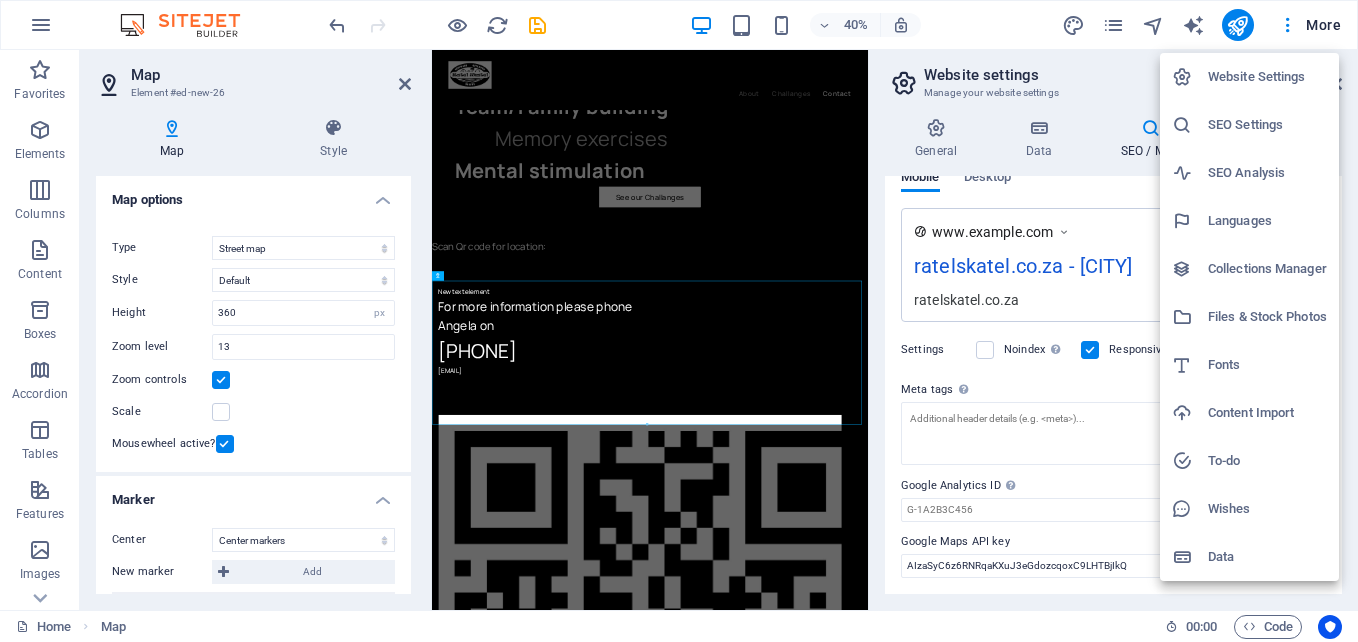 click on "SEO Settings" at bounding box center [1267, 125] 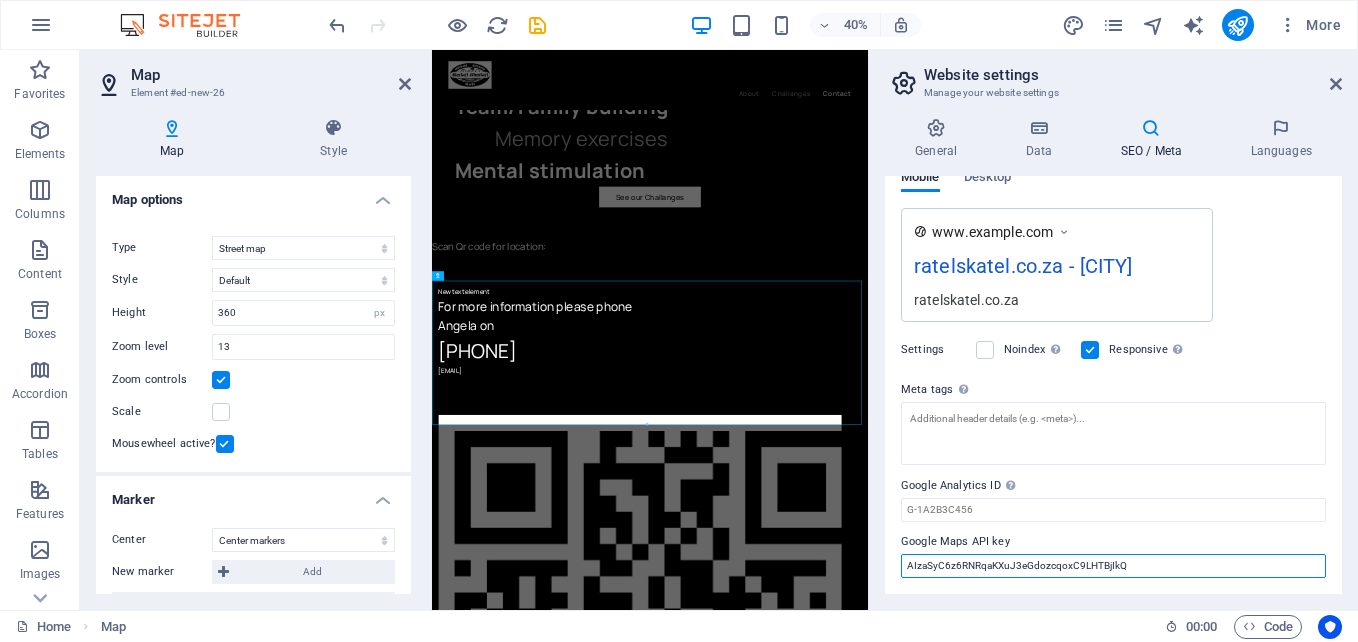 click on "AIzaSyC6z6RNRqaKXuJ3eGdozcqoxC9LHTBjIkQ" at bounding box center [1113, 566] 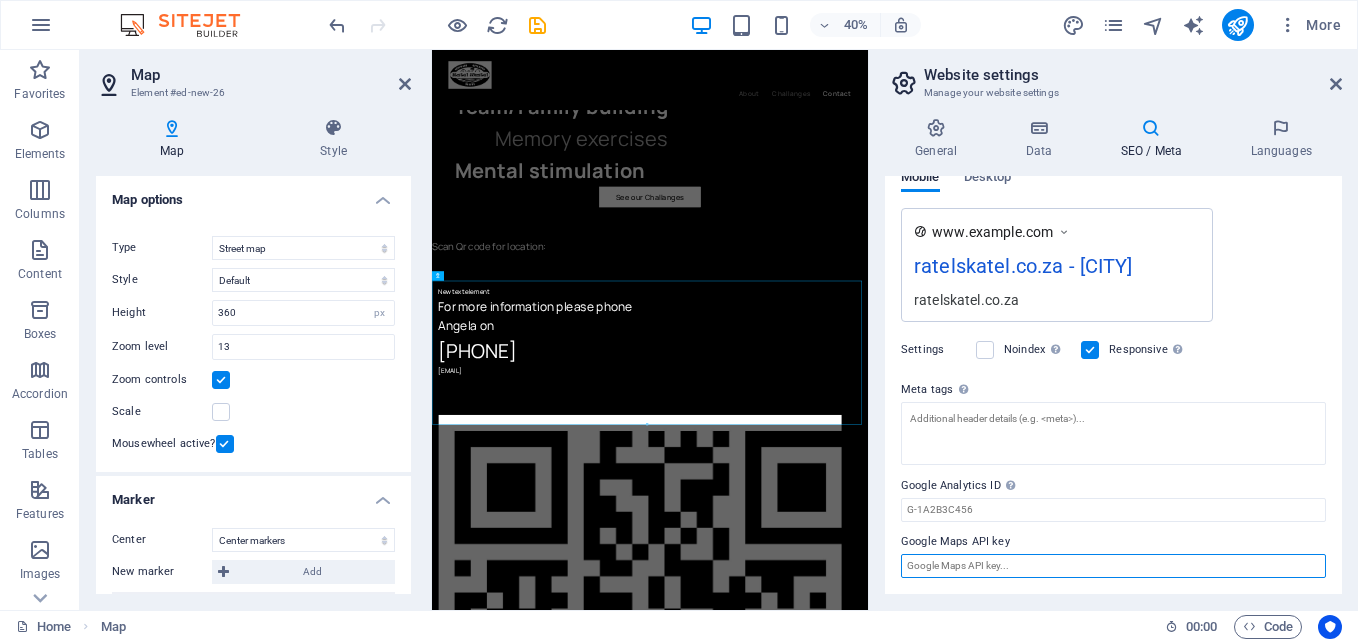 paste on "AIzaSyC6z6RNRqaKXuJ3eGdozcqoxC9LHTBjIkQ" 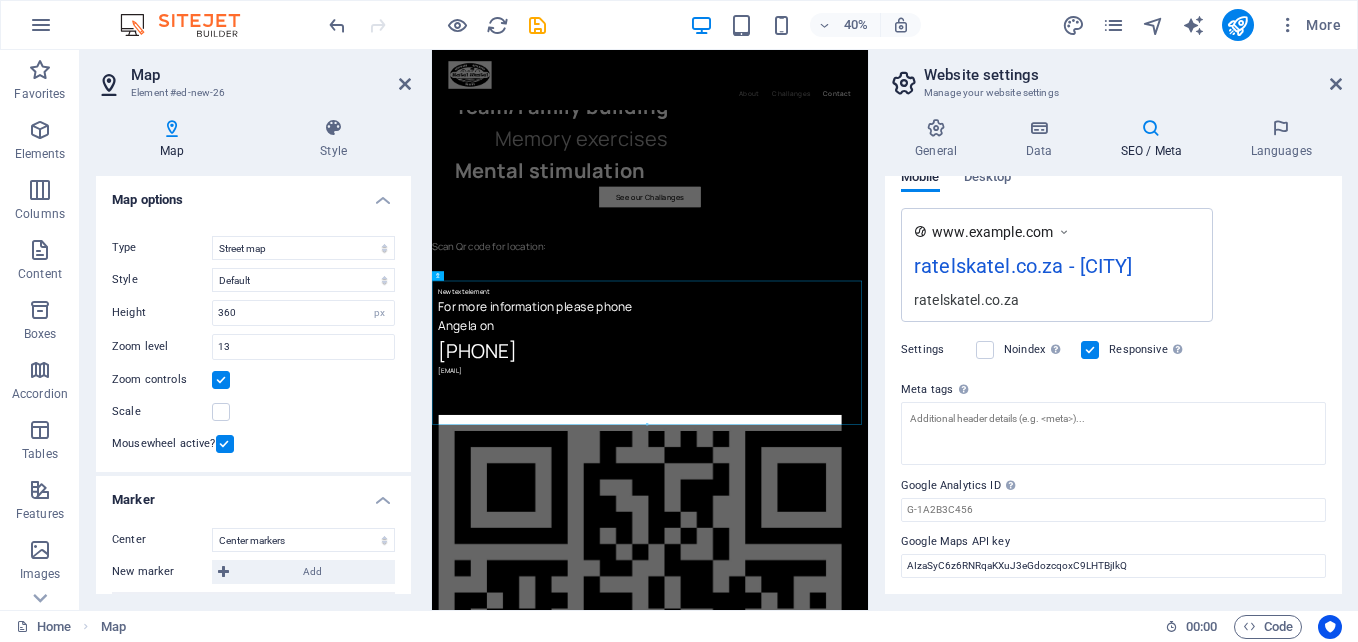 click on "General  Data  SEO / Meta  Languages Website name ratelskatel.co.za Logo Drag files here, click to choose files or select files from Files or our free stock photos & videos Select files from the file manager, stock photos, or upload file(s) Upload Favicon Set the favicon of your website here. A favicon is a small icon shown in the browser tab next to your website title. It helps visitors identify your website. Drag files here, click to choose files or select files from Files or our free stock photos & videos Select files from the file manager, stock photos, or upload file(s) Upload Preview Image (Open Graph) This image will be shown when the website is shared on social networks Drag files here, click to choose files or select files from Files or our free stock photos & videos Select files from the file manager, stock photos, or upload file(s) Upload Contact data for this website. This can be used everywhere on the website and will update automatically. Company ratelskatel.co.za First name Last name Street AI" at bounding box center (1113, 356) 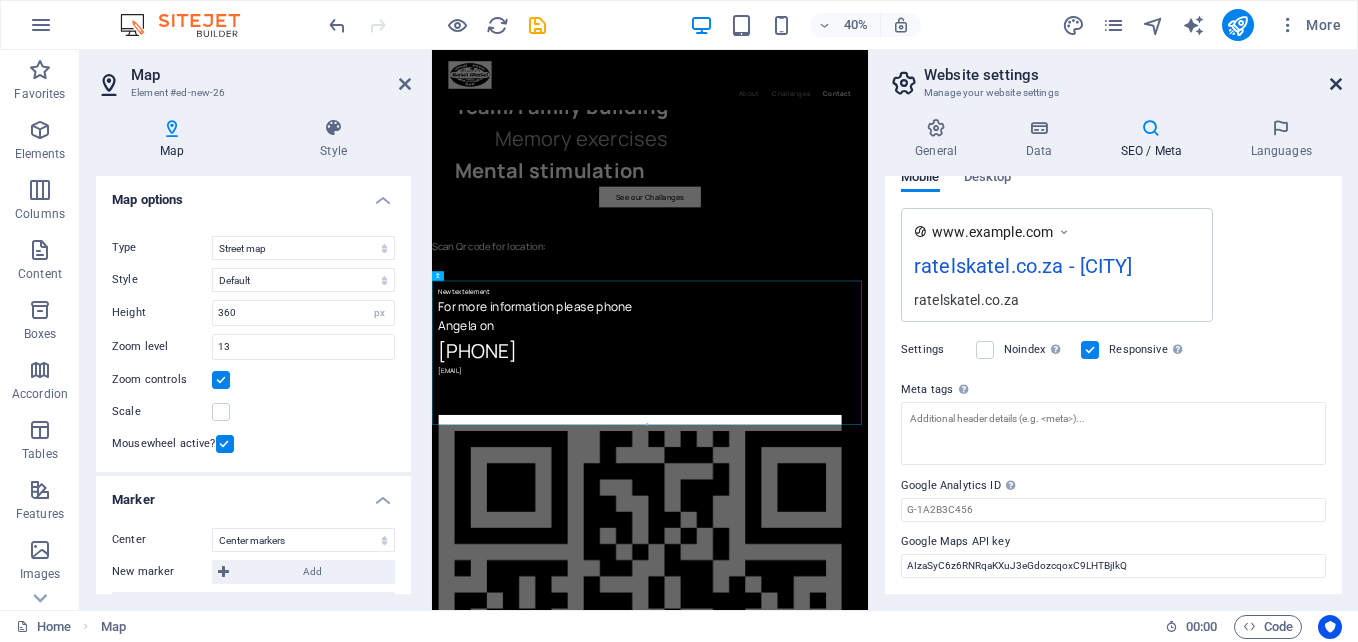 click at bounding box center [1336, 84] 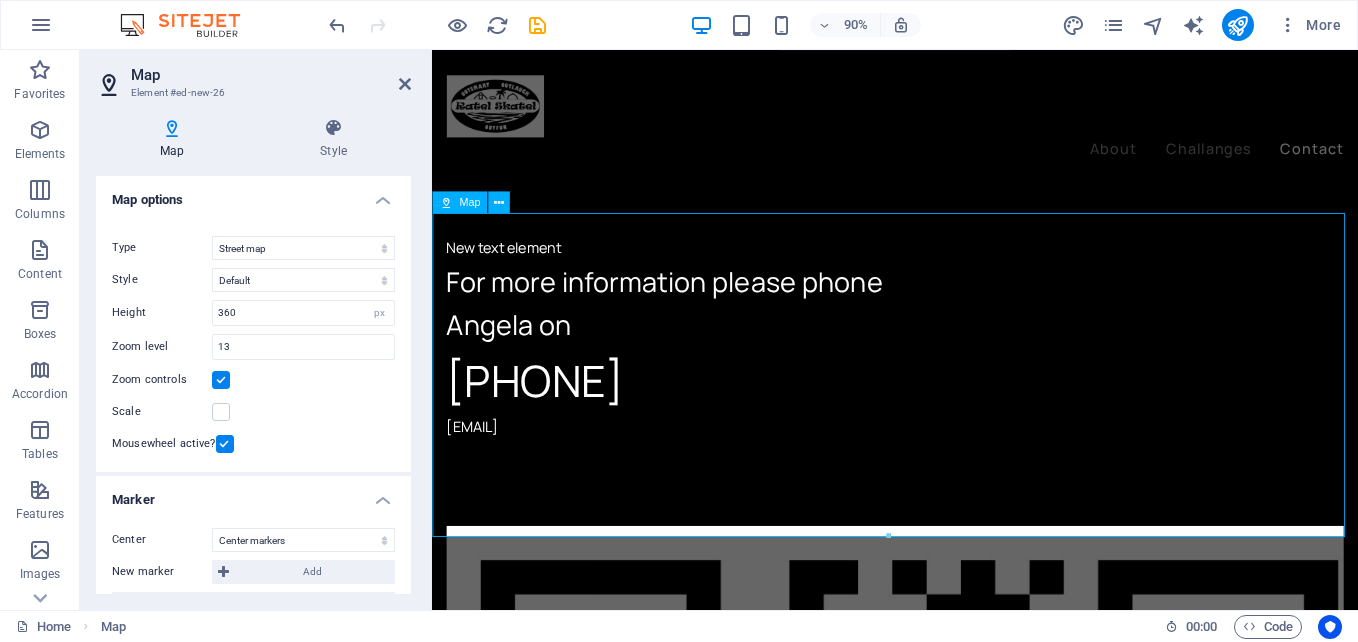click on "Sorry! Something went wrong. This page didn't load Google Maps correctly. See the JavaScript console for technical details." at bounding box center [946, 1867] 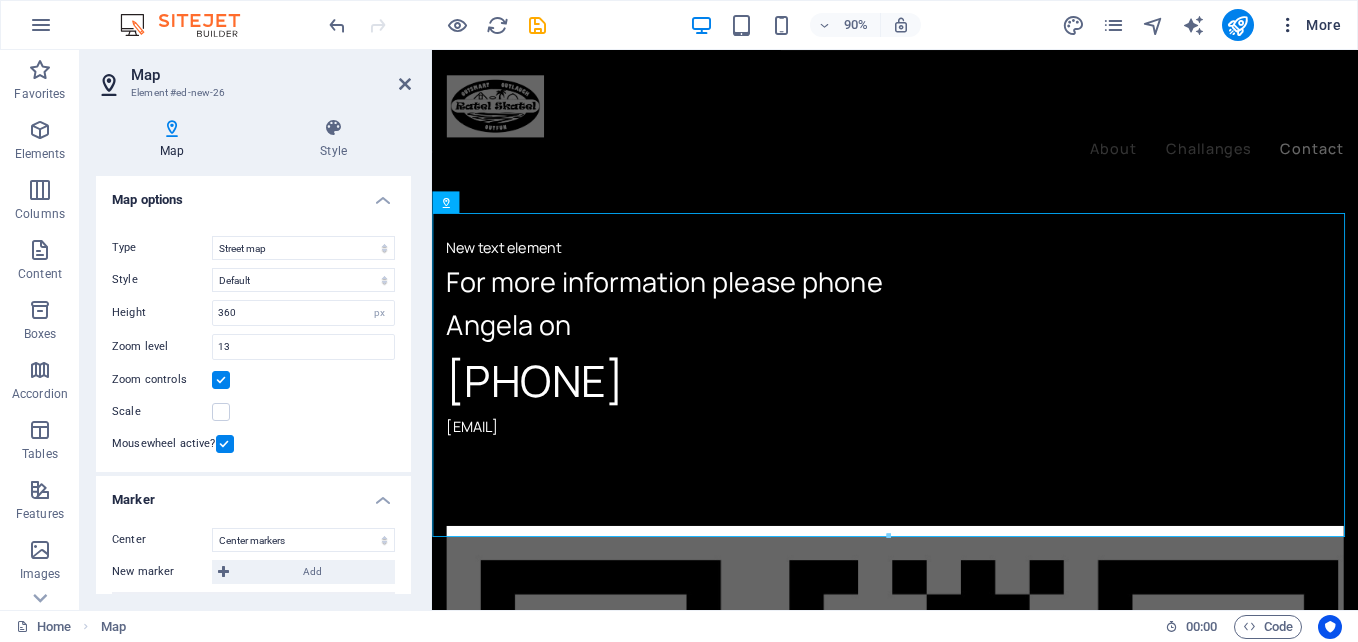 click on "More" at bounding box center (1309, 25) 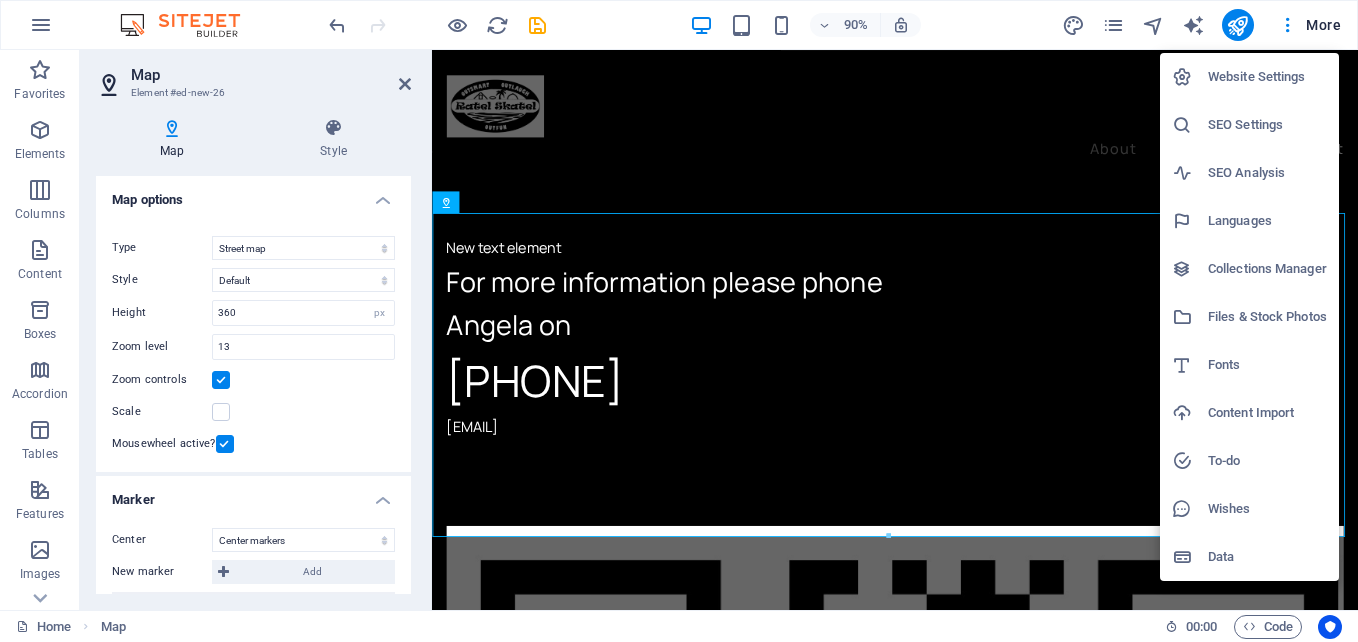 click at bounding box center (679, 321) 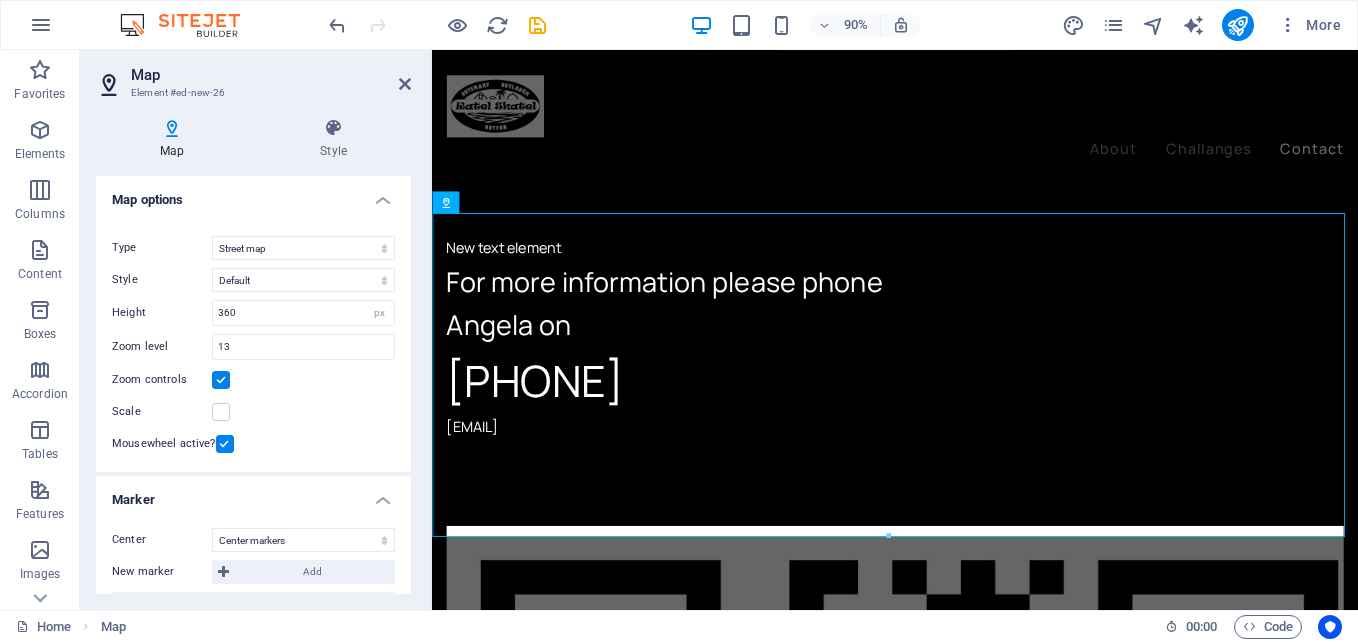 click on "Website Settings SEO Settings SEO Analysis Languages Collections Manager Files & Stock Photos Fonts Content Import To-do Wishes Data" at bounding box center [679, 327] 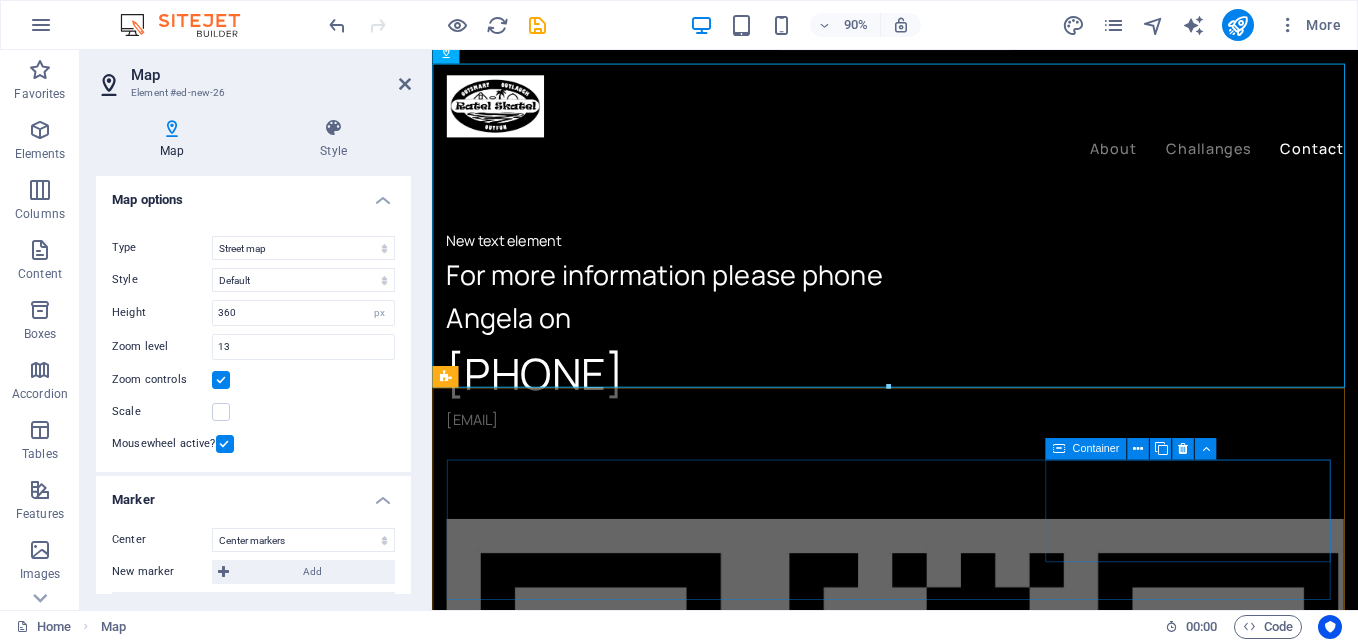 scroll, scrollTop: 3614, scrollLeft: 0, axis: vertical 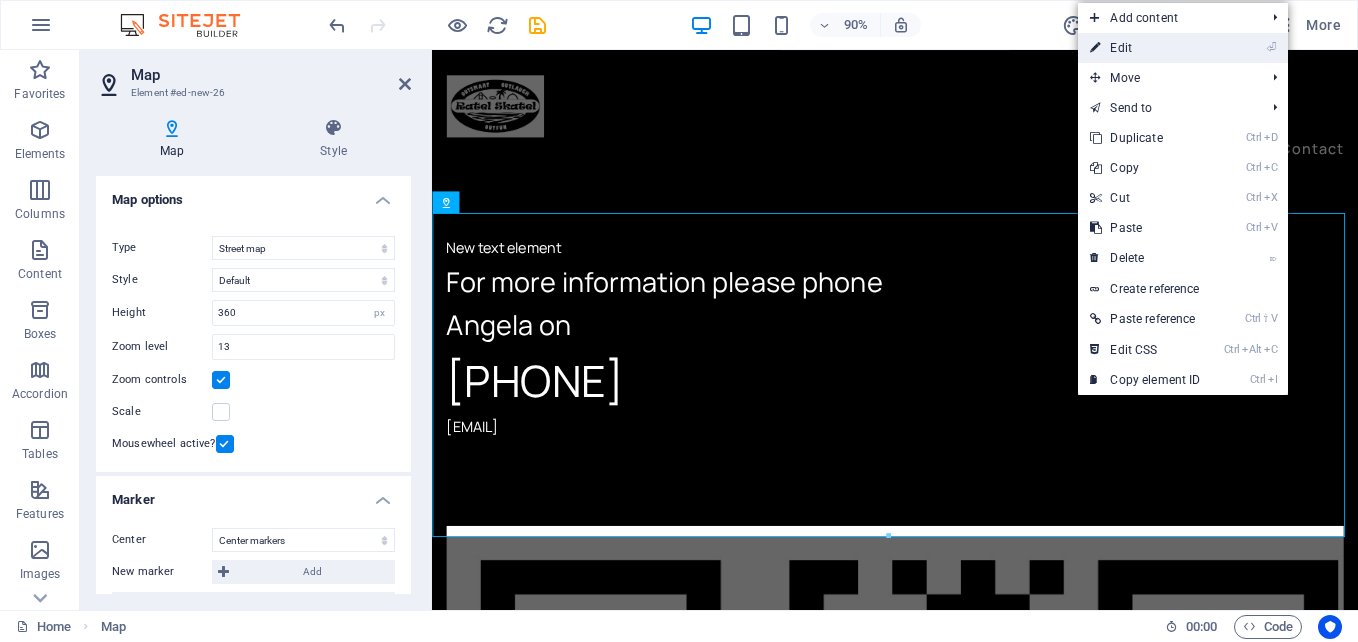 click on "⏎  Edit" at bounding box center [1145, 48] 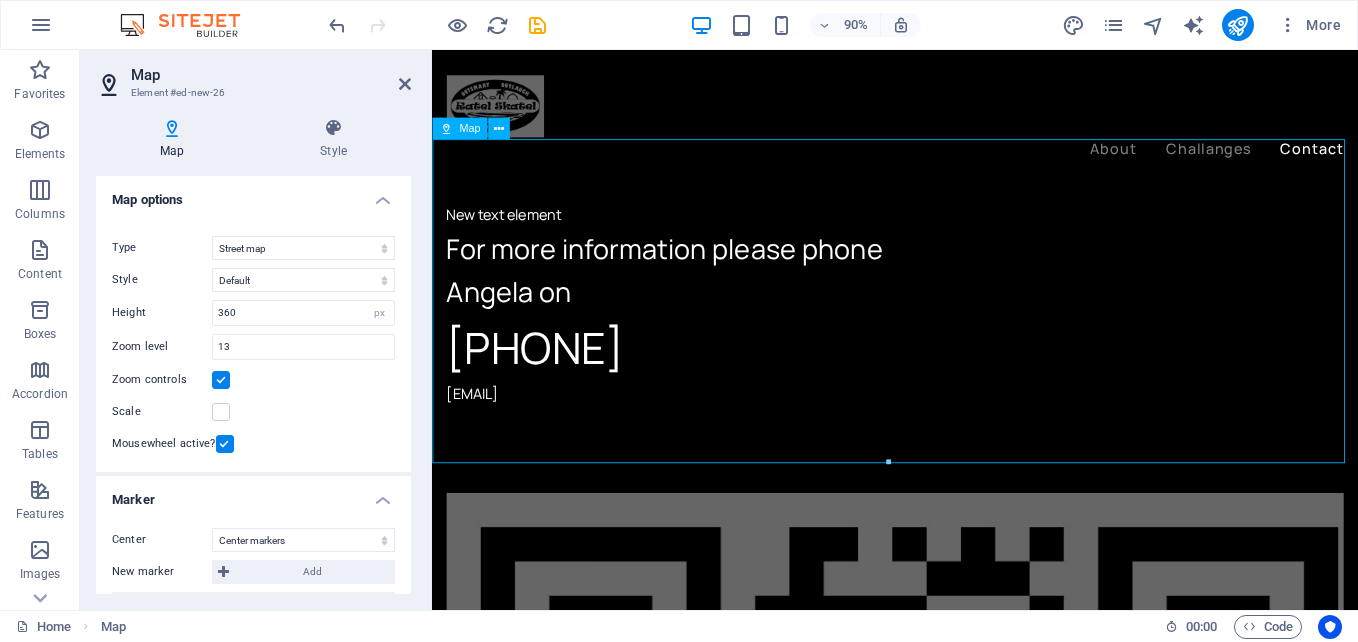 scroll, scrollTop: 3614, scrollLeft: 0, axis: vertical 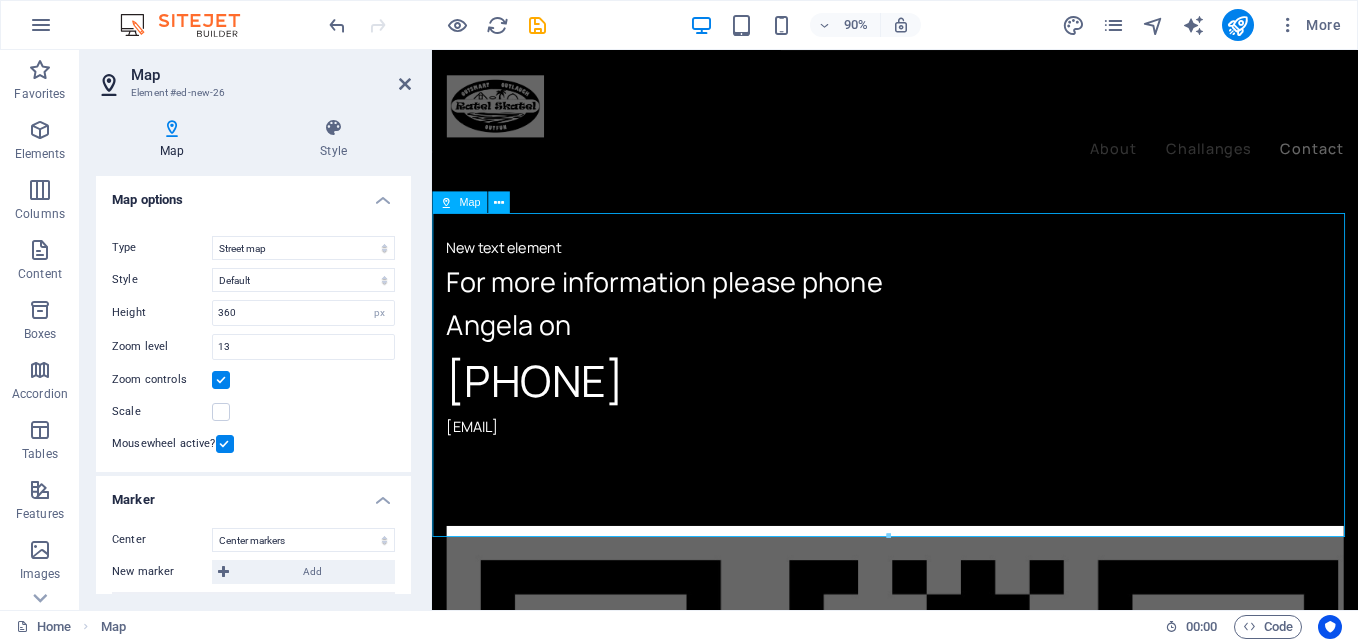 click on "Sorry! Something went wrong. This page didn't load Google Maps correctly. See the JavaScript console for technical details." at bounding box center (946, 1867) 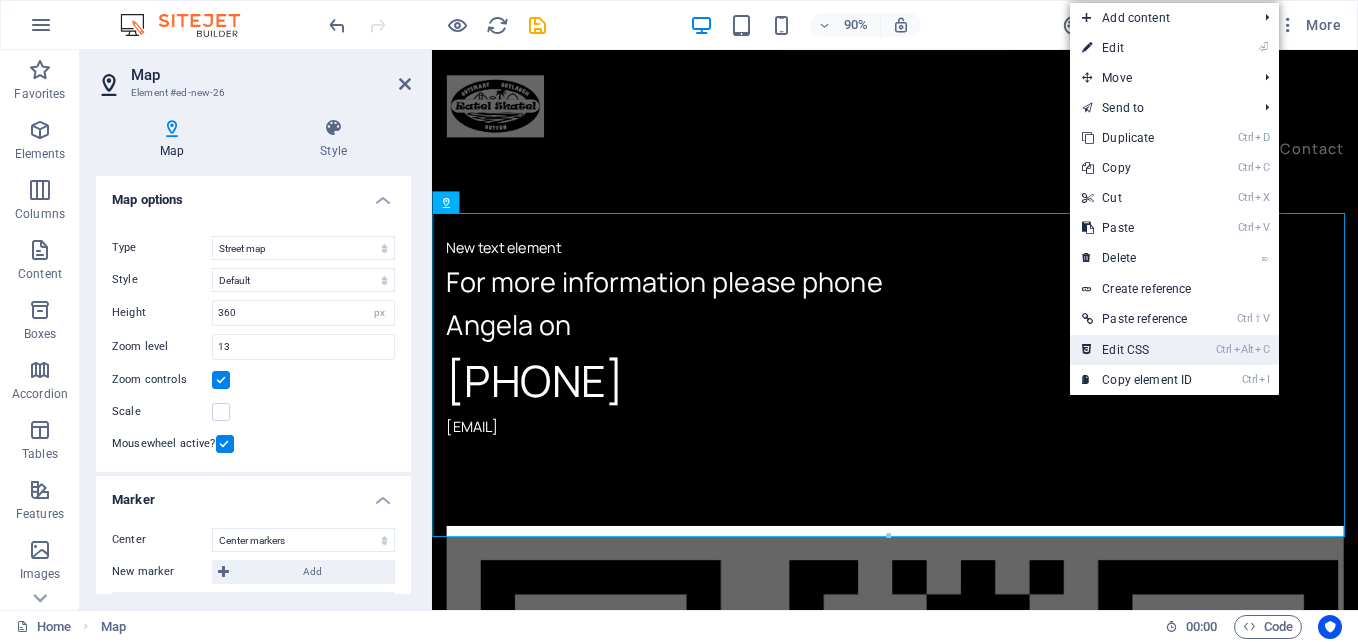 click on "Ctrl Alt C  Edit CSS" at bounding box center (1137, 350) 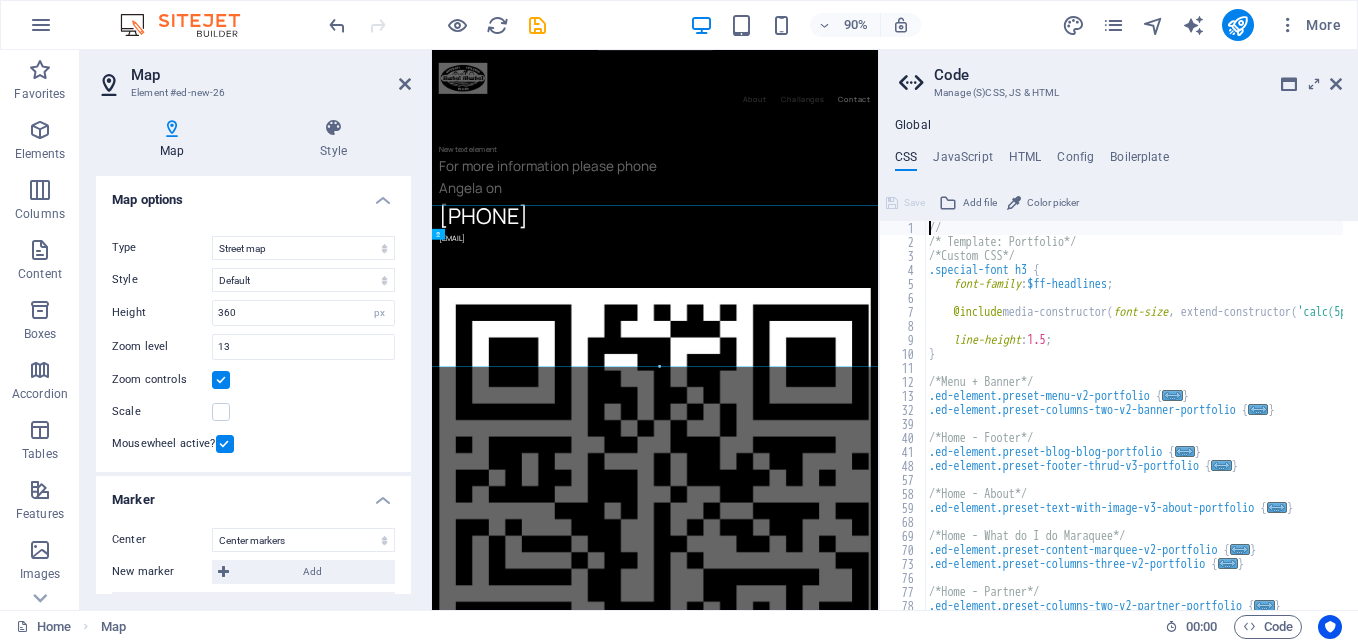 scroll, scrollTop: 3451, scrollLeft: 0, axis: vertical 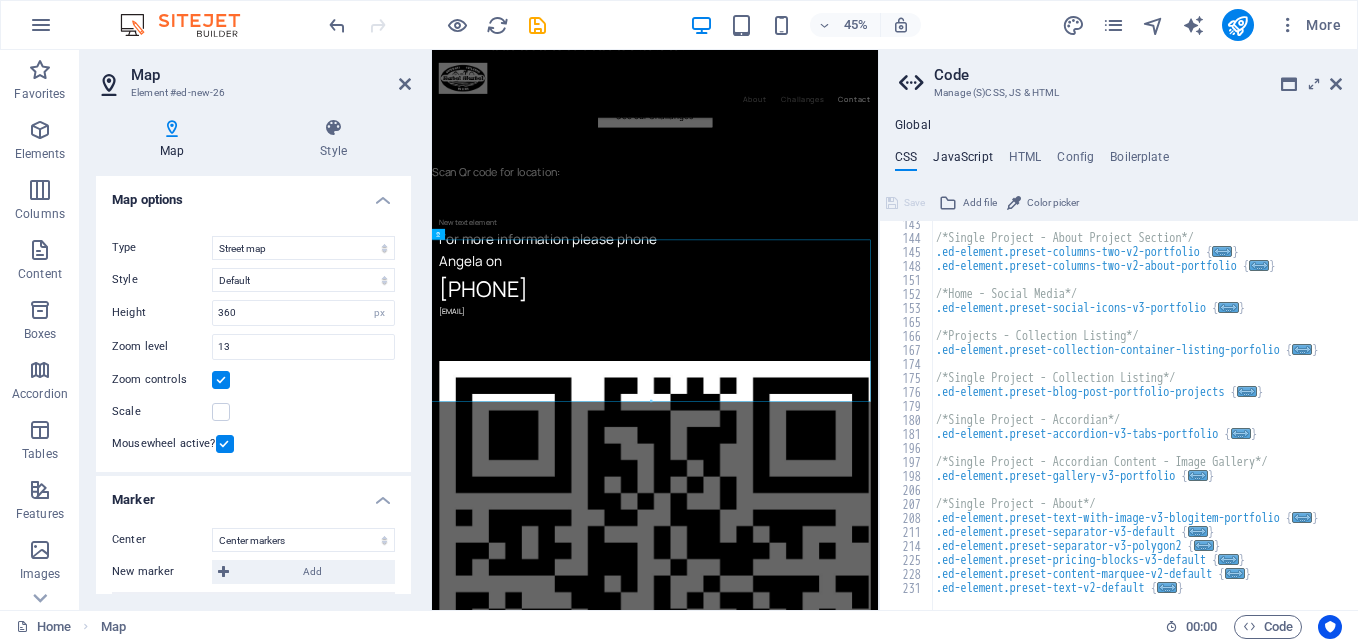 click on "JavaScript" at bounding box center [962, 161] 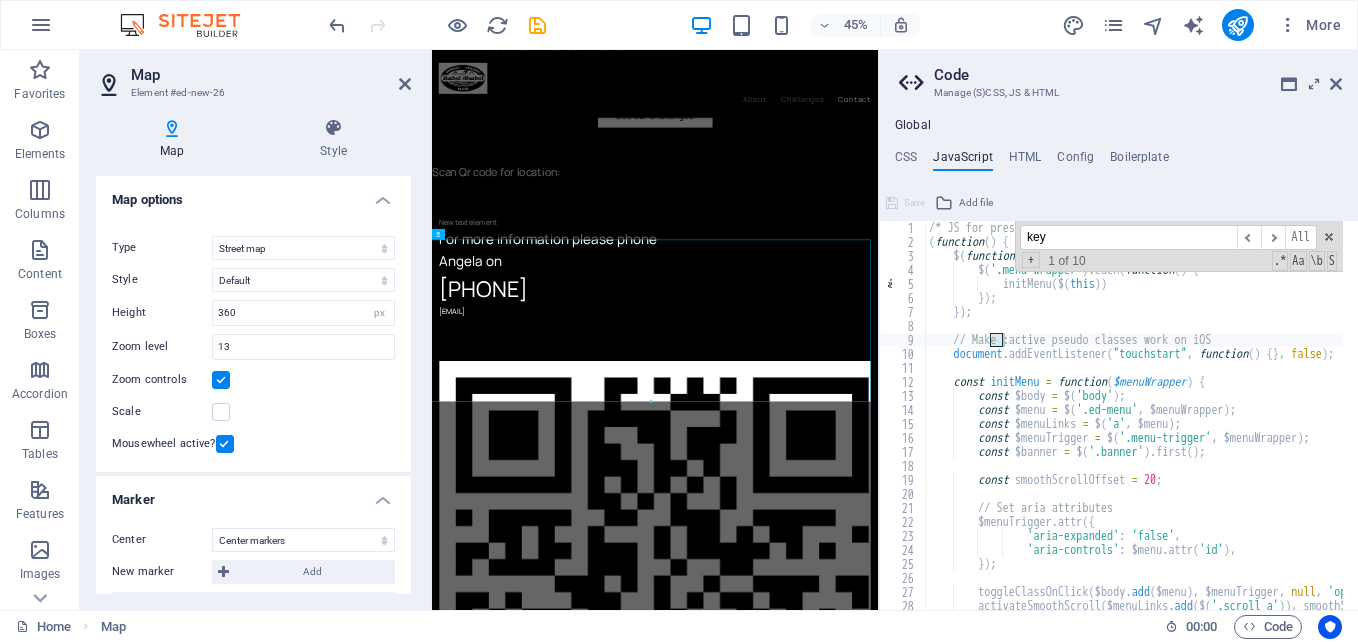 scroll, scrollTop: 4825, scrollLeft: 0, axis: vertical 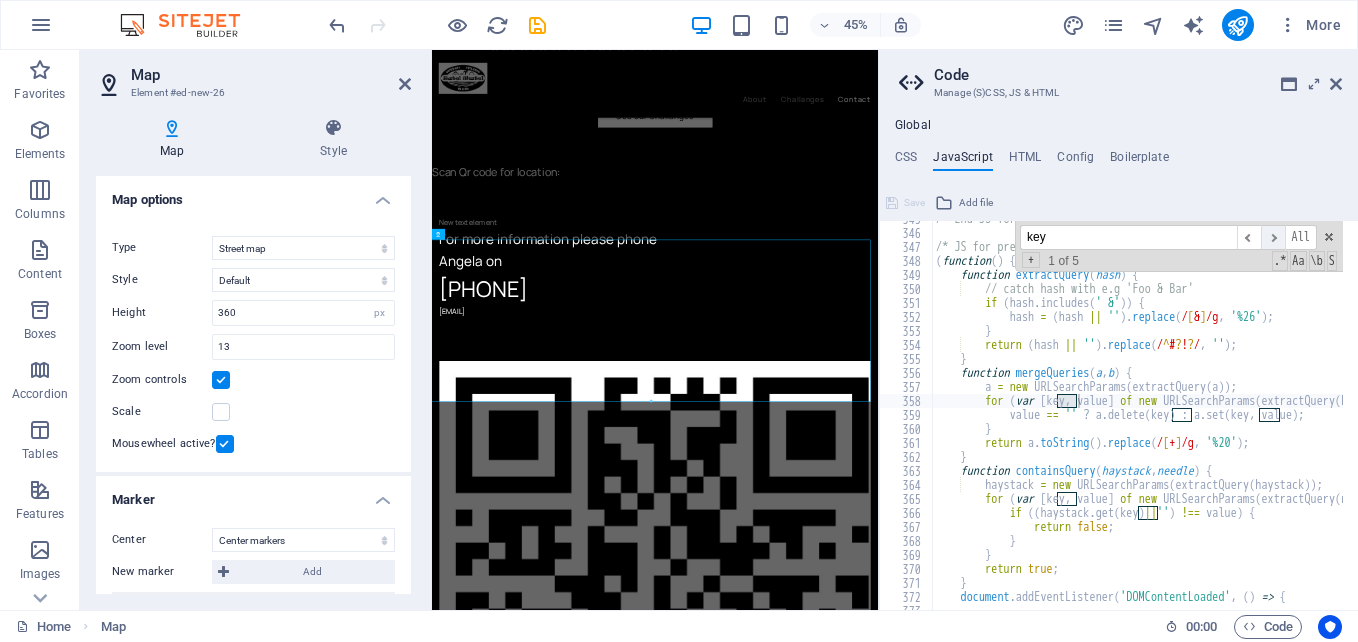 type on "key" 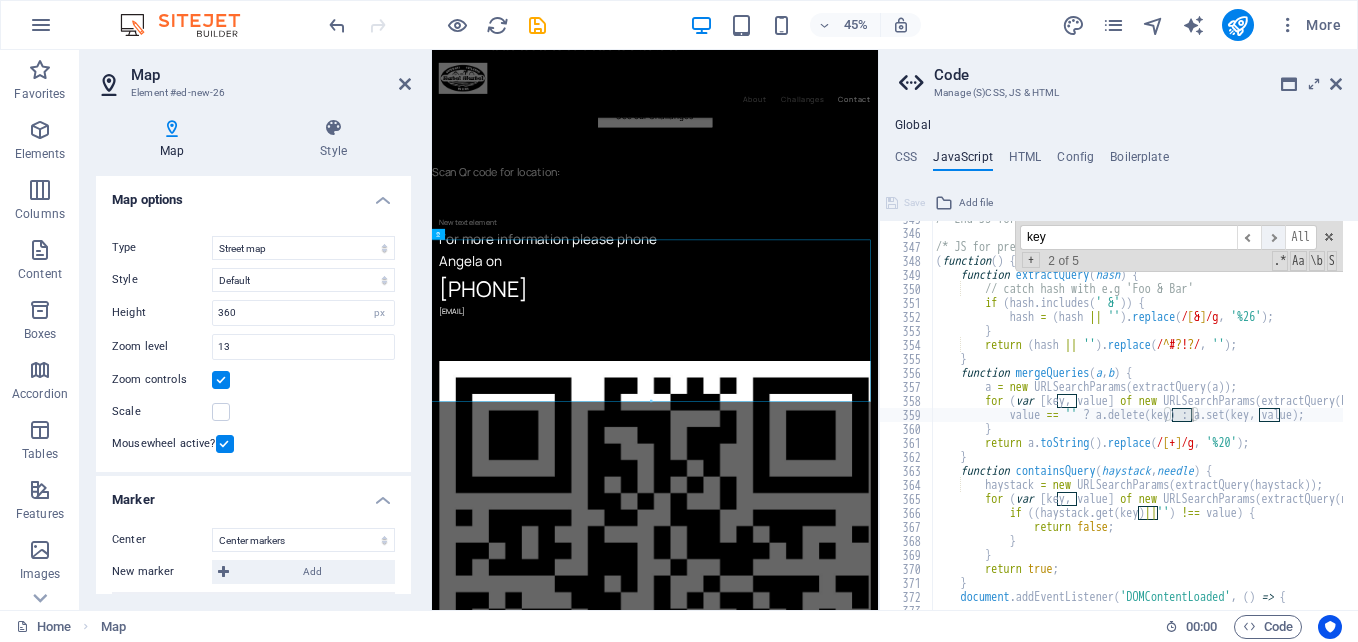 click on "​" at bounding box center (1273, 237) 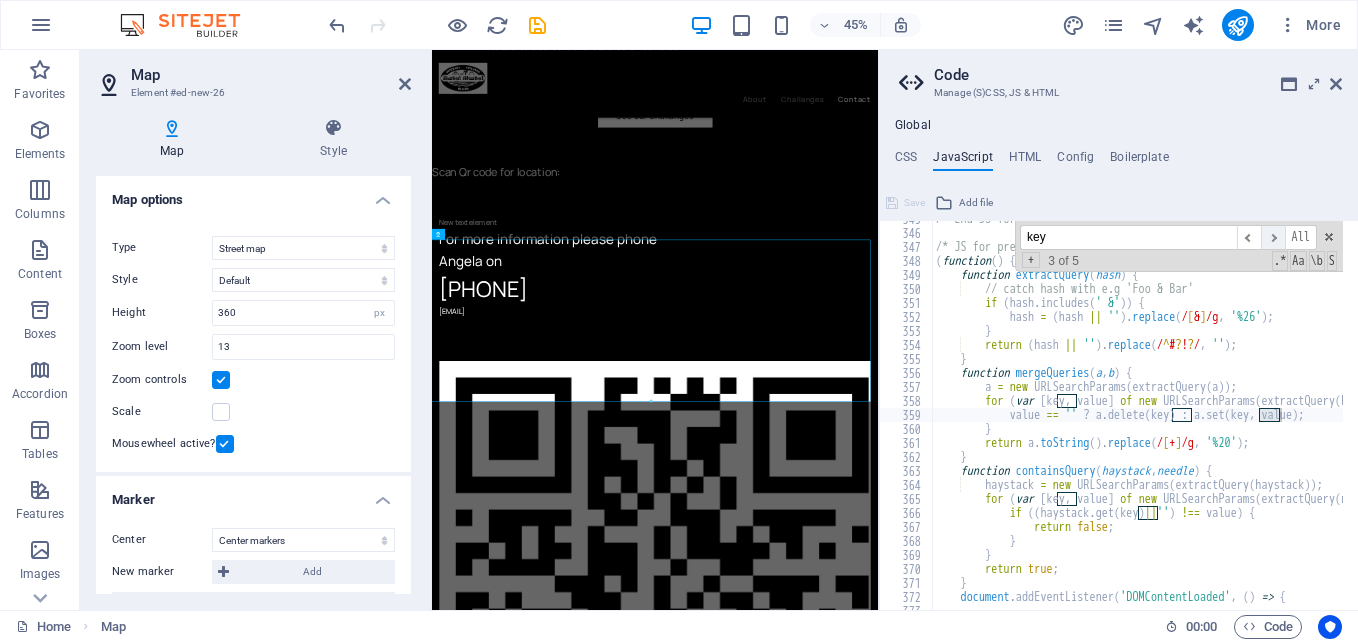 click on "​" at bounding box center (1273, 237) 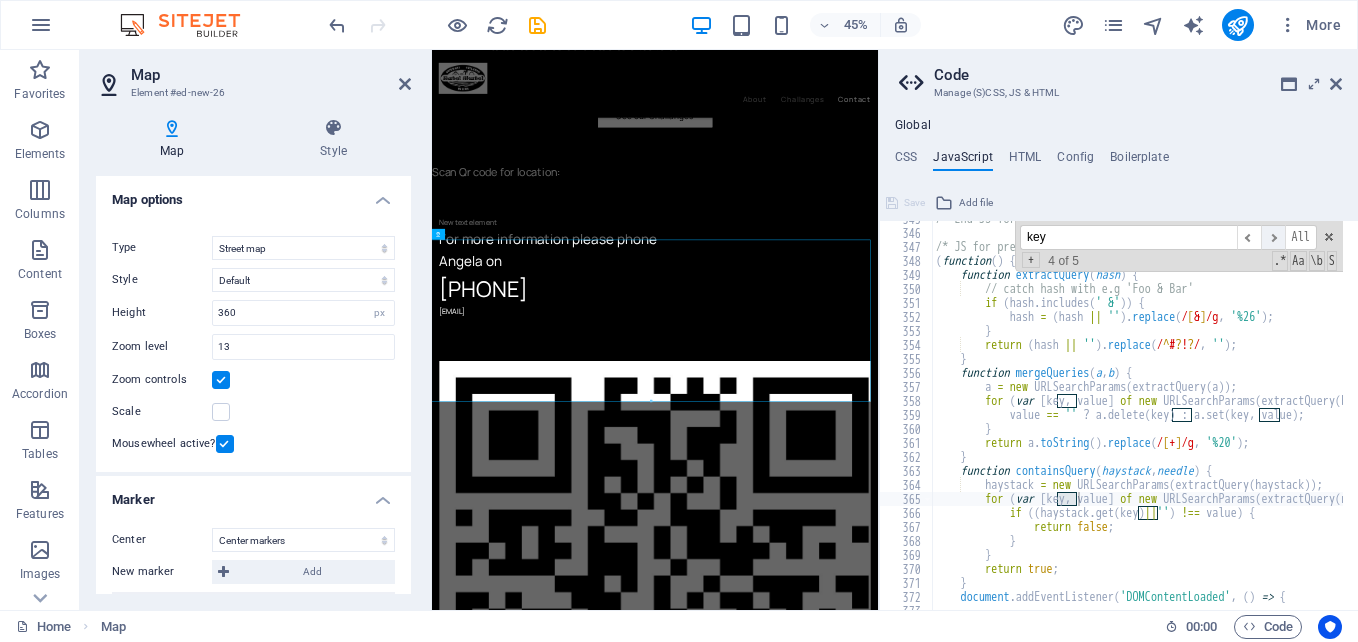 click on "​" at bounding box center [1273, 237] 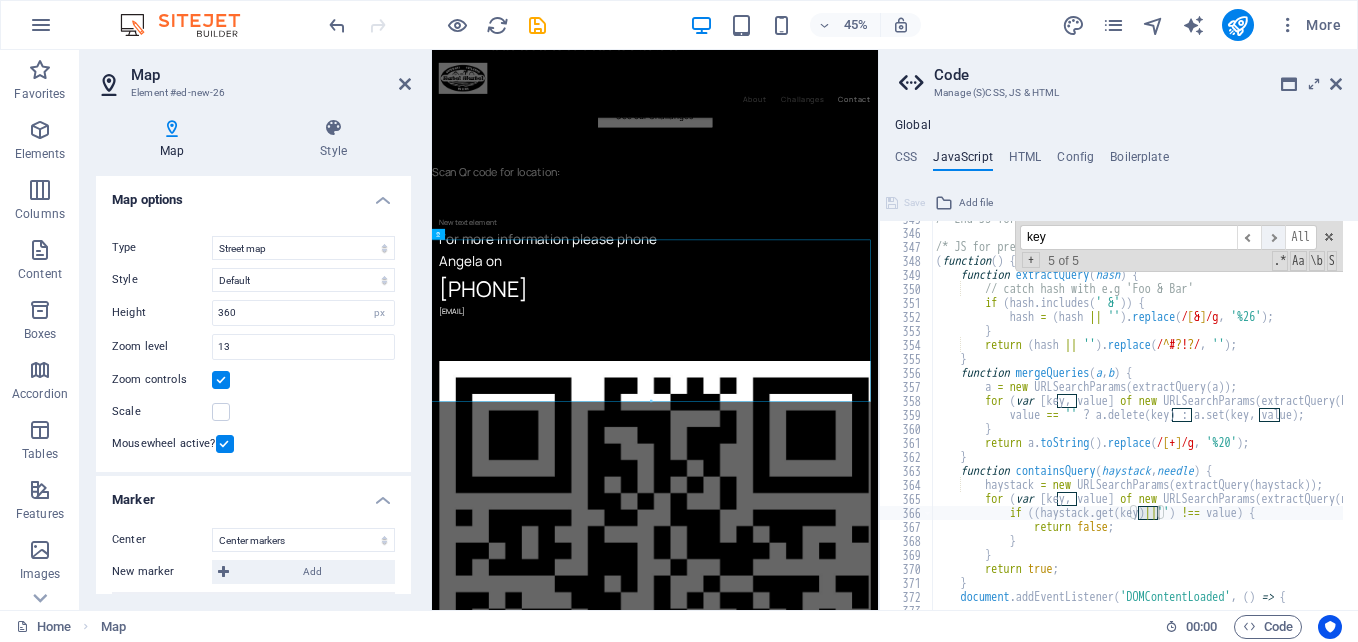click on "​" at bounding box center (1273, 237) 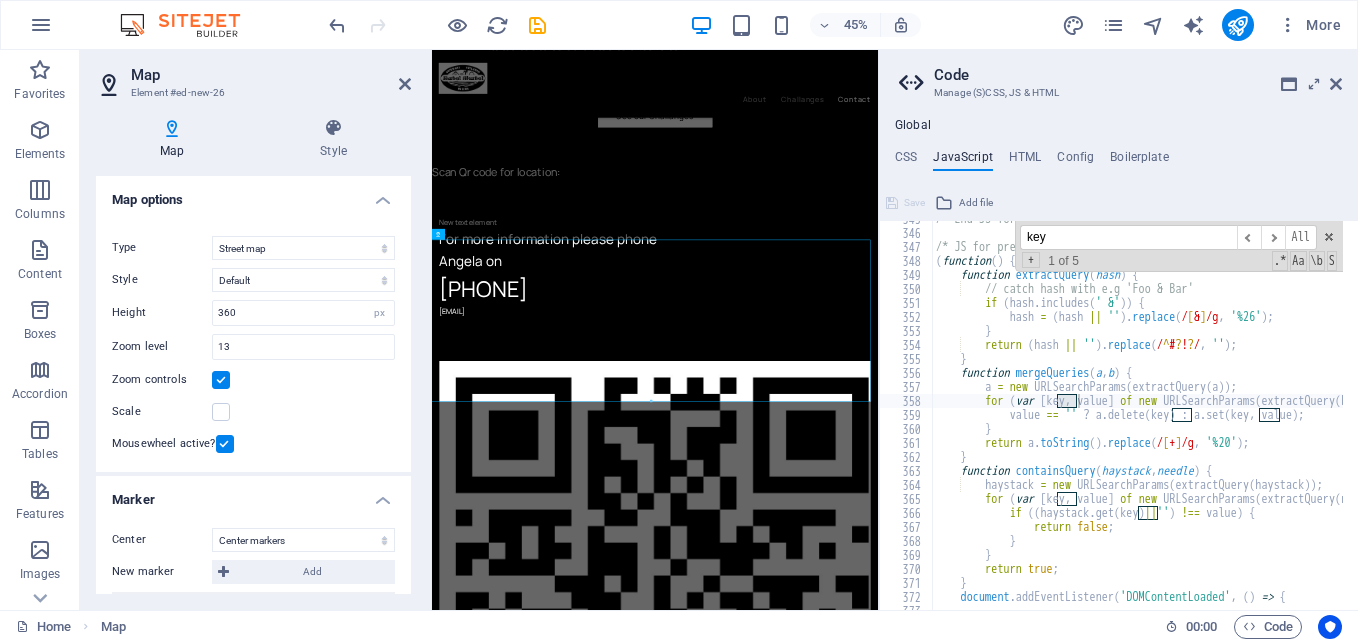 click on "/* End JS for preset "FIlter Gallery V3" */ /* JS for preset "Collection Filter Buttons" */ ( function ( )   {      function   extractQuery ( hash )   {           // catch hash with e.g 'Foo & Bar'           if   ( hash . includes ( ' &' ))   {                hash   =   ( hash   ||   '' ) . replace ( / [ & ] /g ,   '%26' ) ;           }           return   ( hash   ||   '' ) . replace ( / ^ # ? ! ? / ,   '' ) ;      }      function   mergeQueries ( a ,  b )   {           a   =   new   URLSearchParams ( extractQuery ( a )) ;           for   ( var   [ key ,   value ]   of   new   URLSearchParams ( extractQuery ( b )))   {                value   ==   ''   ?   a . delete ( key )   :   a . set ( key ,   value ) ;           }           return   a . toString ( ) . replace ( / [ + ] /g ,   '%20' ) ;      }      function   containsQuery ( haystack ,  needle )   {           haystack   =   new   URLSearchParams ( extractQuery ( haystack )) ;           for   ( var   [ key ,   value ]   of   new   URLSearchParams ( ( )))" at bounding box center (1391, 413) 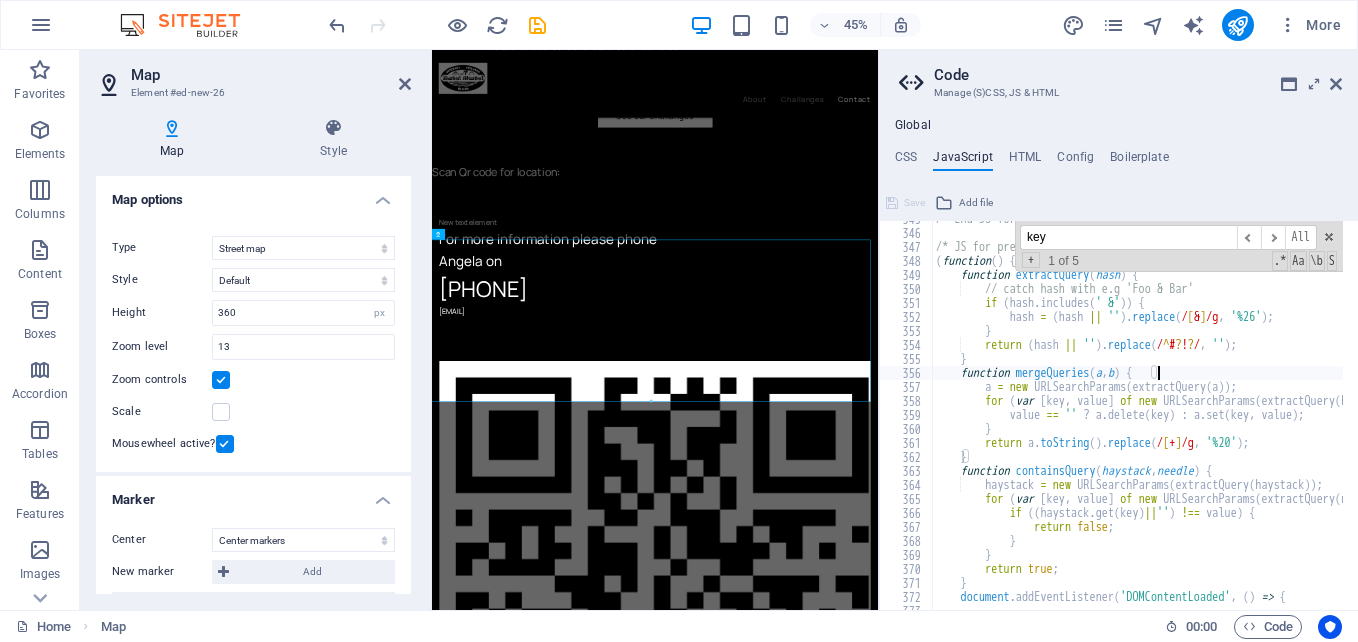 click on "/* End JS for preset "FIlter Gallery V3" */ /* JS for preset "Collection Filter Buttons" */ ( function ( )   {      function   extractQuery ( hash )   {           // catch hash with e.g 'Foo & Bar'           if   ( hash . includes ( ' &' ))   {                hash   =   ( hash   ||   '' ) . replace ( / [ & ] /g ,   '%26' ) ;           }           return   ( hash   ||   '' ) . replace ( / ^ # ? ! ? / ,   '' ) ;      }      function   mergeQueries ( a ,  b )   {           a   =   new   URLSearchParams ( extractQuery ( a )) ;           for   ( var   [ key ,   value ]   of   new   URLSearchParams ( extractQuery ( b )))   {                value   ==   ''   ?   a . delete ( key )   :   a . set ( key ,   value ) ;           }           return   a . toString ( ) . replace ( / [ + ] /g ,   '%20' ) ;      }      function   containsQuery ( haystack ,  needle )   {           haystack   =   new   URLSearchParams ( extractQuery ( haystack )) ;           for   ( var   [ key ,   value ]   of   new   URLSearchParams ( ( )))" at bounding box center (1391, 413) 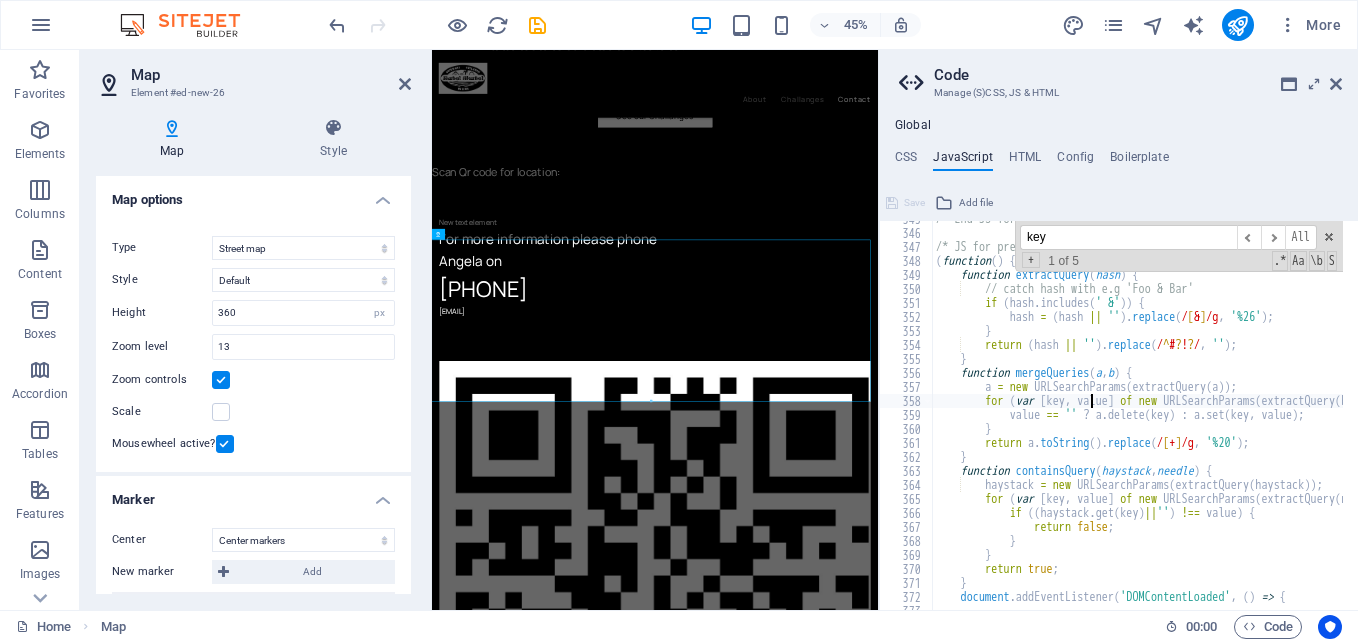 paste on "AIzaSyC6z6RNRqaKXuJ3eGdozcqoxC9LHTBjIkQ" 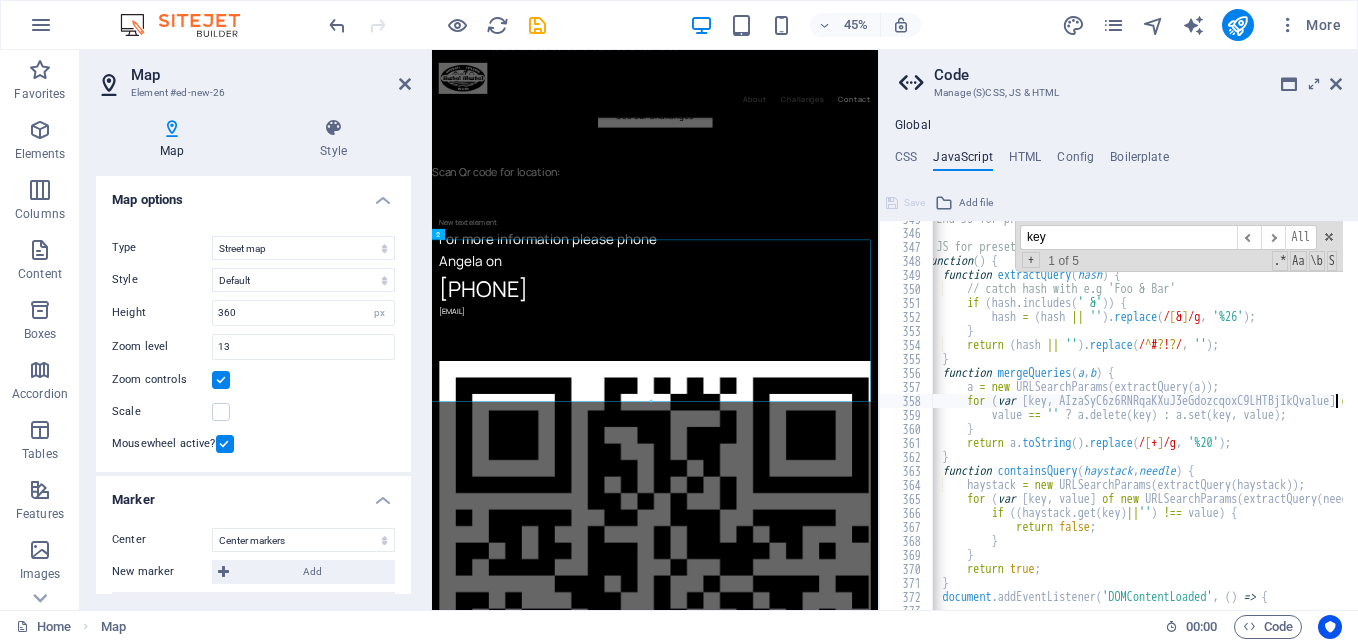 scroll, scrollTop: 0, scrollLeft: 18, axis: horizontal 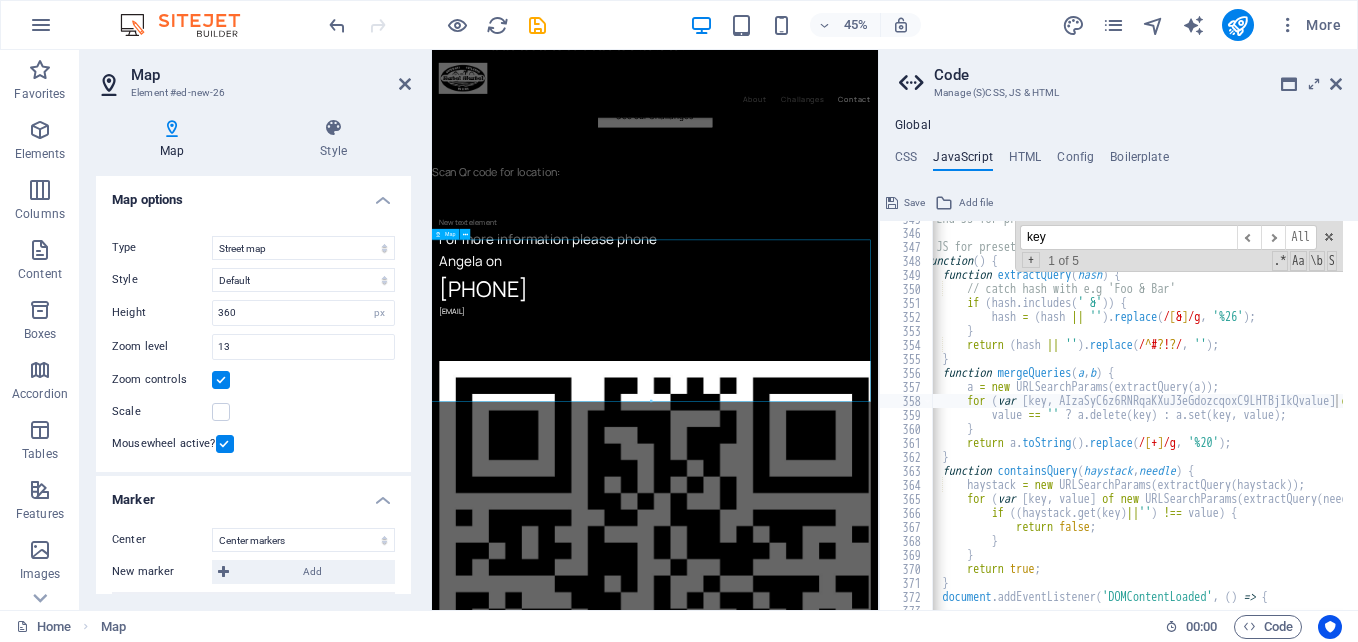 click on "Sorry! Something went wrong. This page didn't load Google Maps correctly. See the JavaScript console for technical details." at bounding box center (927, 1992) 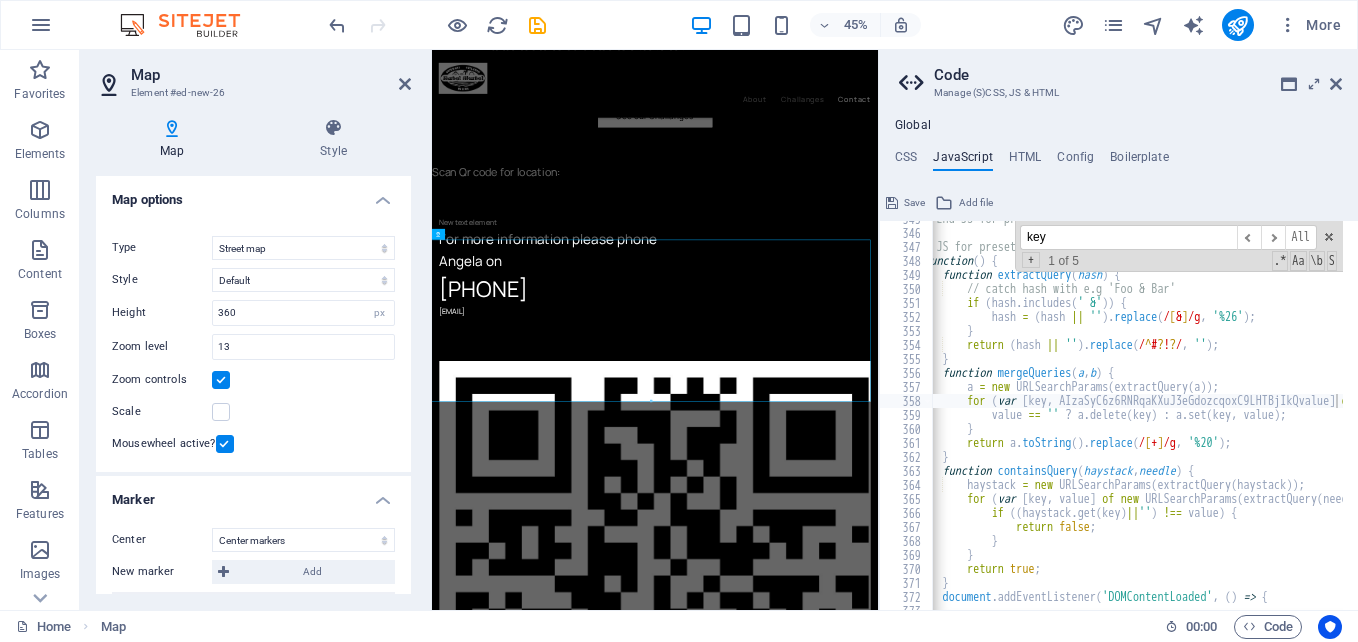 scroll, scrollTop: 4885, scrollLeft: 0, axis: vertical 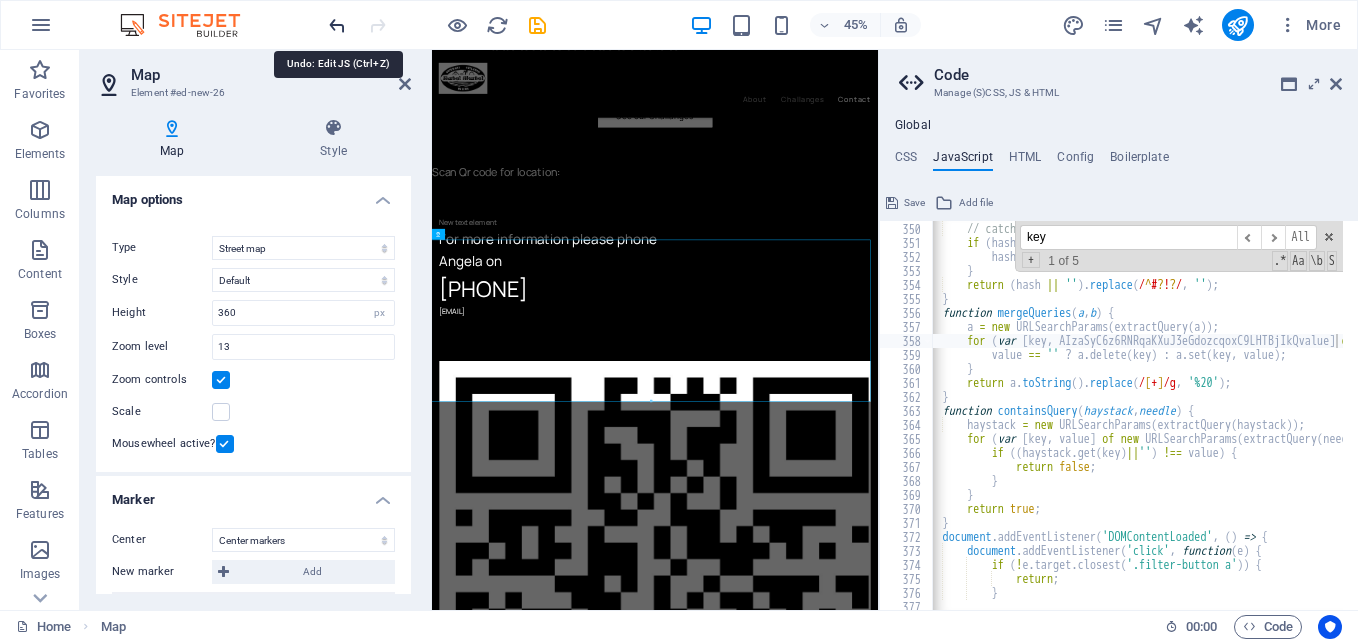 click at bounding box center [337, 25] 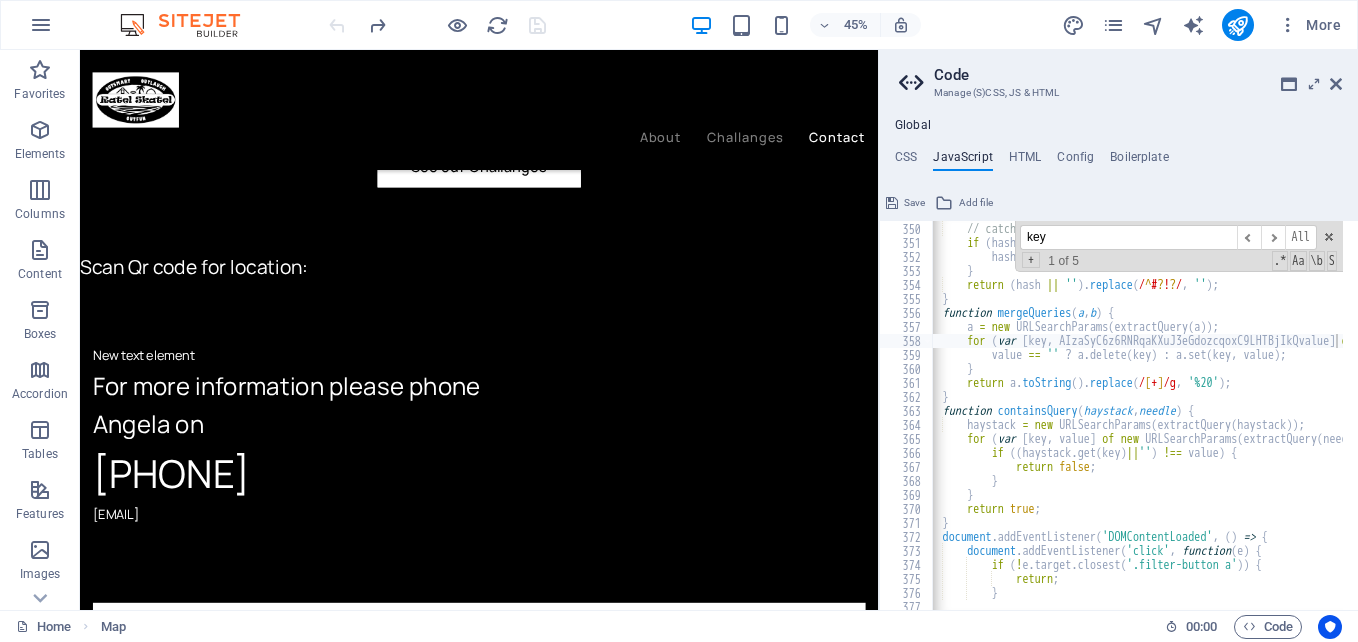 scroll, scrollTop: 3591, scrollLeft: 0, axis: vertical 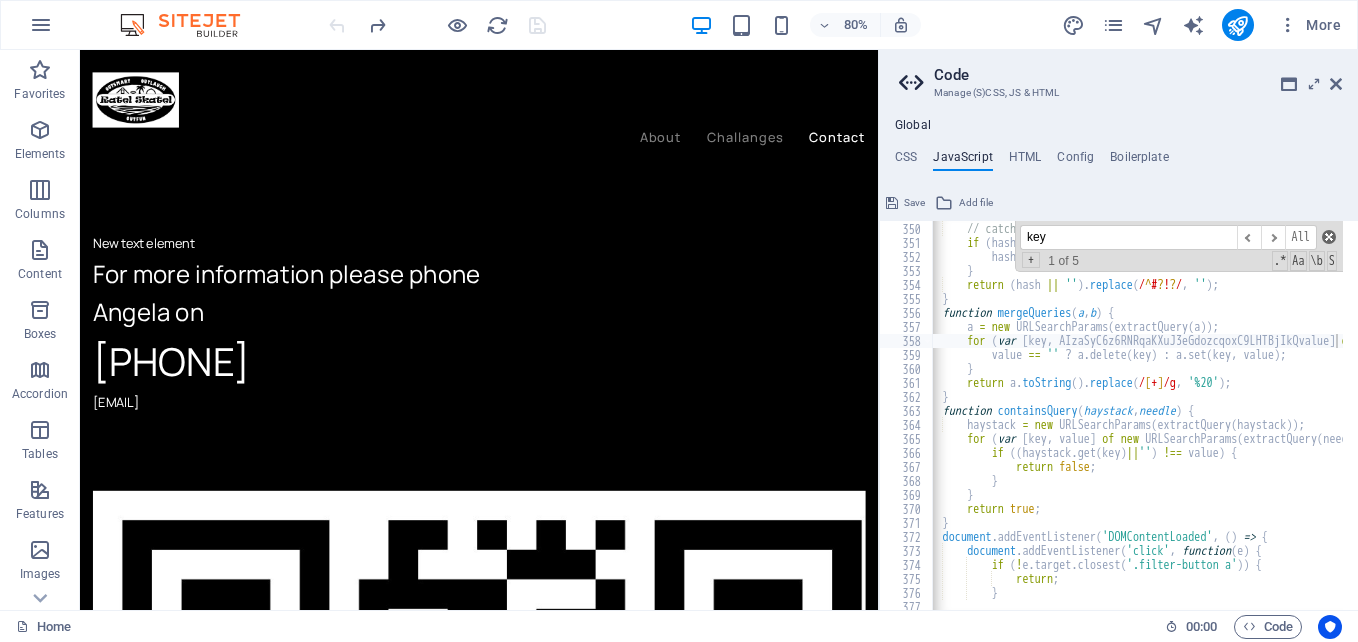 click at bounding box center [1329, 237] 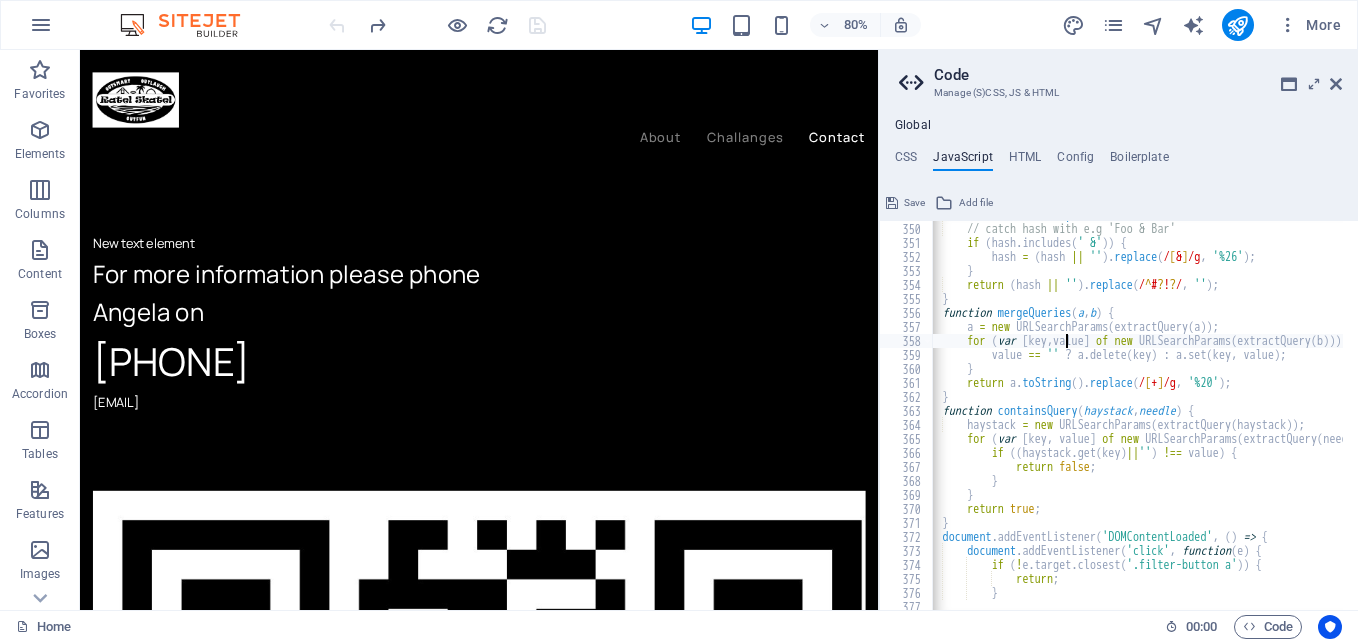 click on "function   extractQuery ( hash )   {           // catch hash with e.g 'Foo & Bar'           if   ( hash . includes ( ' &' ))   {                hash   =   ( hash   ||   '' ) . replace ( / [ & ] /g ,   '%26' ) ;           }           return   ( hash   ||   '' ) . replace ( / ^ # ? ! ? / ,   '' ) ;      }      function   mergeQueries ( a ,  b )   {           a   =   new   URLSearchParams ( extractQuery ( a )) ;           for   ( var   [ key , value ]   of   new   URLSearchParams ( extractQuery ( b )))   {                value   ==   ''   ?   a . delete ( key )   :   a . set ( key ,   value ) ;           }           return   a . toString ( ) . replace ( / [ + ] /g ,   '%20' ) ;      }      function   containsQuery ( haystack ,  needle )   {           haystack   =   new   URLSearchParams ( extractQuery ( haystack )) ;           for   ( var   [ key ,   value ]   of   new   URLSearchParams ( extractQuery ( needle )))   {                if   (( haystack . get ( key ) || '' )   !==   value )   {           return" at bounding box center (1373, 409) 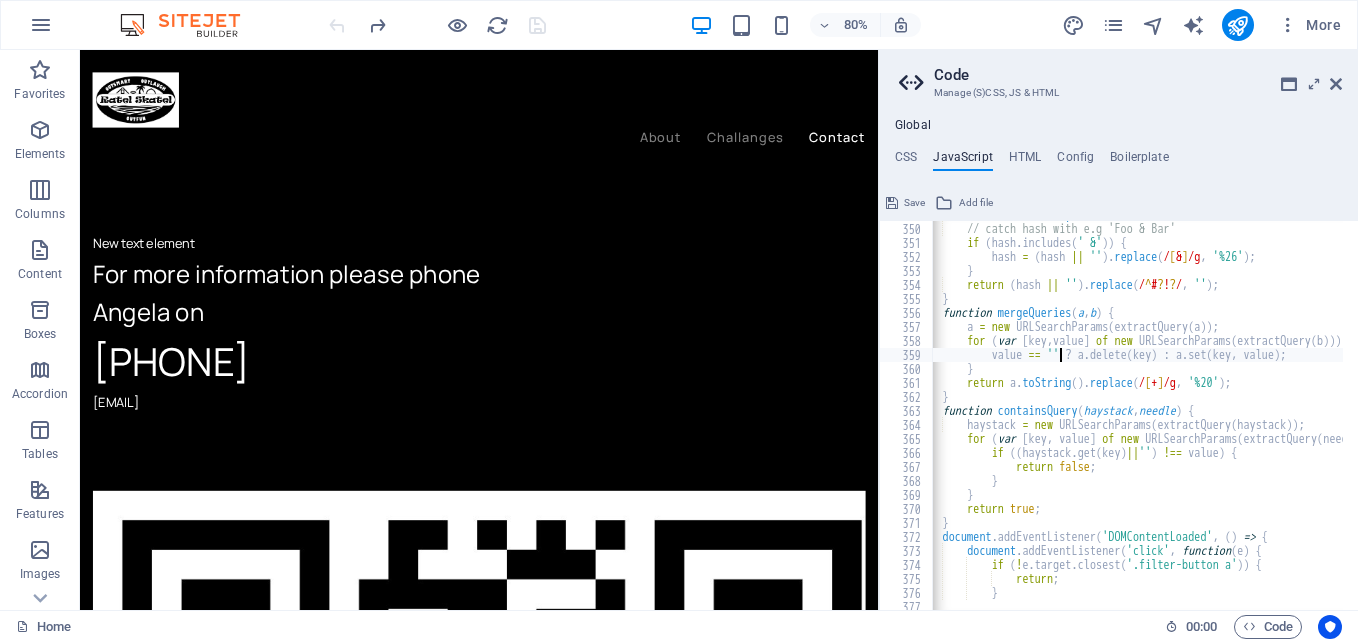click on "function   extractQuery ( hash )   {           // catch hash with e.g 'Foo & Bar'           if   ( hash . includes ( ' &' ))   {                hash   =   ( hash   ||   '' ) . replace ( / [ & ] /g ,   '%26' ) ;           }           return   ( hash   ||   '' ) . replace ( / ^ # ? ! ? / ,   '' ) ;      }      function   mergeQueries ( a ,  b )   {           a   =   new   URLSearchParams ( extractQuery ( a )) ;           for   ( var   [ key , value ]   of   new   URLSearchParams ( extractQuery ( b )))   {                value   ==   ''   ?   a . delete ( key )   :   a . set ( key ,   value ) ;           }           return   a . toString ( ) . replace ( / [ + ] /g ,   '%20' ) ;      }      function   containsQuery ( haystack ,  needle )   {           haystack   =   new   URLSearchParams ( extractQuery ( haystack )) ;           for   ( var   [ key ,   value ]   of   new   URLSearchParams ( extractQuery ( needle )))   {                if   (( haystack . get ( key ) || '' )   !==   value )   {           return" at bounding box center (1373, 409) 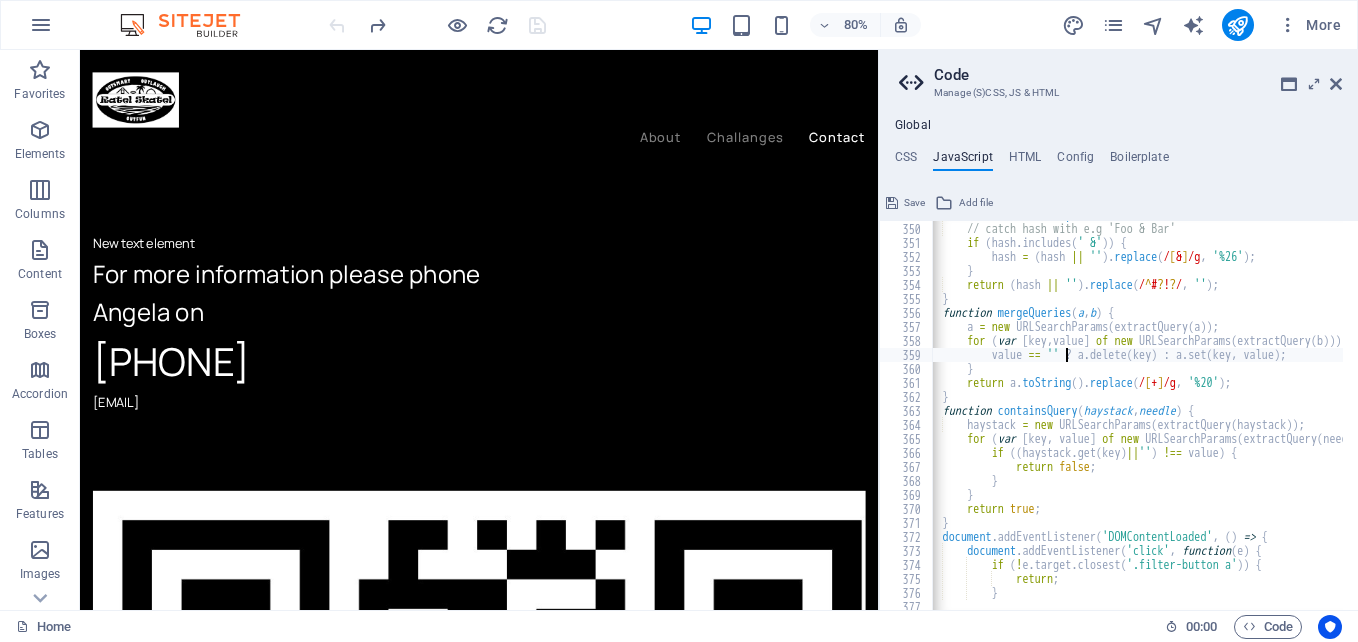 paste on "AIzaSyC6z6RNRqaKXuJ3eGdozcqoxC9LHTBjIkQ" 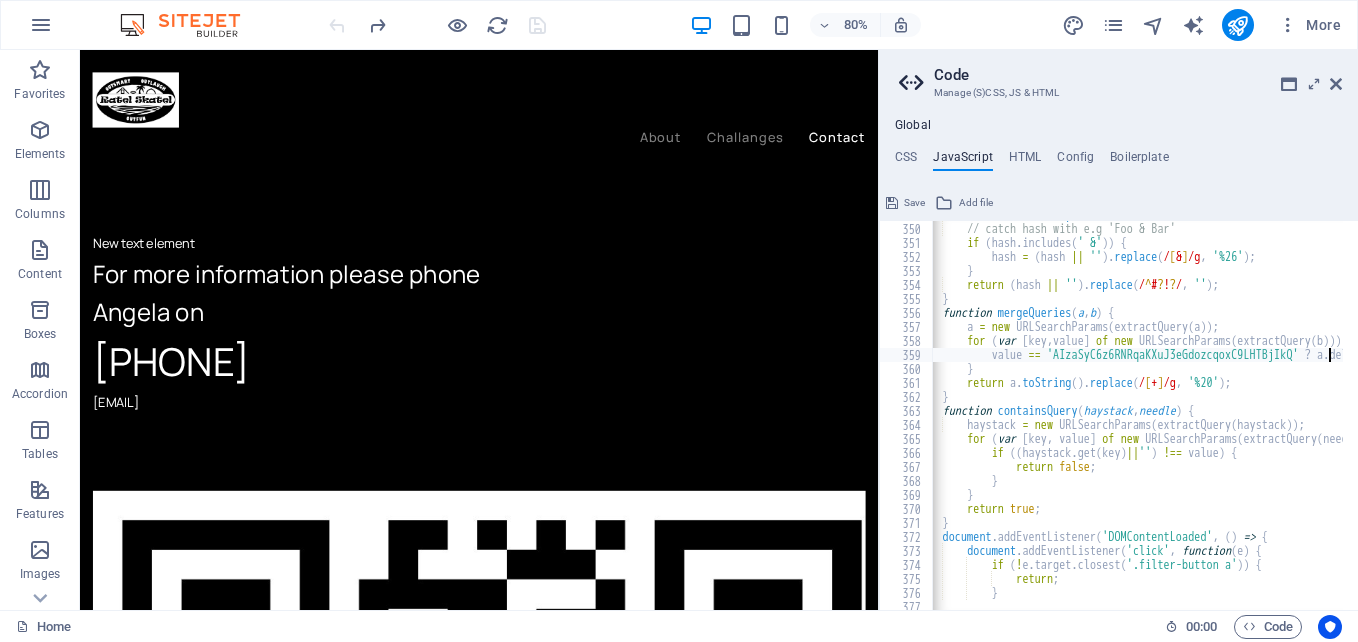 click on "function   extractQuery ( hash )   {           // catch hash with e.g 'Foo & Bar'           if   ( hash . includes ( ' &' ))   {                hash   =   ( hash   ||   '' ) . replace ( / [ & ] /g ,   '%26' ) ;           }           return   ( hash   ||   '' ) . replace ( / ^ # ? ! ? / ,   '' ) ;      }      function   mergeQueries ( a ,  b )   {           a   =   new   URLSearchParams ( extractQuery ( a )) ;           for   ( var   [ key , value ]   of   new   URLSearchParams ( extractQuery ( b )))   {                value   ==   'AIzaSyC6z6RNRqaKXuJ3eGdozcqoxC9LHTBjIkQ'   ?   a . delete ( key )   :   a . set ( key ,   value ) ;           }           return   a . toString ( ) . replace ( / [ + ] /g ,   '%20' ) ;      }      function   containsQuery ( haystack ,  needle )   {           haystack   =   new   URLSearchParams ( extractQuery ( haystack )) ;           for   ( var   [ key ,   value ]   of   new   URLSearchParams ( extractQuery ( needle )))   {                if   (( haystack . get ( key ) || ''" at bounding box center [1373, 409] 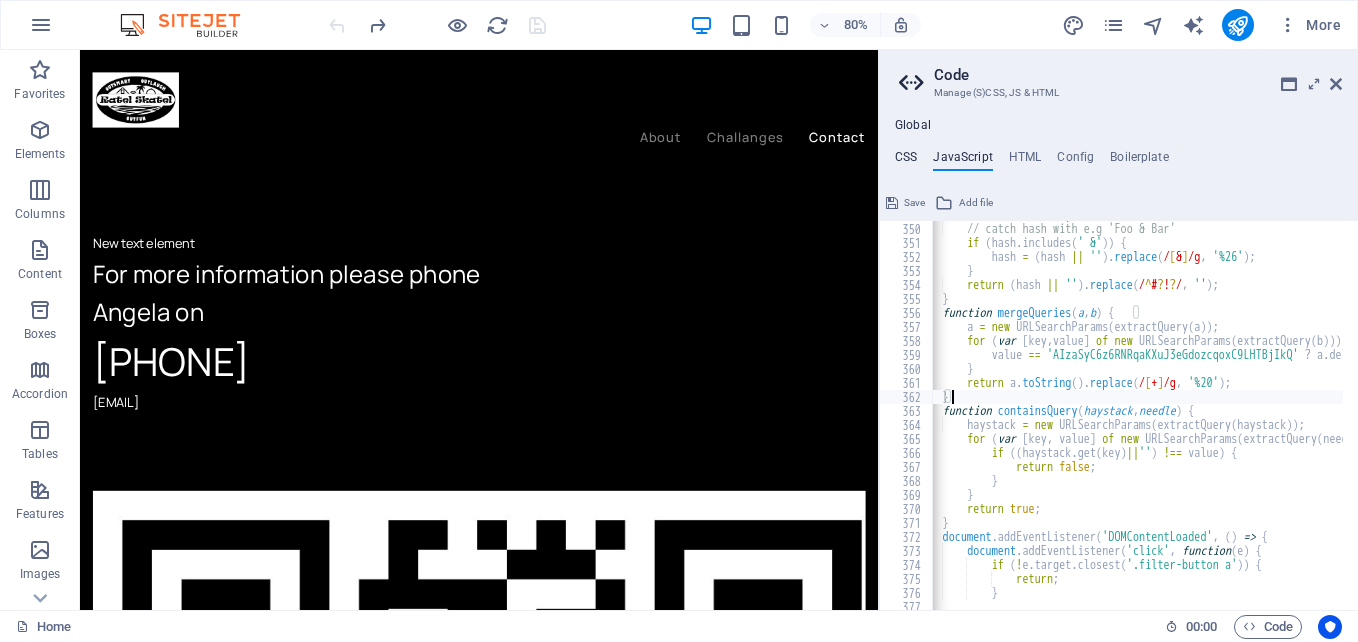 click on "CSS" at bounding box center [906, 161] 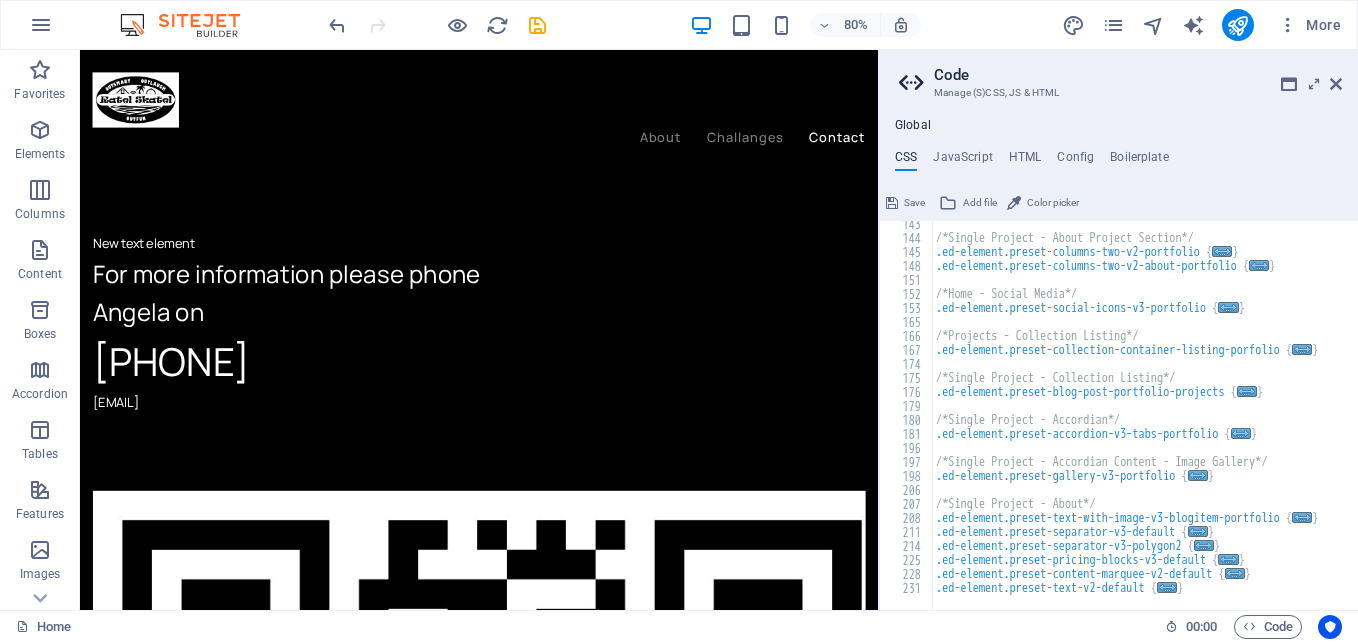 click on "Code Manage (S)CSS, JS & HTML Global CSS JavaScript HTML Config Boilerplate // 143 144 145 148 151 152 153 165 166 167 174 175 176 179 180 181 196 197 198 206 207 208 211 214 225 228 231 /*Single Project - About Project Section*/ .ed-element.preset-columns-two-v2-portfolio   { ... } .ed-element.preset-columns-two-v2-about-portfolio   { ... } /*Home - Social Media*/ .ed-element.preset-social-icons-v3-portfolio   { ... } /*Projects - Collection Listing*/ .ed-element.preset-collection-container-listing-porfolio   { ... } /*Single Project - Collection Listing*/ .ed-element.preset-blog-post-portfolio-projects   { ... } /*Single Project - Accordian*/ .ed-element.preset-accordion-v3-tabs-portfolio   { ... } /*Single Project - Accordian Content - Image Gallery*/ .ed-element.preset-gallery-v3-portfolio   { ... } /*Single Project - About*/ .ed-element.preset-text-with-image-v3-blogitem-portfolio   { ... } .ed-element.preset-separator-v3-default   { ... } .ed-element.preset-separator-v3-polygon2   { ... }   { ... }   {" at bounding box center [1118, 330] 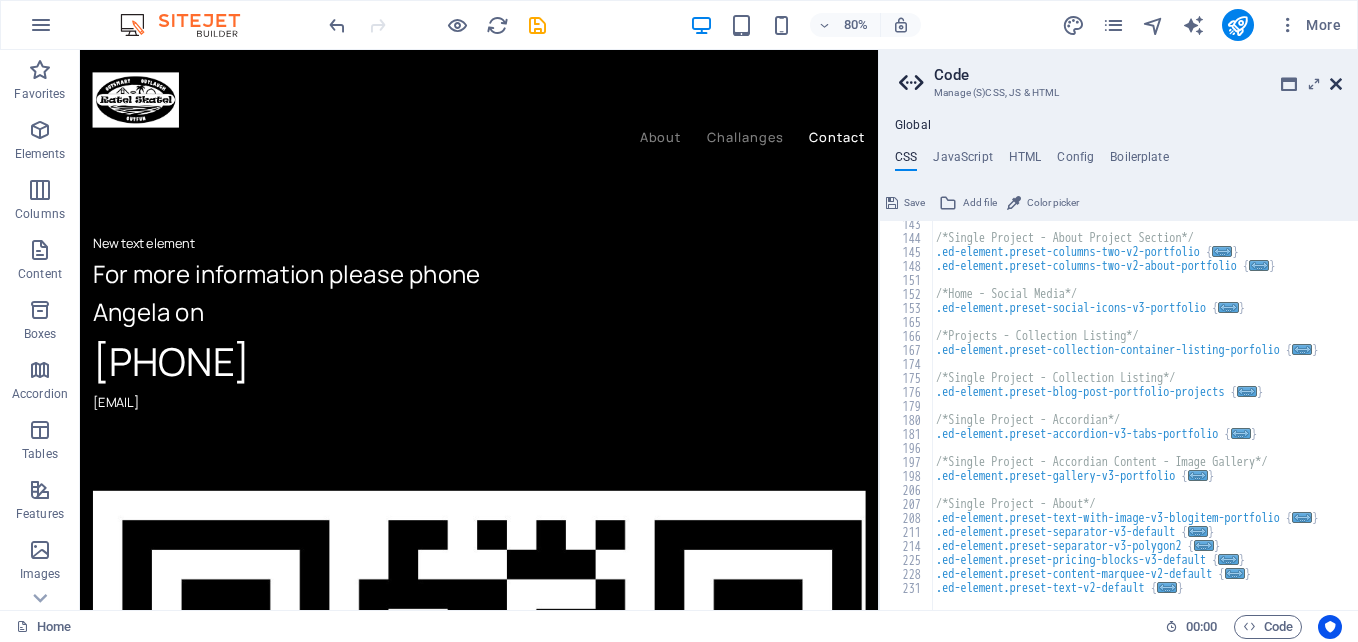 click at bounding box center [1336, 84] 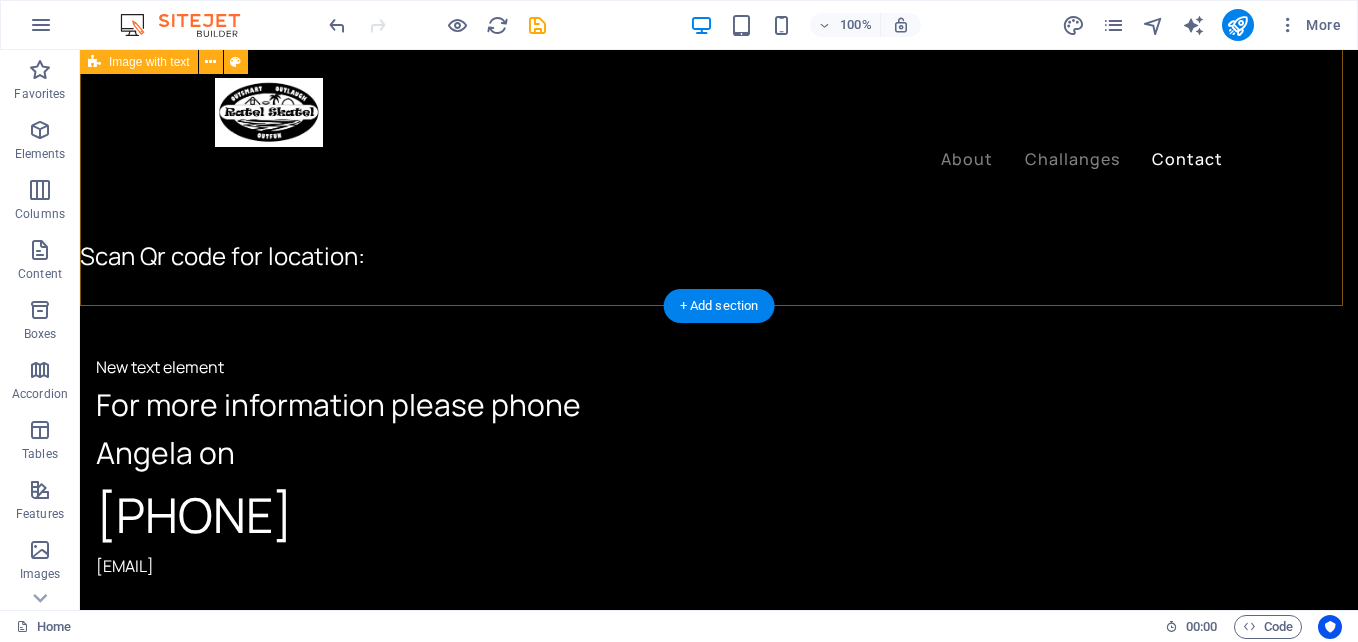 scroll, scrollTop: 3511, scrollLeft: 0, axis: vertical 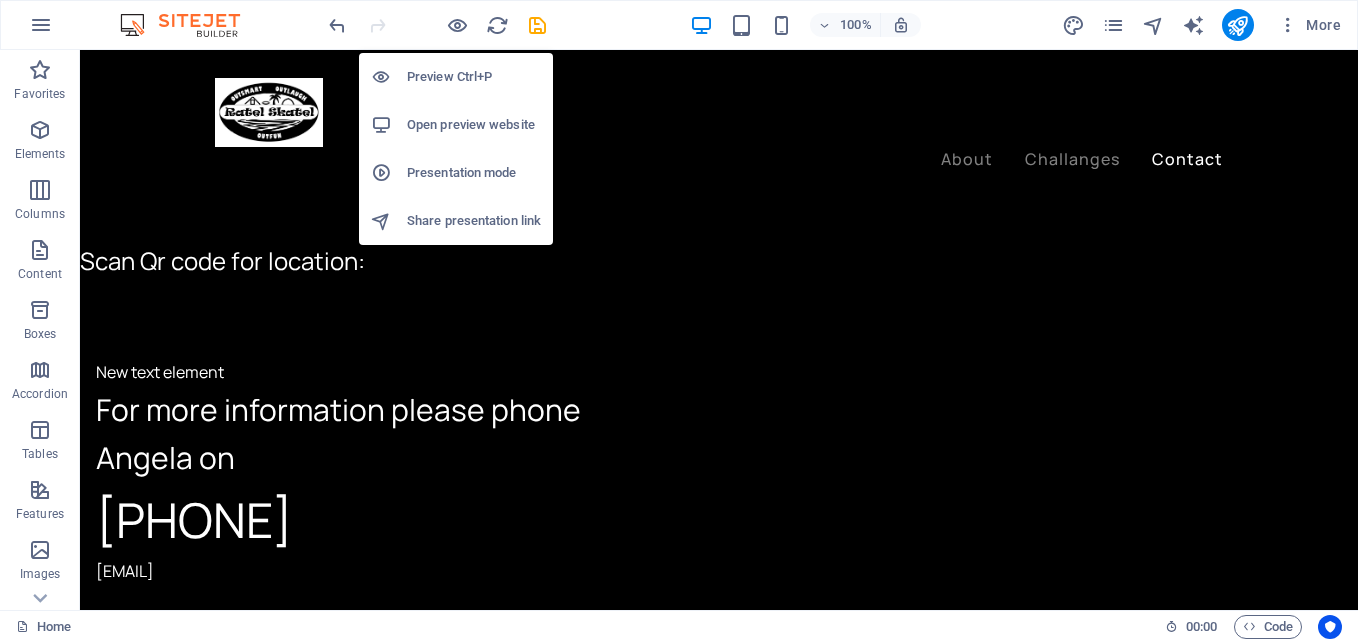 click on "Open preview website" at bounding box center [474, 125] 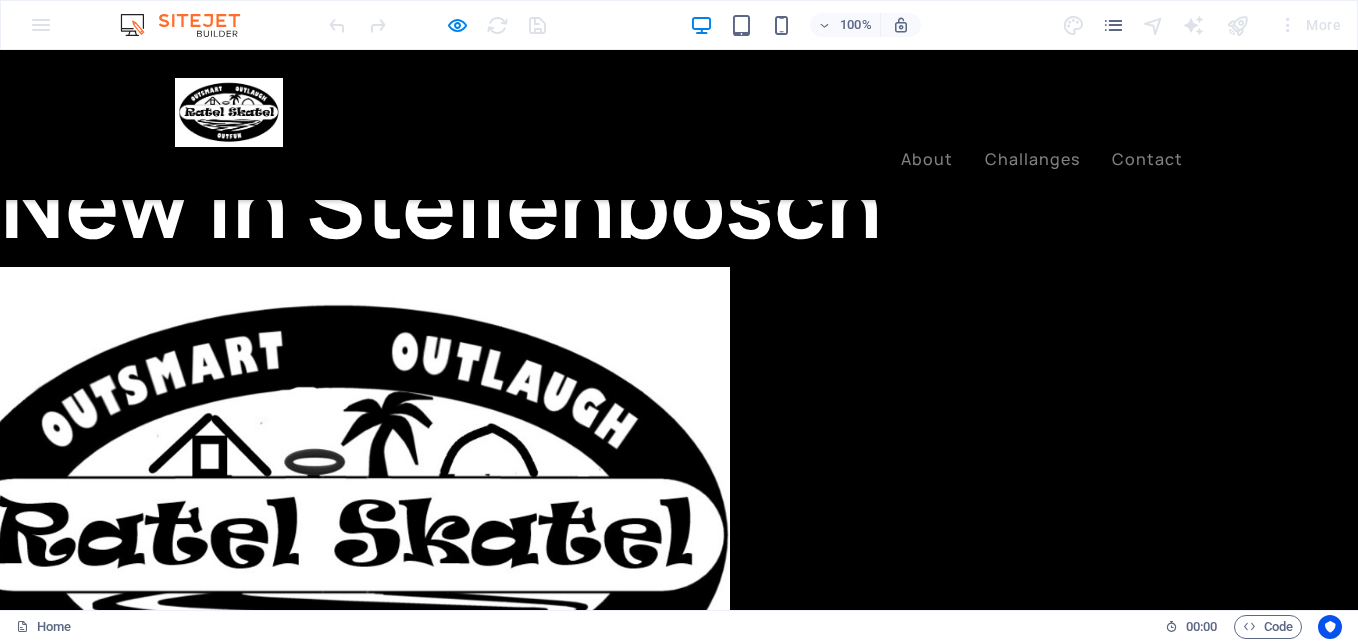 scroll, scrollTop: 0, scrollLeft: 0, axis: both 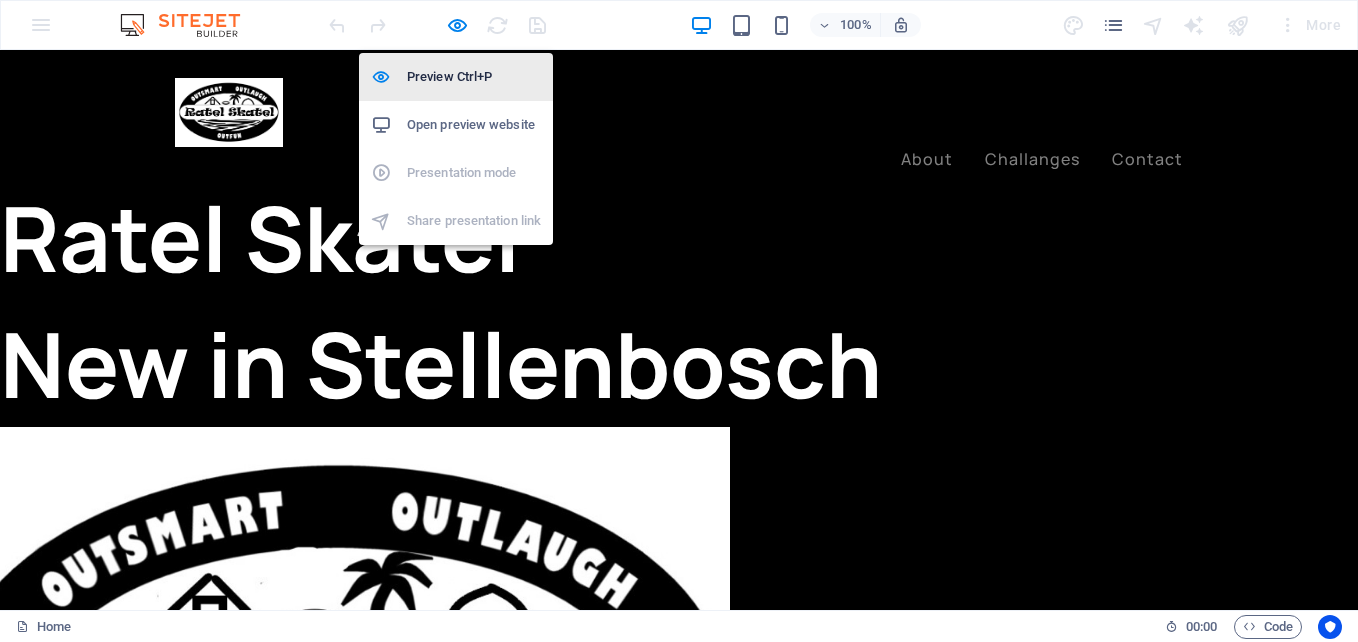 click on "Preview Ctrl+P" at bounding box center [474, 77] 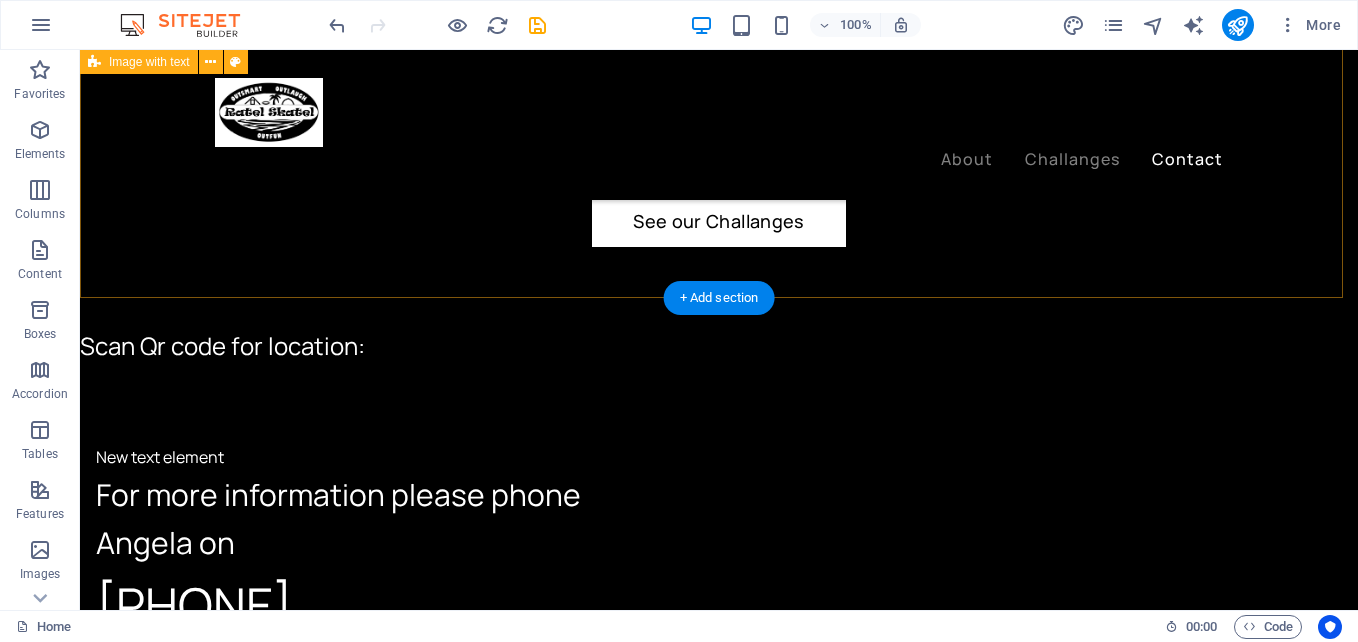 scroll, scrollTop: 3400, scrollLeft: 0, axis: vertical 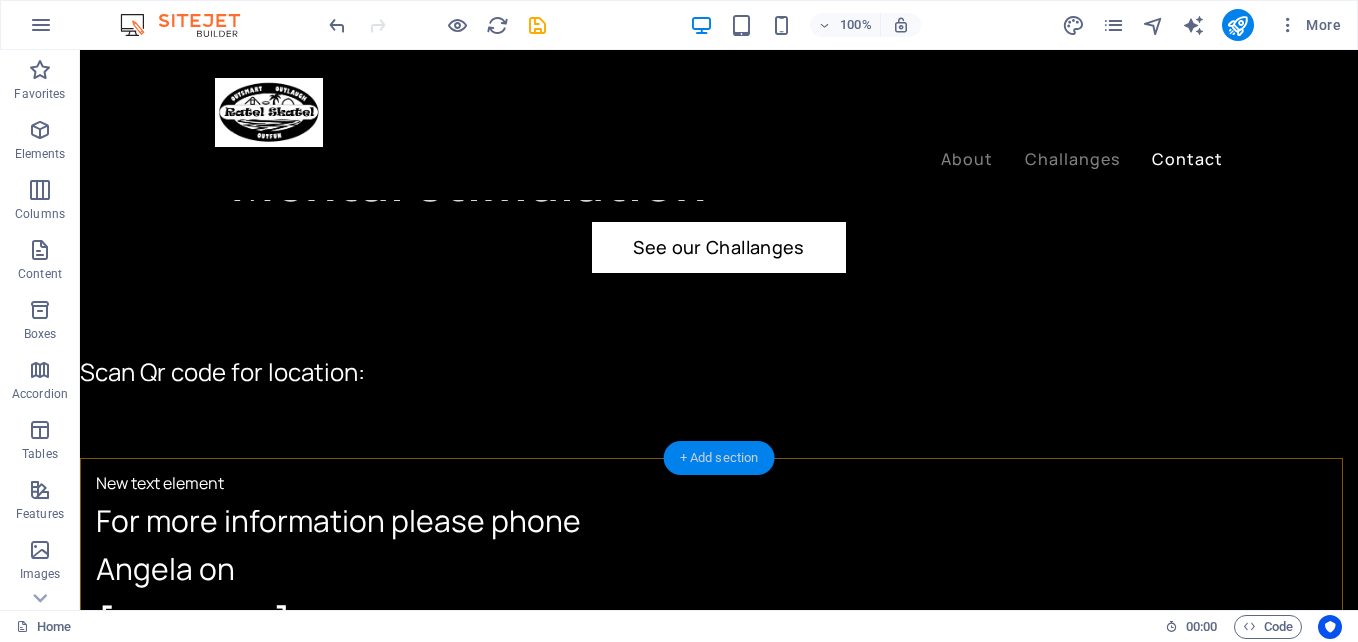click on "+ Add section" at bounding box center [719, 458] 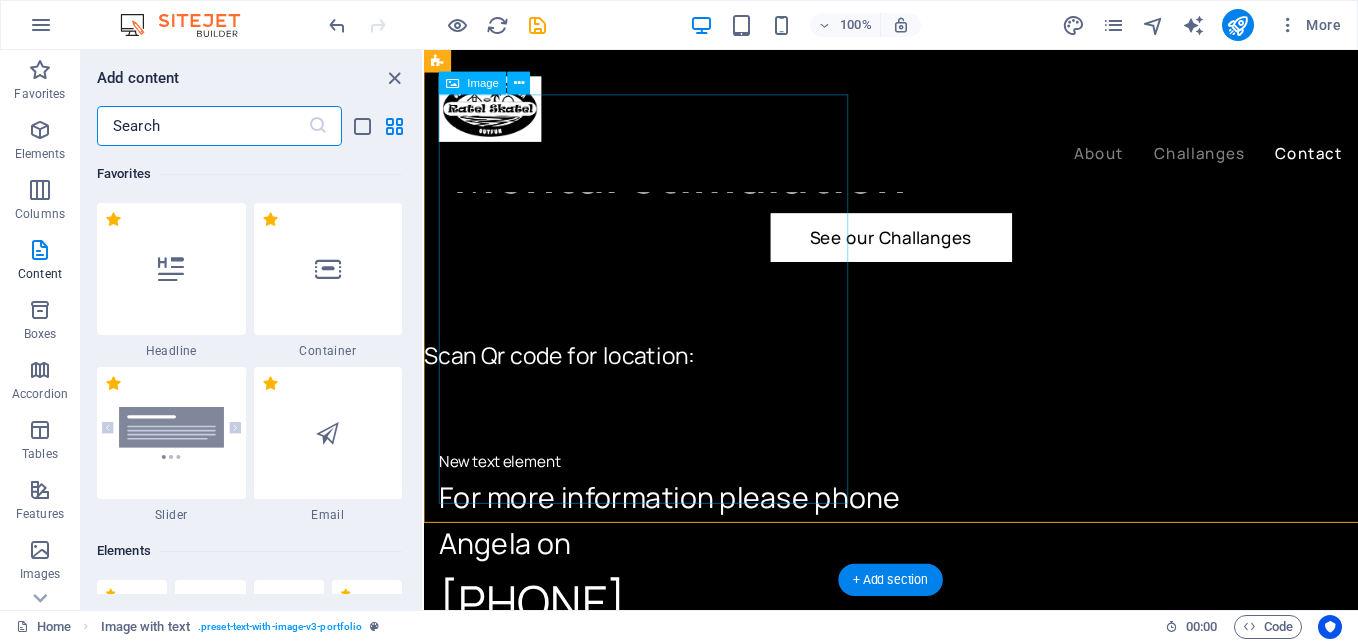 scroll, scrollTop: 3310, scrollLeft: 0, axis: vertical 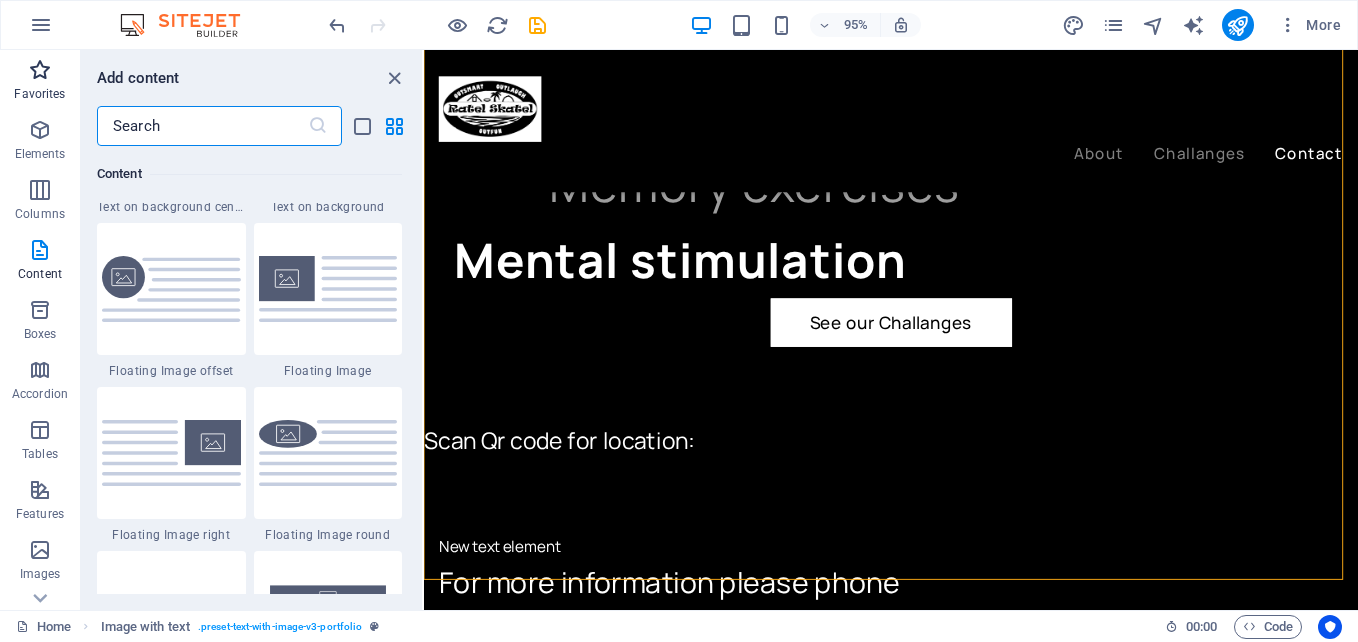 click at bounding box center [40, 70] 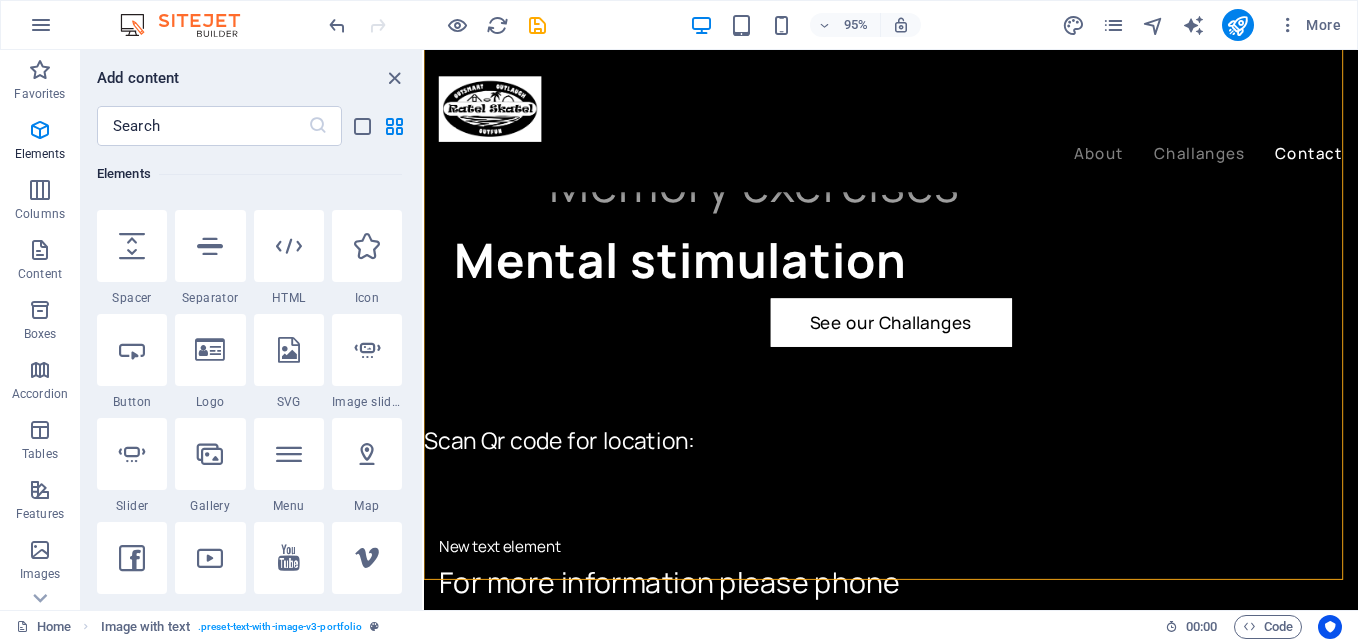 scroll, scrollTop: 500, scrollLeft: 0, axis: vertical 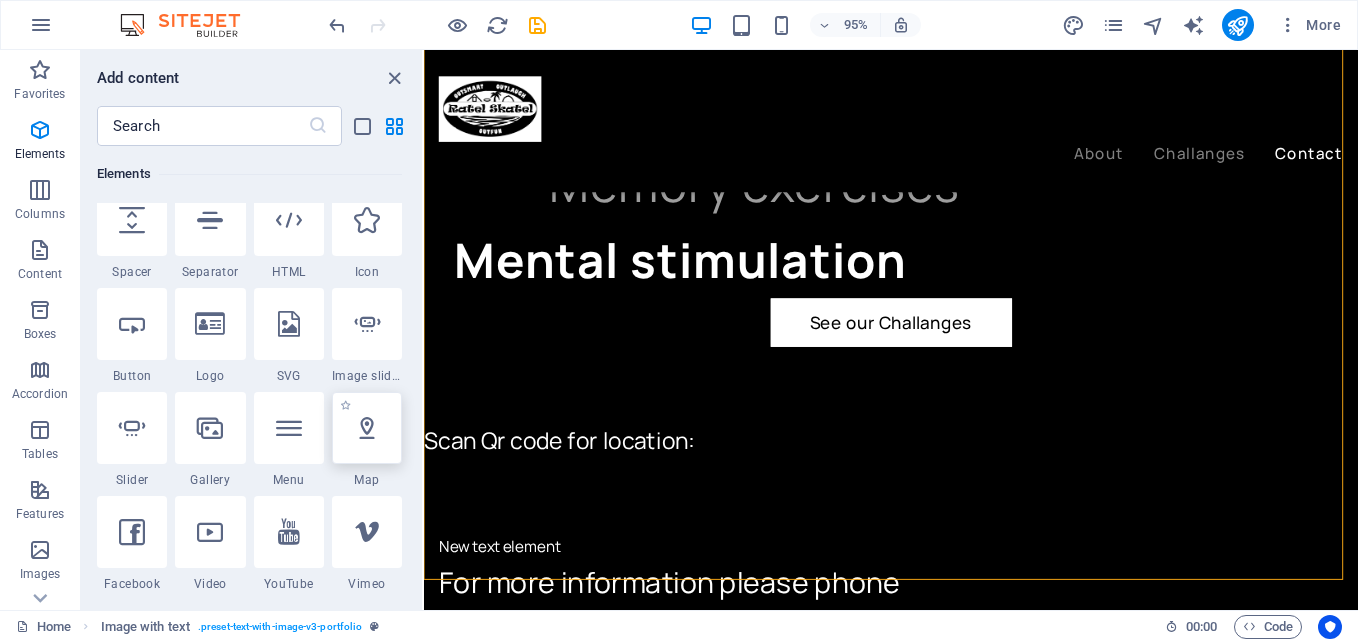 click at bounding box center (367, 428) 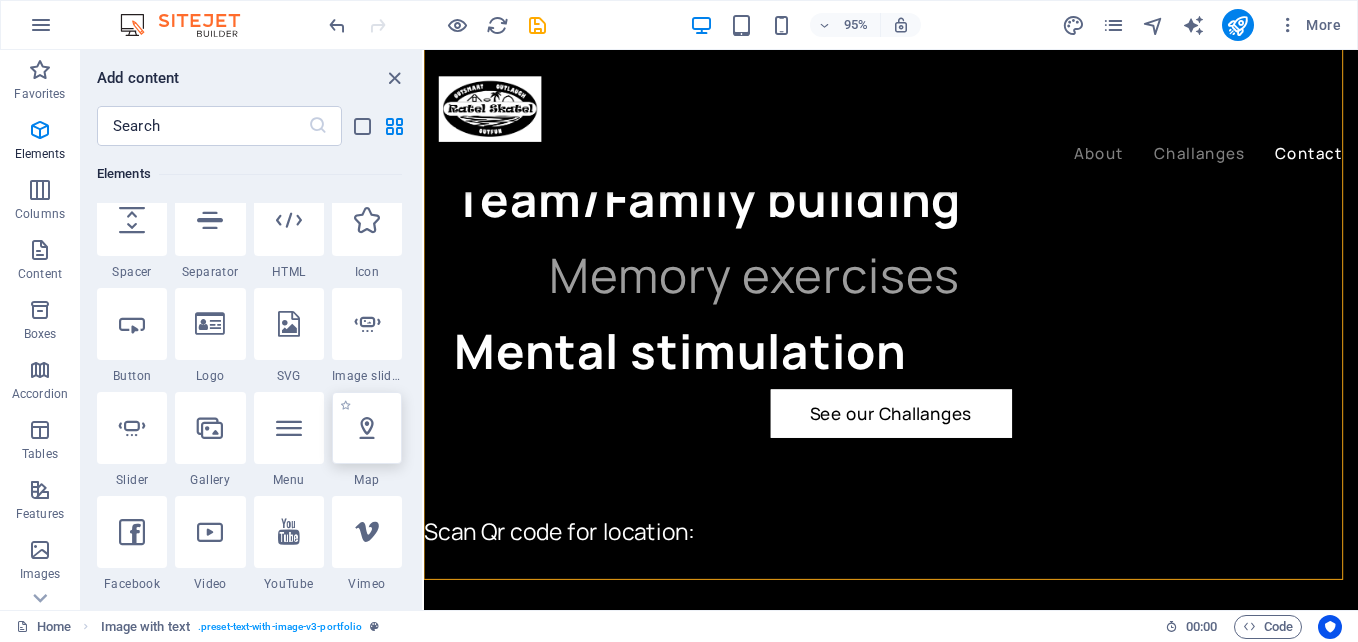 select on "1" 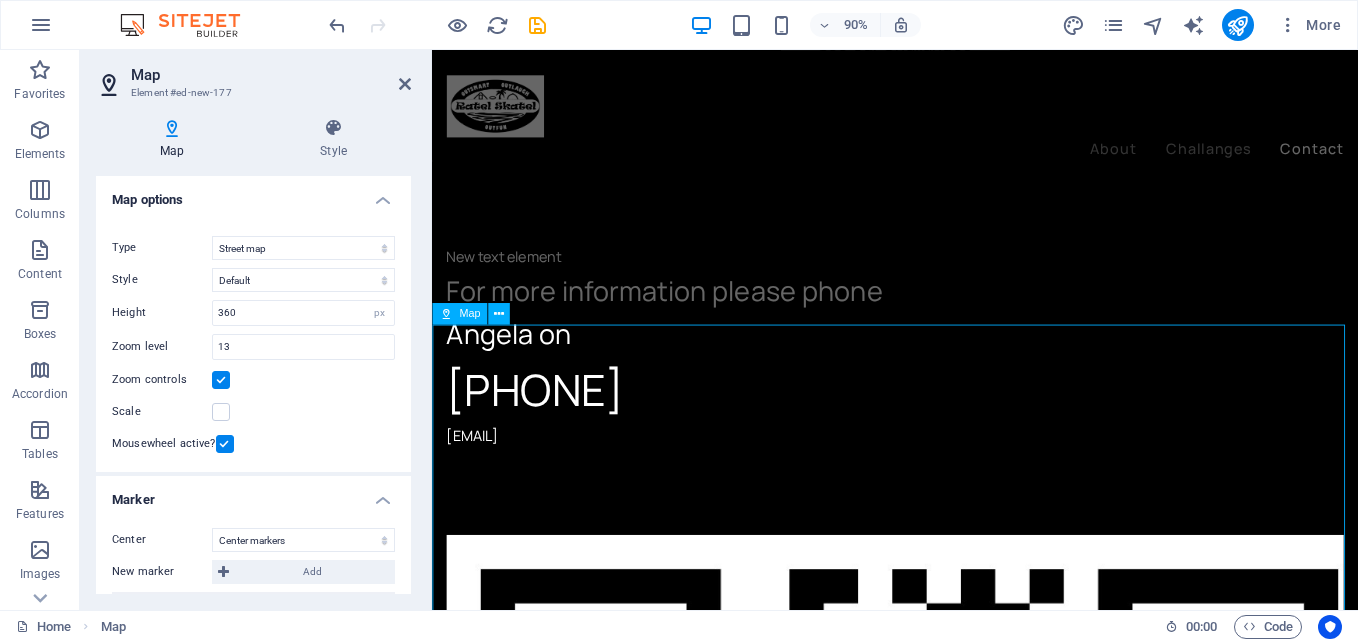 scroll, scrollTop: 3614, scrollLeft: 0, axis: vertical 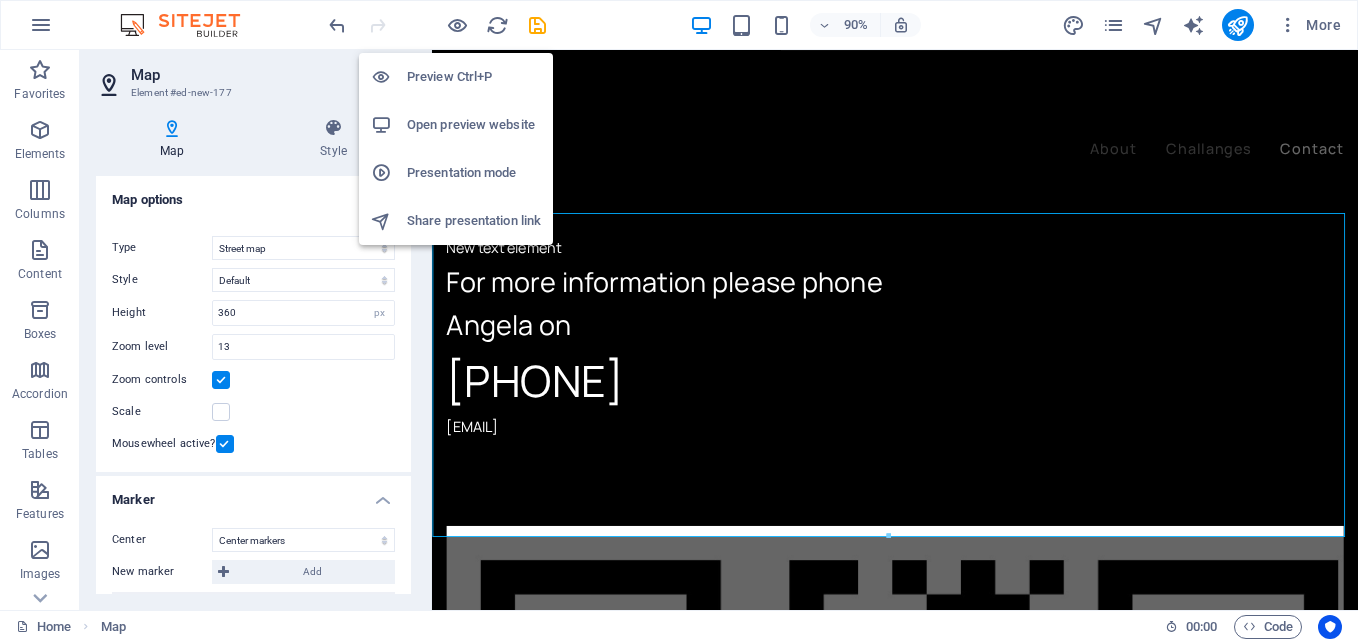 click on "Open preview website" at bounding box center [474, 125] 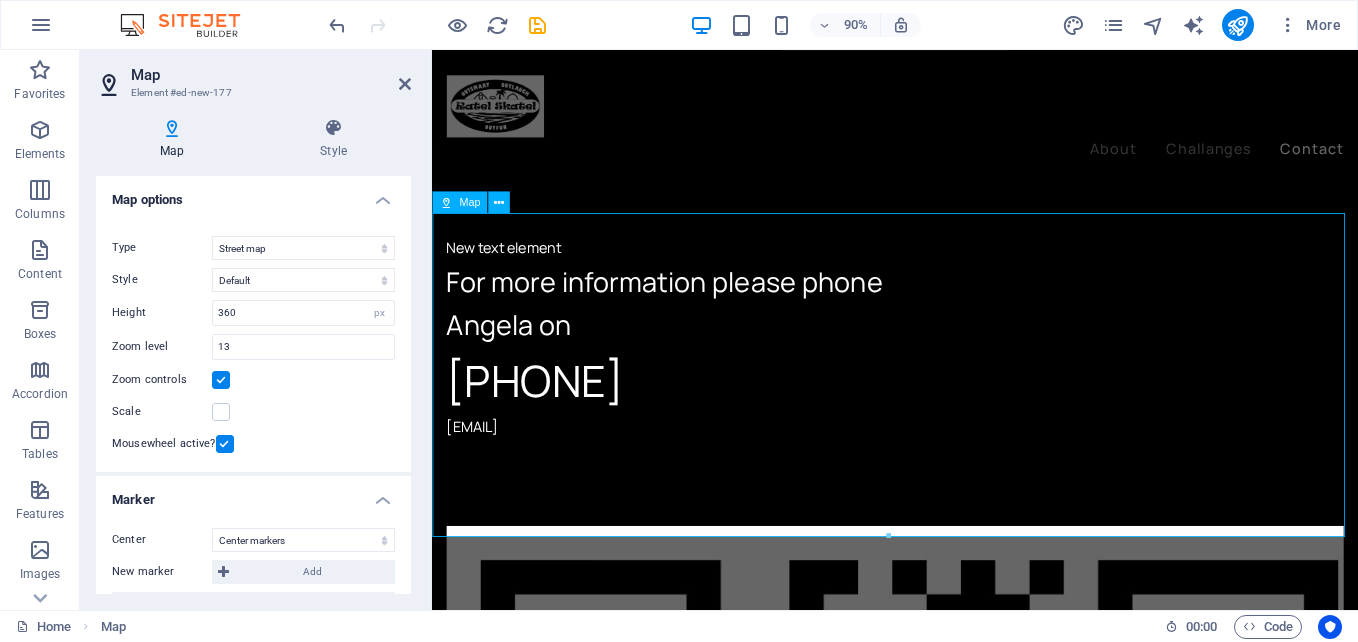 click at bounding box center [946, 1867] 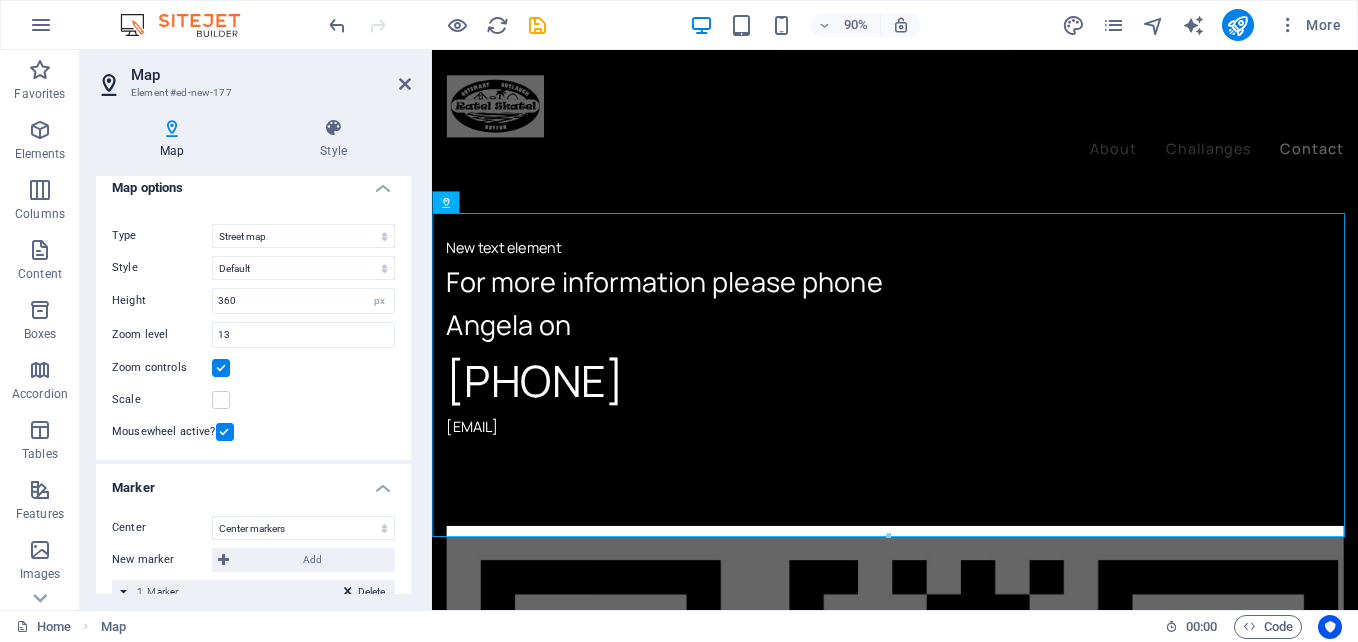 scroll, scrollTop: 6, scrollLeft: 0, axis: vertical 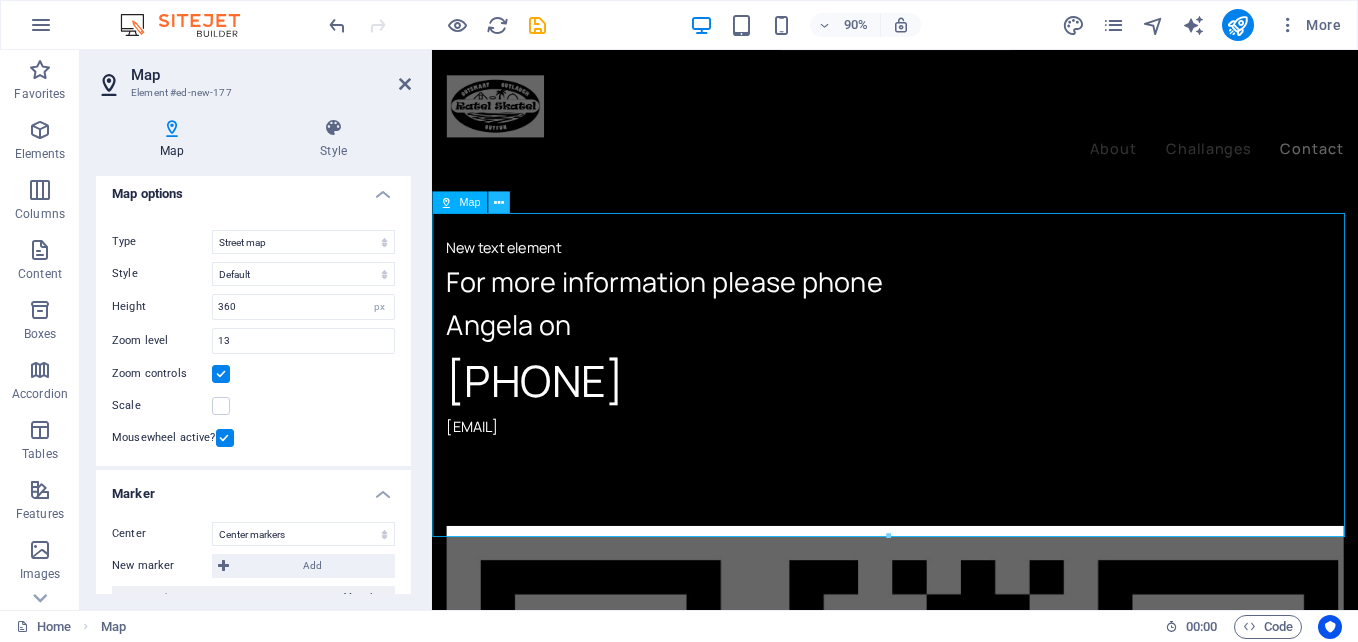 click at bounding box center (499, 202) 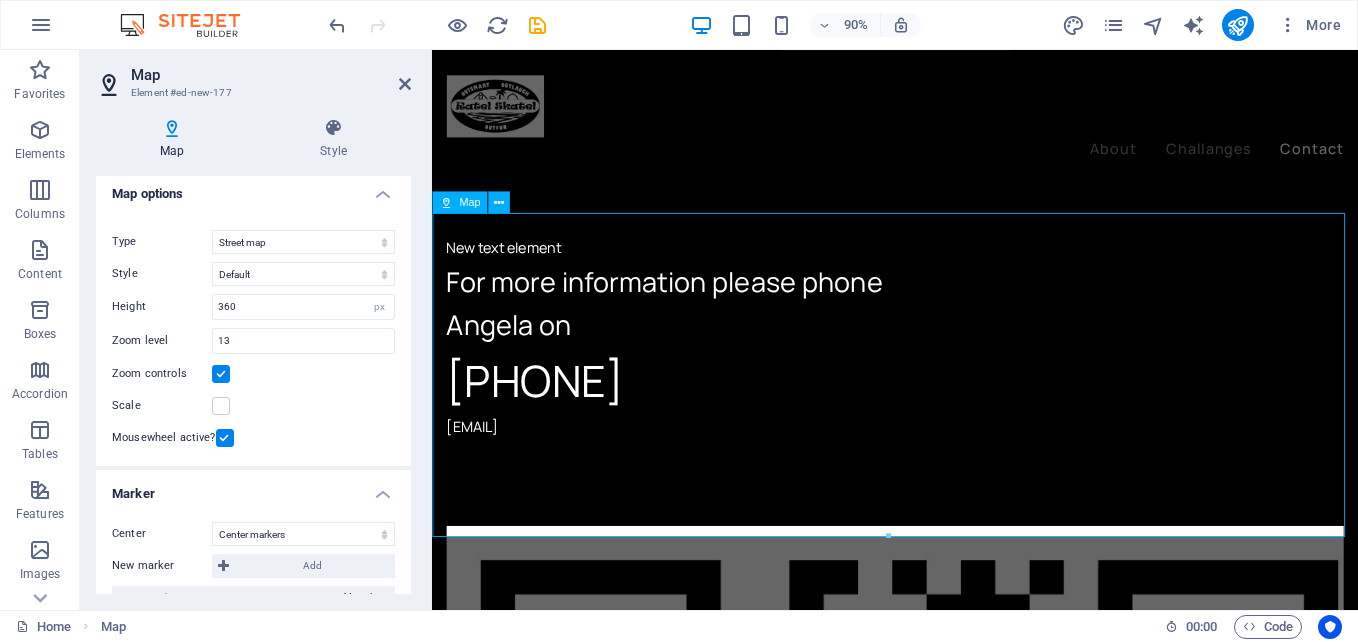 click at bounding box center (946, 1867) 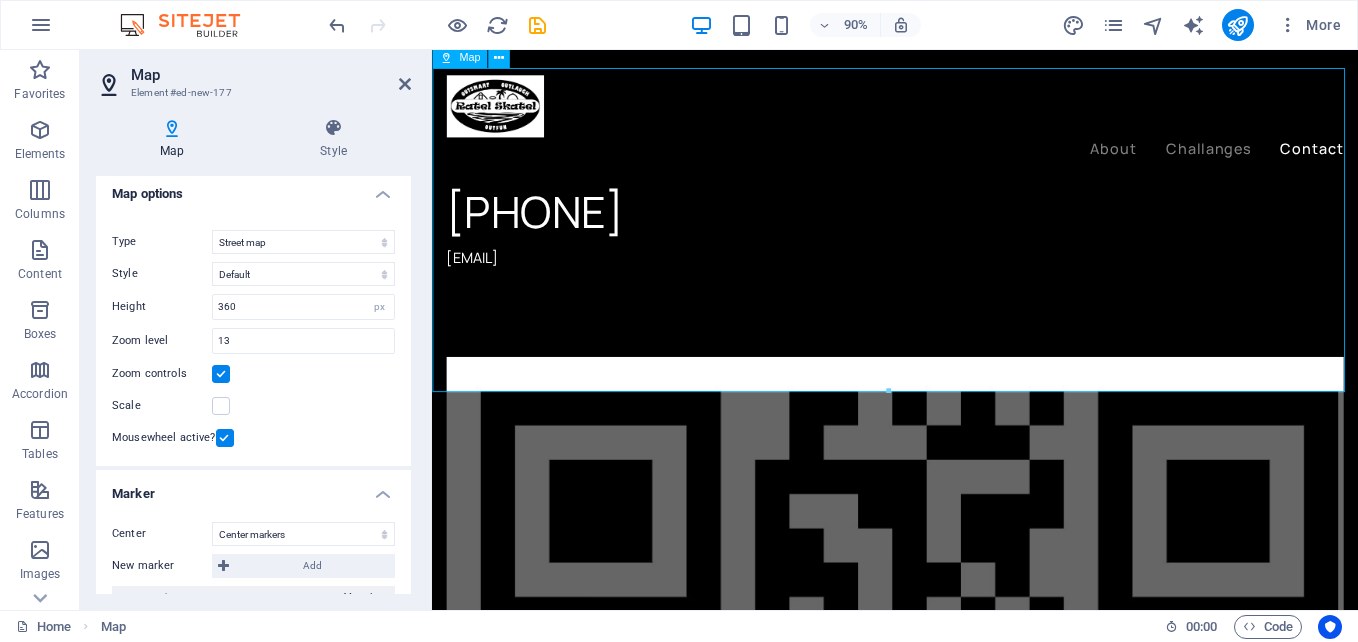 scroll, scrollTop: 3814, scrollLeft: 0, axis: vertical 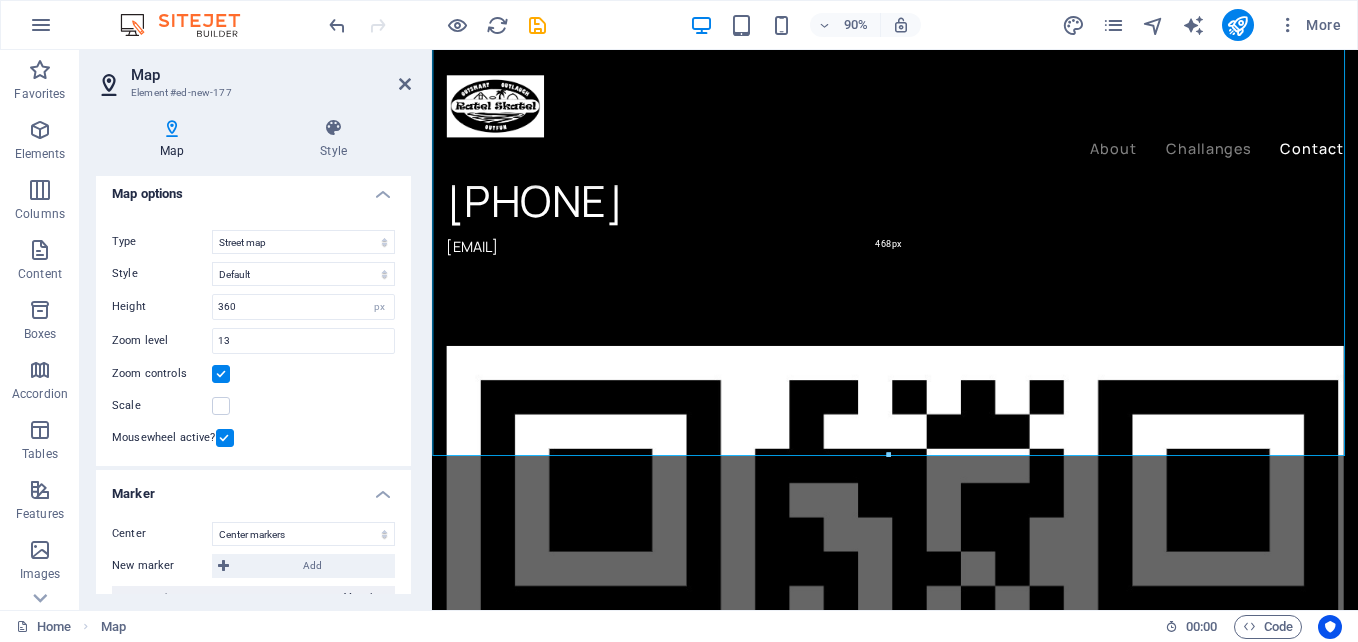 drag, startPoint x: 890, startPoint y: 354, endPoint x: 499, endPoint y: 458, distance: 404.59485 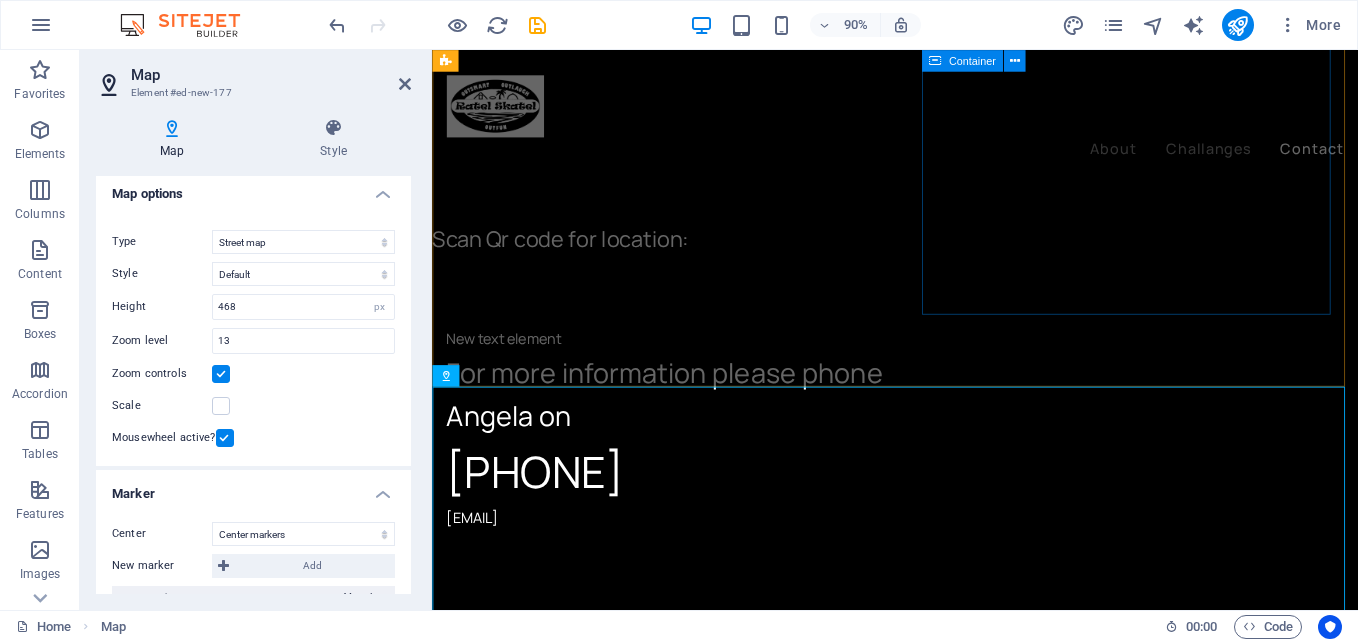scroll, scrollTop: 3614, scrollLeft: 0, axis: vertical 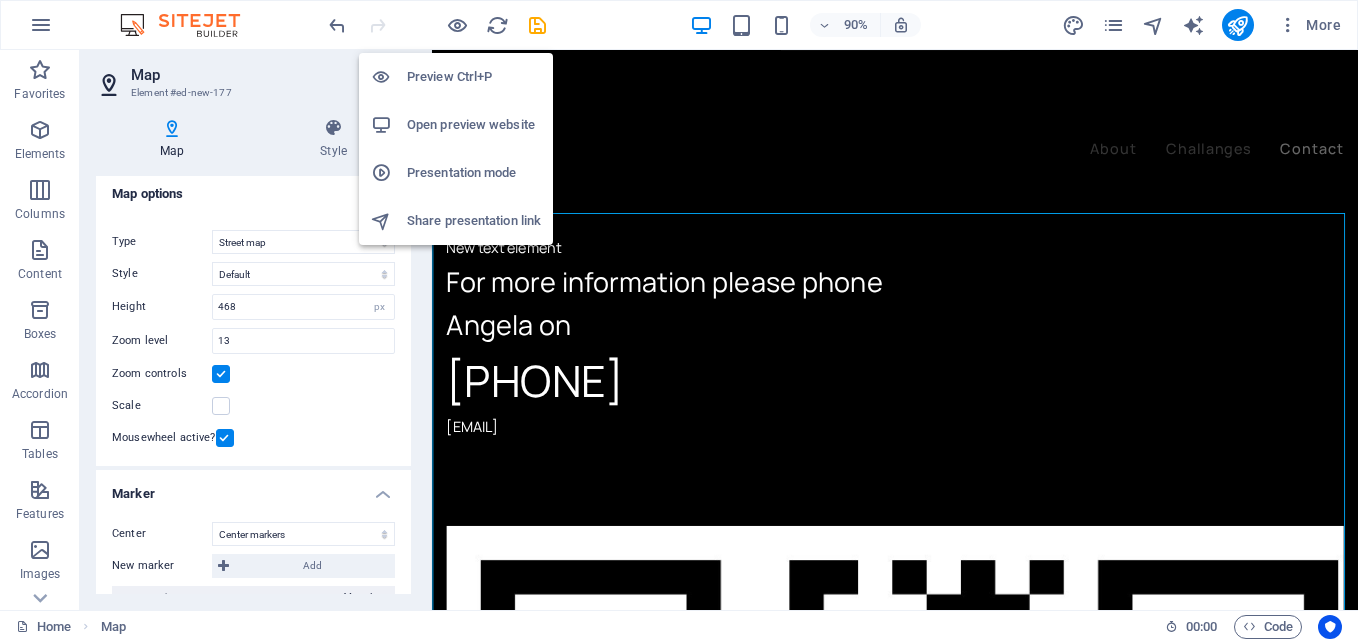click on "Preview Ctrl+P" at bounding box center (474, 77) 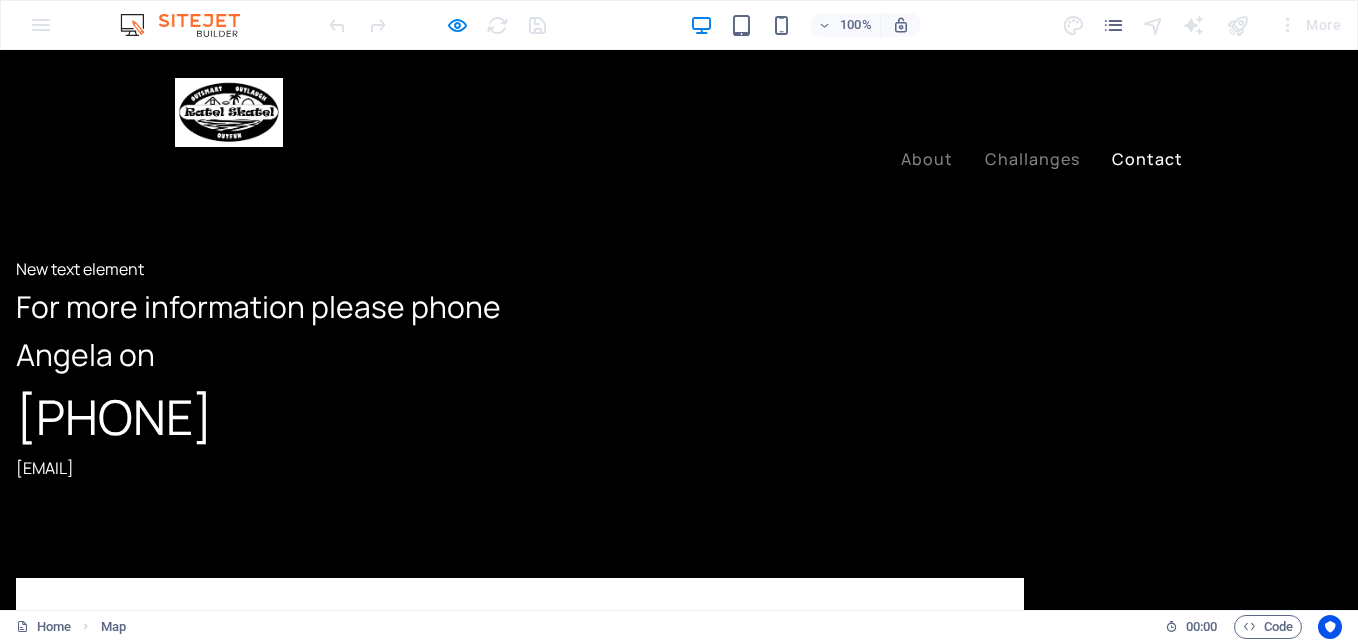 scroll, scrollTop: 3663, scrollLeft: 0, axis: vertical 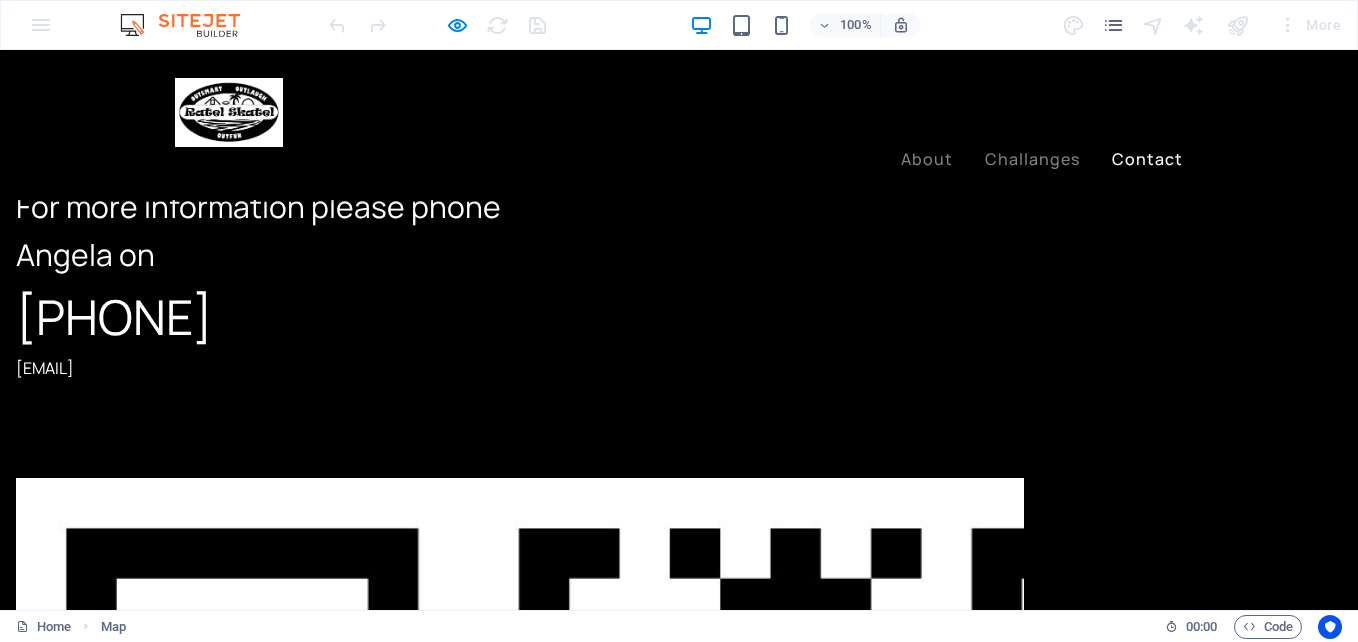 click at bounding box center (679, 2150) 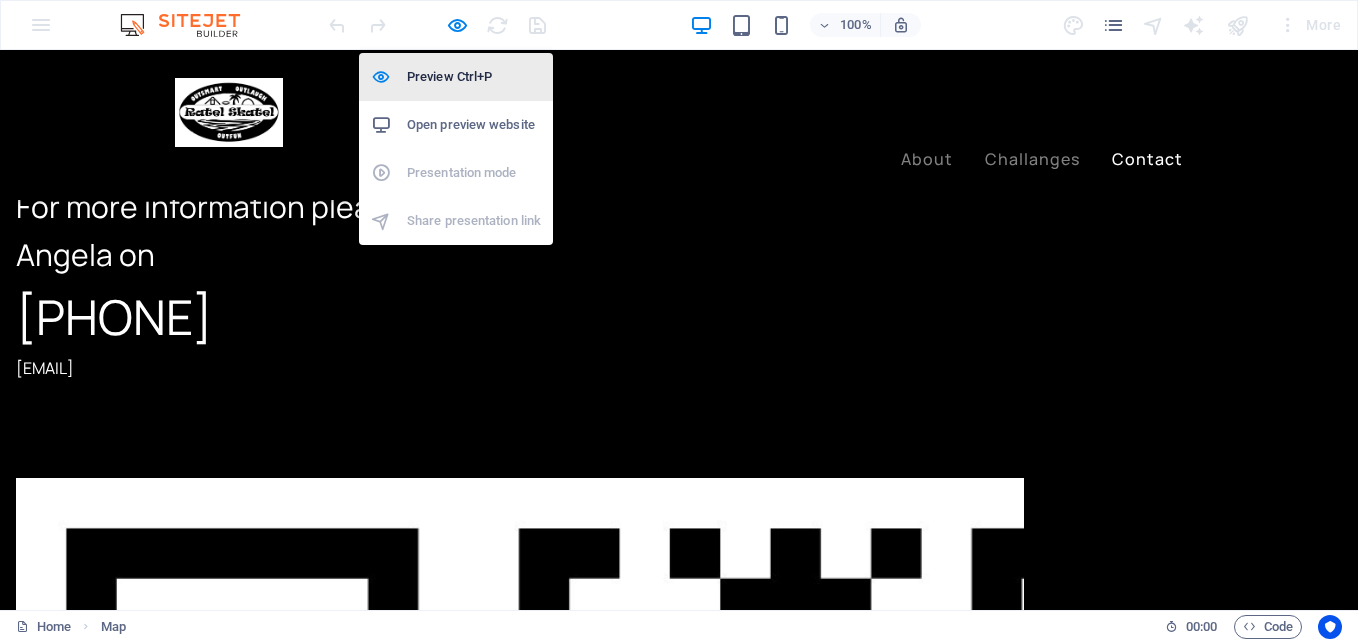 click on "Preview Ctrl+P" at bounding box center (474, 77) 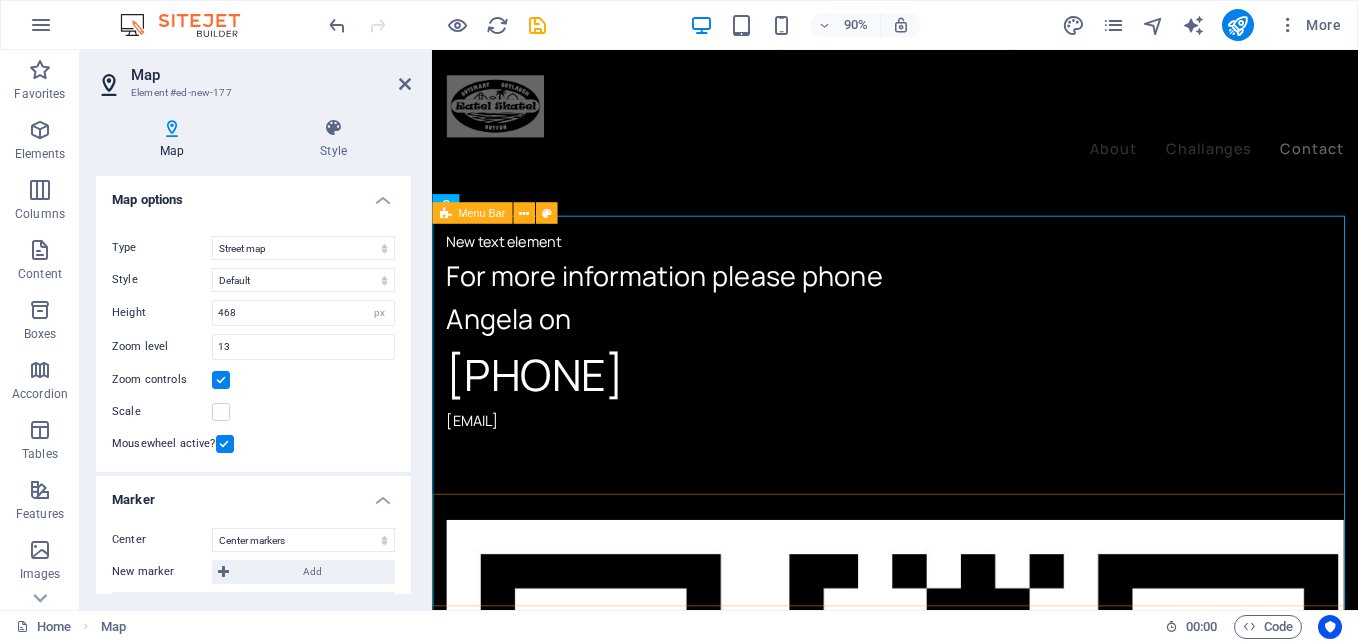 scroll, scrollTop: 3604, scrollLeft: 0, axis: vertical 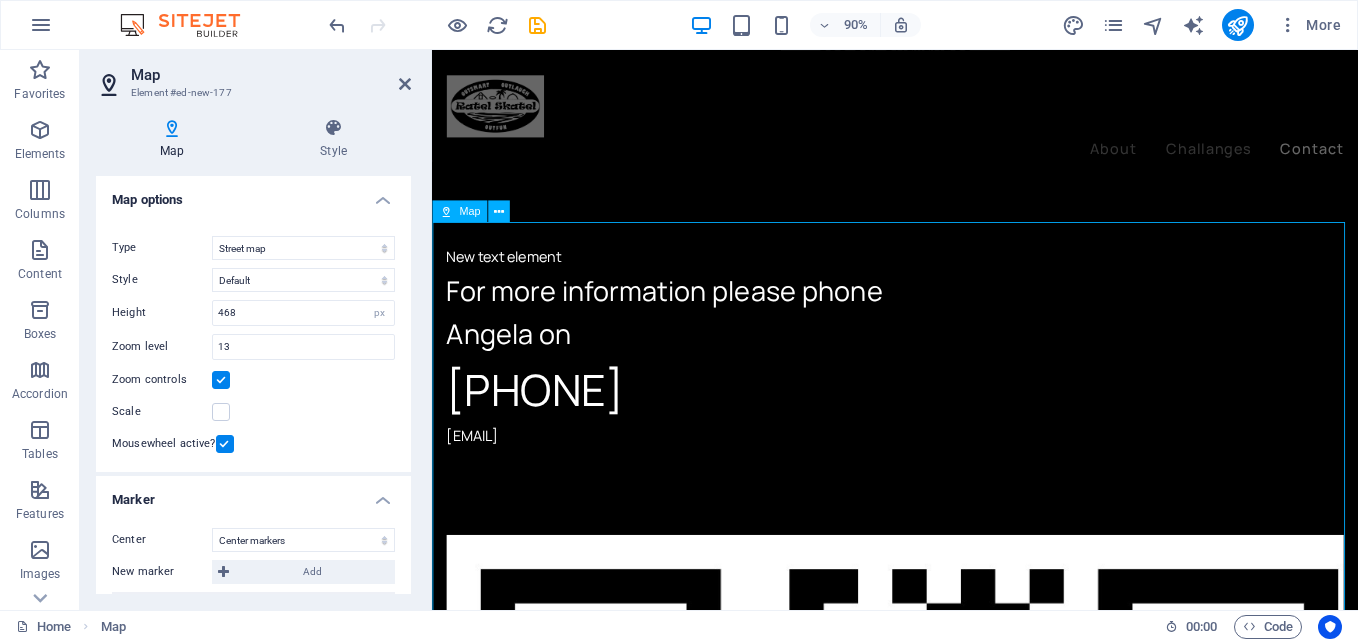 click on "Map" at bounding box center [469, 211] 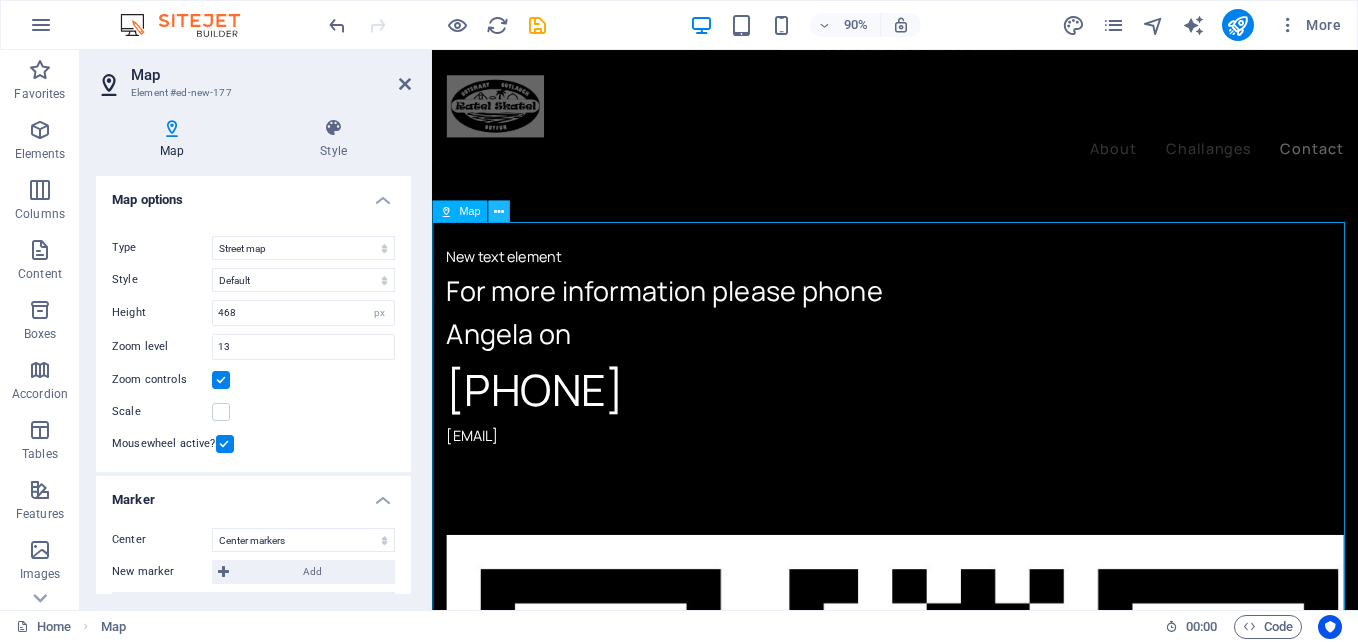 click at bounding box center [499, 211] 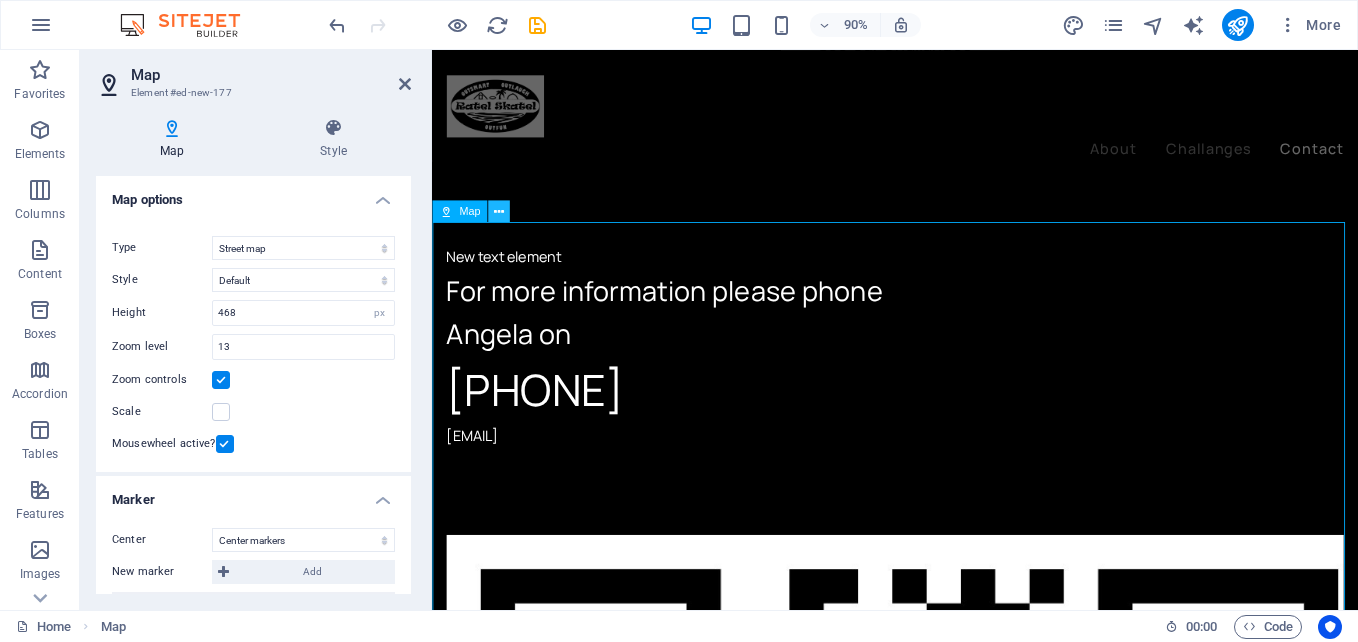 click at bounding box center [499, 212] 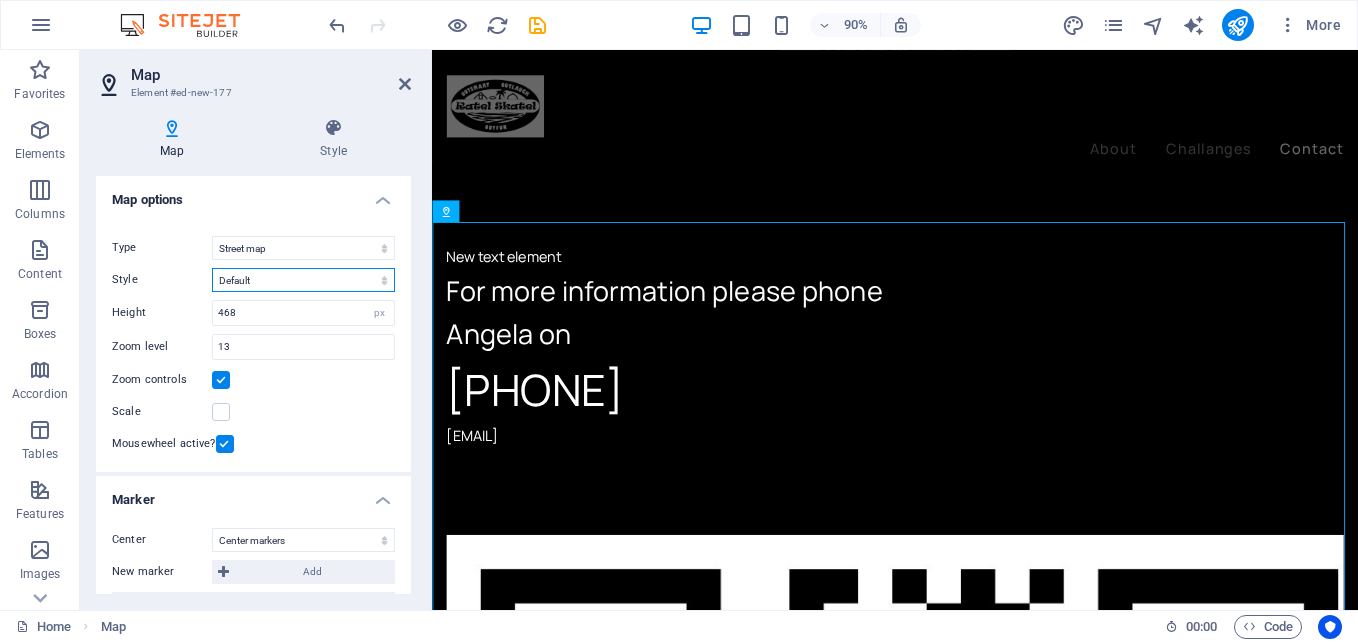 click on "Default Colorize Pale Dawn Subtle Grayscale Shades of Grey Apple Maps Blue Water Midnight Commander Light Monochrome Paper Neutral Blue Hints of Gold Black &amp; White No labels" at bounding box center [303, 280] 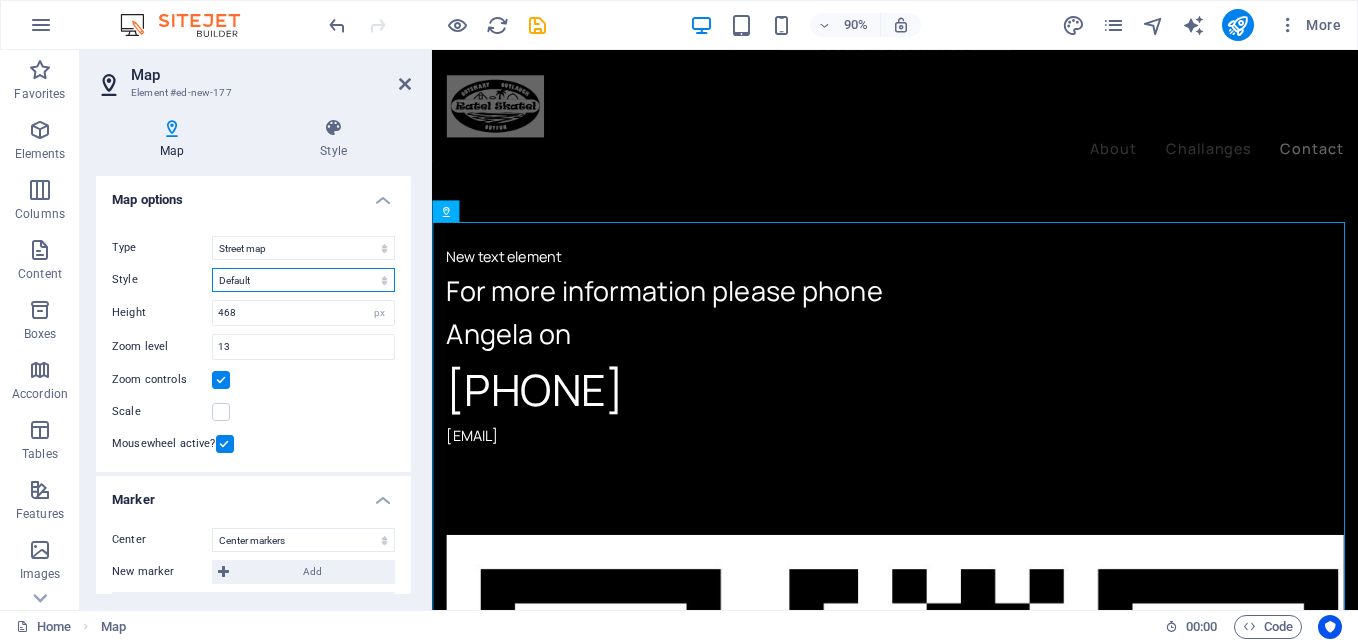 select on "1" 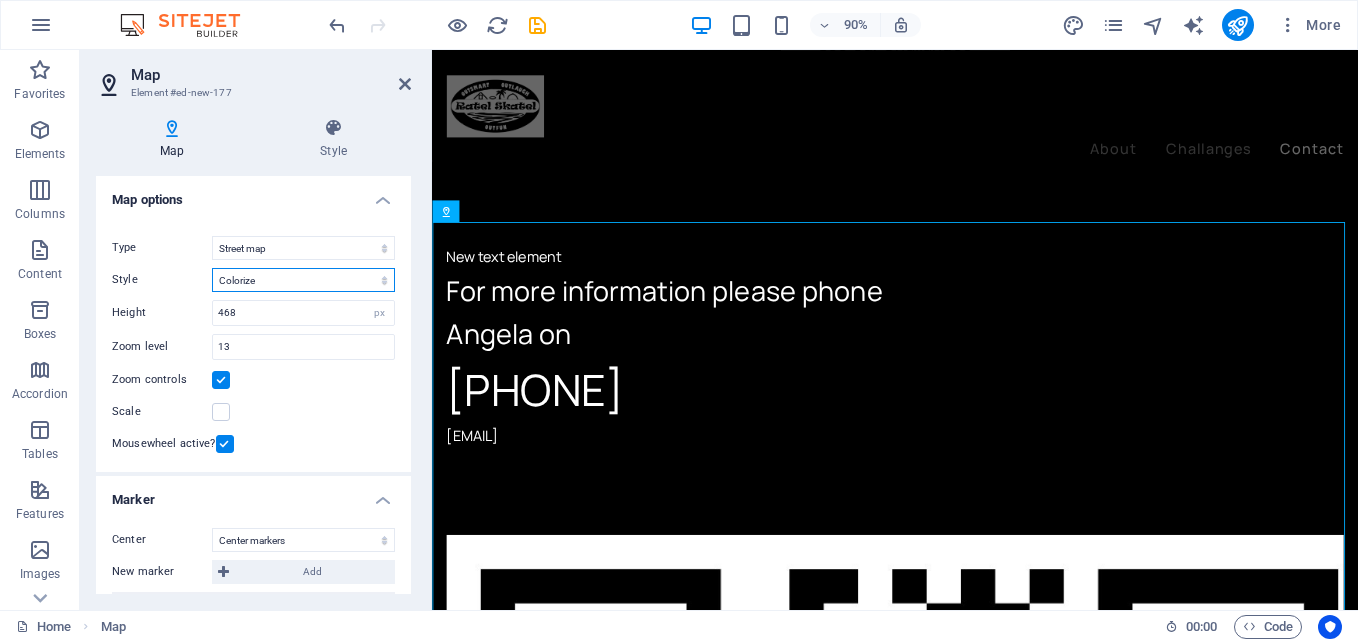 click on "Default Colorize Pale Dawn Subtle Grayscale Shades of Grey Apple Maps Blue Water Midnight Commander Light Monochrome Paper Neutral Blue Hints of Gold Black &amp; White No labels" at bounding box center [303, 280] 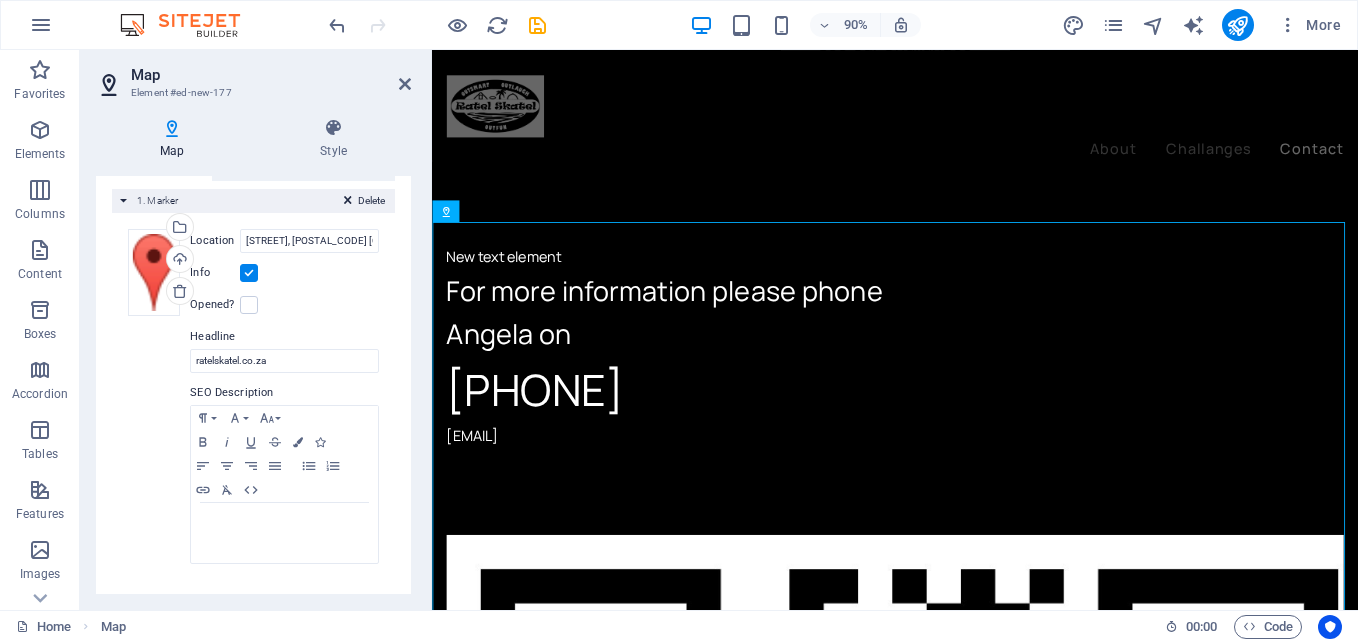 scroll, scrollTop: 438, scrollLeft: 0, axis: vertical 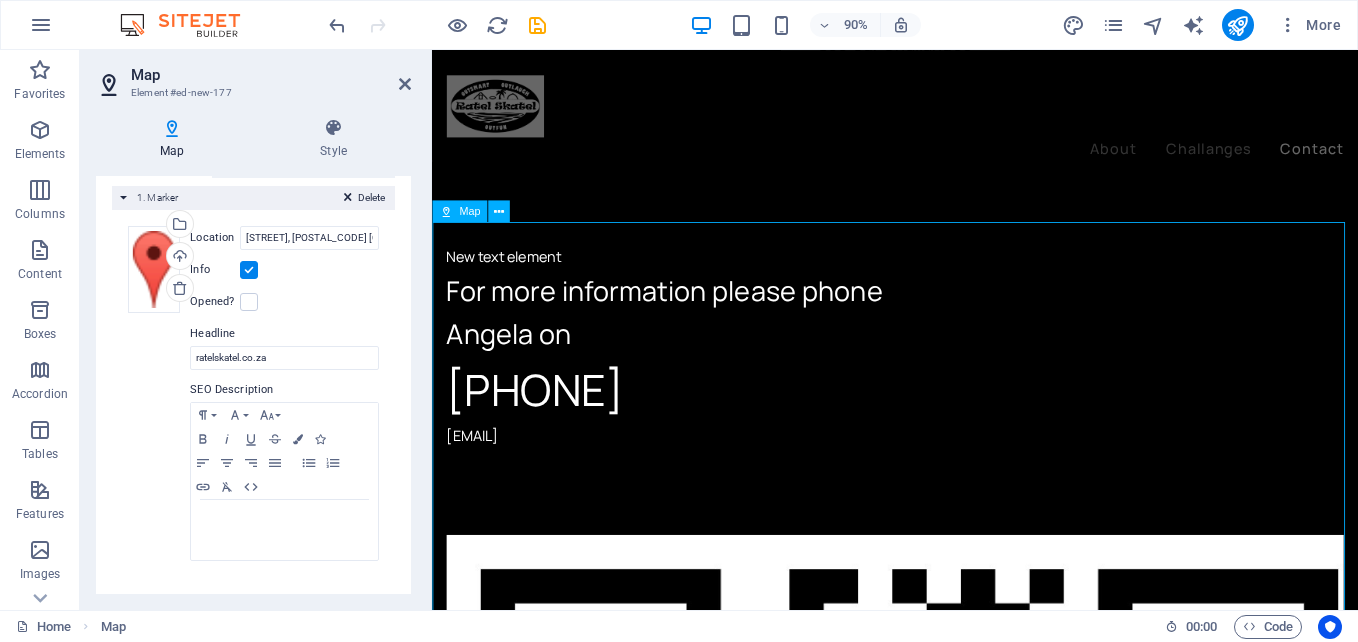 click at bounding box center [946, 1931] 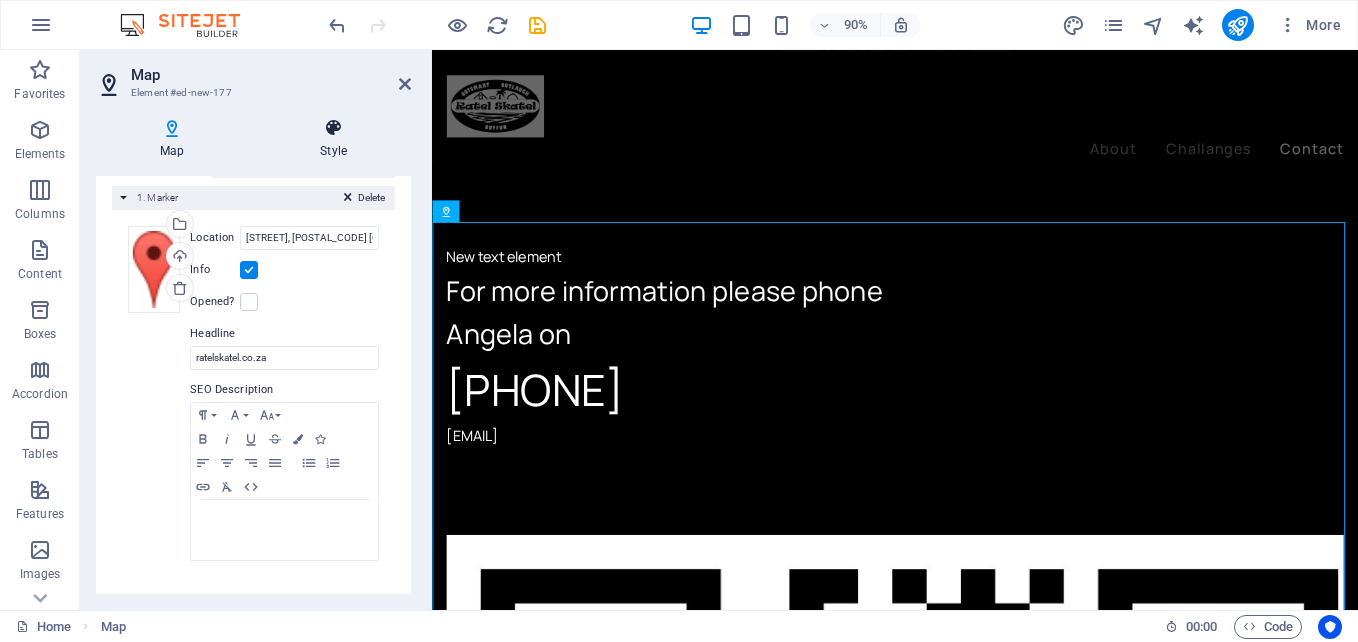 click at bounding box center (333, 128) 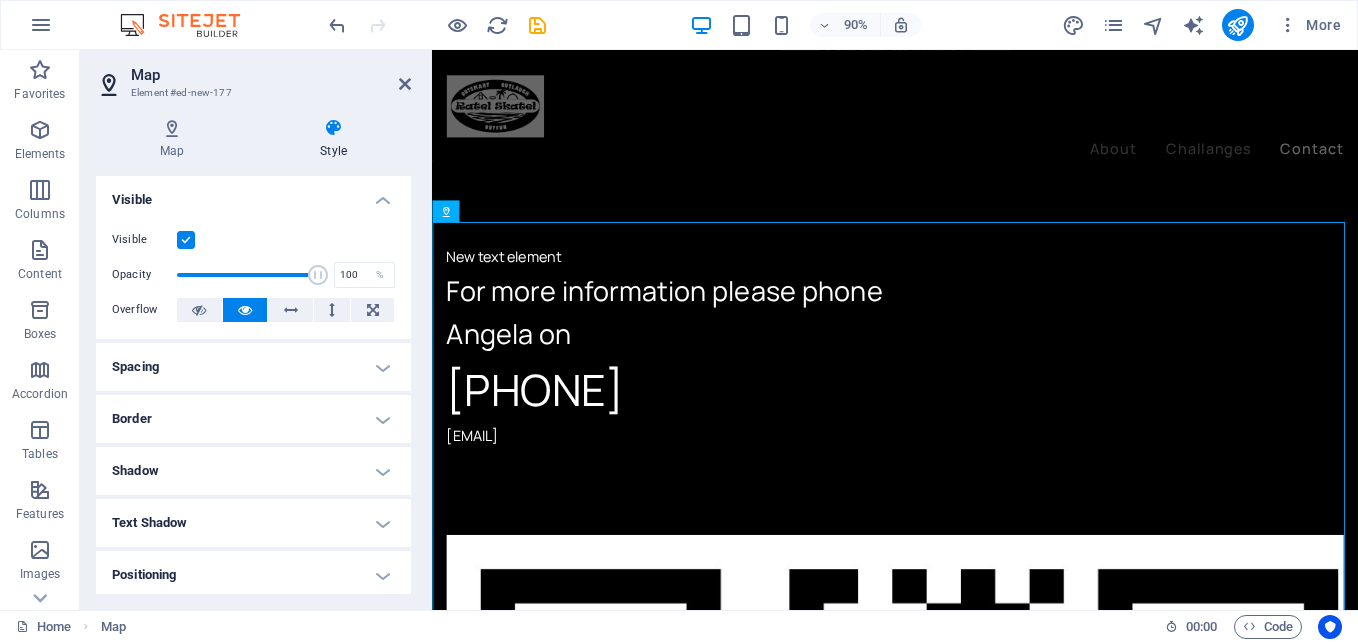 click on "Visible" at bounding box center (253, 194) 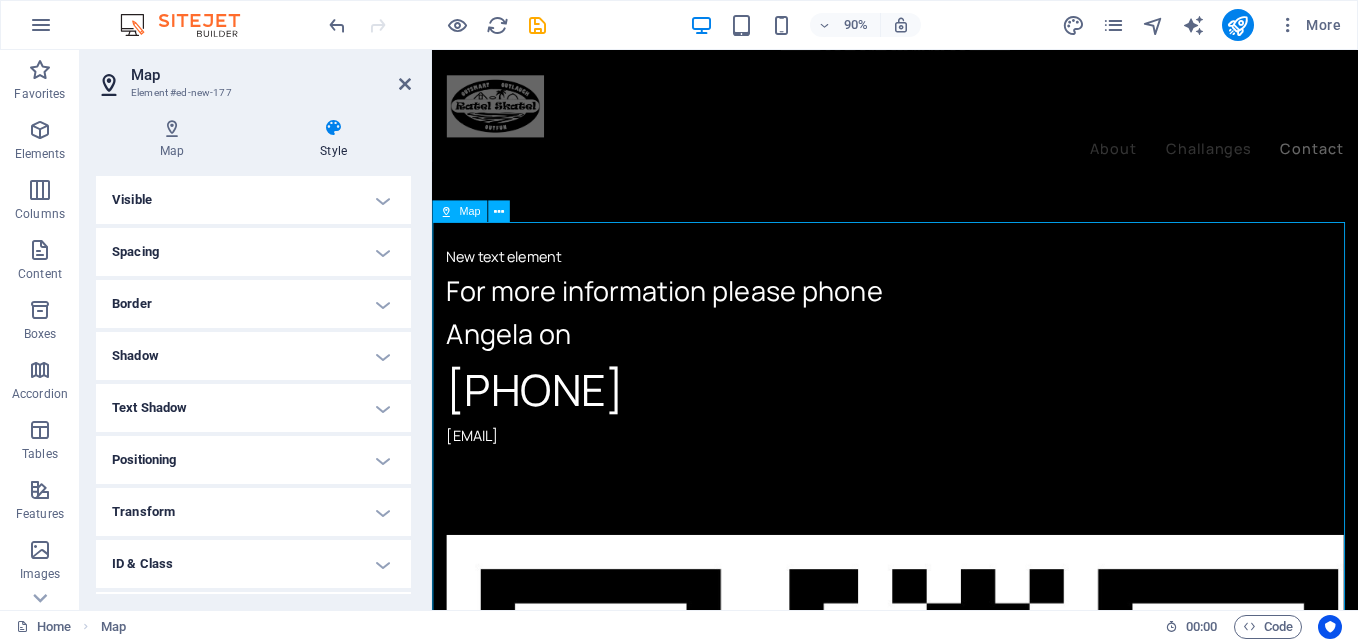 click at bounding box center [946, 1931] 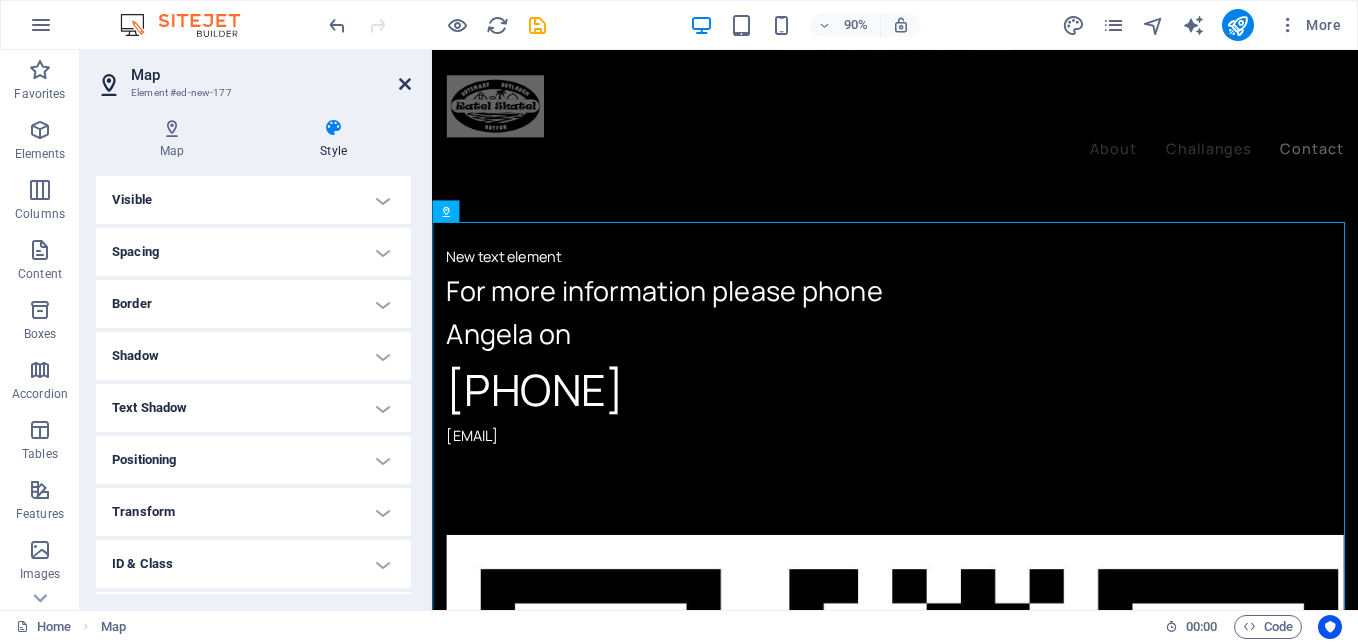 click at bounding box center (405, 84) 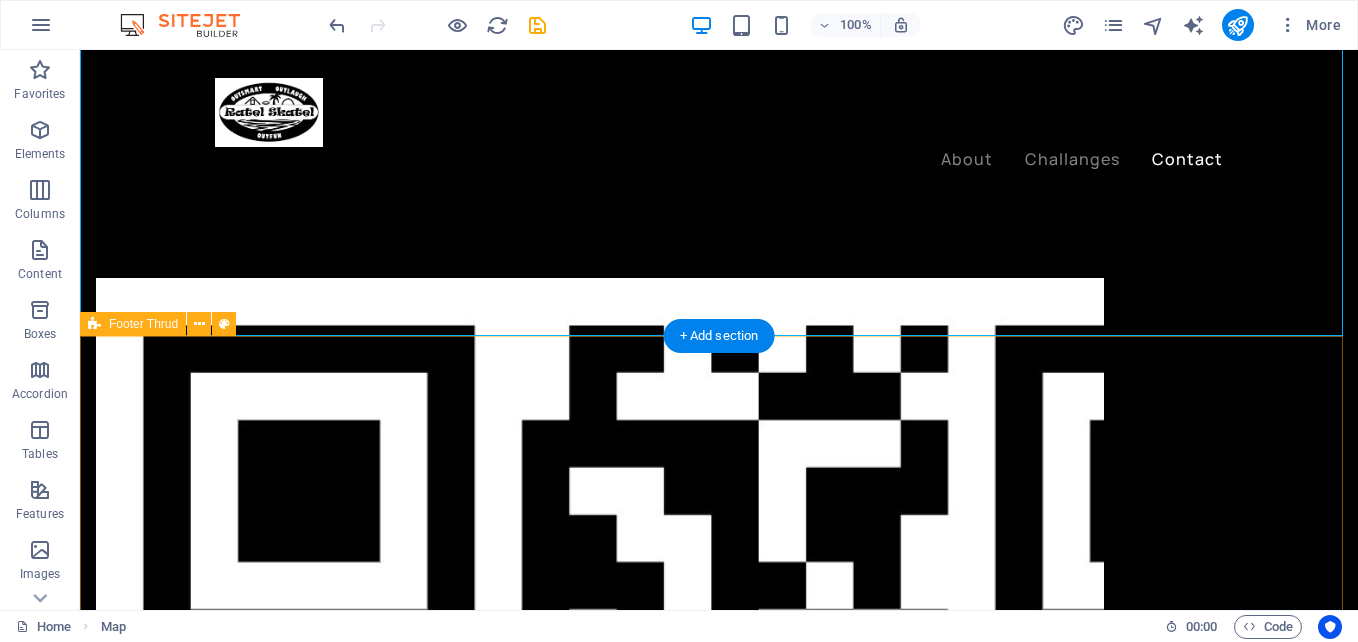 scroll, scrollTop: 3804, scrollLeft: 0, axis: vertical 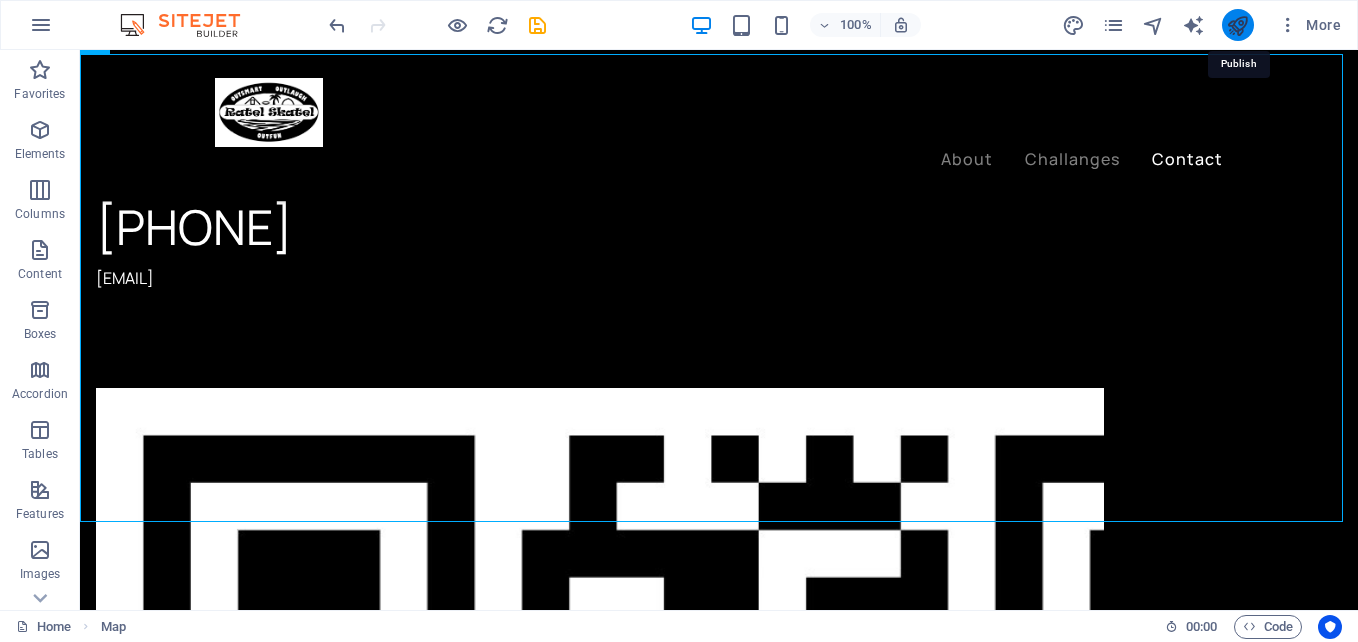 click at bounding box center [1237, 25] 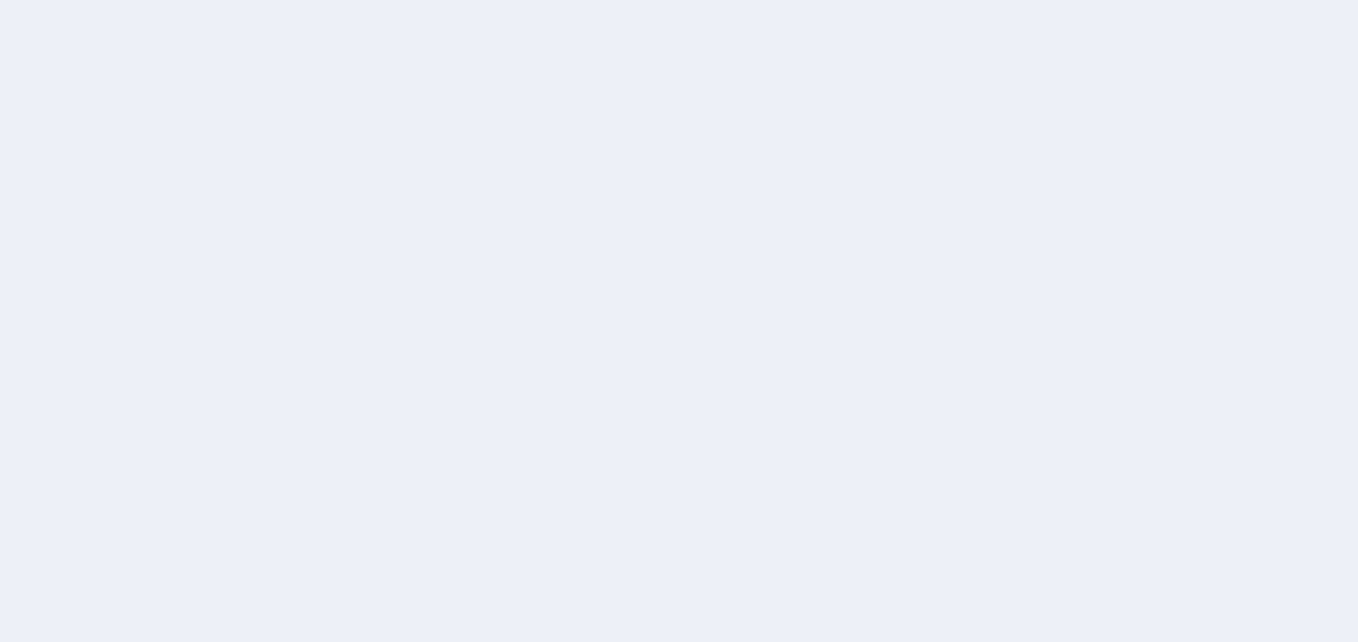 scroll, scrollTop: 0, scrollLeft: 0, axis: both 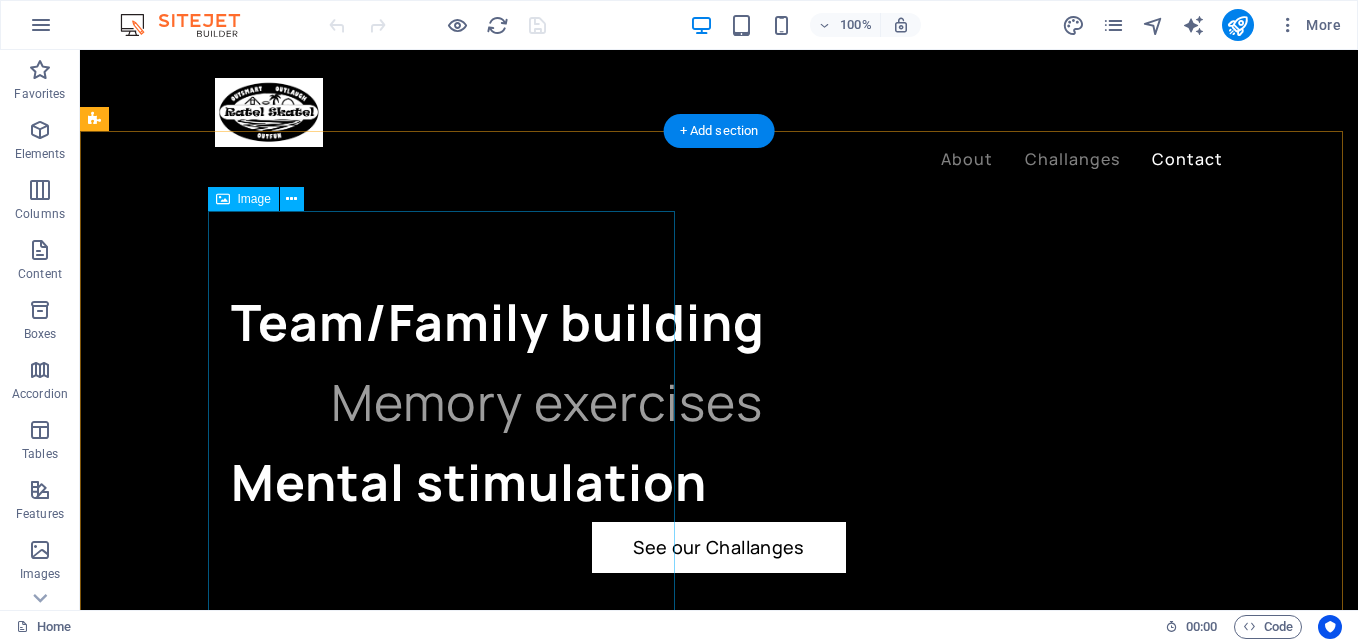 click at bounding box center (600, 1731) 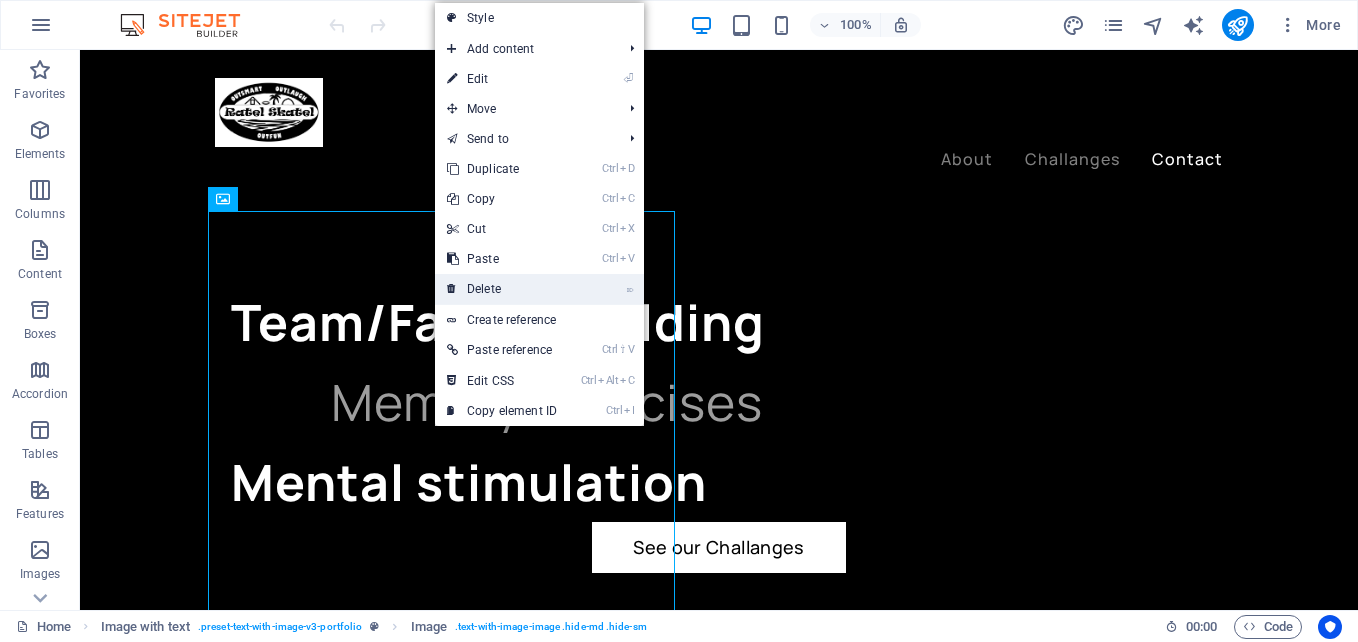 click on "⌦  Delete" at bounding box center (502, 289) 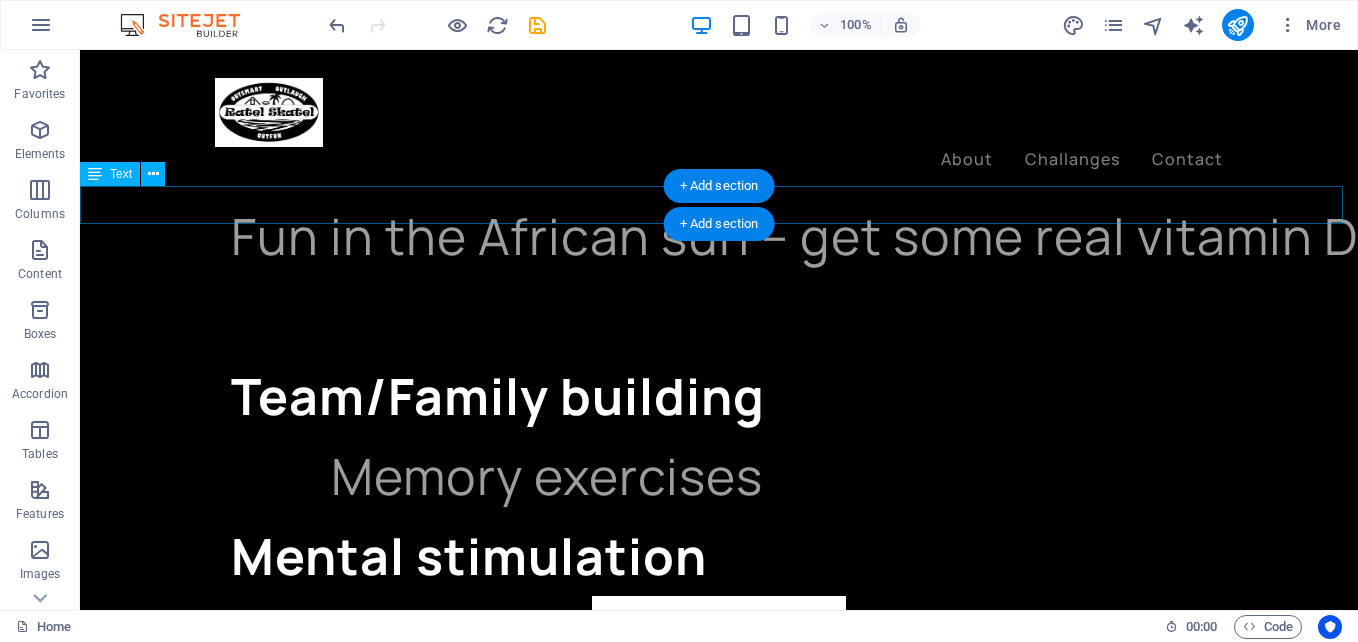 scroll, scrollTop: 2900, scrollLeft: 0, axis: vertical 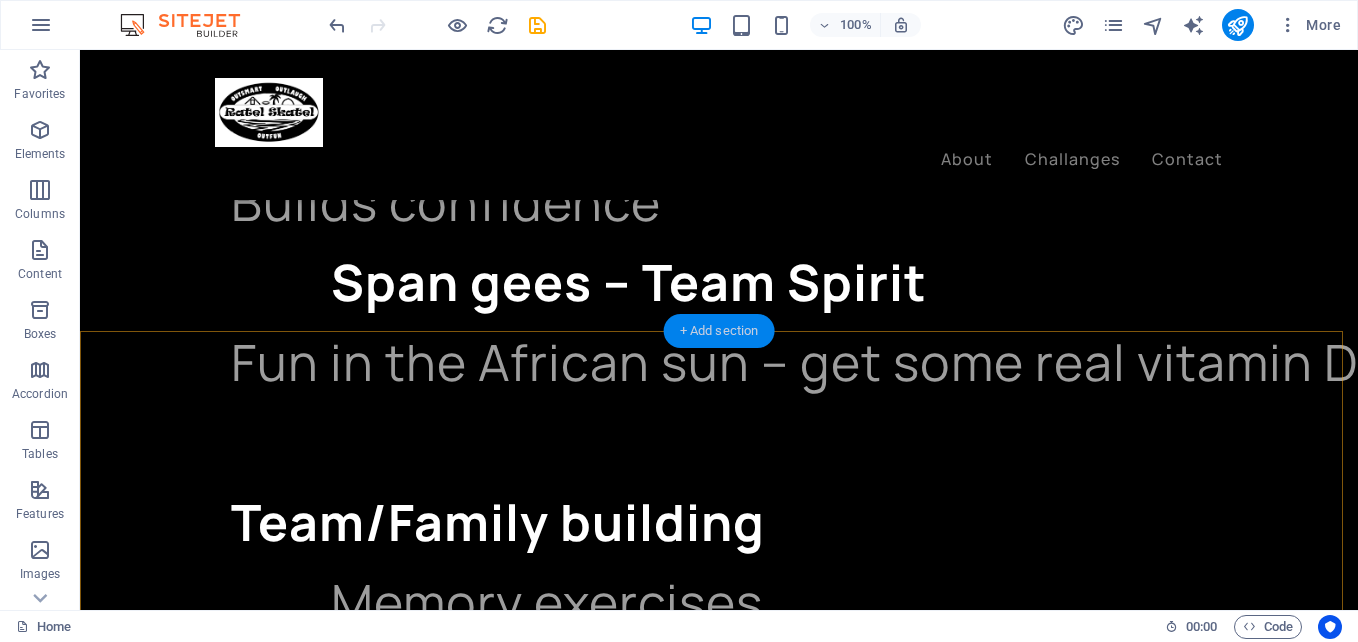 click on "+ Add section" at bounding box center [719, 331] 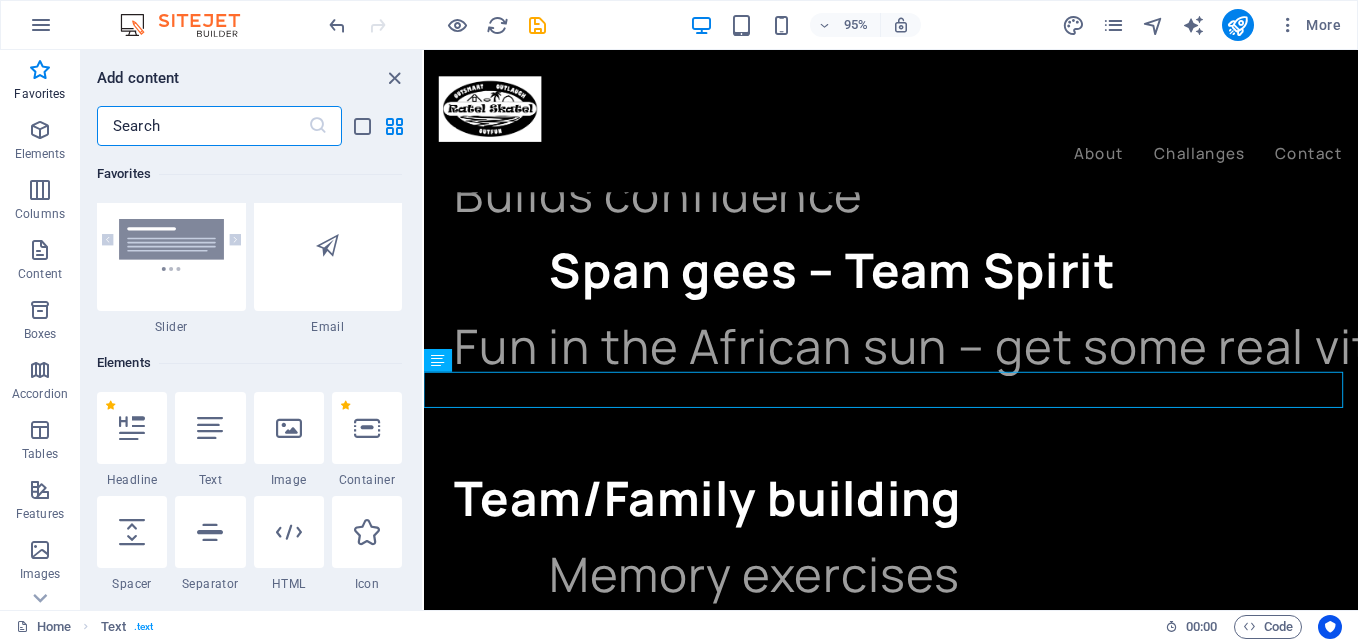 scroll, scrollTop: 200, scrollLeft: 0, axis: vertical 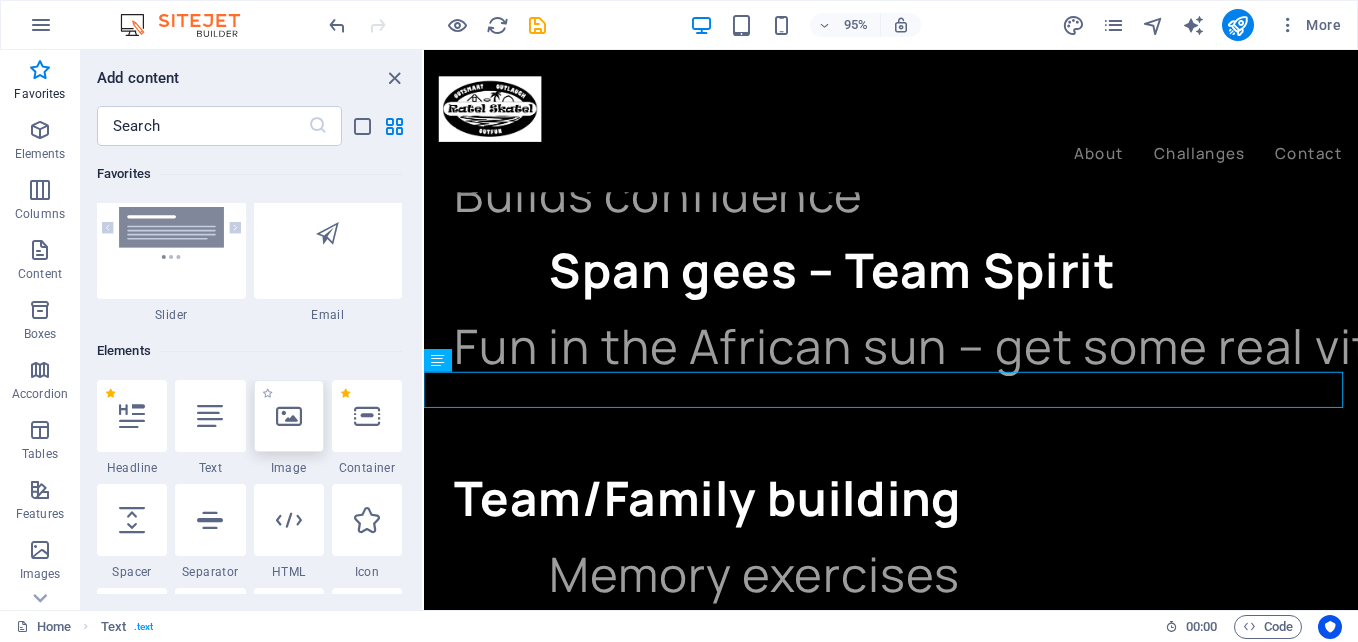 click at bounding box center (289, 416) 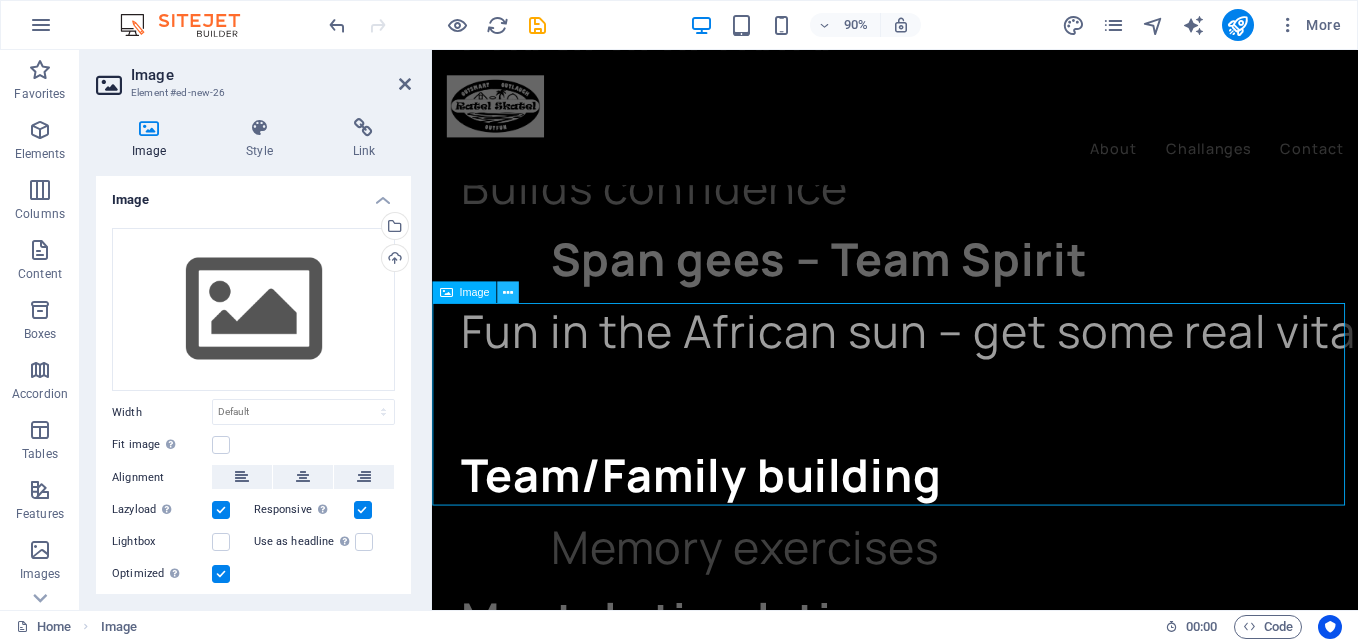 click at bounding box center [508, 293] 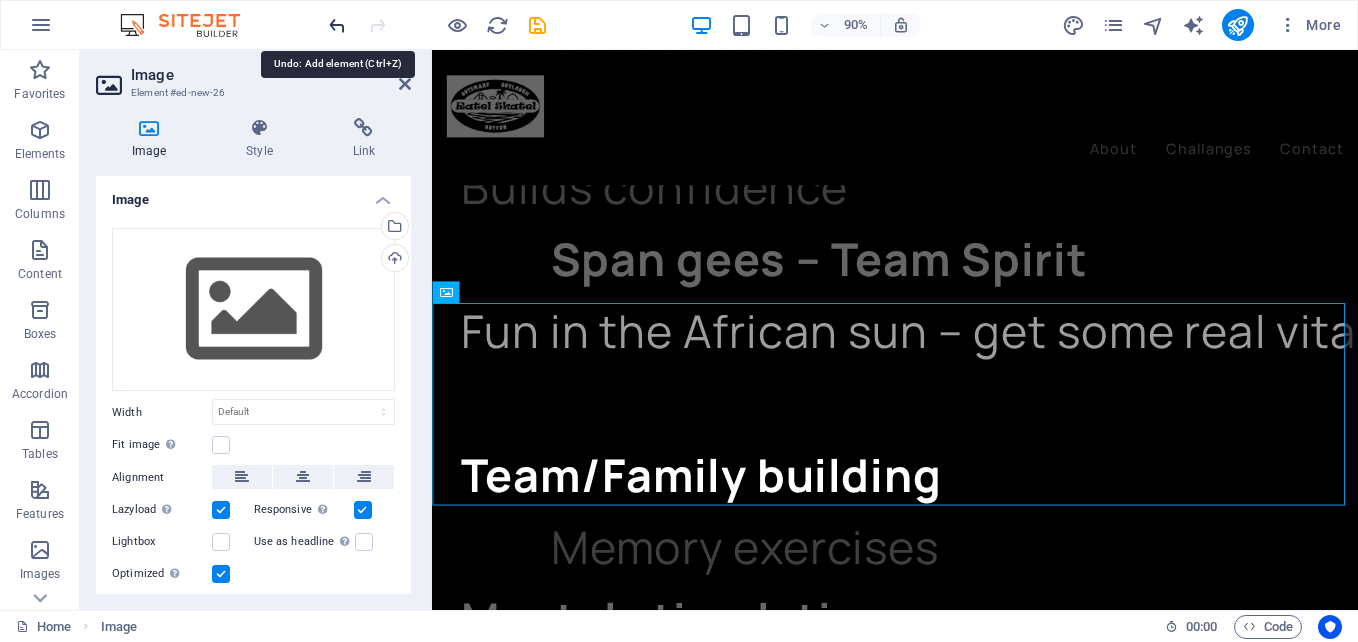click at bounding box center [337, 25] 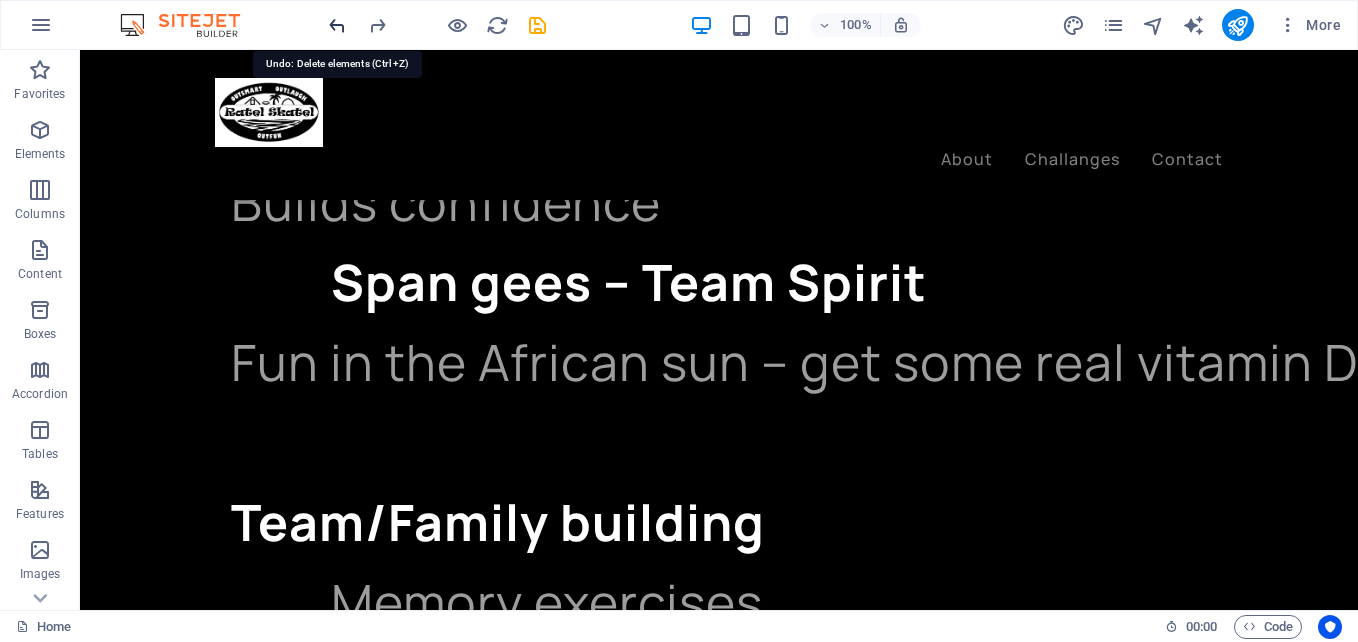 click at bounding box center [337, 25] 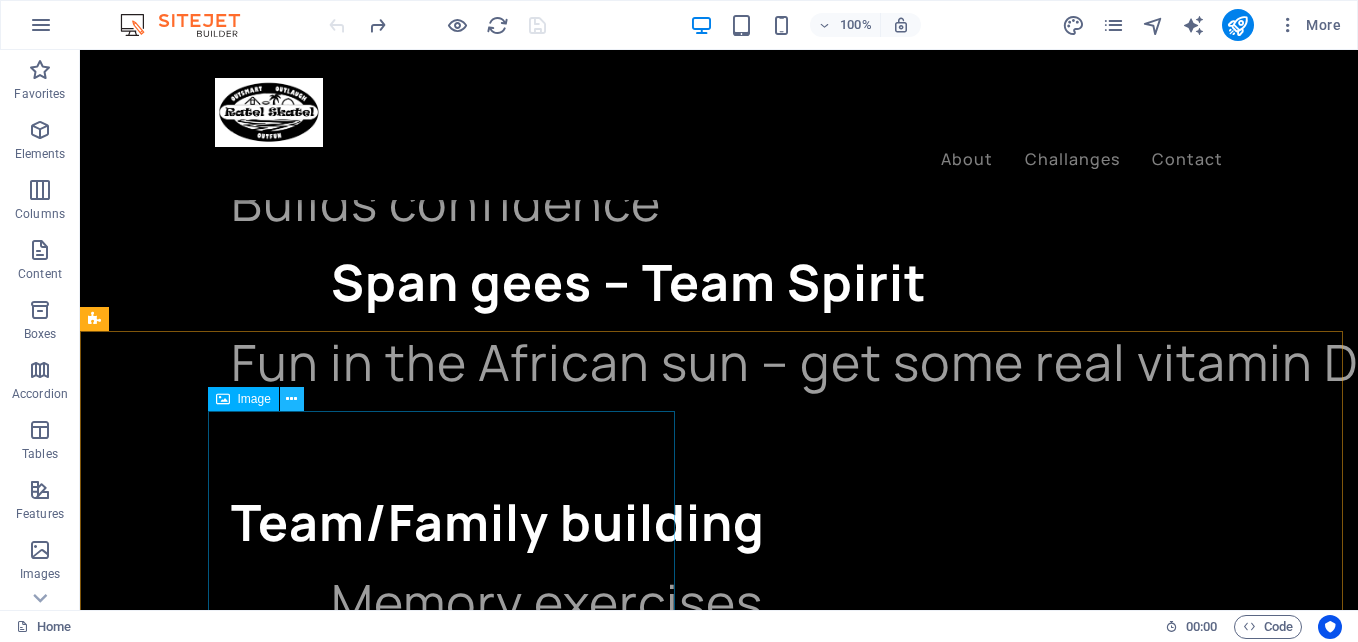 click at bounding box center (292, 399) 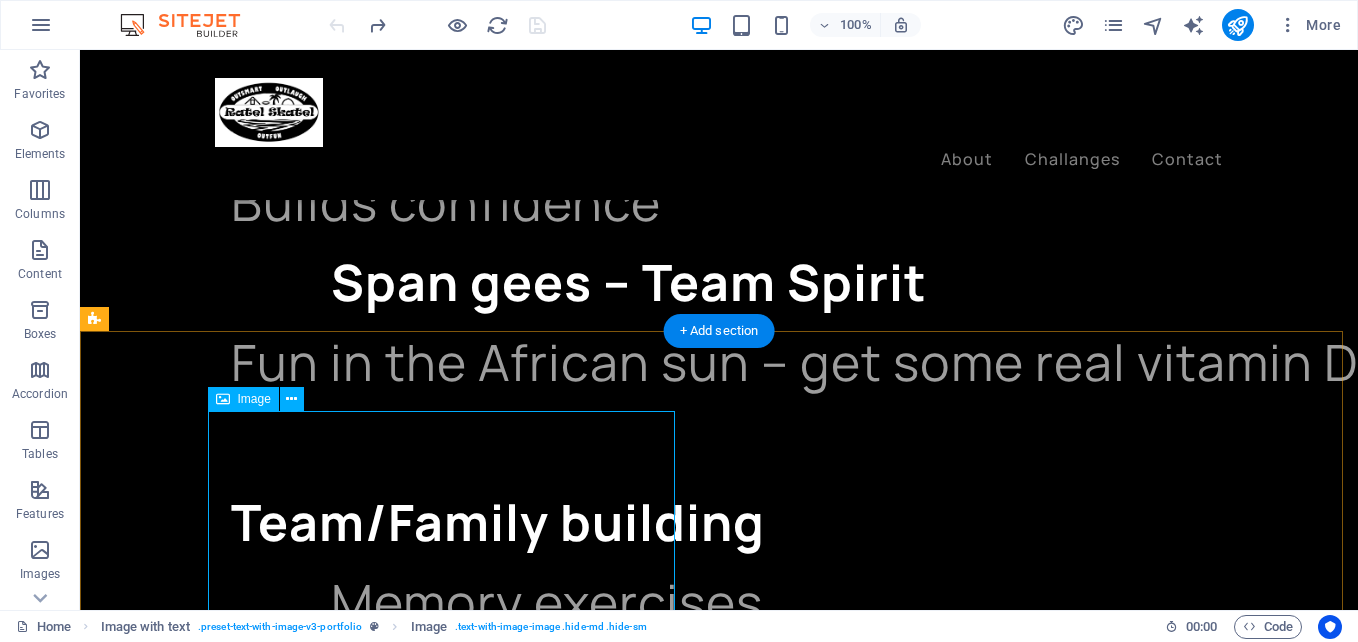 click at bounding box center (600, 1931) 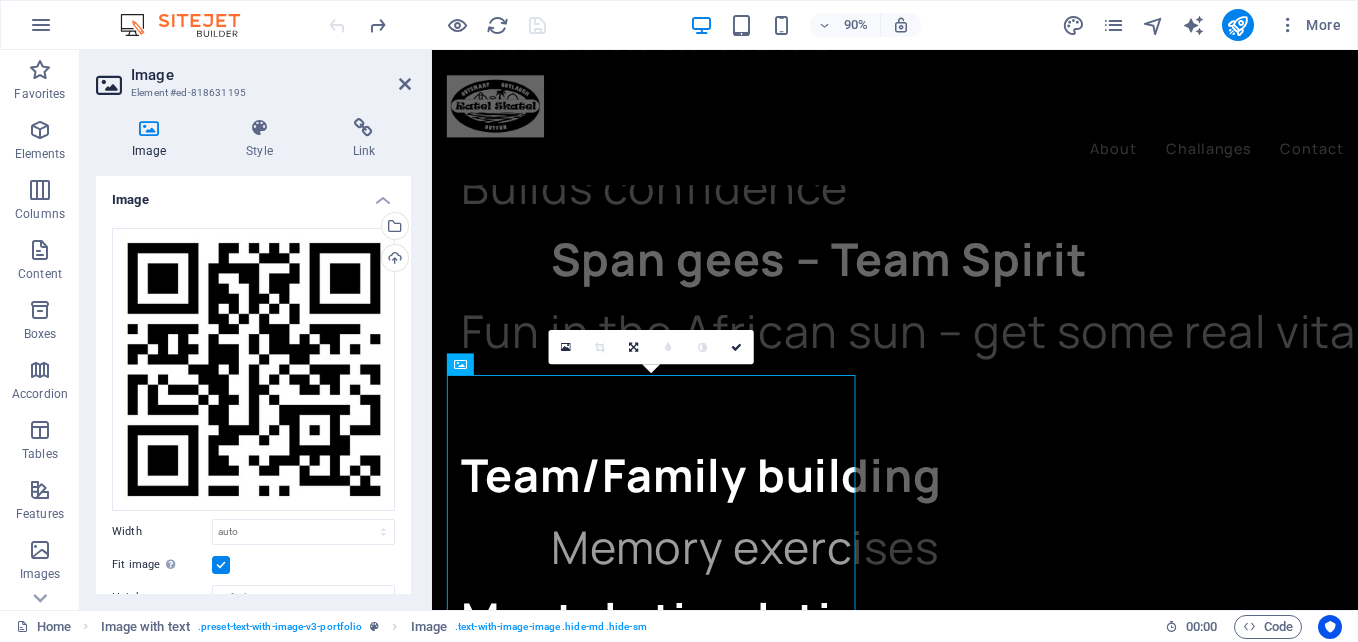 click on "Image" at bounding box center [253, 194] 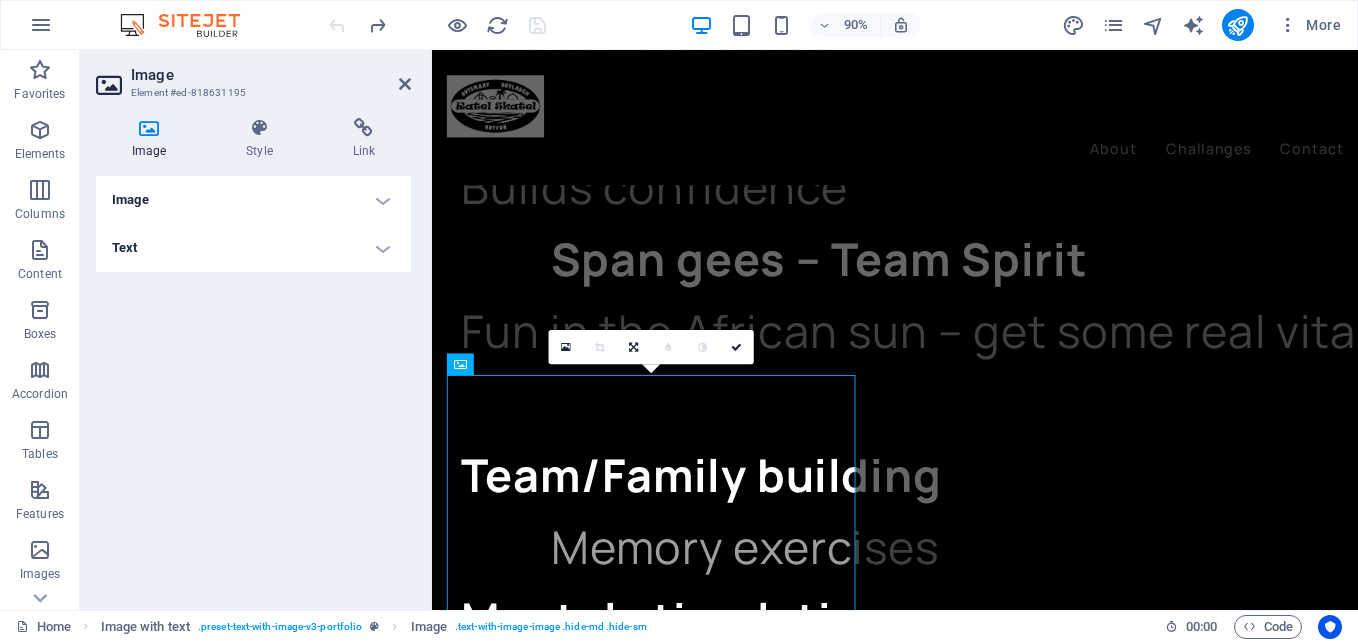 click on "Image" at bounding box center (253, 200) 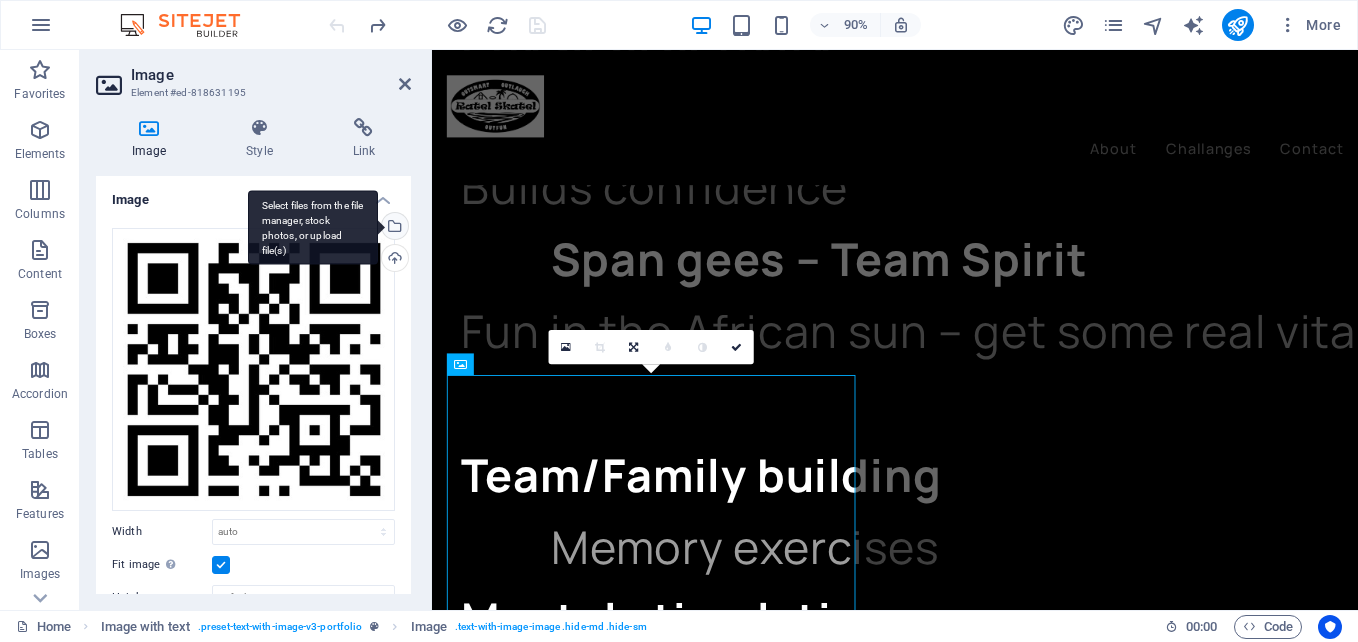 click on "Select files from the file manager, stock photos, or upload file(s)" at bounding box center (393, 228) 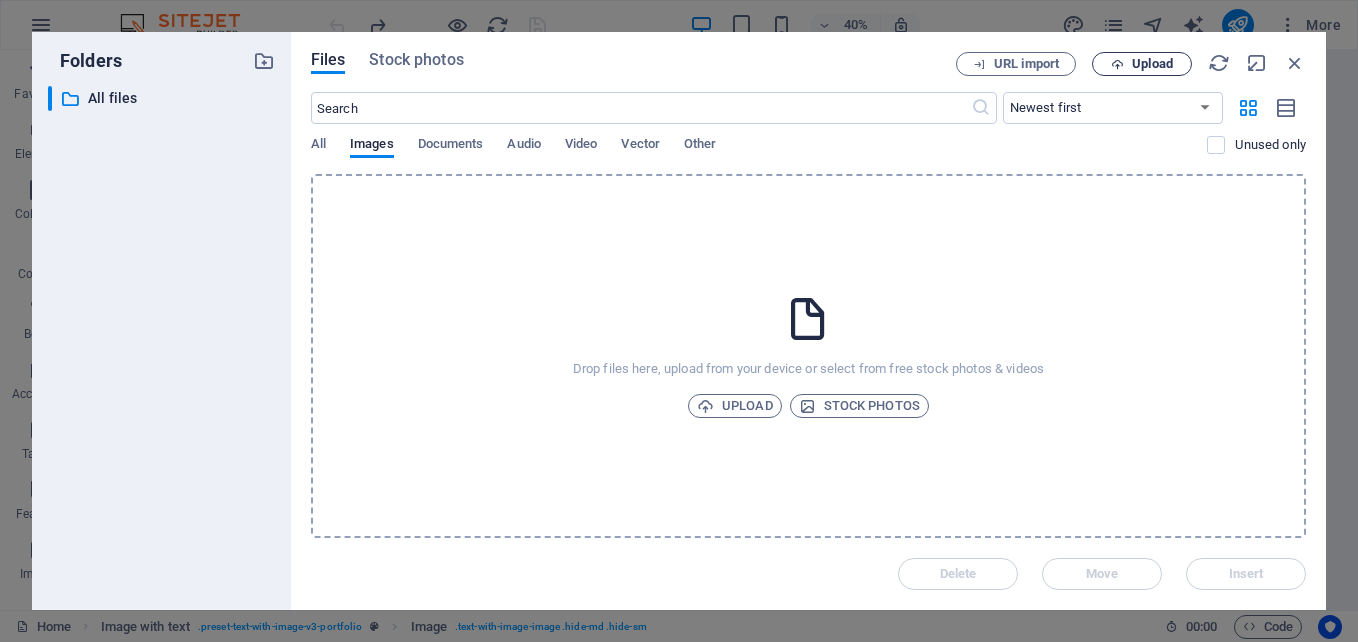 click on "Upload" at bounding box center [1152, 64] 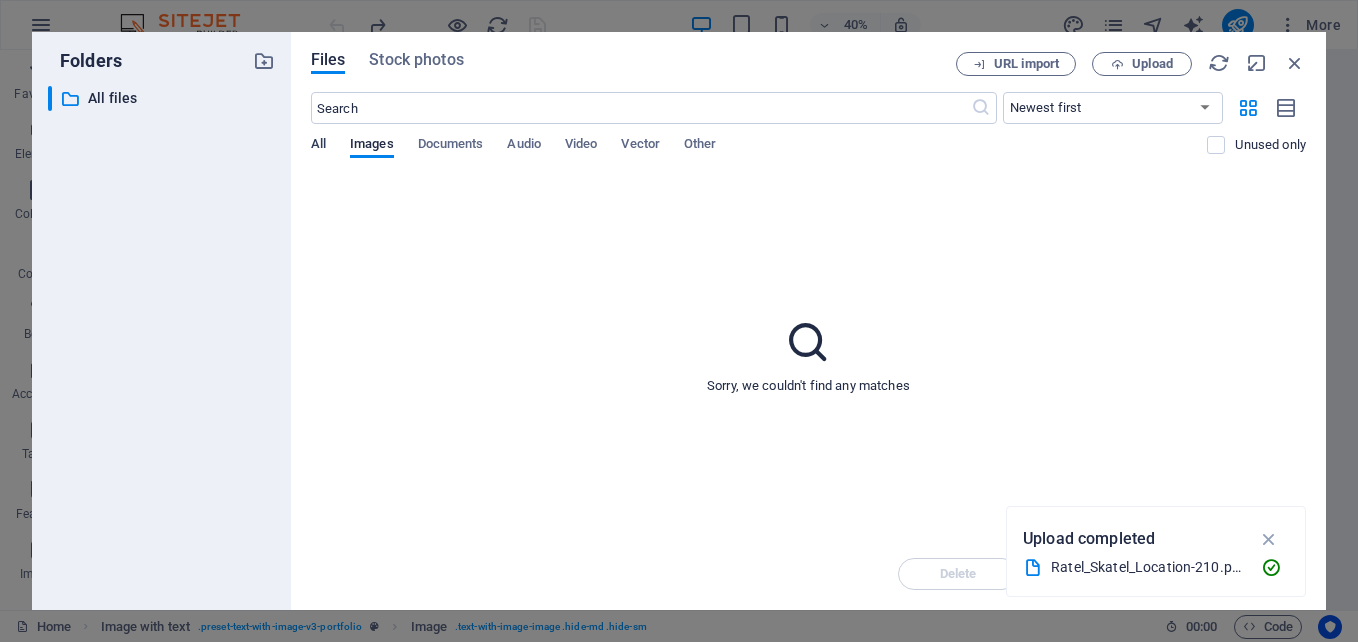click on "All" at bounding box center (318, 146) 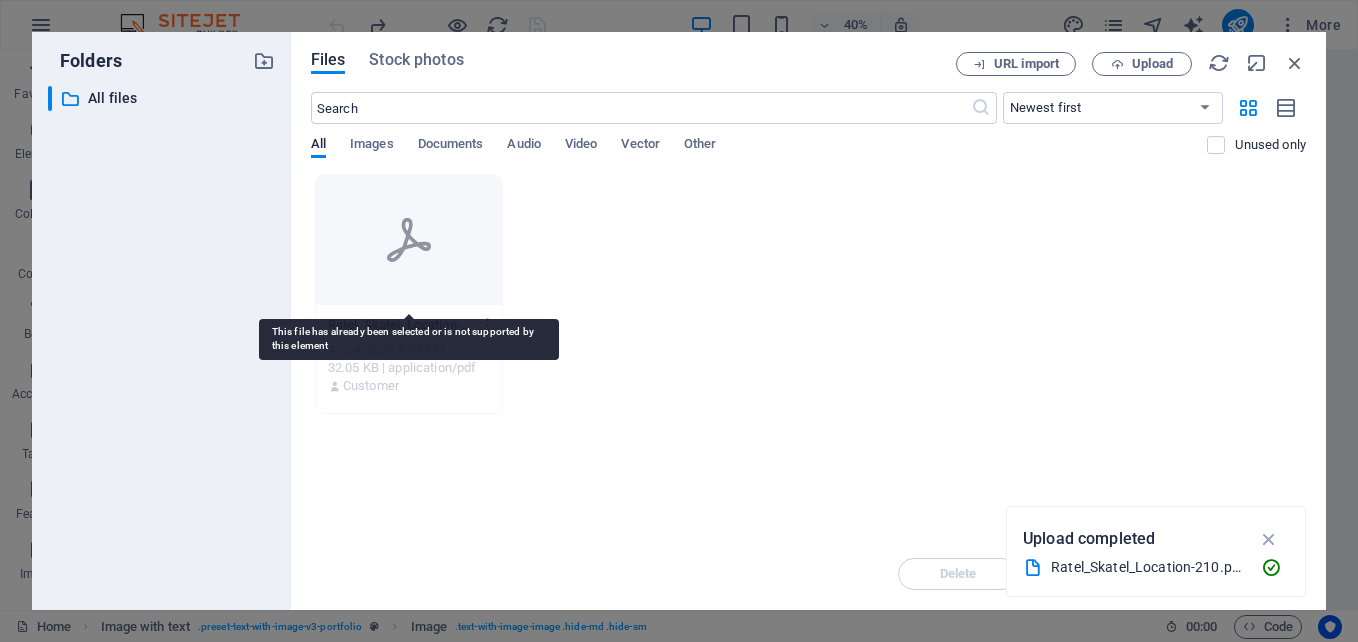 click 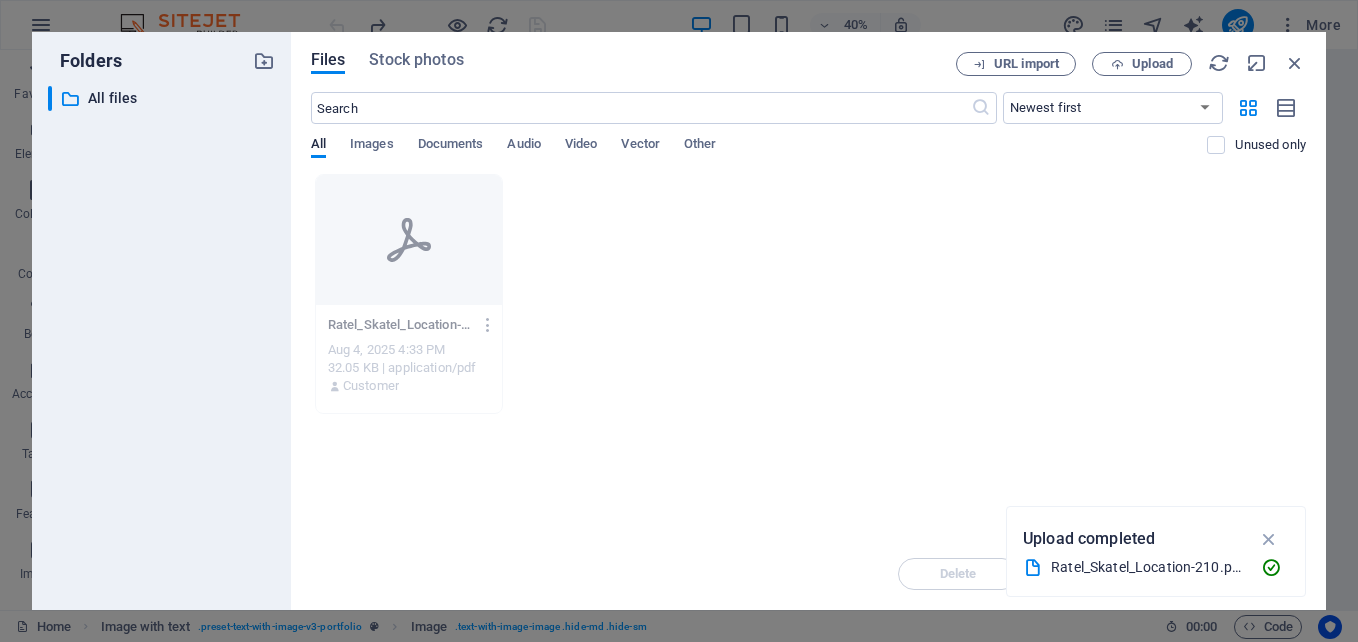 click on "Ratel_Skatel_Location-210-qYeWLAJDSWQPC-9wZ7wJ4Q.pdf Ratel_Skatel_Location-210-qYeWLAJDSWQPC-9wZ7wJ4Q.pdf Aug 4, 2025 4:33 PM 32.05 KB | application/pdf Customer" at bounding box center [808, 294] 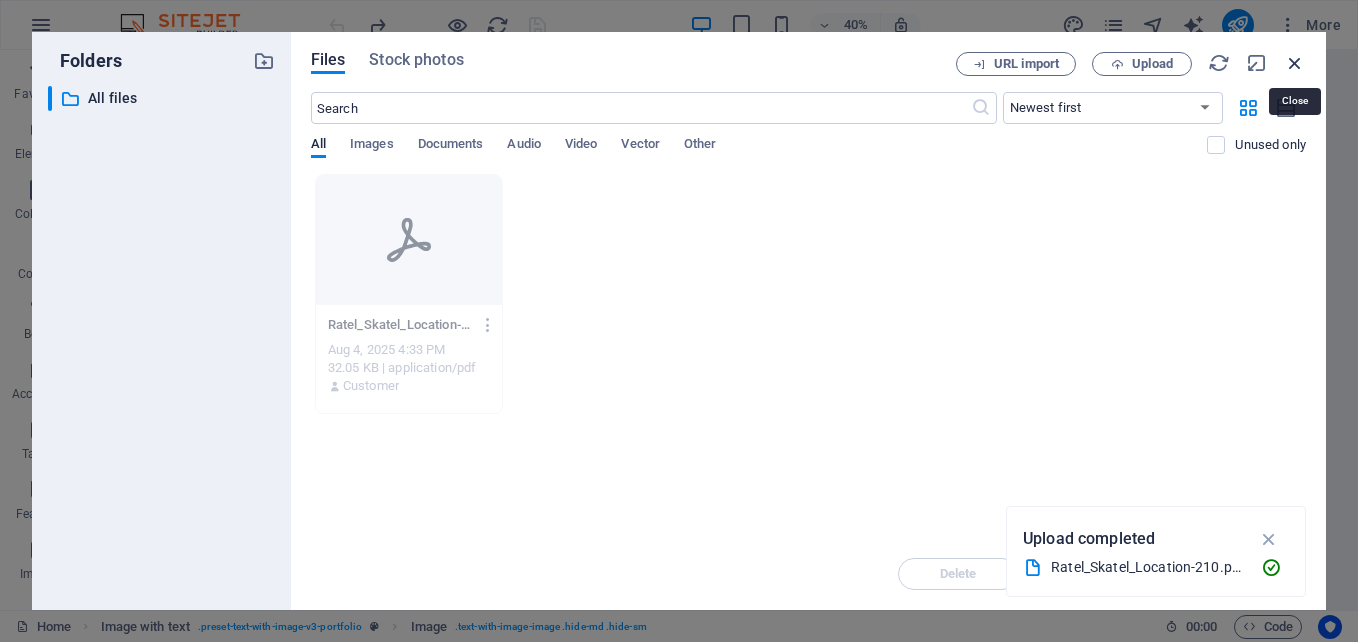 click at bounding box center [1295, 63] 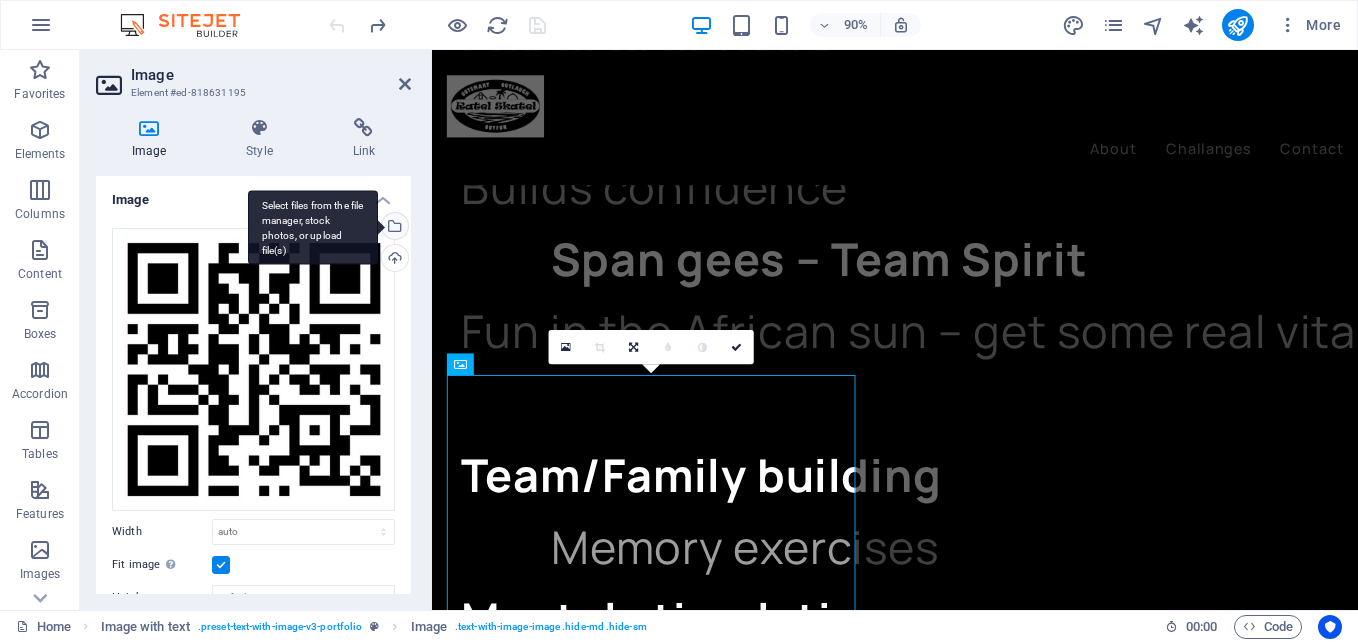 click on "Select files from the file manager, stock photos, or upload file(s)" at bounding box center (313, 227) 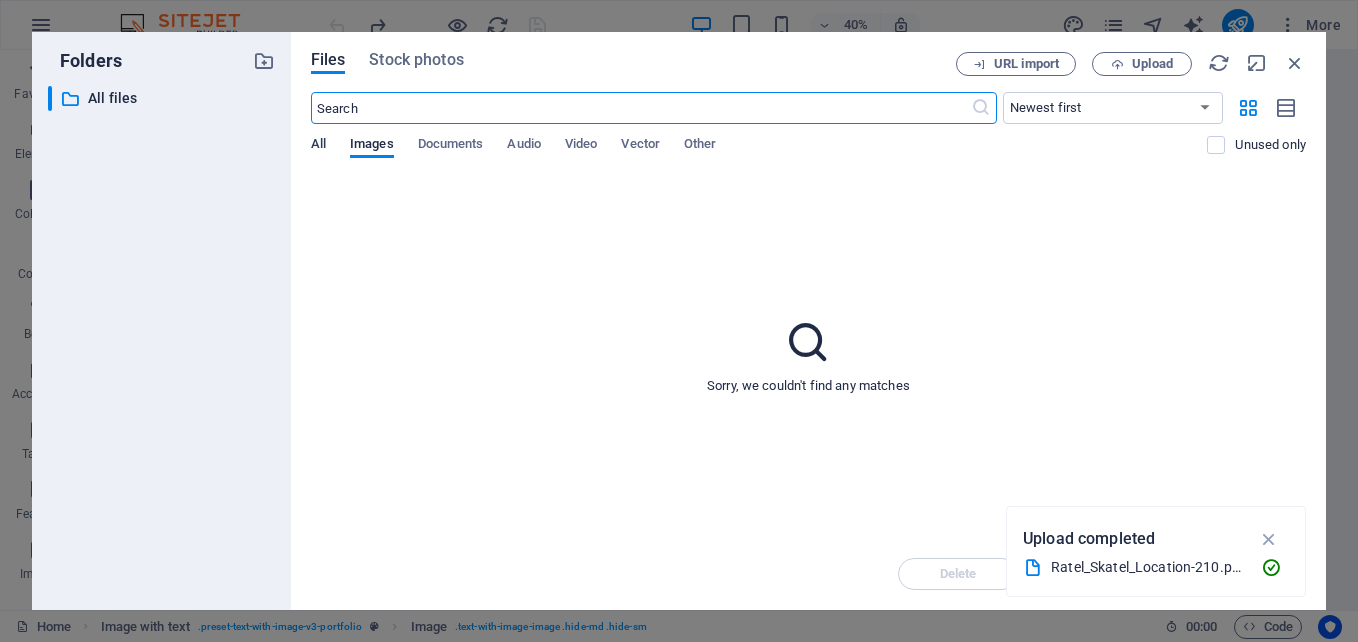 click on "All" at bounding box center [318, 146] 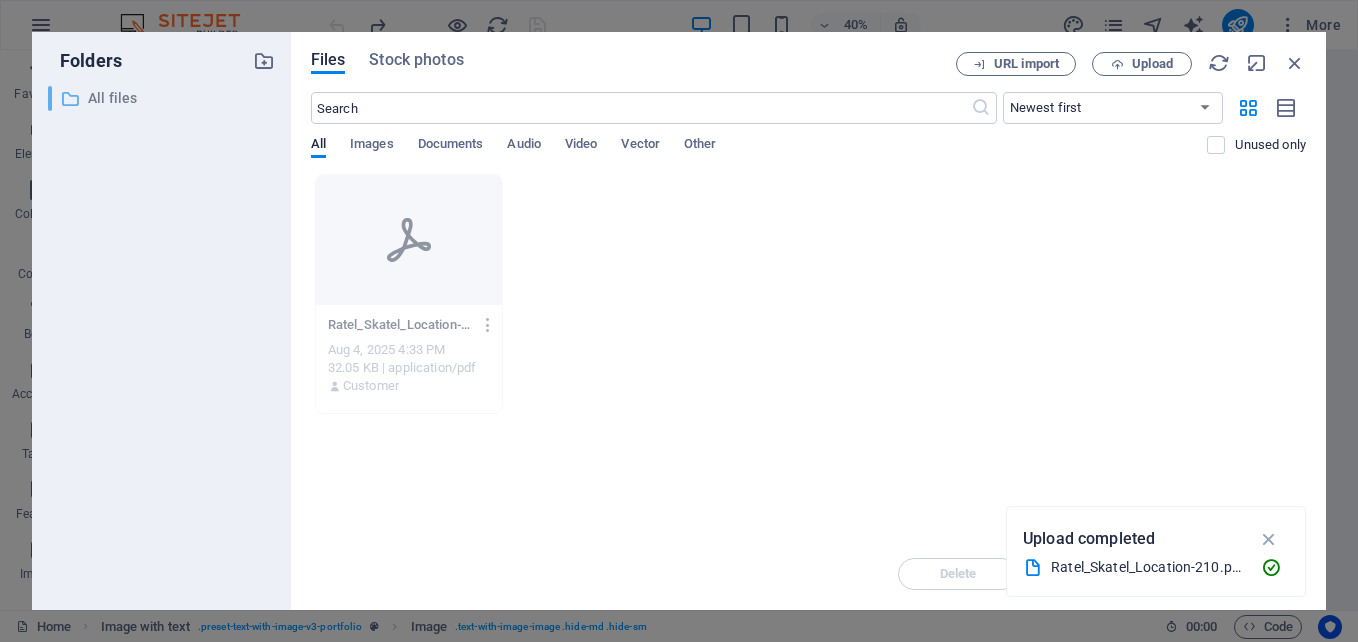 click on "All files" at bounding box center (163, 98) 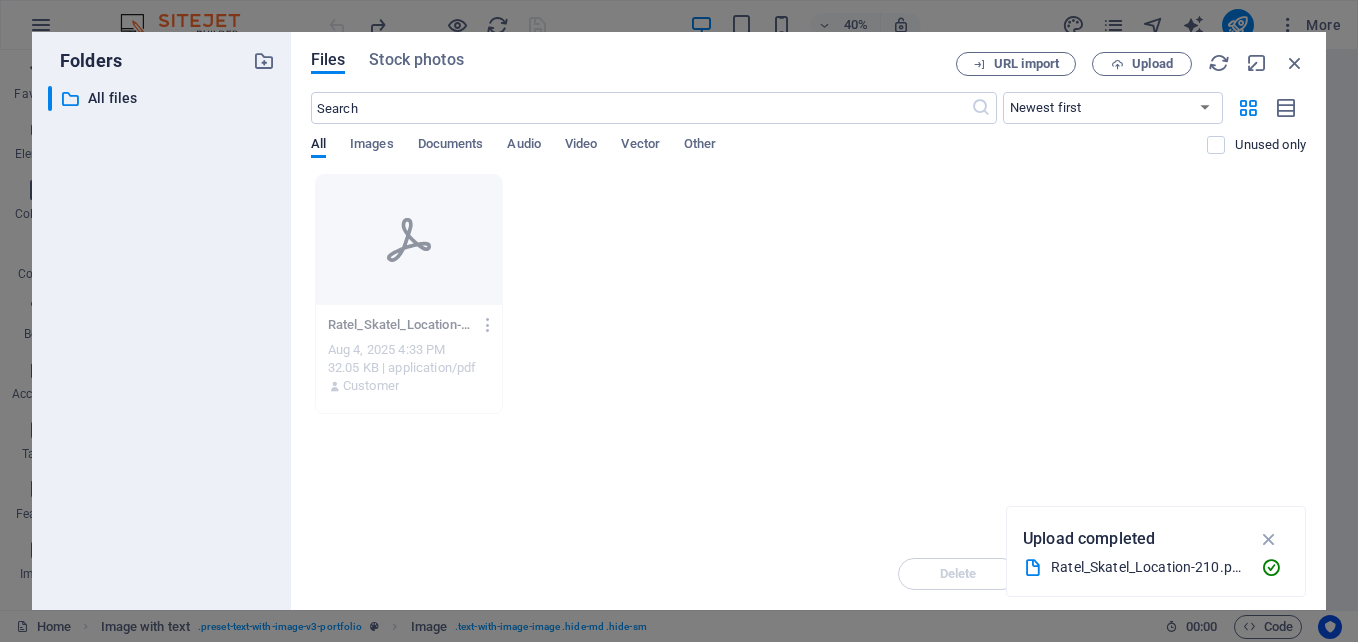 click on "Ratel_Skatel_Location-210-qYeWLAJDSWQPC-9wZ7wJ4Q.pdf Ratel_Skatel_Location-210-qYeWLAJDSWQPC-9wZ7wJ4Q.pdf Aug 4, 2025 4:33 PM 32.05 KB | application/pdf Customer" at bounding box center (808, 294) 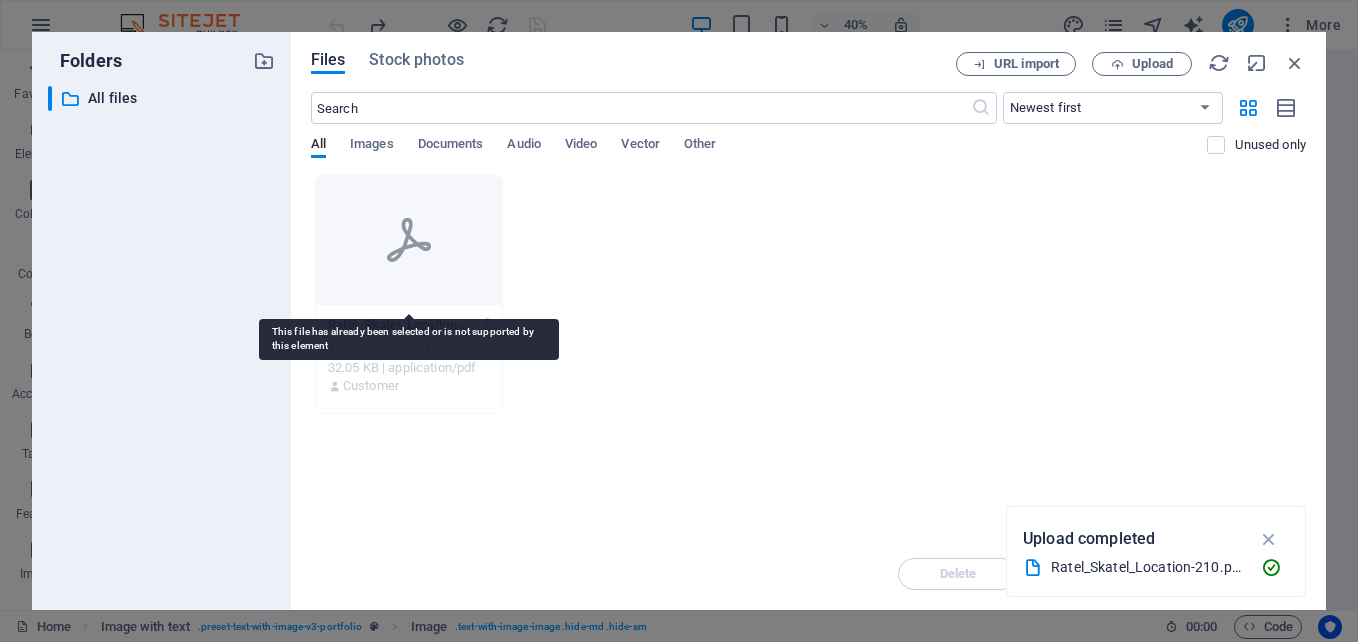 click at bounding box center [409, 240] 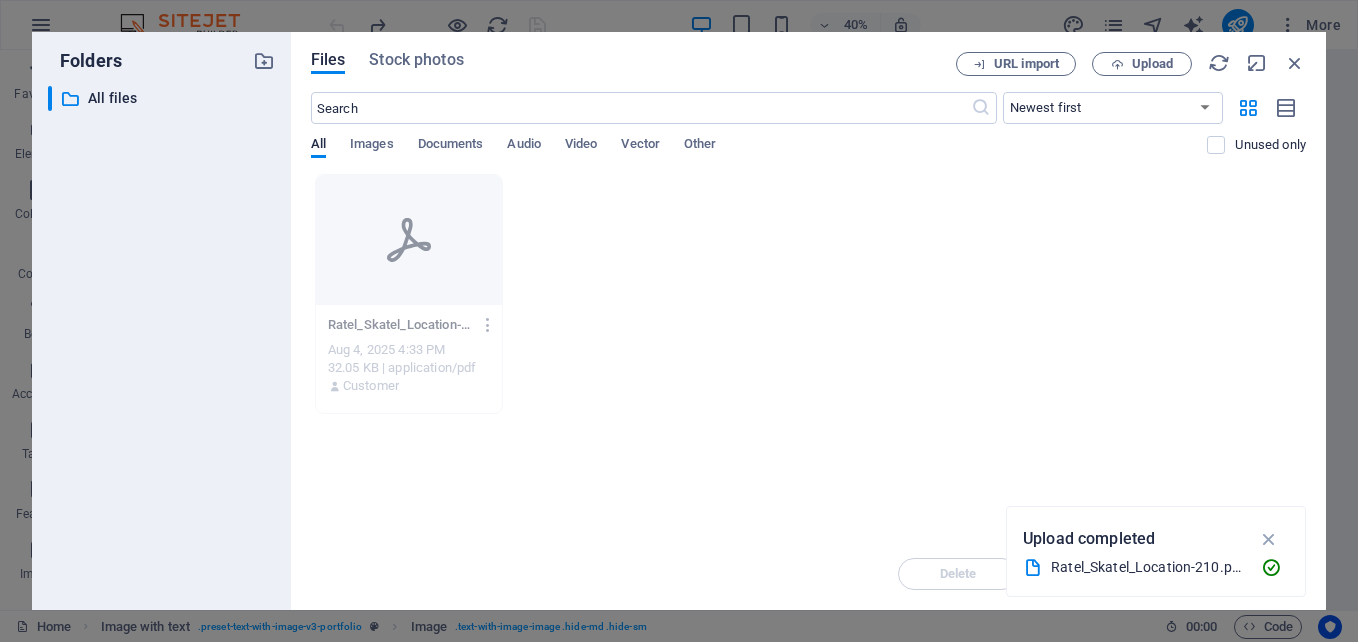 drag, startPoint x: 383, startPoint y: 247, endPoint x: 783, endPoint y: 280, distance: 401.35895 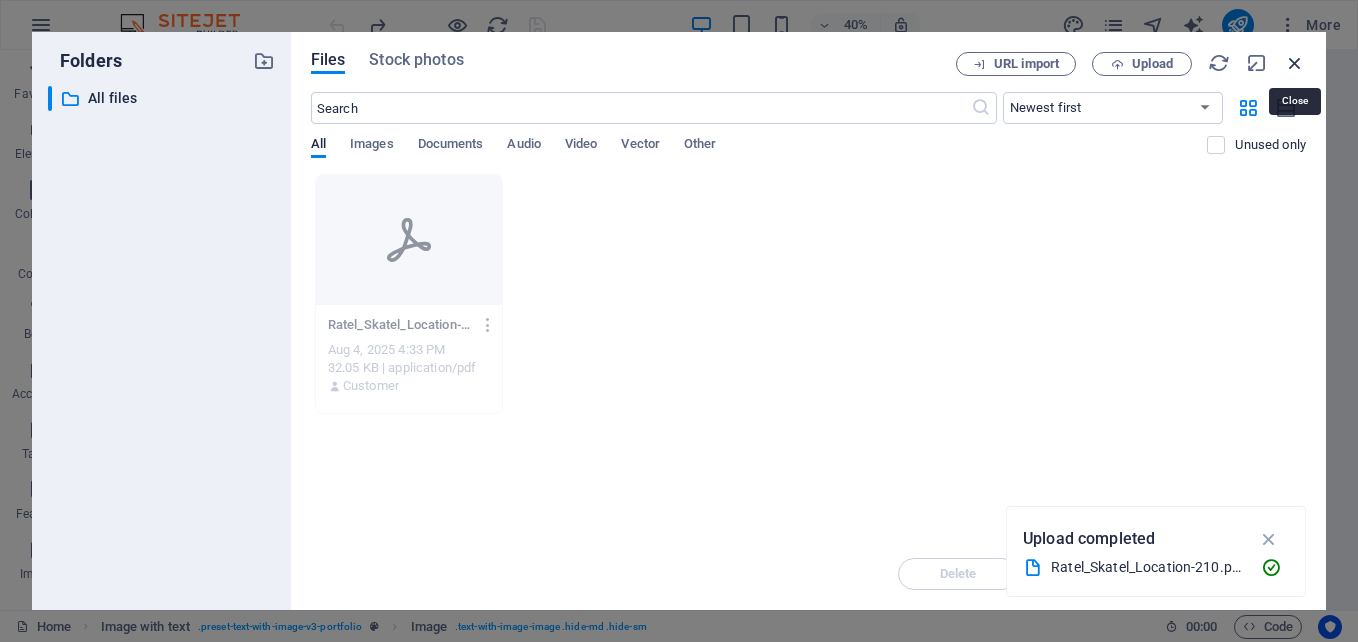 click at bounding box center (1295, 63) 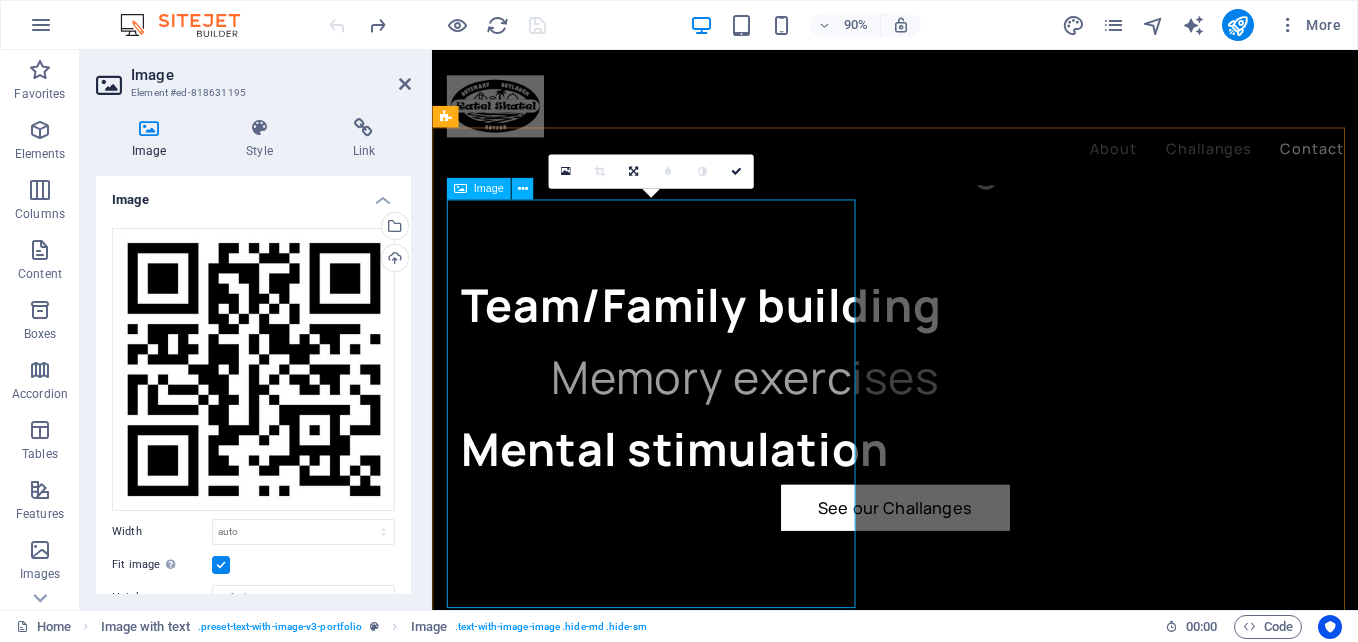 scroll, scrollTop: 3100, scrollLeft: 0, axis: vertical 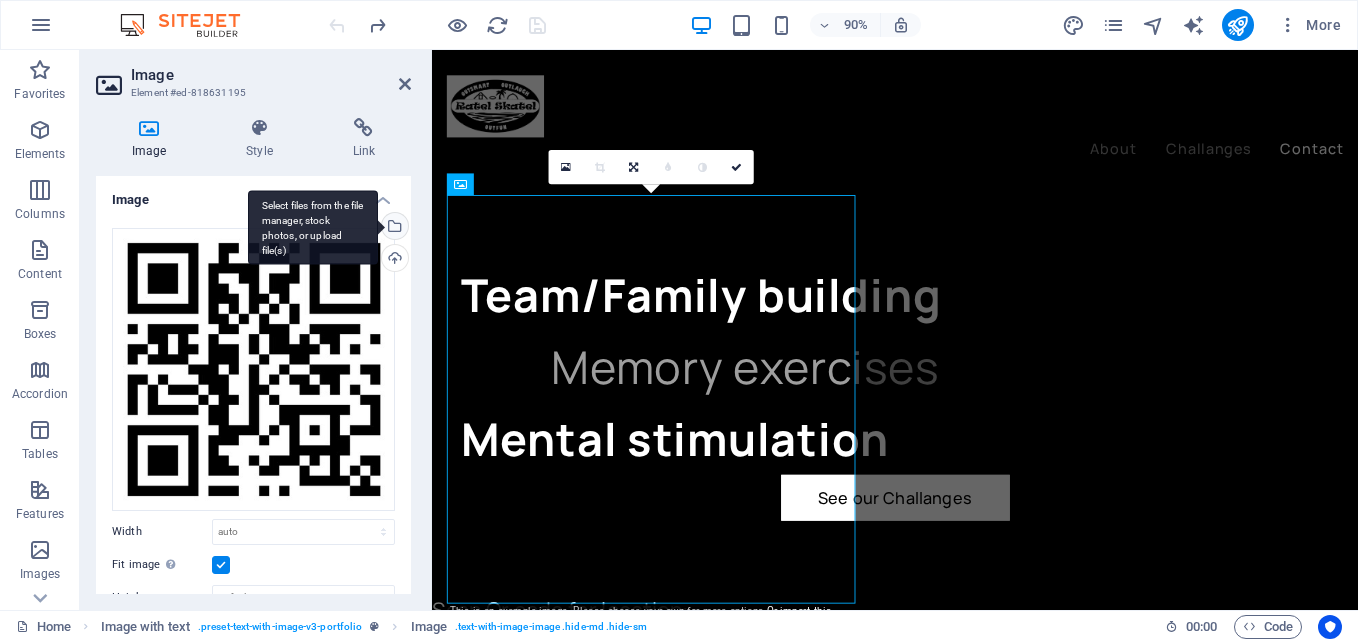click on "Select files from the file manager, stock photos, or upload file(s)" at bounding box center [393, 228] 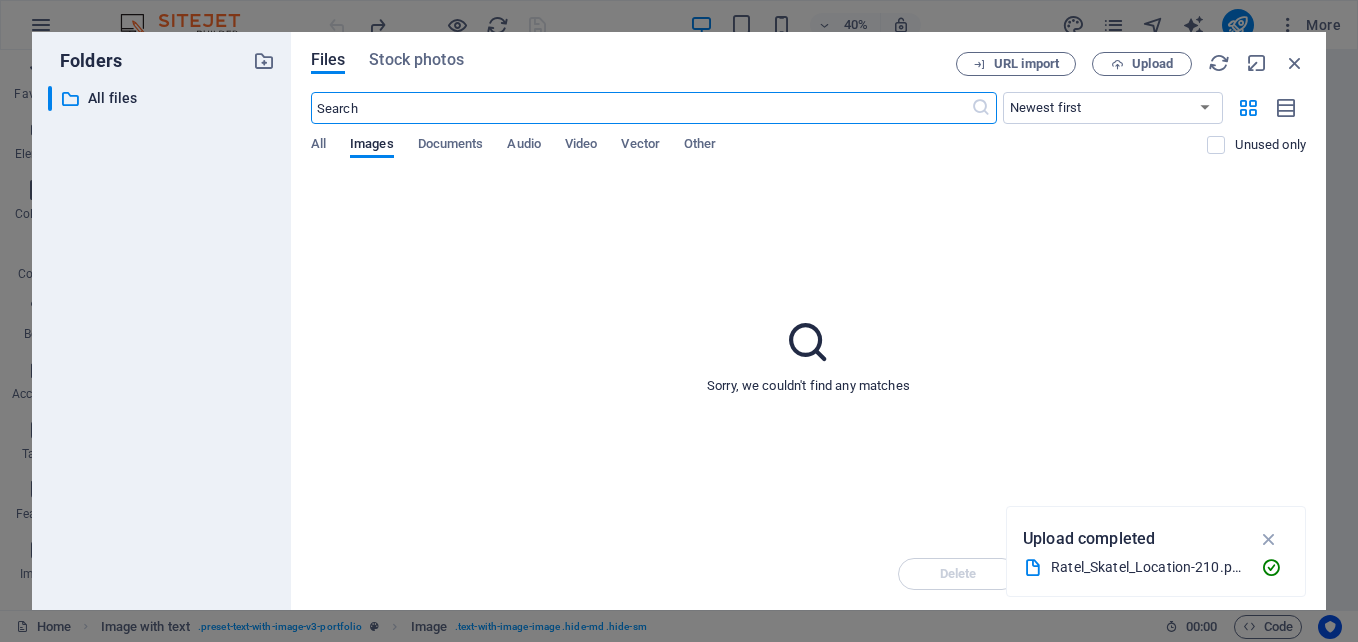 click on "All Images Documents Audio Video Vector Other" at bounding box center [759, 155] 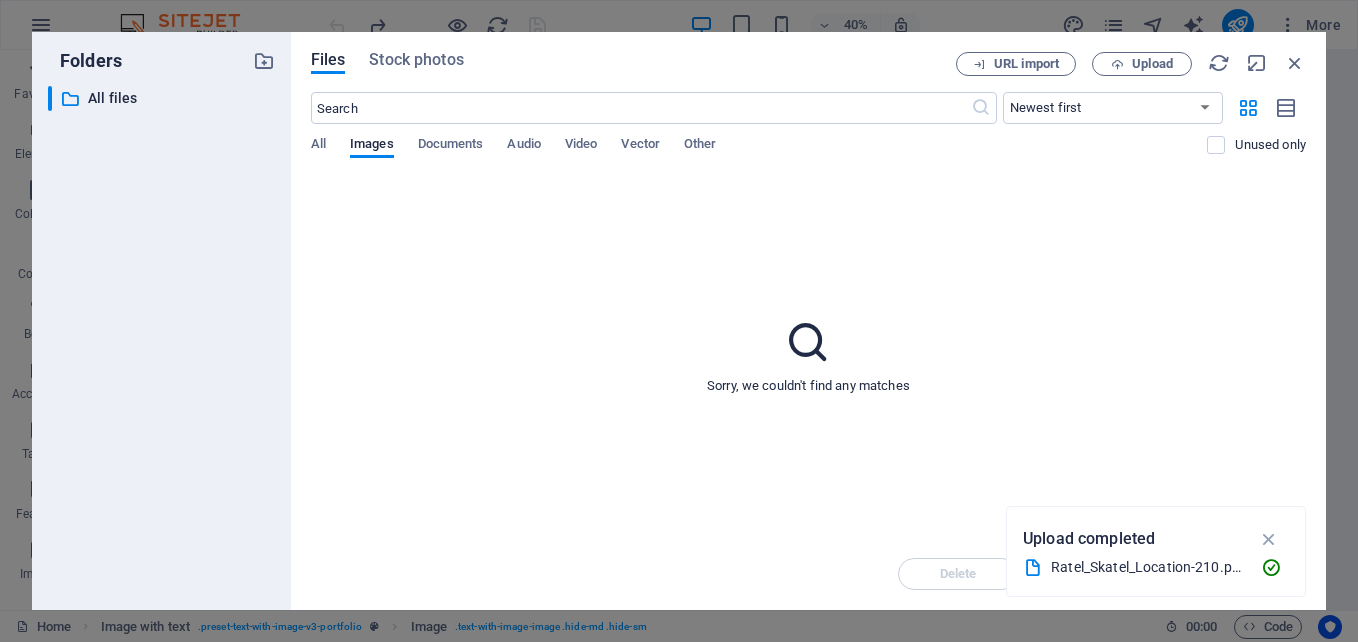 click on "Ratel_Skatel_Location-210.pdf" at bounding box center [1148, 567] 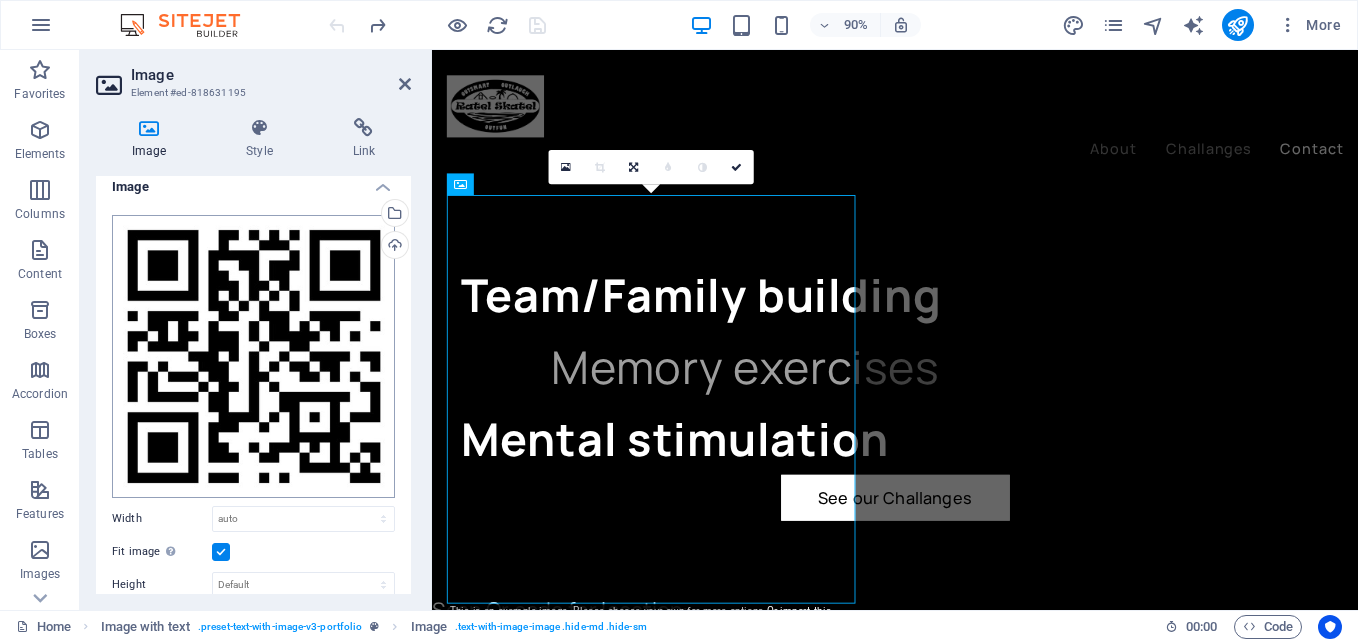 scroll, scrollTop: 0, scrollLeft: 0, axis: both 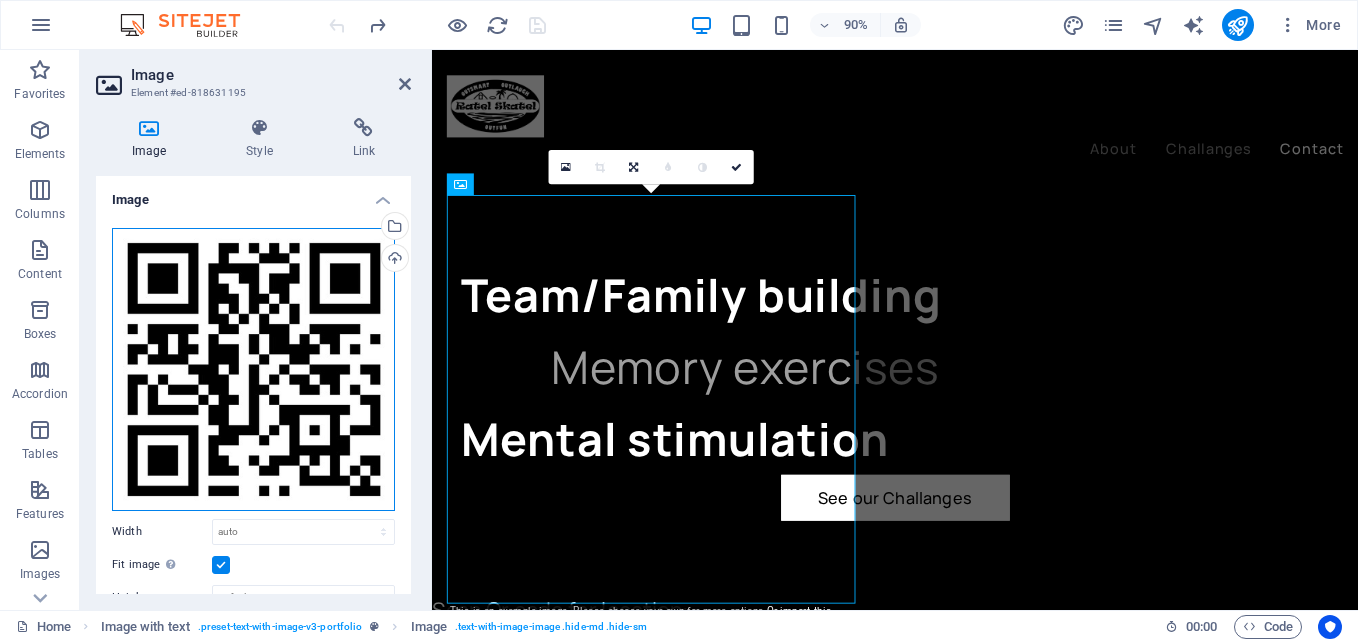 click on "Drag files here, click to choose files or select files from Files or our free stock photos & videos" at bounding box center [253, 369] 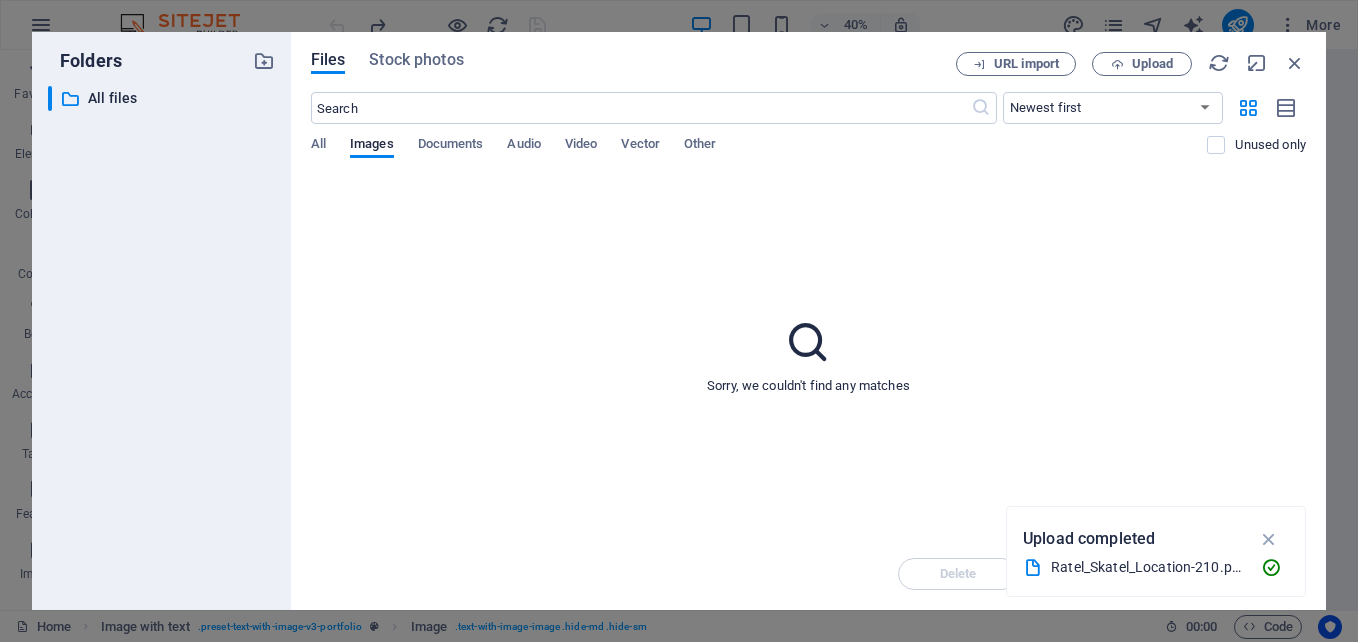 click on "Ratel_Skatel_Location-210.pdf" at bounding box center [1148, 567] 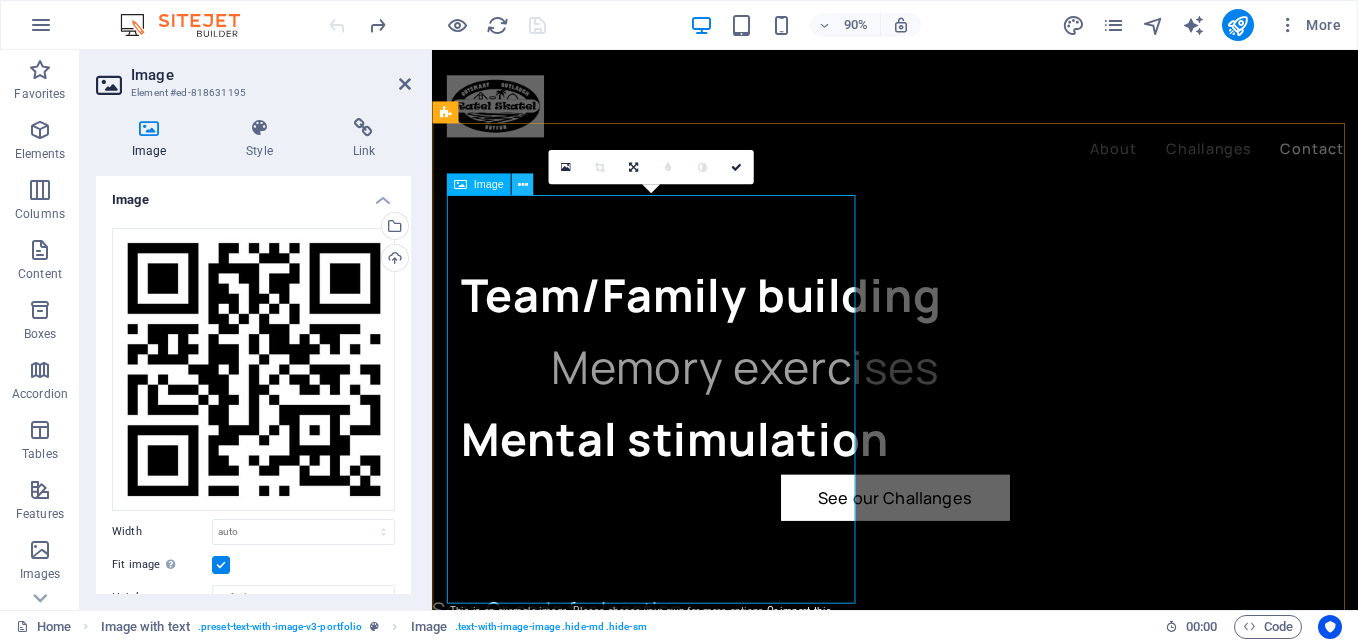 click at bounding box center [523, 185] 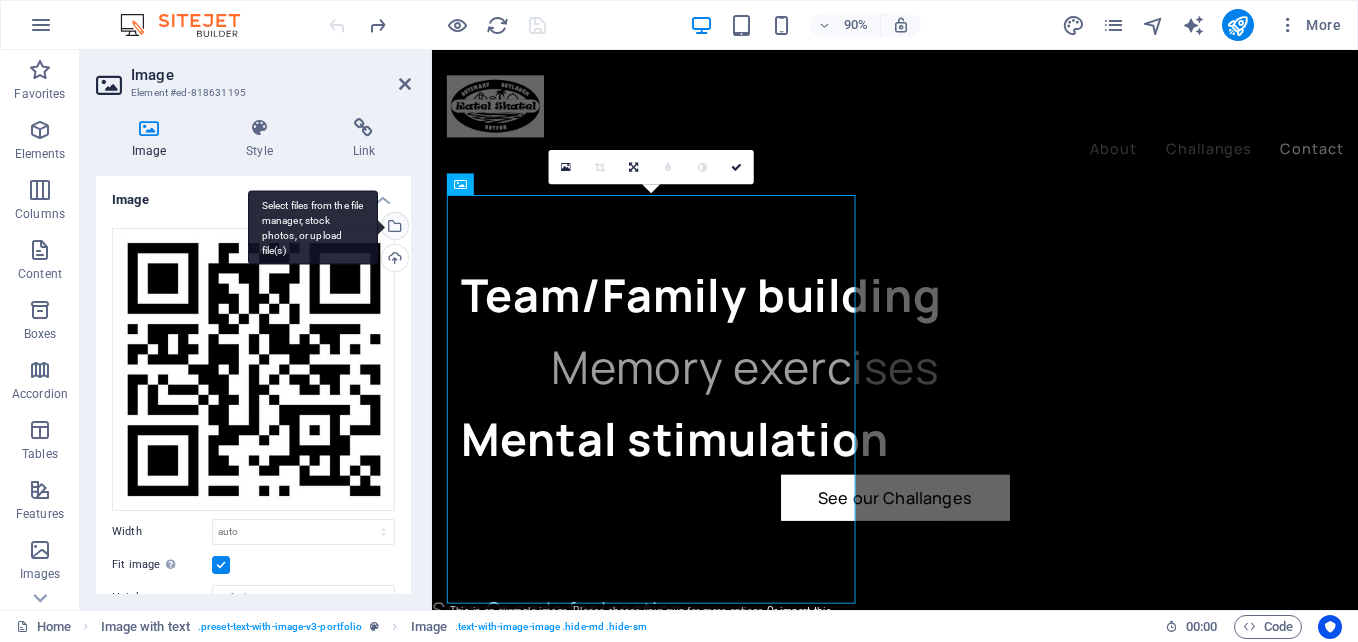 click on "Select files from the file manager, stock photos, or upload file(s)" at bounding box center (313, 227) 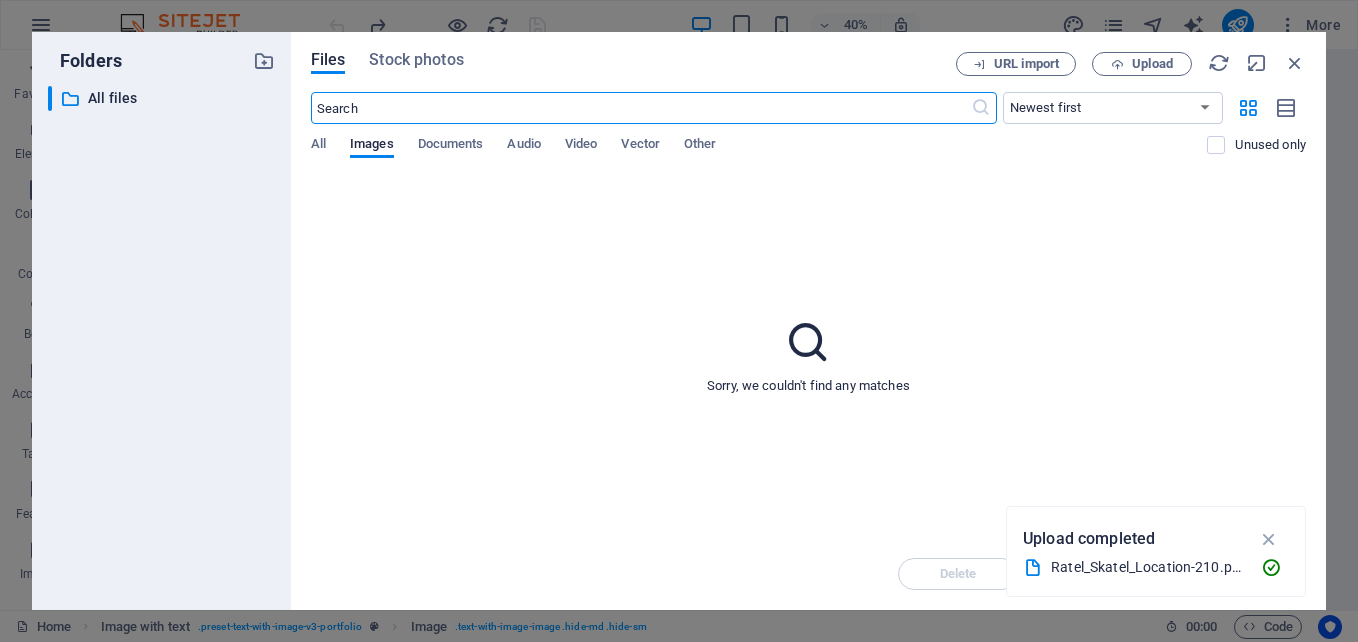 click on "Ratel_Skatel_Location-210.pdf" at bounding box center [1148, 567] 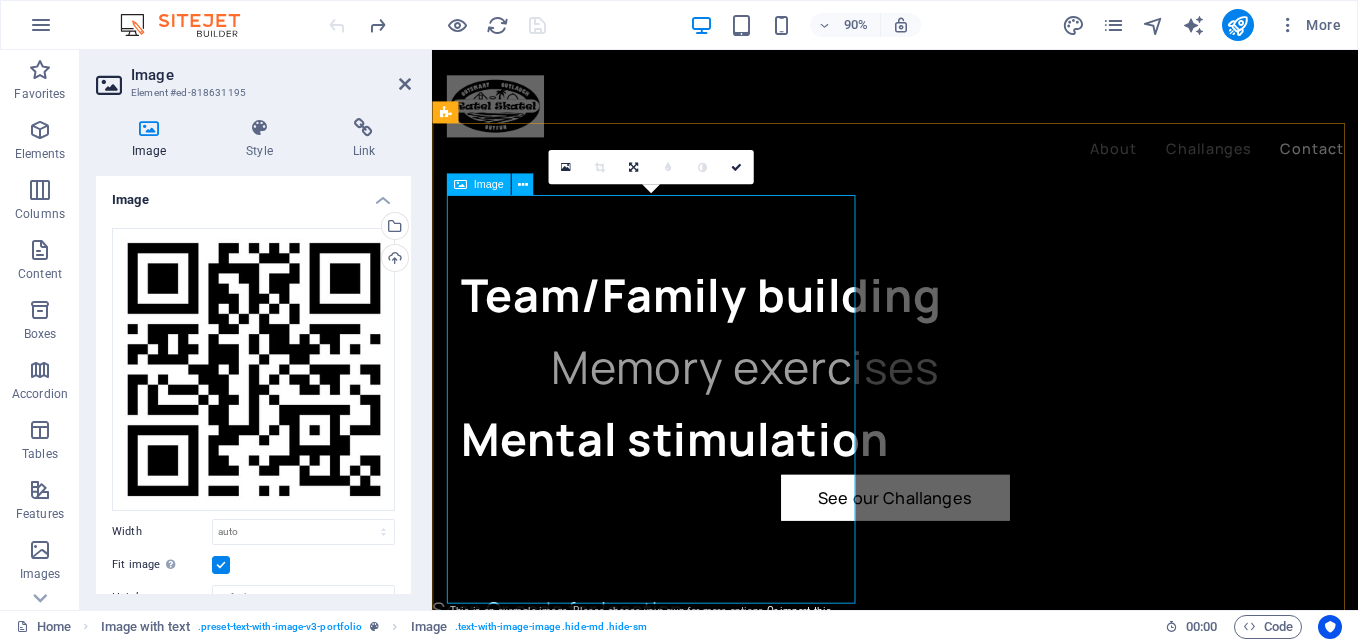 click at bounding box center (946, 1604) 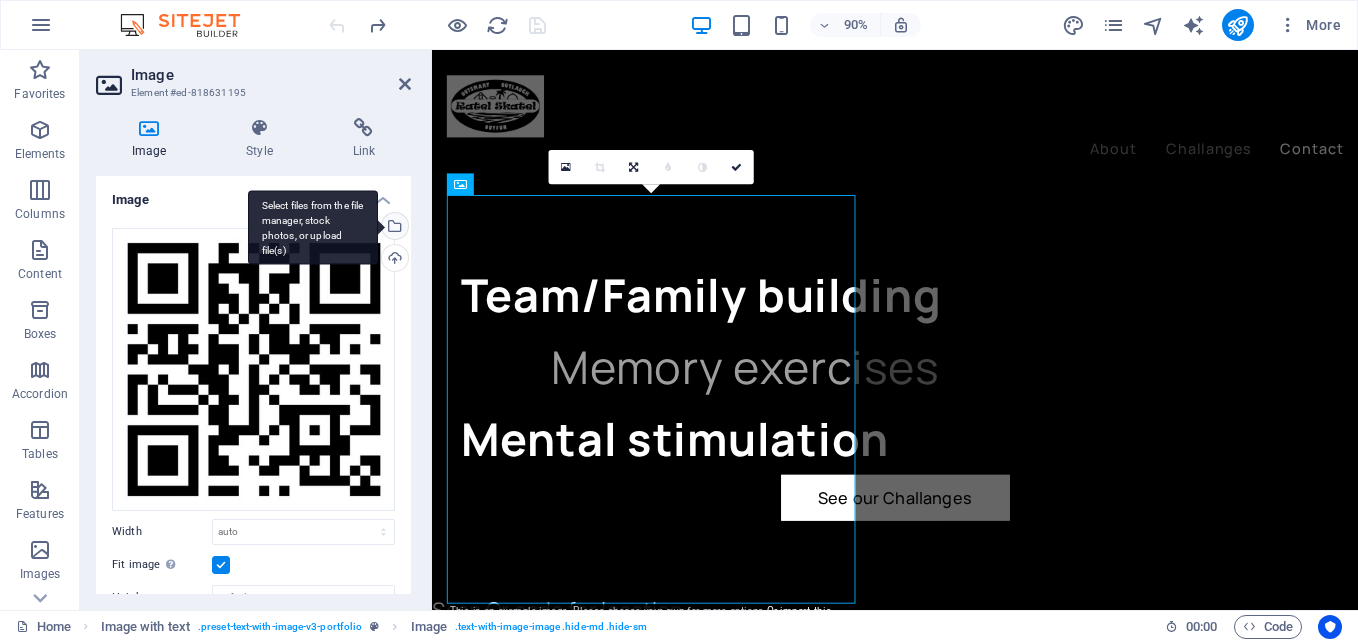 click on "Select files from the file manager, stock photos, or upload file(s)" at bounding box center [313, 227] 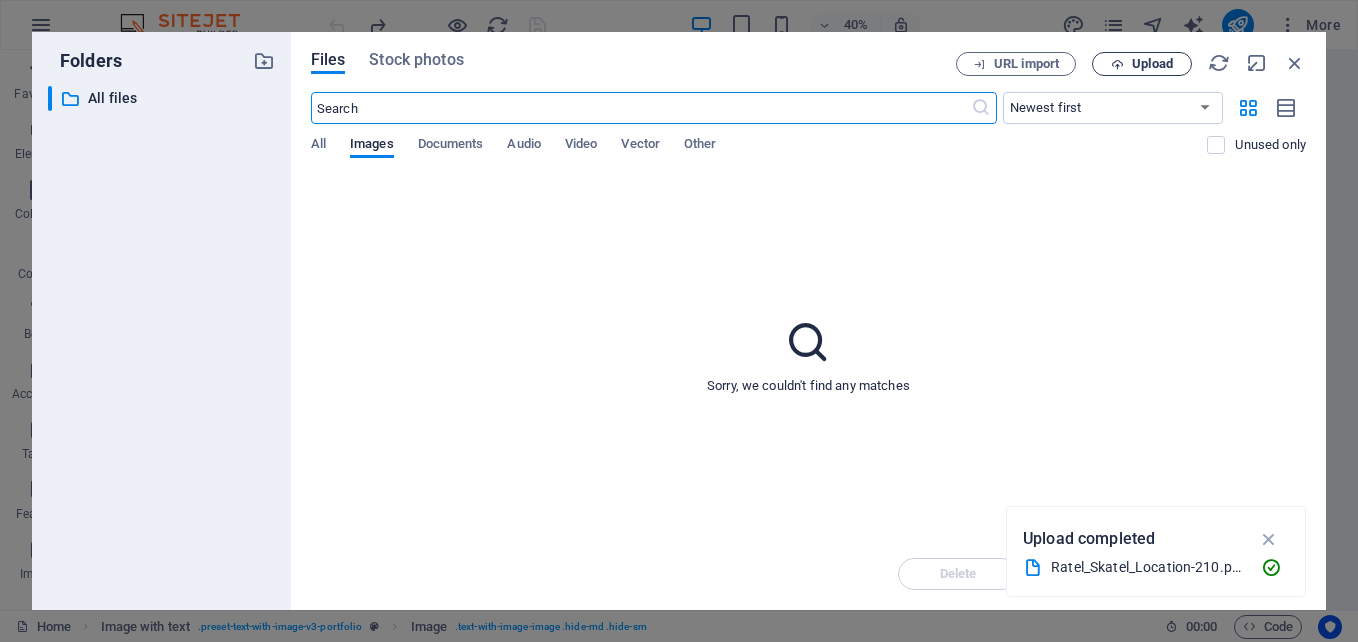 click on "Upload" at bounding box center [1152, 64] 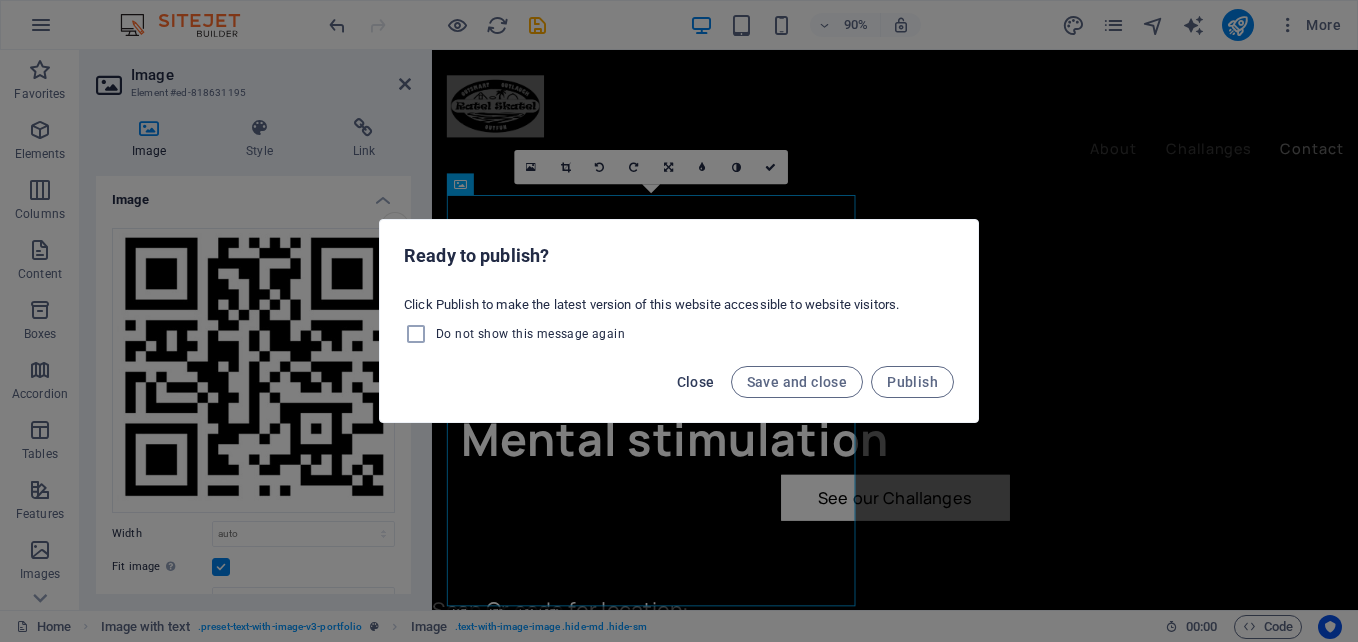 click on "Close" at bounding box center (696, 382) 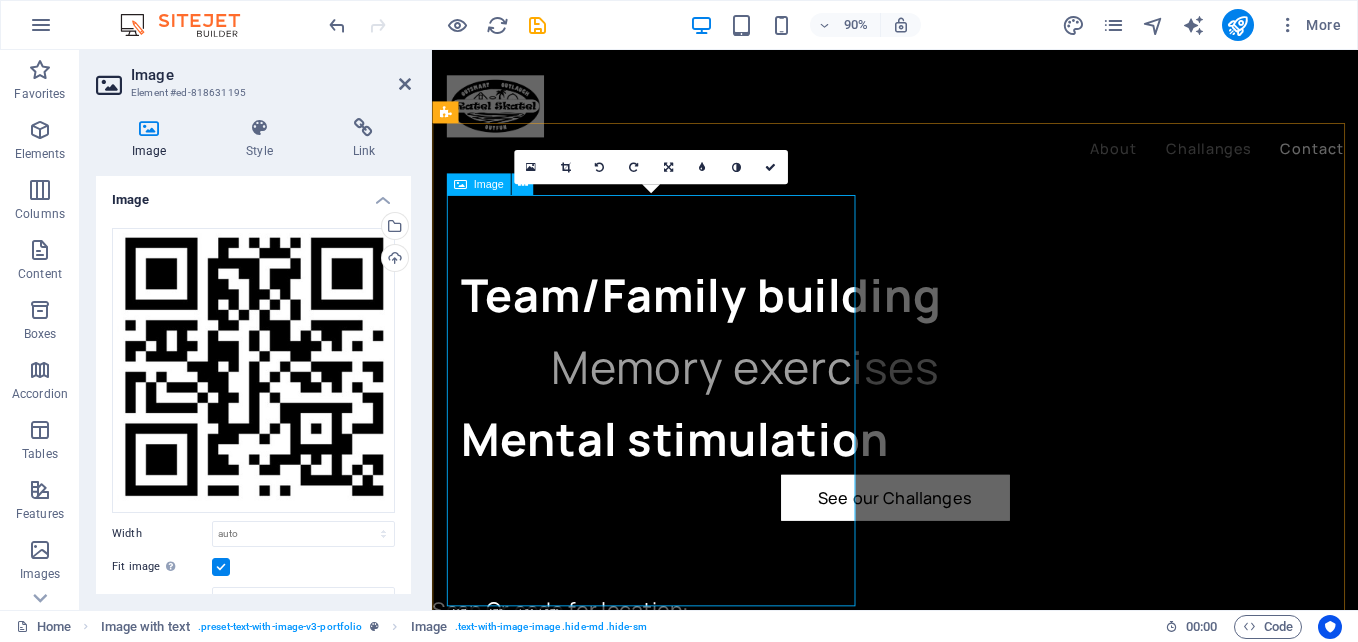 click at bounding box center (946, 1327) 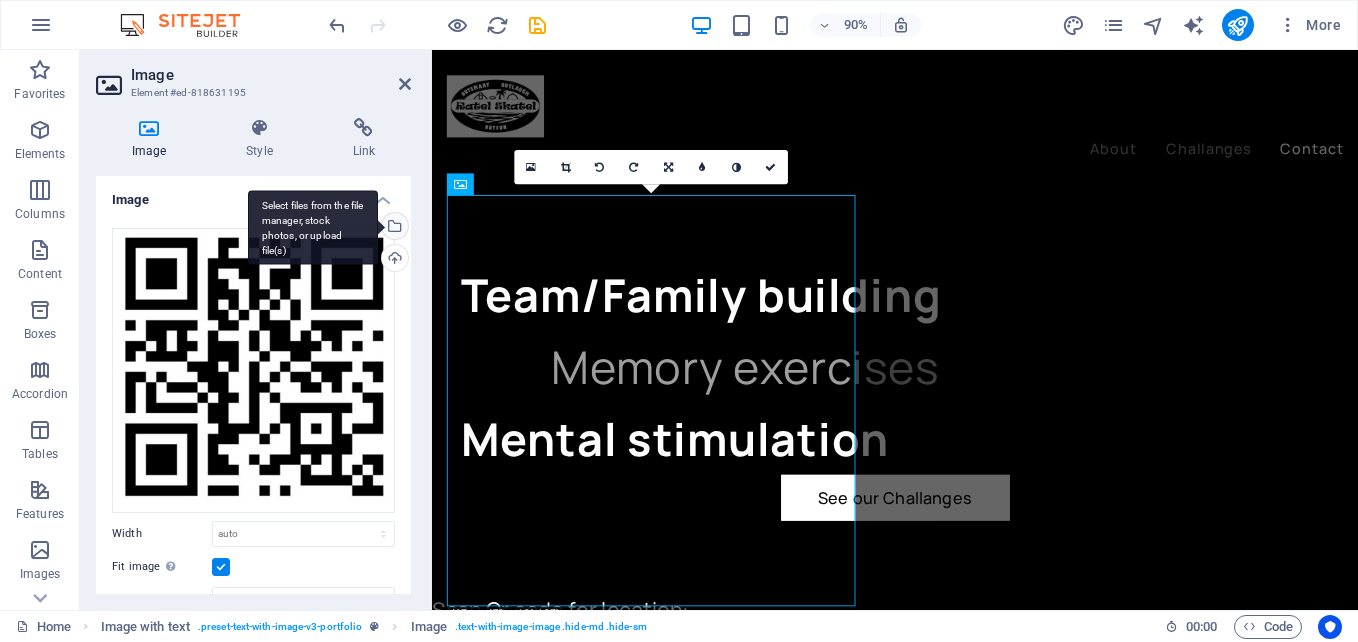 click on "Select files from the file manager, stock photos, or upload file(s)" at bounding box center (393, 228) 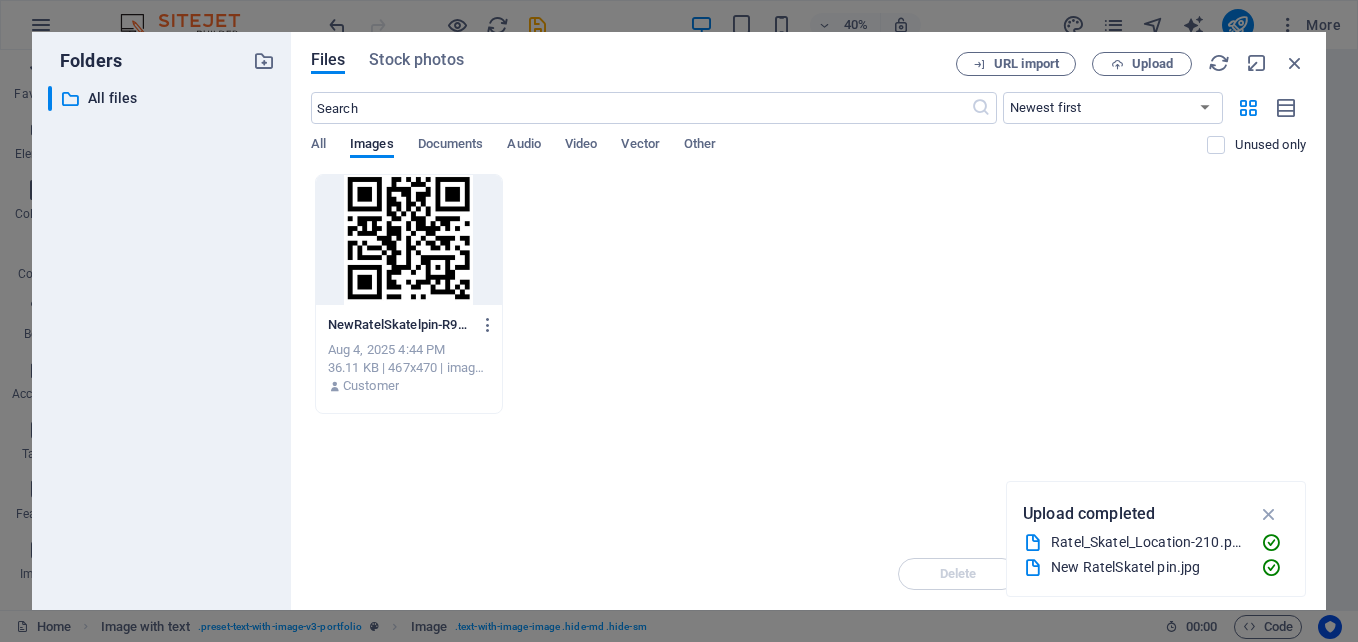 click at bounding box center [409, 240] 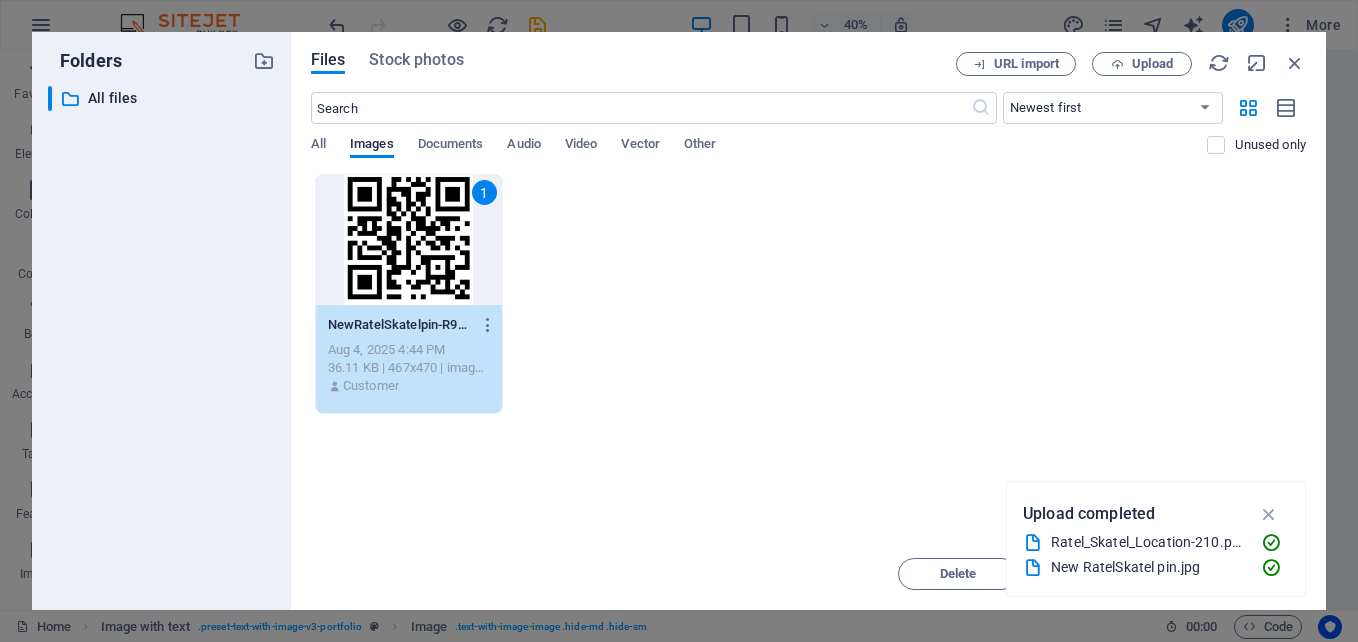 click on "1" at bounding box center [409, 240] 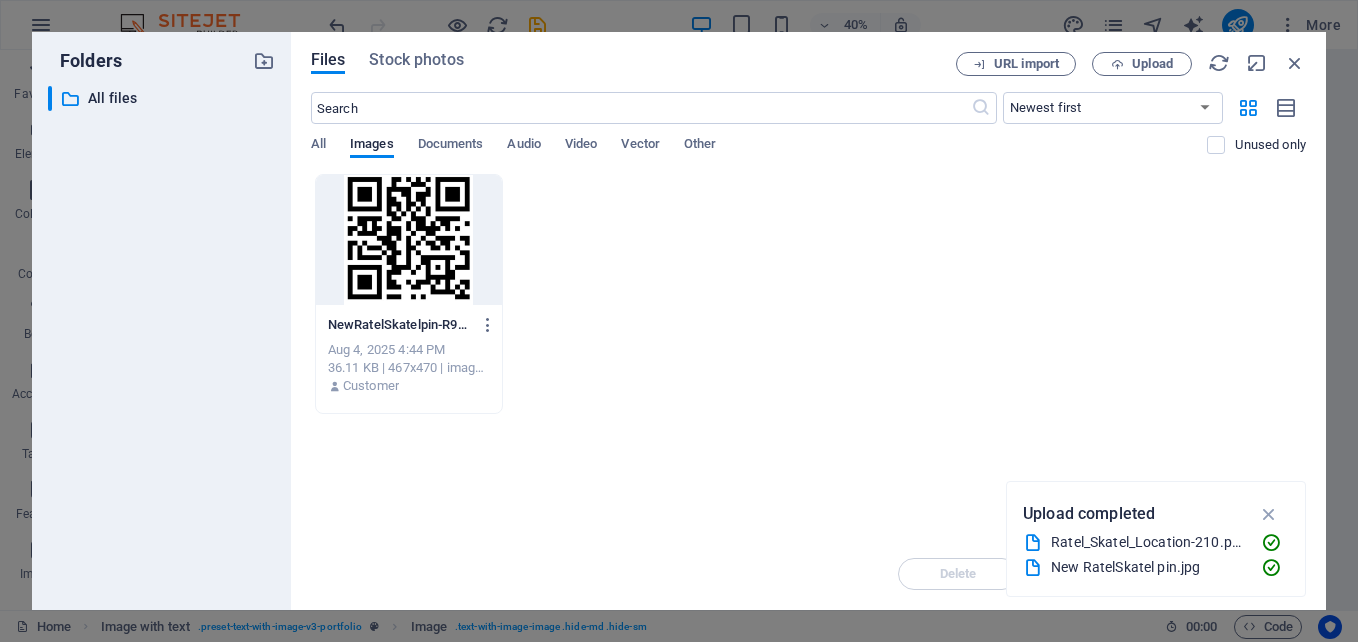click at bounding box center [409, 240] 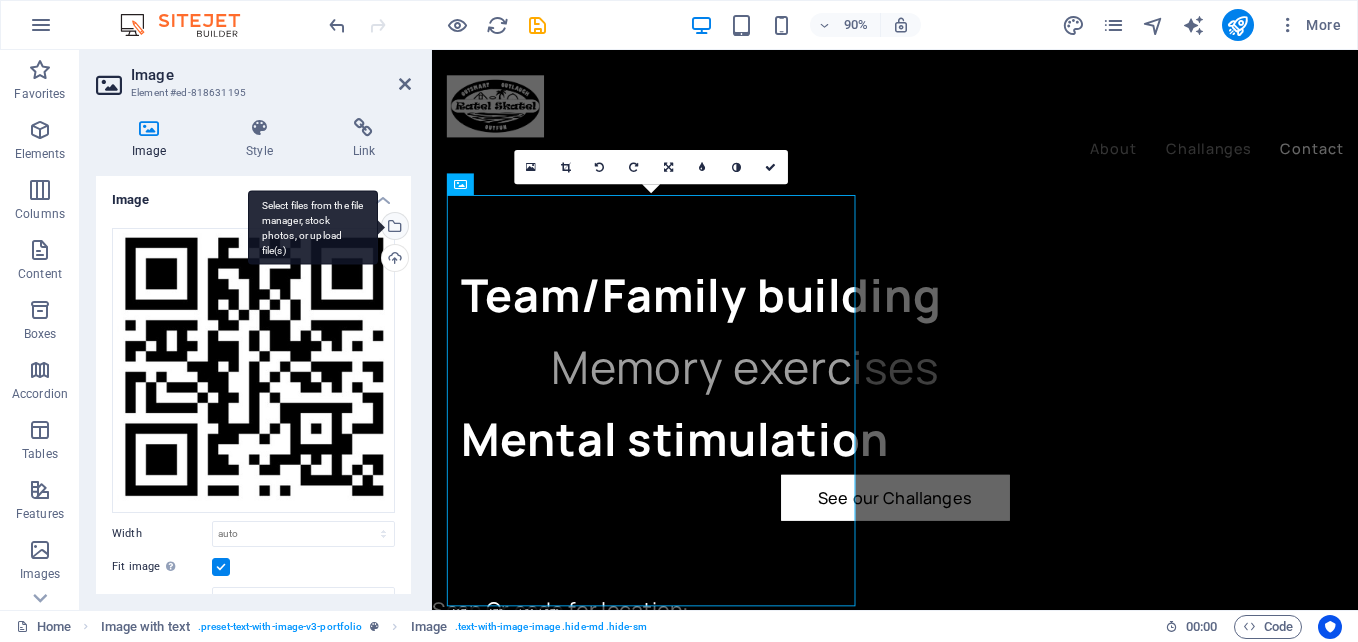 click on "Select files from the file manager, stock photos, or upload file(s)" at bounding box center (393, 228) 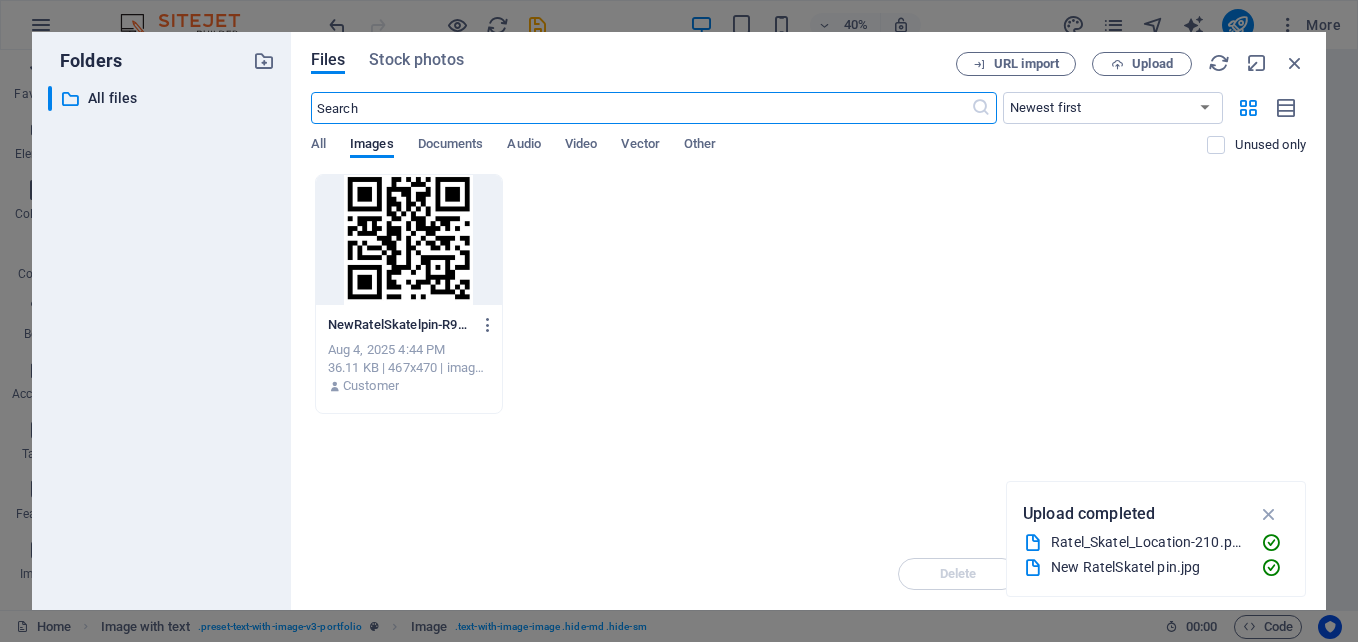click at bounding box center (409, 240) 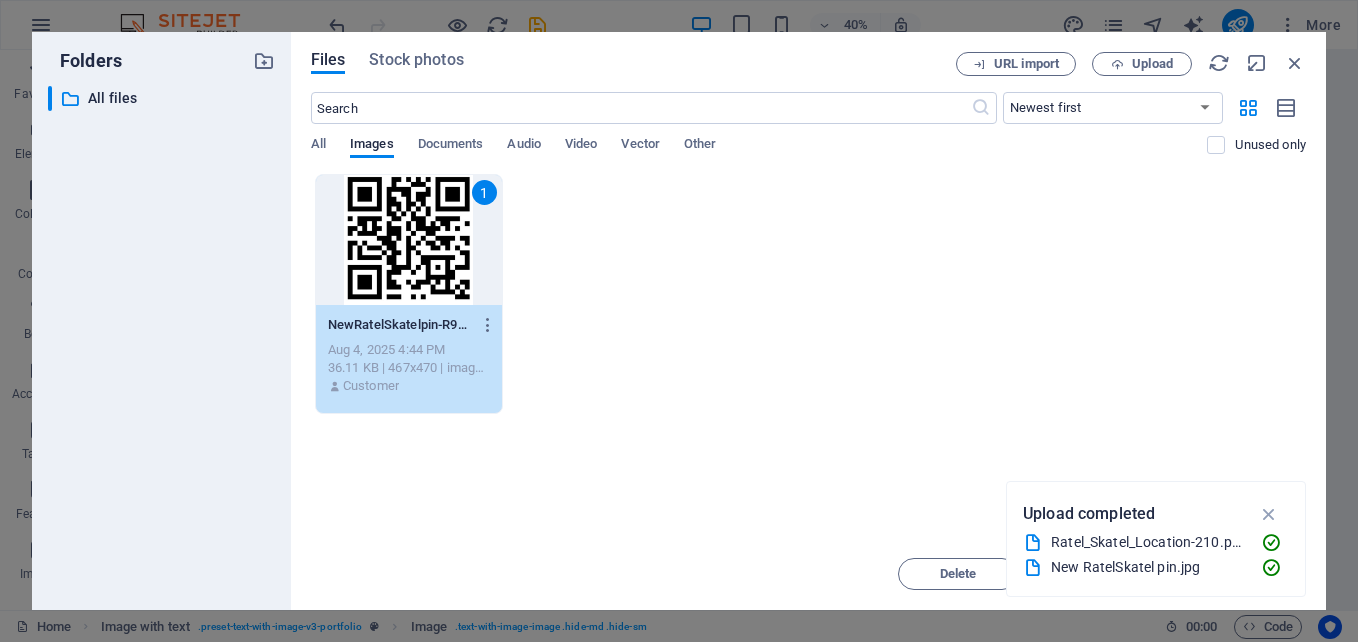 click on "1" at bounding box center [409, 240] 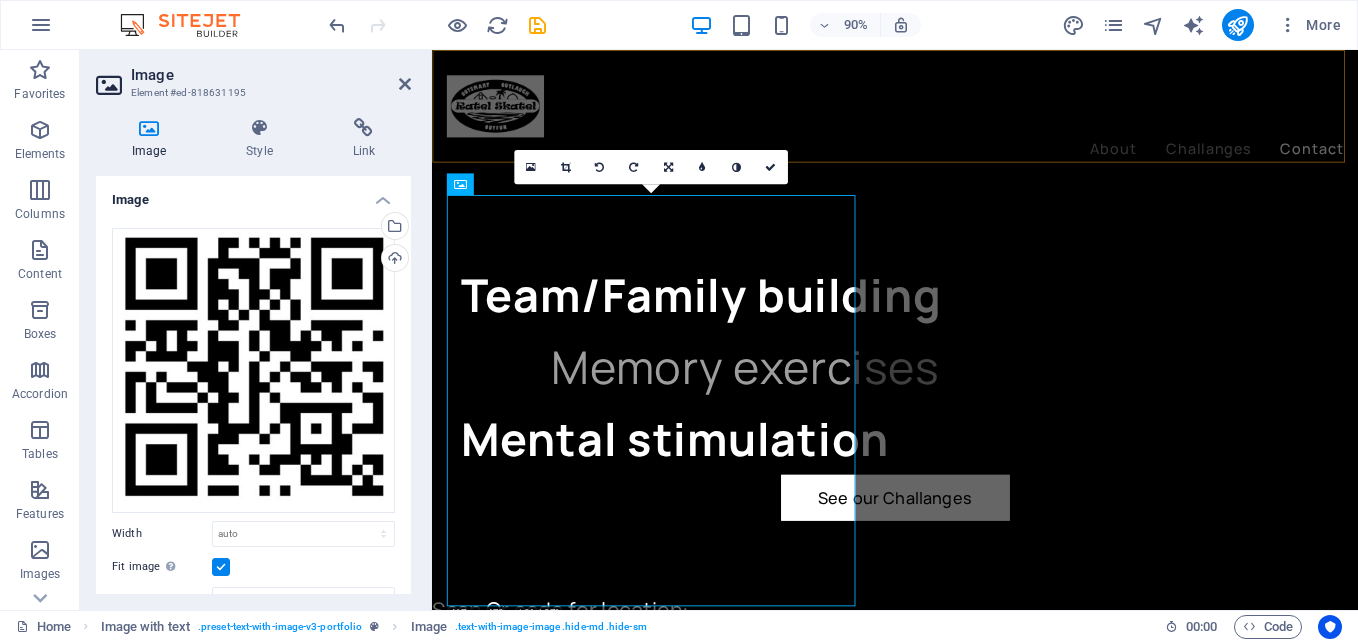 click on "About Challanges Contact" at bounding box center [946, 125] 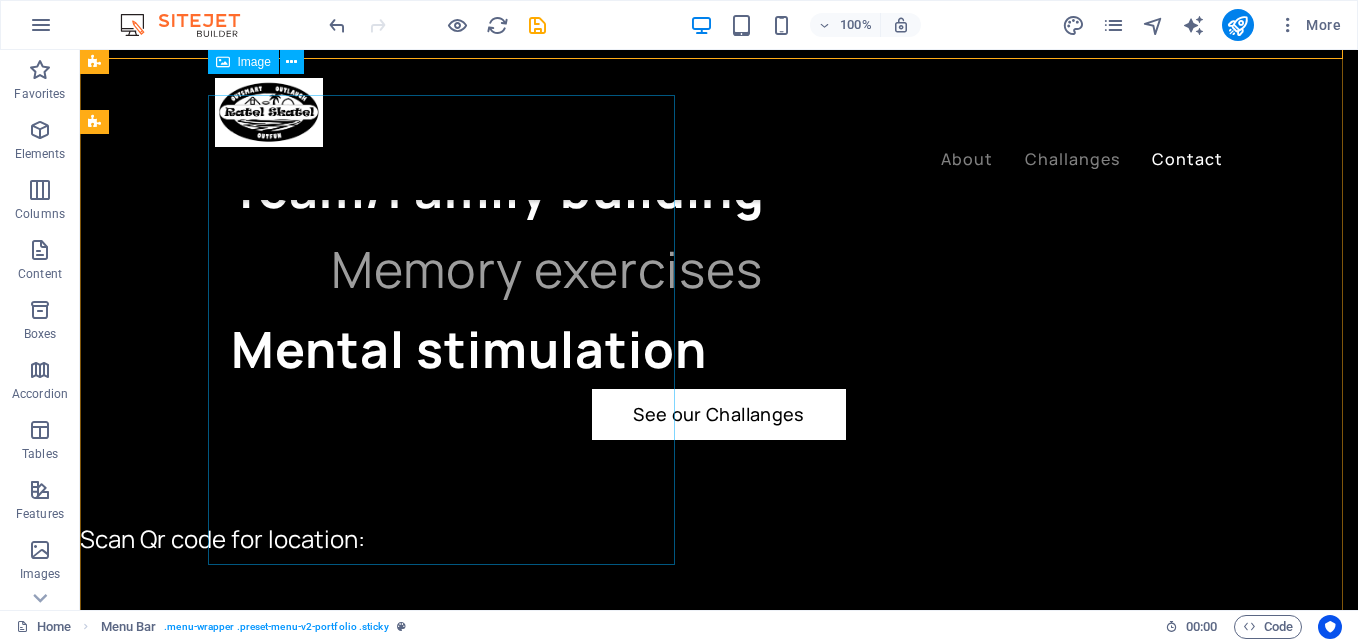 scroll, scrollTop: 3100, scrollLeft: 0, axis: vertical 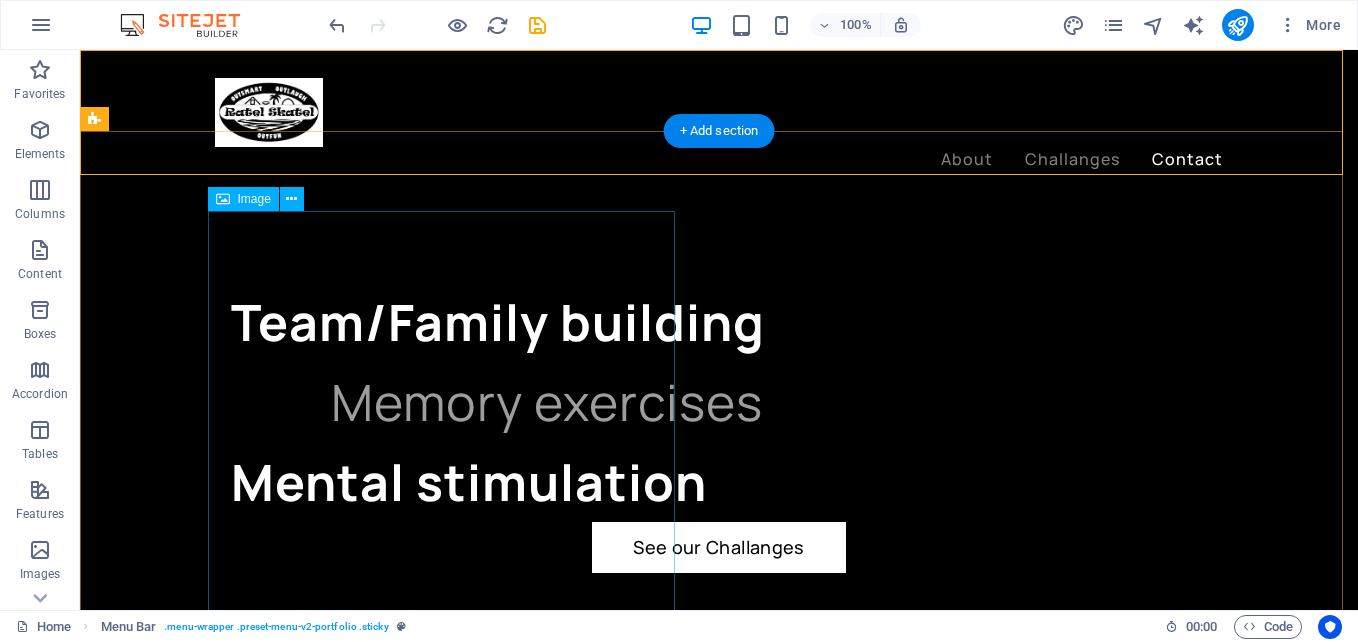click at bounding box center [600, 1327] 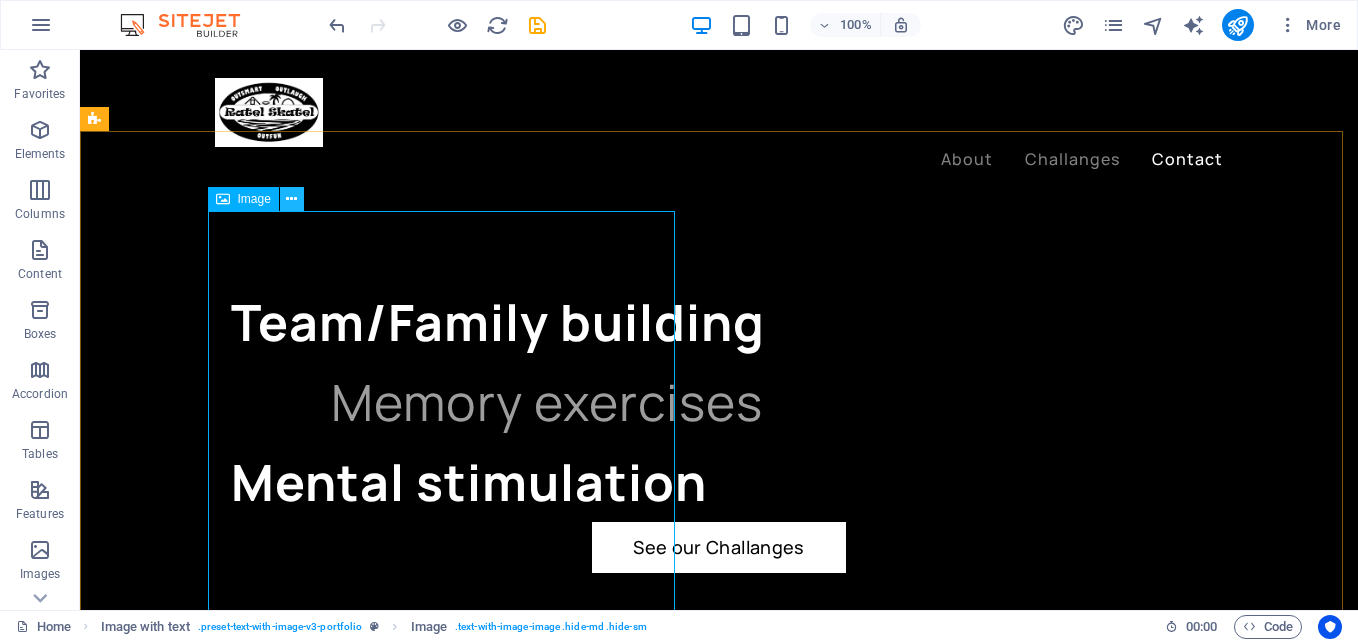 click at bounding box center (291, 199) 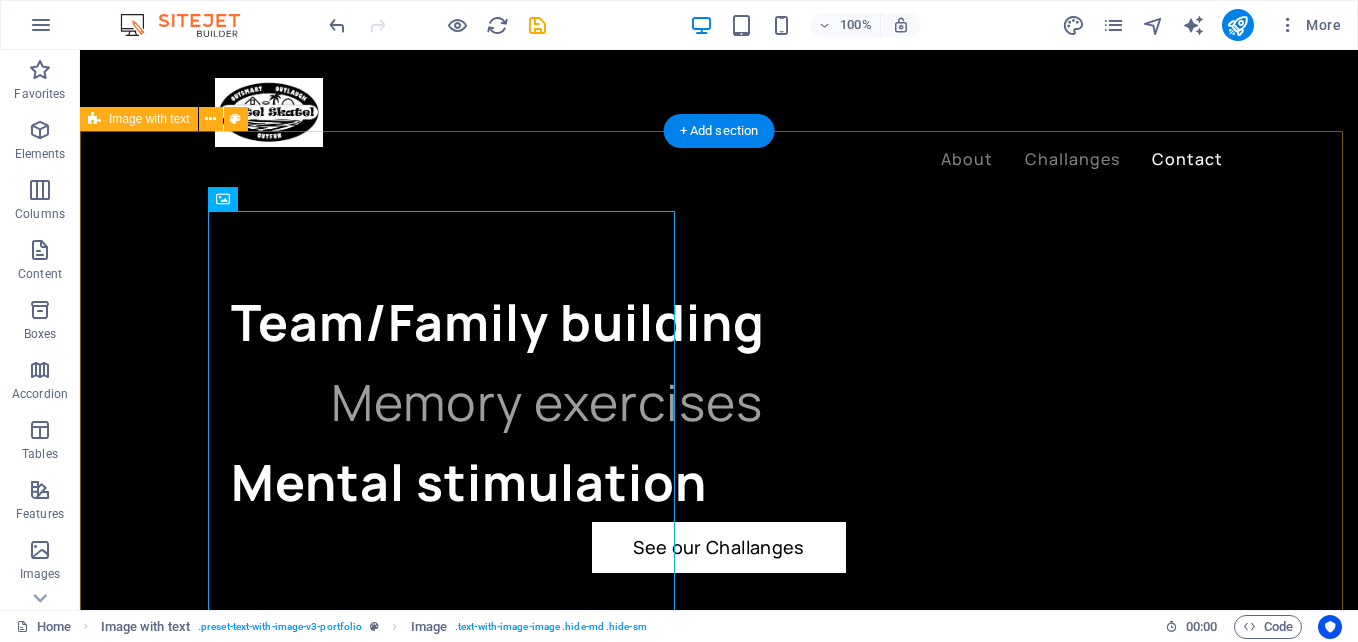 click on "New text element For more information please phone [NAME] on [PHONE] [EMAIL]" at bounding box center (719, 1166) 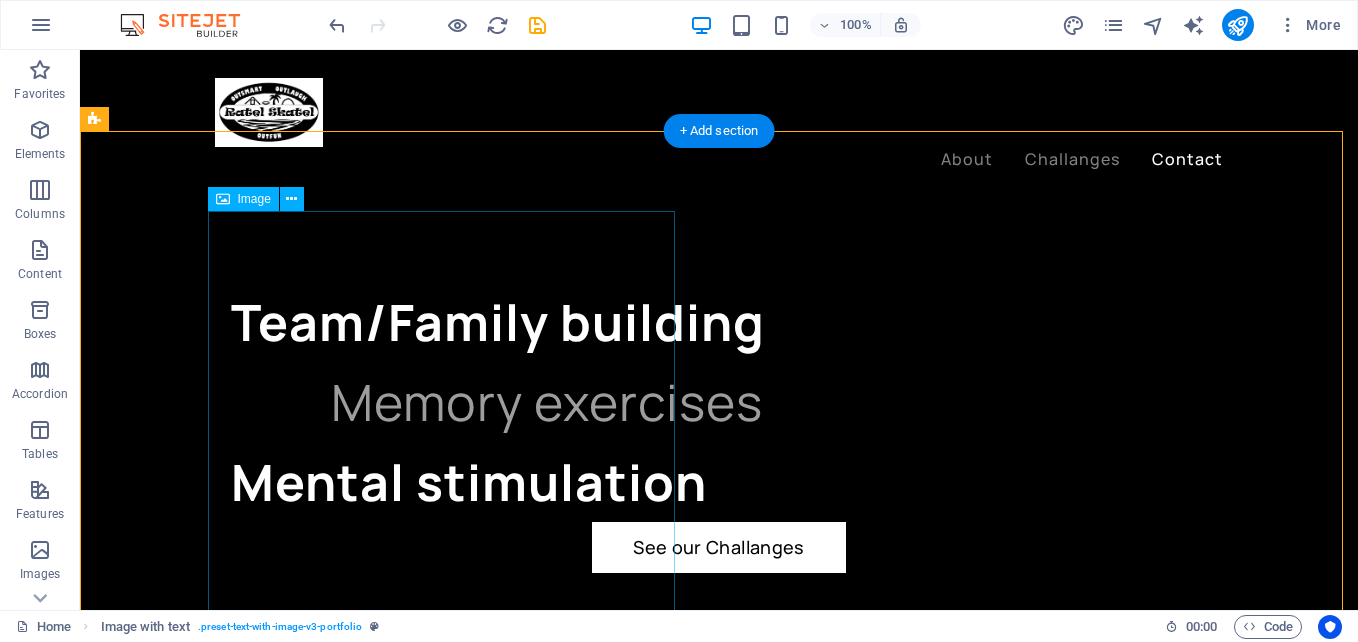 click at bounding box center (600, 1327) 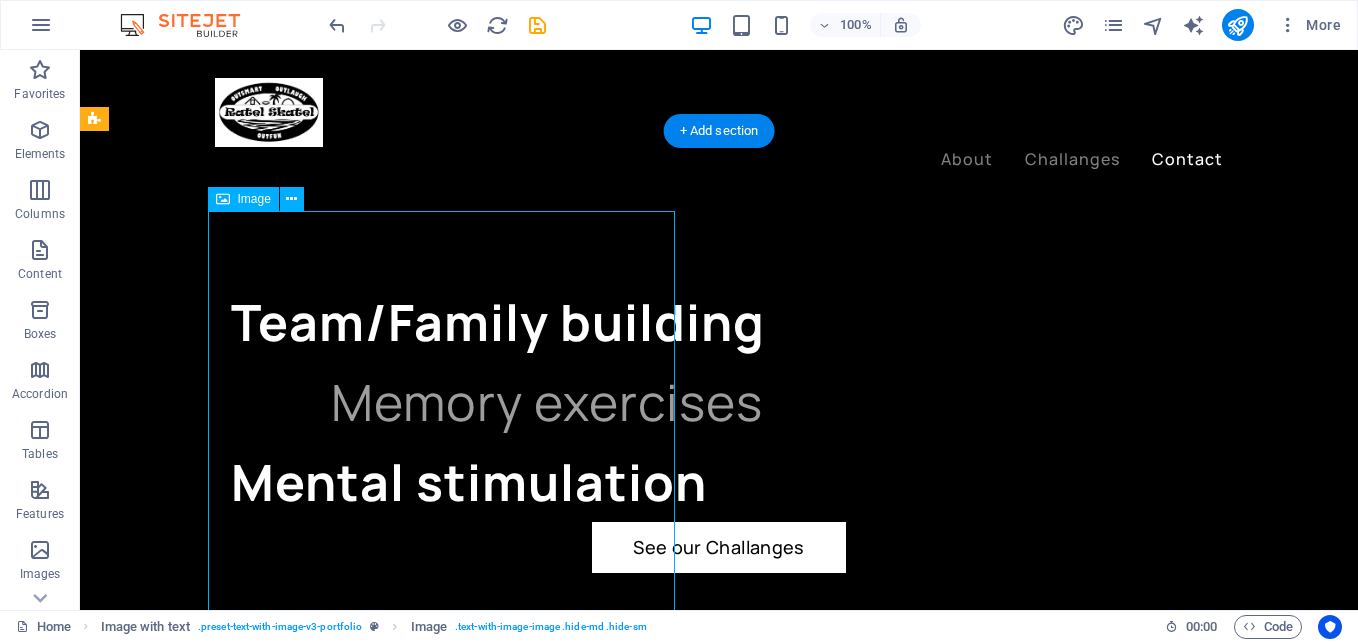 click at bounding box center (600, 1327) 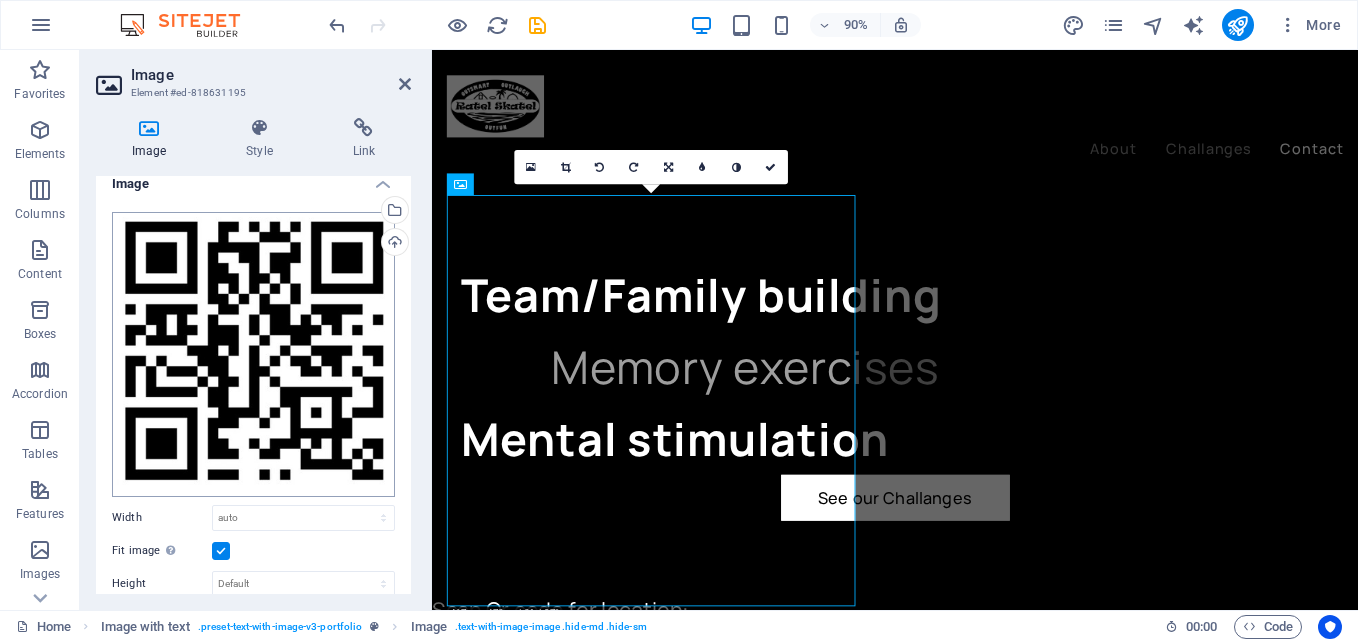 scroll, scrollTop: 0, scrollLeft: 0, axis: both 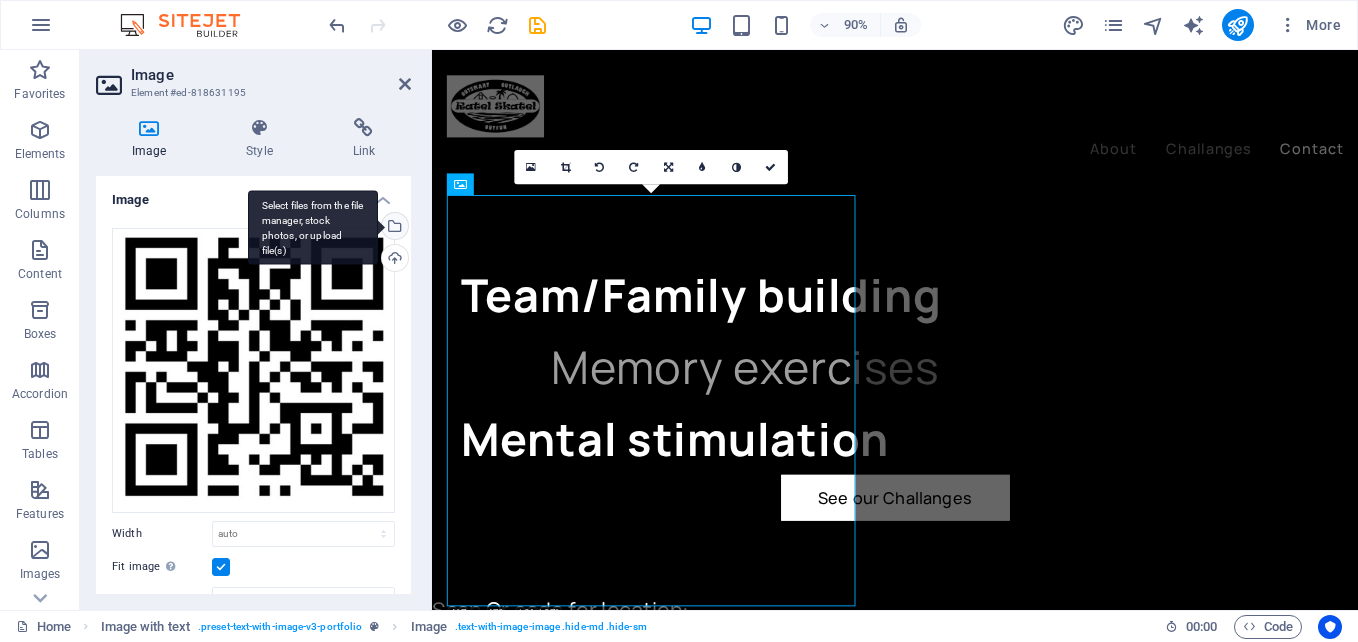 click on "Select files from the file manager, stock photos, or upload file(s)" at bounding box center [393, 228] 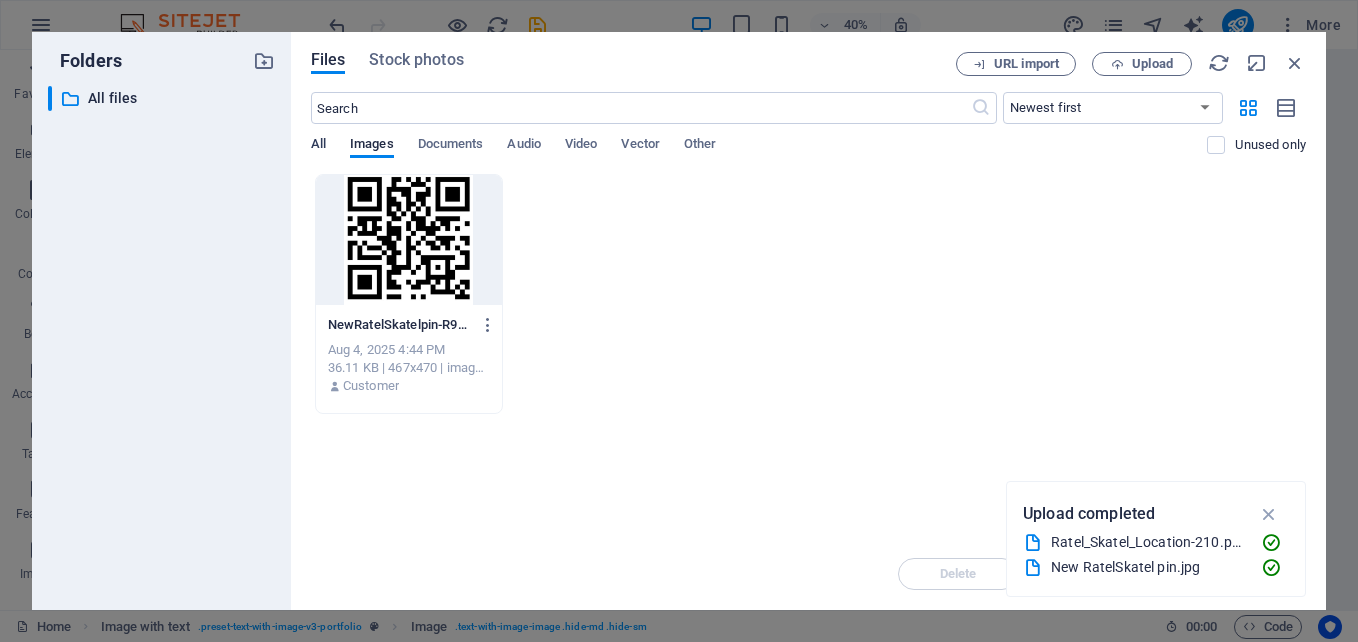 click on "All" at bounding box center (318, 146) 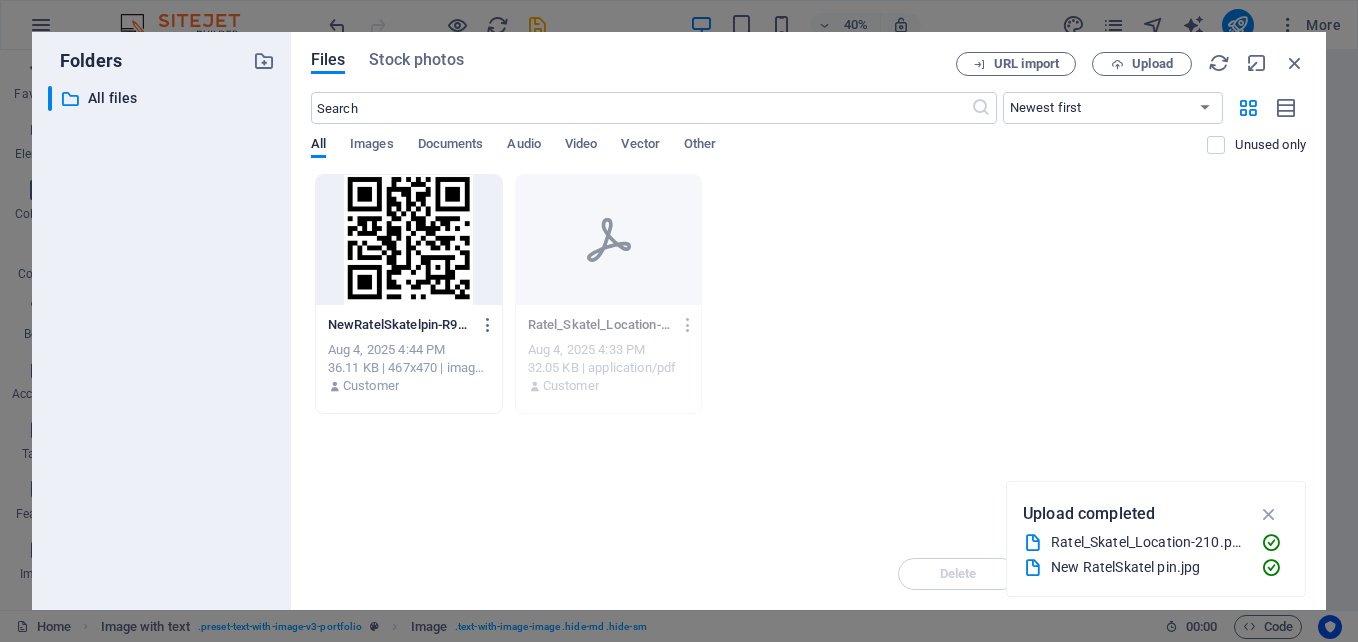 click at bounding box center [409, 240] 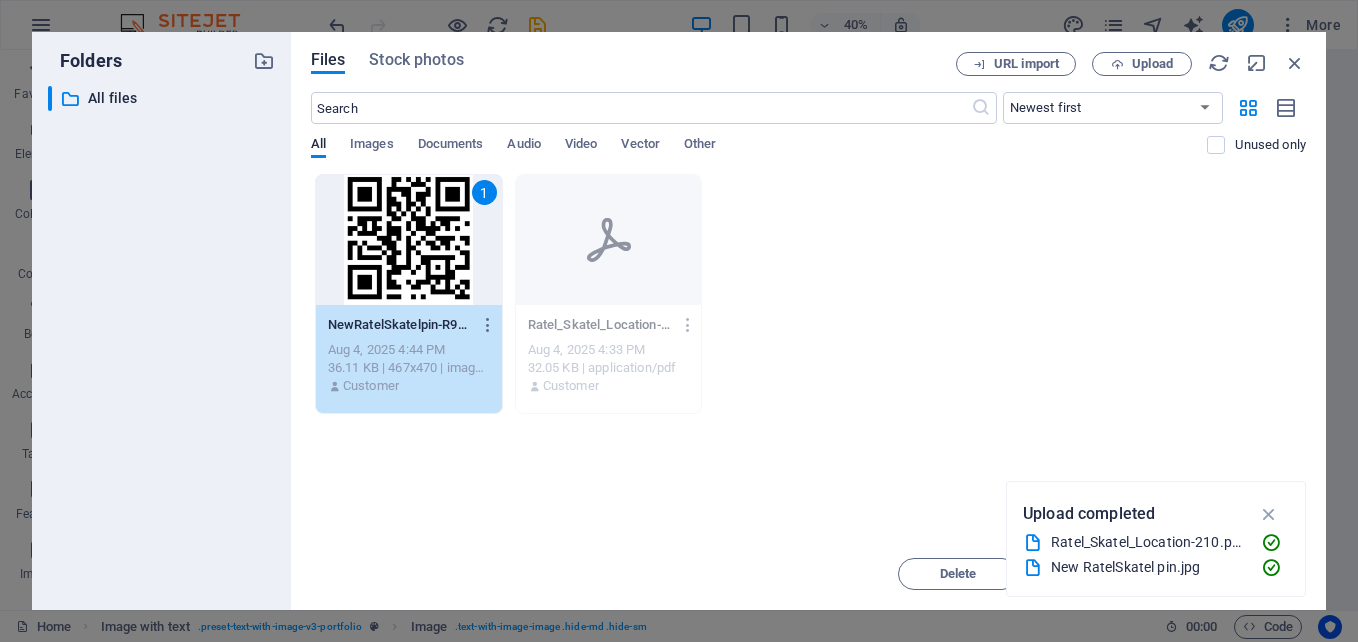 click on "1" at bounding box center [409, 240] 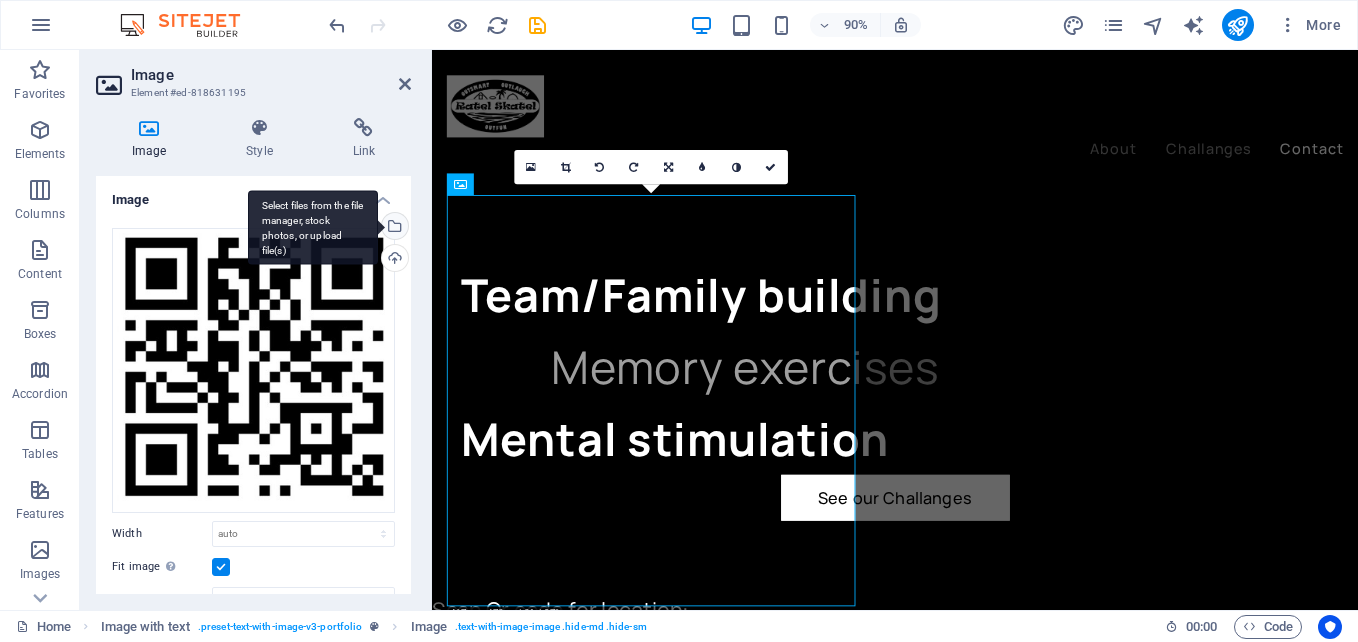 click on "Select files from the file manager, stock photos, or upload file(s)" at bounding box center (393, 228) 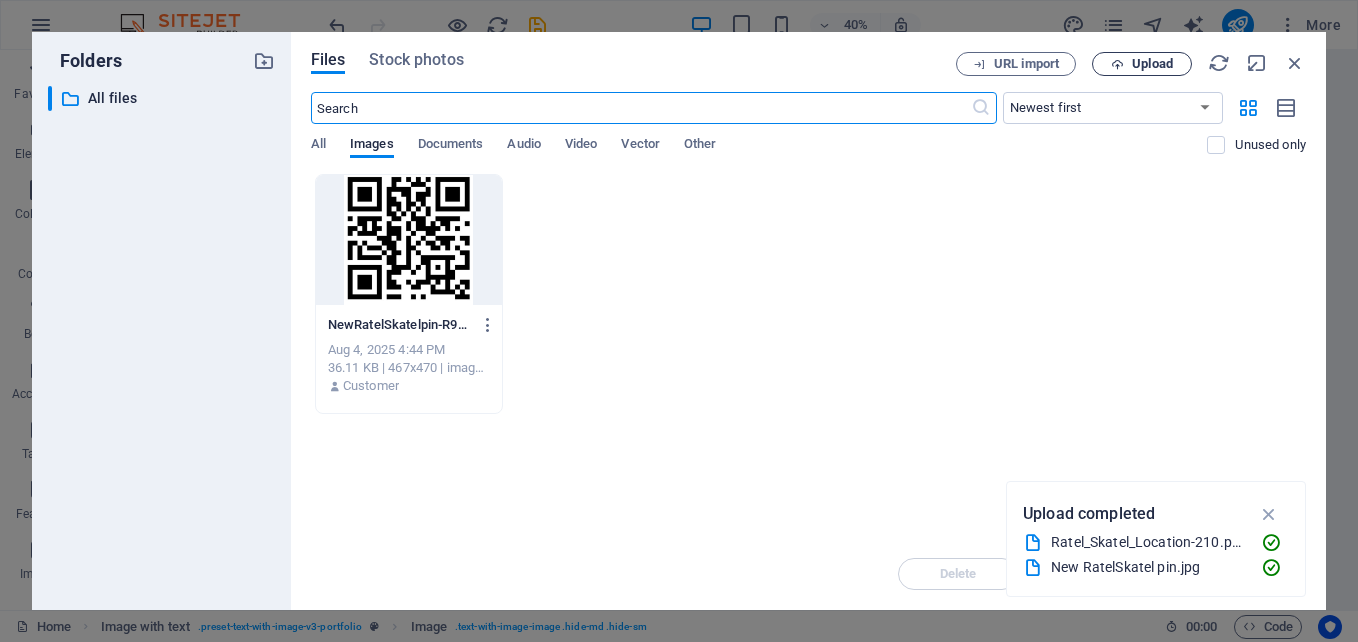 click on "Upload" at bounding box center (1142, 64) 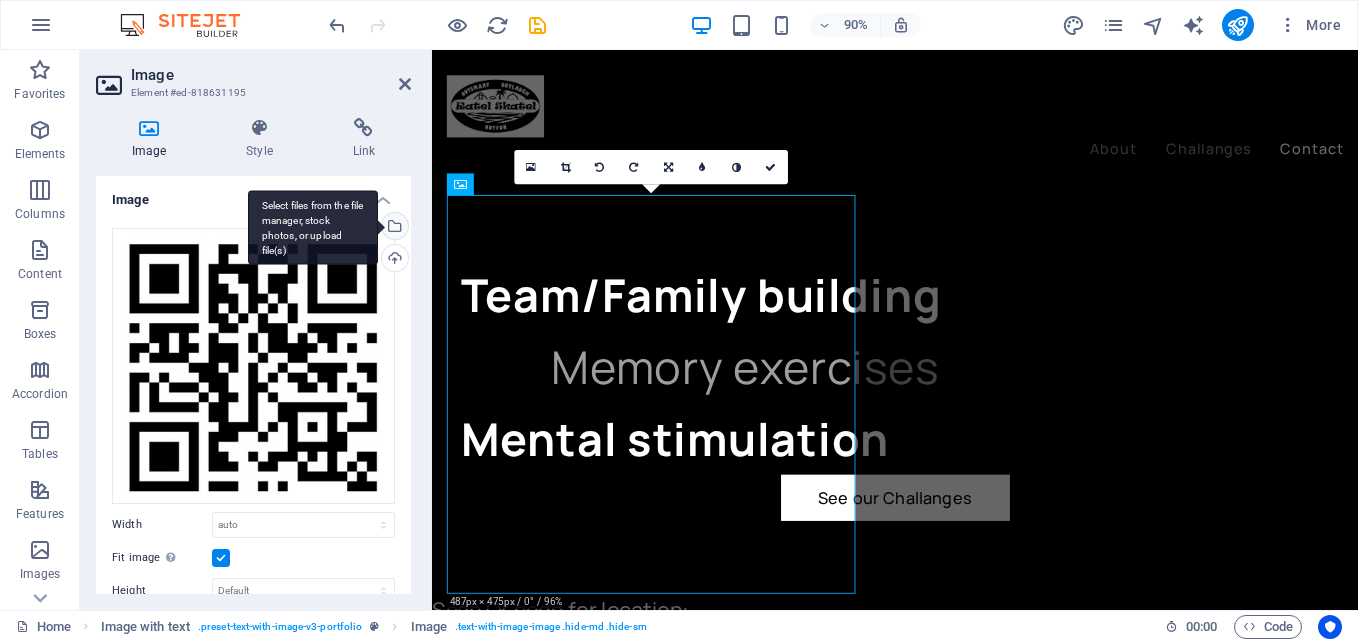 click on "Select files from the file manager, stock photos, or upload file(s)" at bounding box center [393, 228] 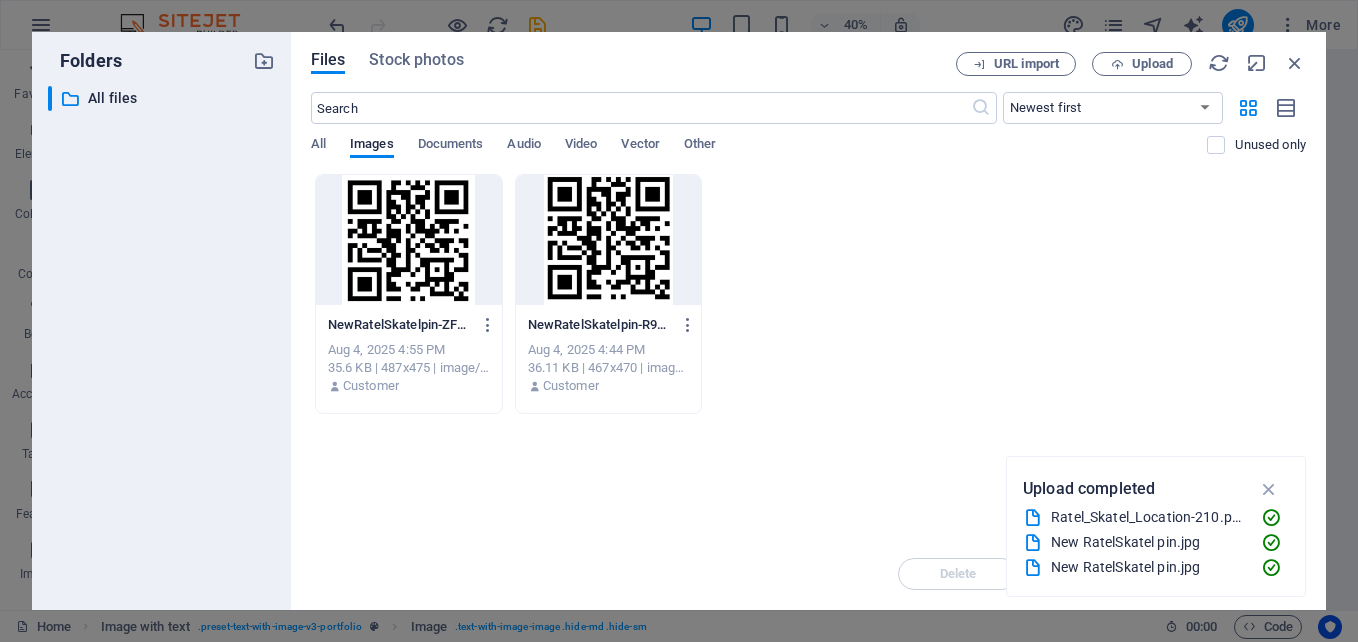 click at bounding box center [409, 240] 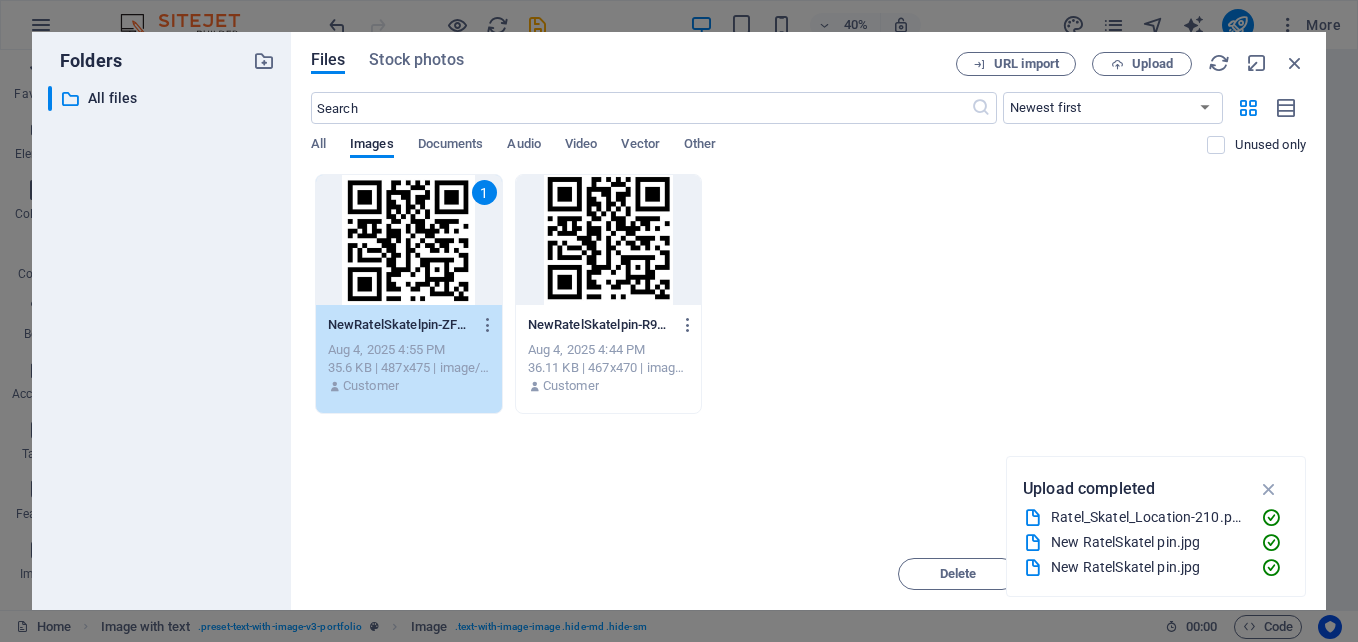 click on "1" at bounding box center [409, 240] 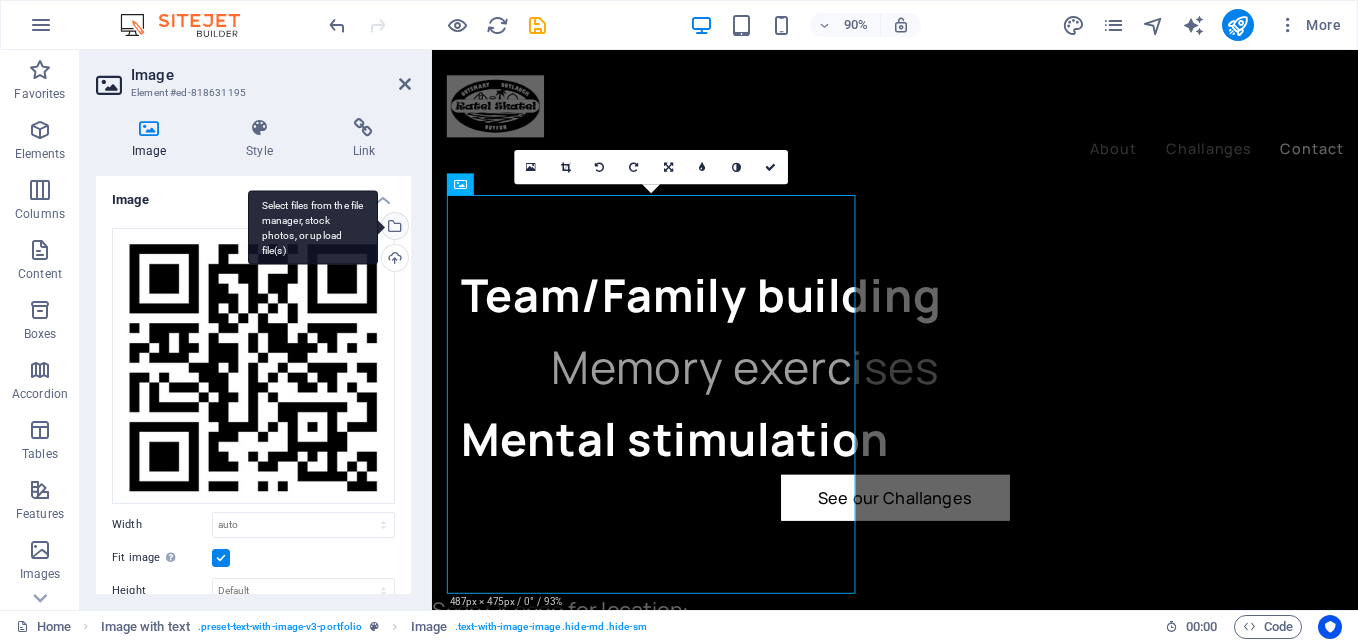 click on "Select files from the file manager, stock photos, or upload file(s)" at bounding box center [393, 228] 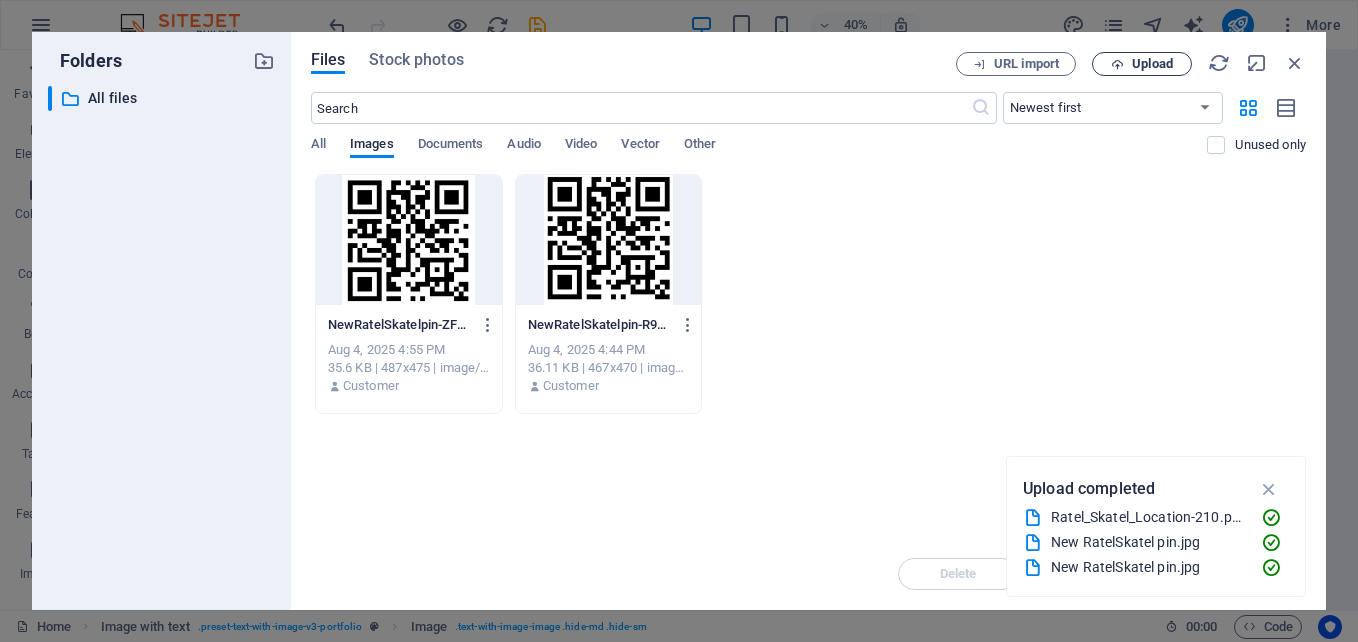 click on "Upload" at bounding box center [1152, 64] 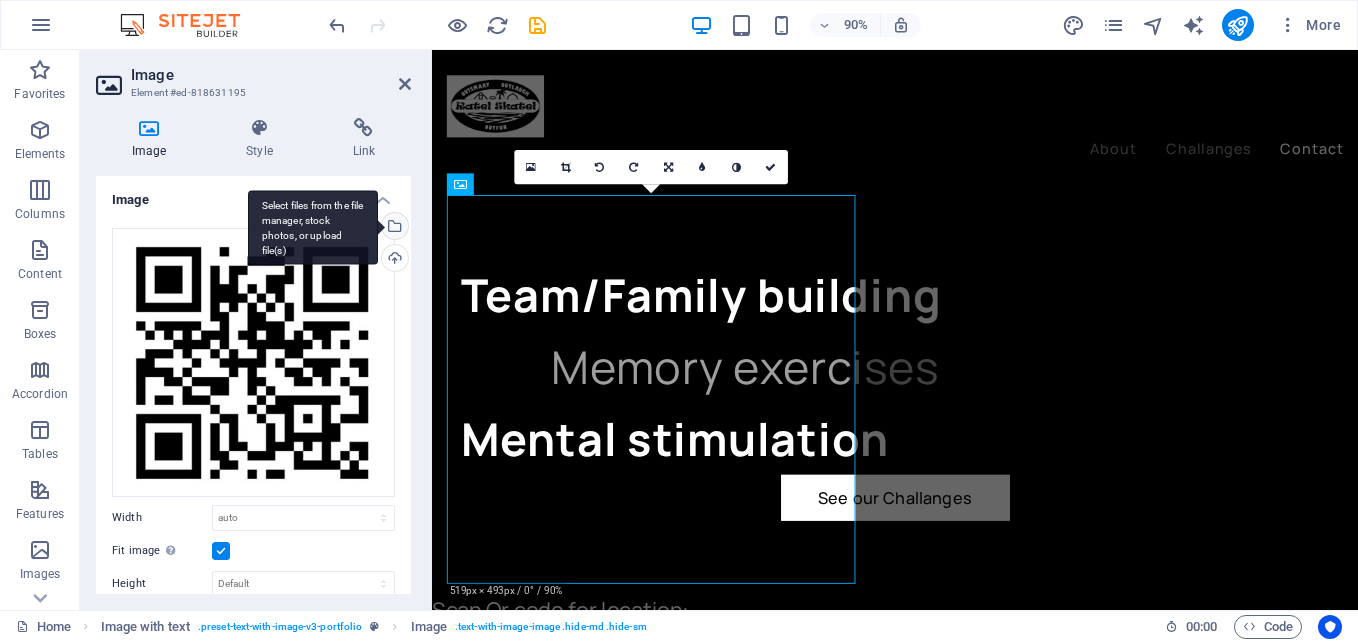 click on "Select files from the file manager, stock photos, or upload file(s)" at bounding box center [313, 227] 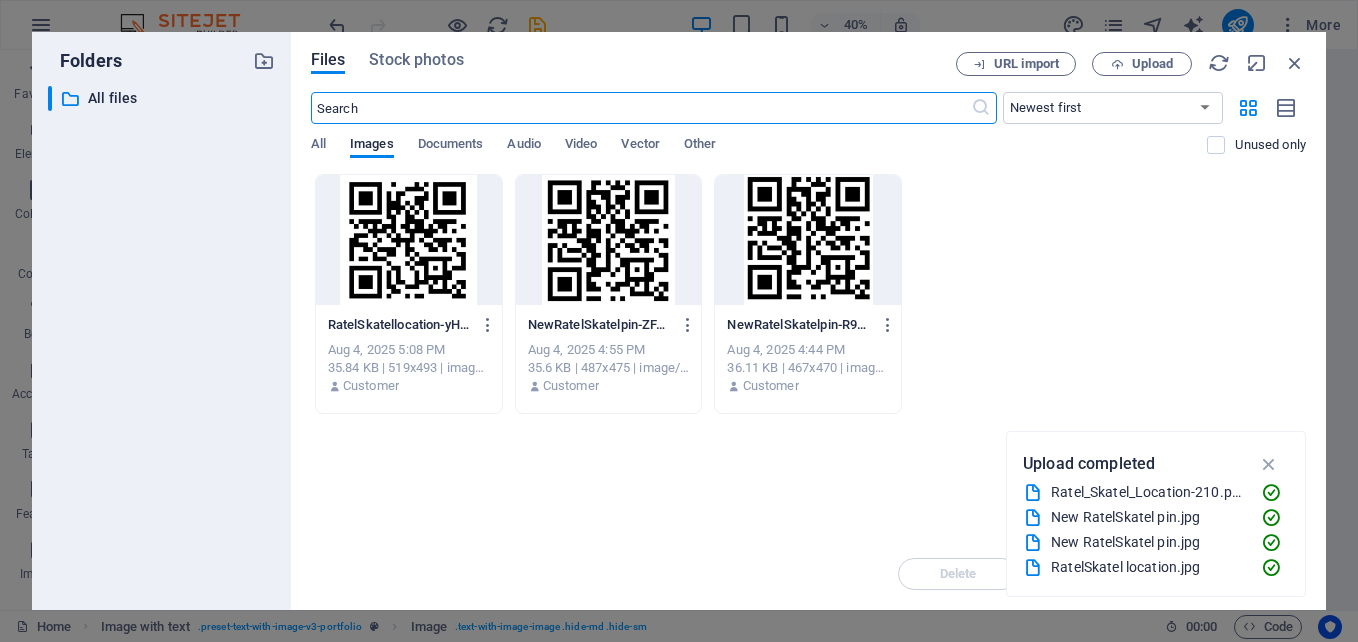 click at bounding box center [409, 240] 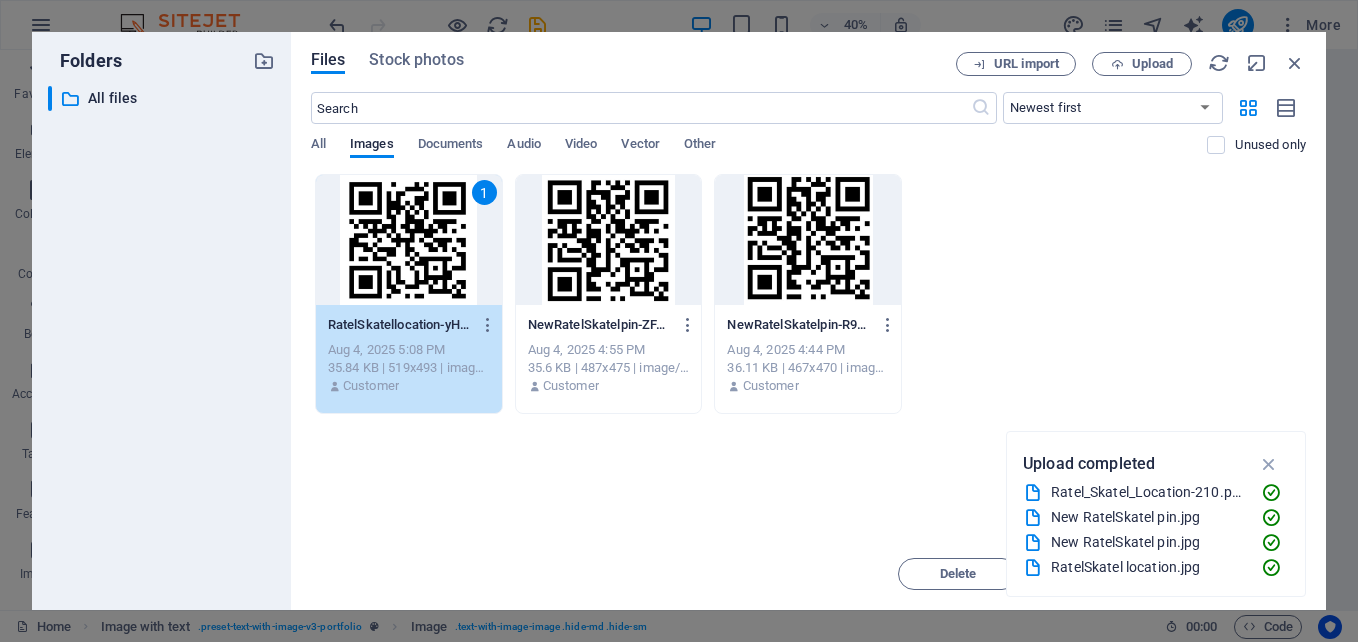 click on "1" at bounding box center (409, 240) 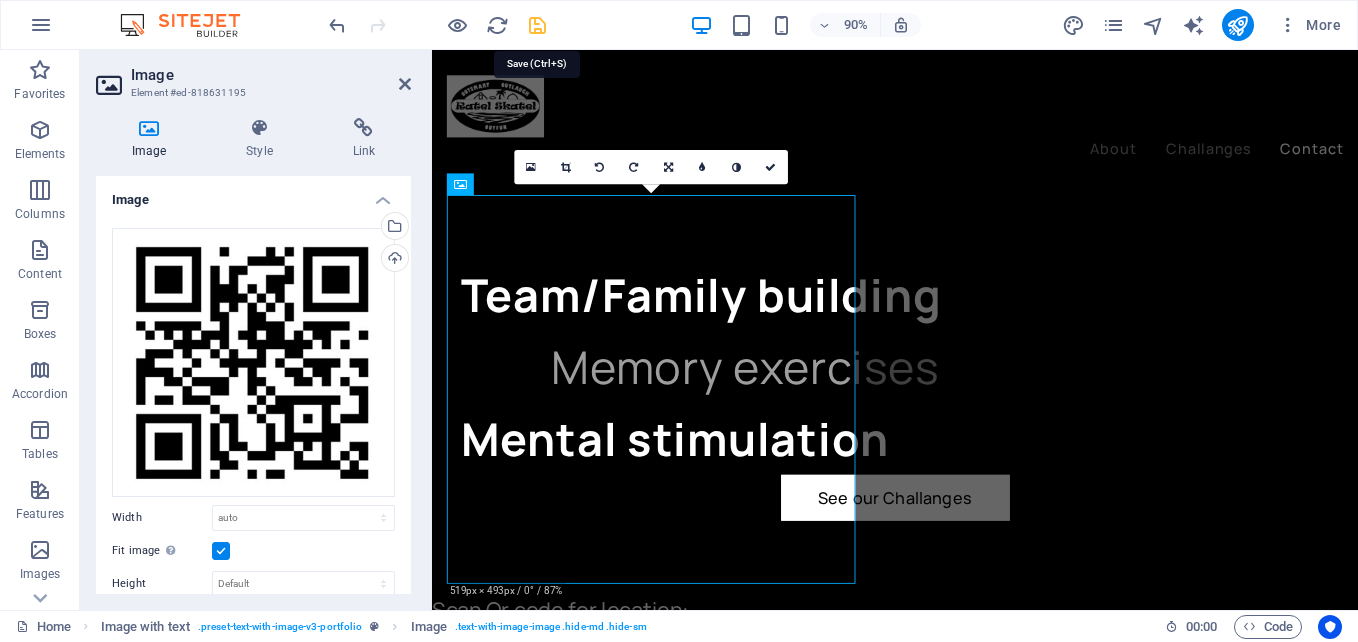 click at bounding box center [537, 25] 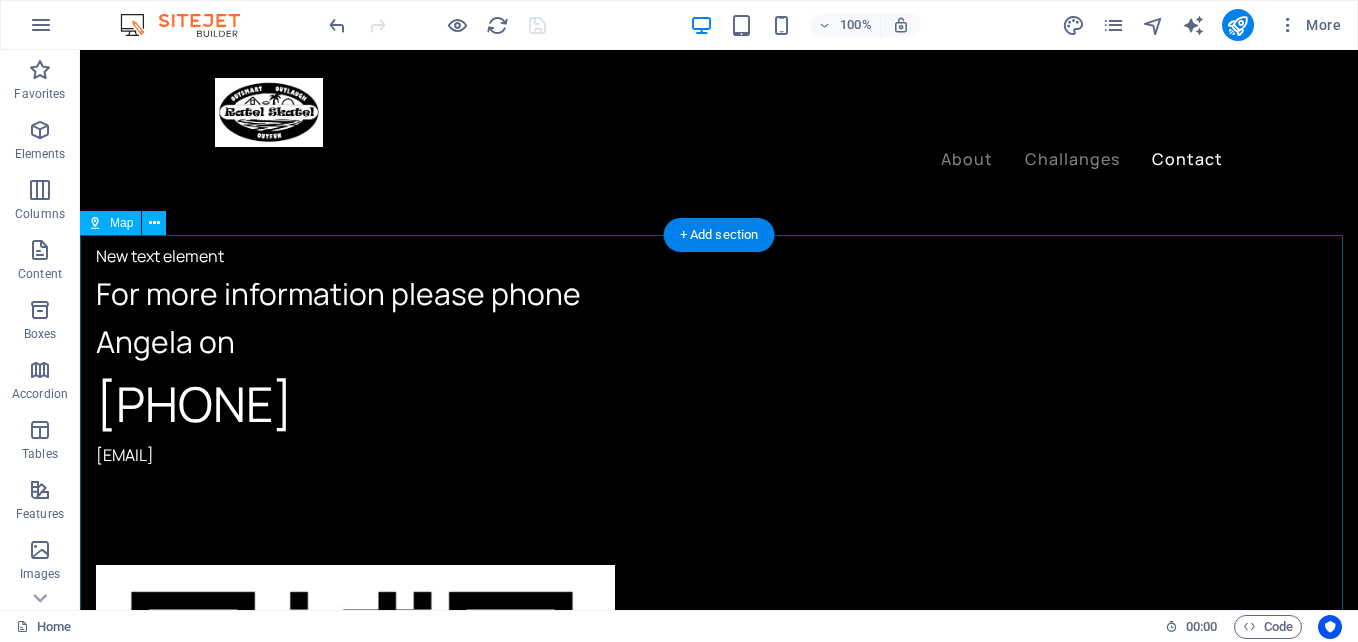 scroll, scrollTop: 3700, scrollLeft: 0, axis: vertical 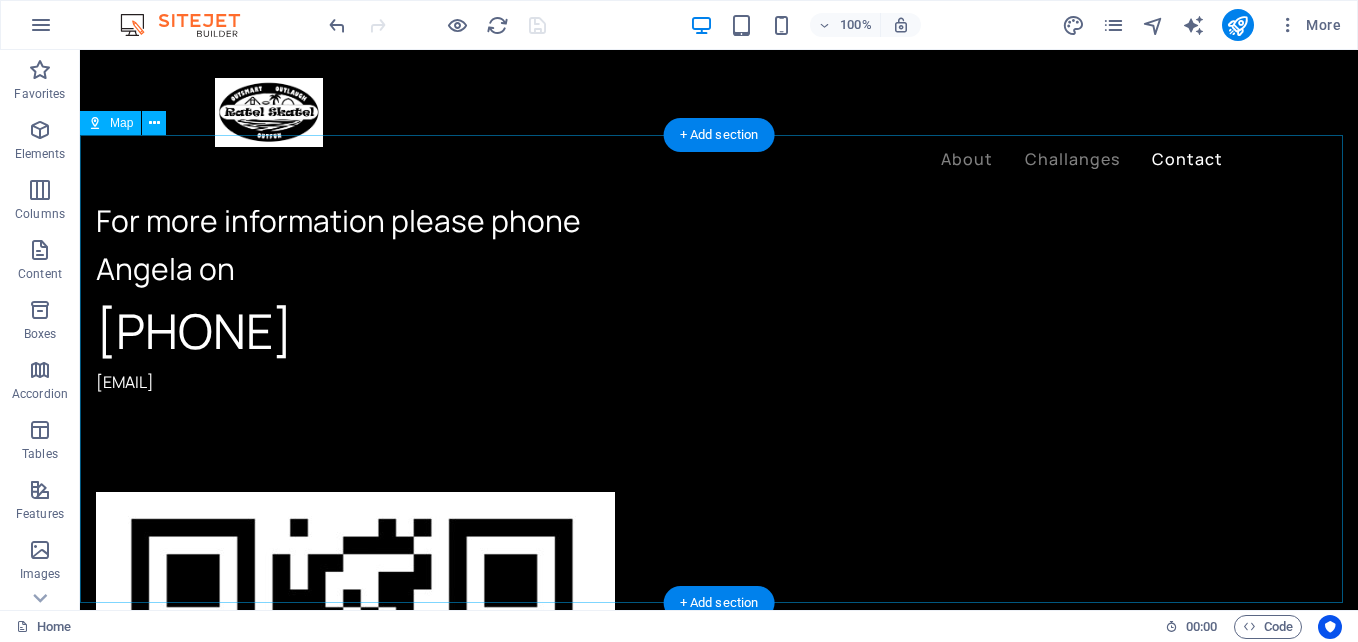 click on "Sorry! Something went wrong. This page didn't load Google Maps correctly. See the JavaScript console for technical details." at bounding box center [719, 1299] 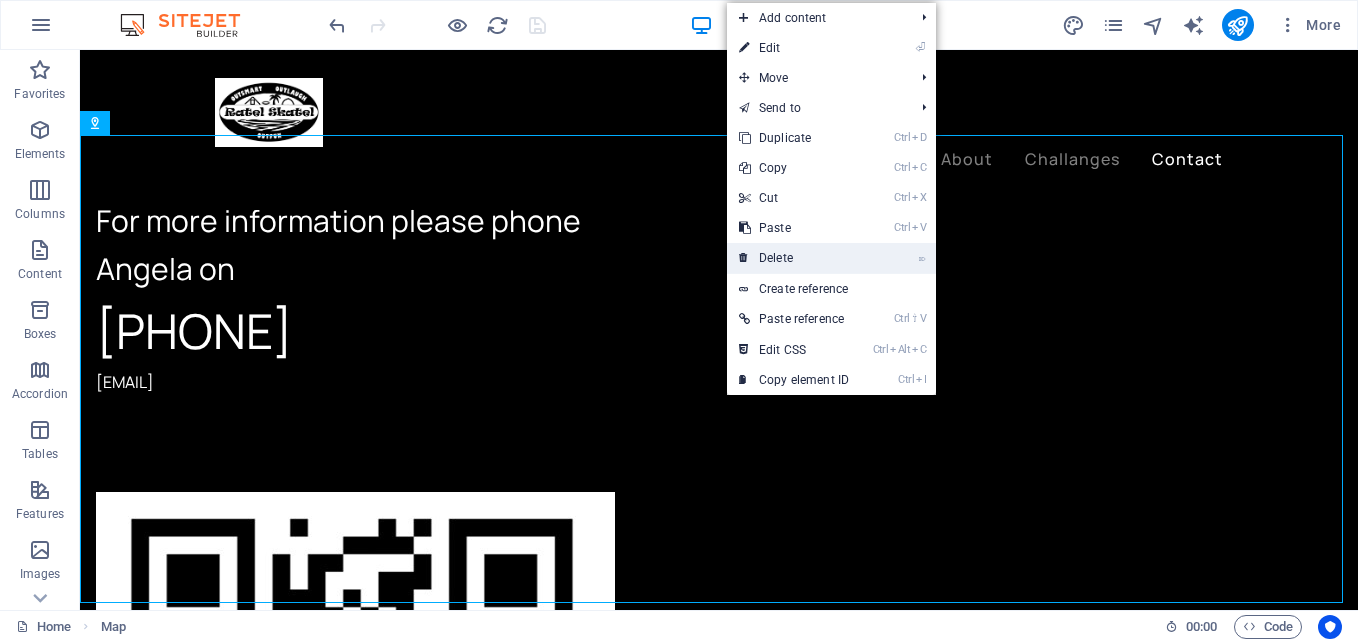 click on "⌦  Delete" at bounding box center (794, 258) 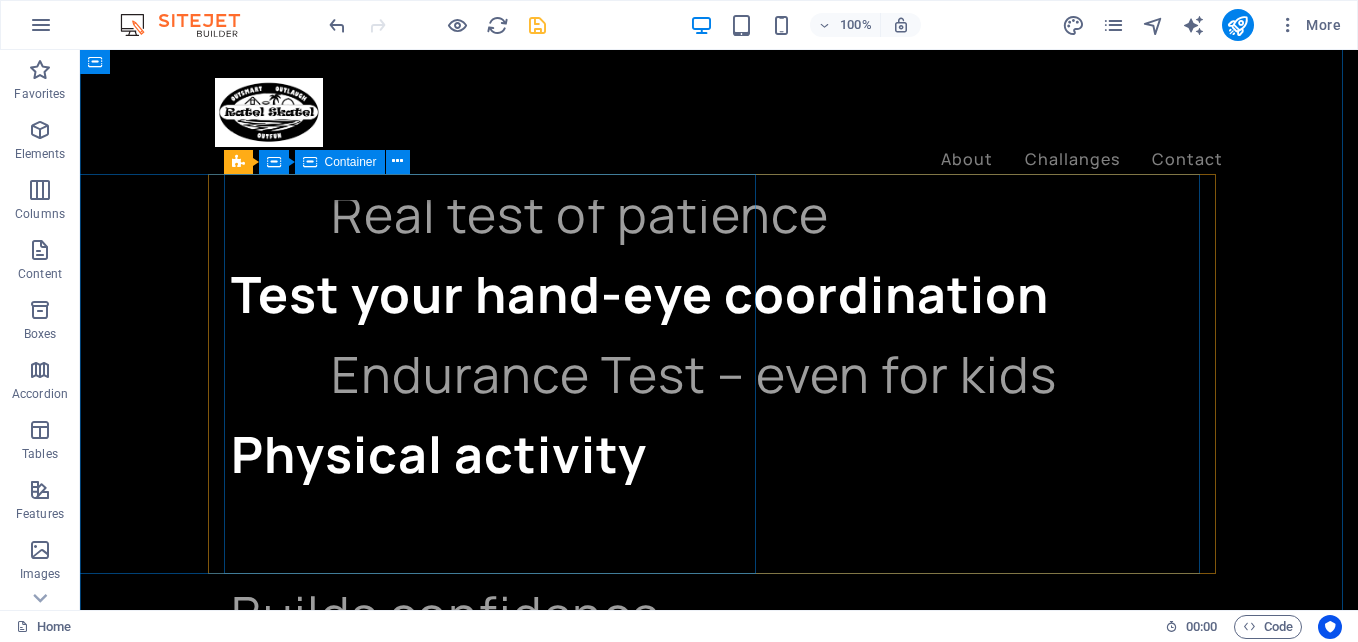 scroll, scrollTop: 2788, scrollLeft: 0, axis: vertical 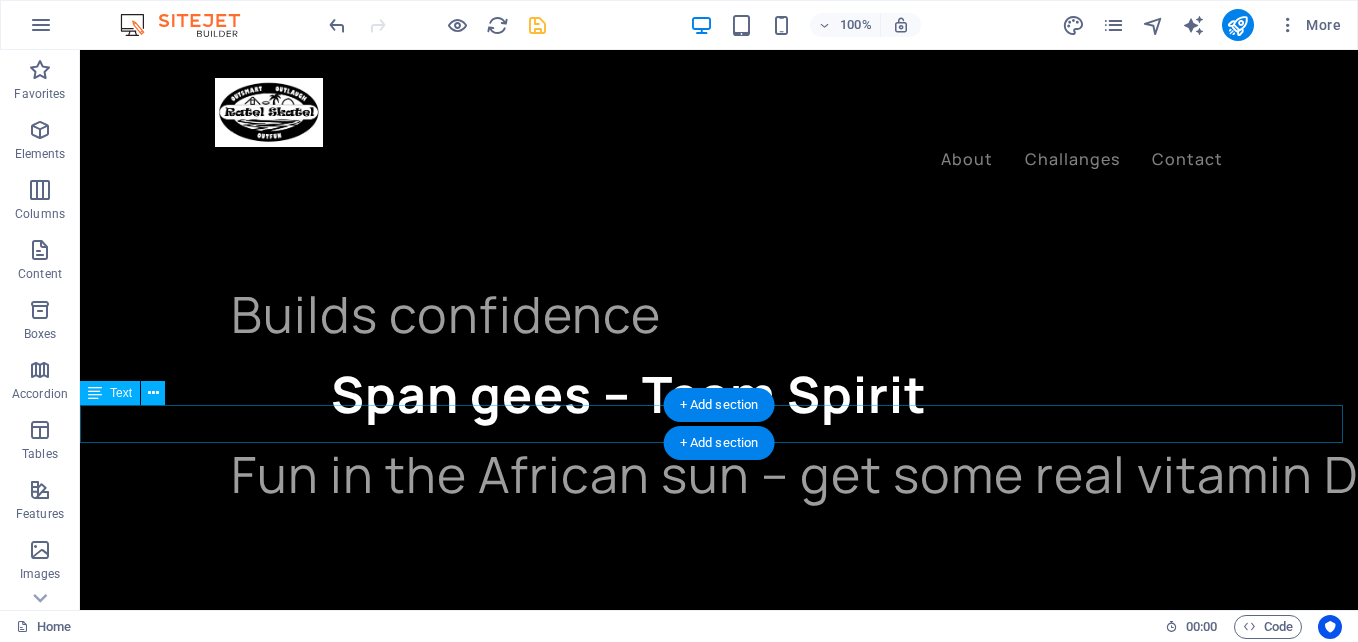 click on "Scan Qr code for location:" at bounding box center (719, 984) 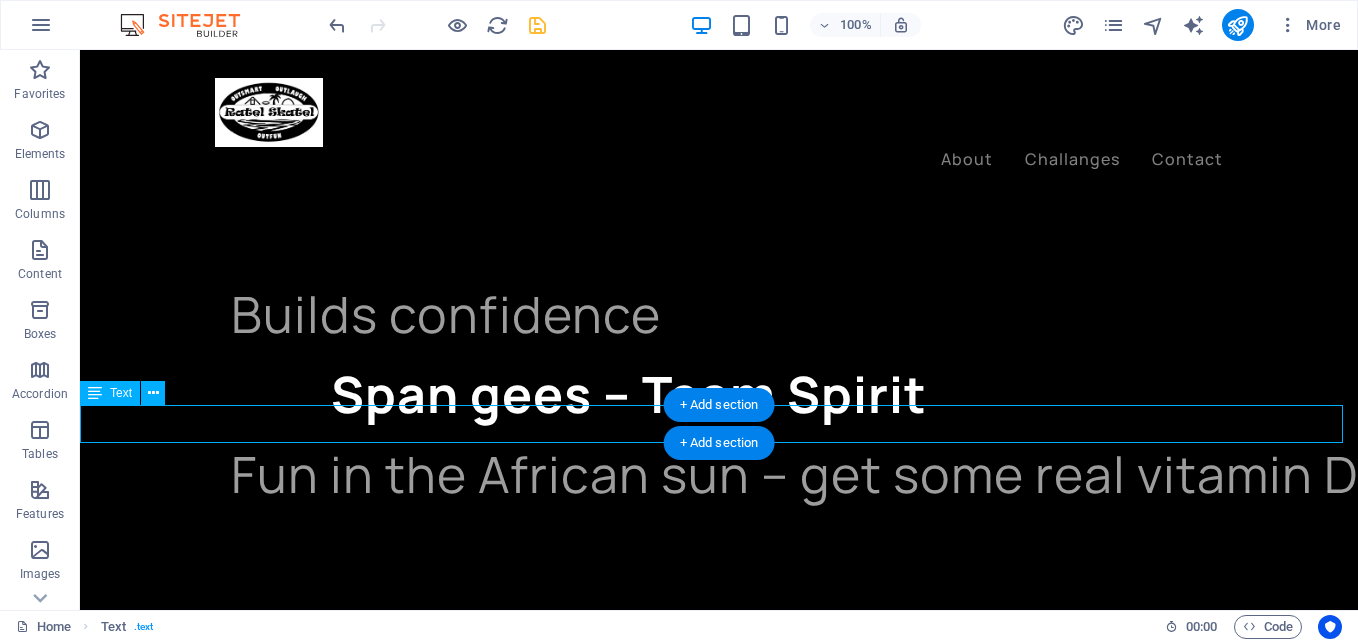 click on "Scan Qr code for location:" at bounding box center [719, 984] 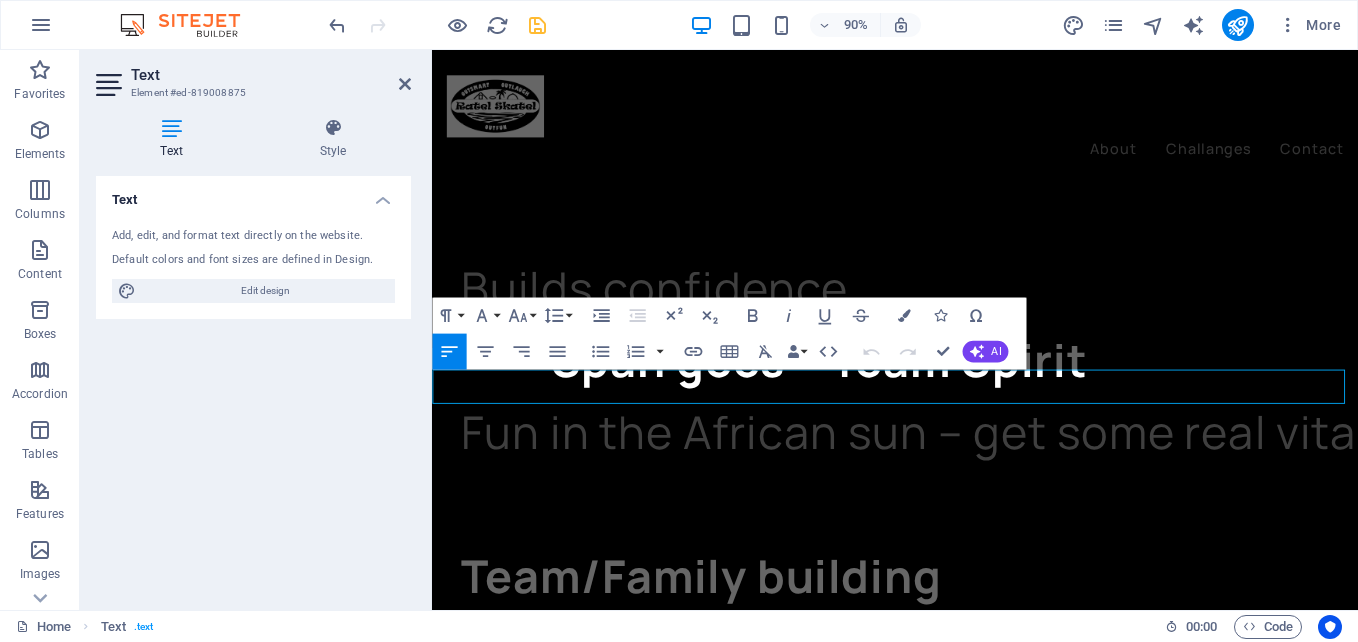 drag, startPoint x: 245, startPoint y: 284, endPoint x: 378, endPoint y: 70, distance: 251.9623 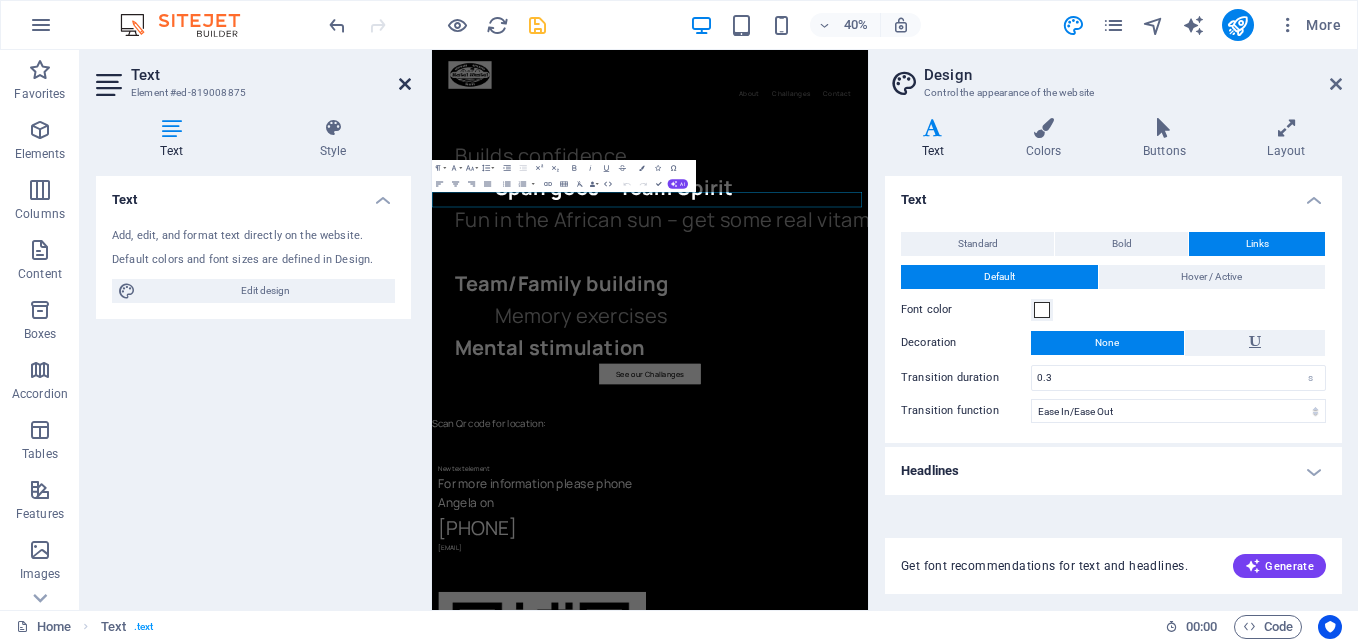 click at bounding box center [405, 84] 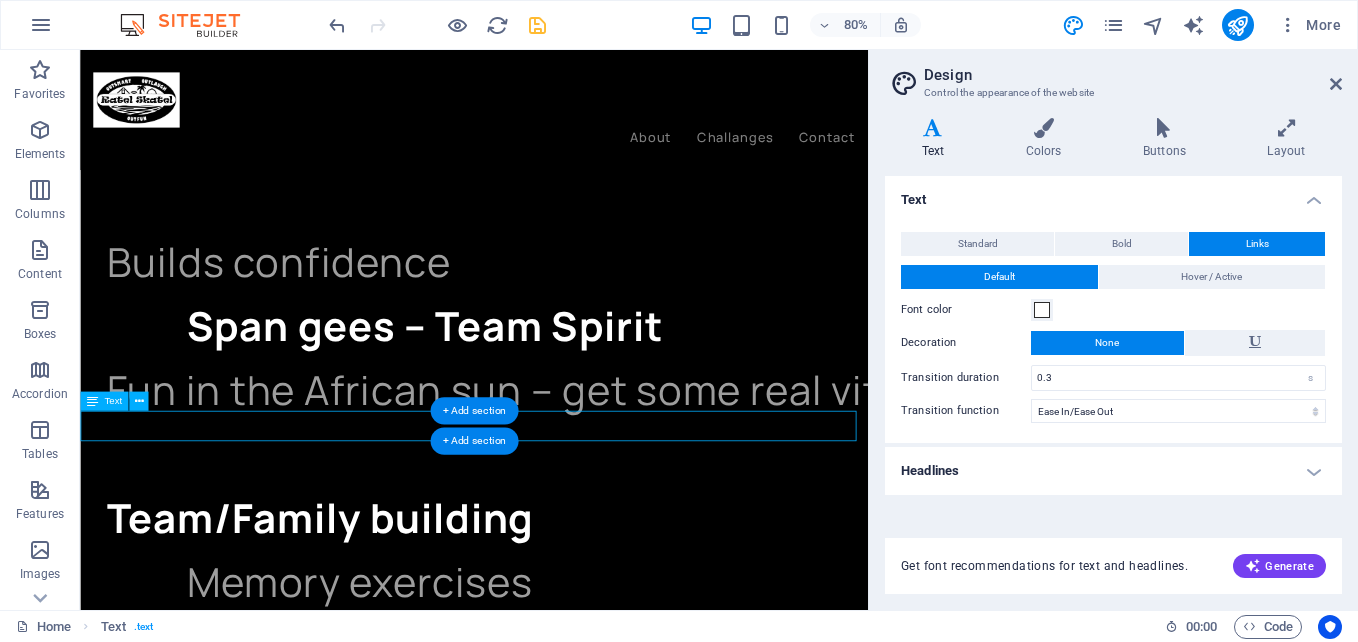 click on "Scan Qr code for location:" at bounding box center (572, 984) 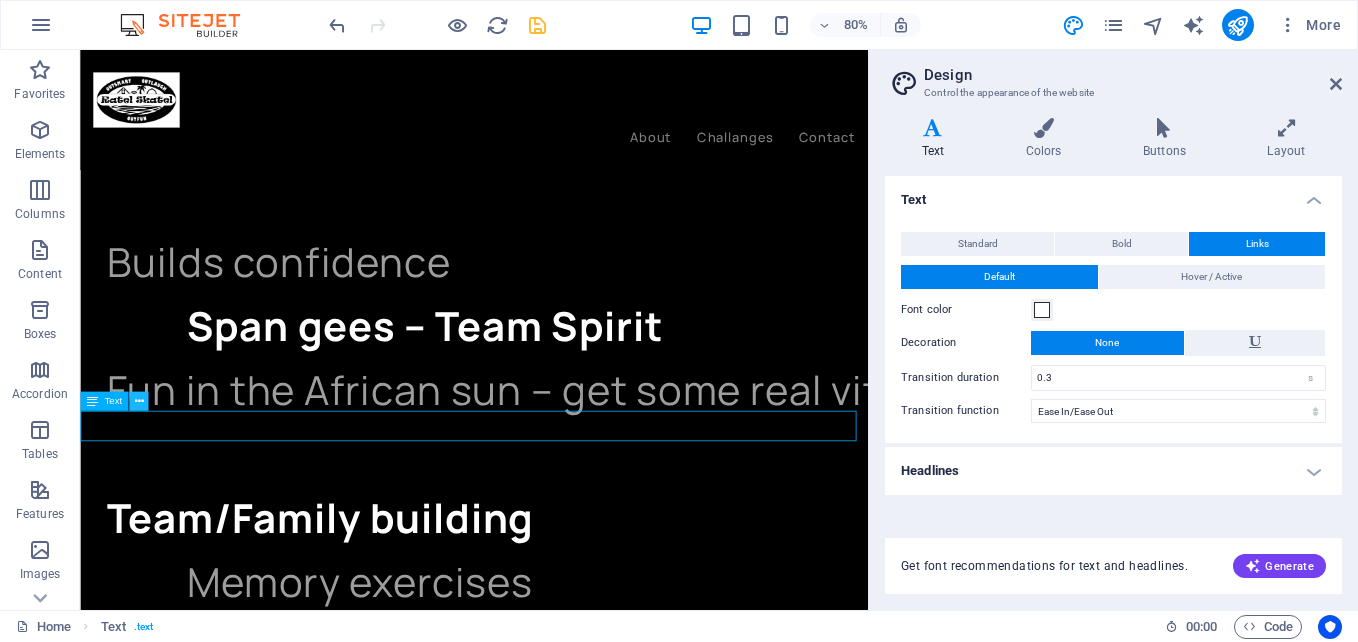 click at bounding box center (138, 401) 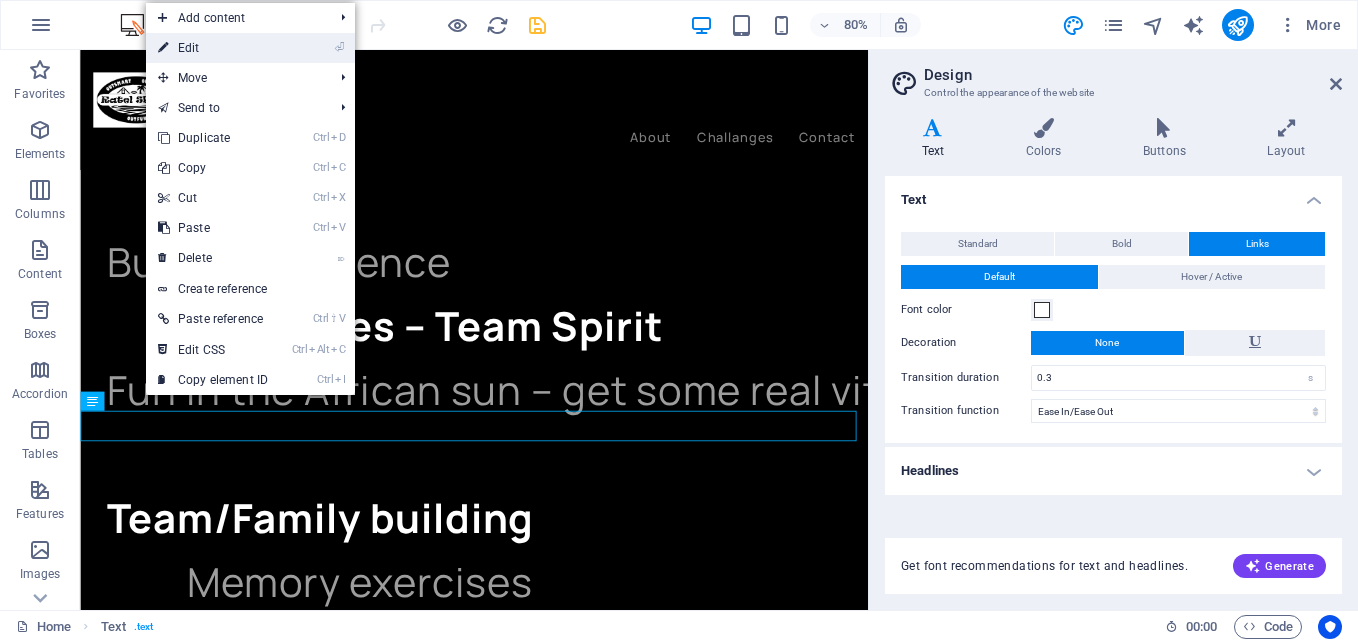 click on "⏎  Edit" at bounding box center [213, 48] 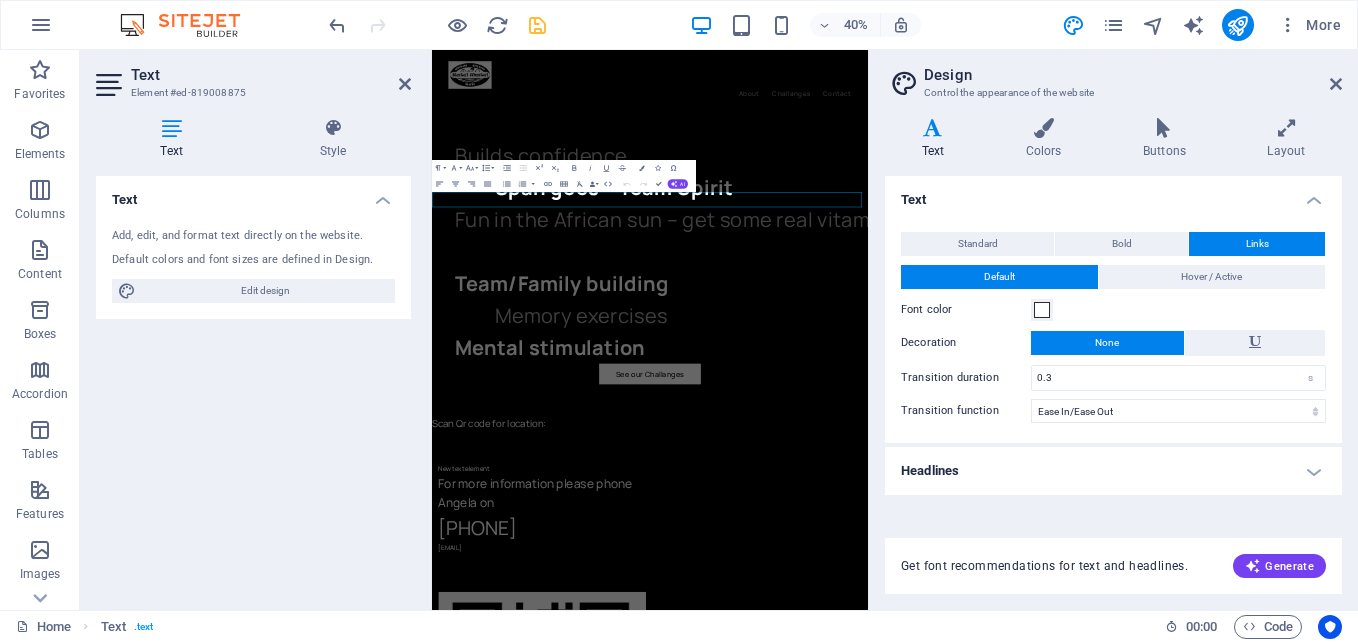 click at bounding box center (171, 128) 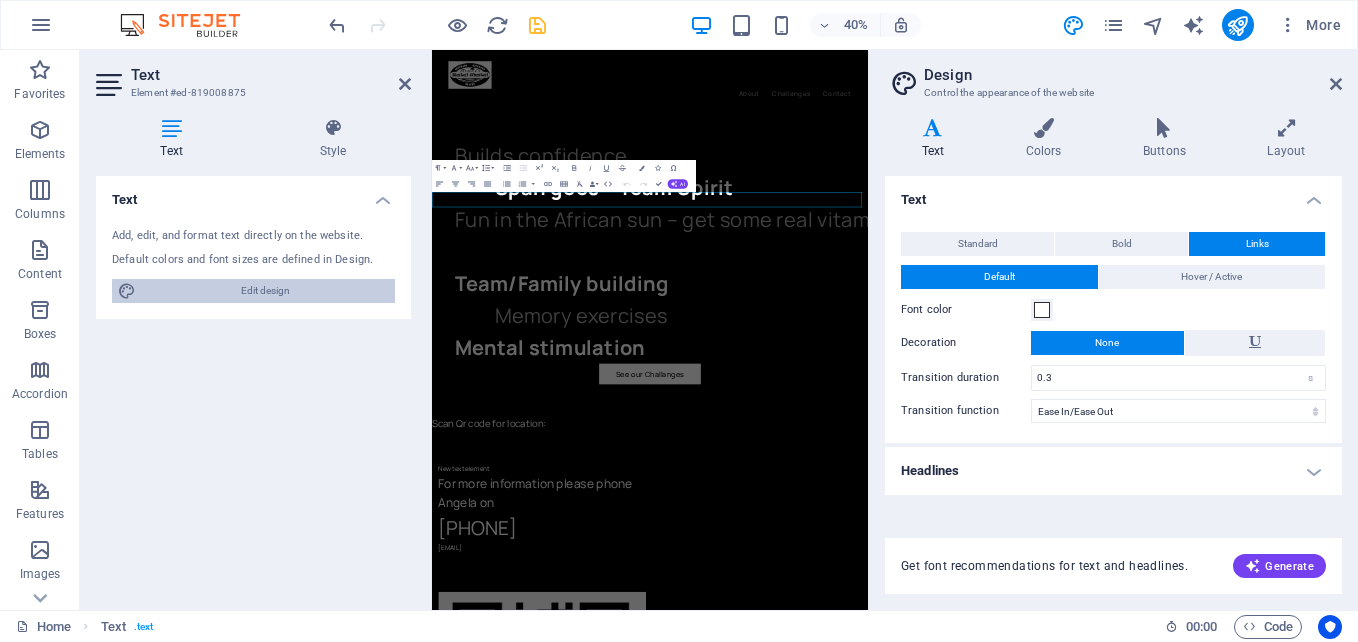 click on "Edit design" at bounding box center [265, 291] 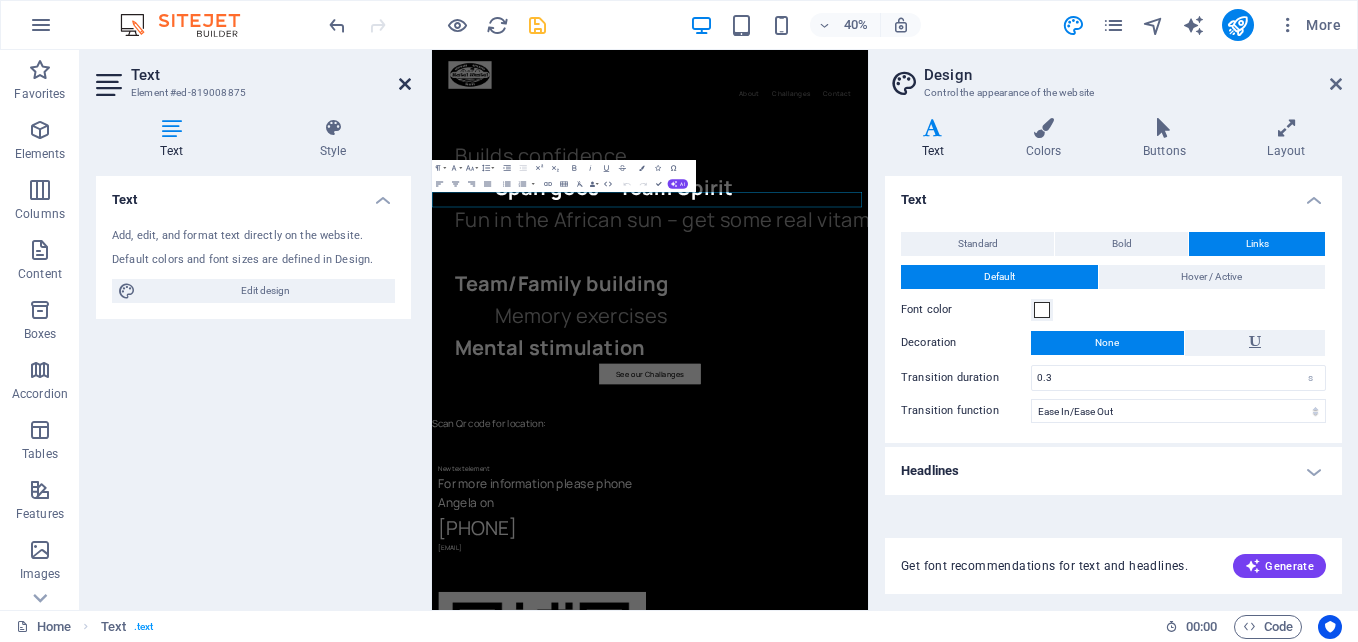 click at bounding box center (405, 84) 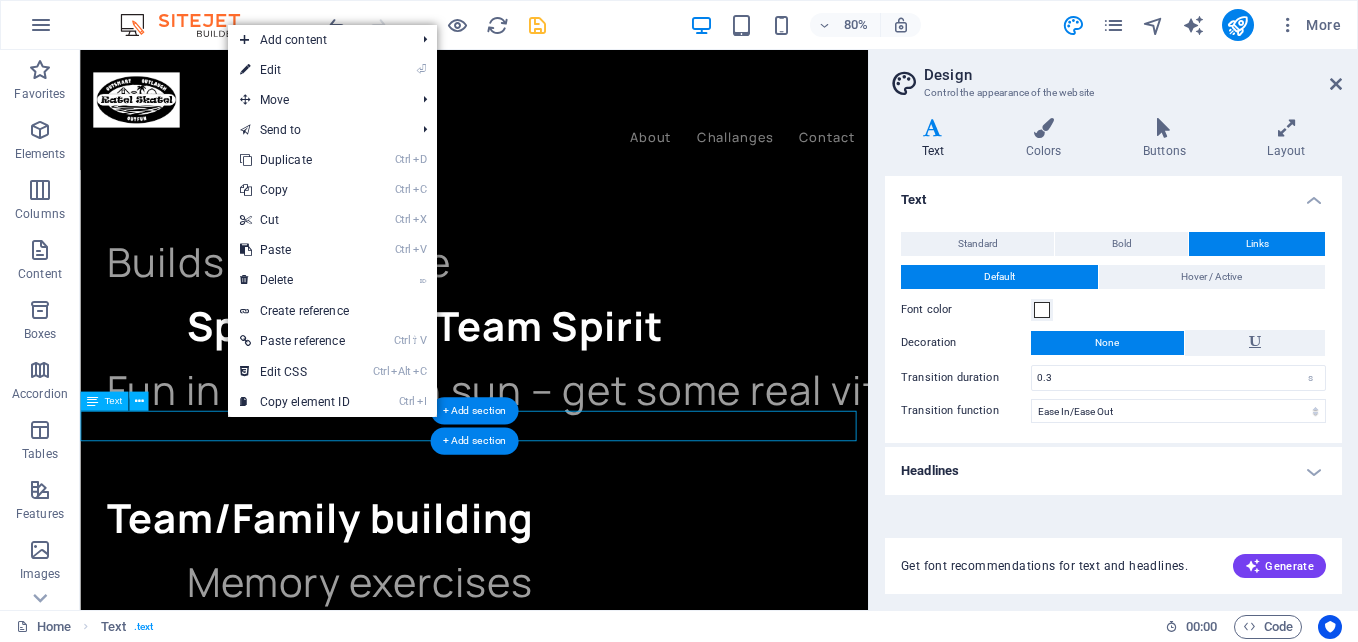 click on "Scan Qr code for location:" at bounding box center [572, 984] 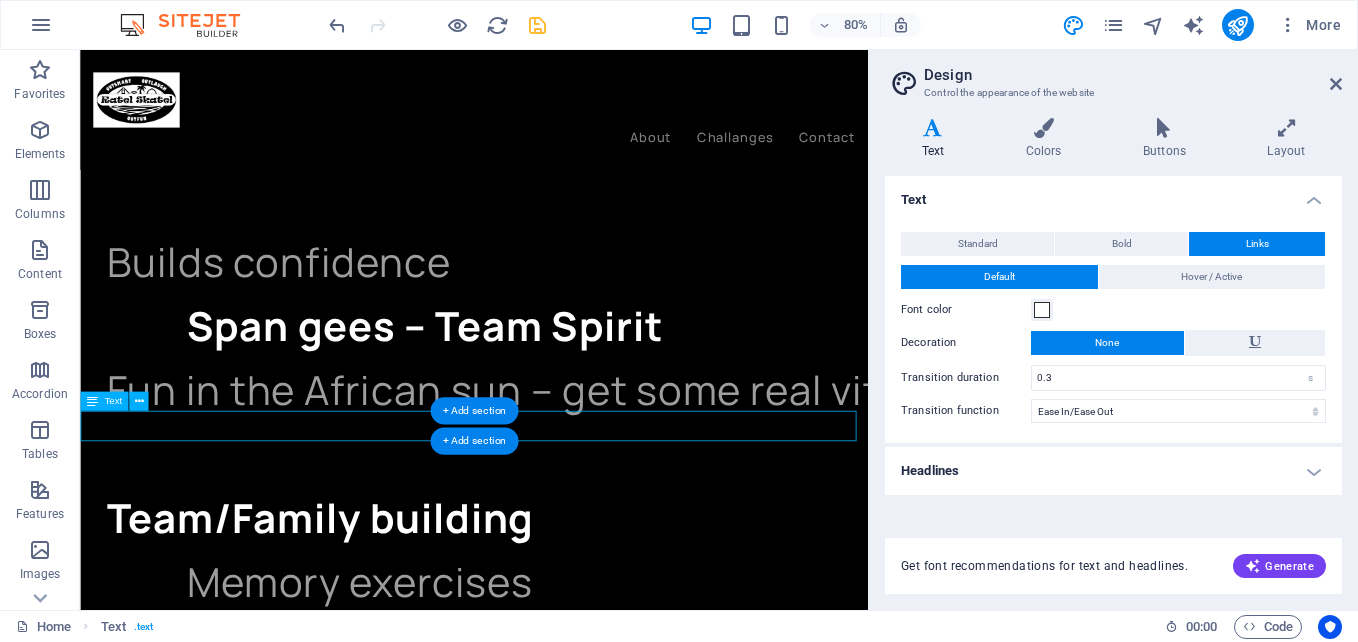 click on "Scan Qr code for location:" at bounding box center [572, 984] 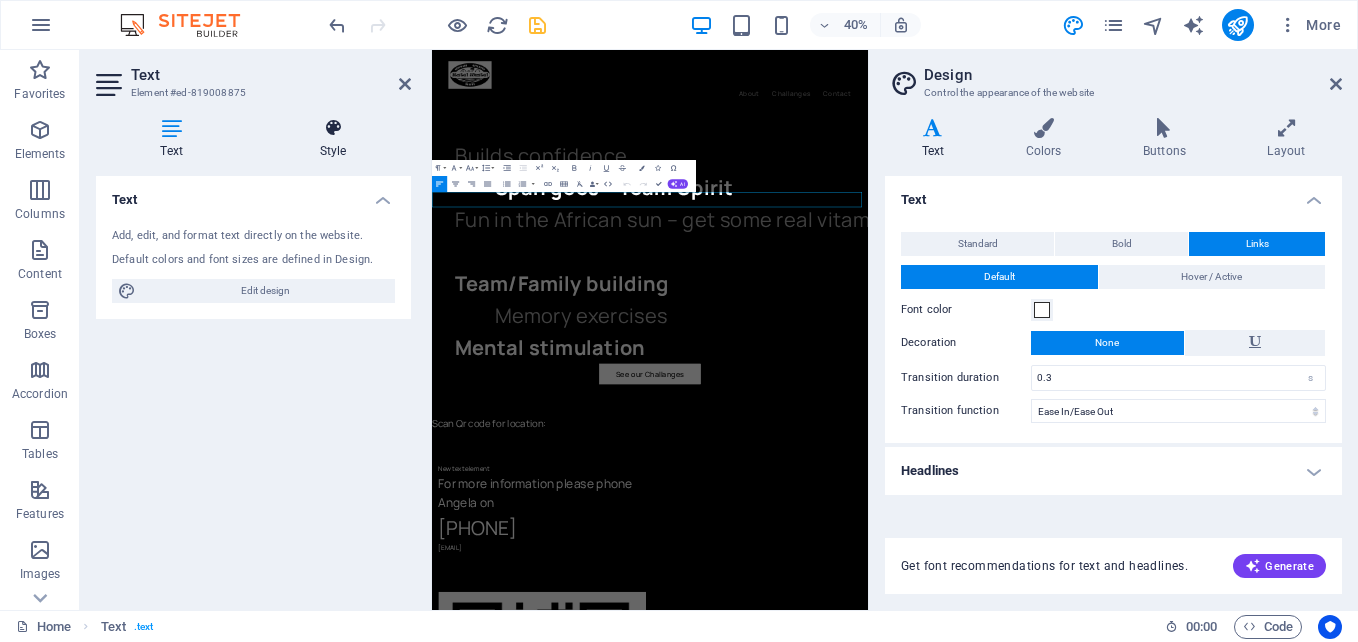 click on "Style" at bounding box center (333, 139) 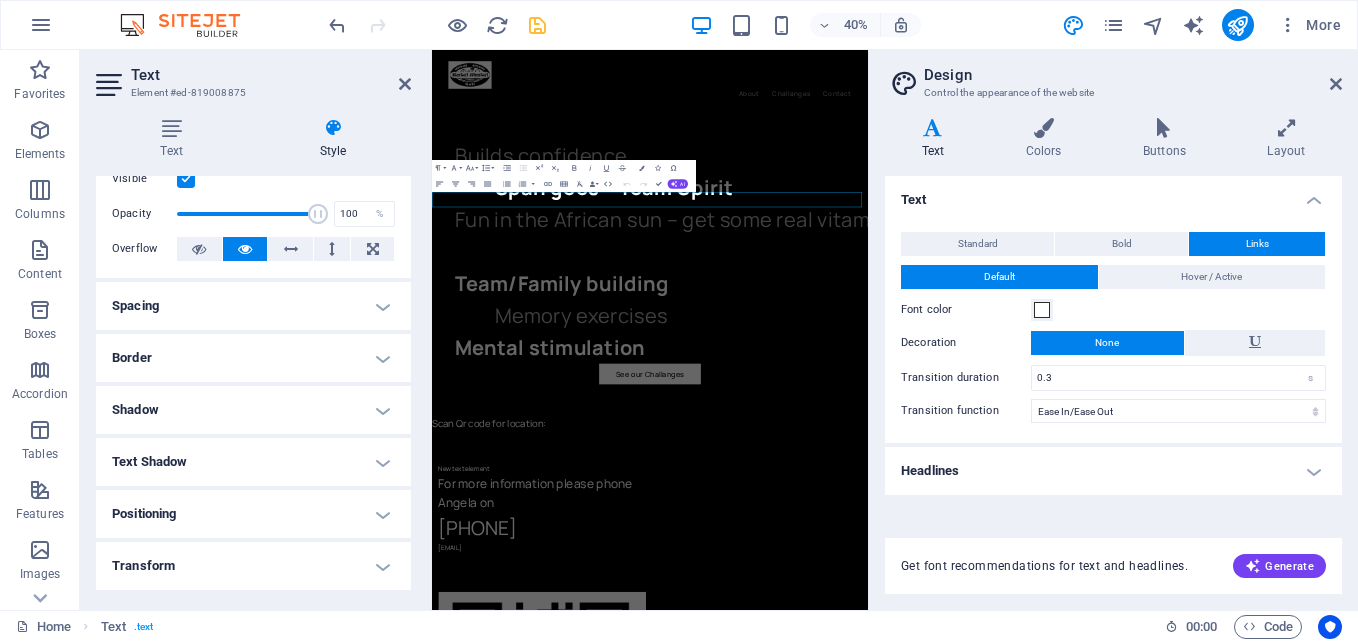 scroll, scrollTop: 0, scrollLeft: 0, axis: both 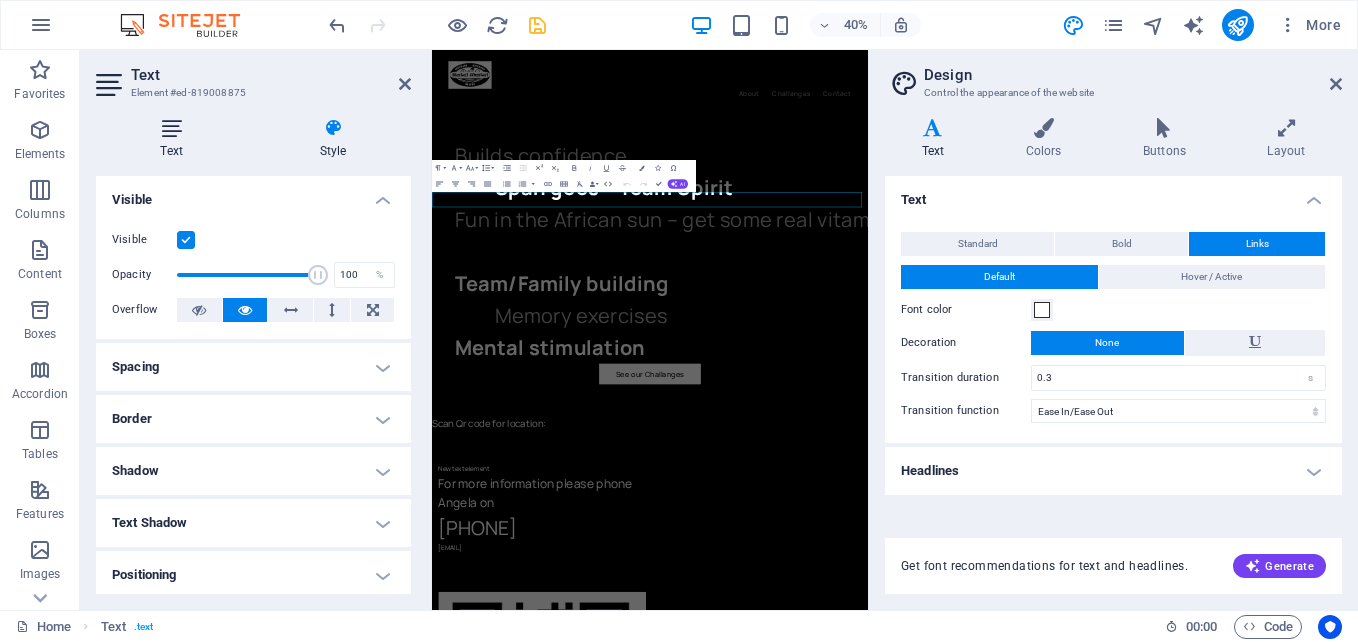 click on "Text" at bounding box center (175, 139) 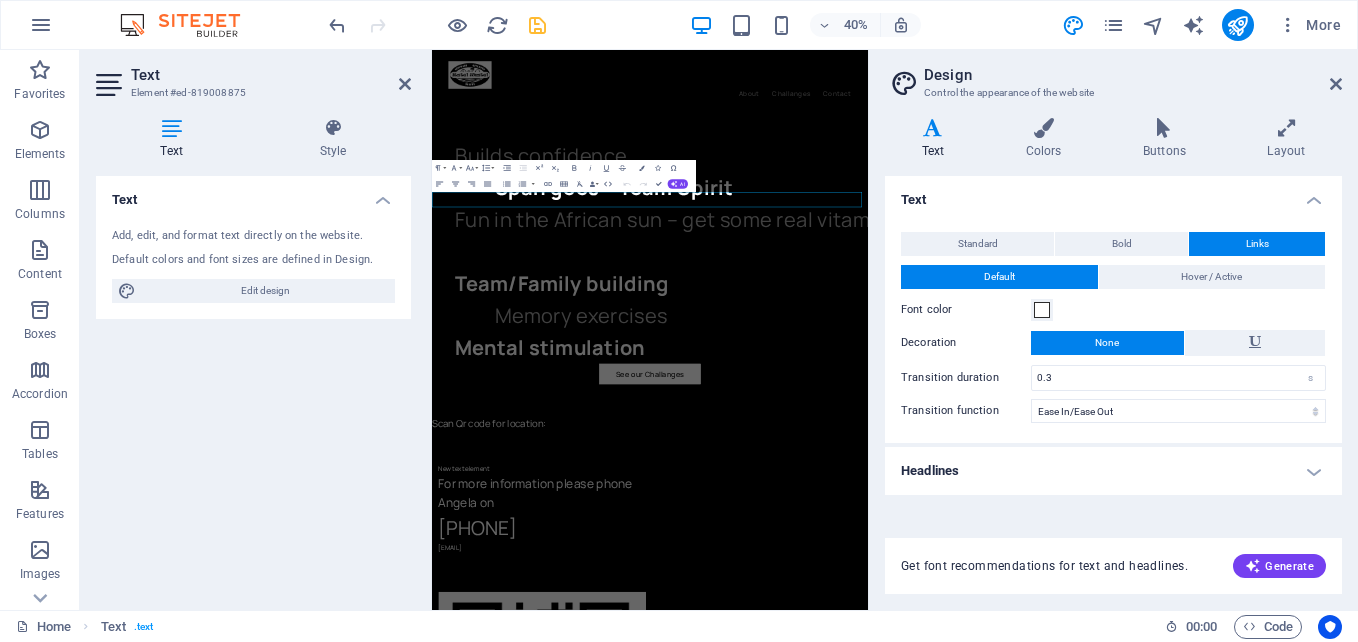 click on "Text" at bounding box center (253, 194) 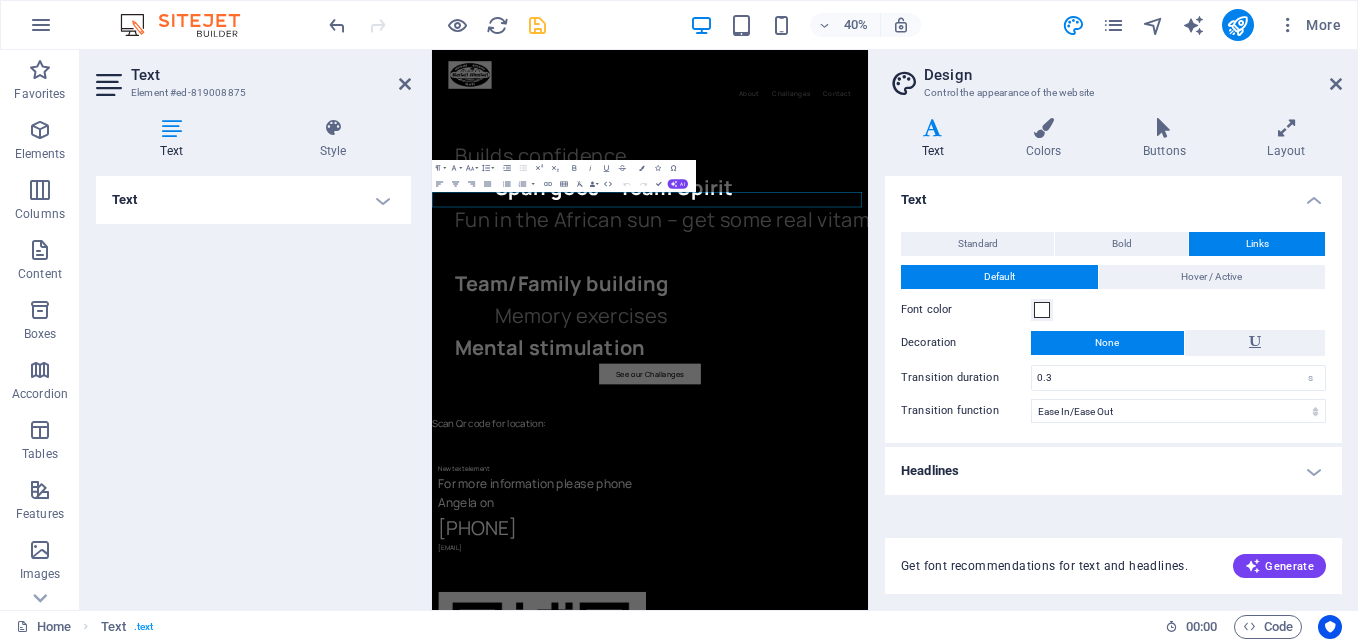 click on "Text" at bounding box center (253, 200) 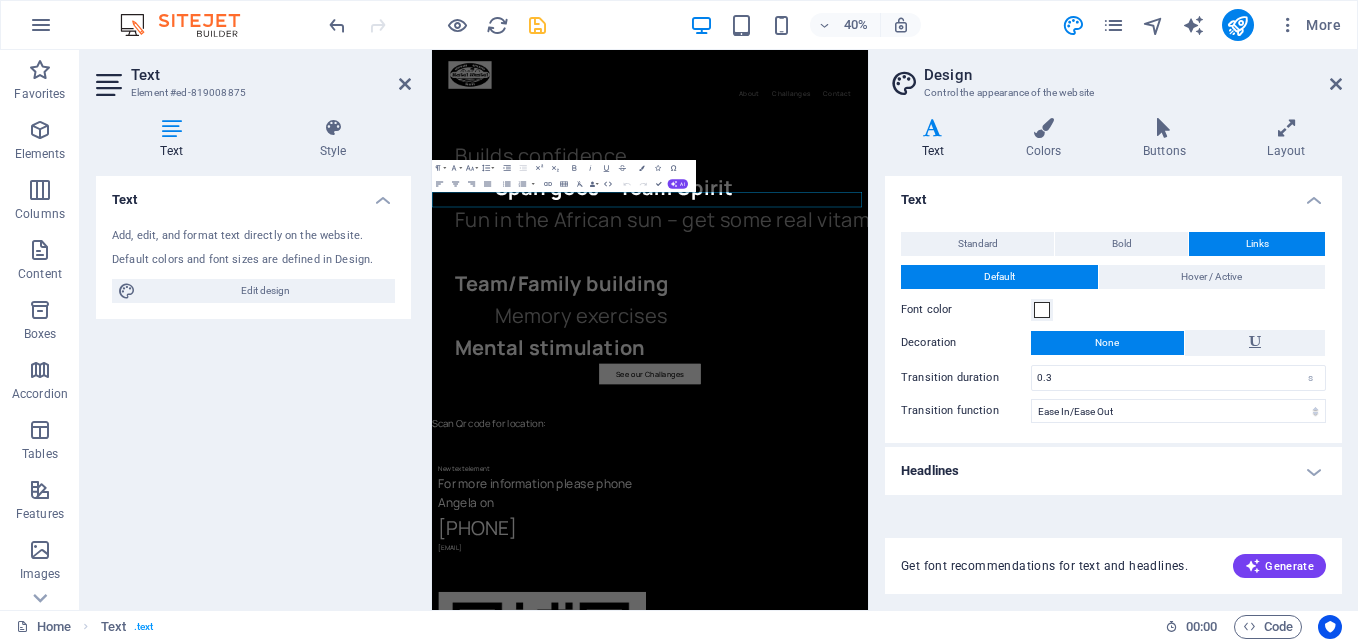 click on "Text" at bounding box center [271, 75] 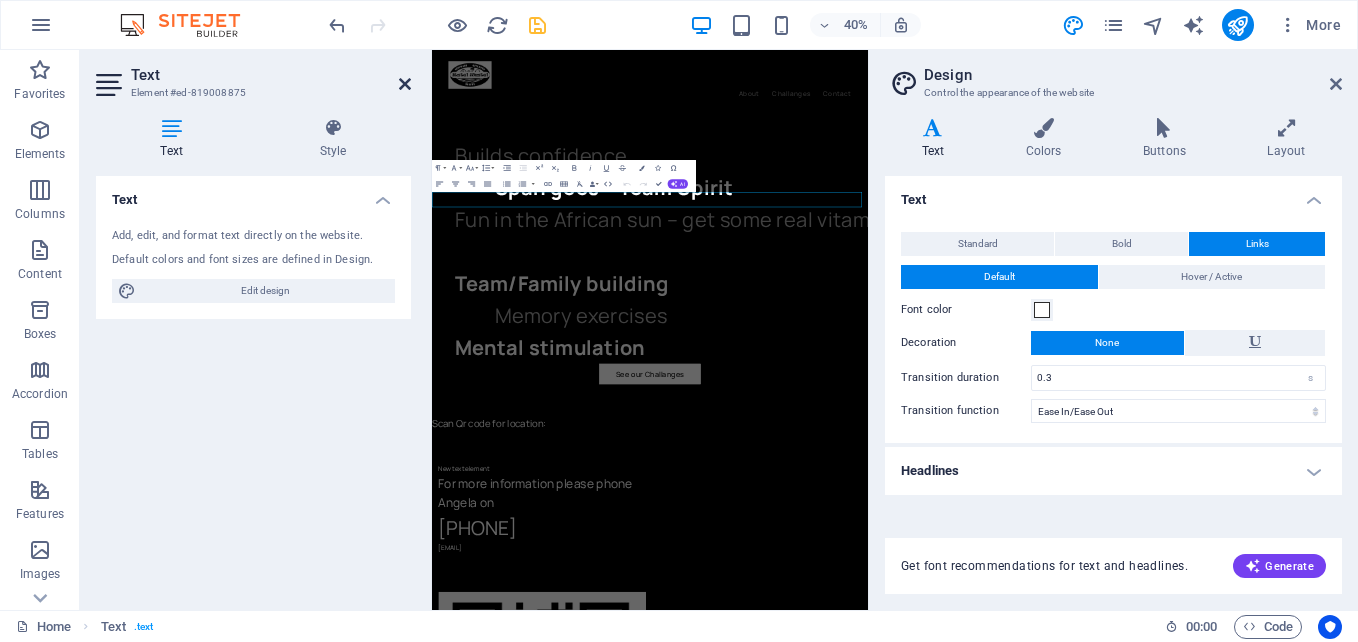 click at bounding box center [405, 84] 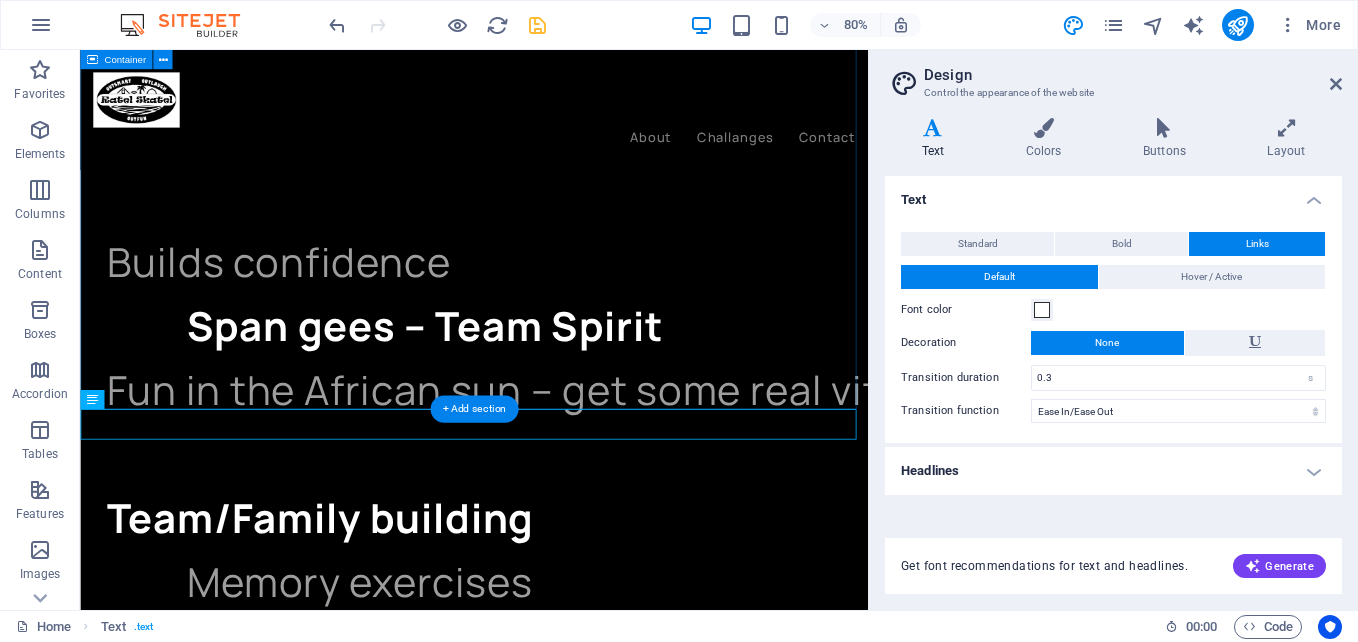 scroll, scrollTop: 2988, scrollLeft: 0, axis: vertical 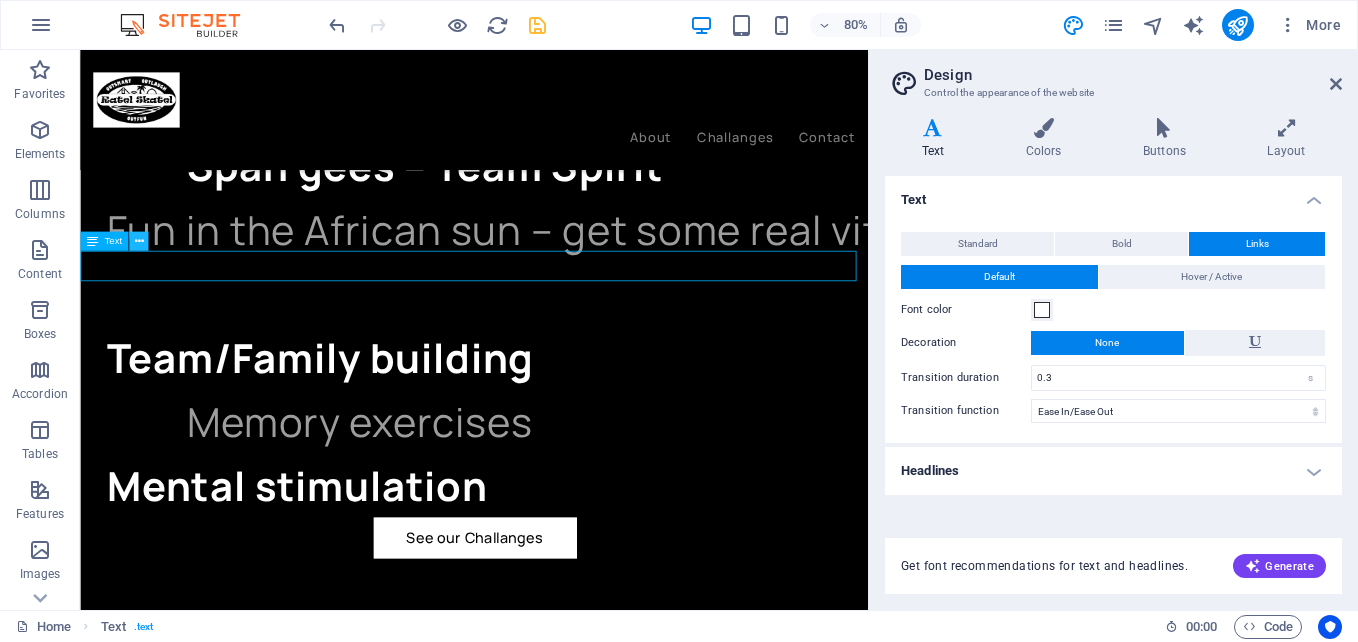 click at bounding box center (138, 241) 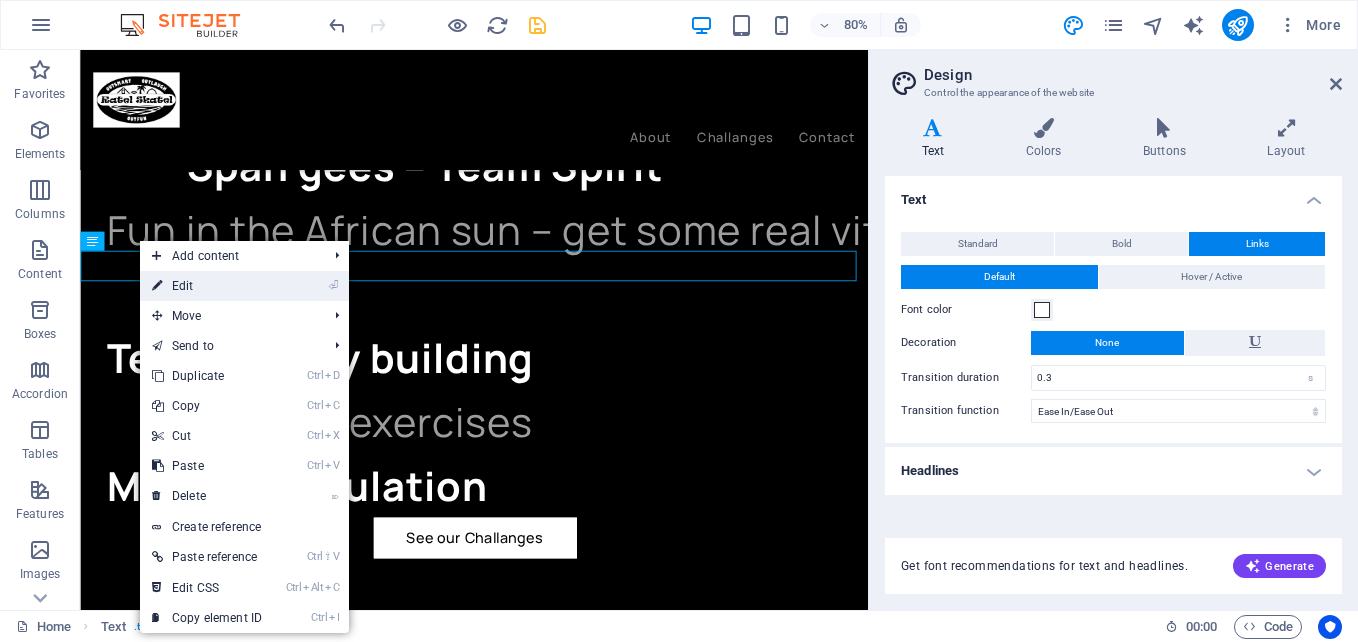 click on "⏎  Edit" at bounding box center (207, 286) 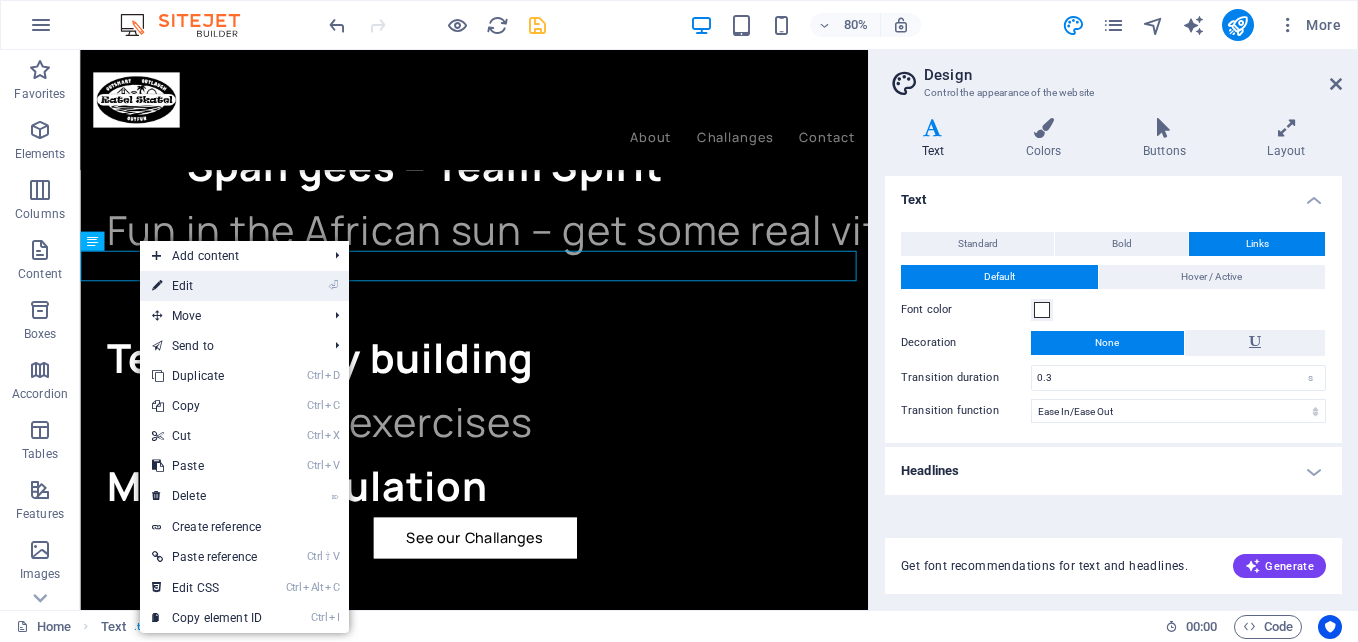 scroll, scrollTop: 2810, scrollLeft: 0, axis: vertical 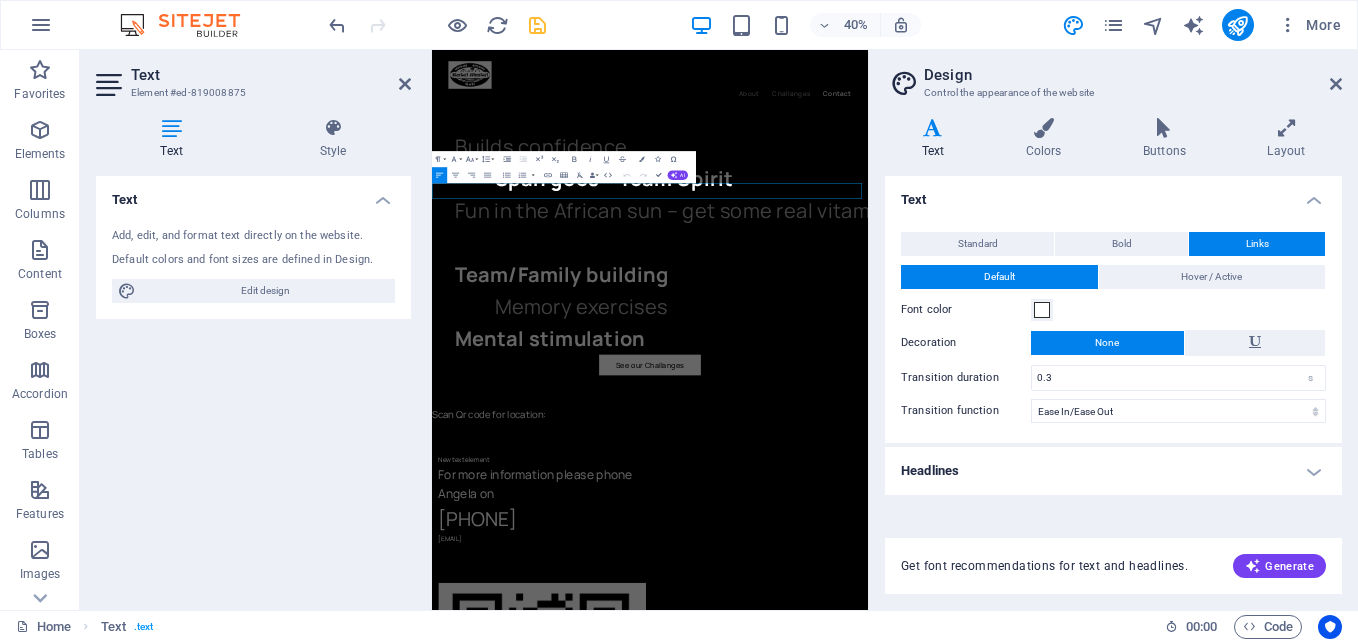click on "Edit design" at bounding box center [265, 291] 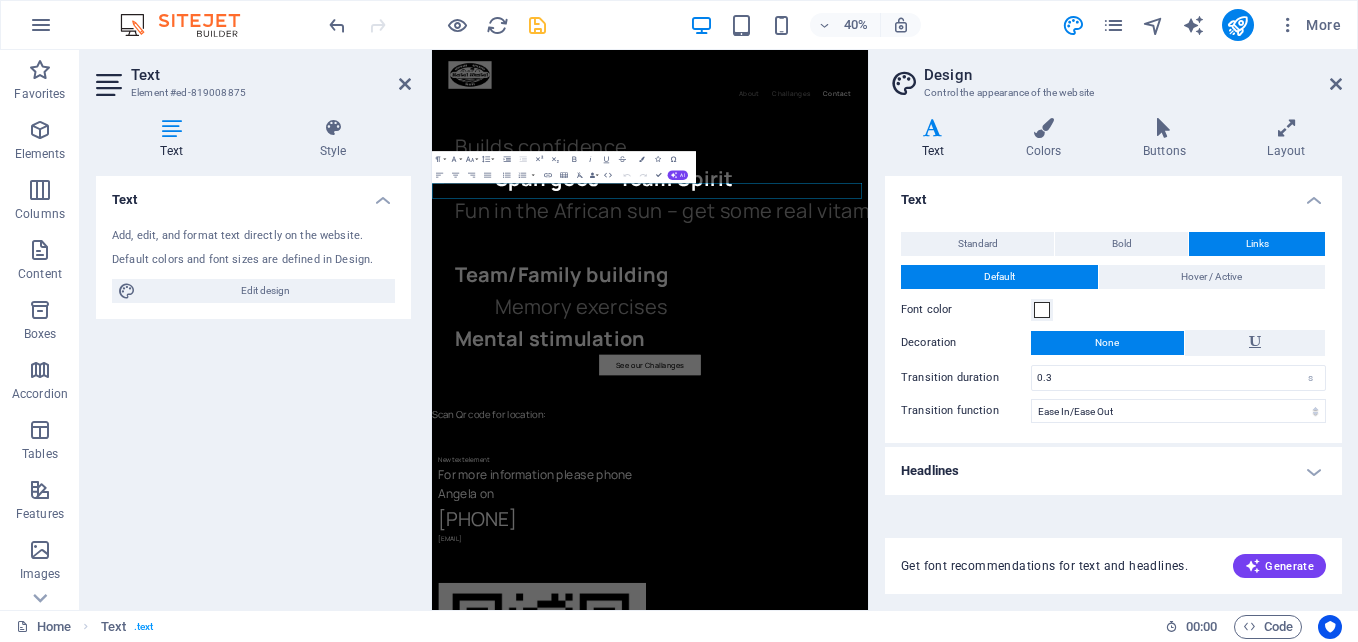 click on "Design" at bounding box center [1133, 75] 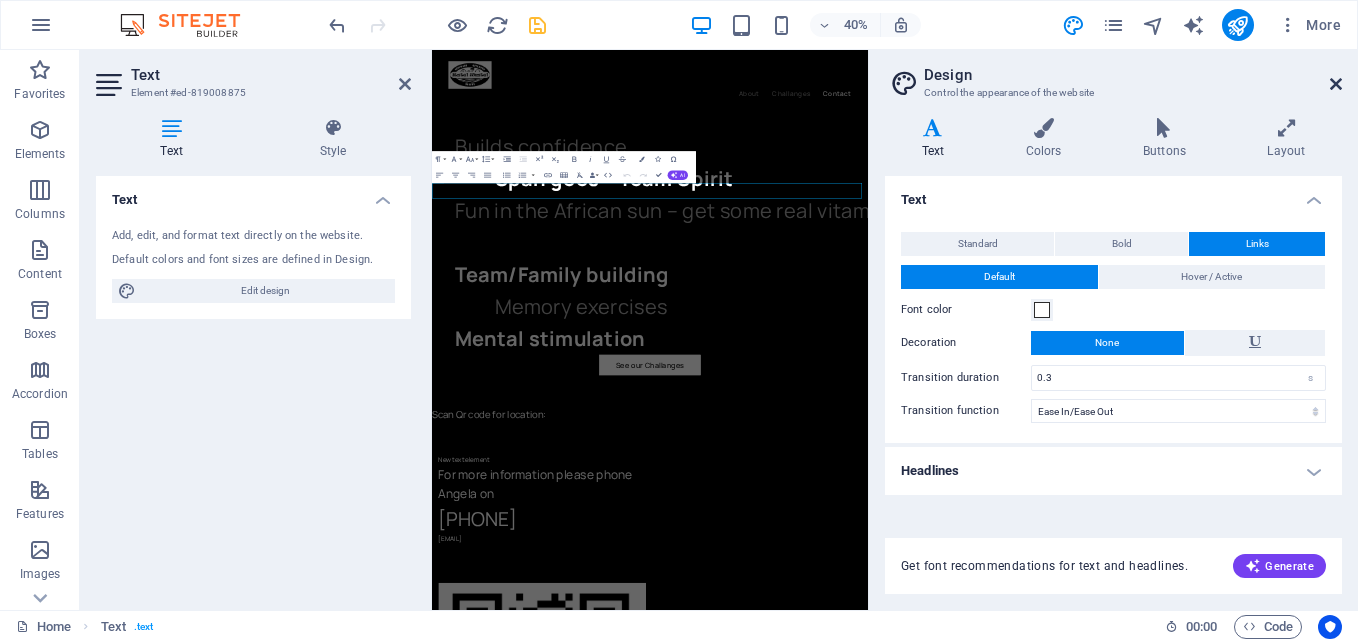 click at bounding box center (1336, 84) 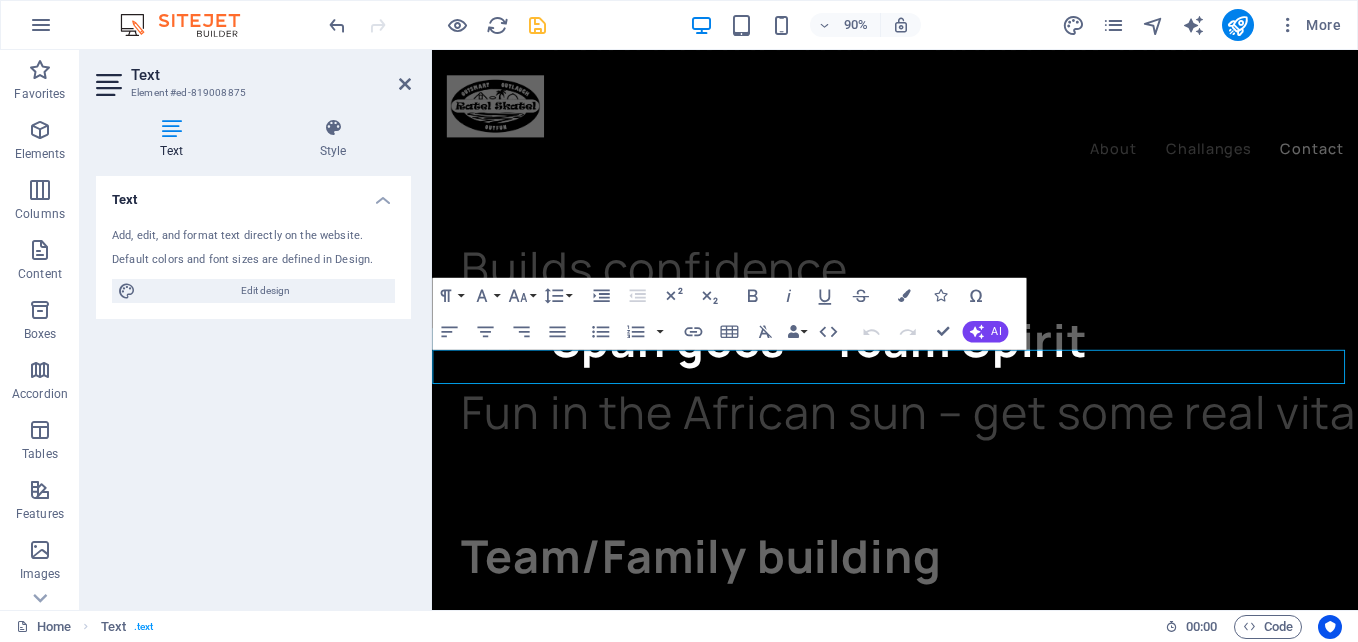 click on "Scan Qr code for location:" at bounding box center (574, 961) 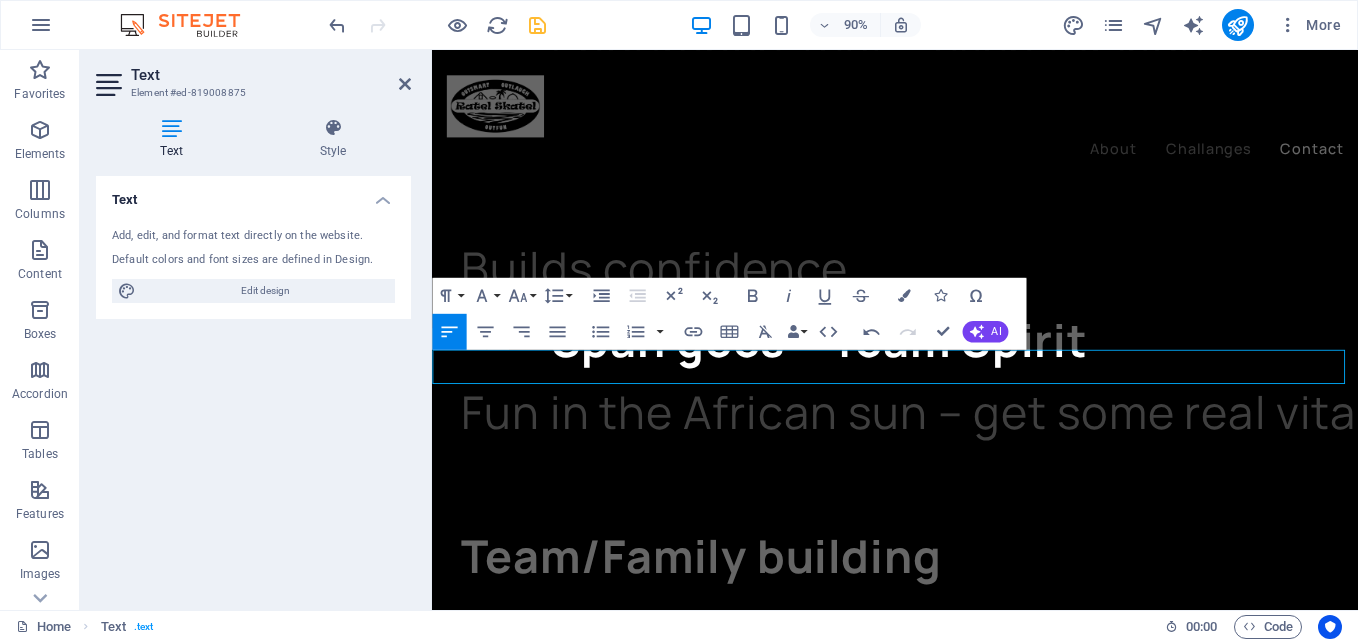 type 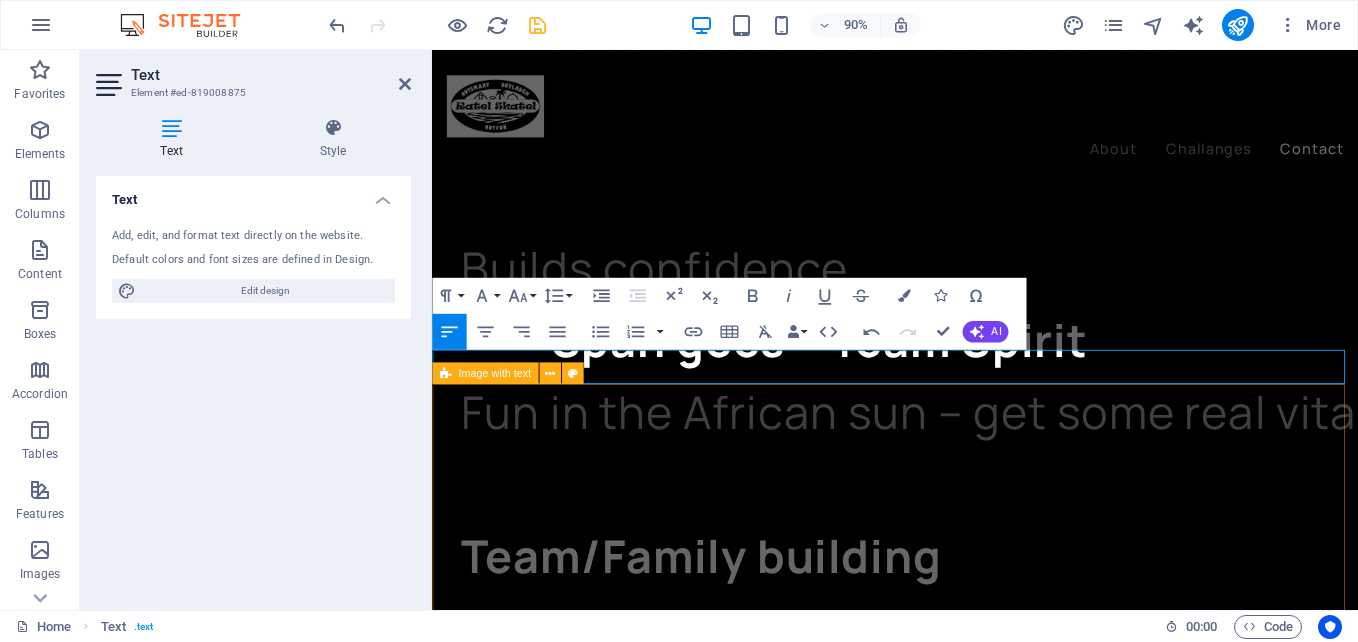 click on "New text element For more information please phone [NAME] on [PHONE] [EMAIL]" at bounding box center [946, 1468] 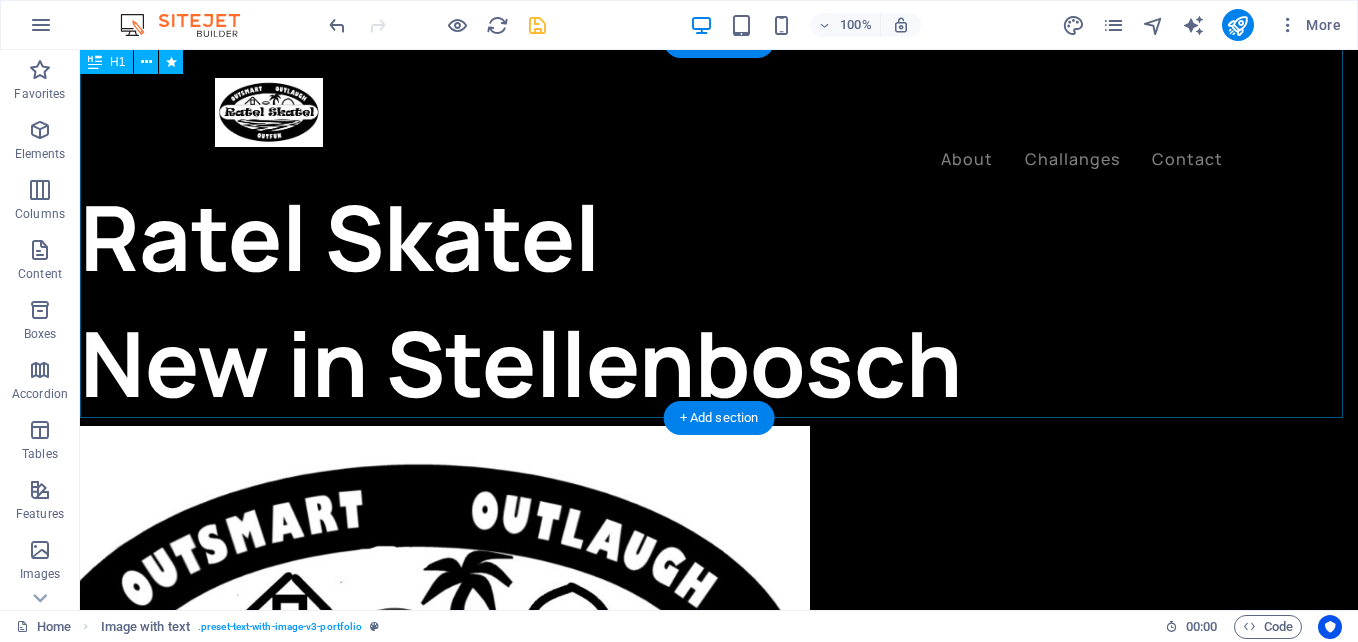 scroll, scrollTop: 0, scrollLeft: 0, axis: both 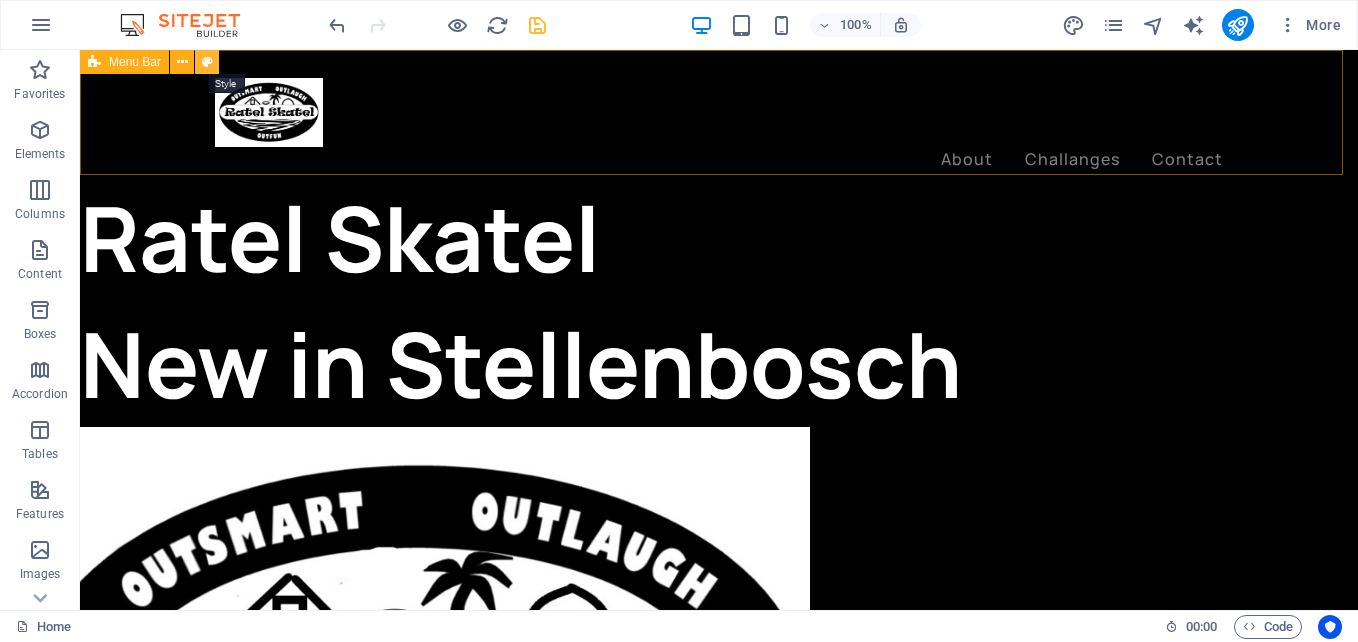 click at bounding box center [207, 62] 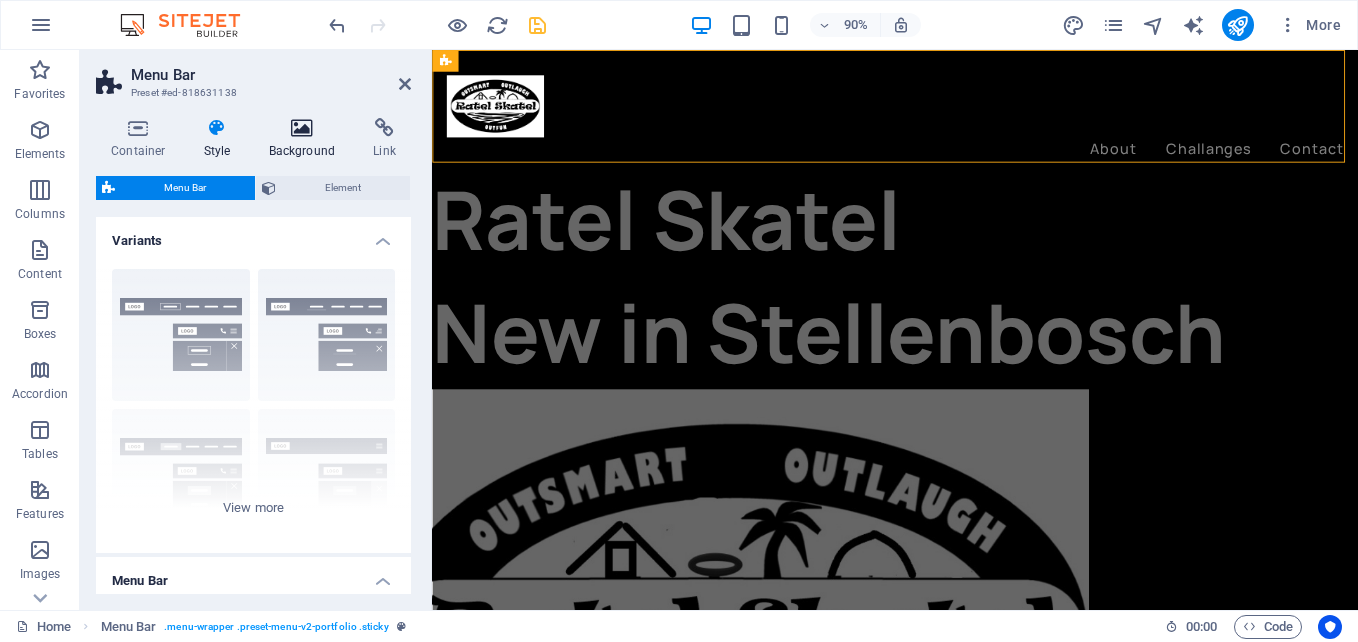 click at bounding box center [302, 128] 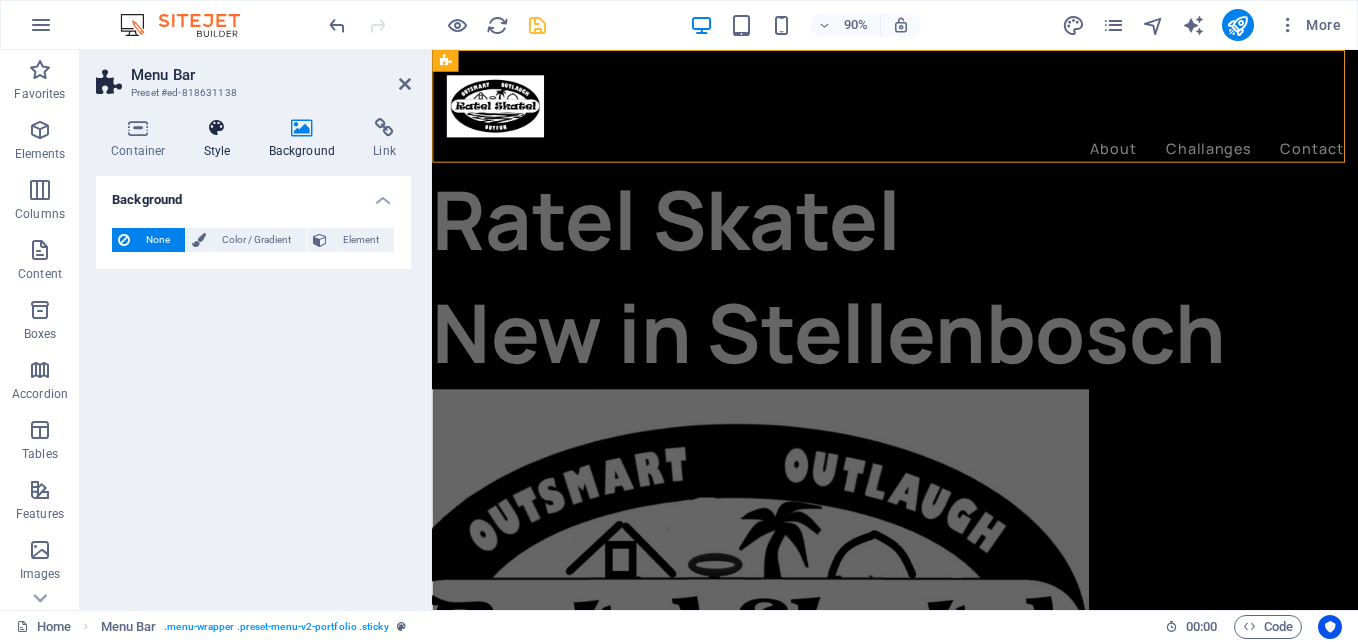 click at bounding box center (217, 128) 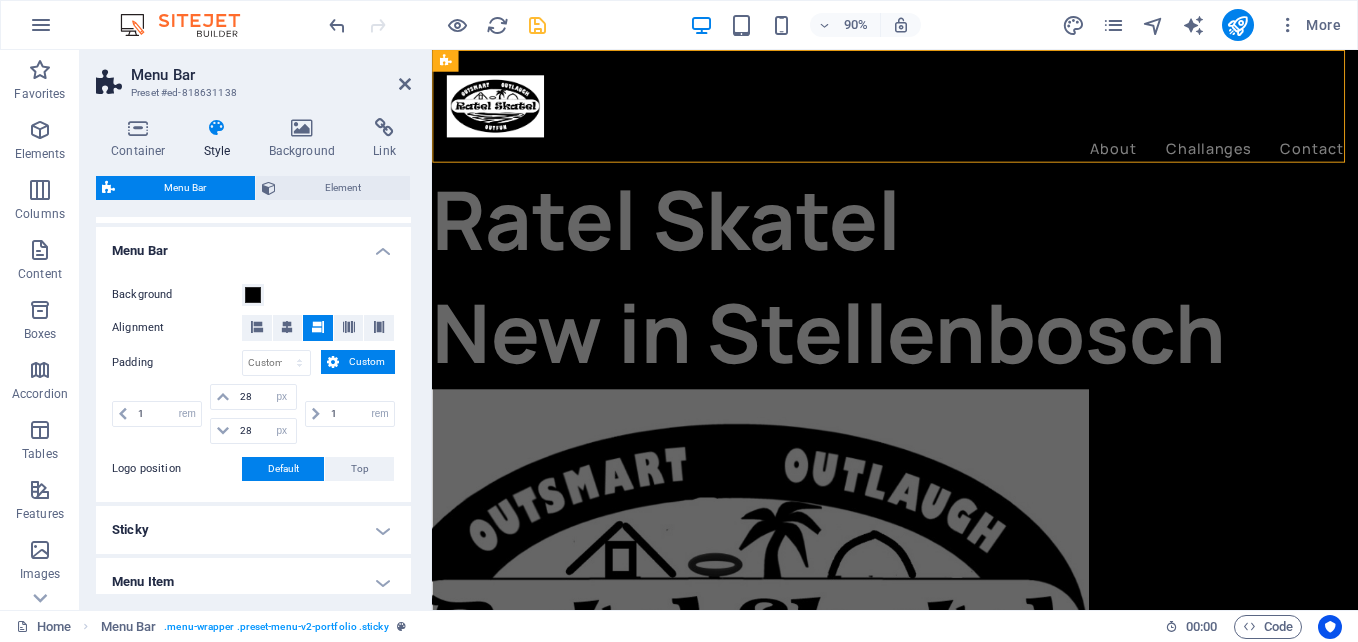 scroll, scrollTop: 300, scrollLeft: 0, axis: vertical 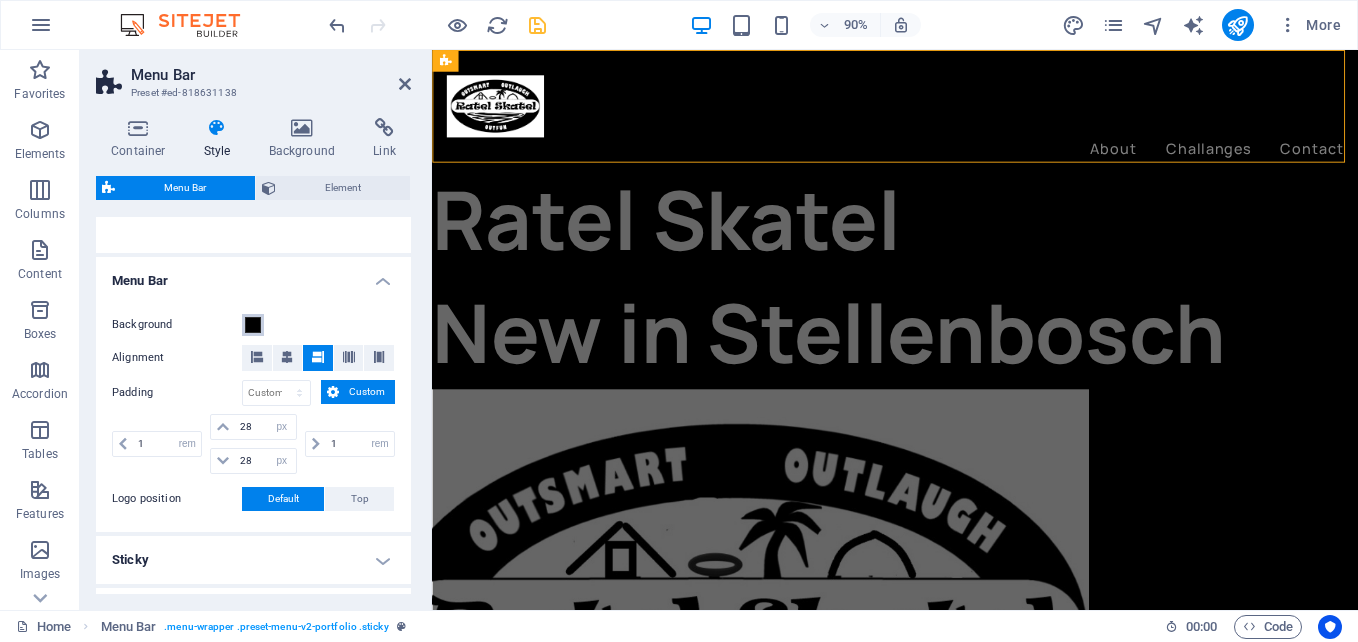 click at bounding box center [253, 325] 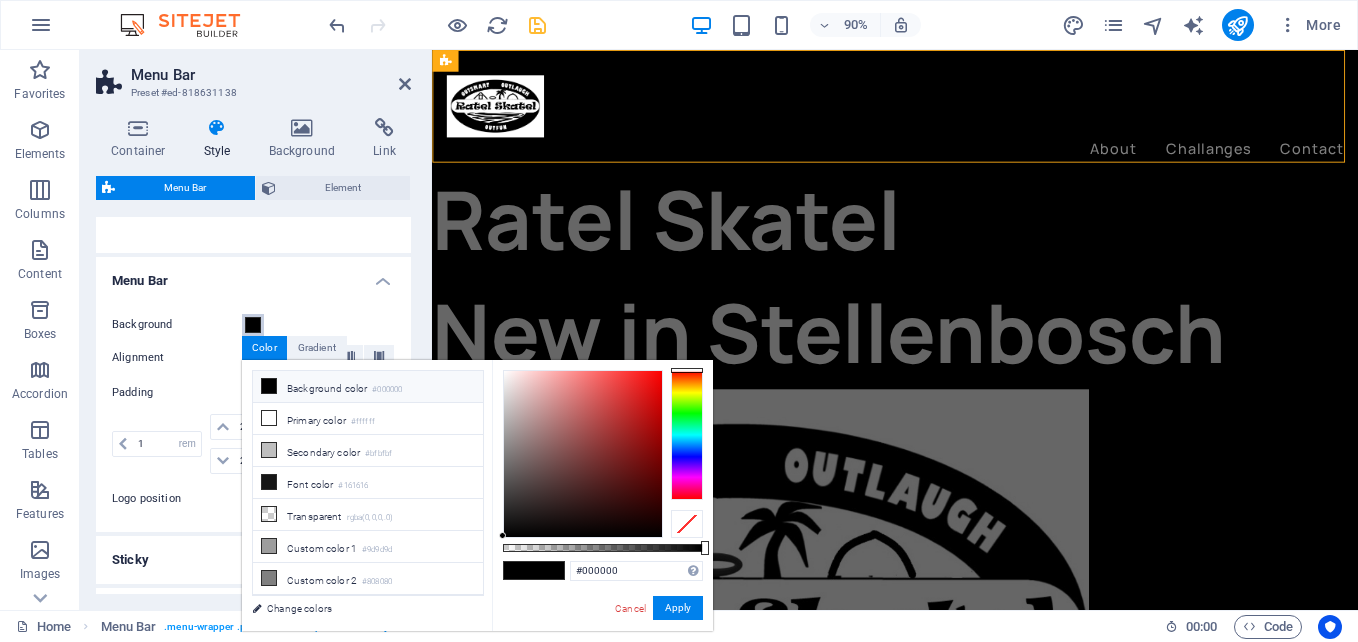 click at bounding box center [583, 454] 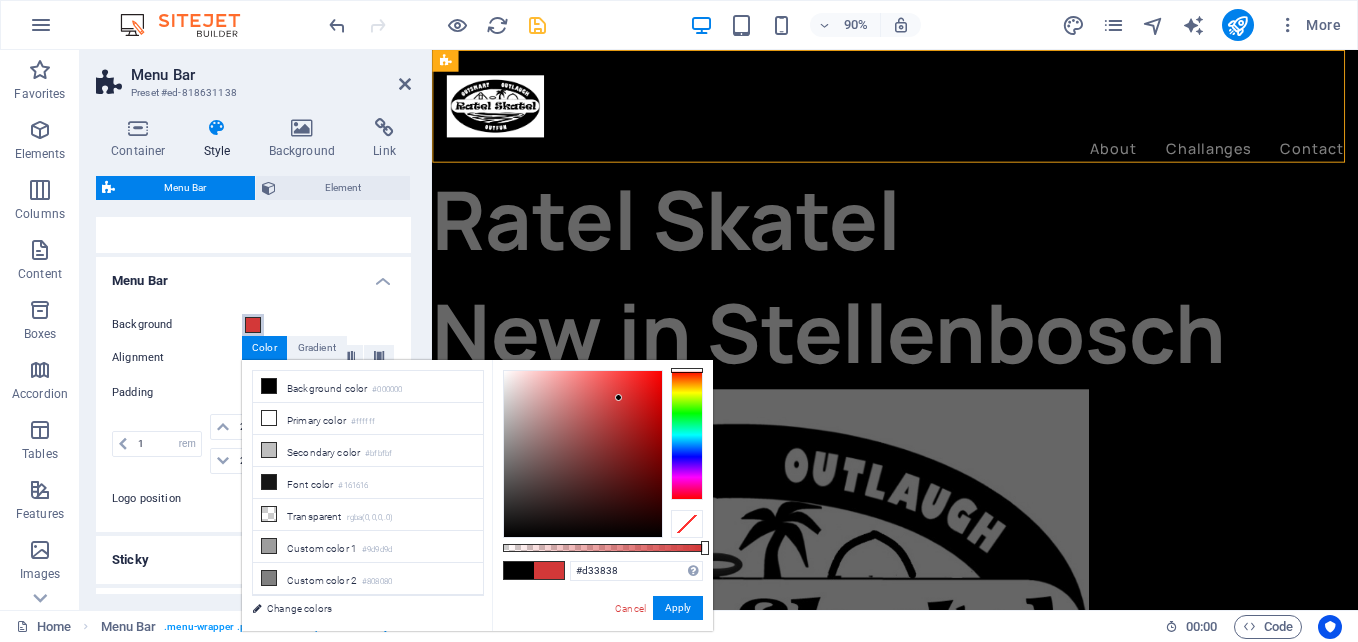 click at bounding box center (583, 454) 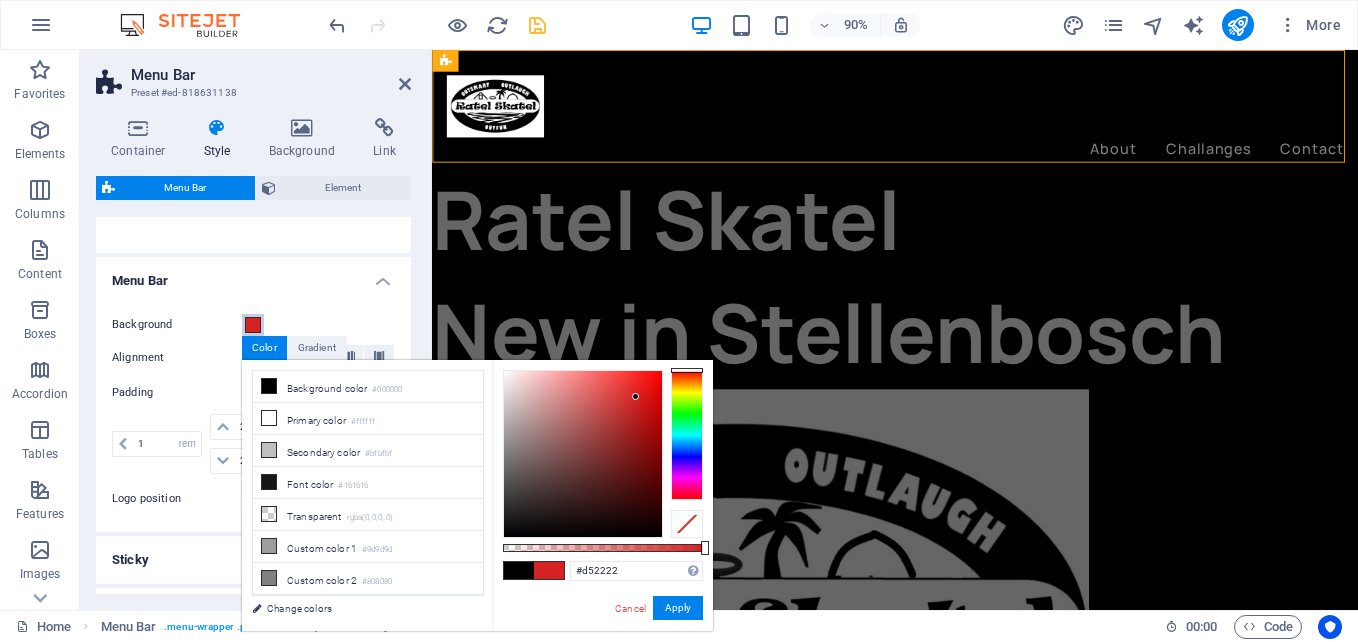 click at bounding box center [583, 454] 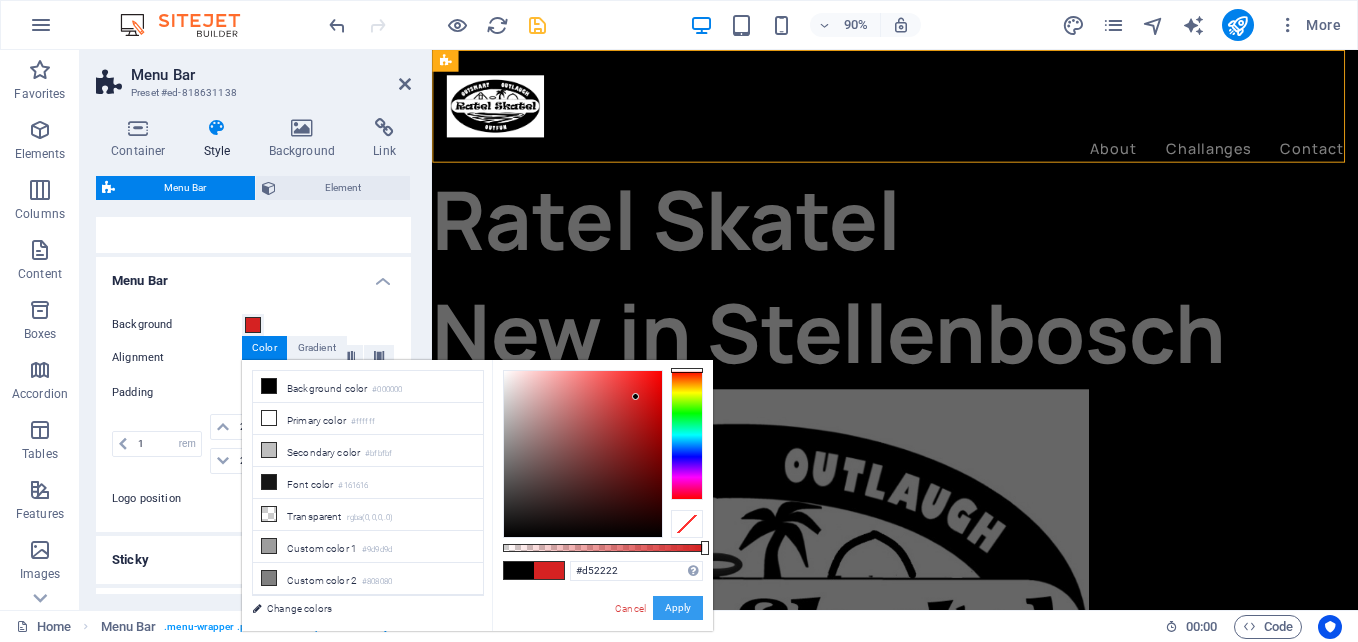 click on "Apply" at bounding box center (678, 608) 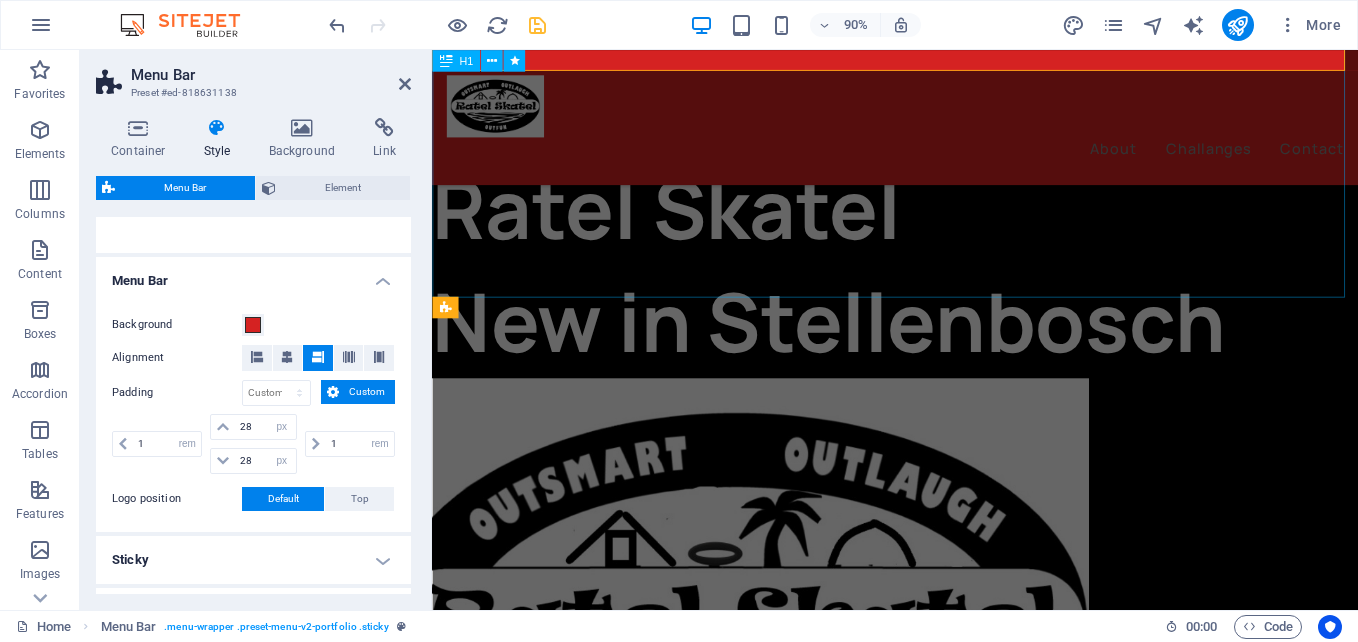scroll, scrollTop: 0, scrollLeft: 0, axis: both 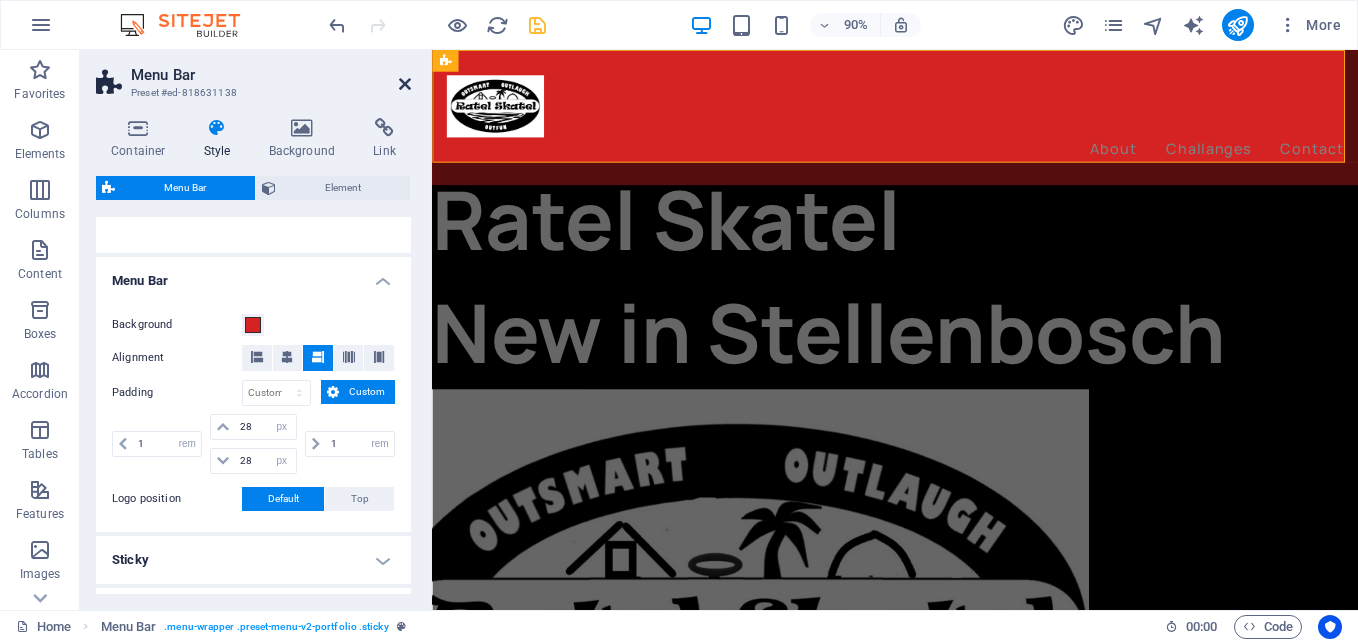 click at bounding box center [405, 84] 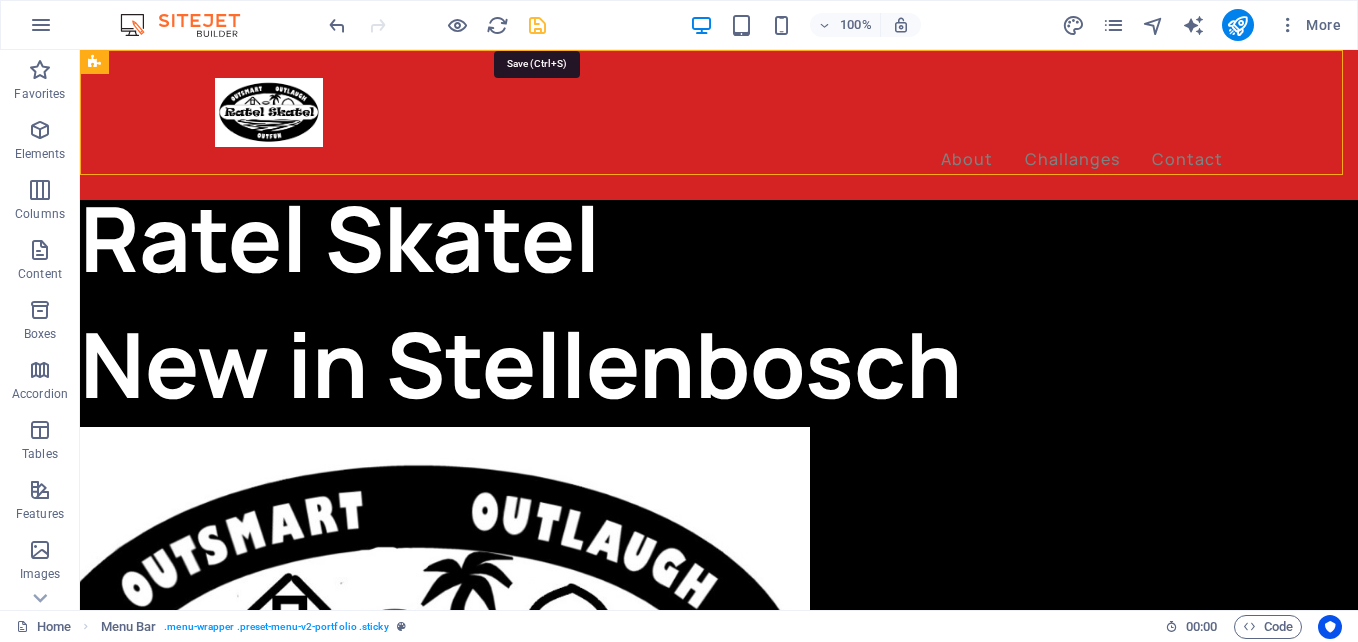 click at bounding box center (537, 25) 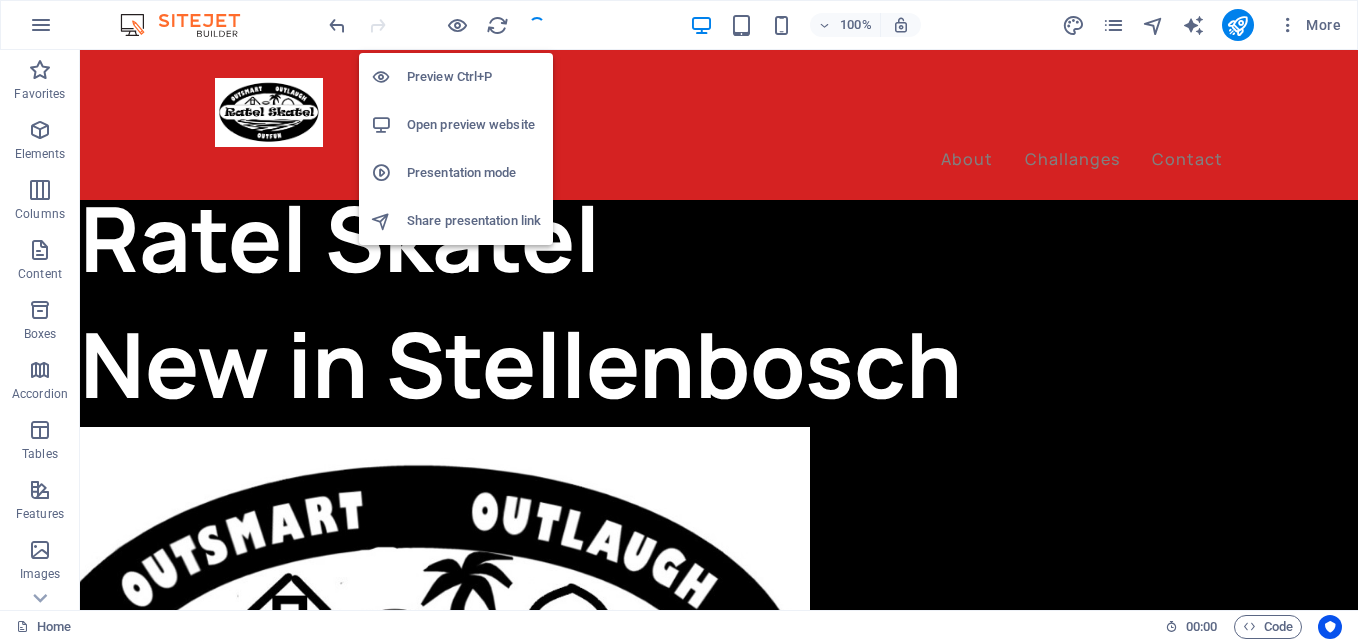 click on "Open preview website" at bounding box center [474, 125] 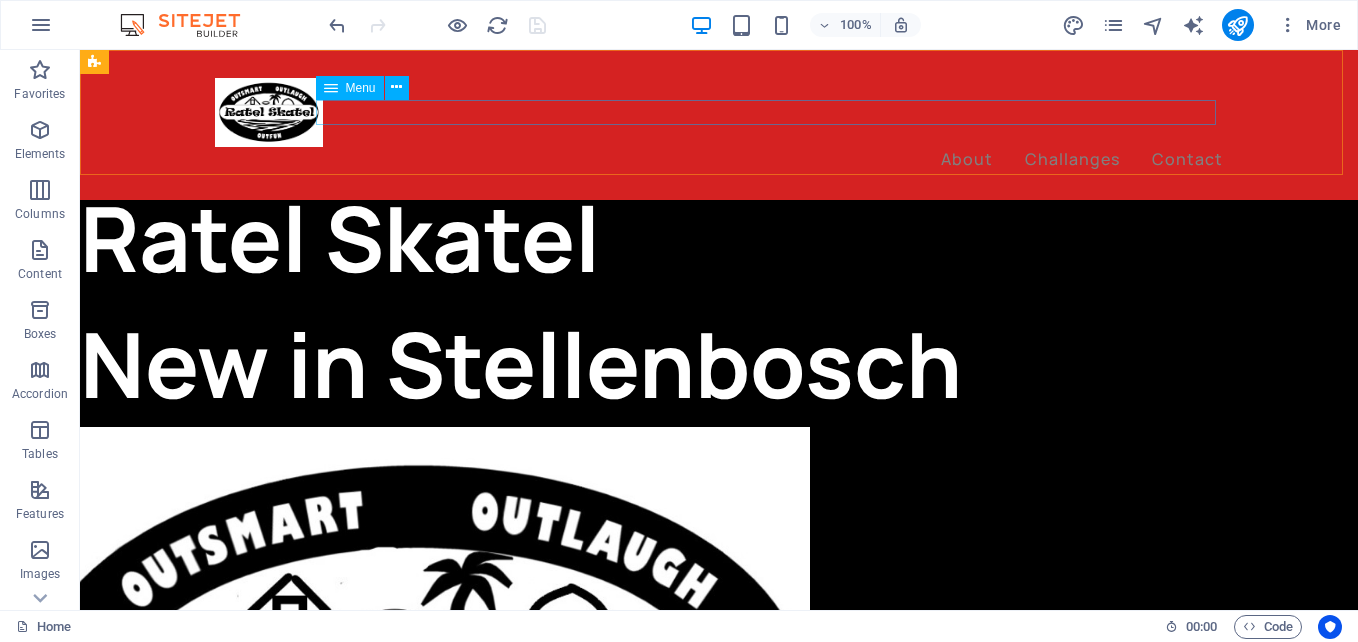 click on "About Challanges Contact" at bounding box center [719, 160] 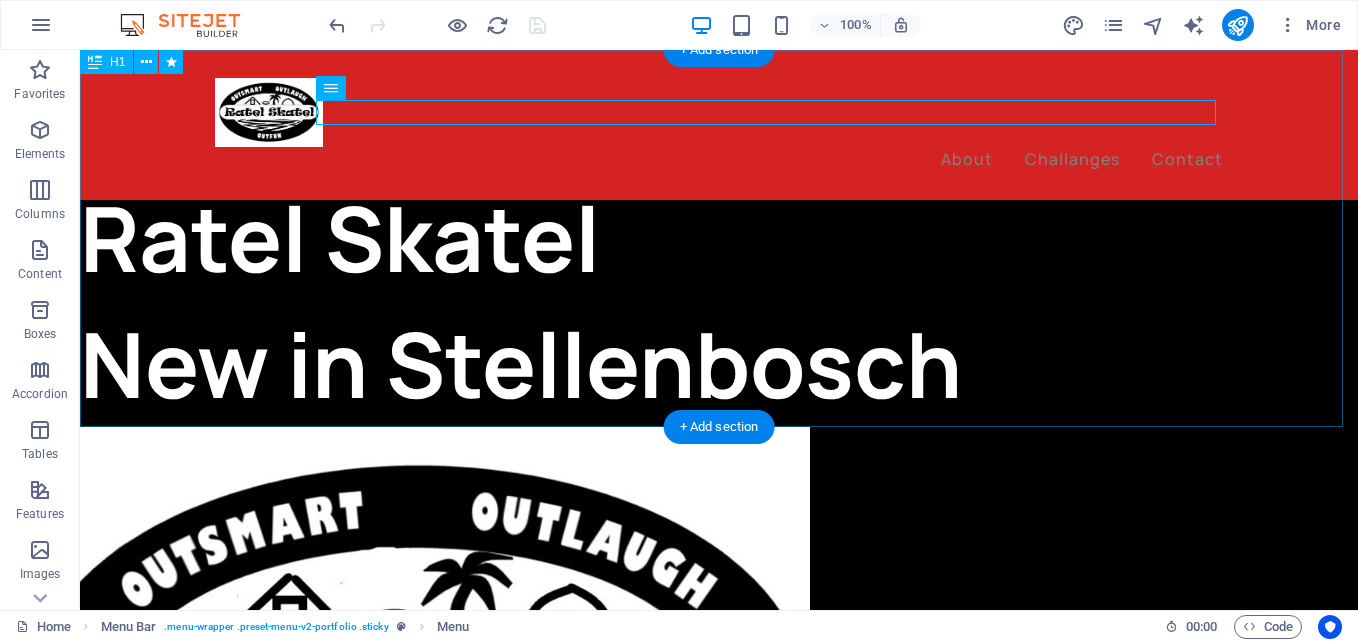 click on "Ratel Skatel New in [CITY]" at bounding box center (719, 238) 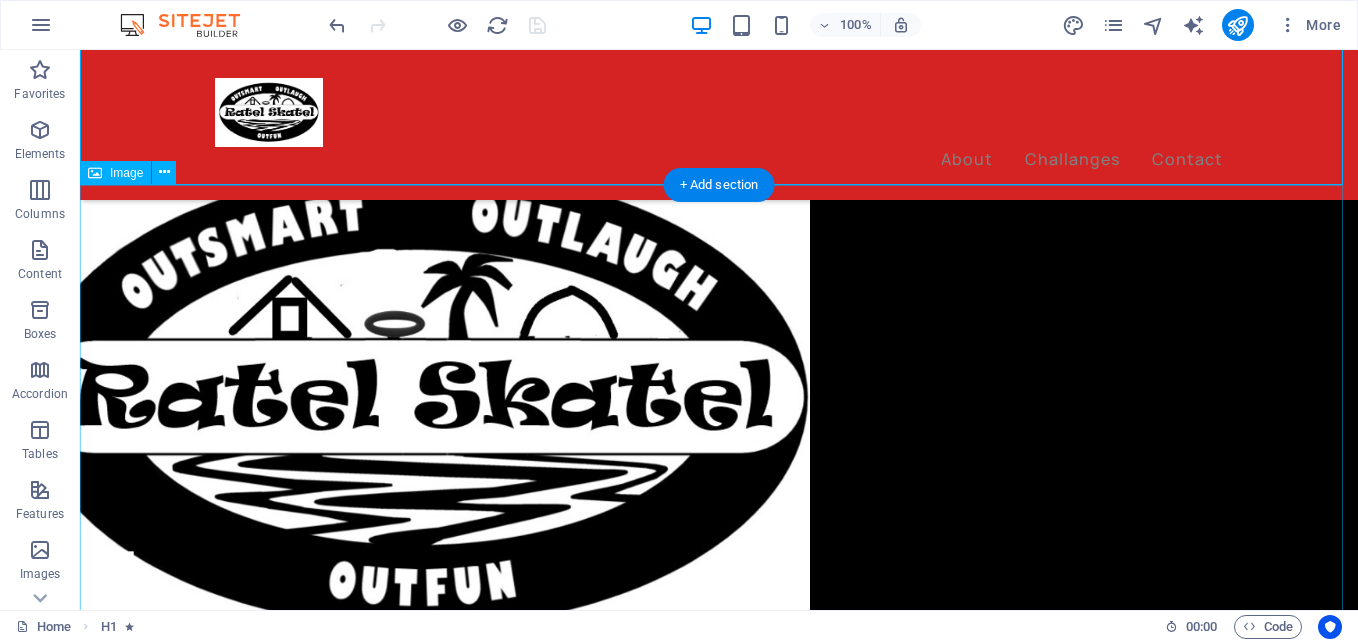 scroll, scrollTop: 300, scrollLeft: 0, axis: vertical 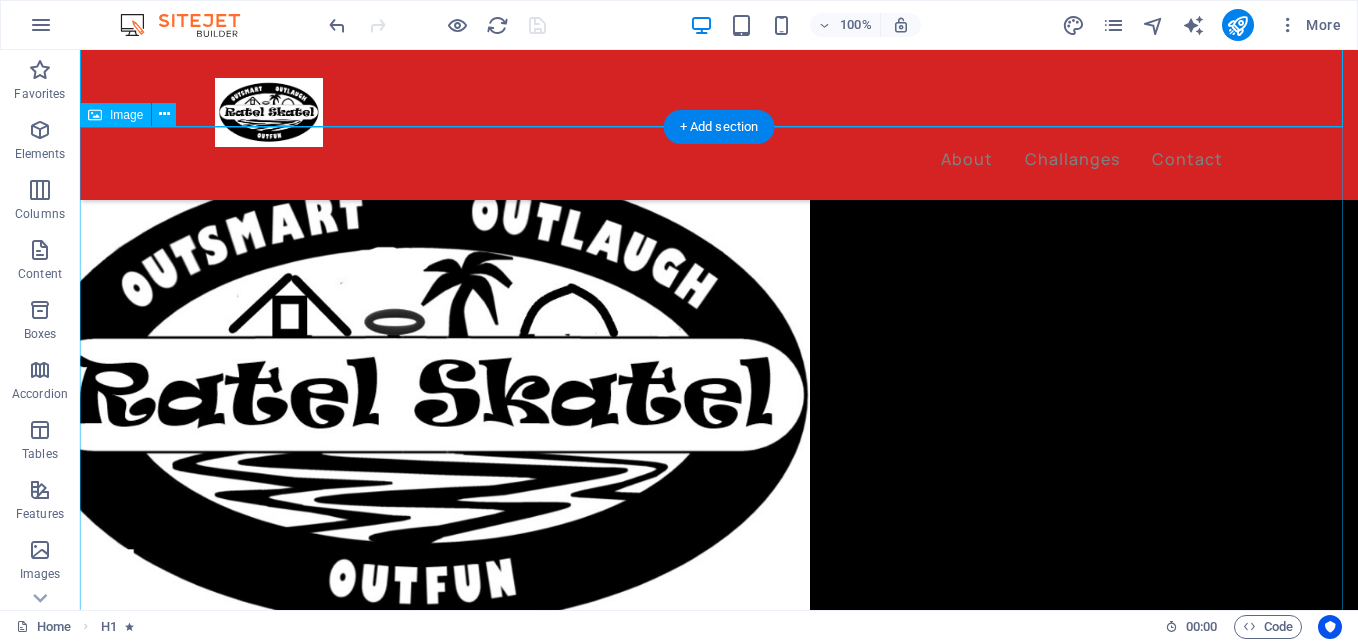 click at bounding box center (719, 379) 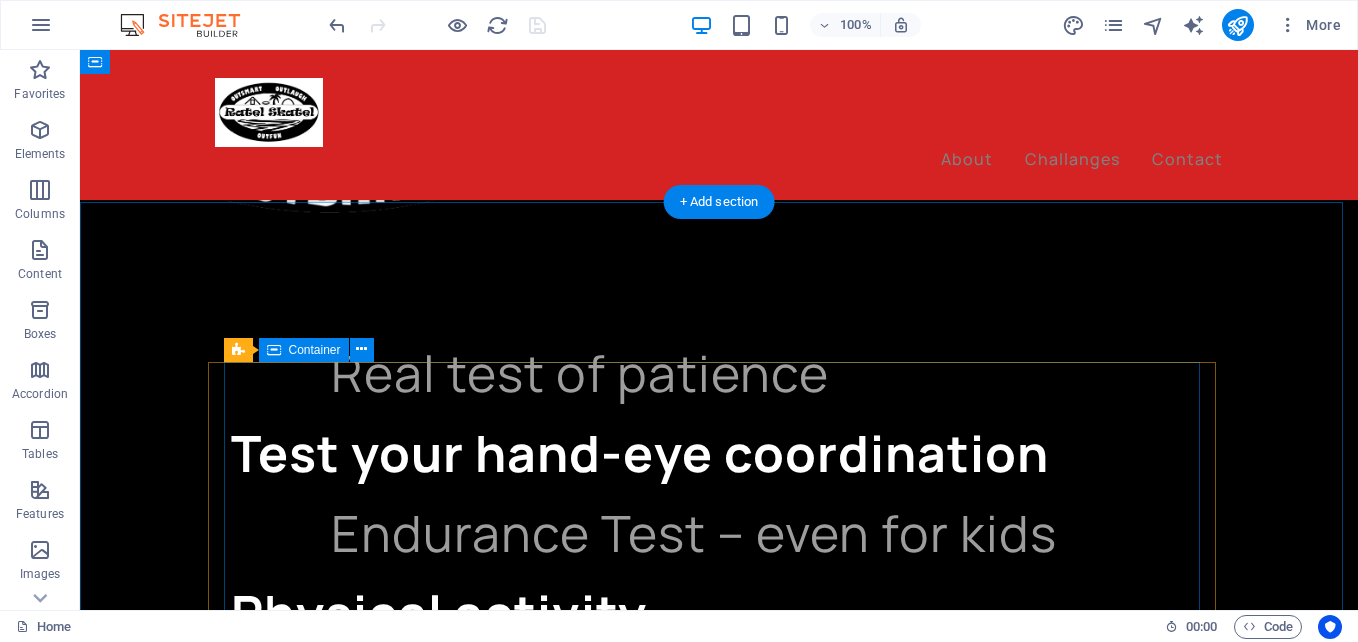 scroll, scrollTop: 2300, scrollLeft: 0, axis: vertical 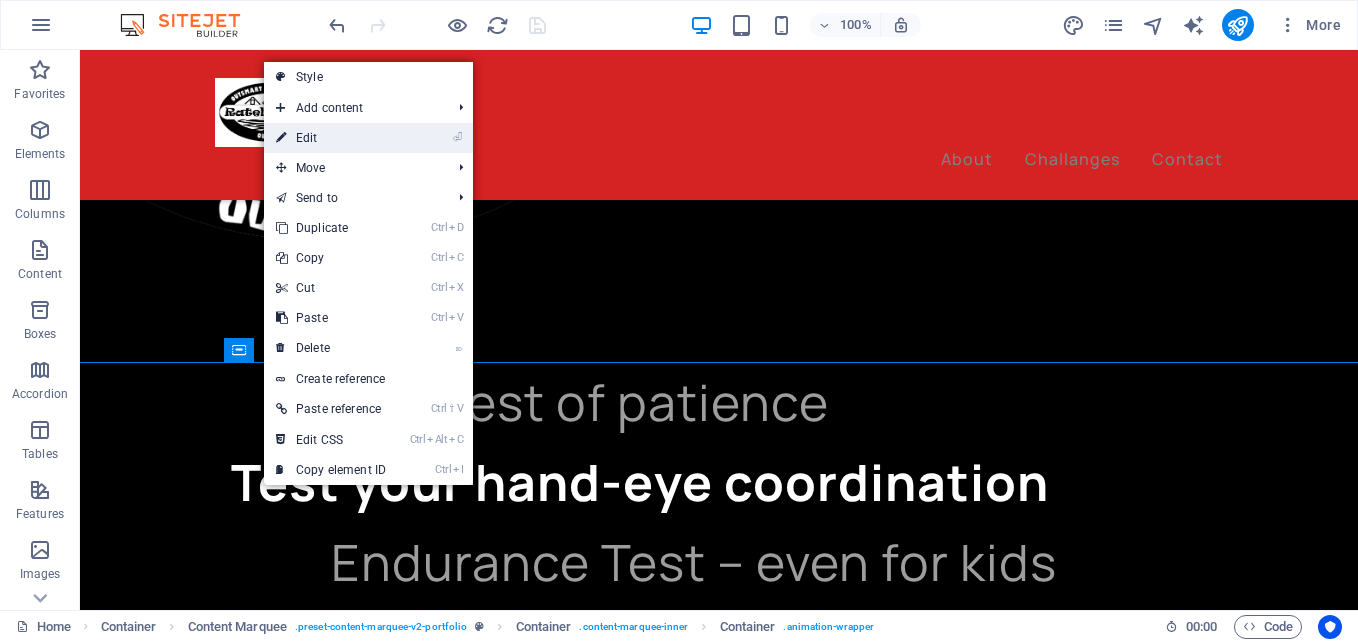 click on "⏎  Edit" at bounding box center [331, 138] 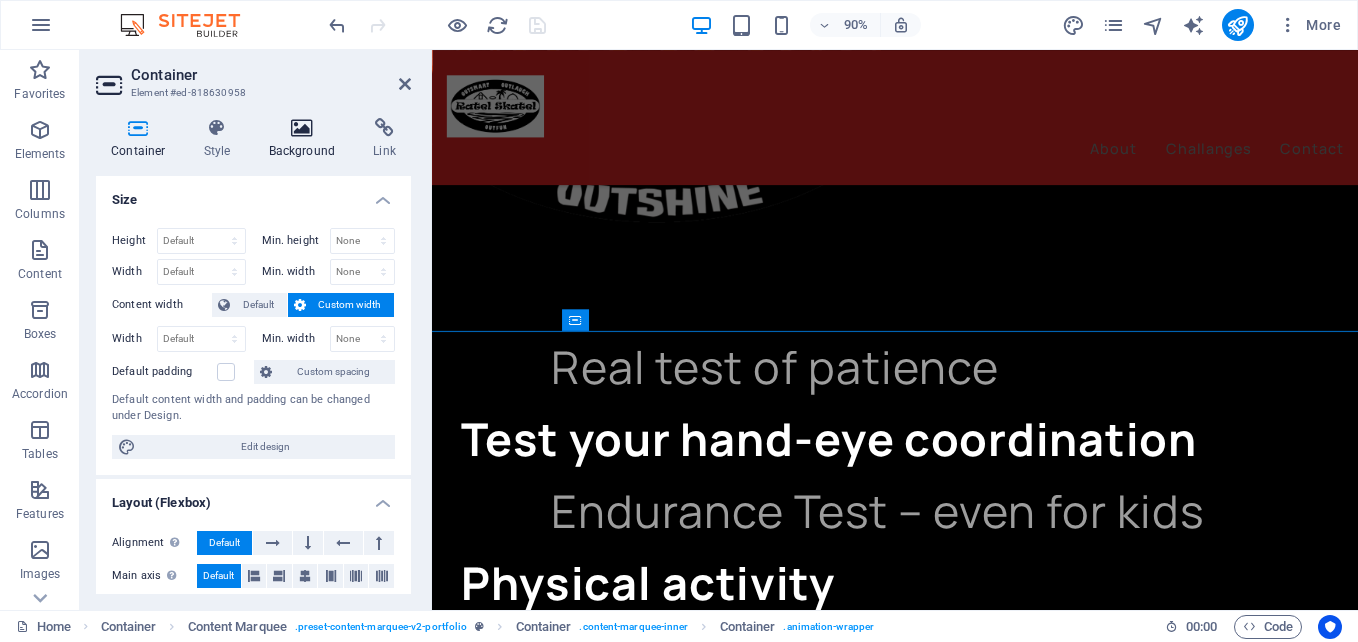 click on "Background" at bounding box center (306, 139) 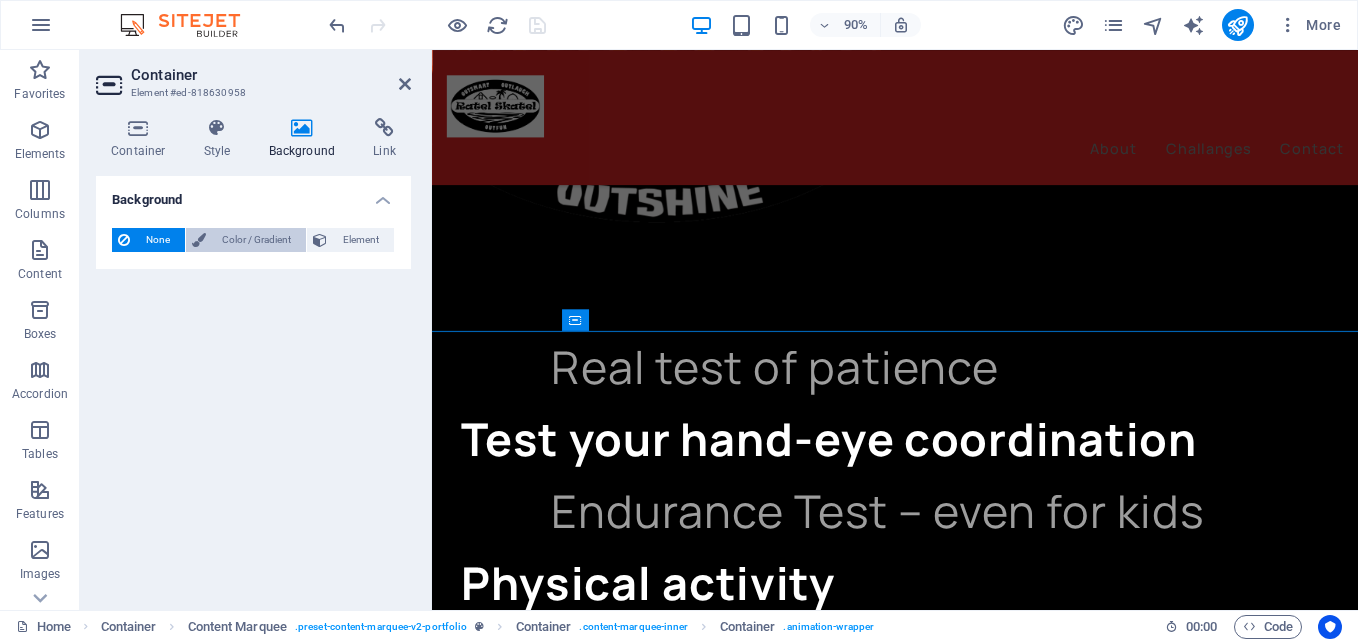 click on "Color / Gradient" at bounding box center (256, 240) 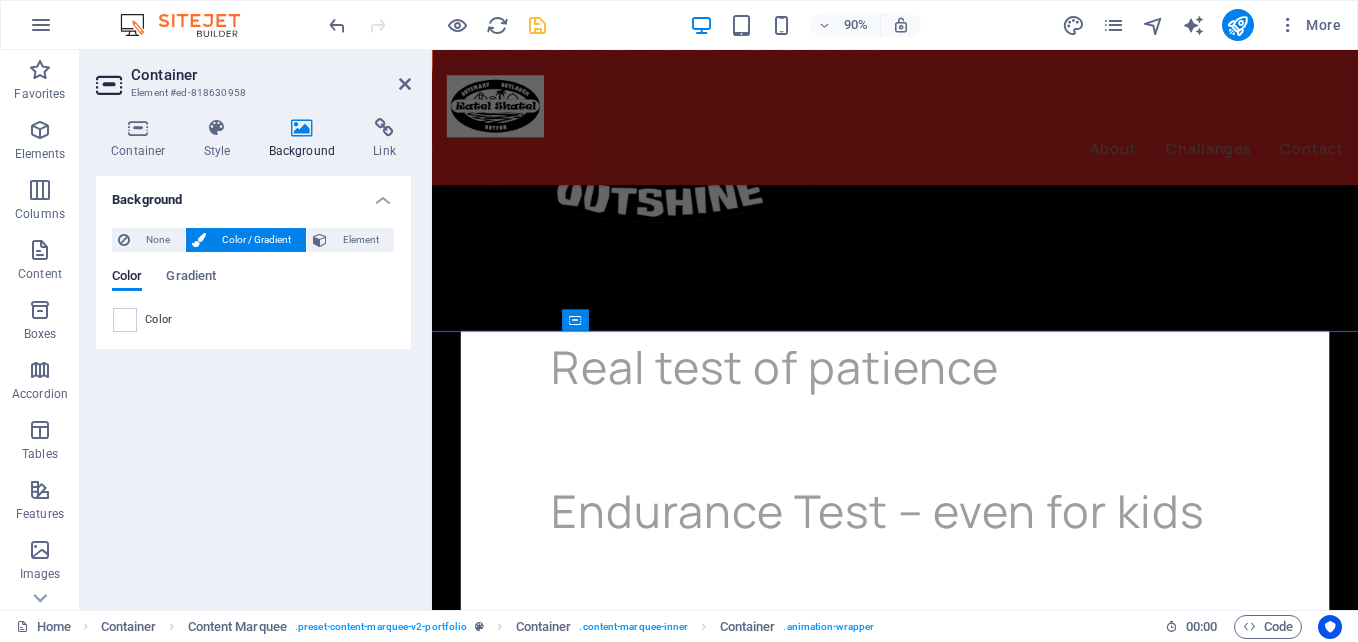 click on "Color" at bounding box center [159, 320] 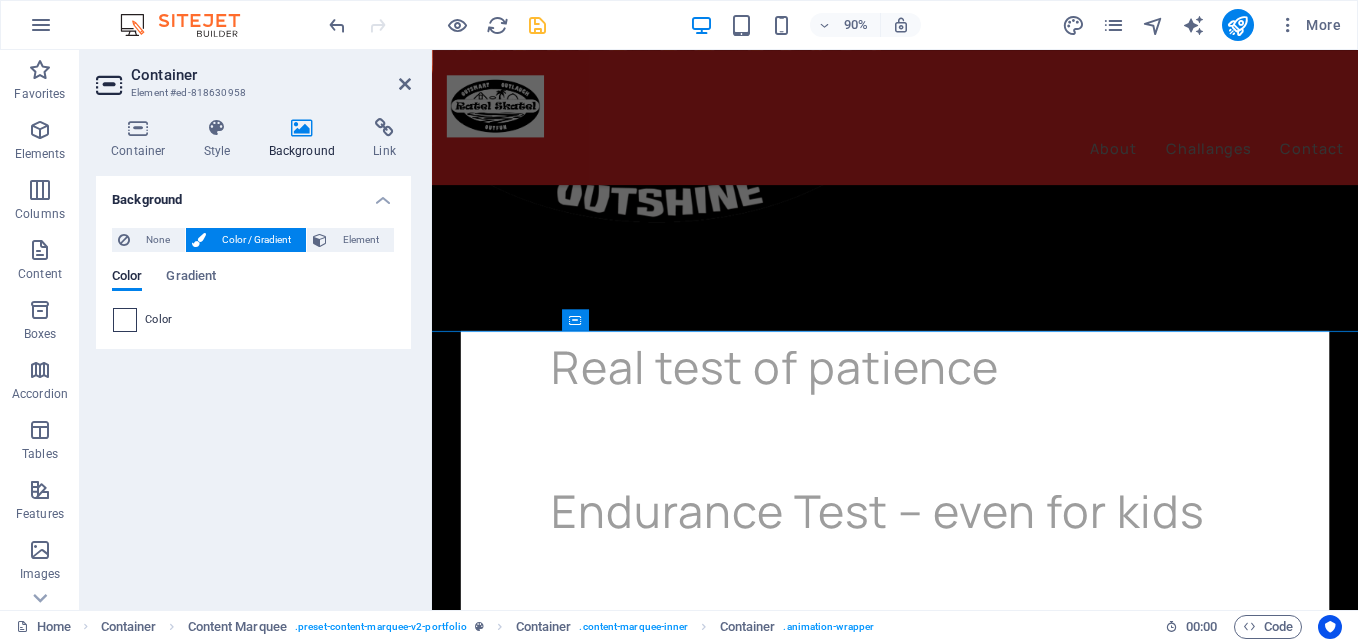 click at bounding box center (125, 320) 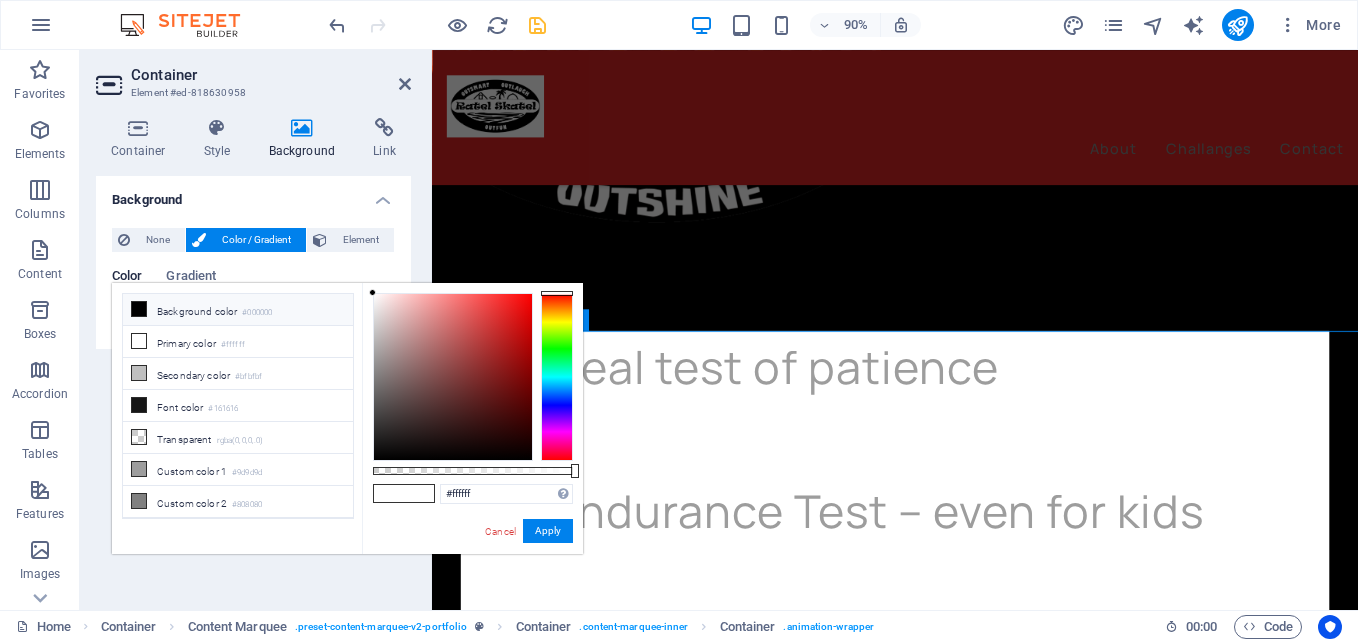 click on "Background color
#000000" at bounding box center [238, 310] 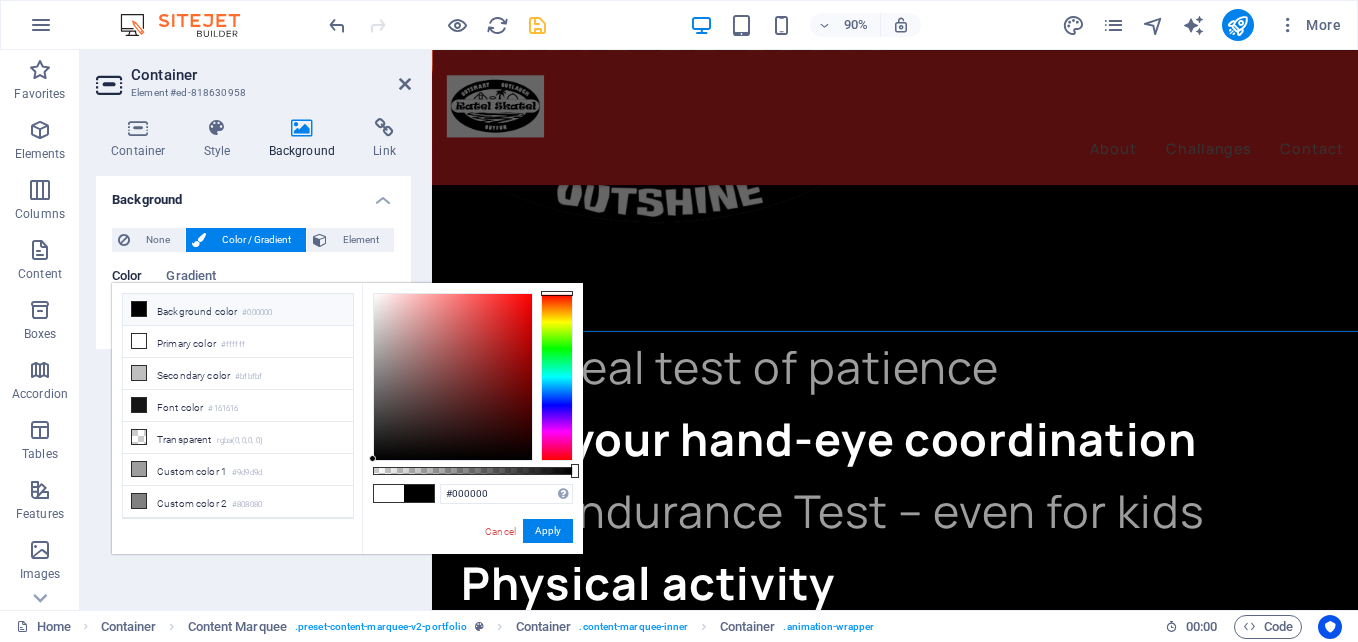 click at bounding box center (557, 377) 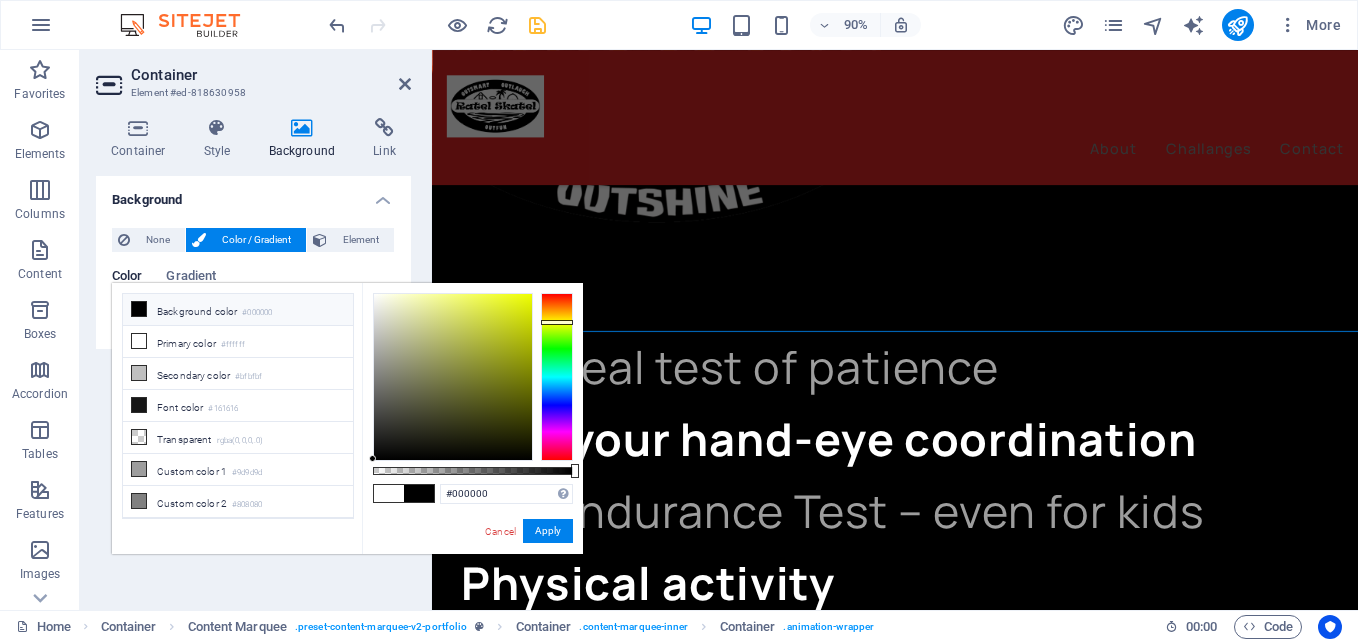 click at bounding box center (557, 377) 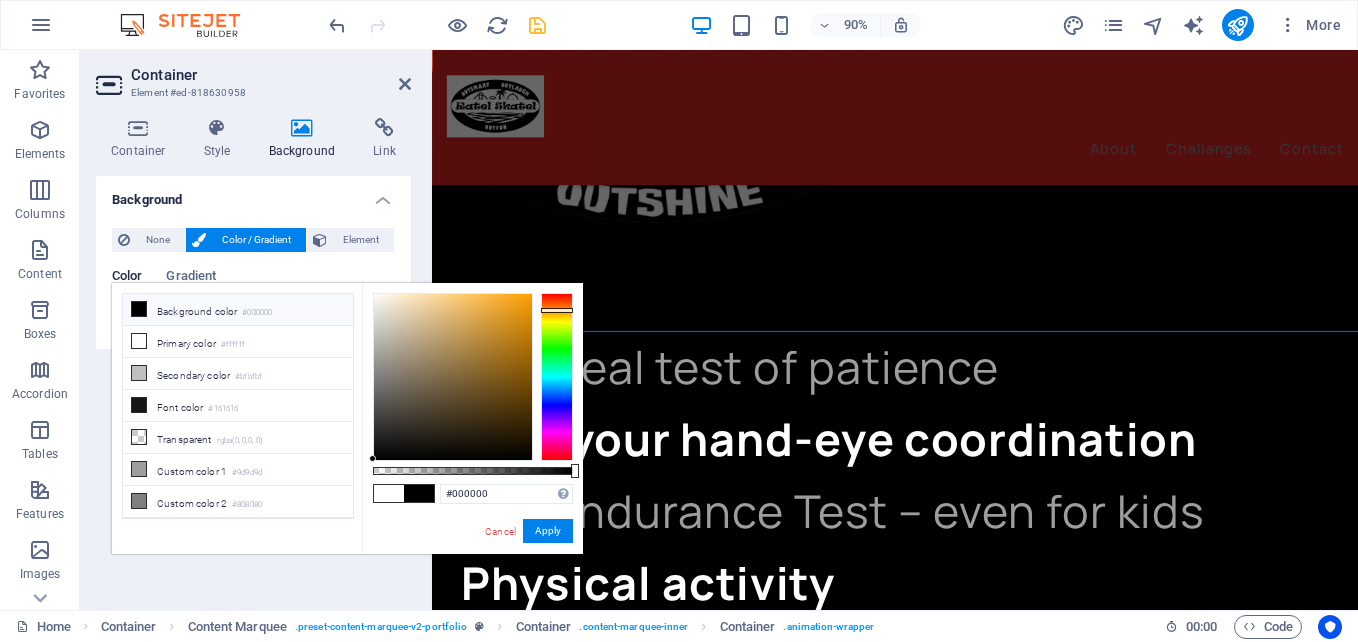 click at bounding box center [557, 310] 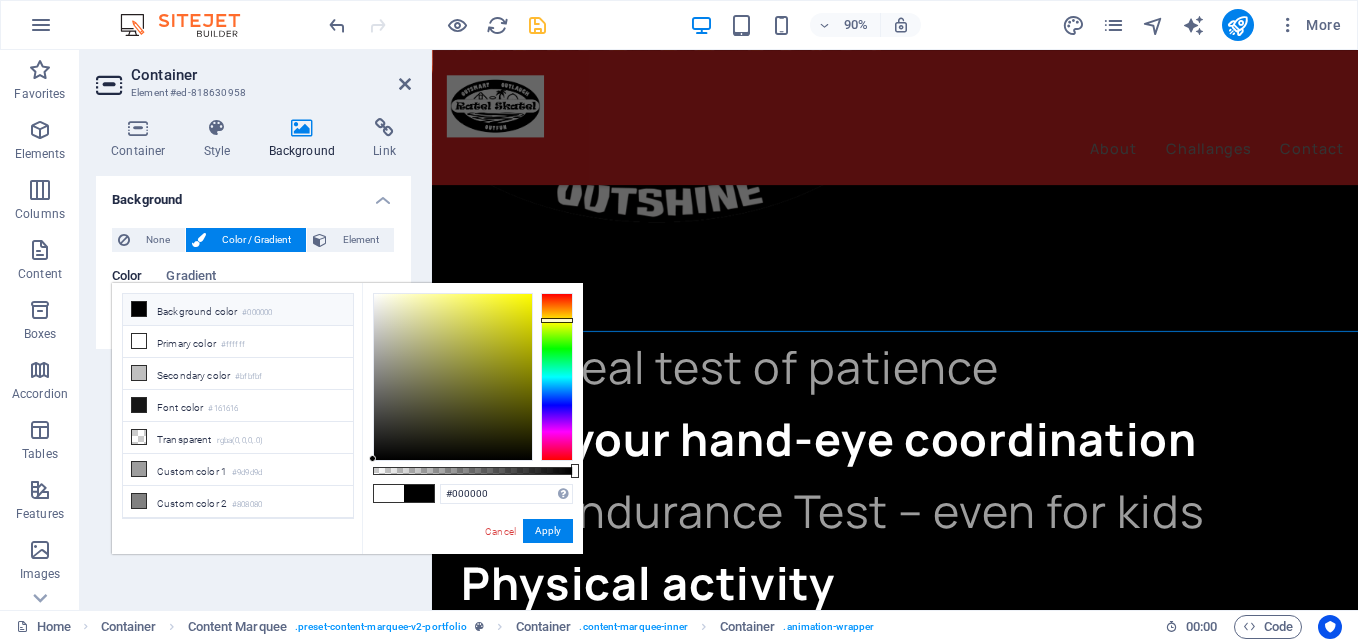 type on "#e4e214" 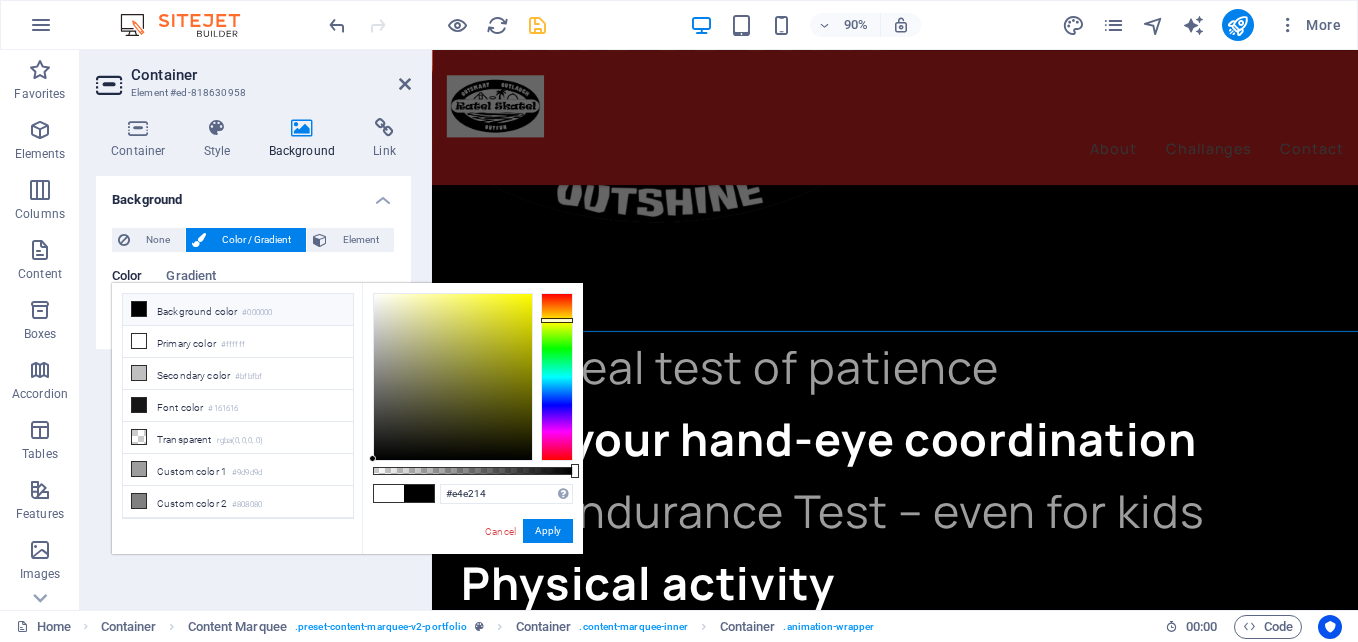 click at bounding box center (453, 377) 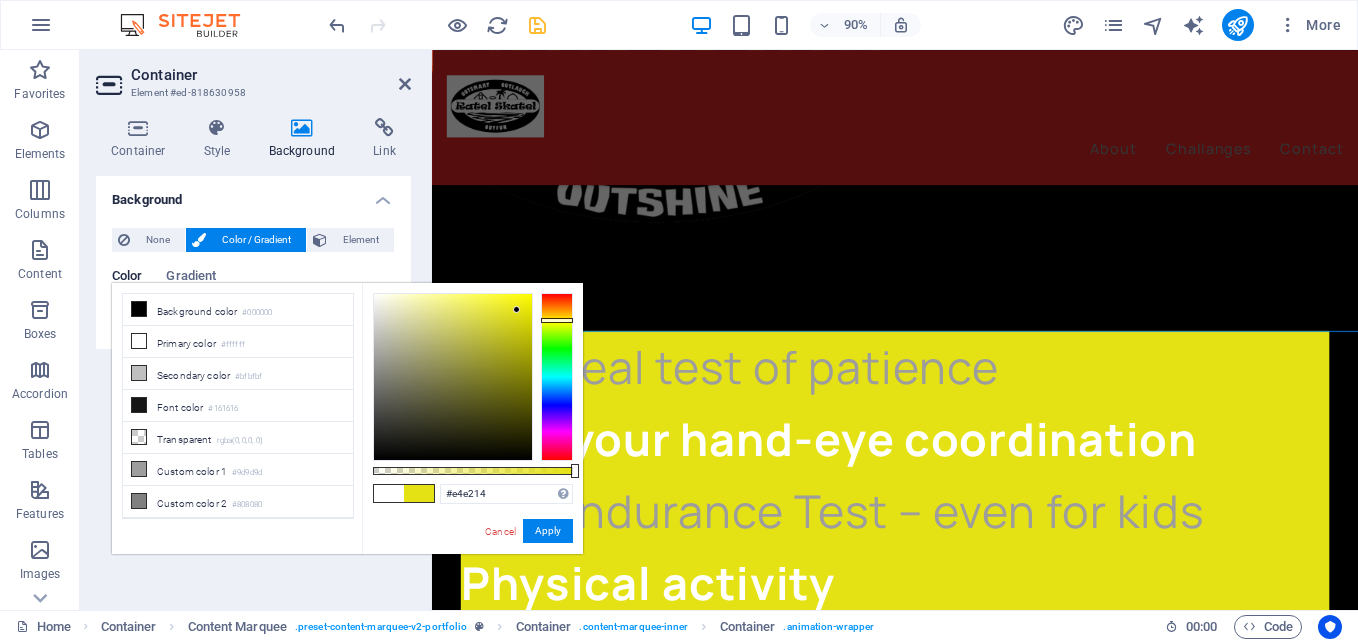 click at bounding box center (516, 309) 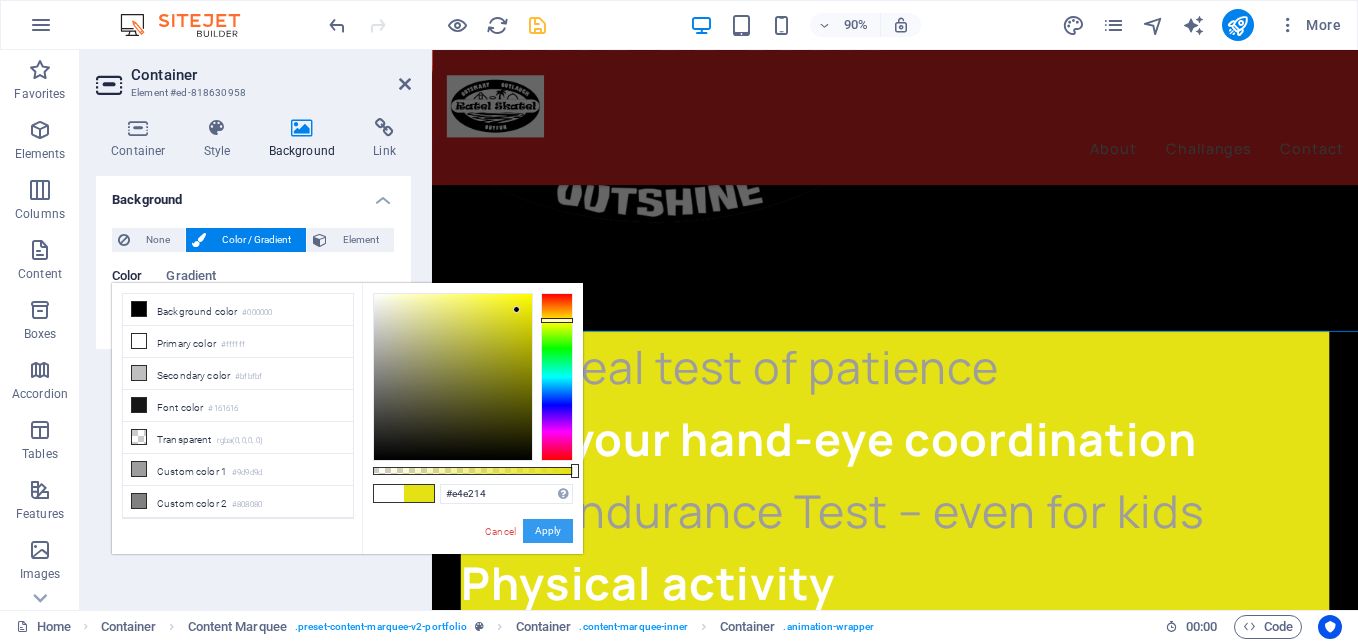 click on "Apply" at bounding box center [548, 531] 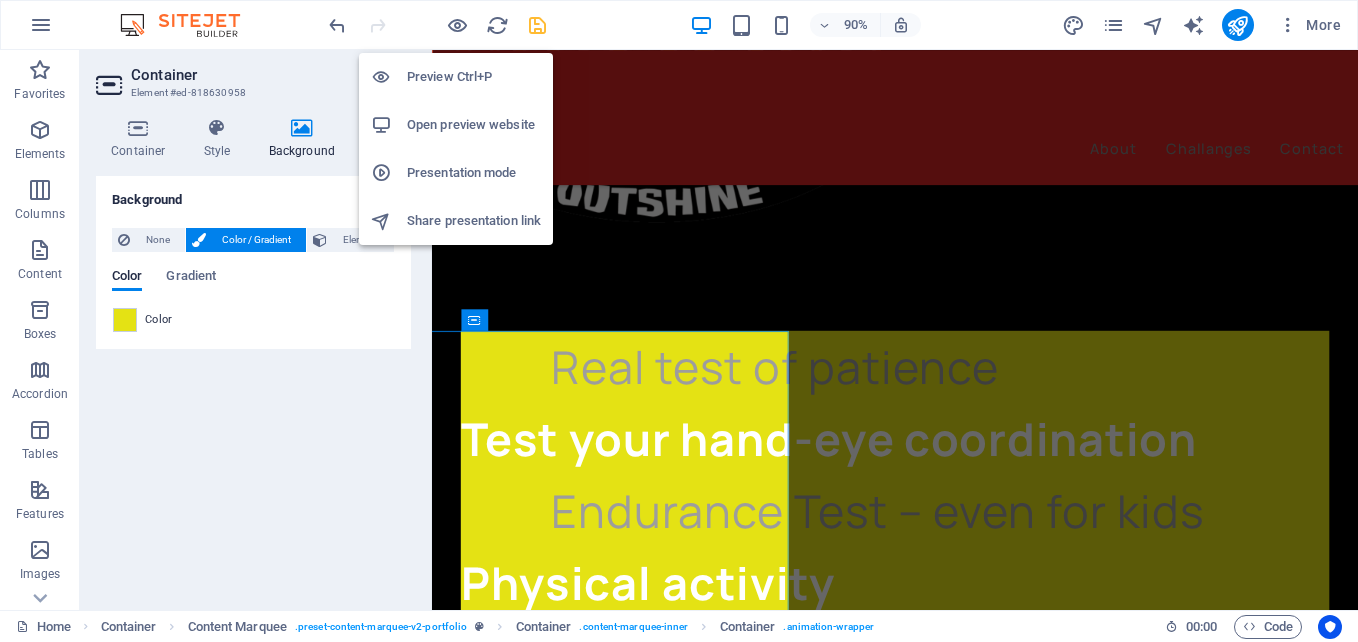 click on "Open preview website" at bounding box center [474, 125] 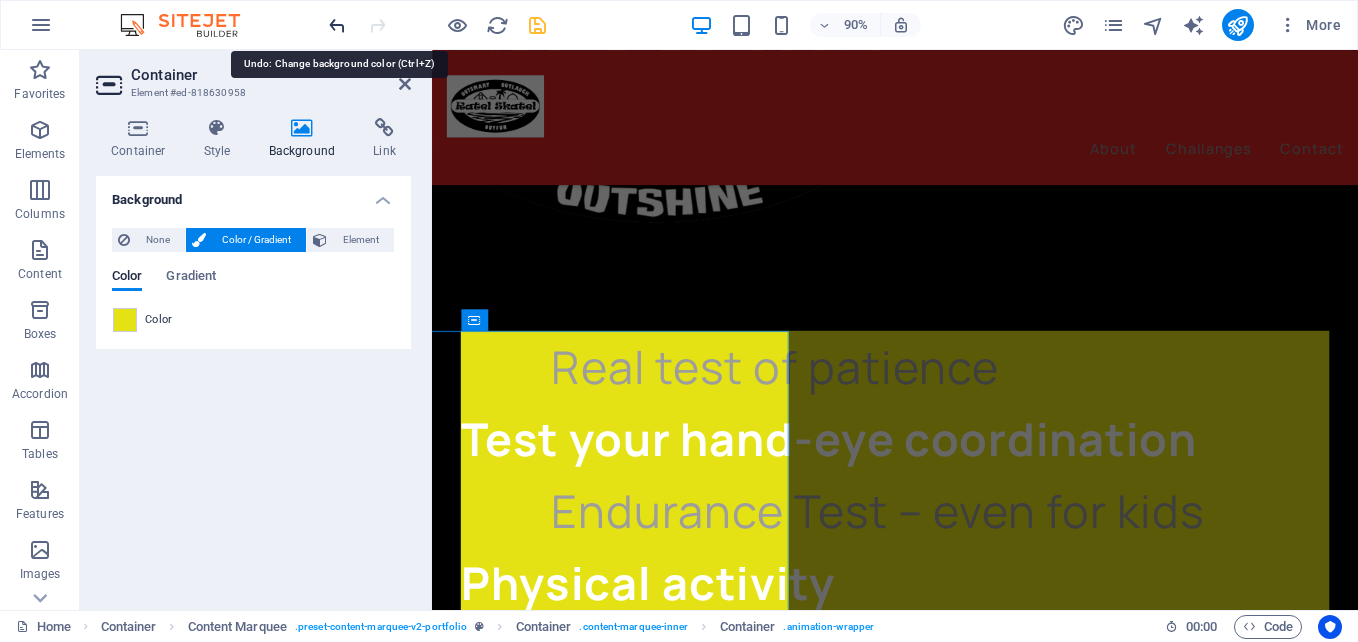 click at bounding box center [337, 25] 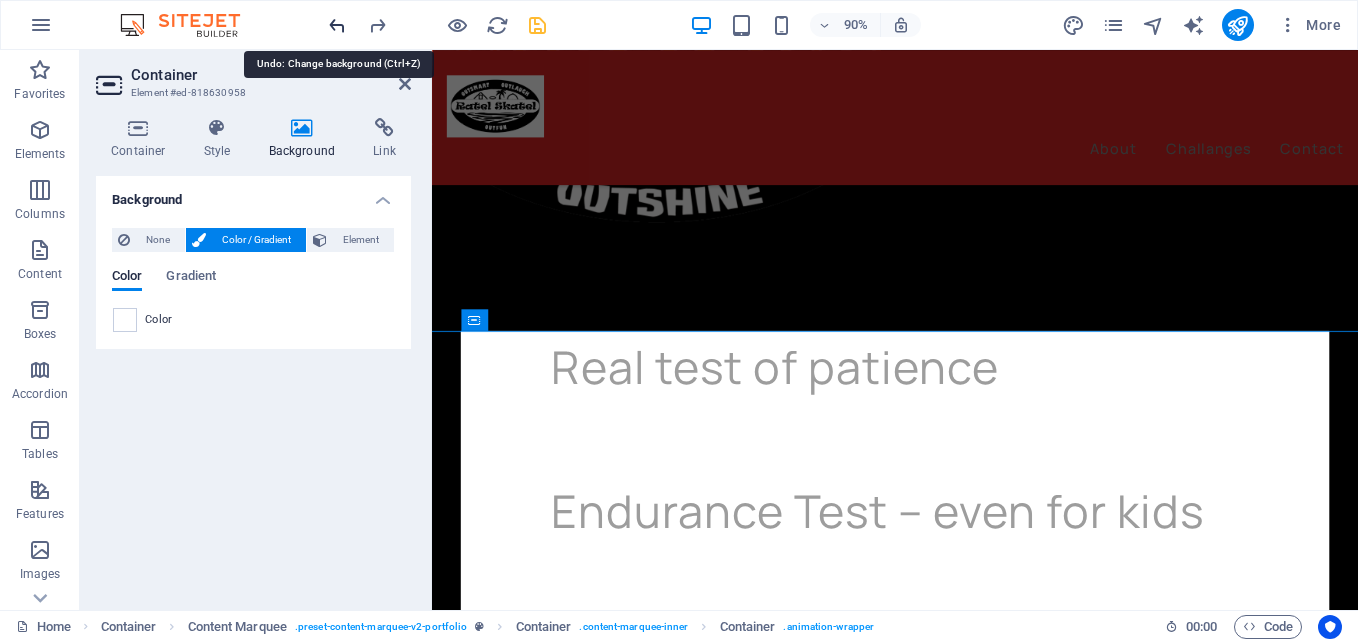 click at bounding box center (337, 25) 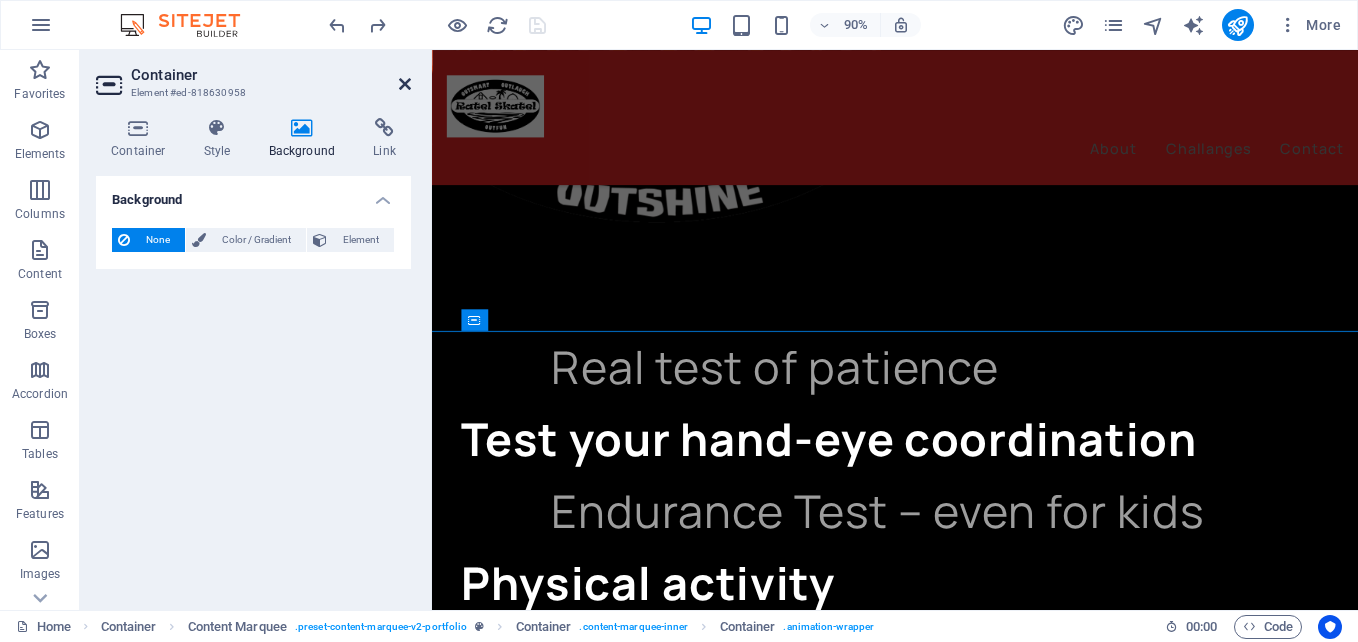 click at bounding box center [405, 84] 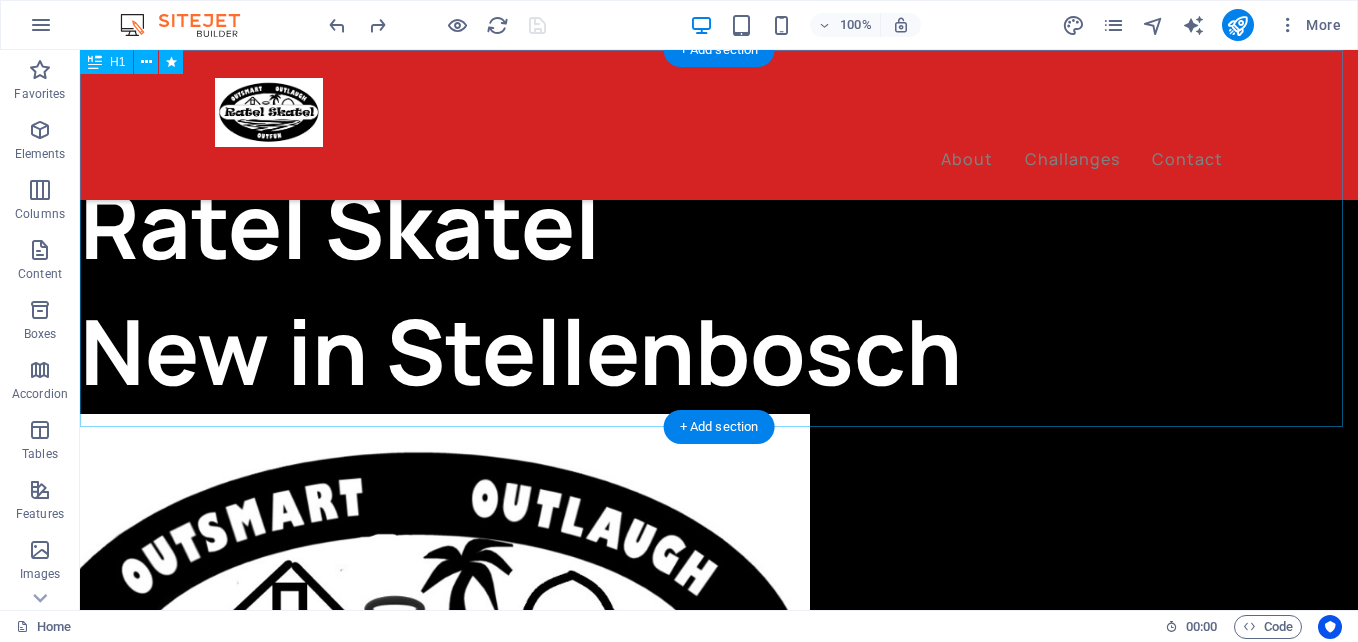 scroll, scrollTop: 0, scrollLeft: 0, axis: both 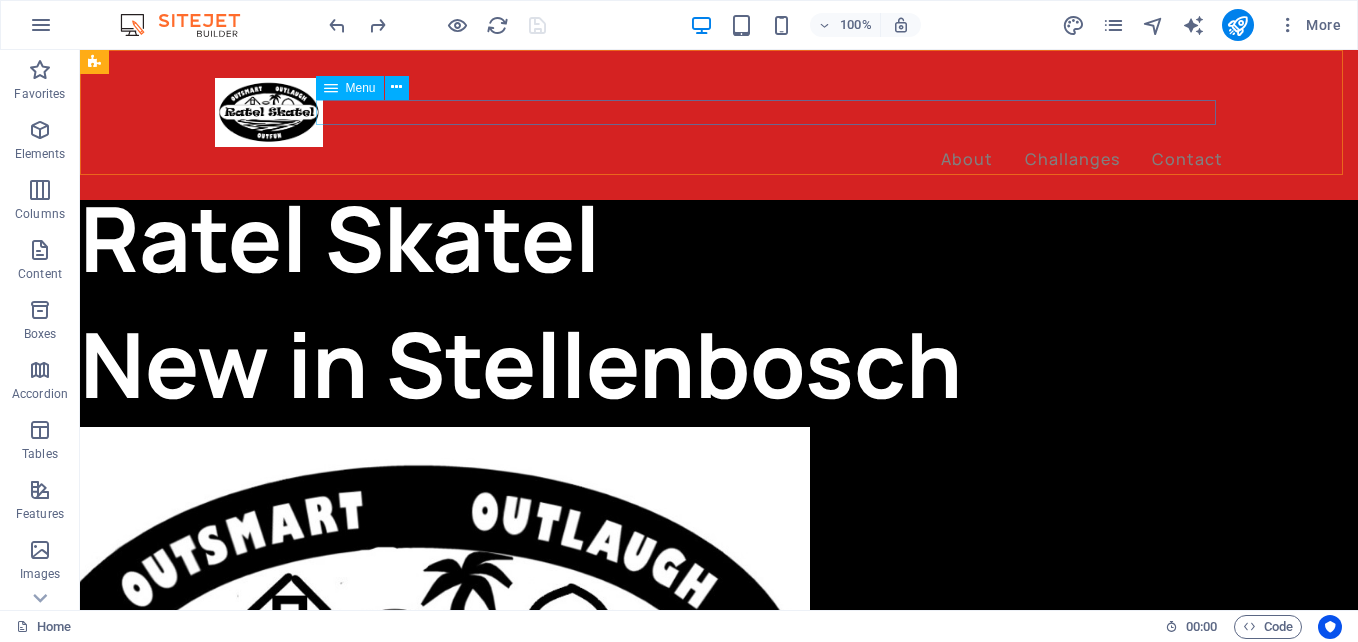 click on "About Challanges Contact" at bounding box center (719, 160) 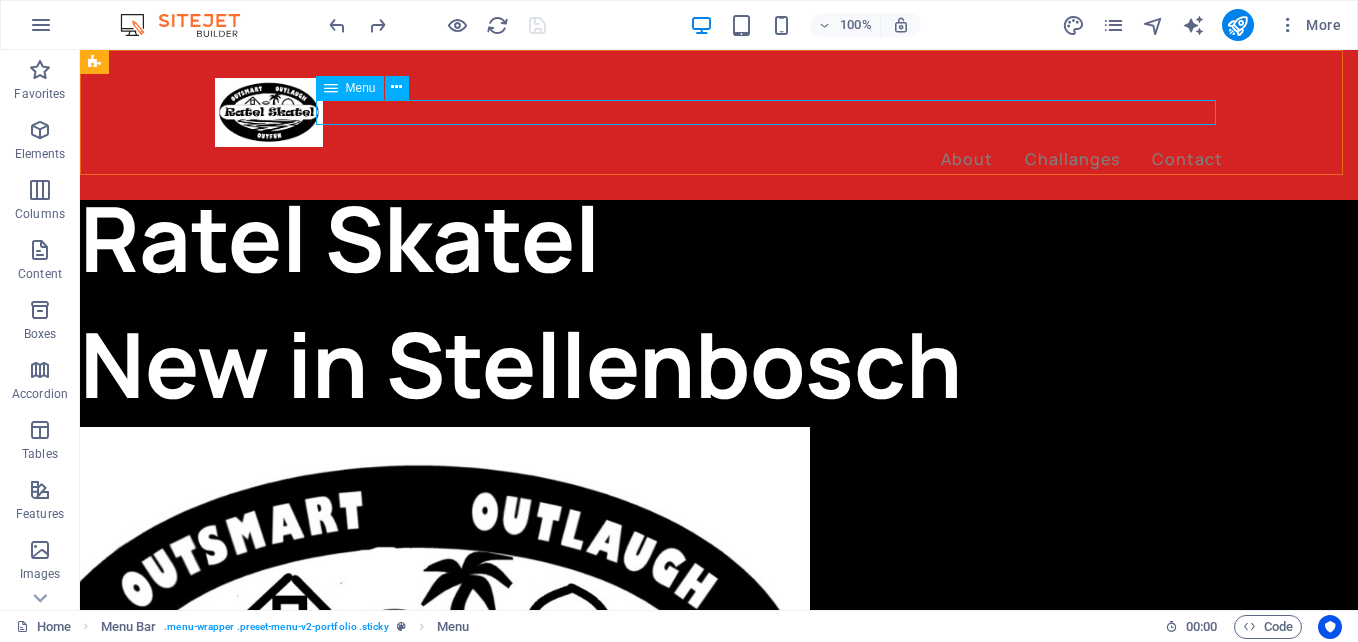 click on "About Challanges Contact" at bounding box center [719, 160] 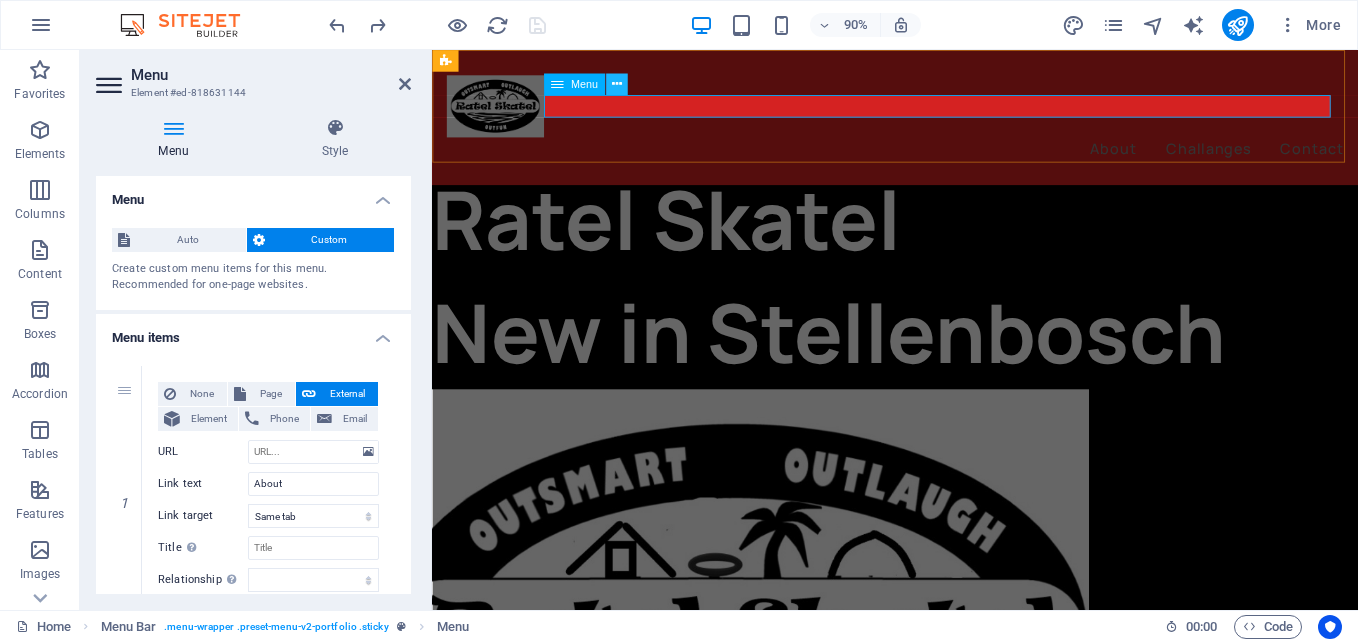 click at bounding box center (617, 84) 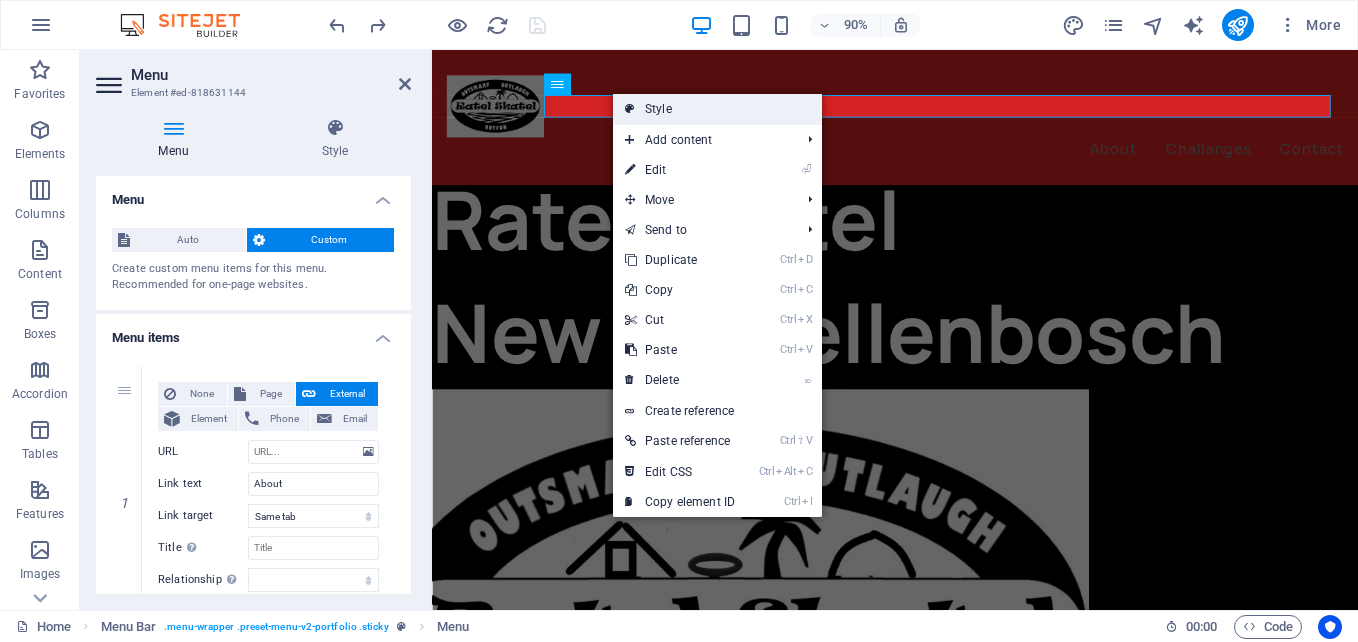 click on "Style" at bounding box center (717, 109) 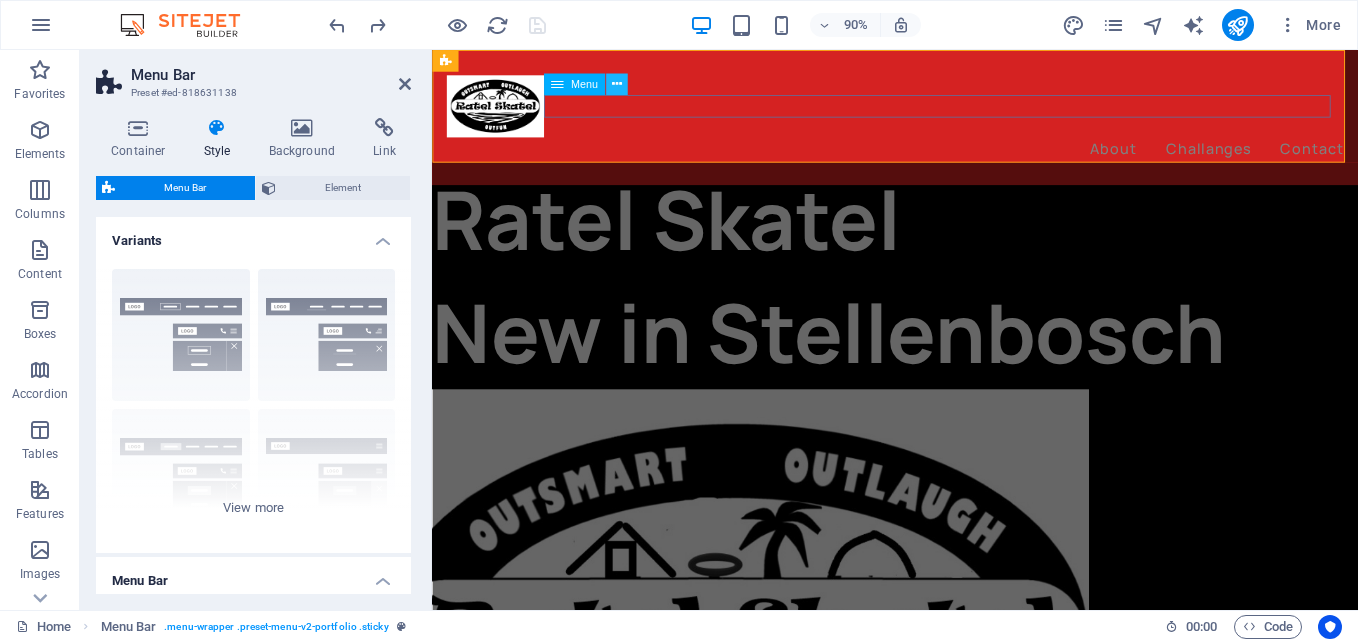 click at bounding box center [617, 83] 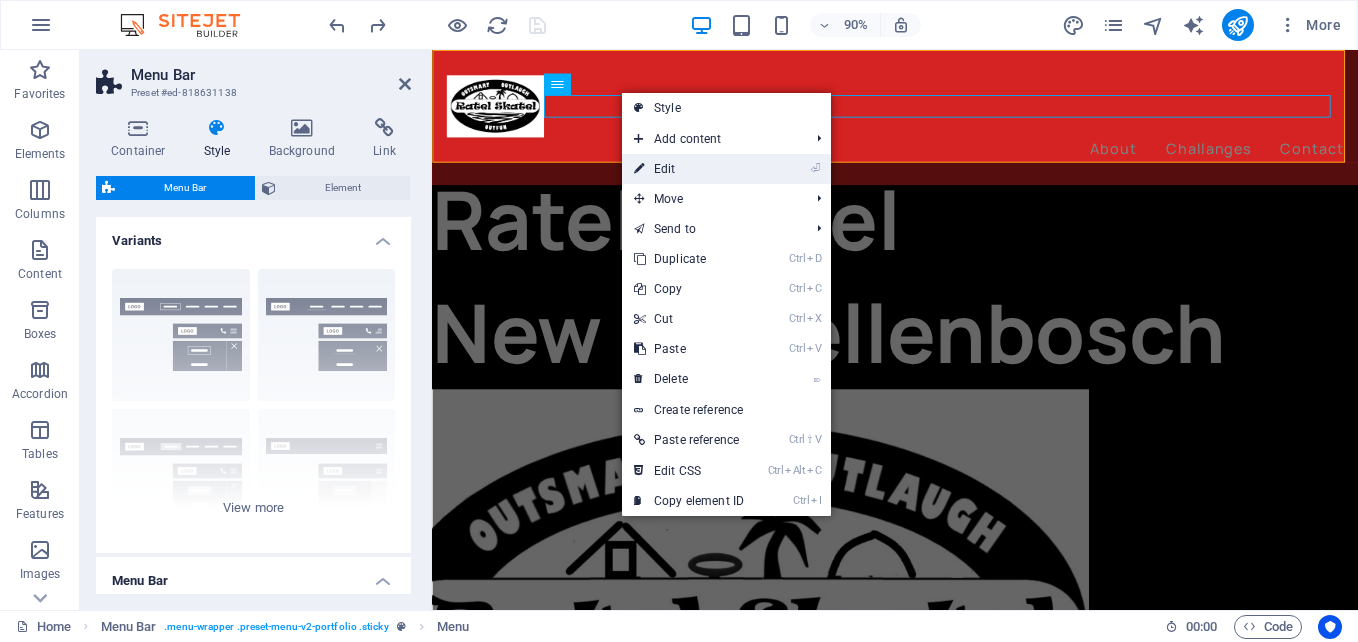 click on "⏎  Edit" at bounding box center [689, 169] 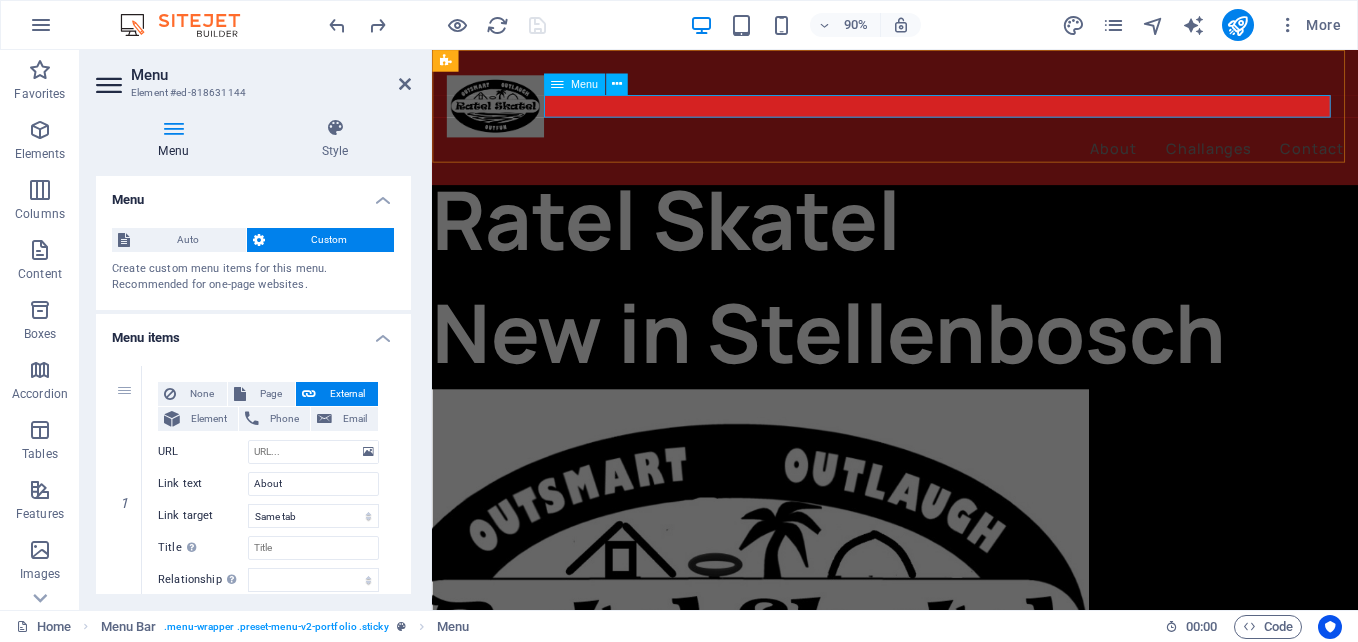 click on "About Challanges Contact" at bounding box center (946, 160) 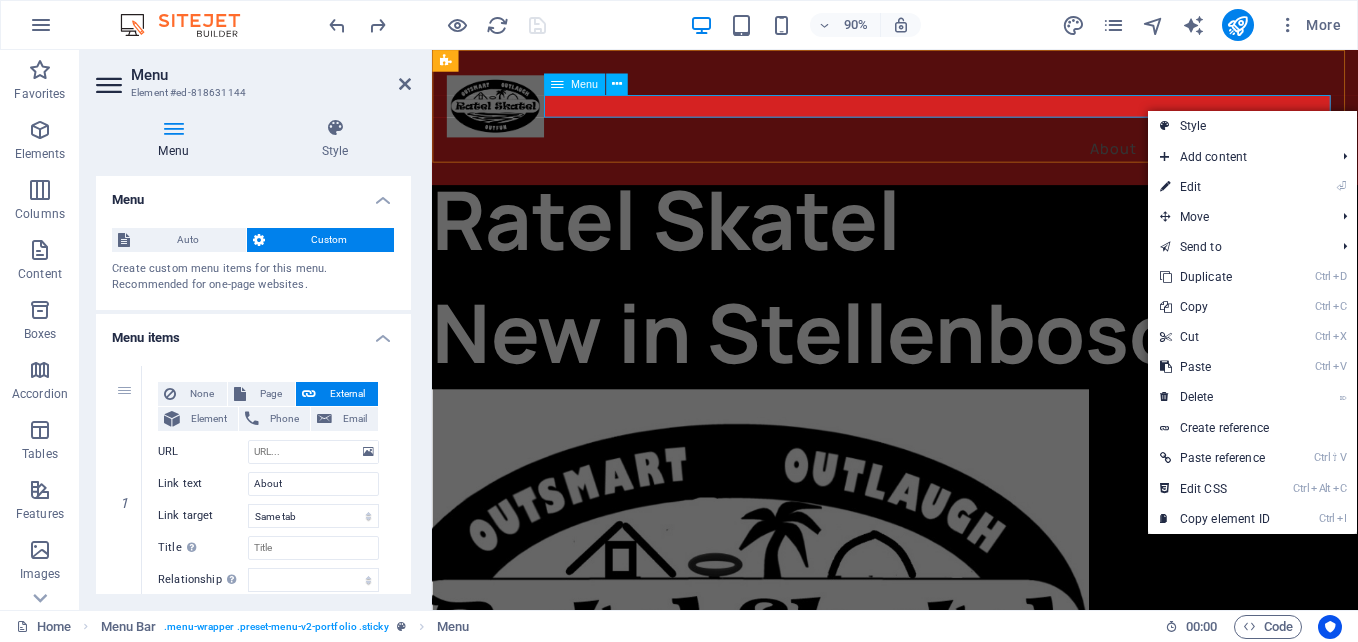 click on "About Challanges Contact" at bounding box center [946, 160] 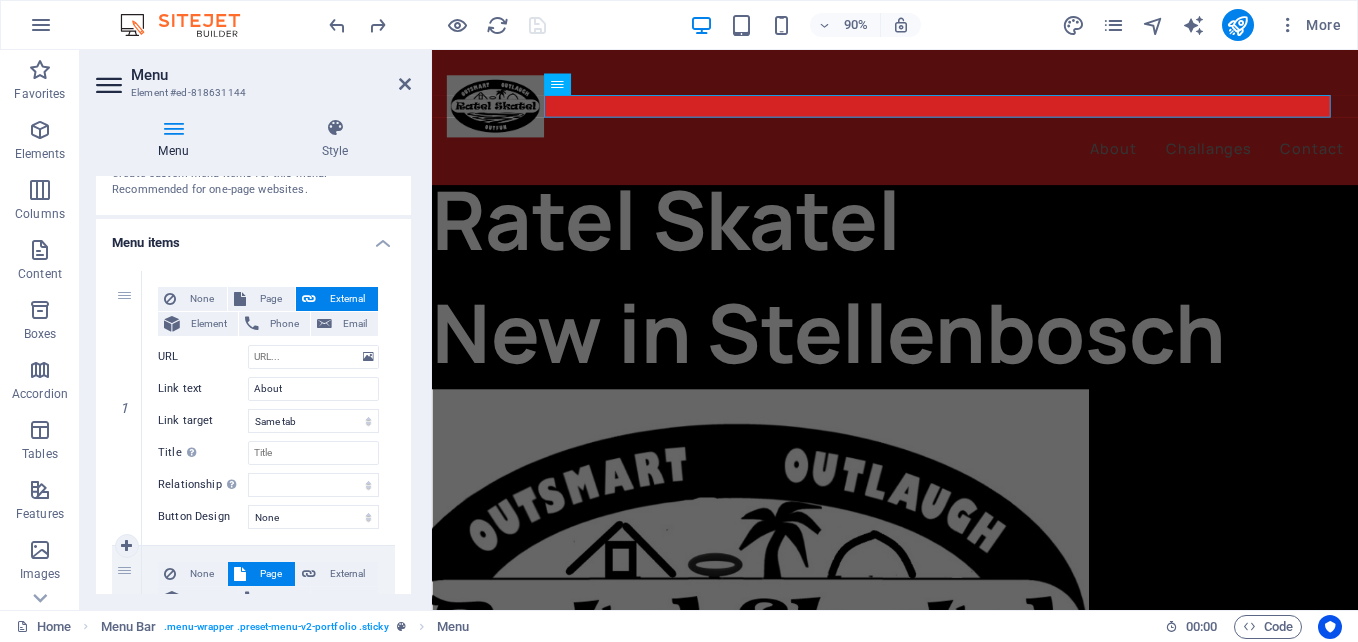 scroll, scrollTop: 121, scrollLeft: 0, axis: vertical 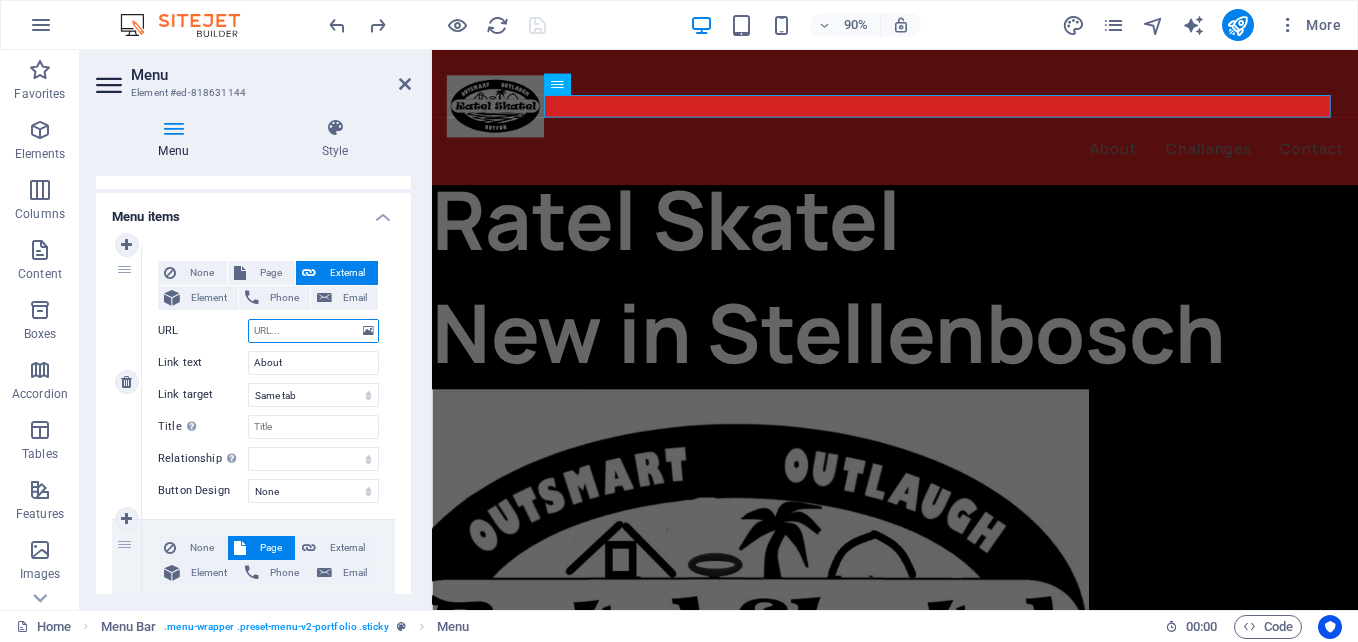click on "URL" at bounding box center [313, 331] 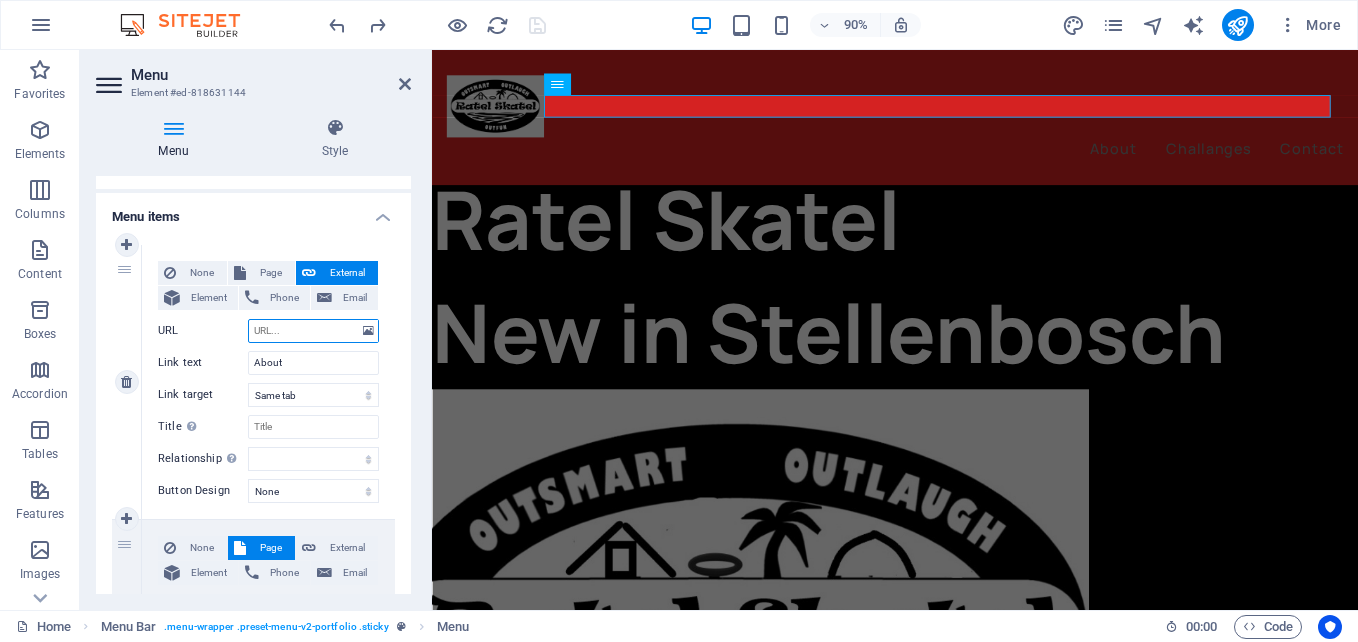 type on "/" 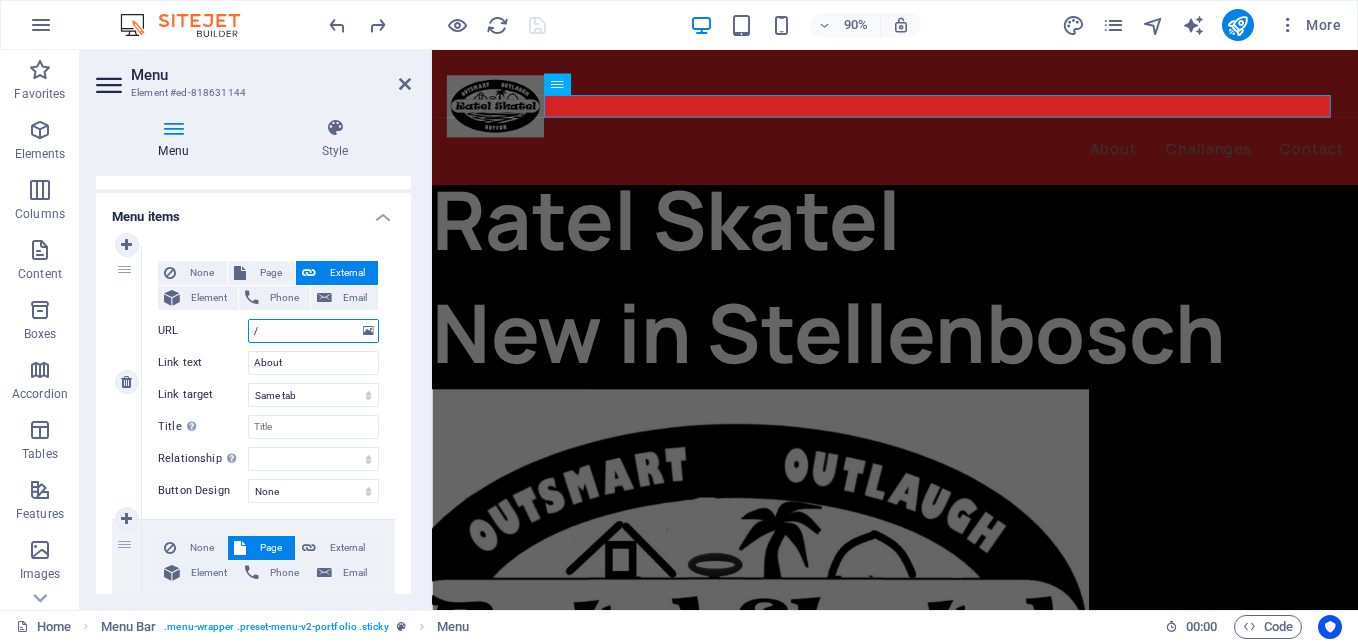 select 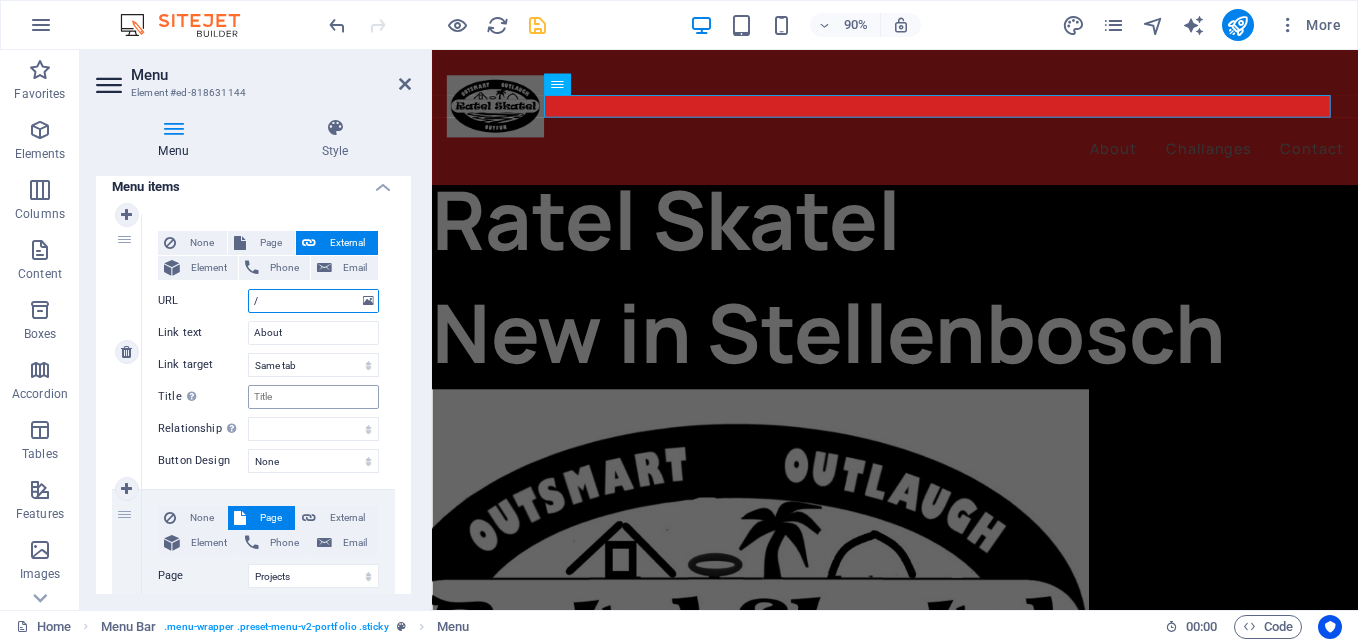 scroll, scrollTop: 121, scrollLeft: 0, axis: vertical 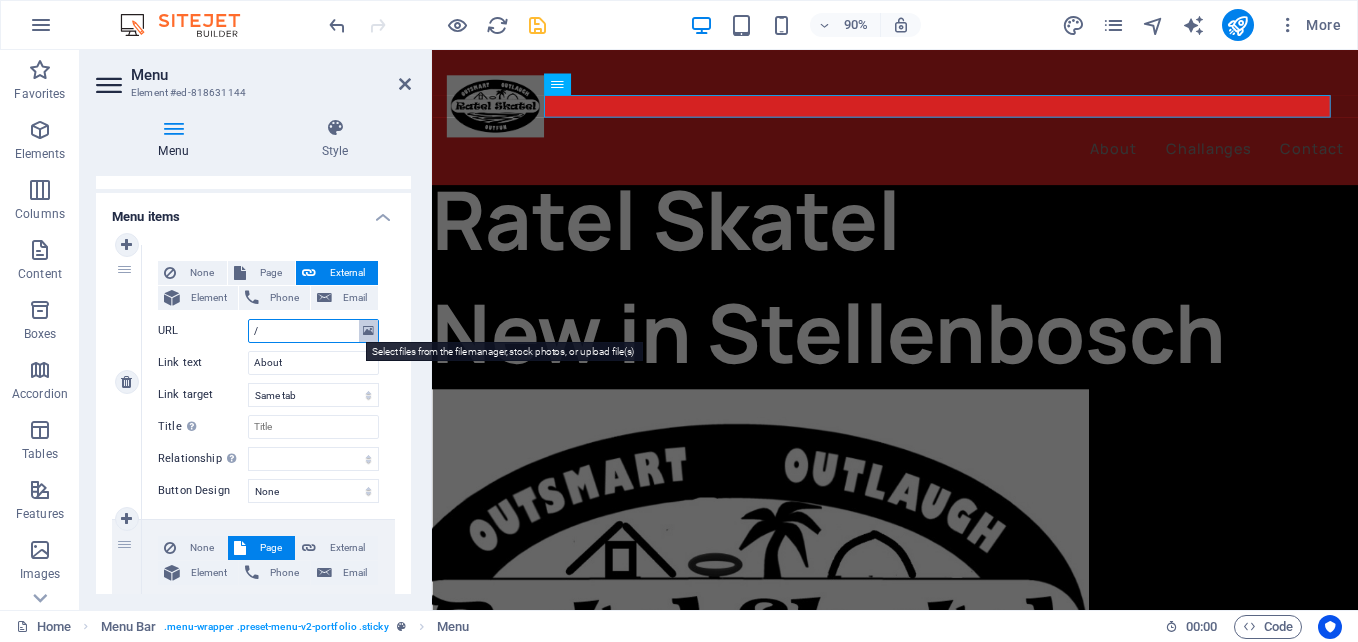 type on "/" 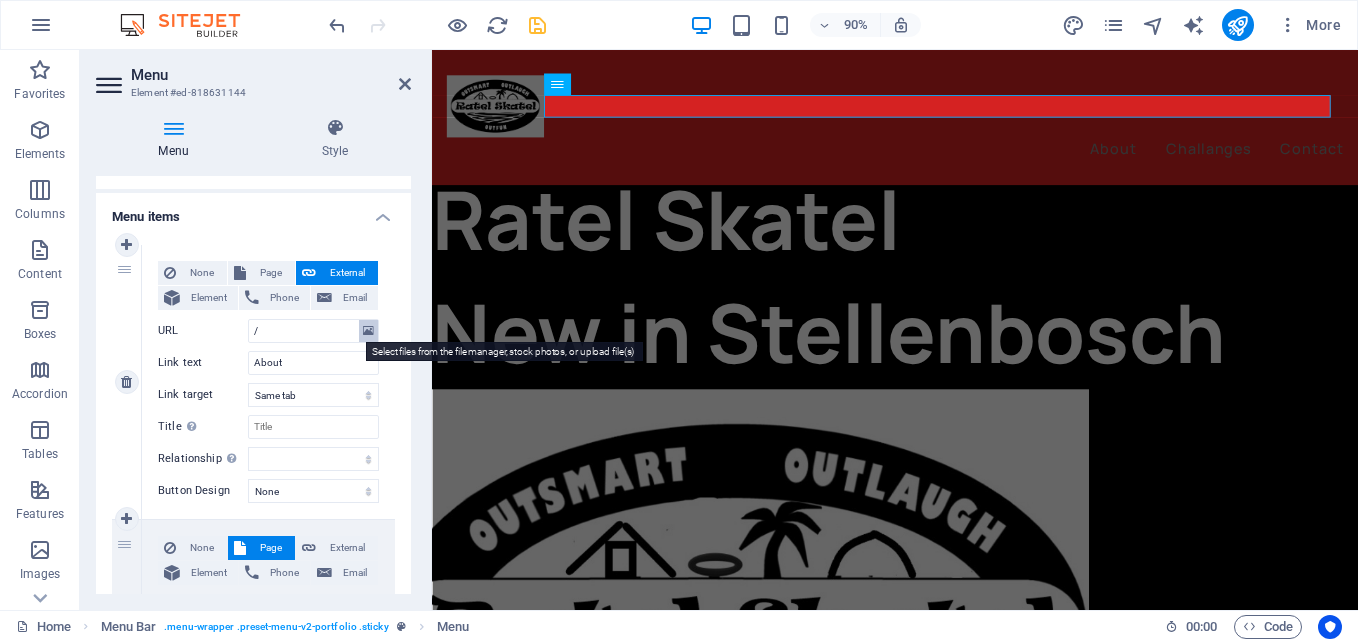 click at bounding box center [368, 331] 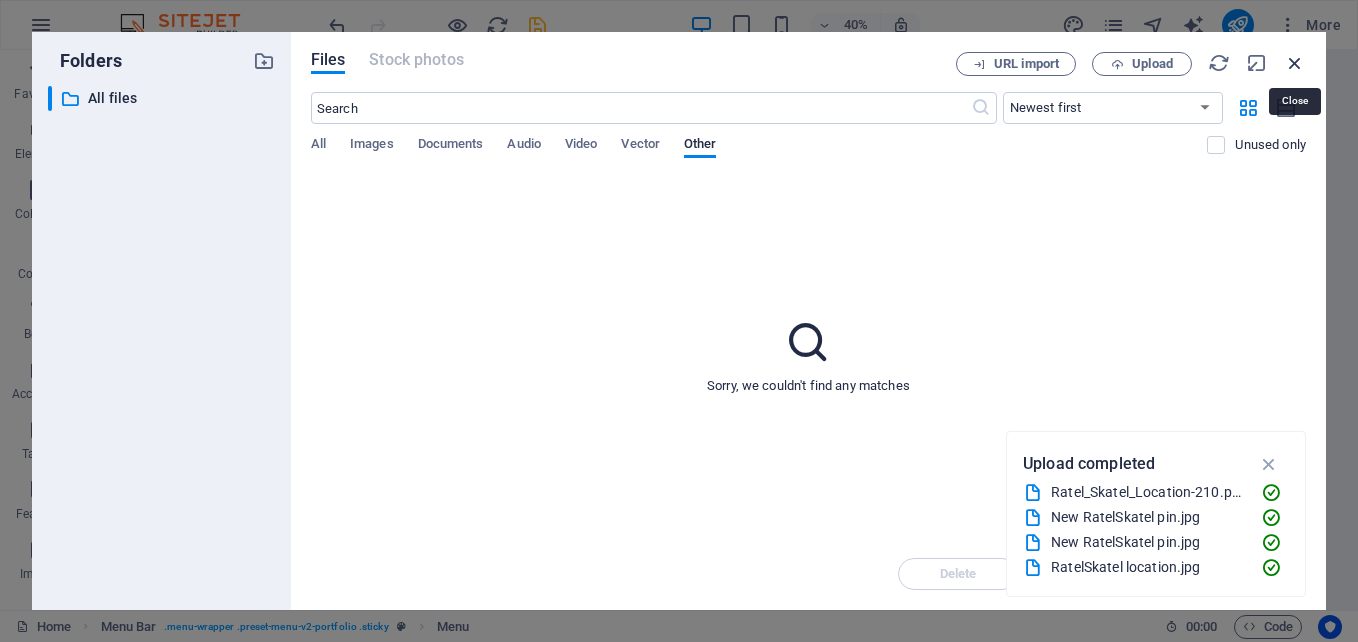 click at bounding box center (1295, 63) 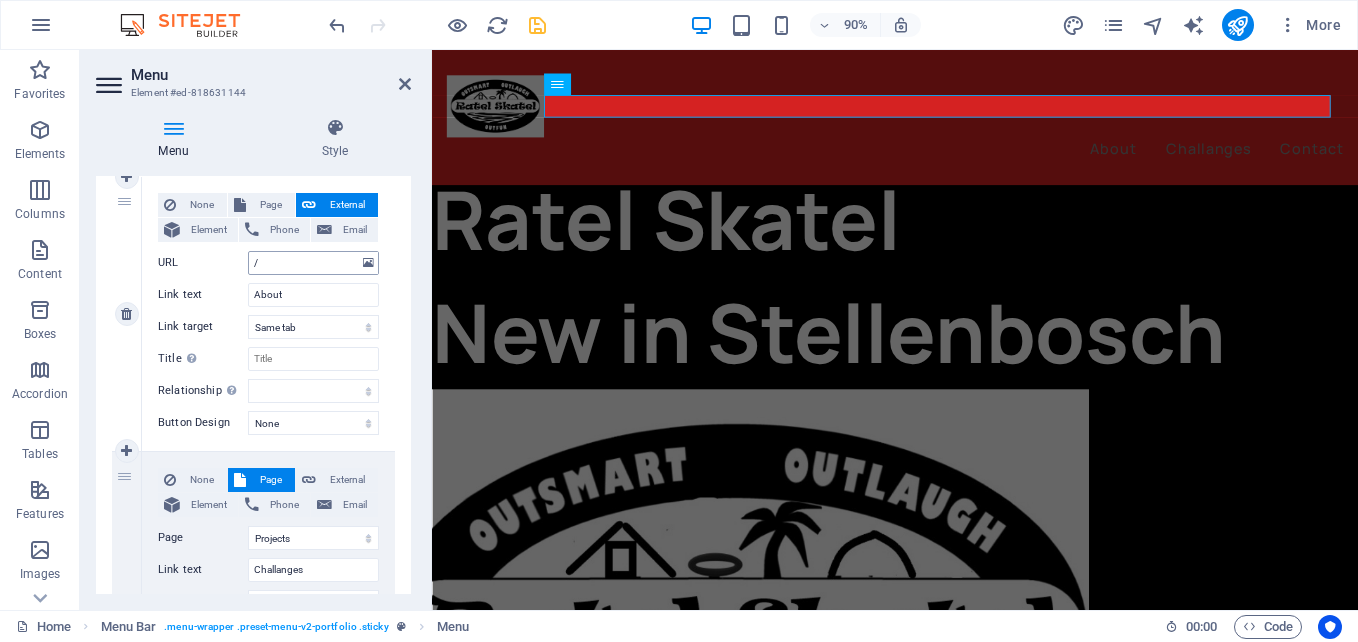 scroll, scrollTop: 221, scrollLeft: 0, axis: vertical 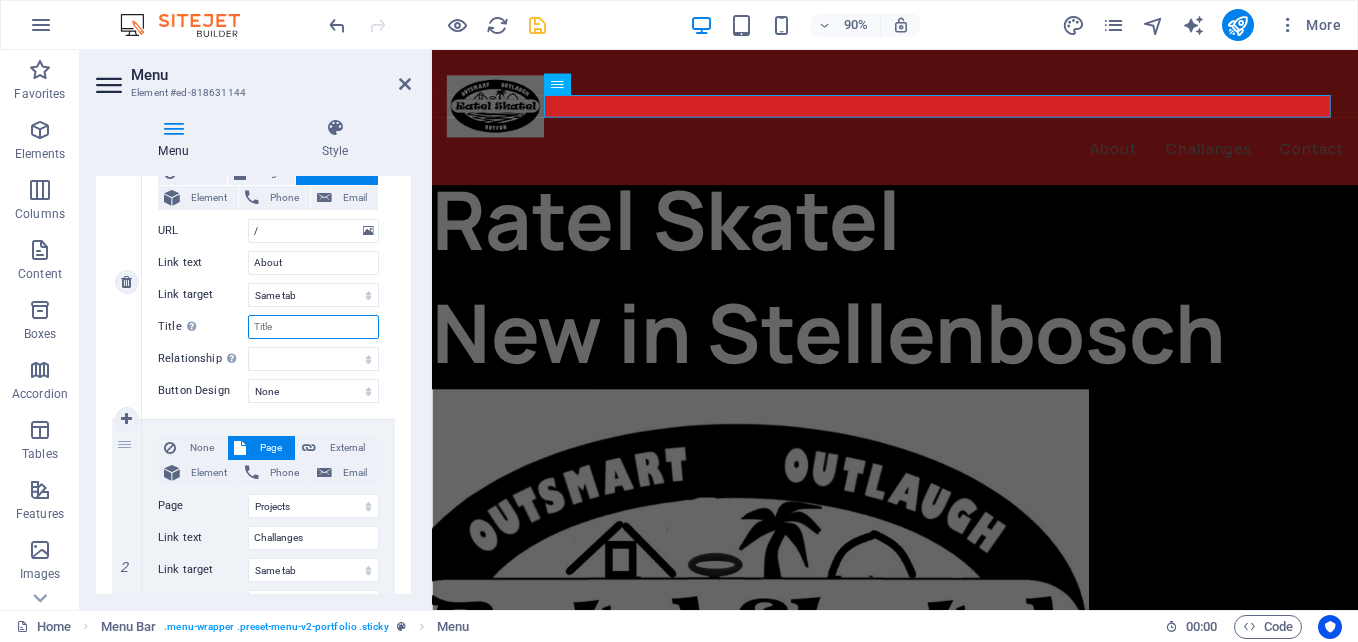 click on "Title Additional link description, should not be the same as the link text. The title is most often shown as a tooltip text when the mouse moves over the element. Leave empty if uncertain." at bounding box center (313, 327) 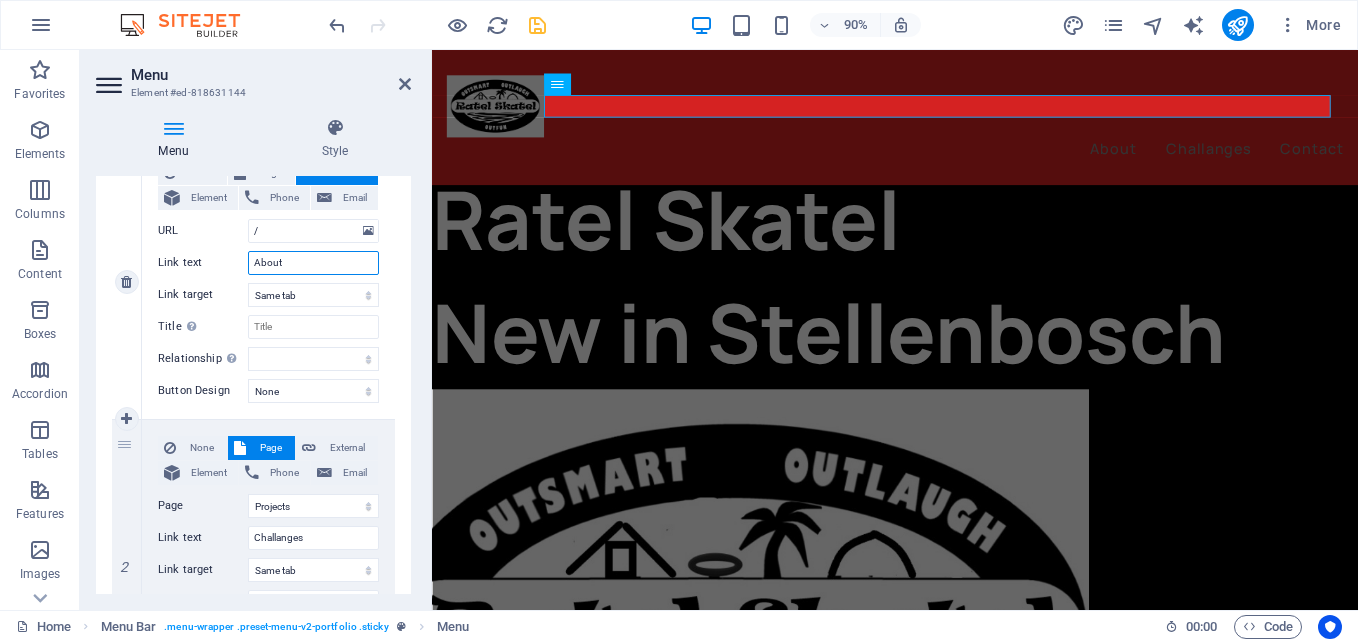 click on "About" at bounding box center [313, 263] 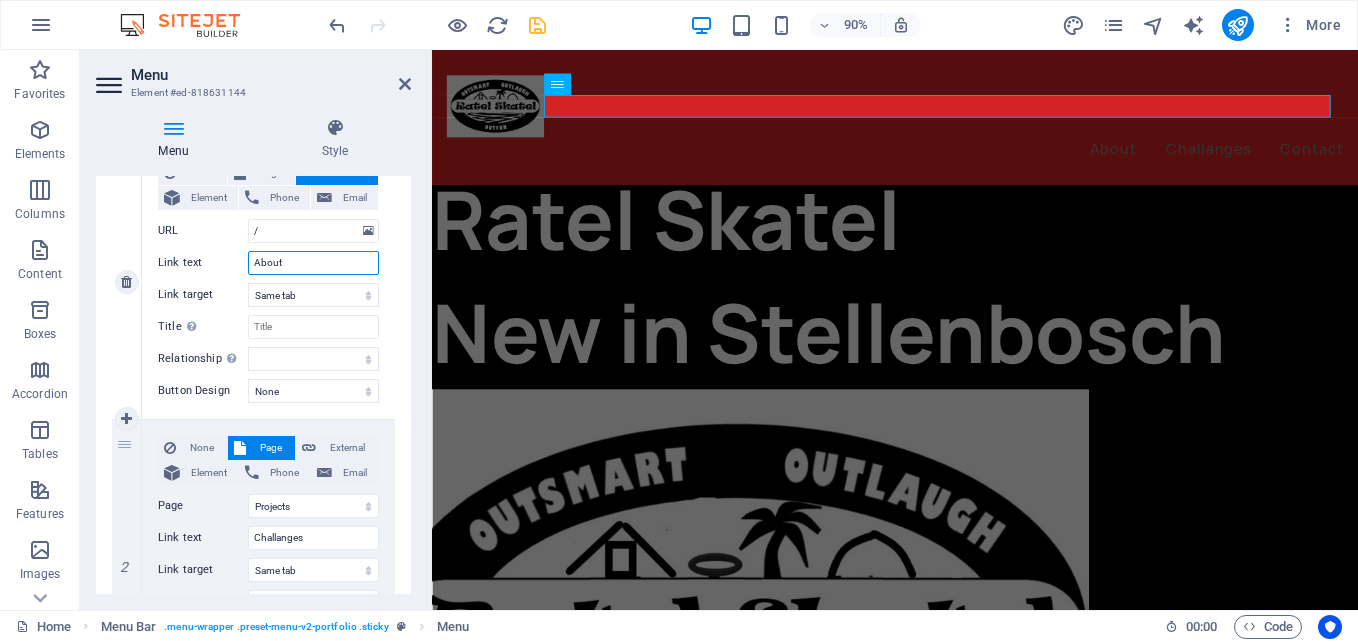 scroll, scrollTop: 121, scrollLeft: 0, axis: vertical 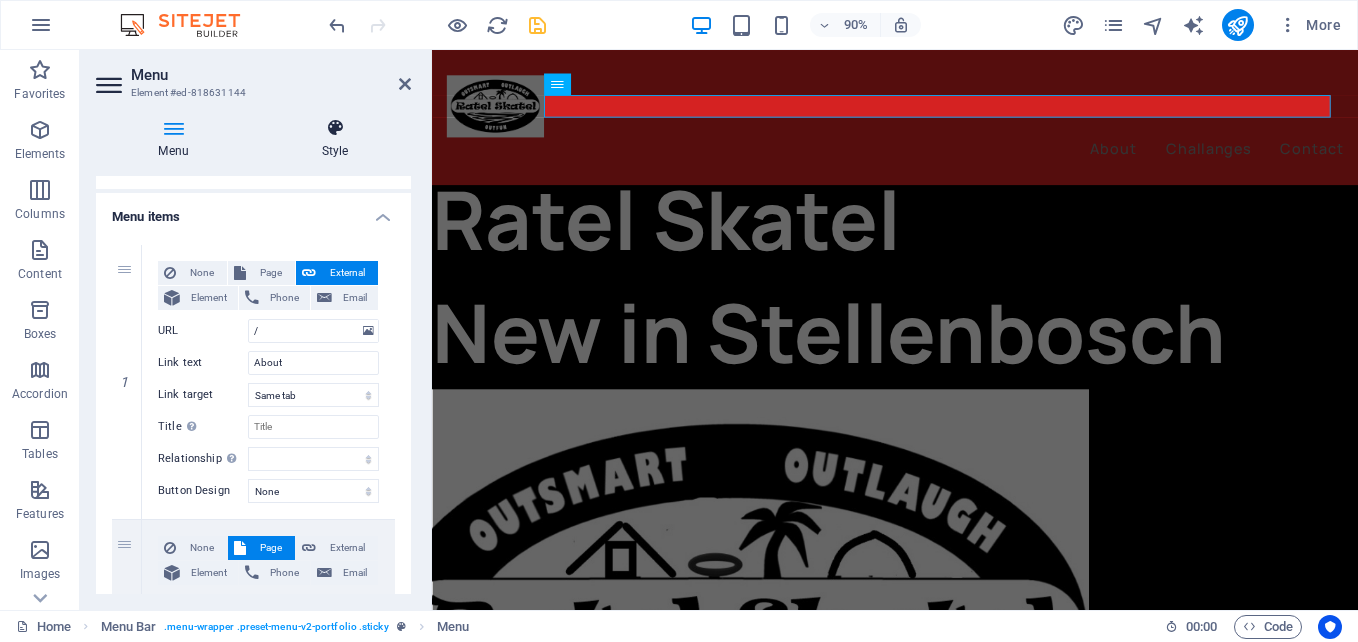 click on "Style" at bounding box center [335, 139] 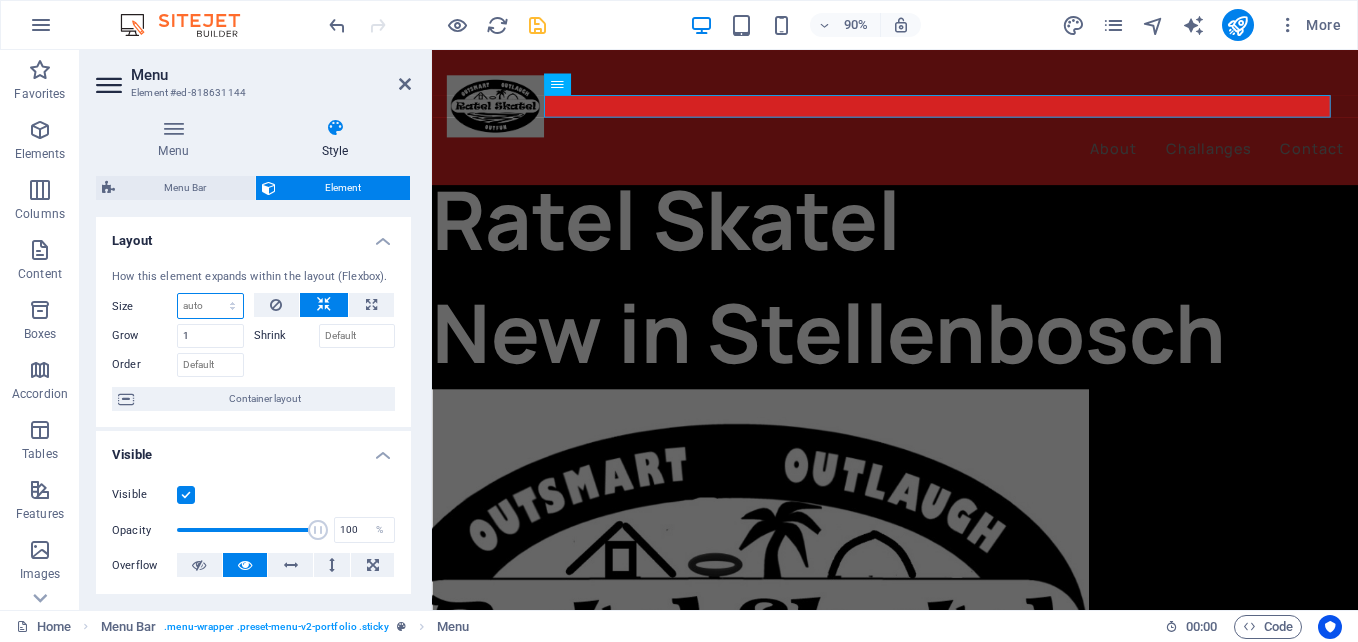 click on "Default auto px % 1/1 1/2 1/3 1/4 1/5 1/6 1/7 1/8 1/9 1/10" at bounding box center [210, 306] 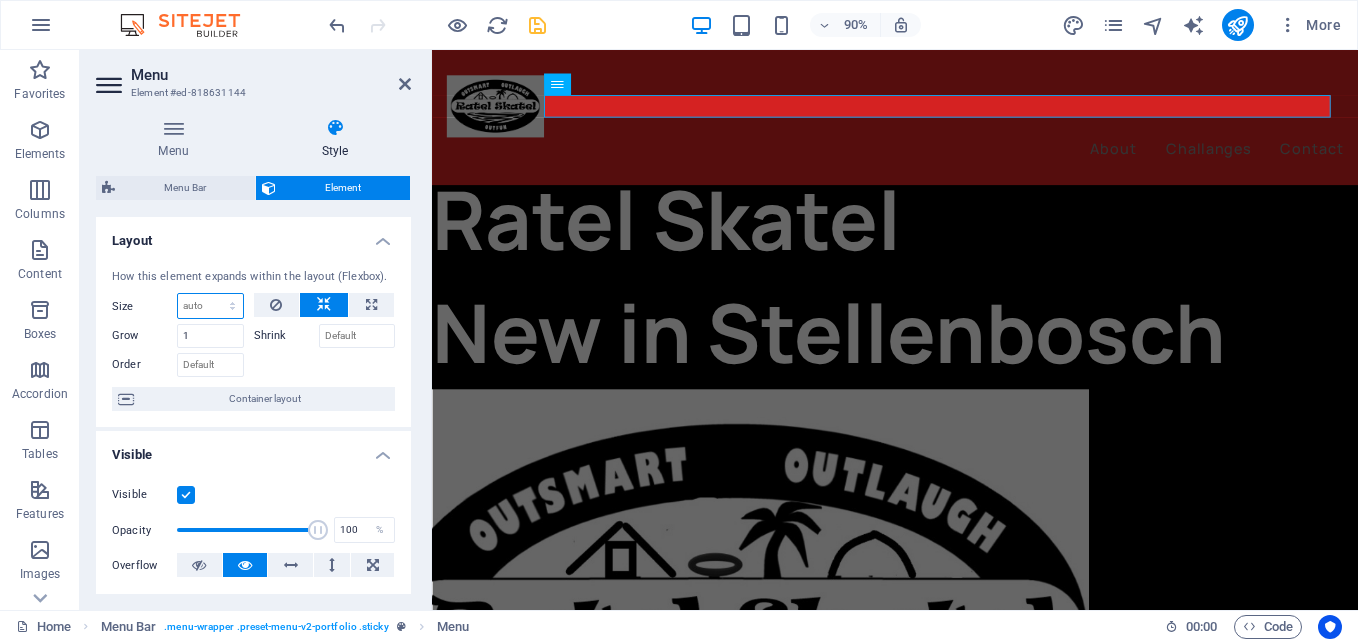 click on "Default auto px % 1/1 1/2 1/3 1/4 1/5 1/6 1/7 1/8 1/9 1/10" at bounding box center (210, 306) 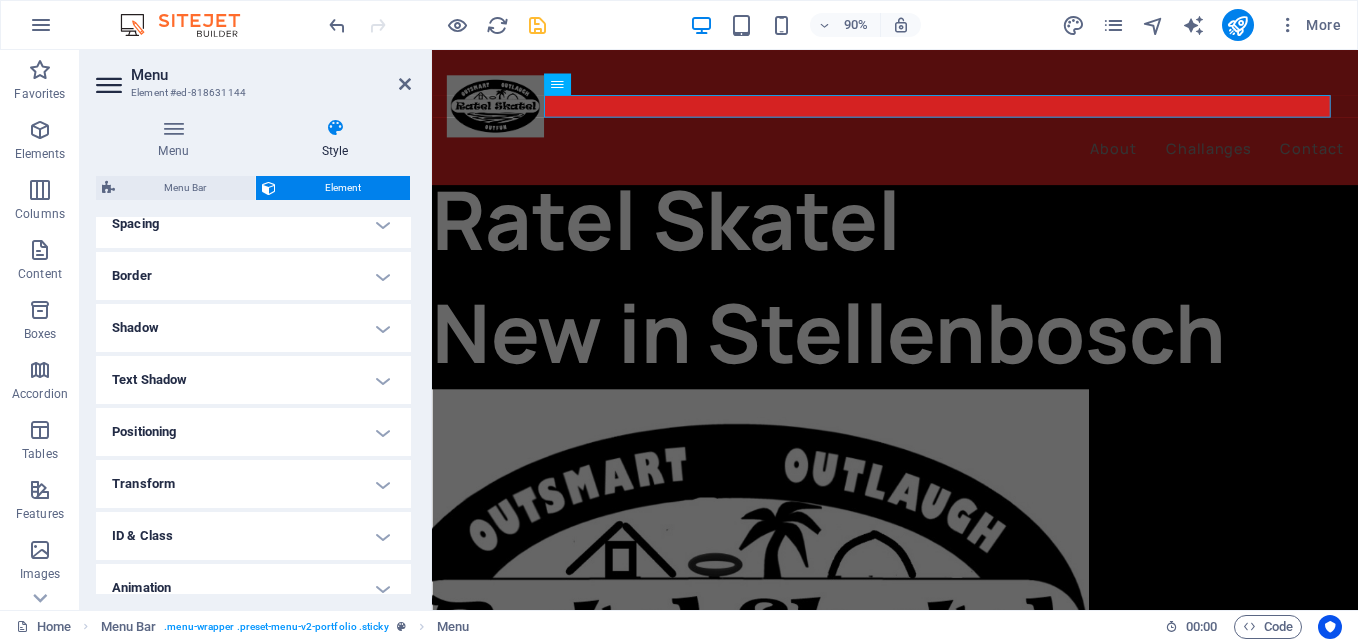 scroll, scrollTop: 400, scrollLeft: 0, axis: vertical 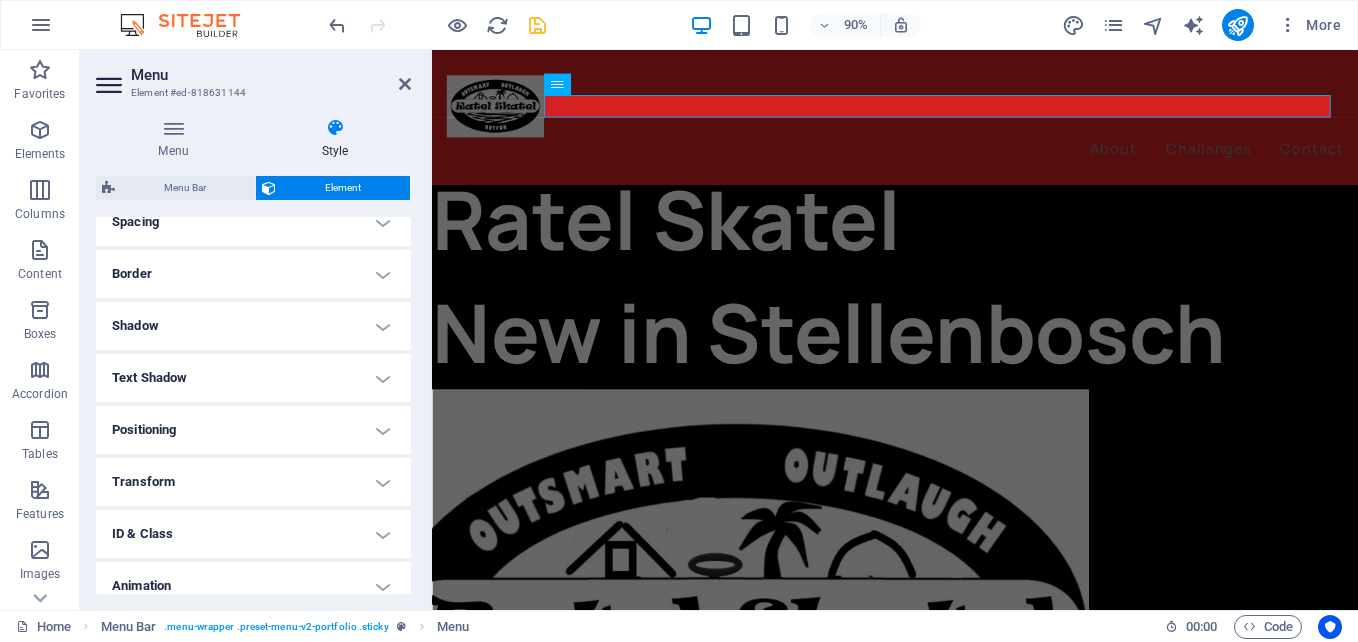 click on "Border" at bounding box center (253, 274) 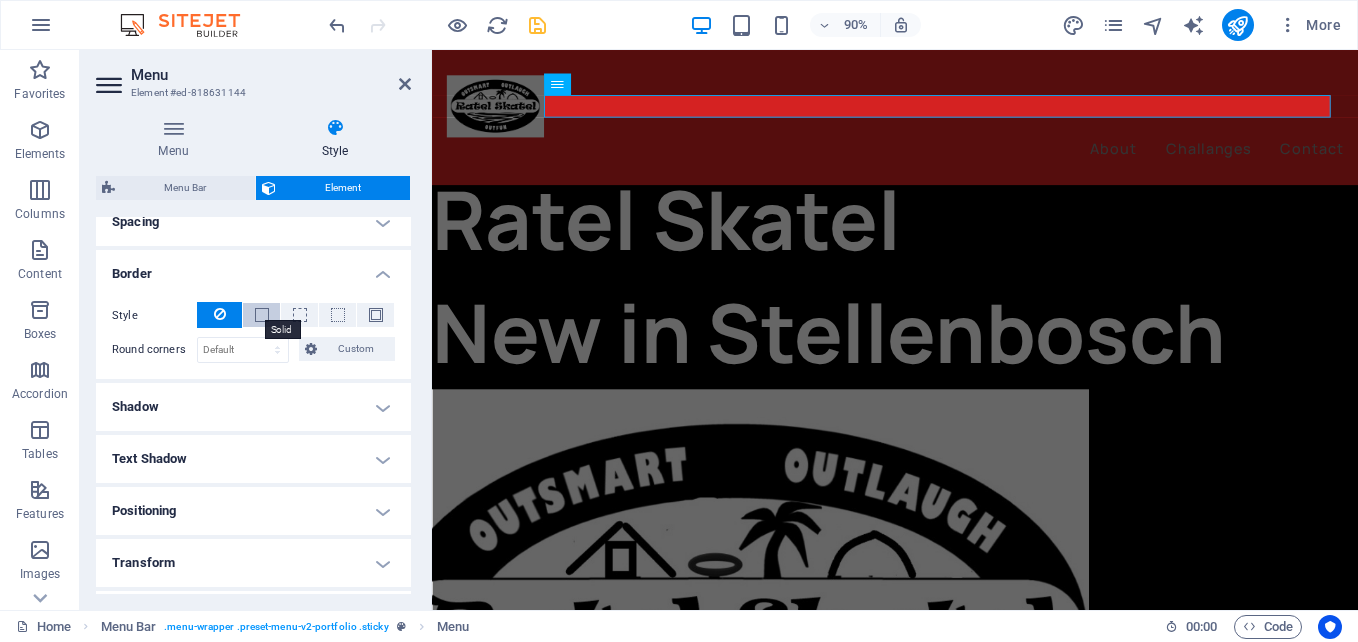click at bounding box center (262, 315) 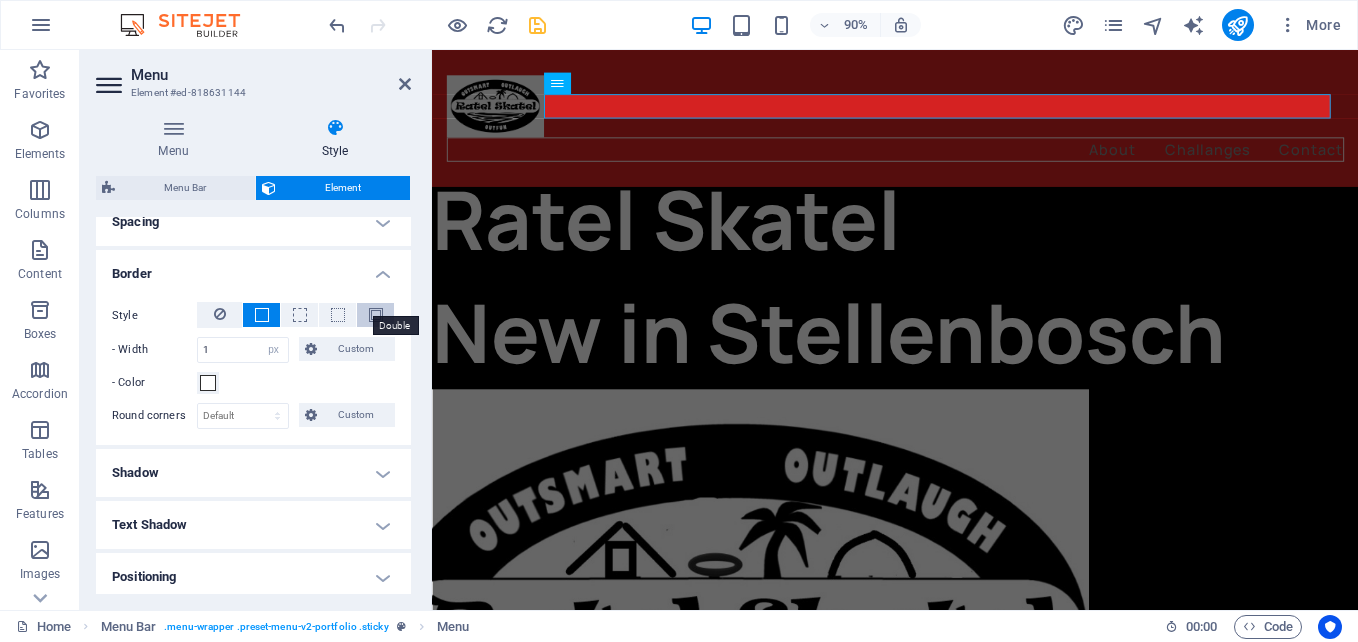 click at bounding box center [376, 315] 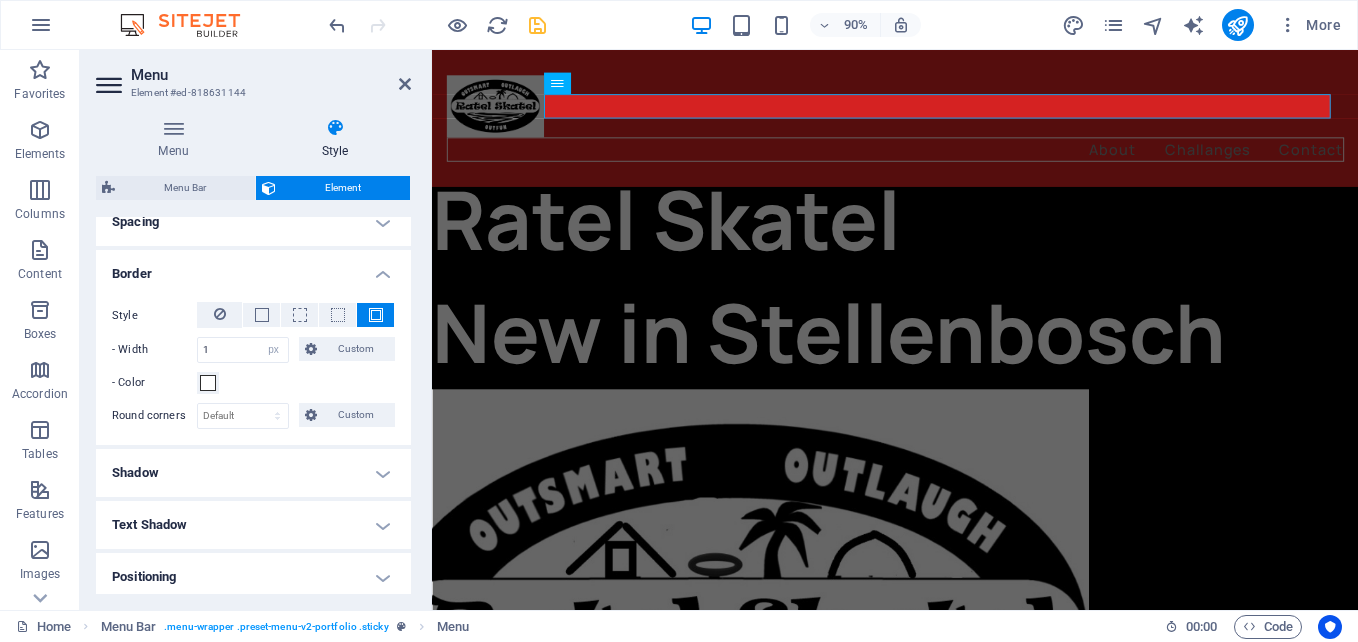 click at bounding box center [376, 315] 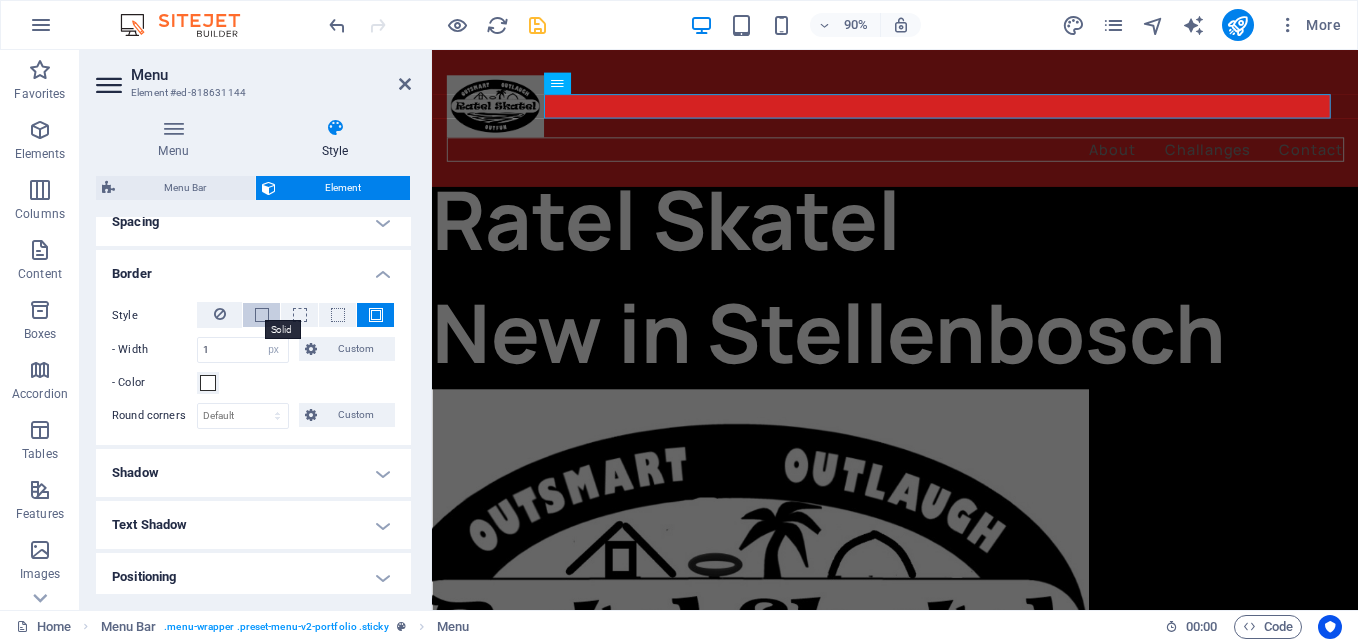 click at bounding box center (262, 315) 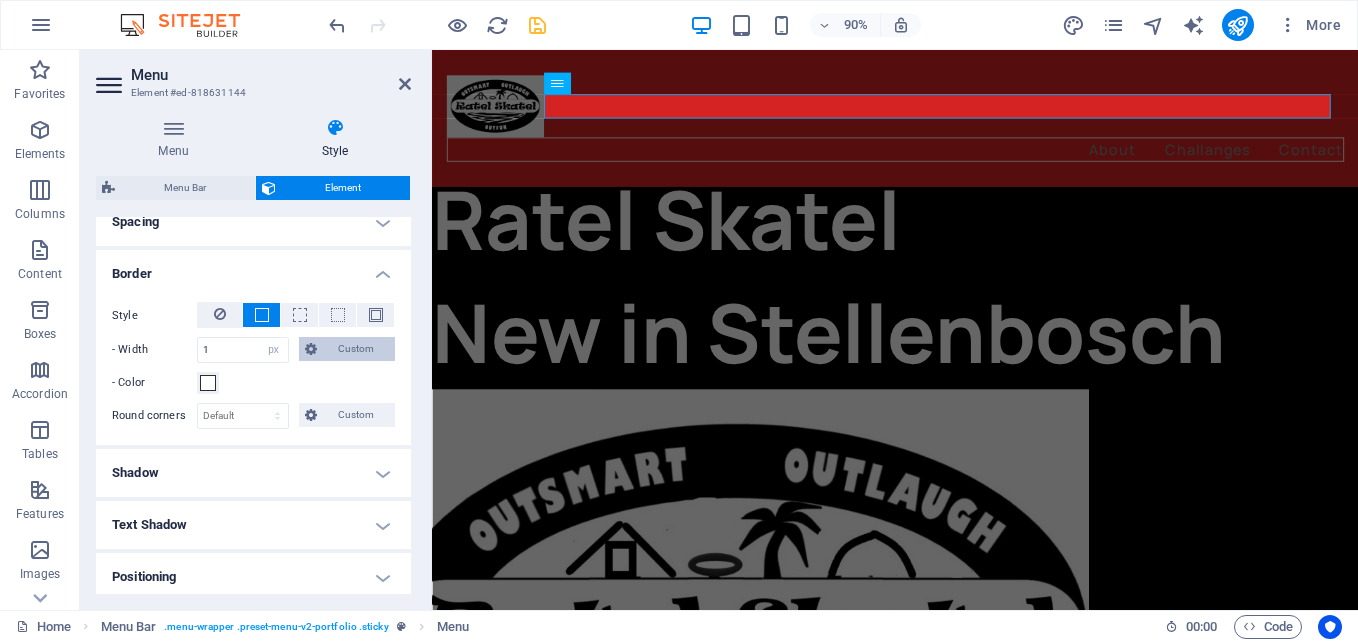 click on "Custom" at bounding box center (356, 349) 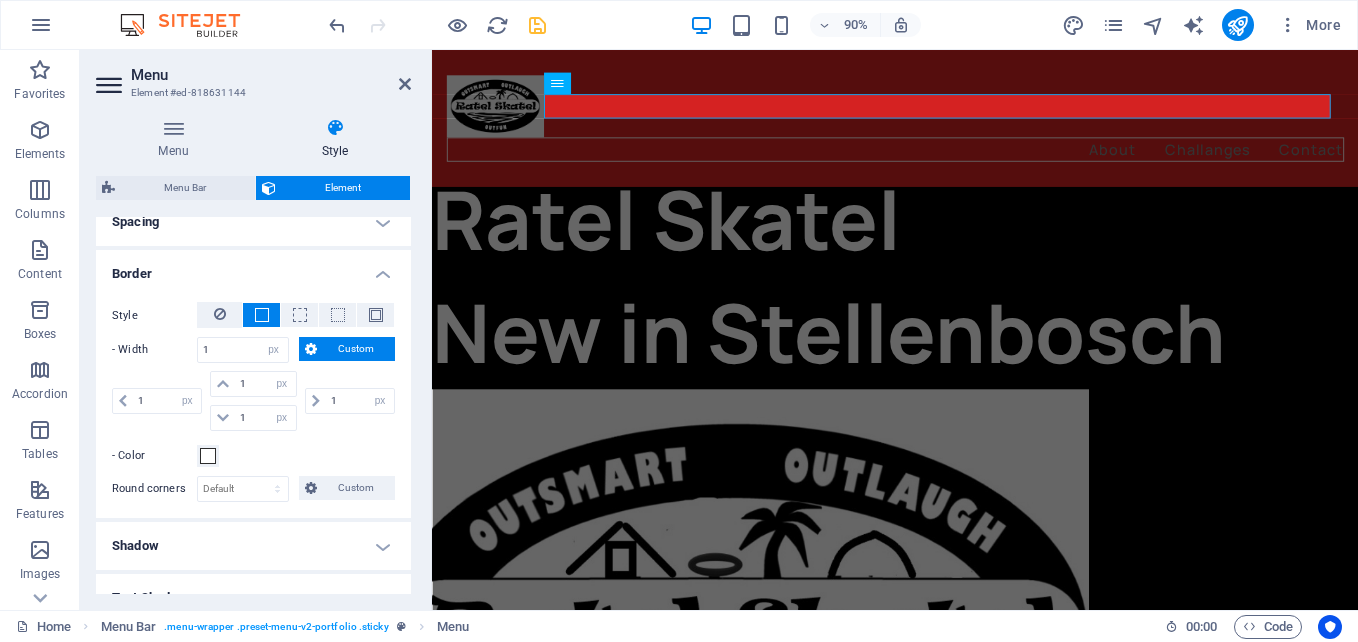 click on "Border" at bounding box center (253, 268) 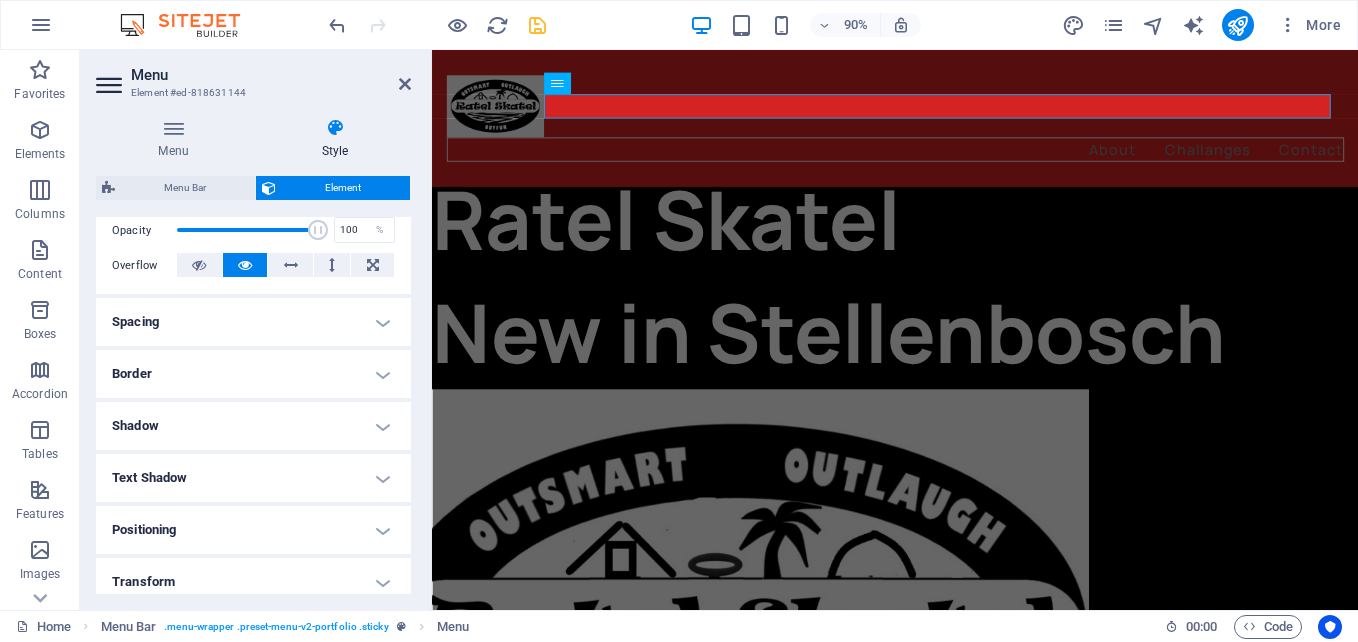 scroll, scrollTop: 400, scrollLeft: 0, axis: vertical 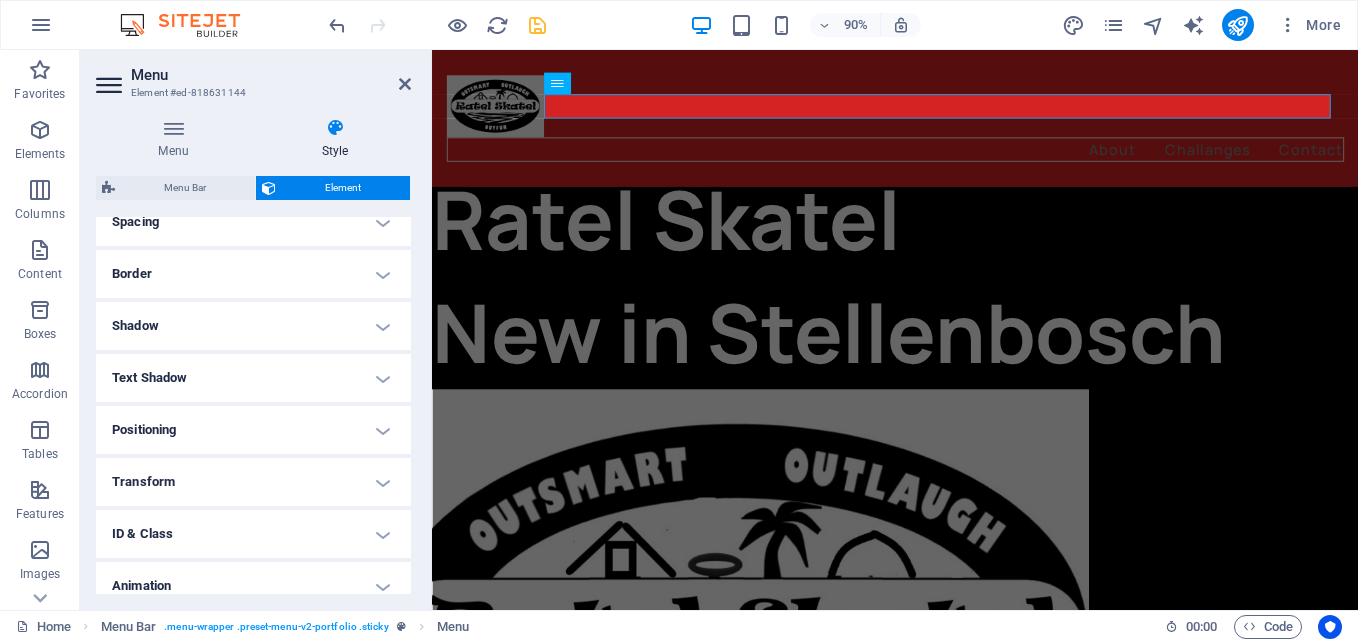 click on "Text Shadow" at bounding box center [253, 378] 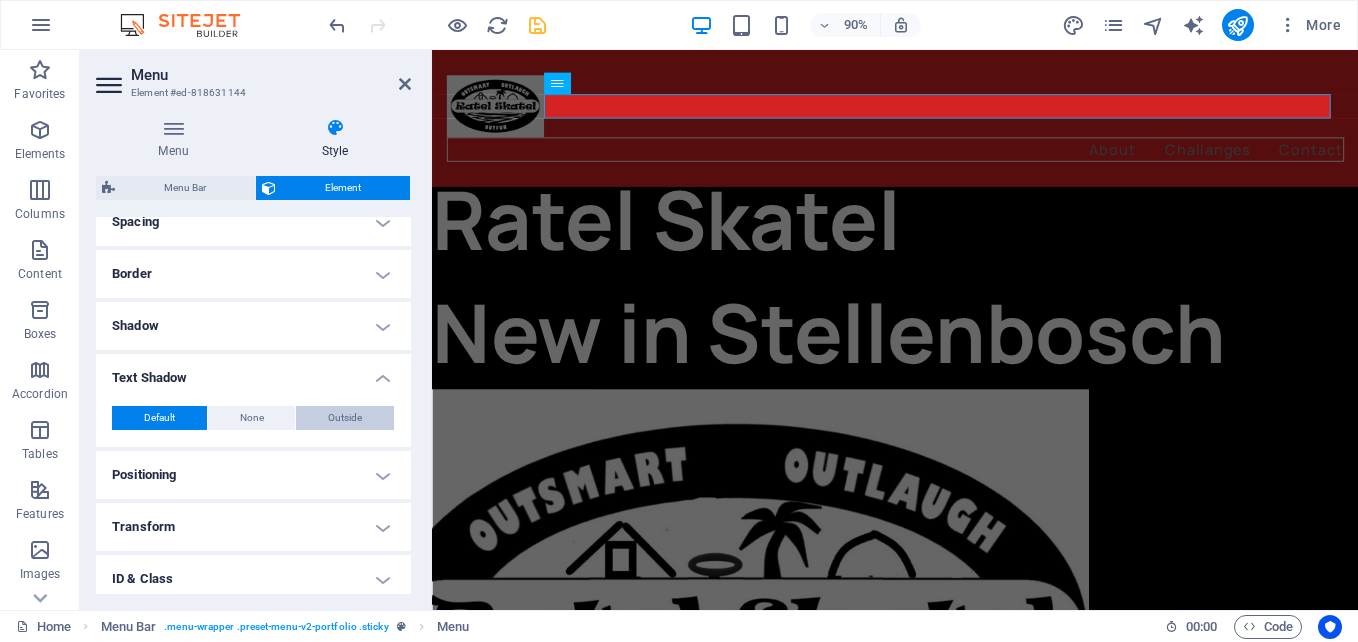 click on "Outside" at bounding box center (345, 418) 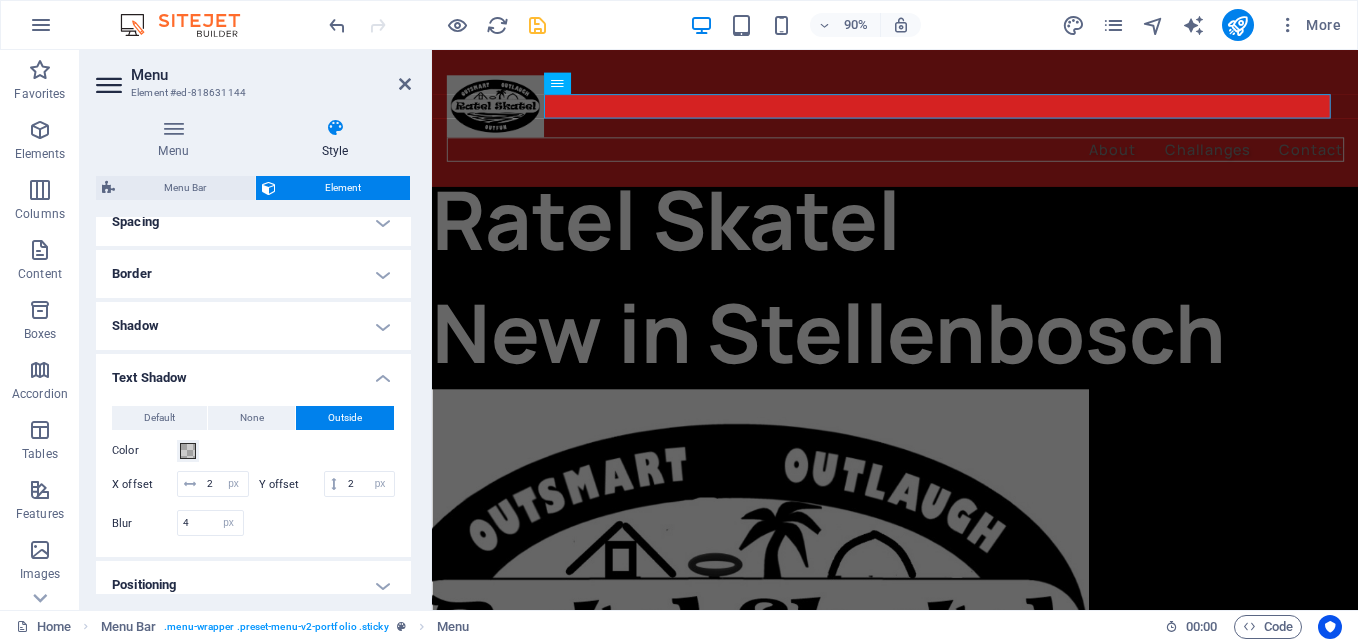 click on "Menu" at bounding box center (271, 75) 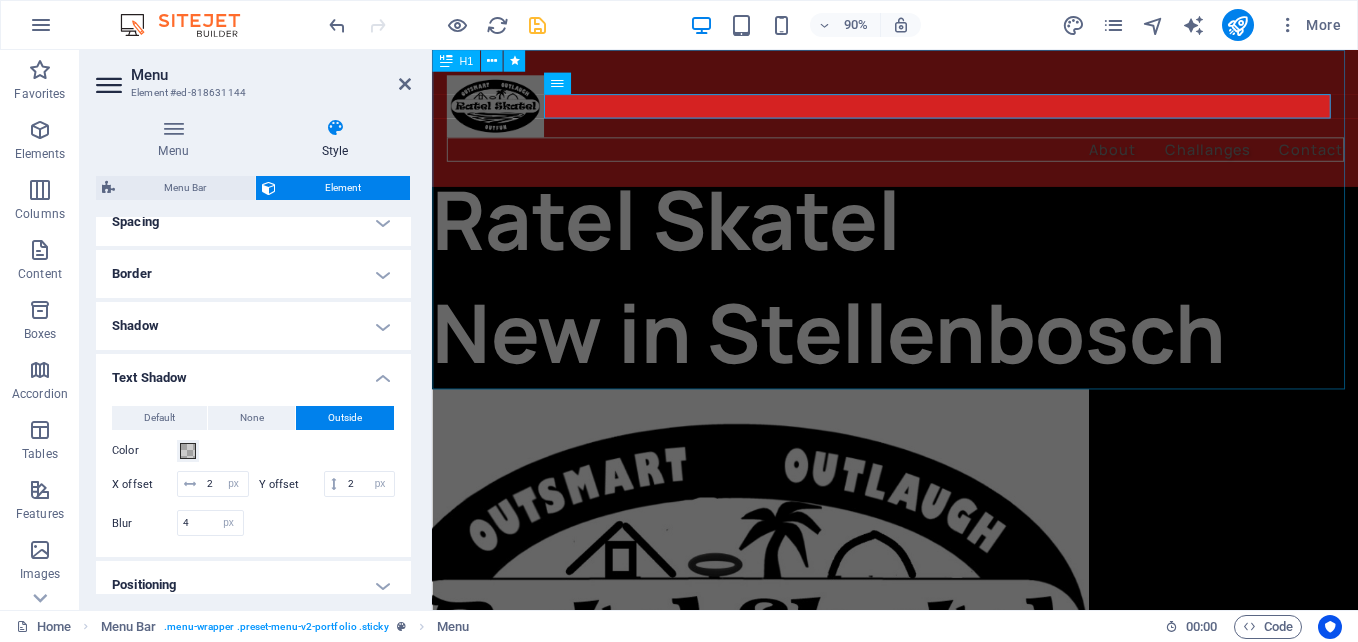 click on "Ratel Skatel New in [CITY]" at bounding box center (946, 238) 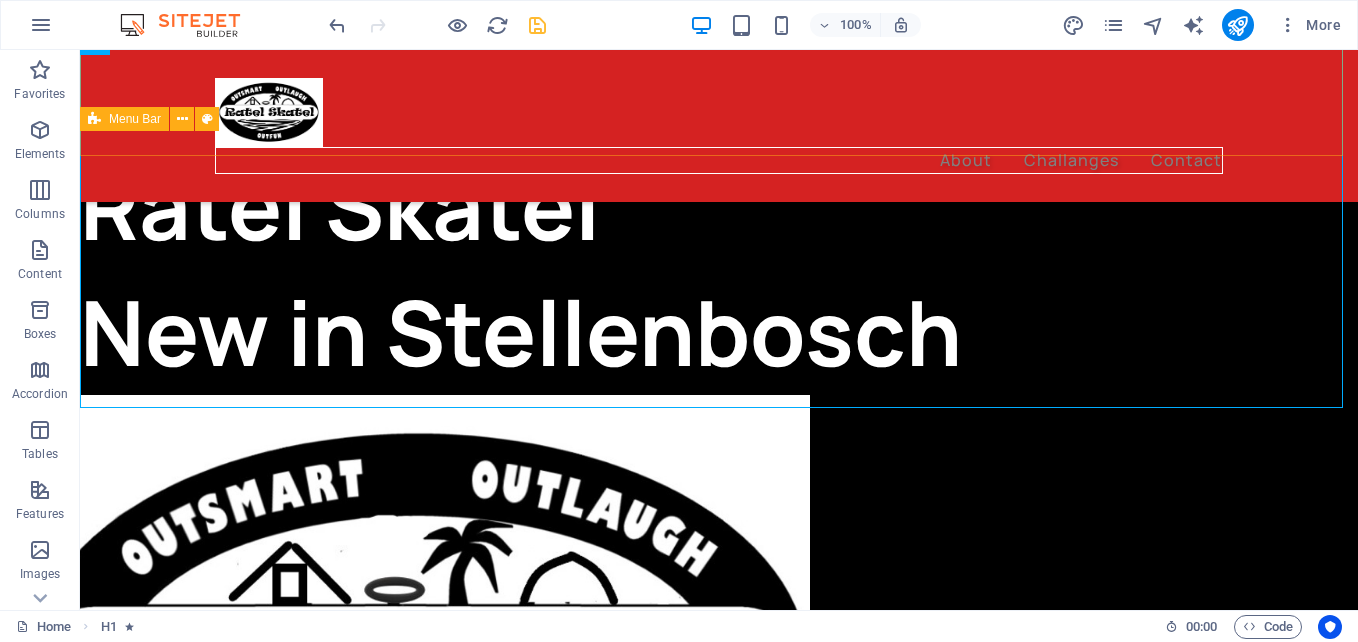 scroll, scrollTop: 0, scrollLeft: 0, axis: both 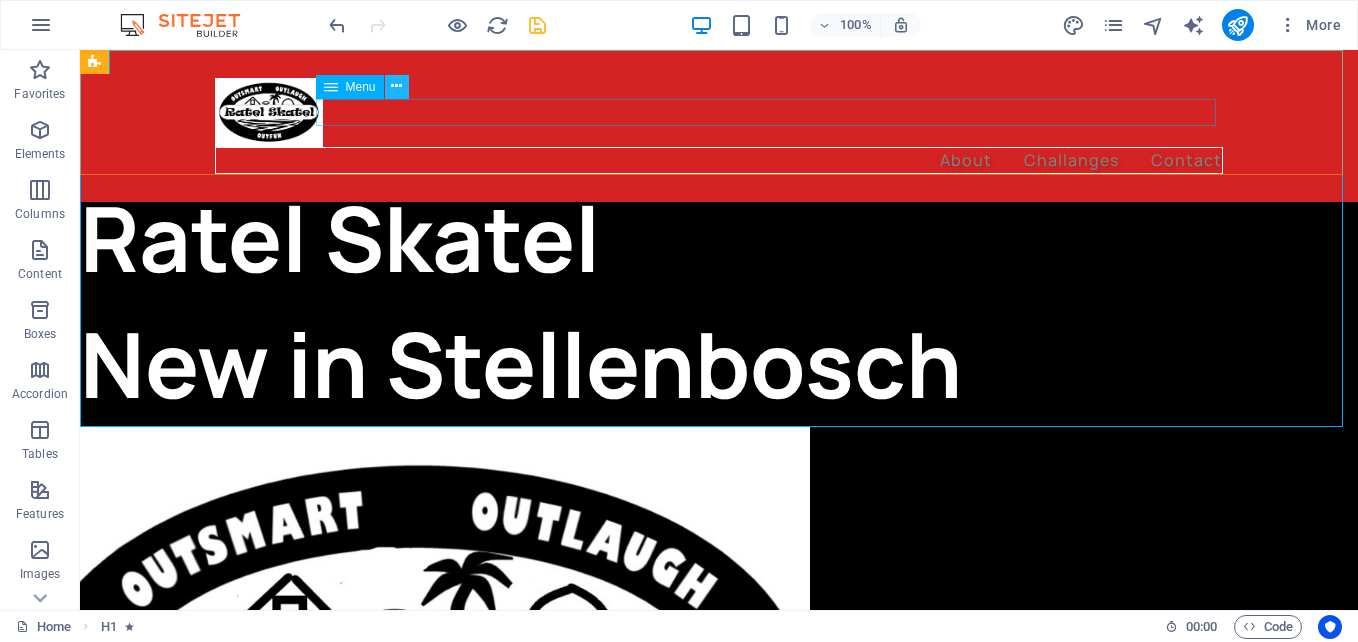 click at bounding box center (396, 86) 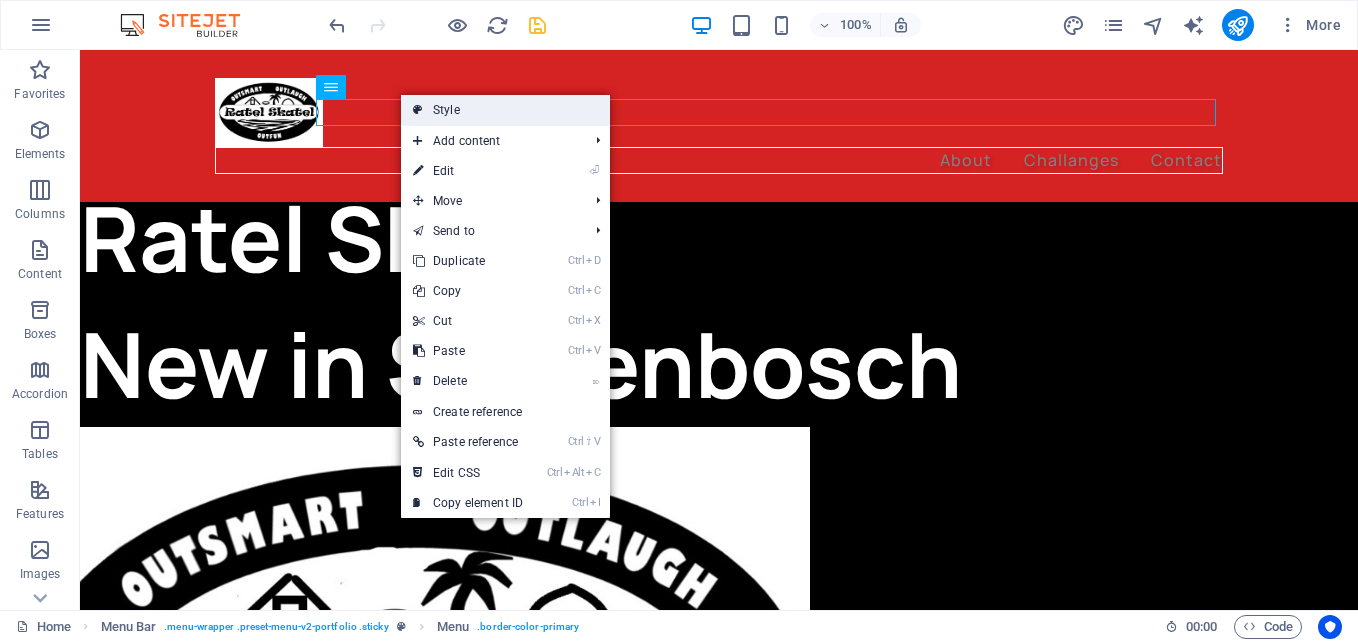 click on "Style" at bounding box center (505, 110) 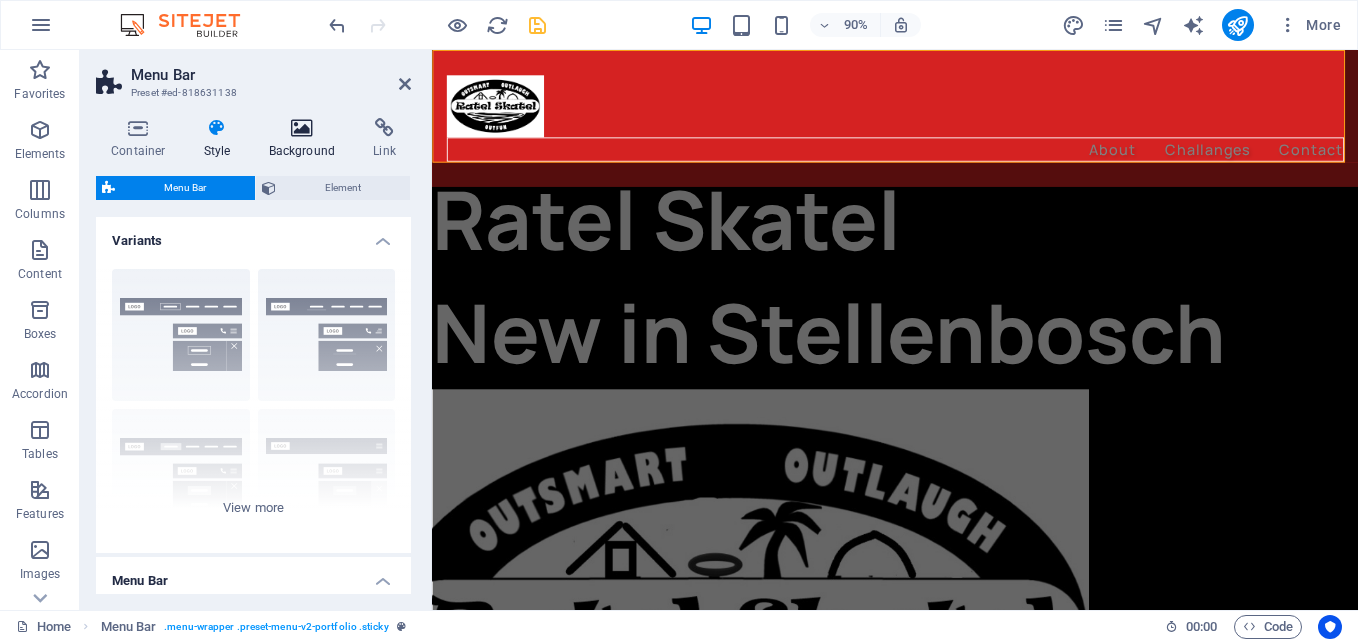 click on "Background" at bounding box center [306, 139] 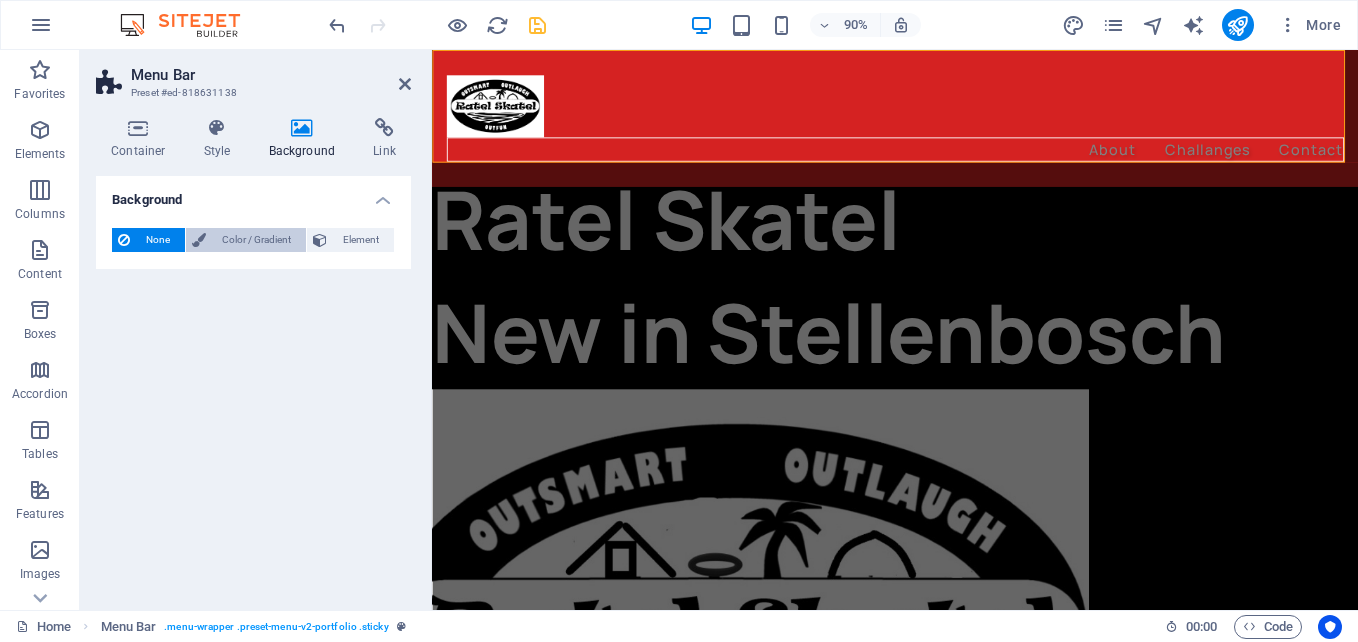 click on "Color / Gradient" at bounding box center (256, 240) 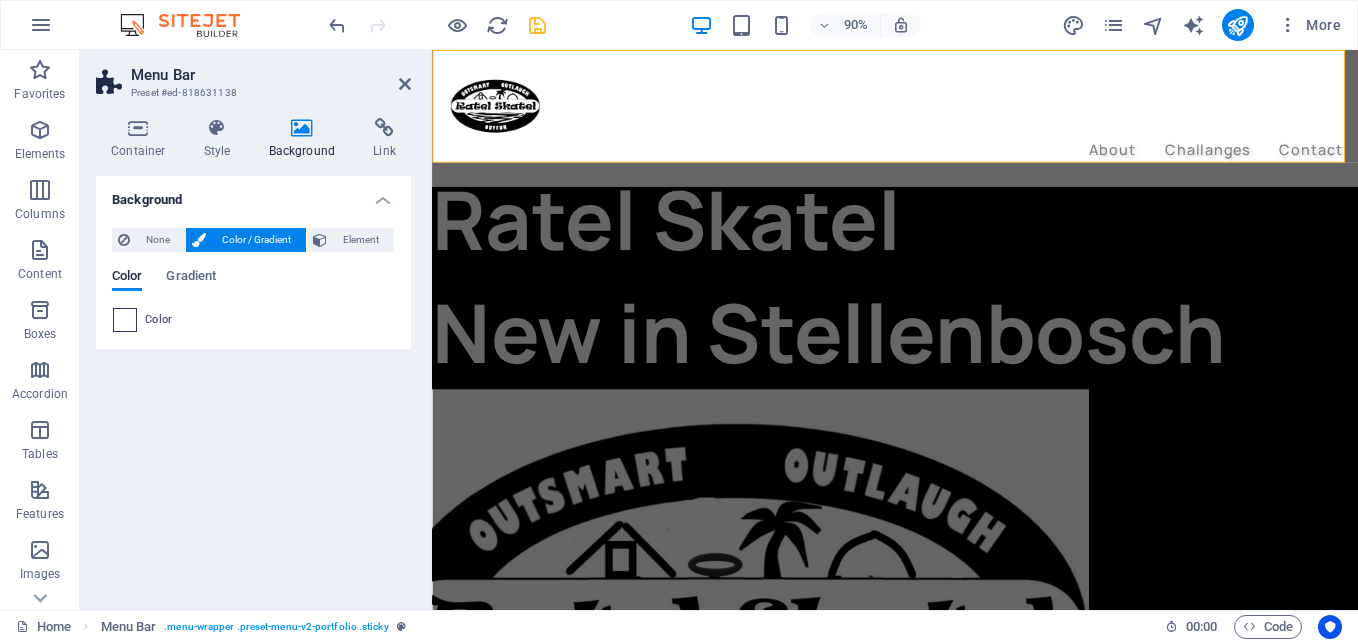 click at bounding box center (125, 320) 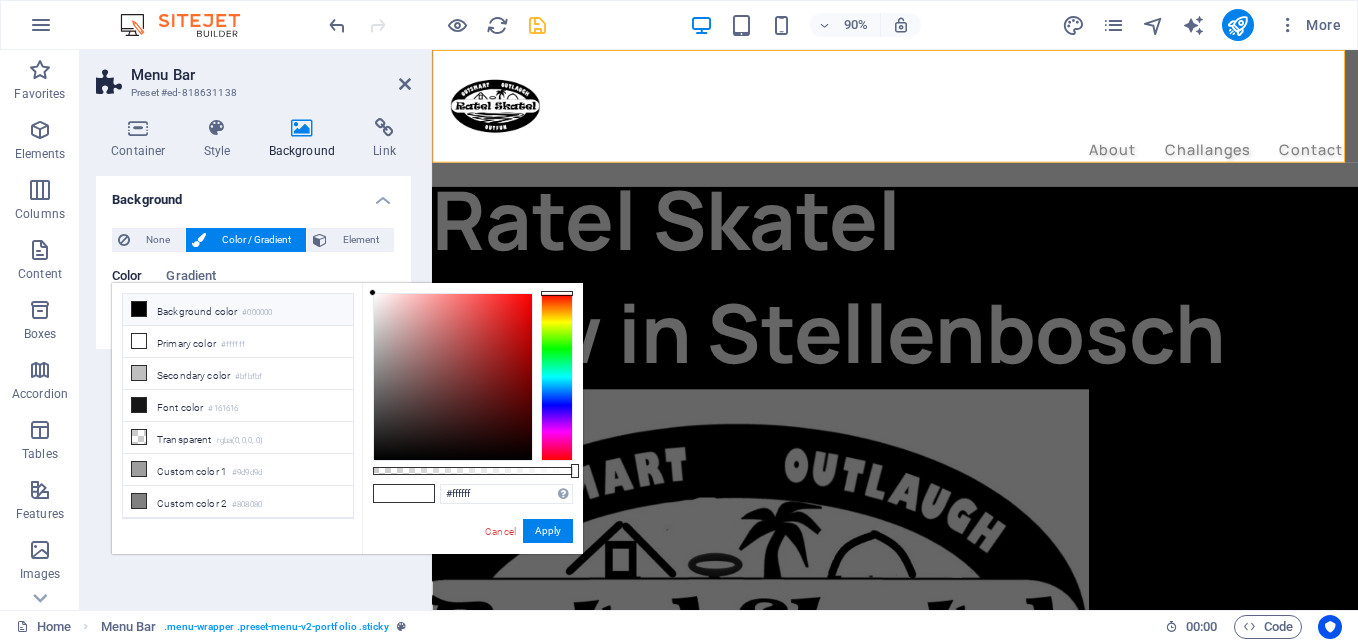 click on "Background color
#000000" at bounding box center [238, 310] 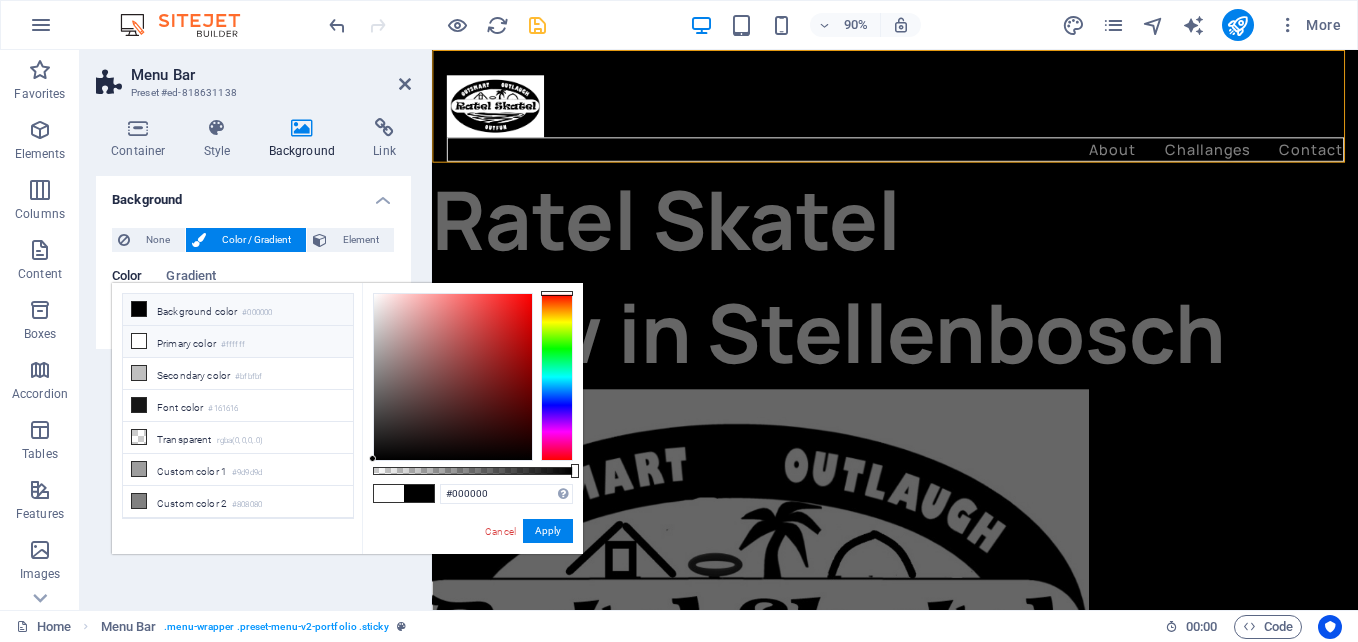 click on "Primary color
#ffffff" at bounding box center (238, 342) 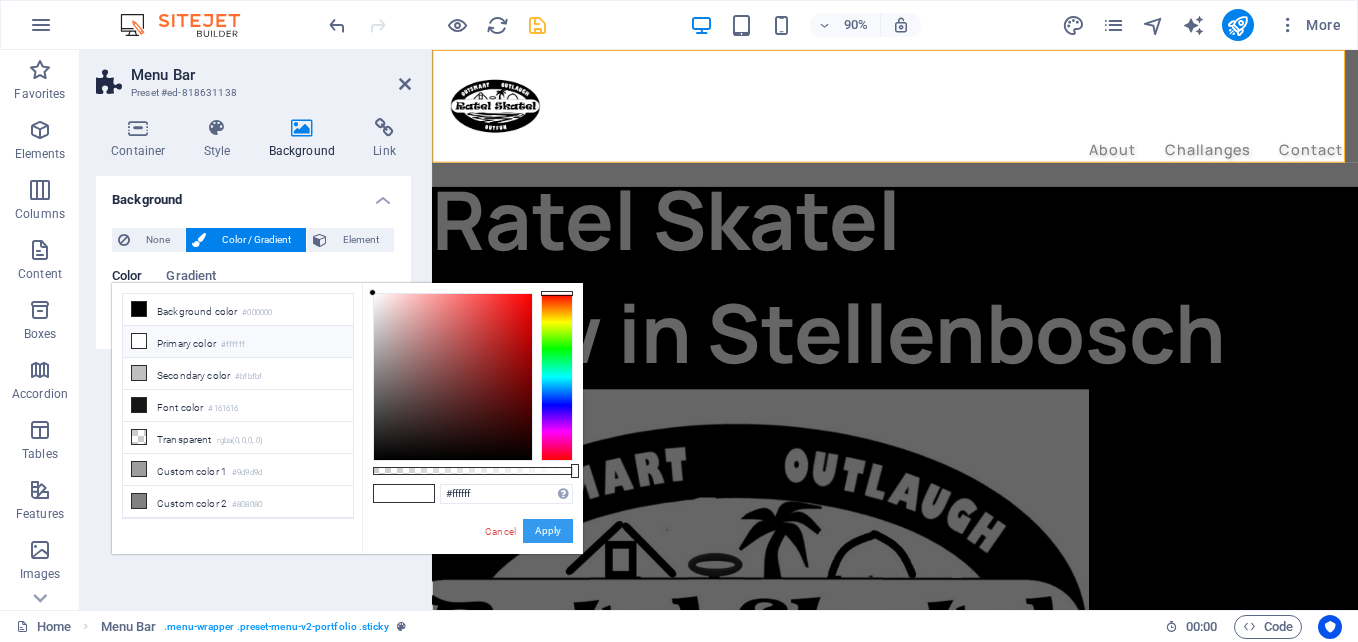 click on "Apply" at bounding box center (548, 531) 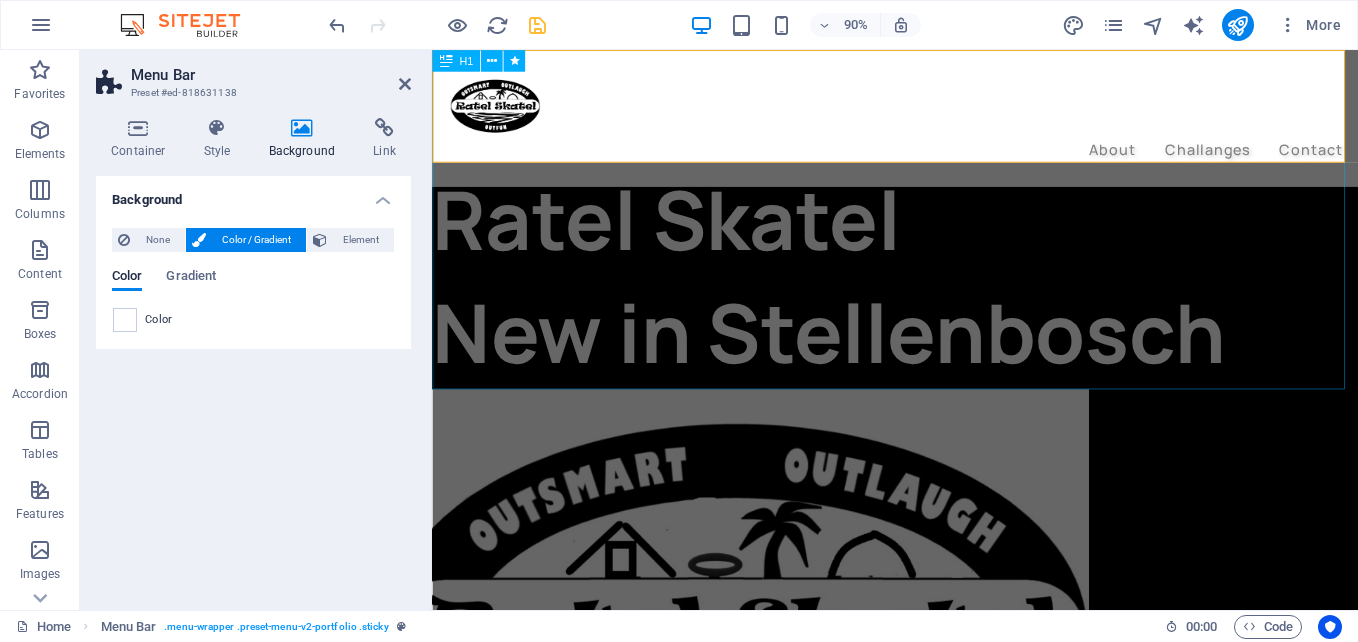 click on "Ratel Skatel New in [CITY]" at bounding box center (946, 238) 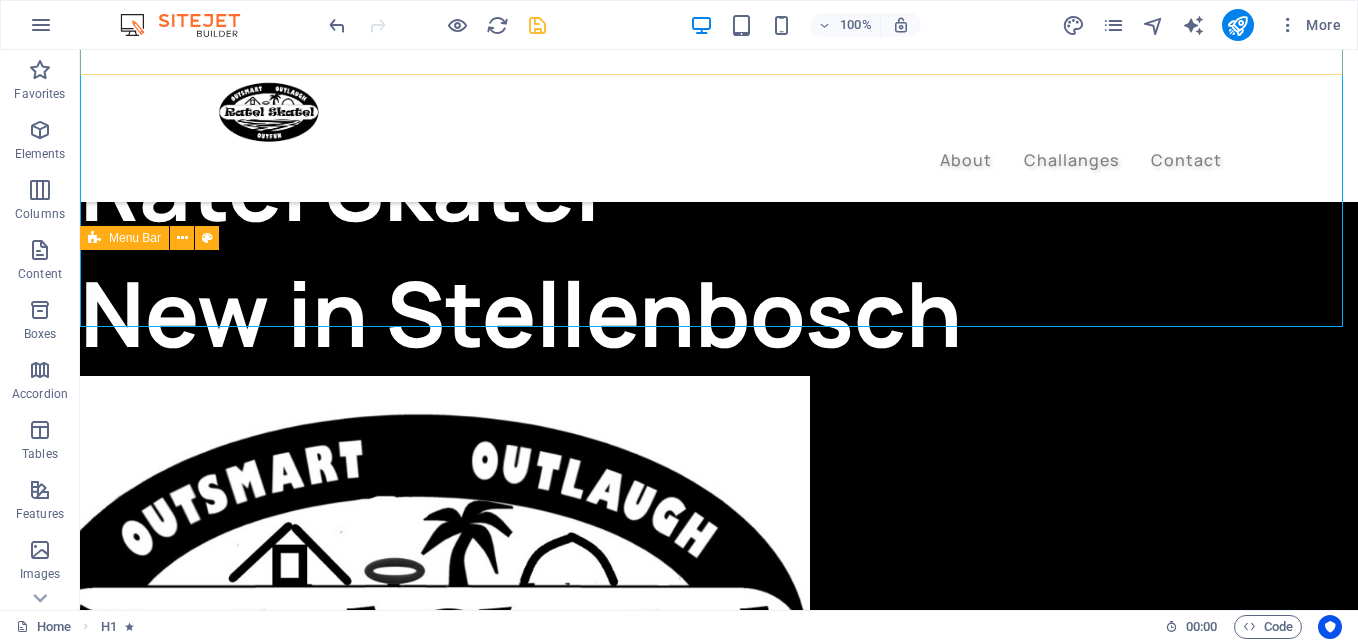 scroll, scrollTop: 0, scrollLeft: 0, axis: both 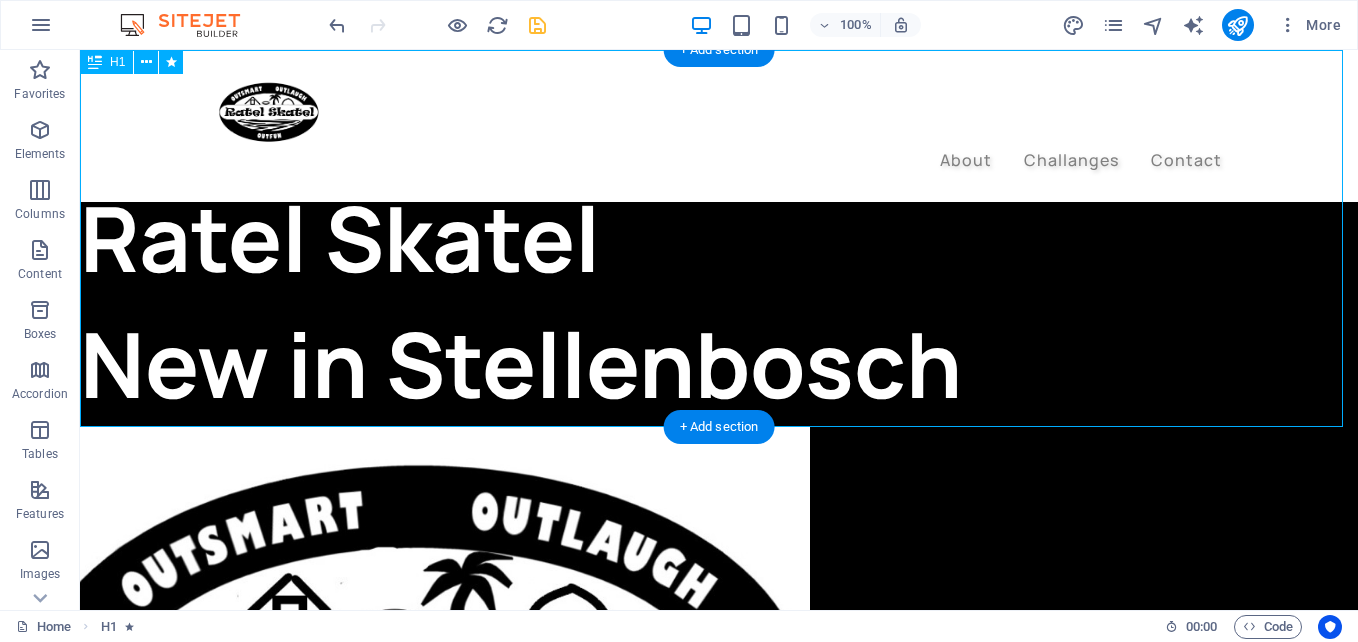 click on "Ratel Skatel New in [CITY]" at bounding box center [719, 238] 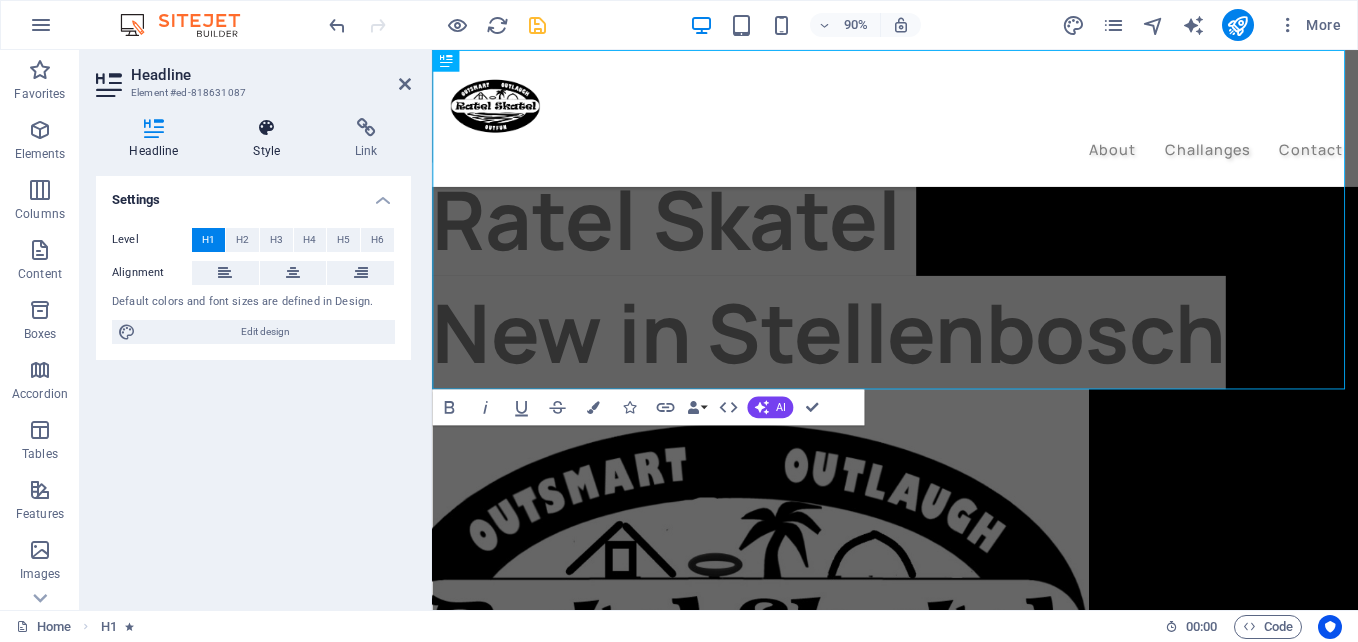 click on "Style" at bounding box center [271, 139] 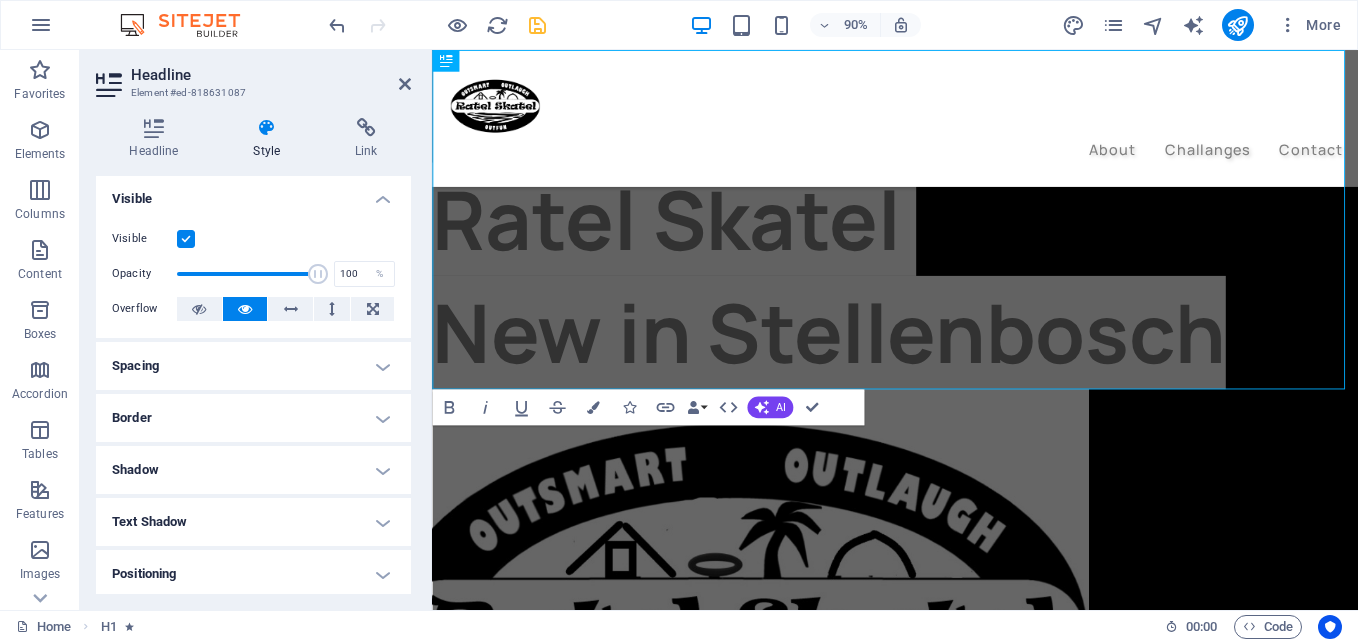 scroll, scrollTop: 0, scrollLeft: 0, axis: both 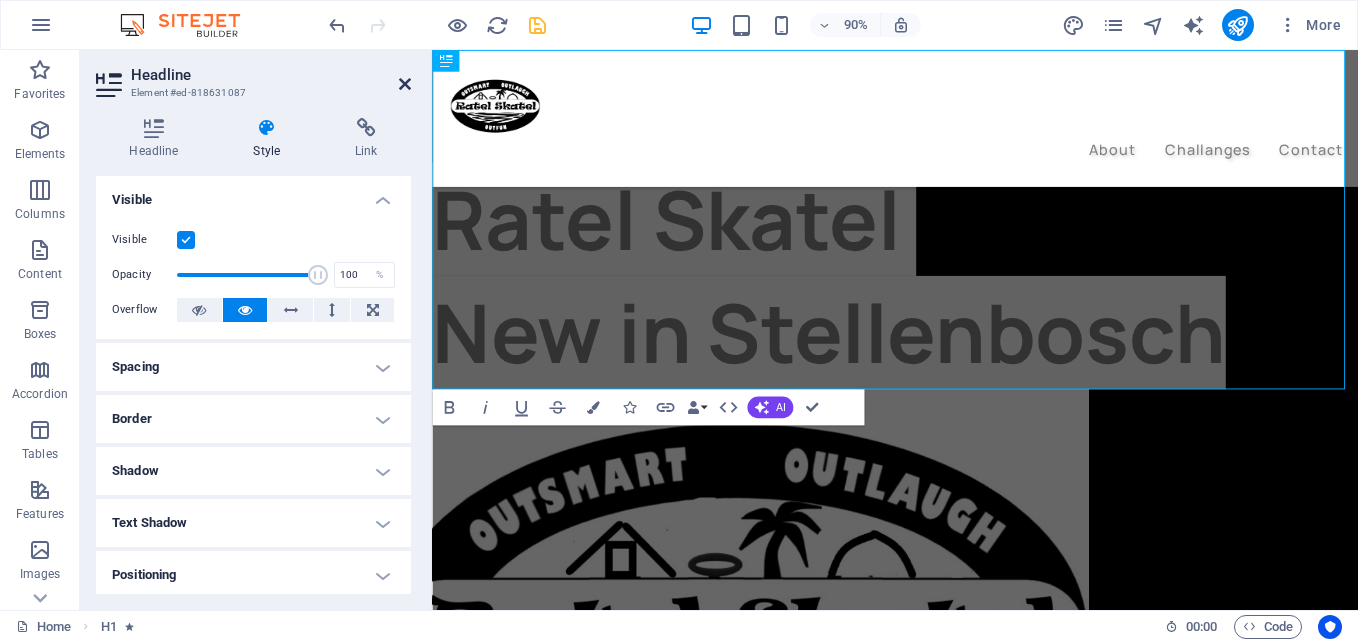 click at bounding box center (405, 84) 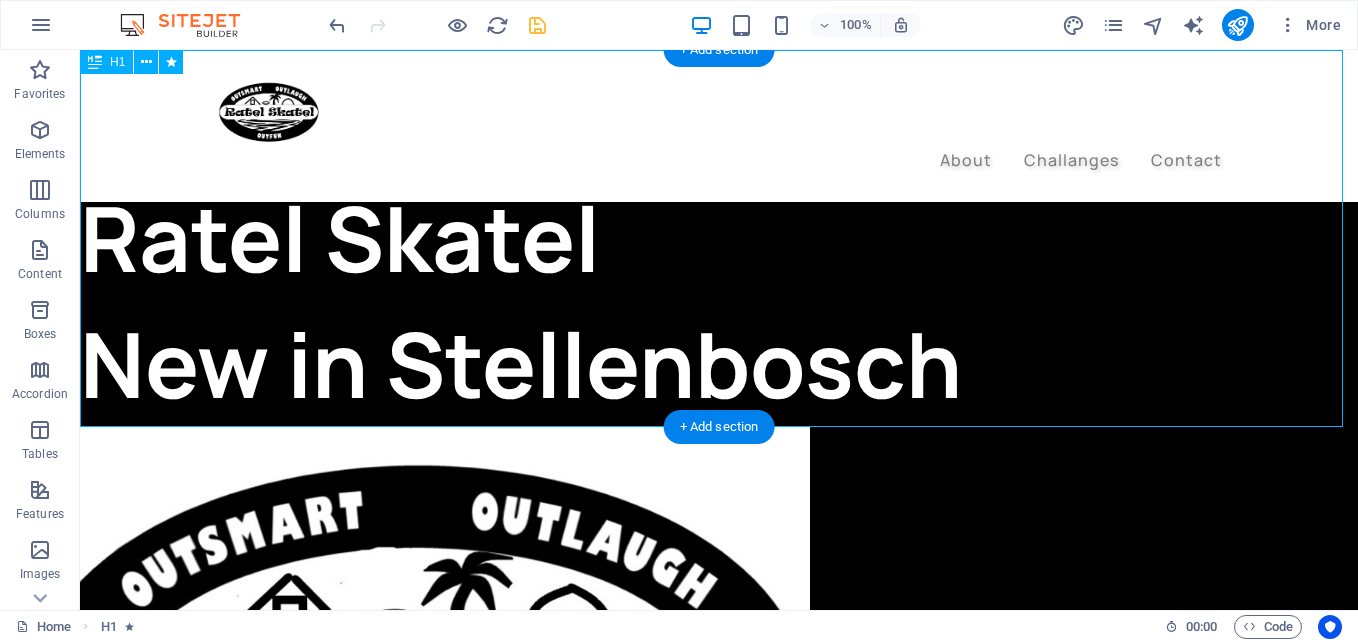 click on "Ratel Skatel New in [CITY]" at bounding box center [719, 238] 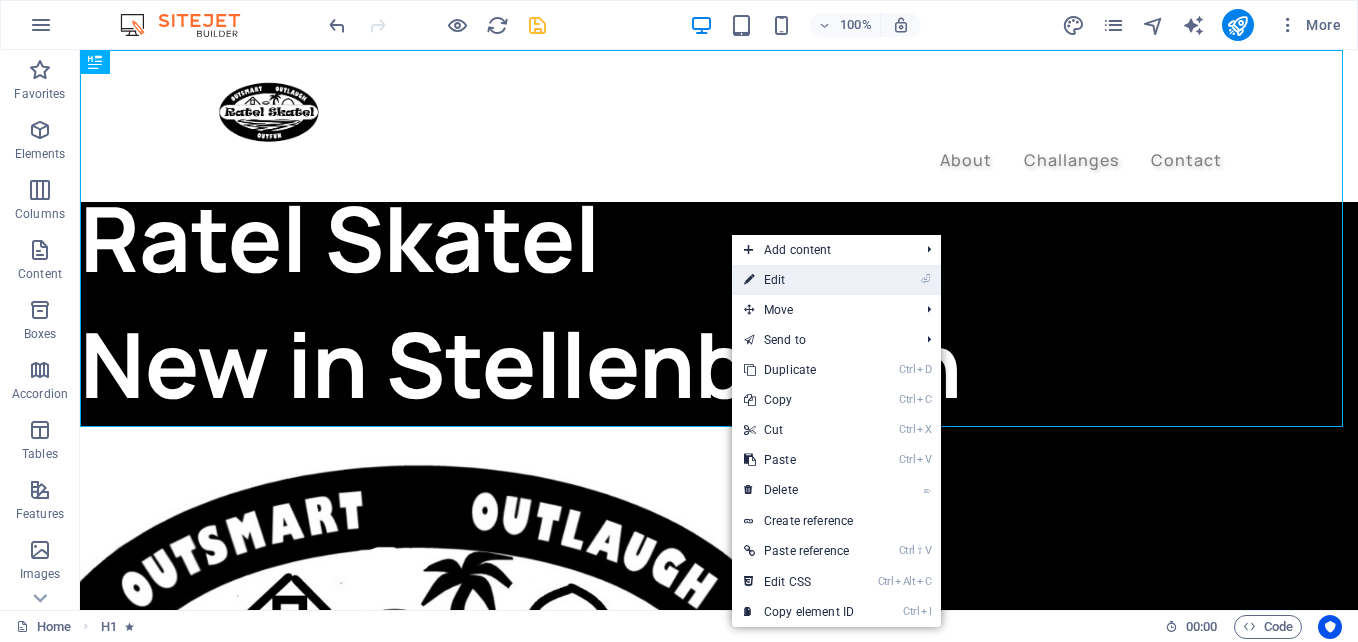 click on "⏎  Edit" at bounding box center (799, 280) 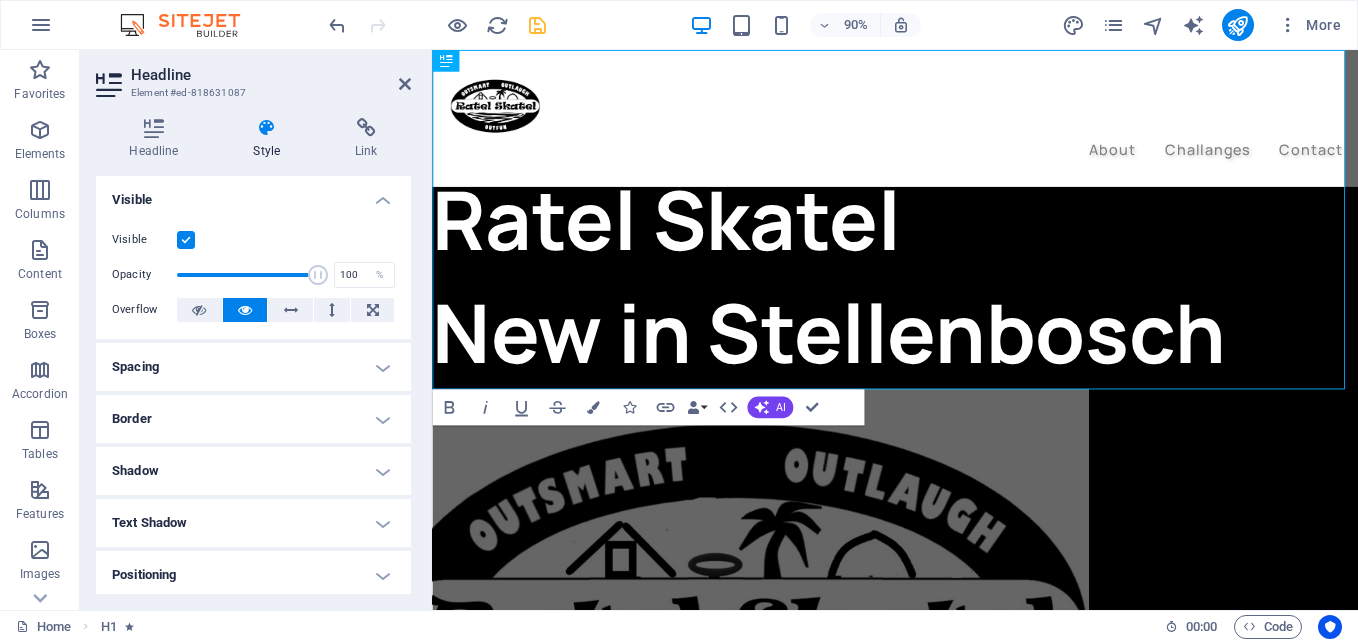 click on "Style" at bounding box center [271, 139] 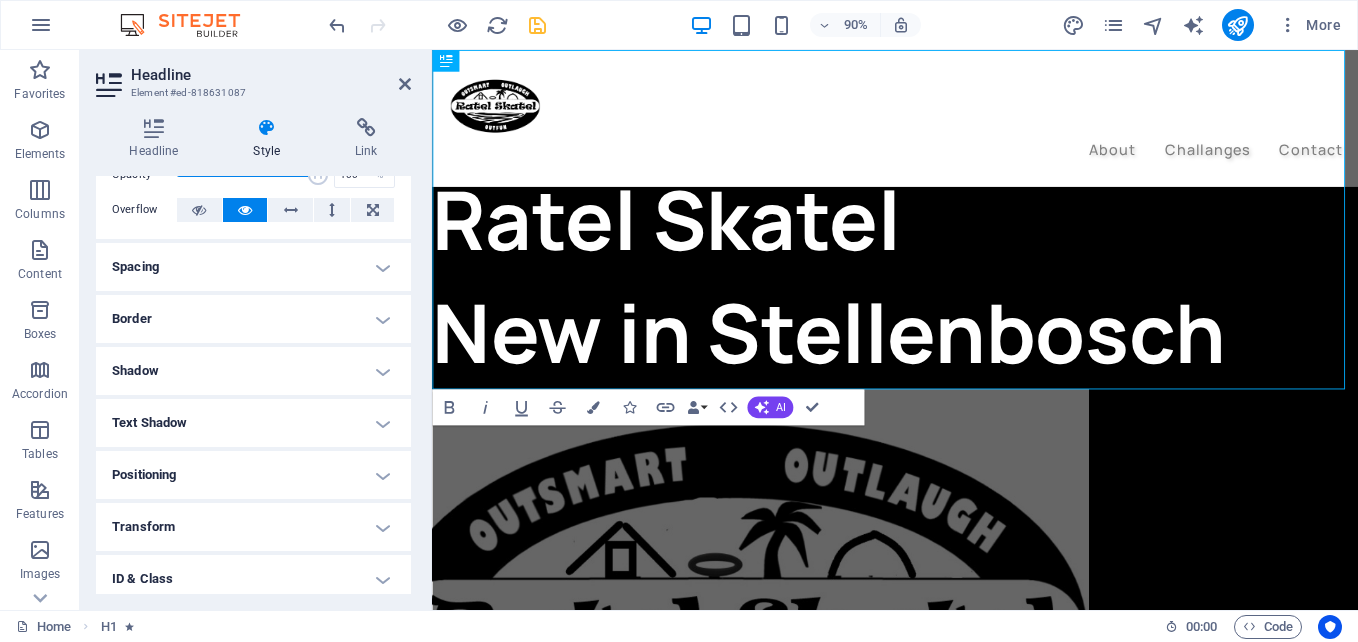 click on "Shadow" at bounding box center (253, 371) 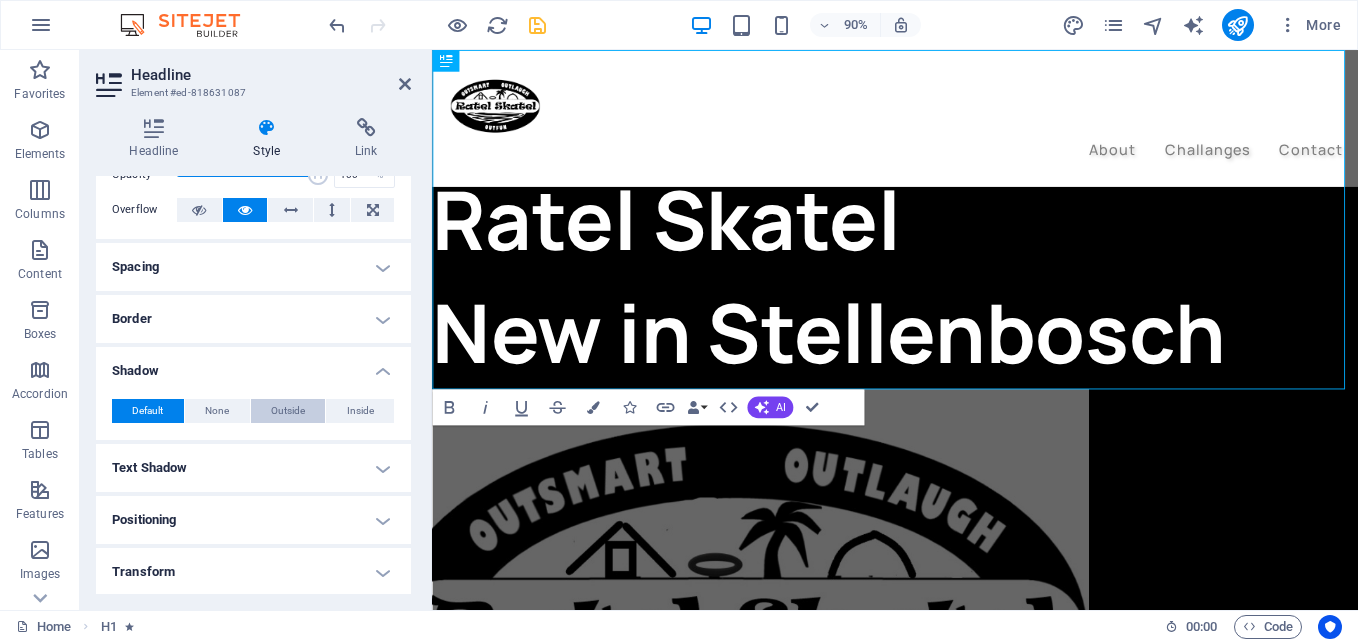 click on "Outside" at bounding box center [288, 411] 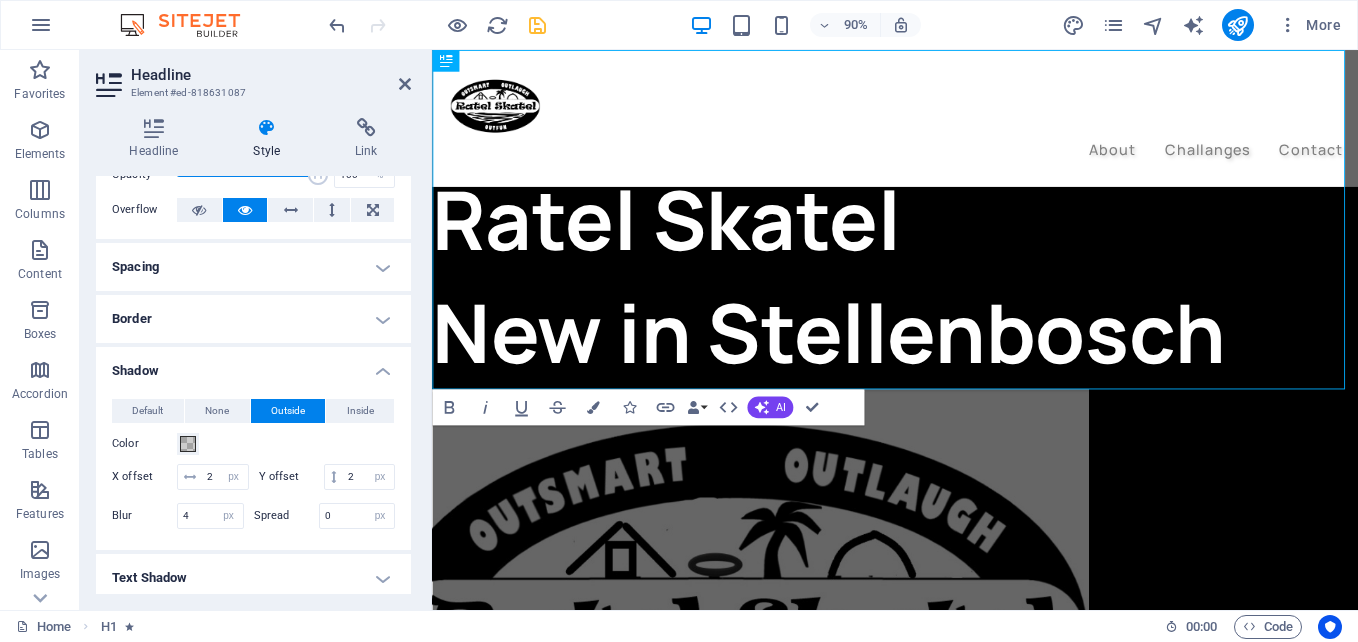 click on "Headline" at bounding box center [271, 75] 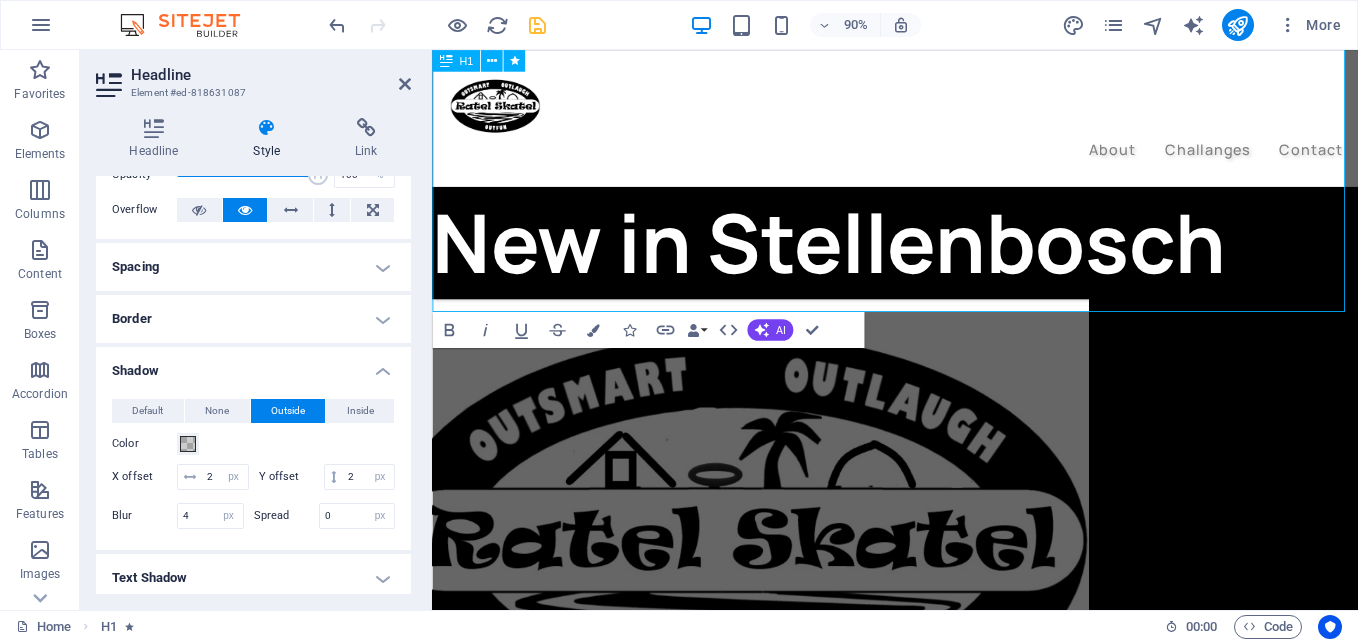 scroll, scrollTop: 0, scrollLeft: 0, axis: both 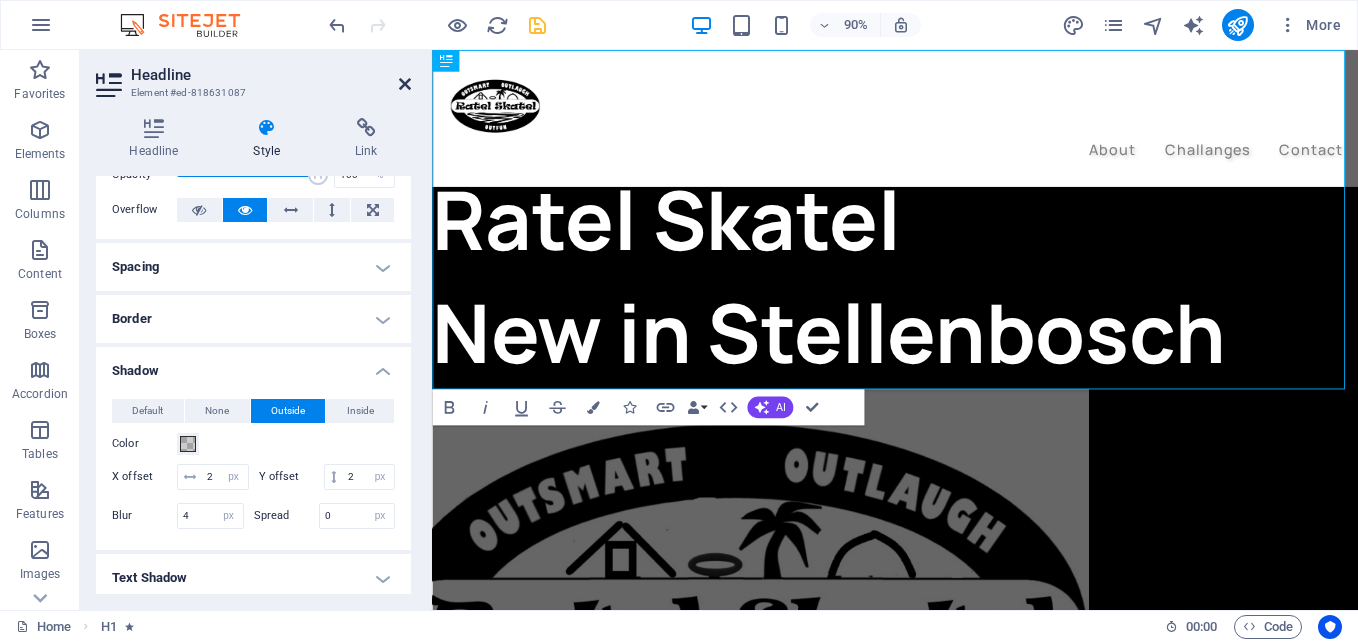 click at bounding box center [405, 84] 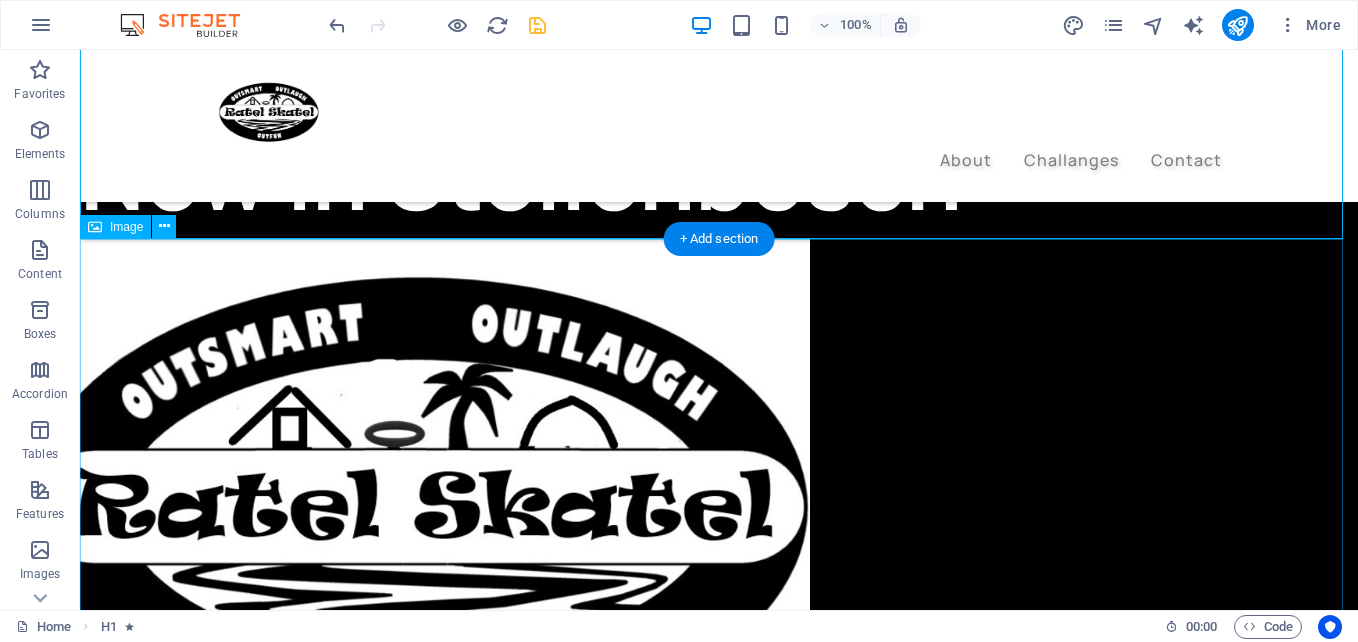 scroll, scrollTop: 0, scrollLeft: 0, axis: both 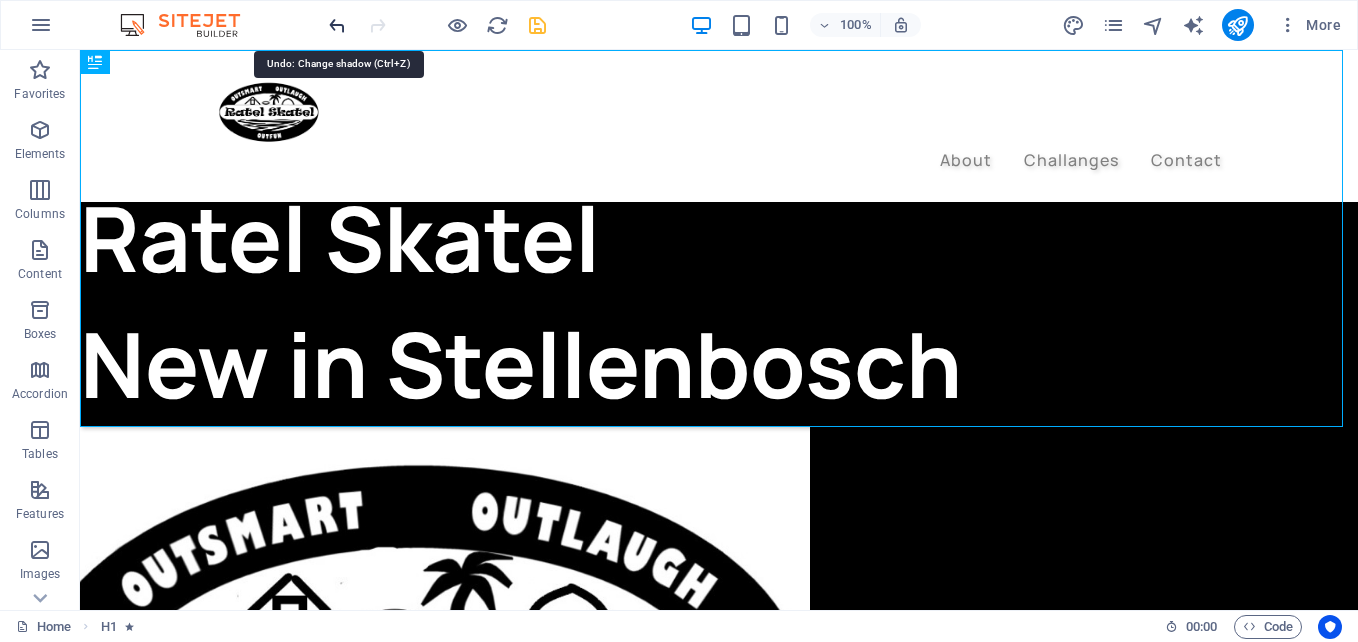 click at bounding box center (337, 25) 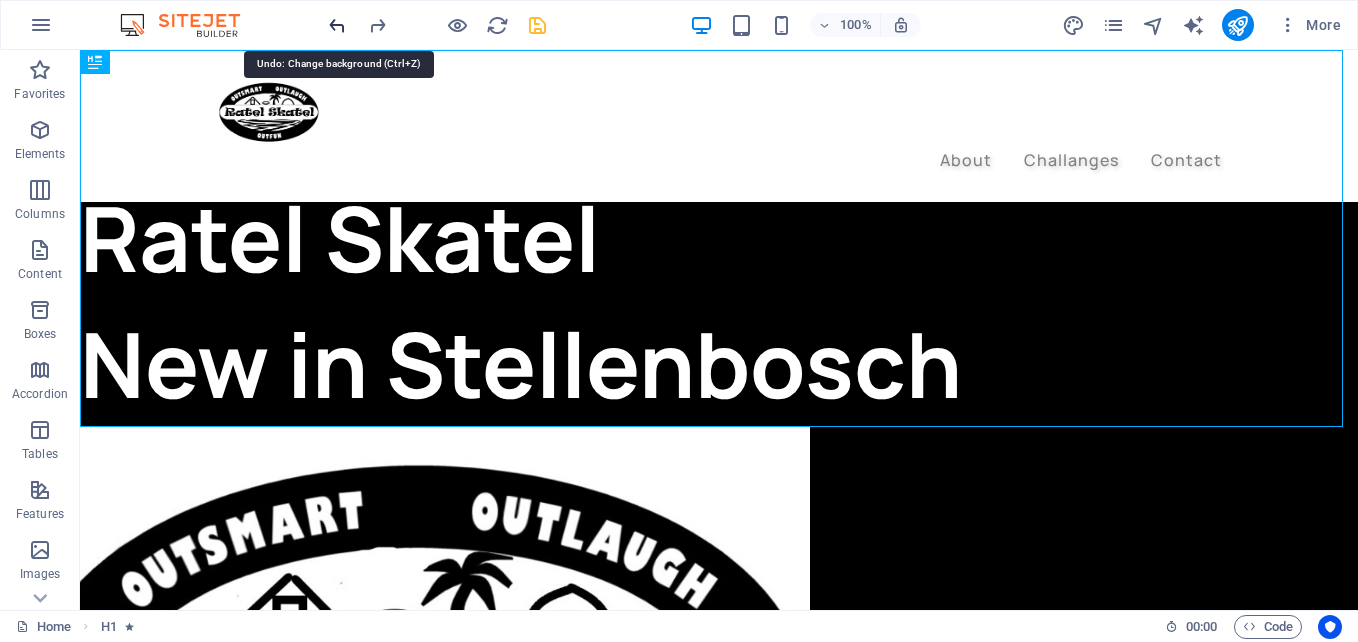 click at bounding box center (337, 25) 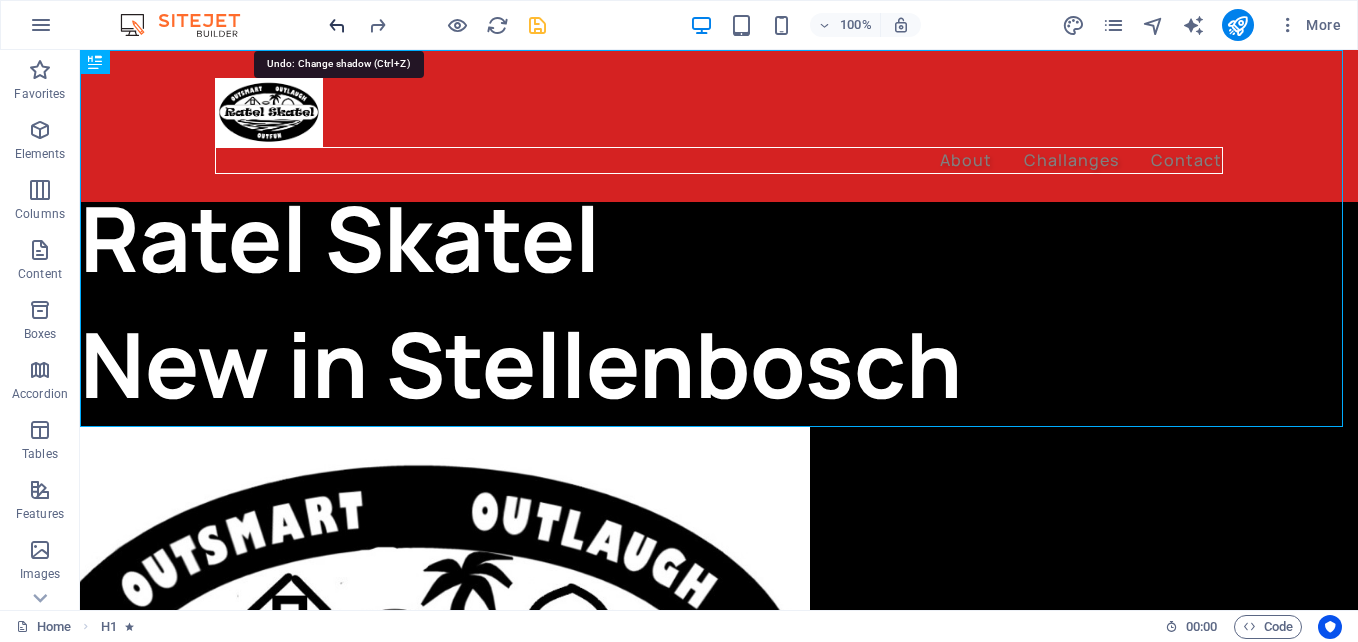 click at bounding box center (337, 25) 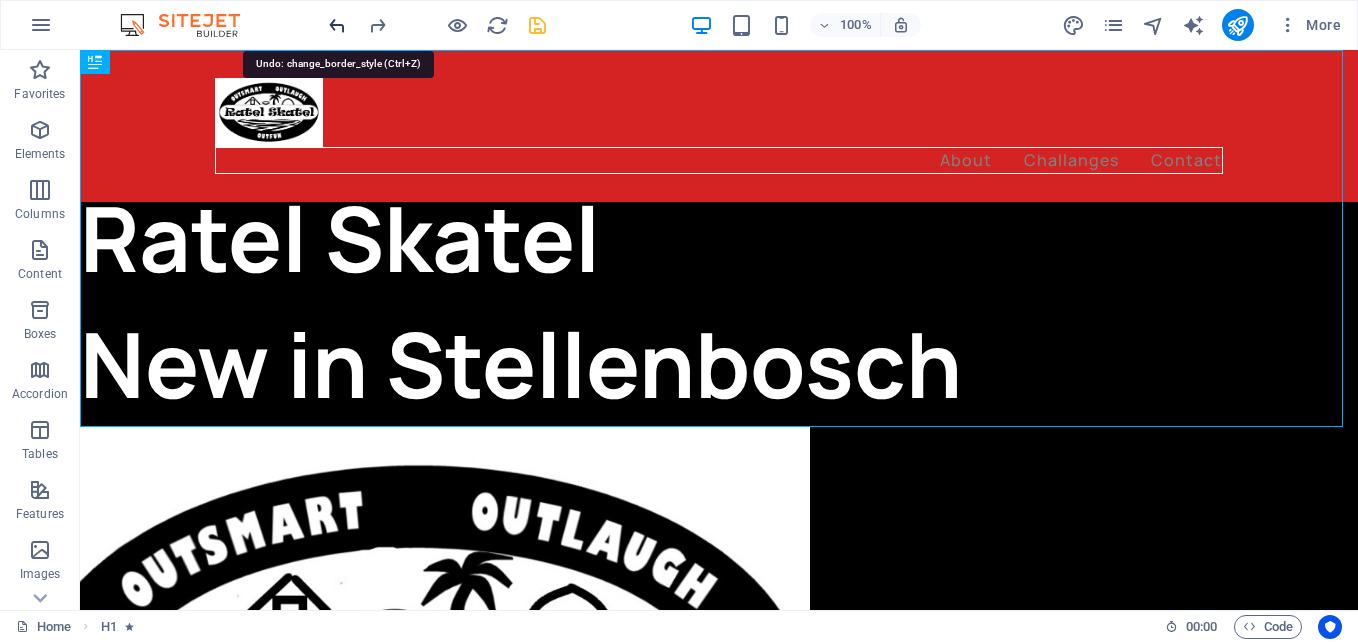 click at bounding box center (337, 25) 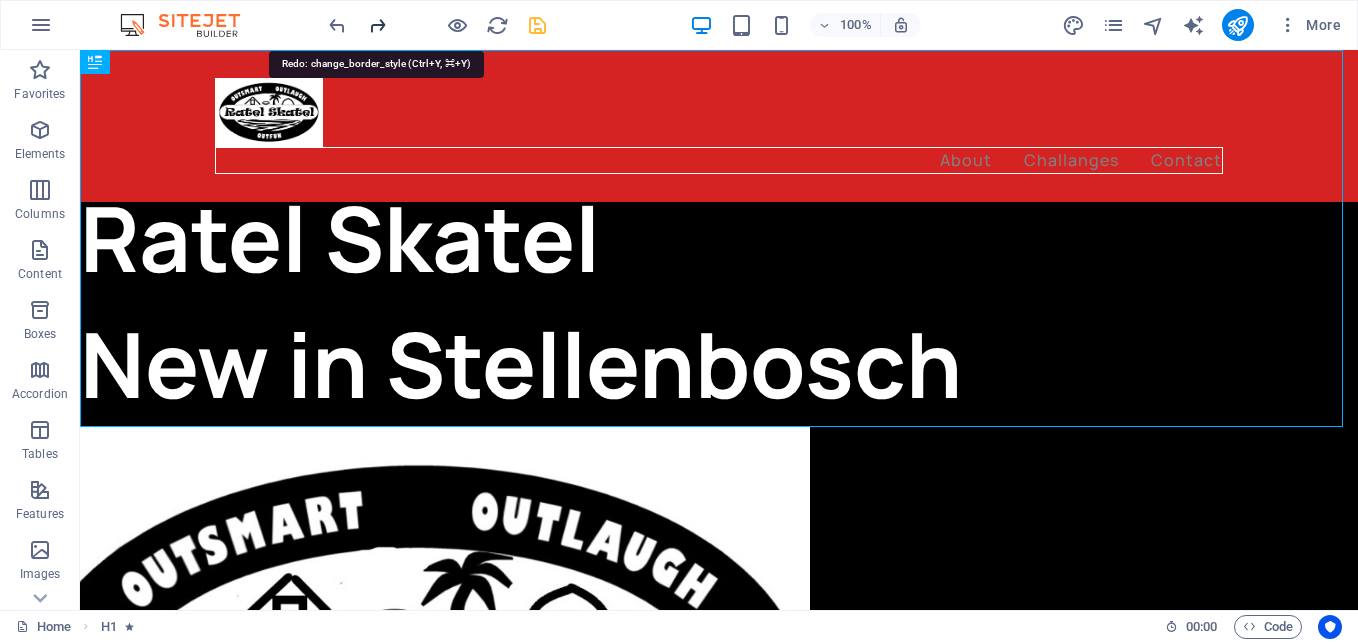 click at bounding box center (377, 25) 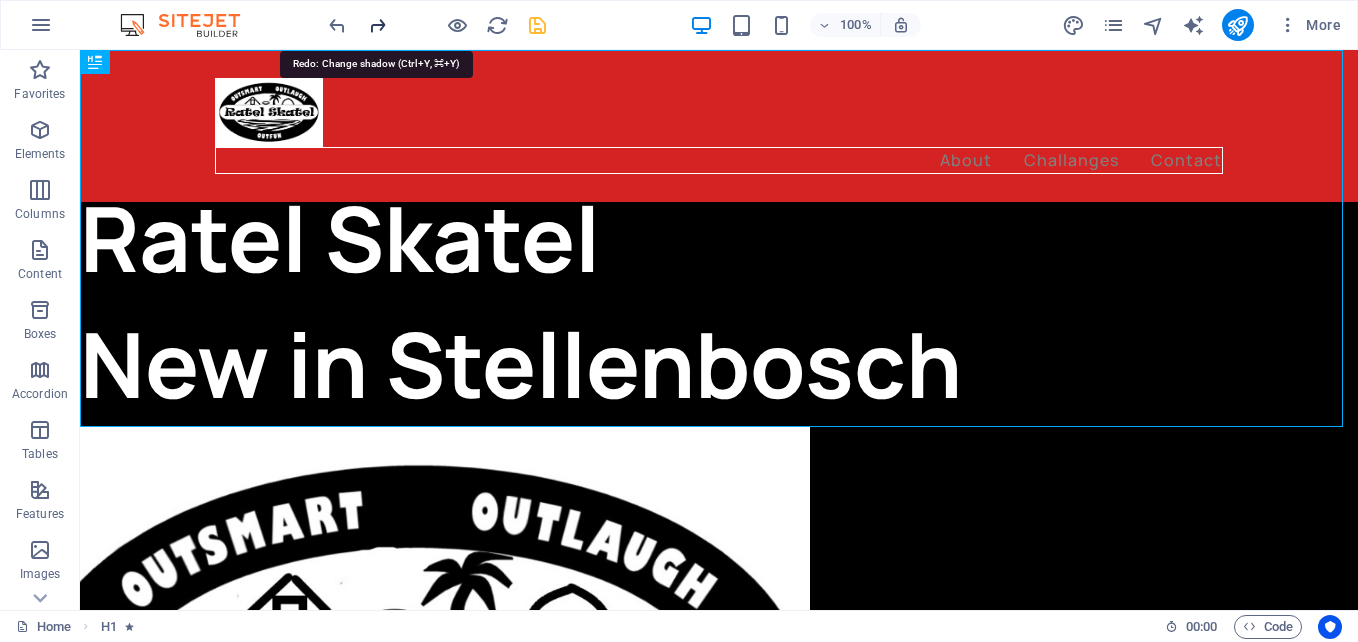 click at bounding box center [377, 25] 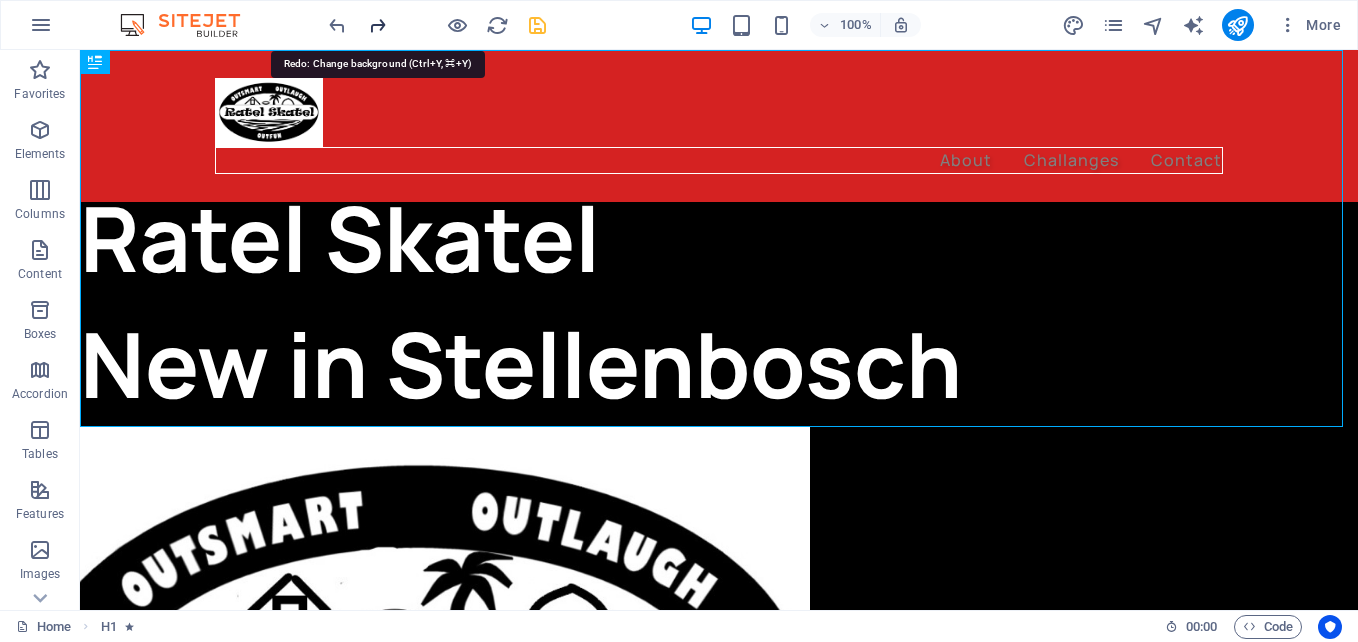 click at bounding box center (377, 25) 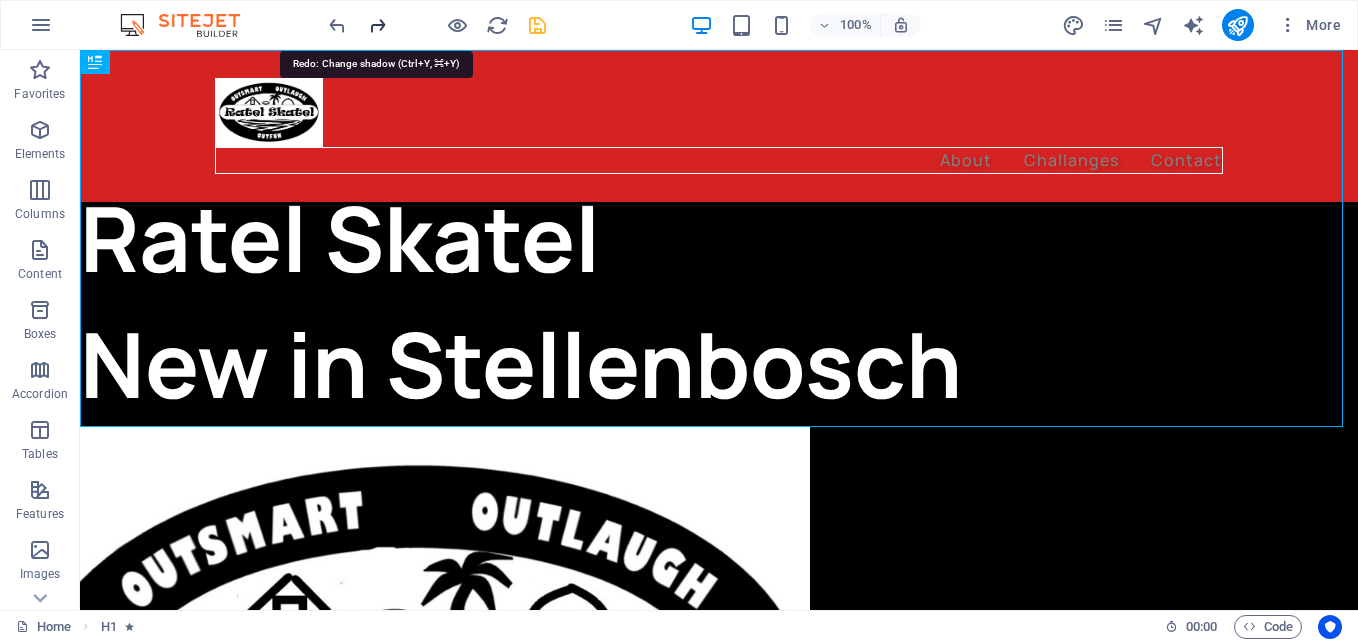click at bounding box center (377, 25) 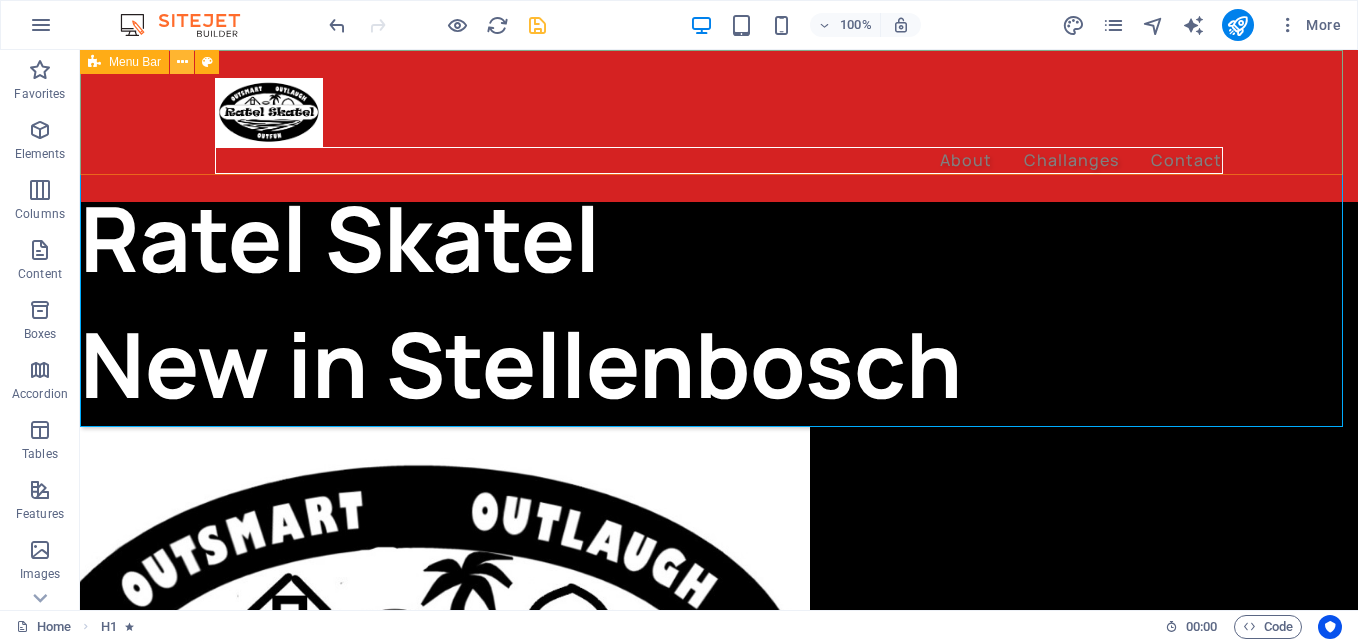 click at bounding box center (182, 62) 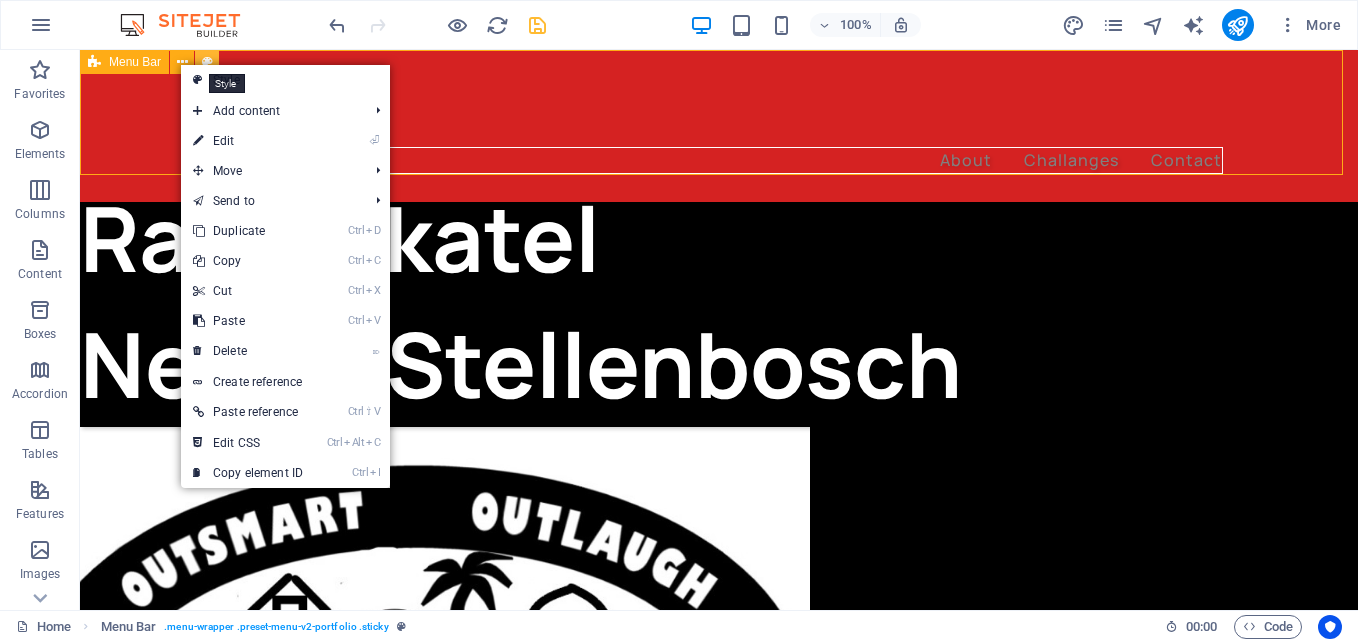 click at bounding box center [207, 62] 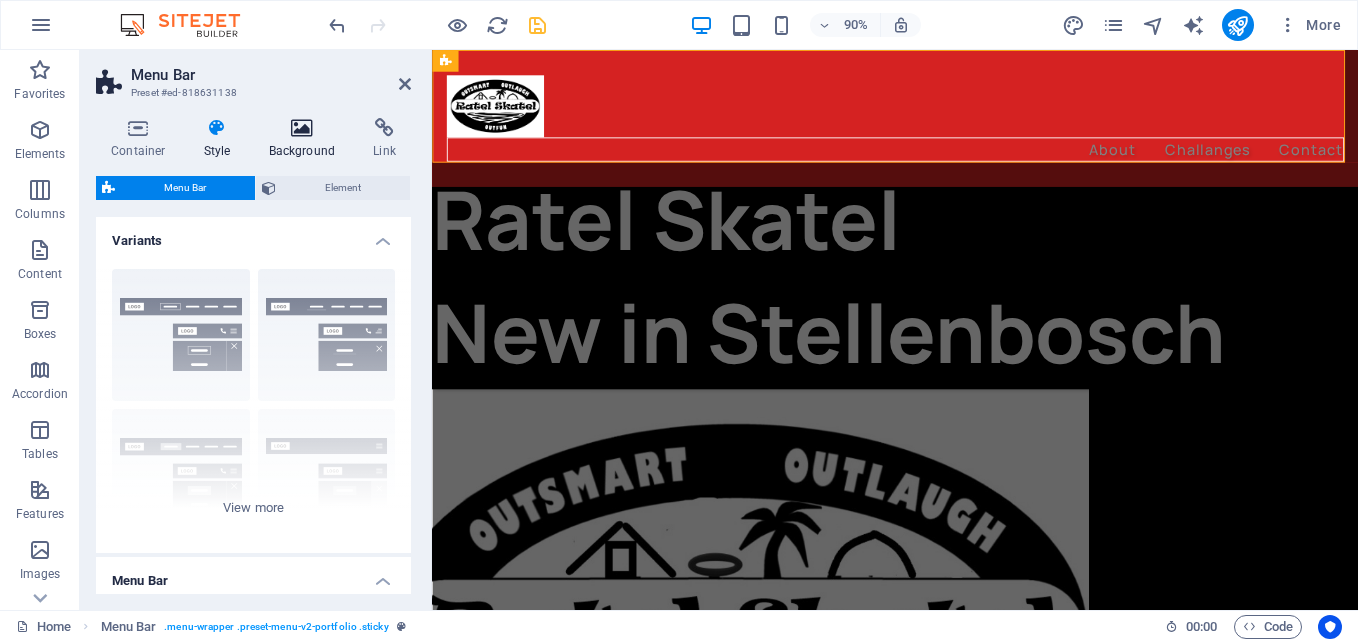 click at bounding box center (302, 128) 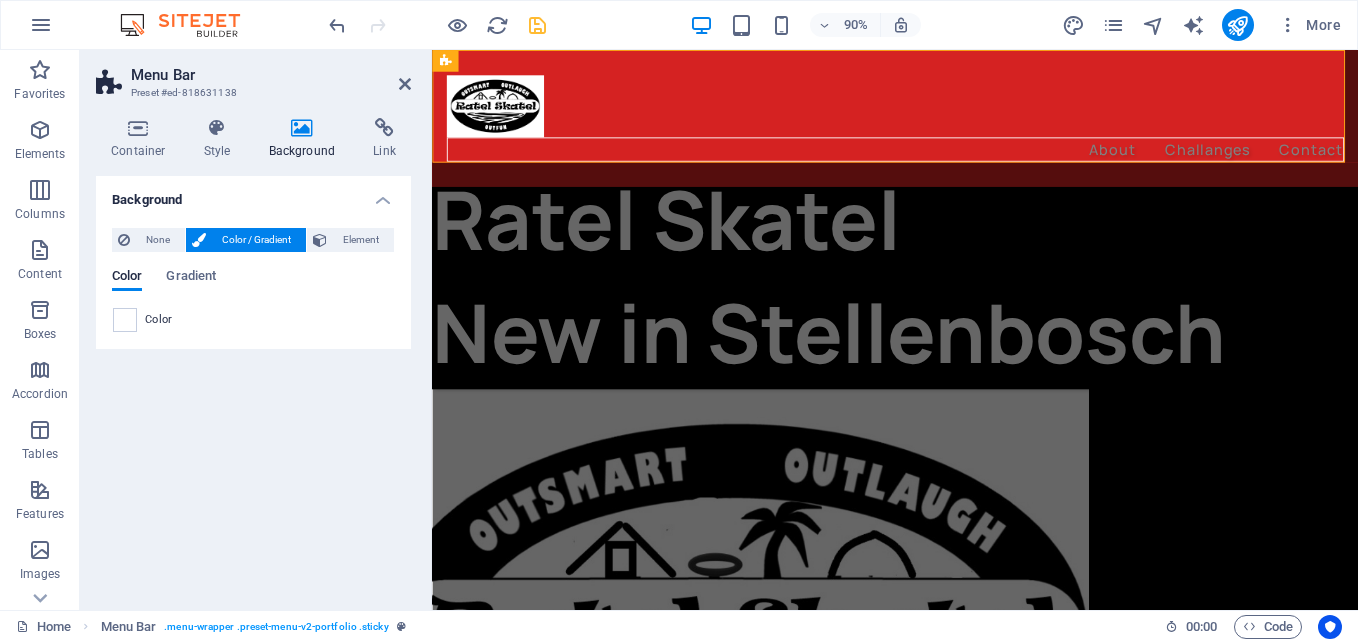 click on "Color / Gradient" at bounding box center (256, 240) 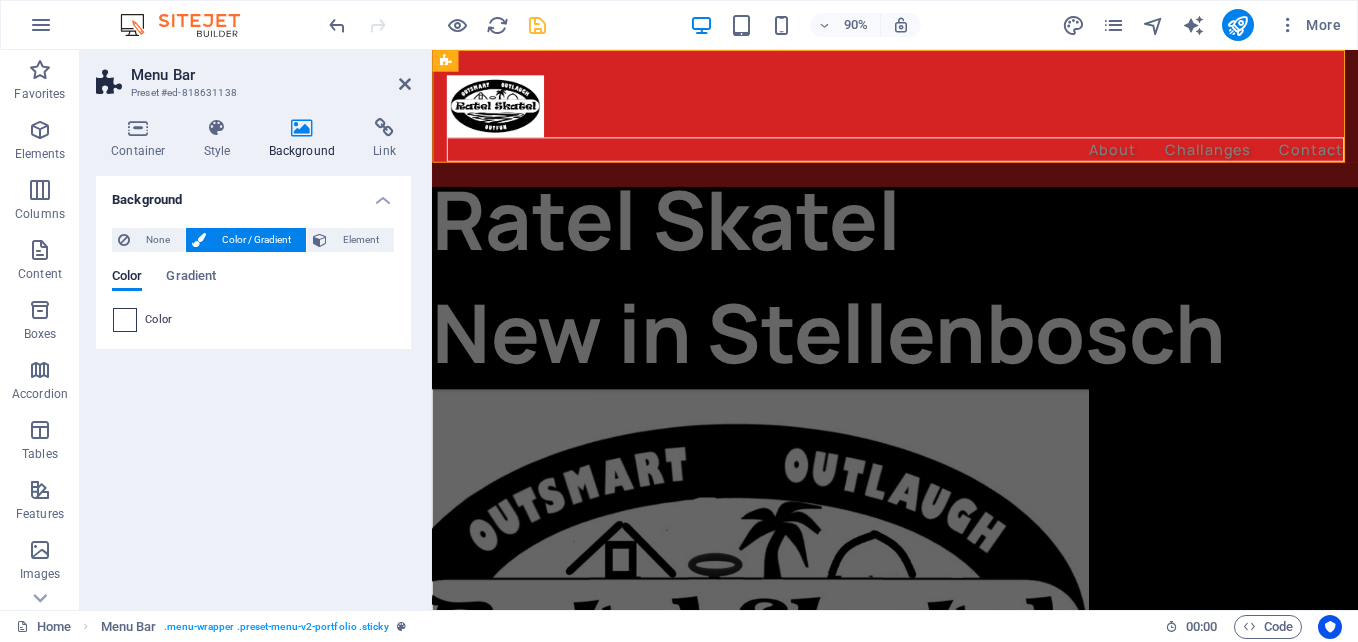 click at bounding box center [125, 320] 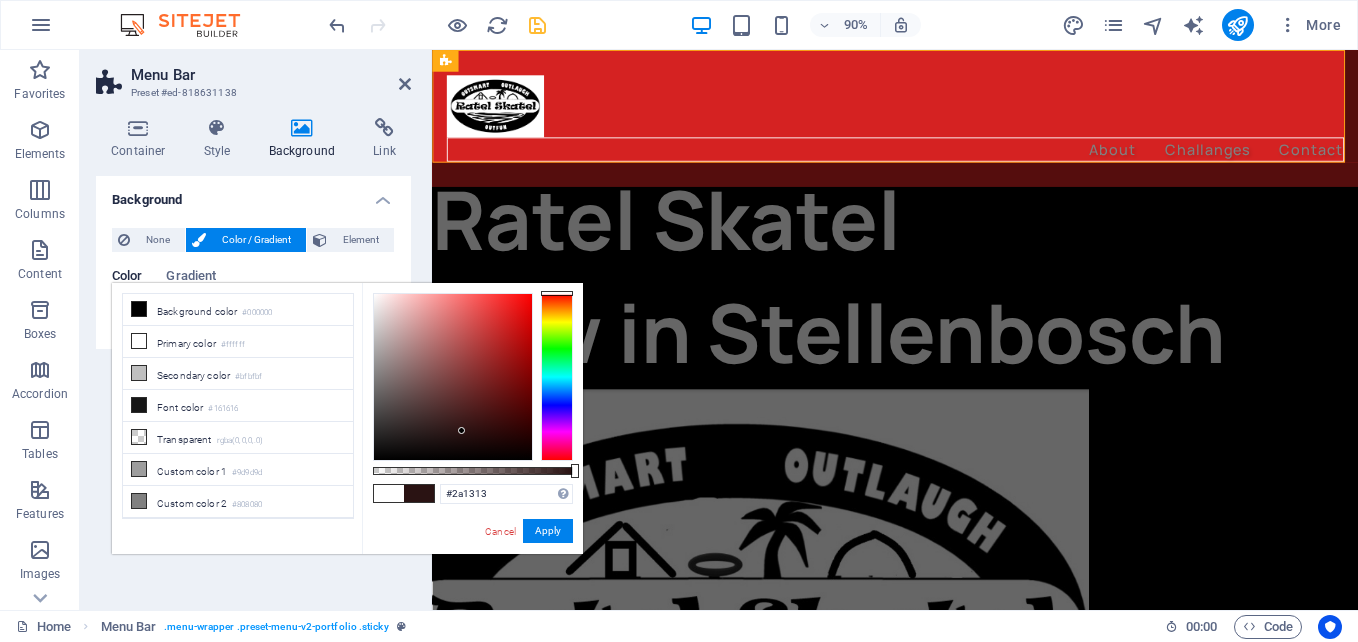 click at bounding box center [453, 377] 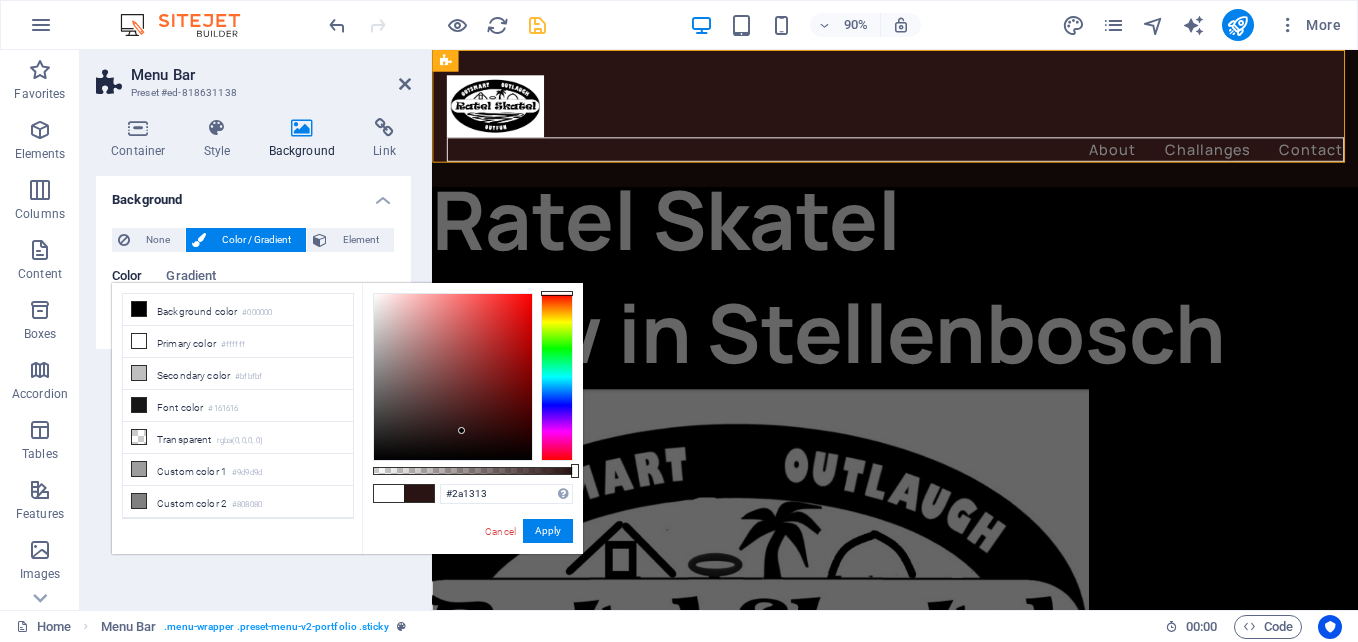 click at bounding box center (461, 430) 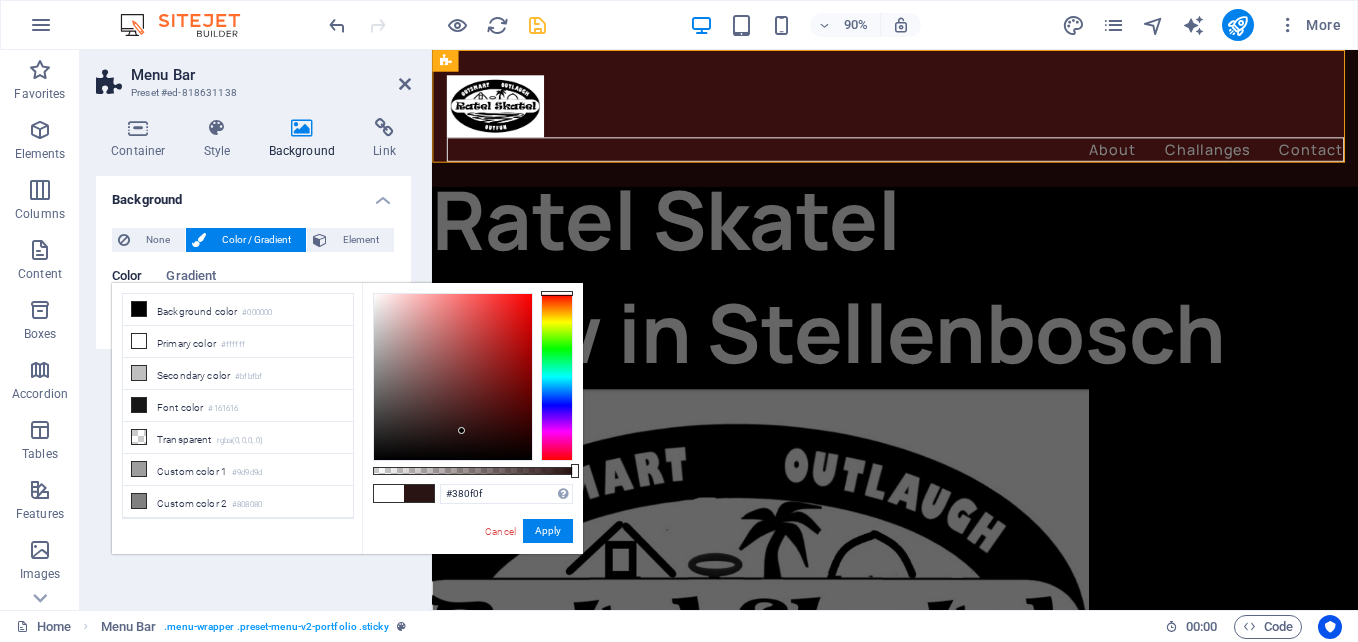 click at bounding box center (453, 377) 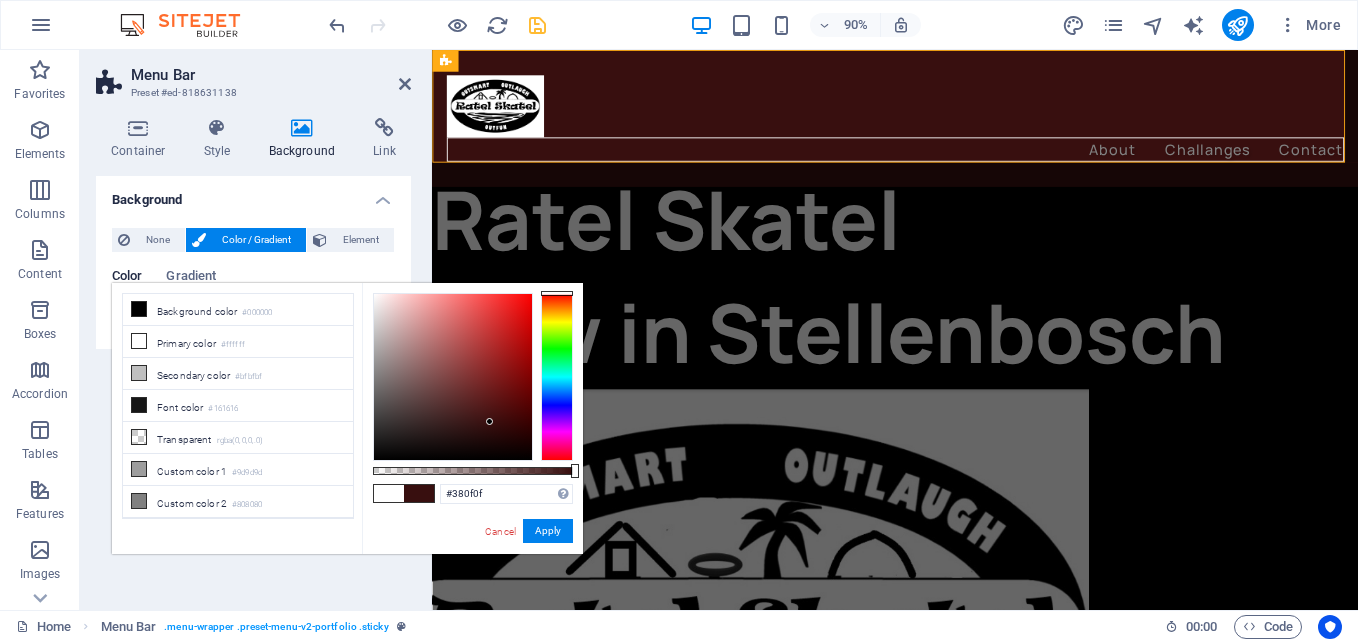type on "#480707" 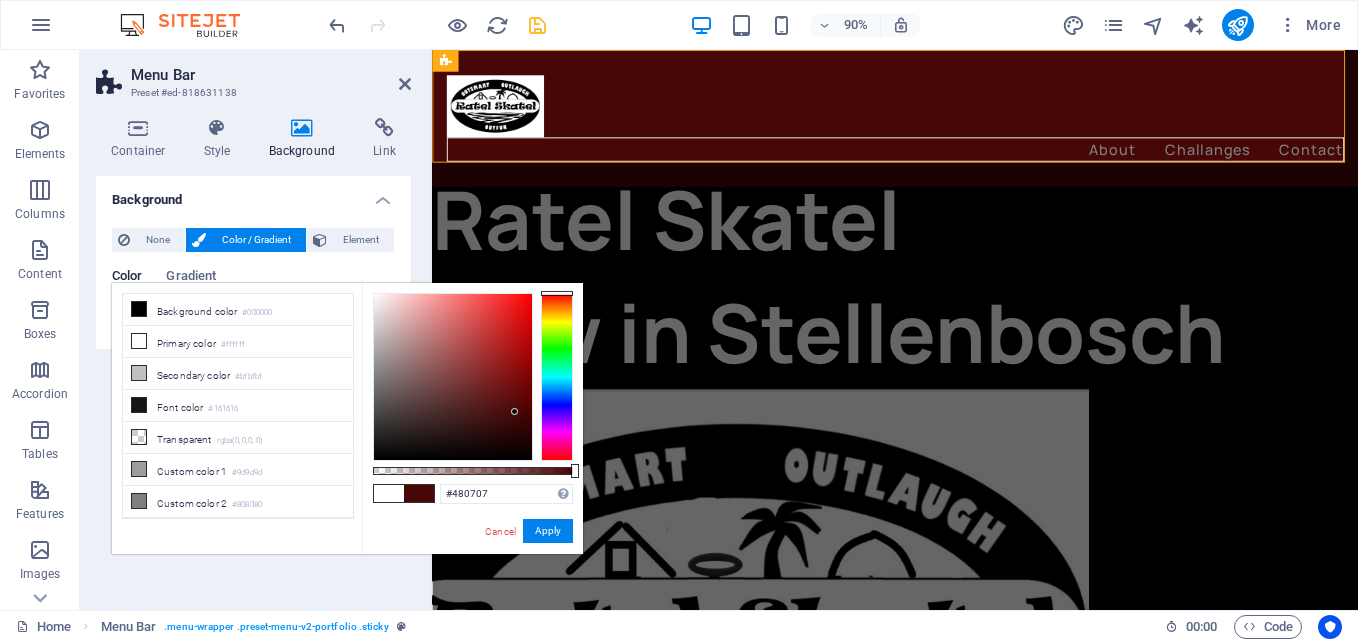 click at bounding box center (453, 377) 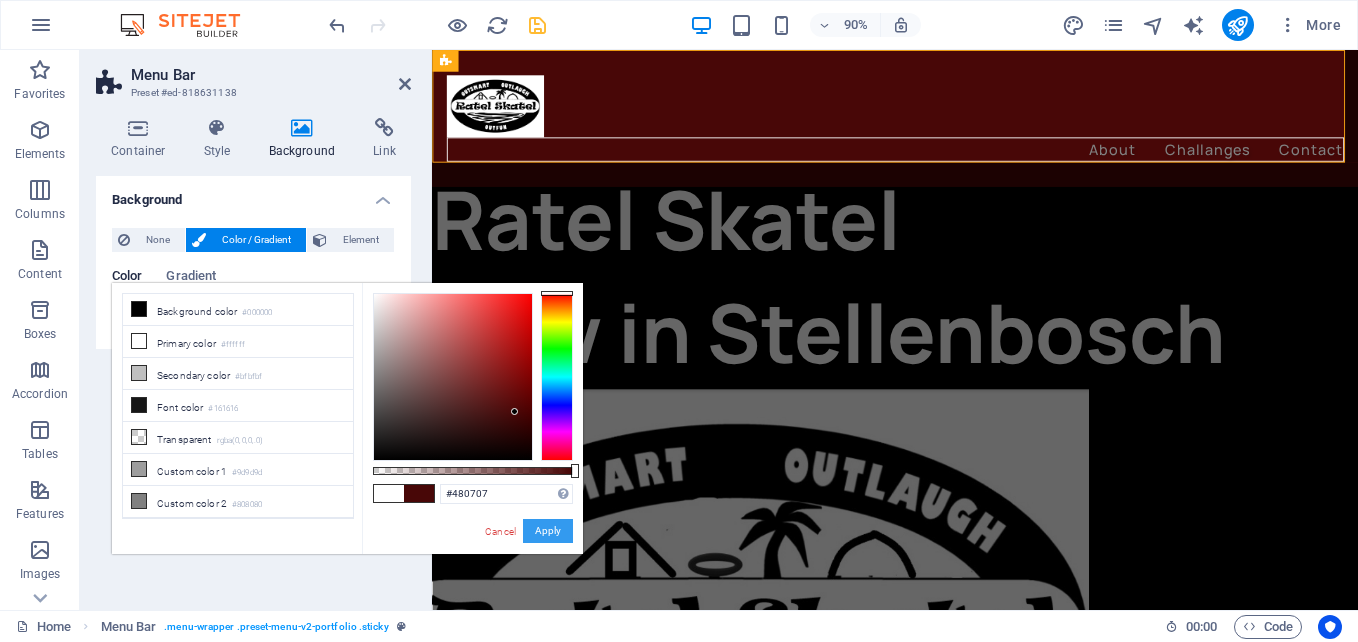 click on "Apply" at bounding box center [548, 531] 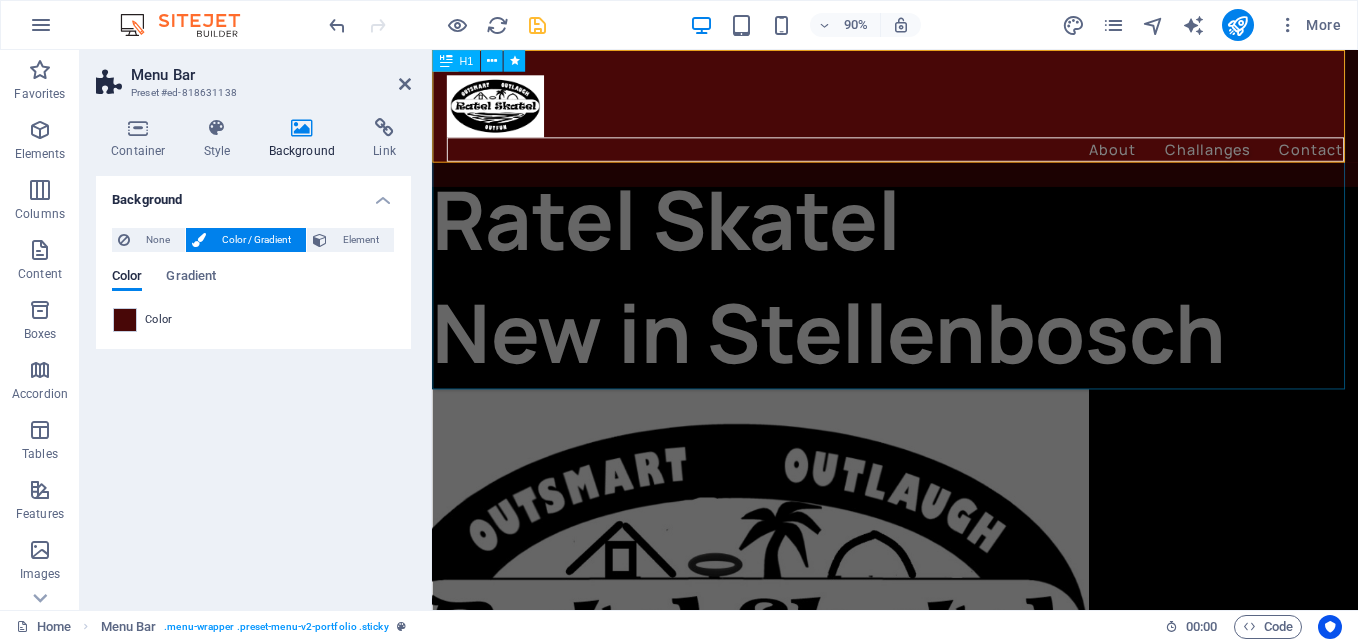 click on "Ratel Skatel New in [CITY]" at bounding box center (946, 238) 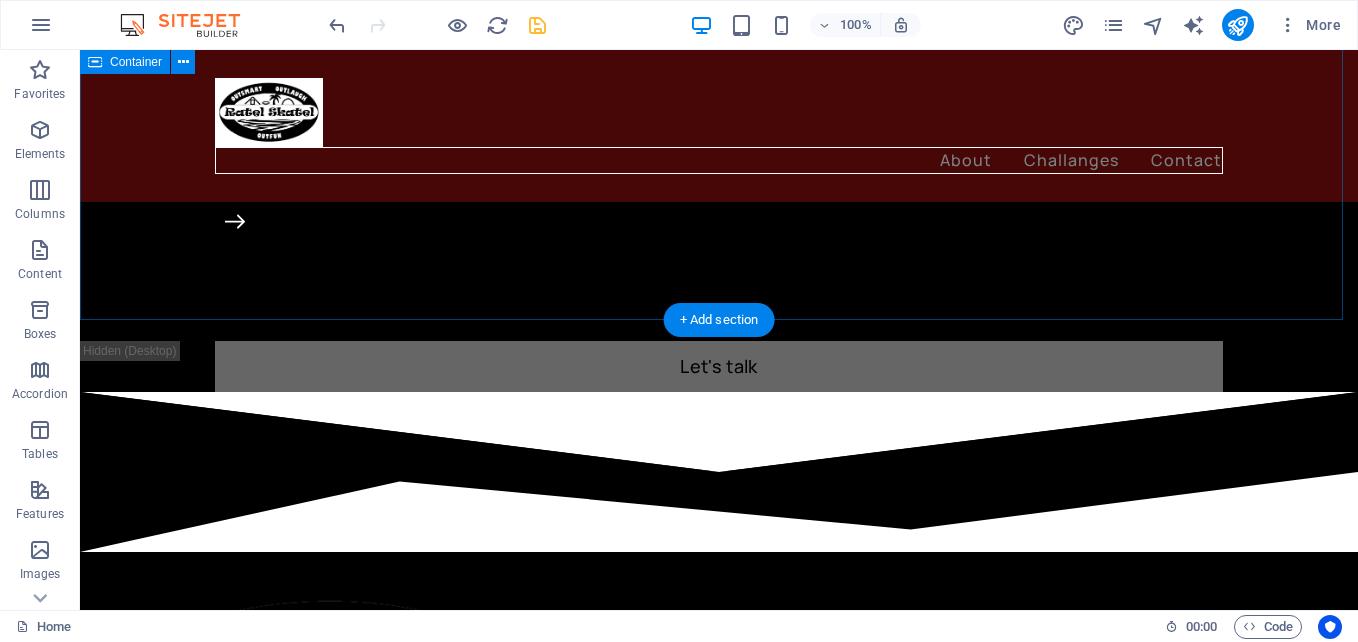 scroll, scrollTop: 1500, scrollLeft: 0, axis: vertical 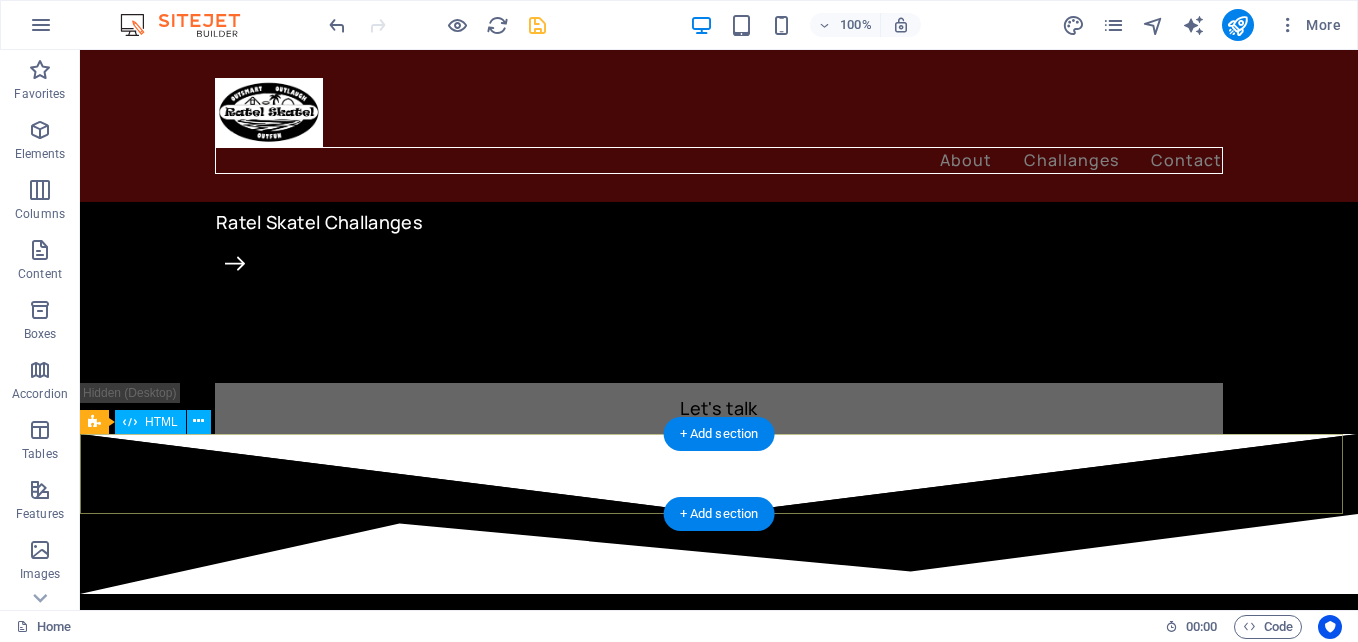 click at bounding box center [719, 474] 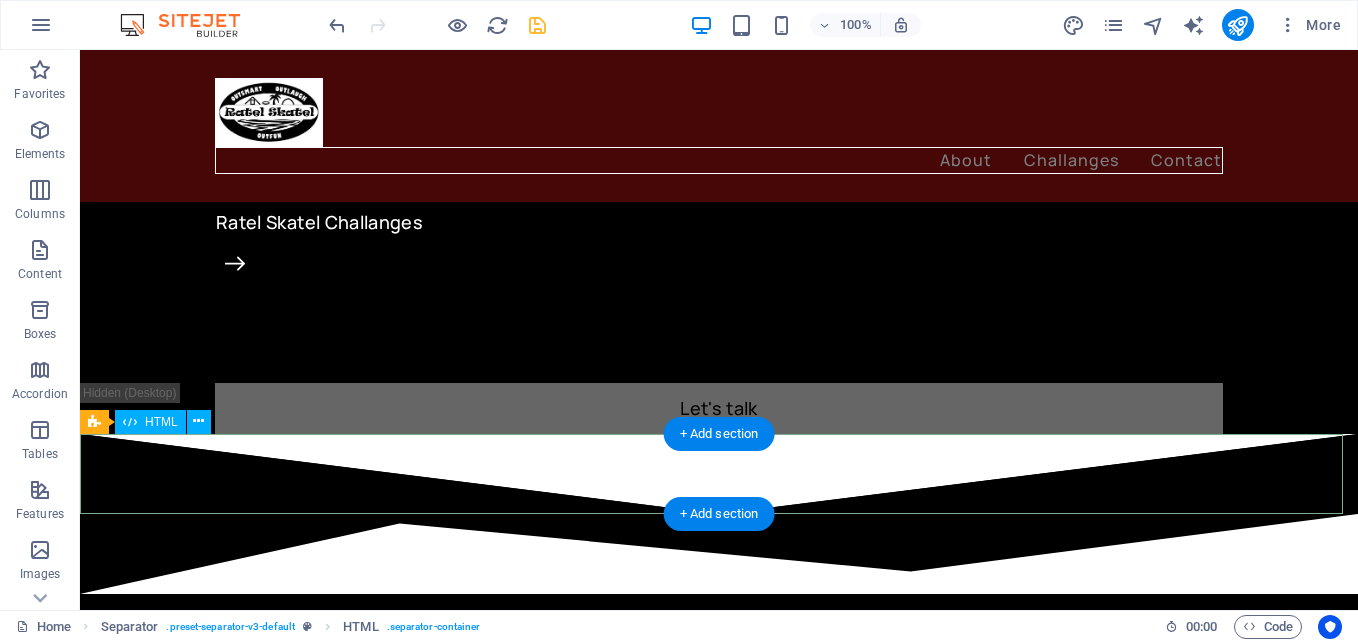 click at bounding box center [719, 474] 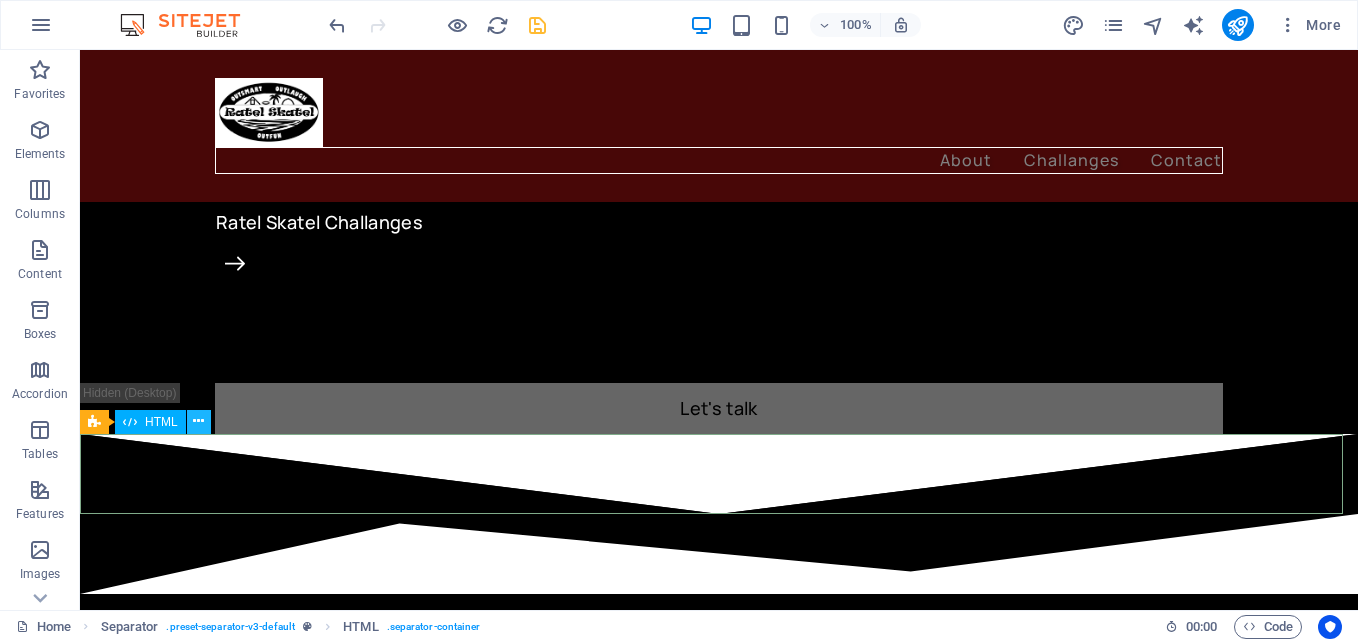 click at bounding box center [198, 421] 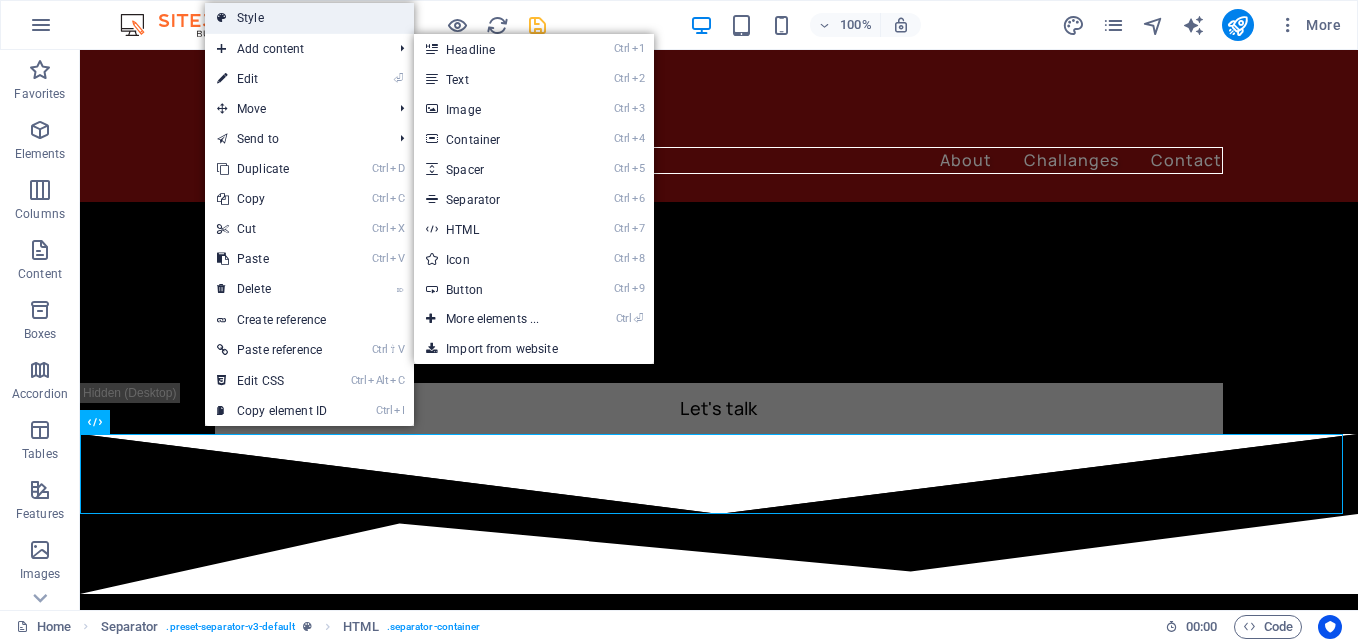 click on "Style" at bounding box center (309, 18) 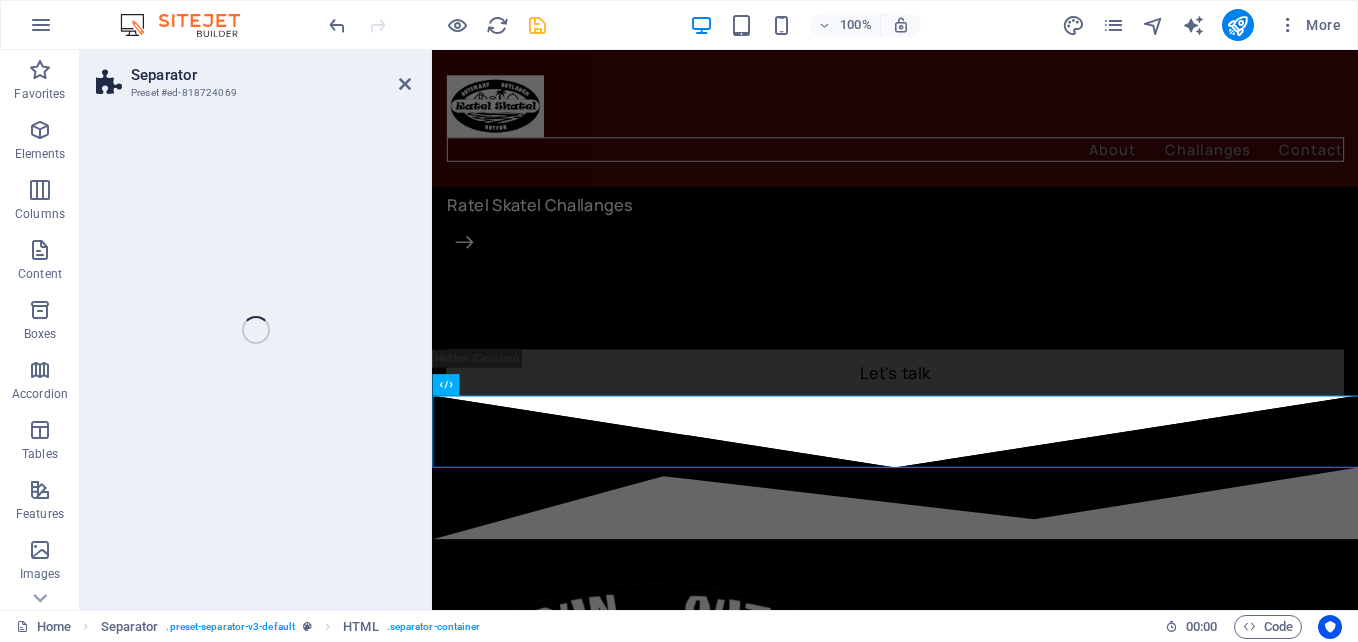 select on "rem" 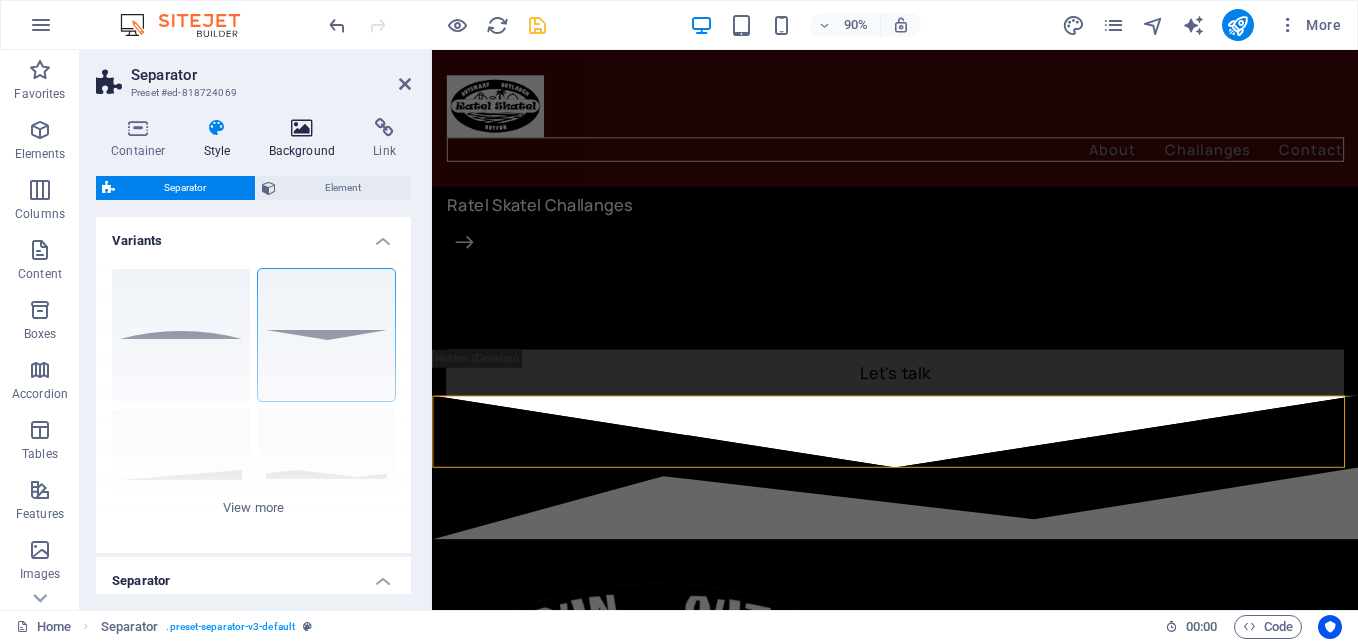 click on "Background" at bounding box center (306, 139) 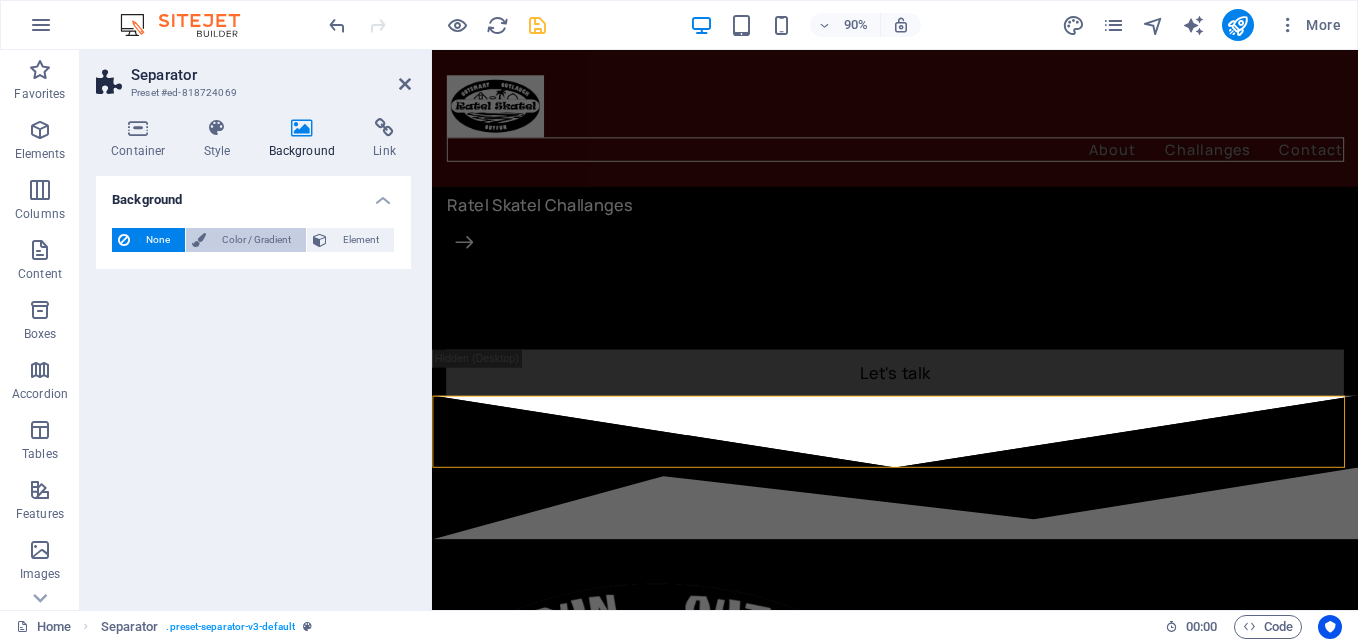 click on "Color / Gradient" at bounding box center (256, 240) 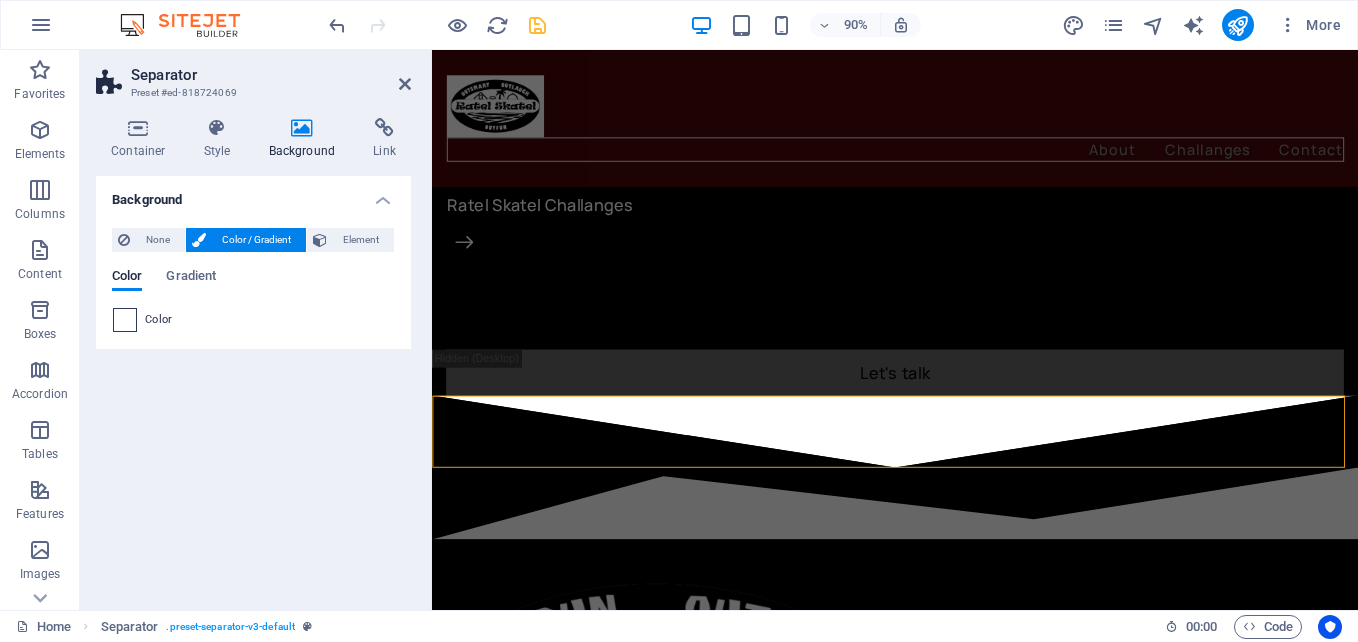 click at bounding box center (125, 320) 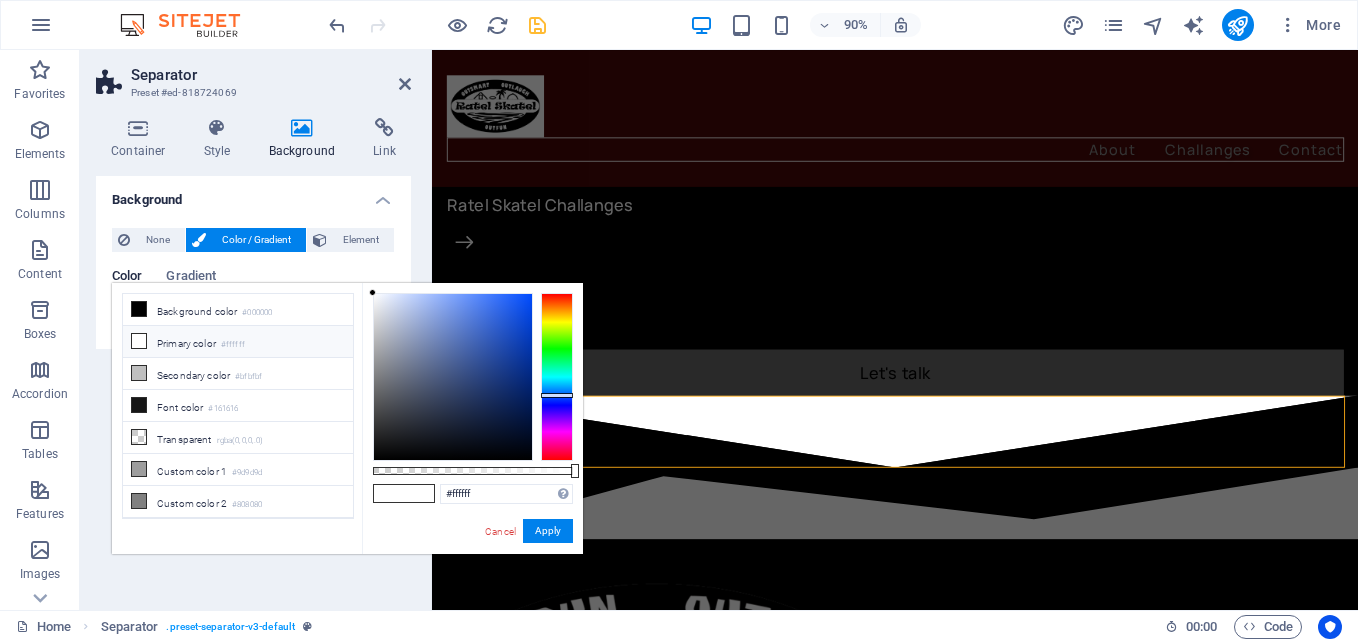 click at bounding box center (557, 377) 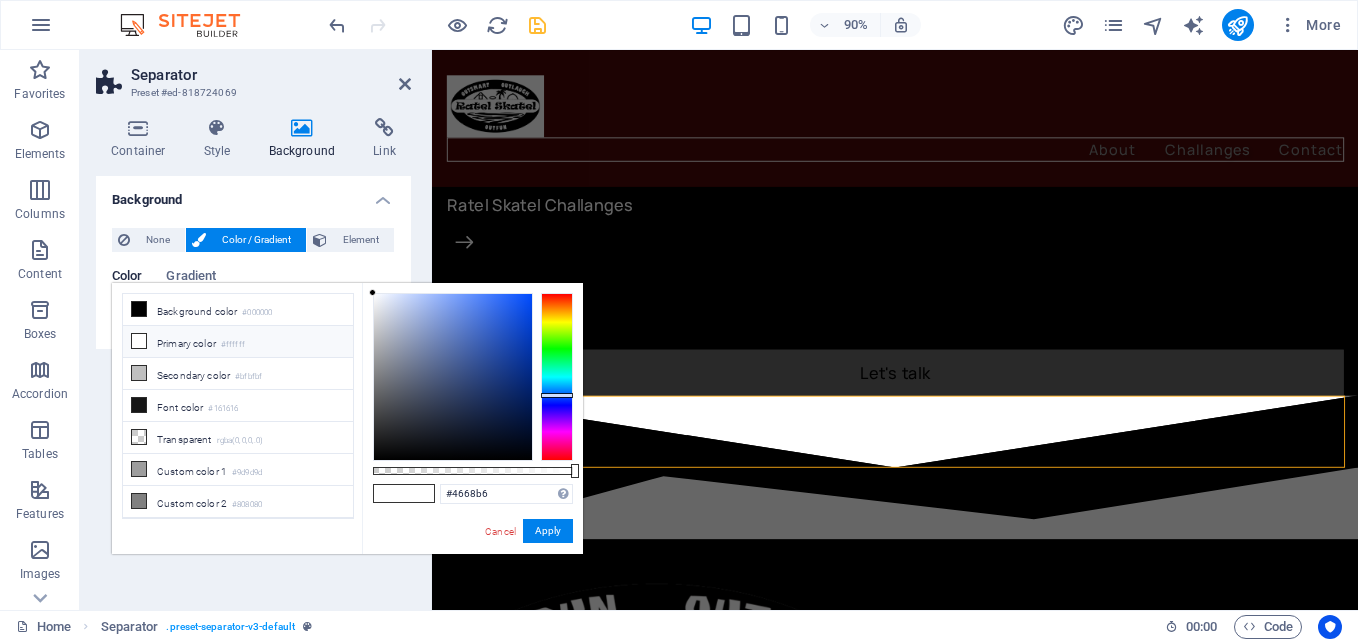 click at bounding box center [453, 377] 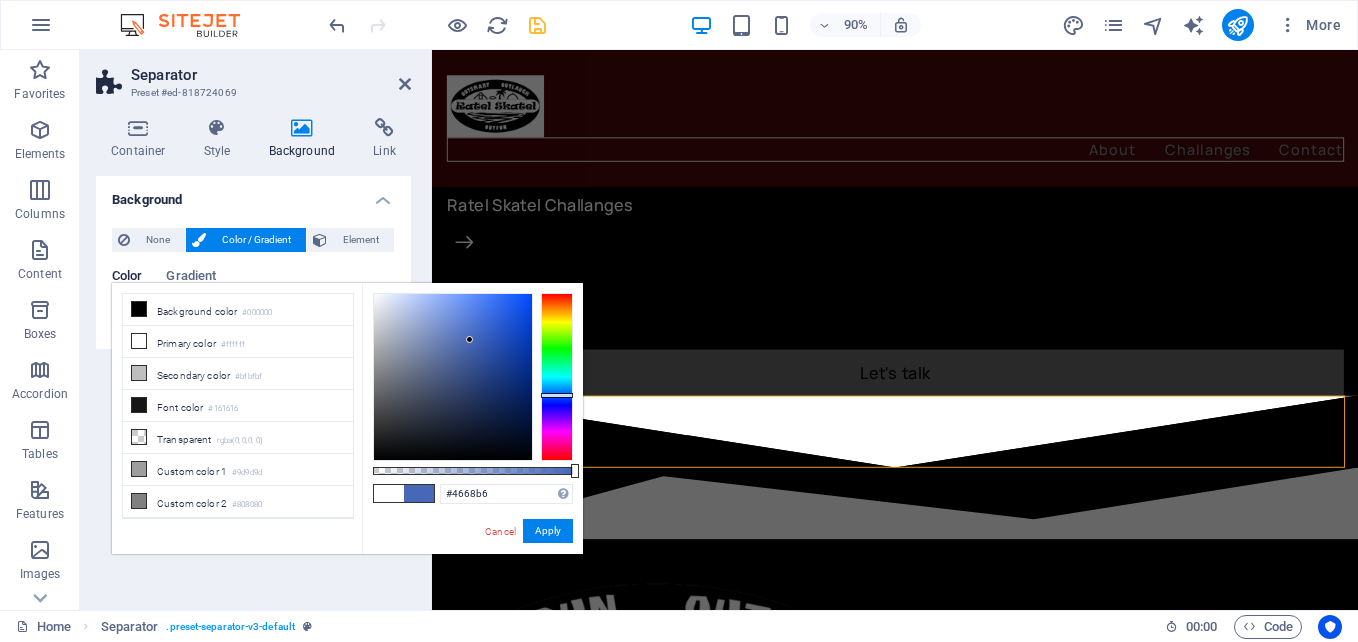 click at bounding box center (469, 339) 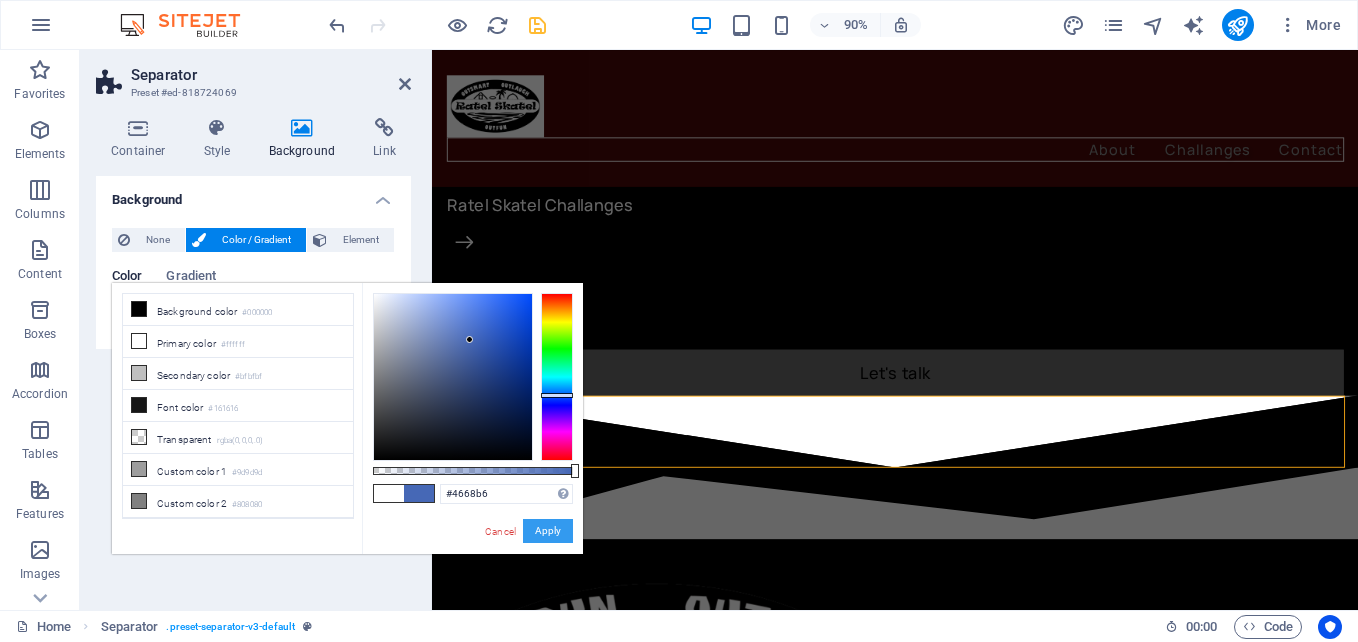 click on "Apply" at bounding box center (548, 531) 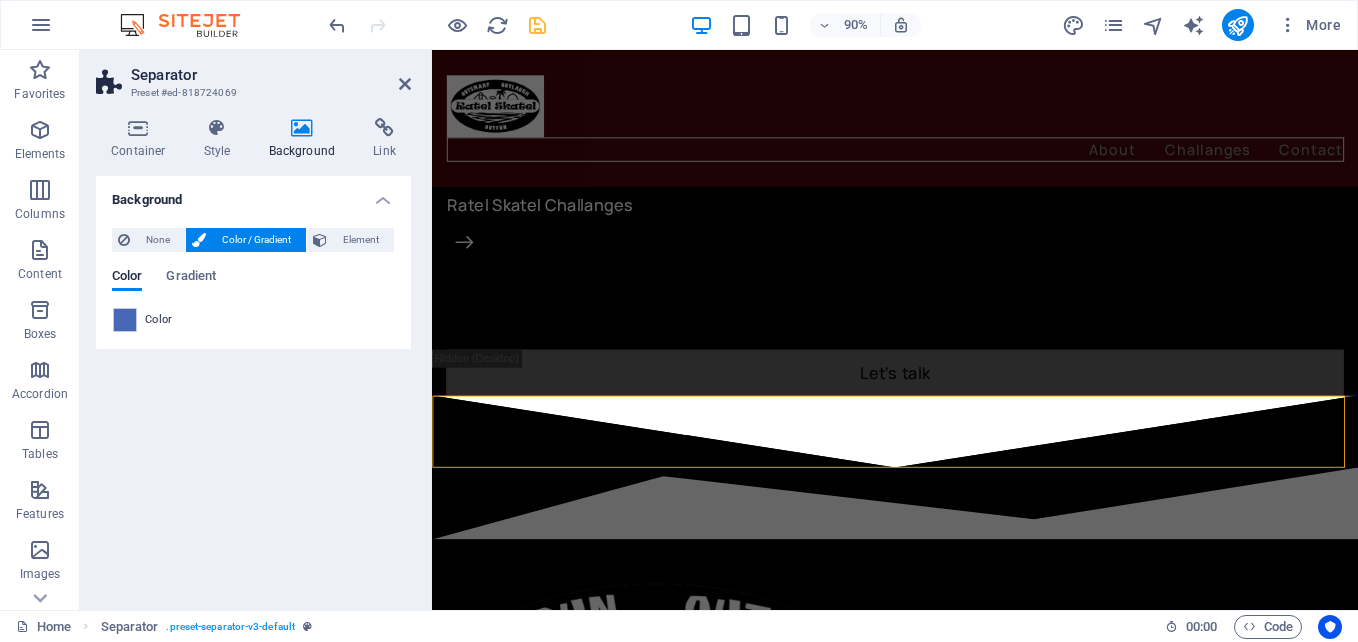 click on "Separator Preset #ed-818724069" at bounding box center (253, 76) 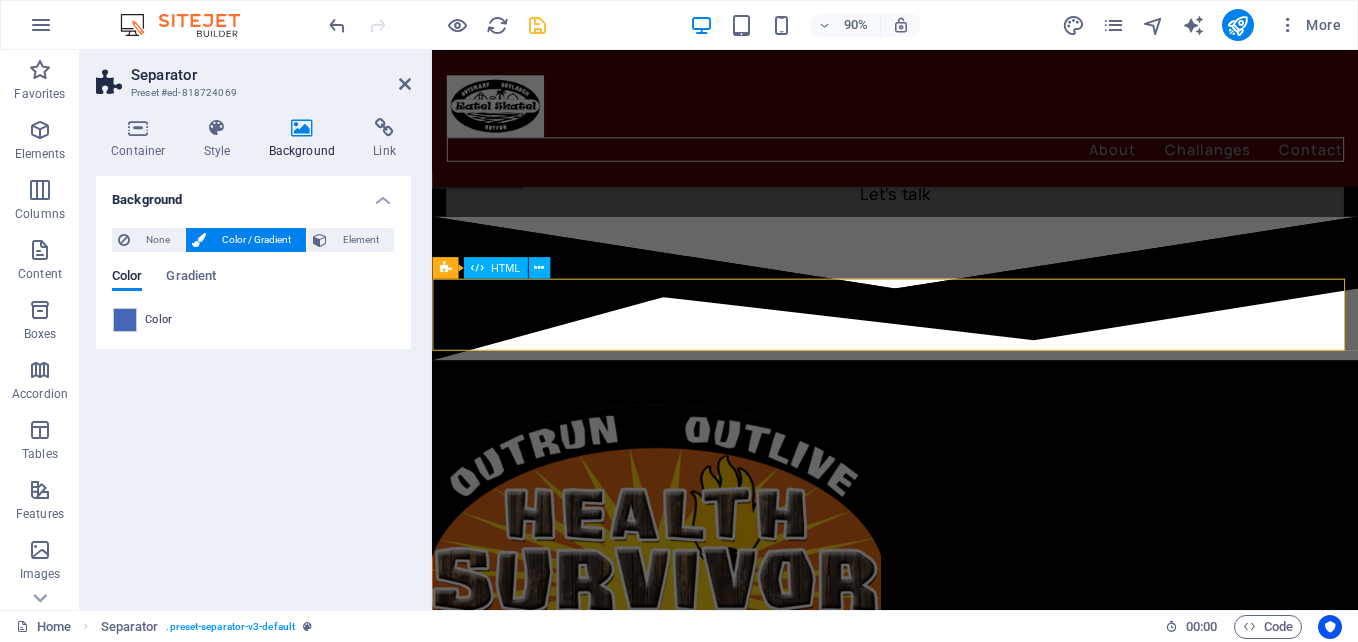 scroll, scrollTop: 1700, scrollLeft: 0, axis: vertical 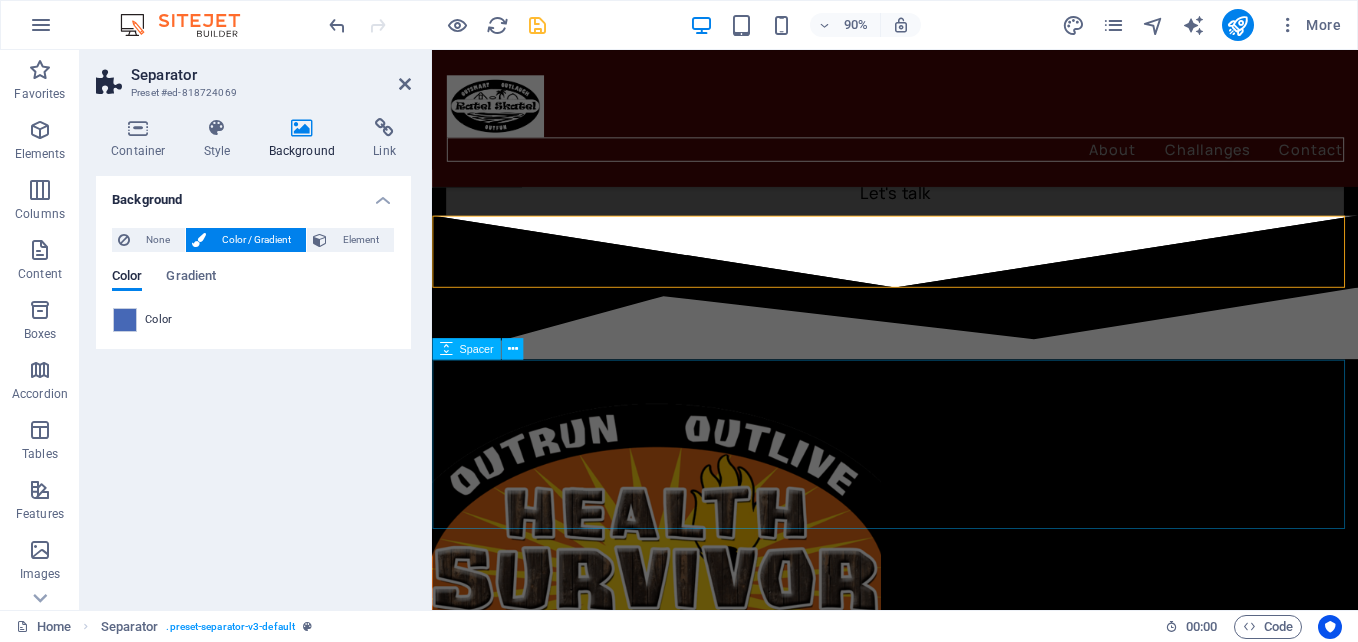 click at bounding box center [946, 488] 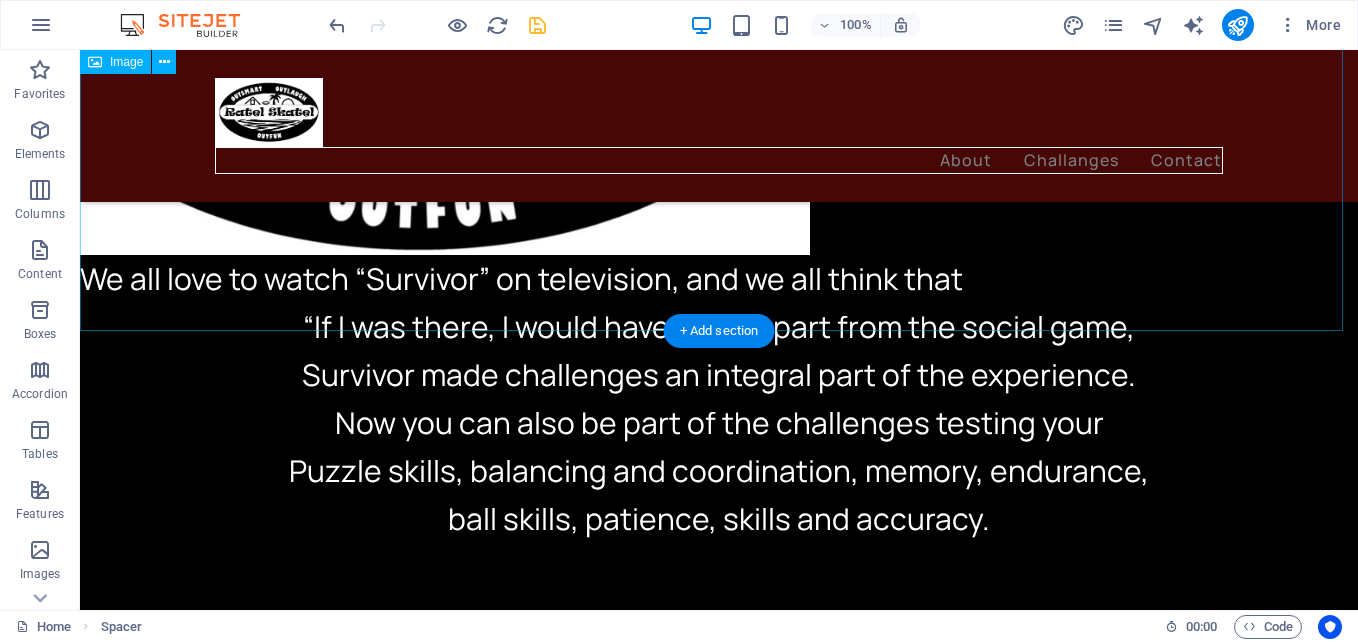 scroll, scrollTop: 600, scrollLeft: 0, axis: vertical 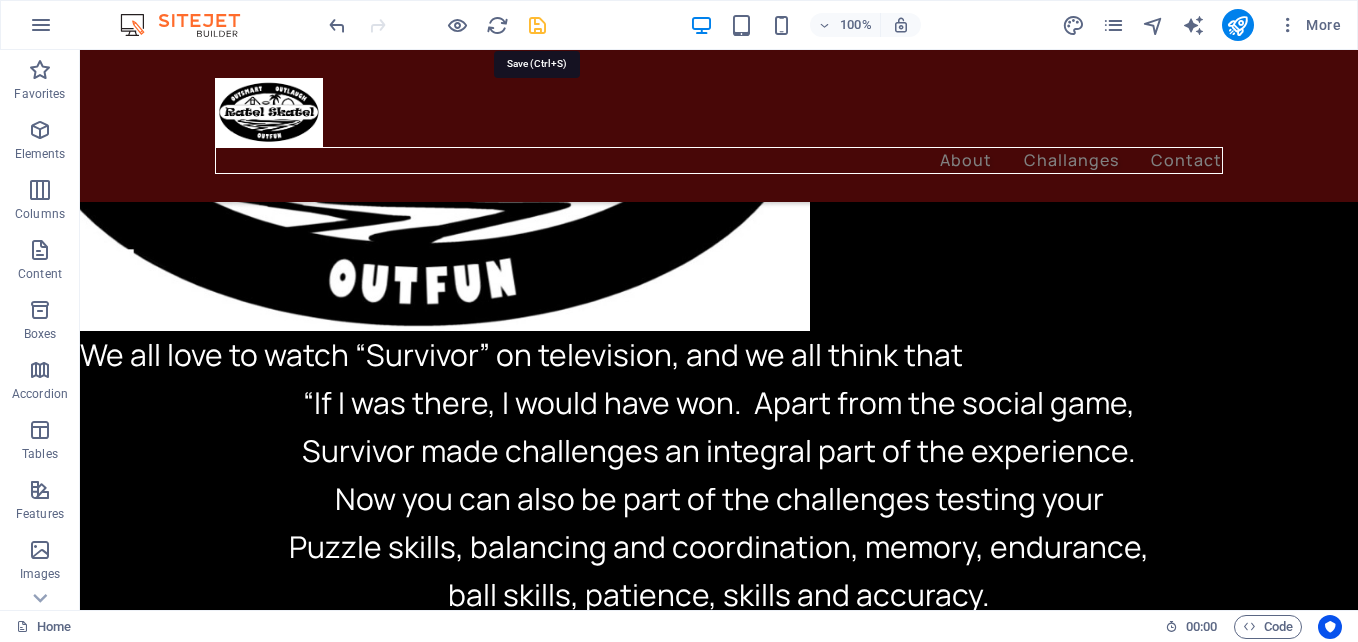 click at bounding box center [537, 25] 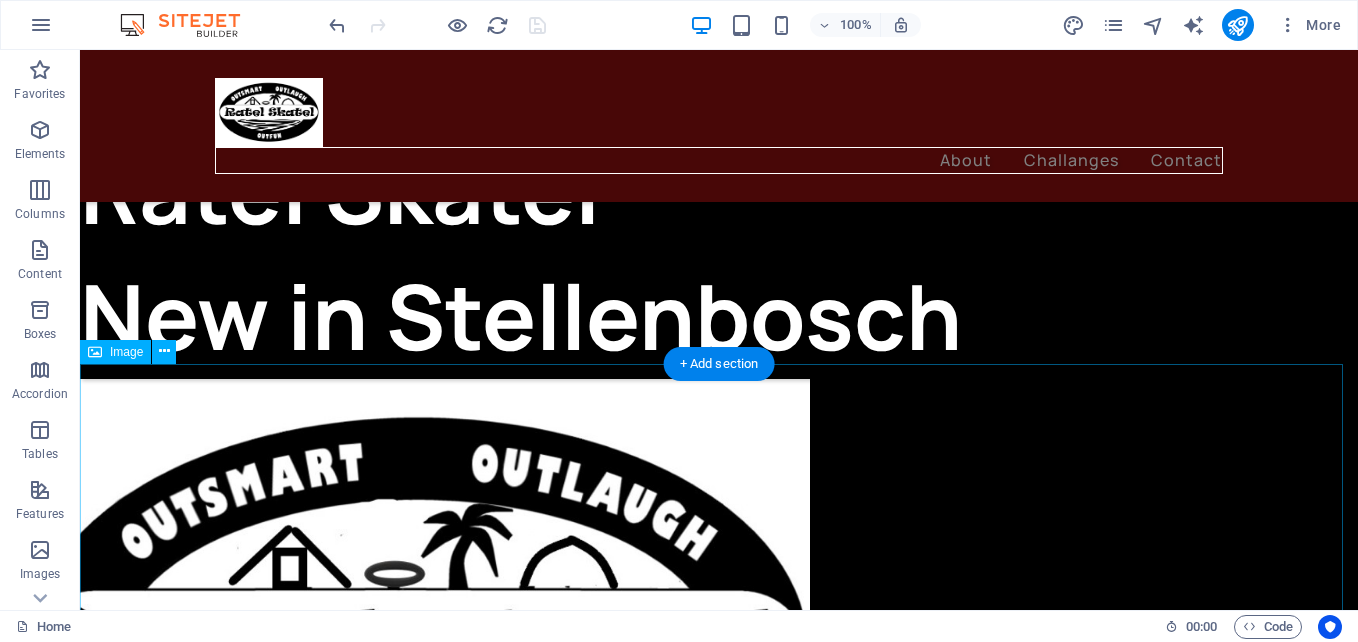scroll, scrollTop: 0, scrollLeft: 0, axis: both 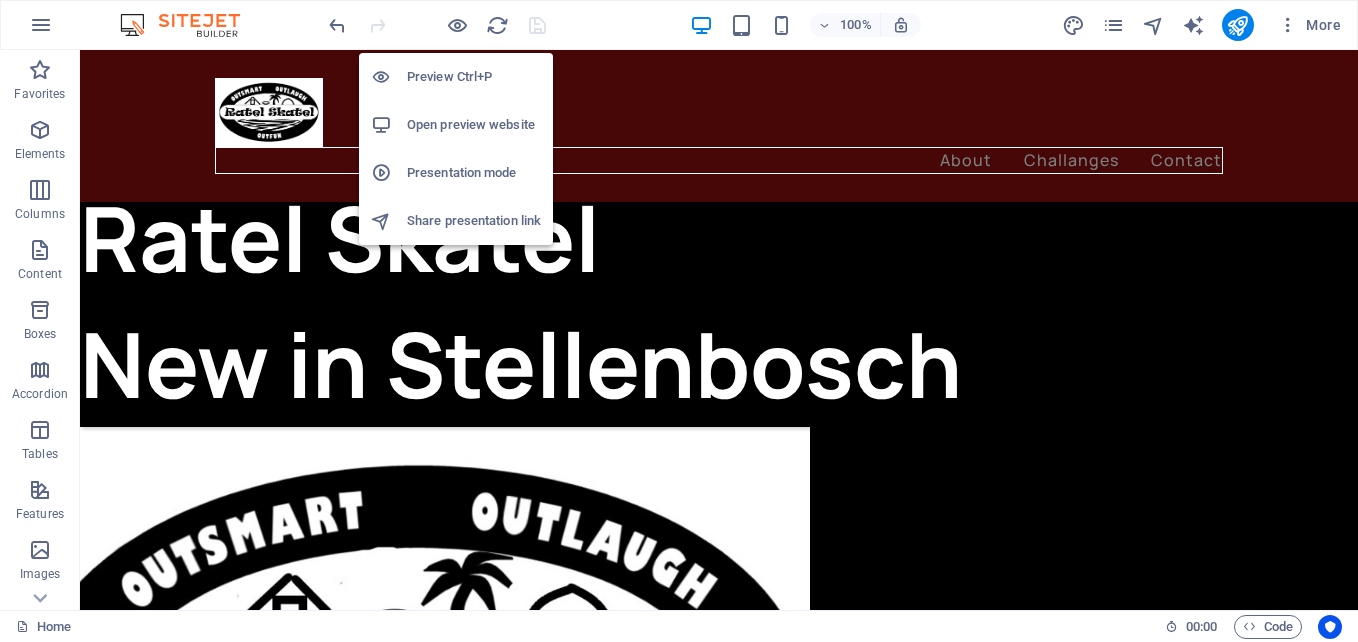 click on "Open preview website" at bounding box center (474, 125) 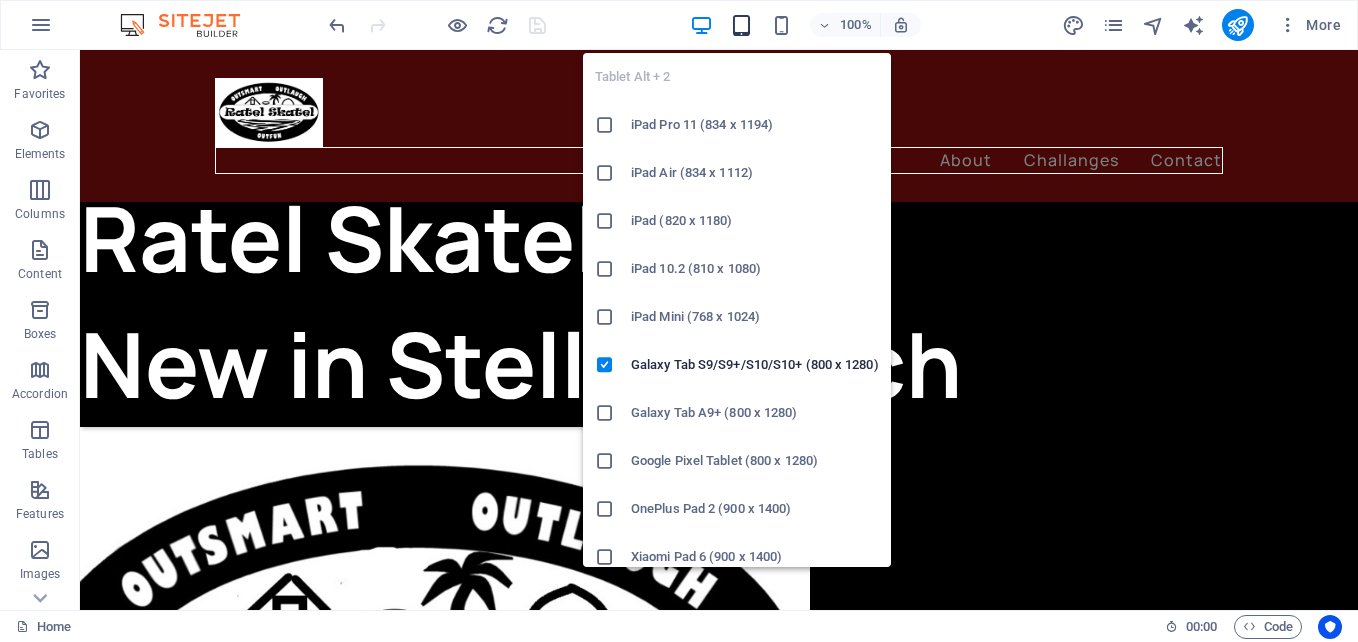 click at bounding box center [741, 25] 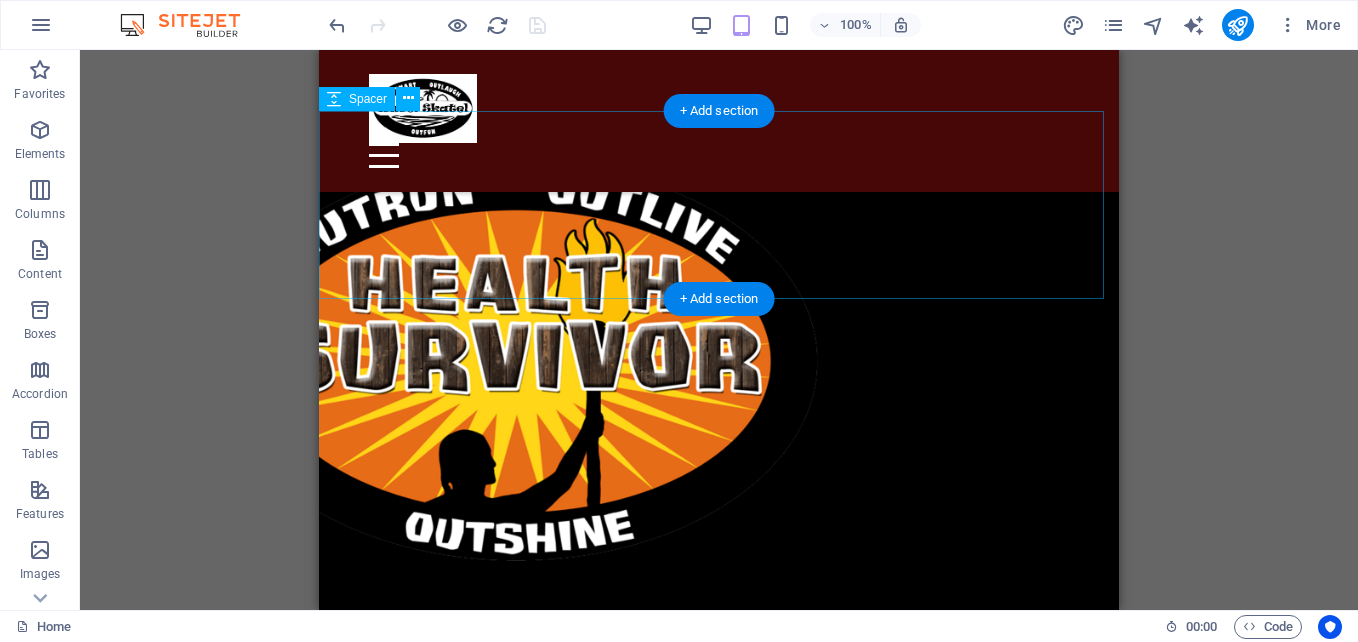 scroll, scrollTop: 1687, scrollLeft: 0, axis: vertical 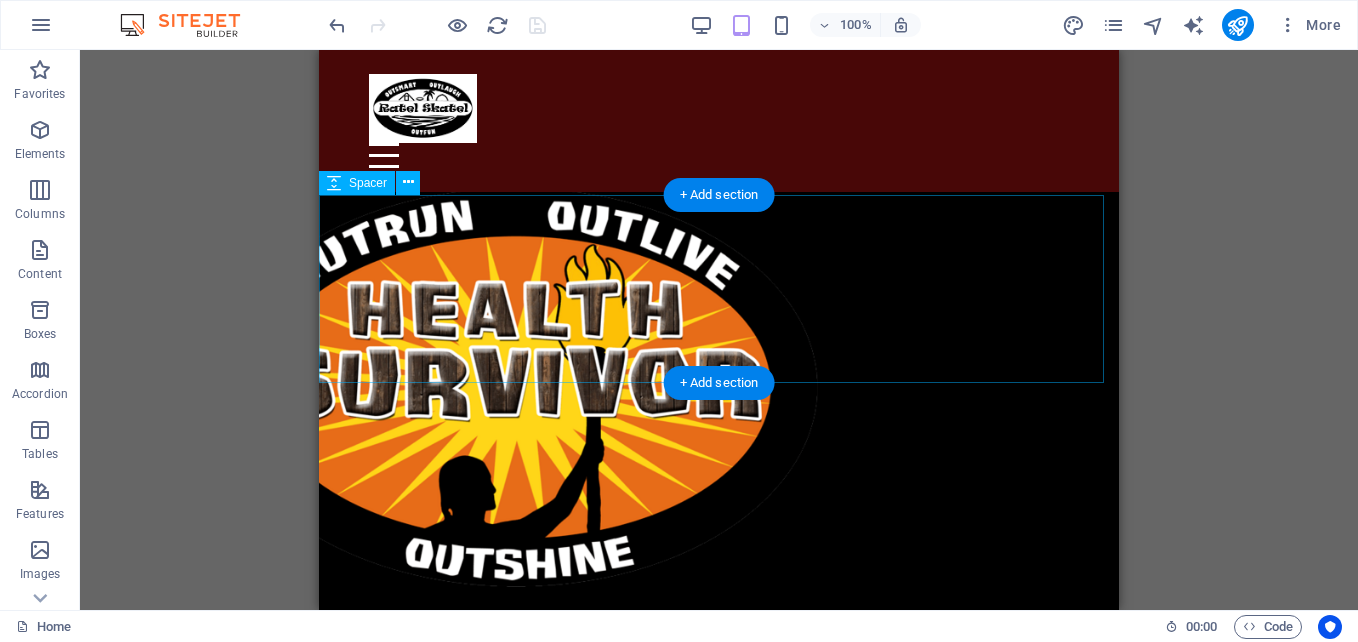 click at bounding box center (719, 193) 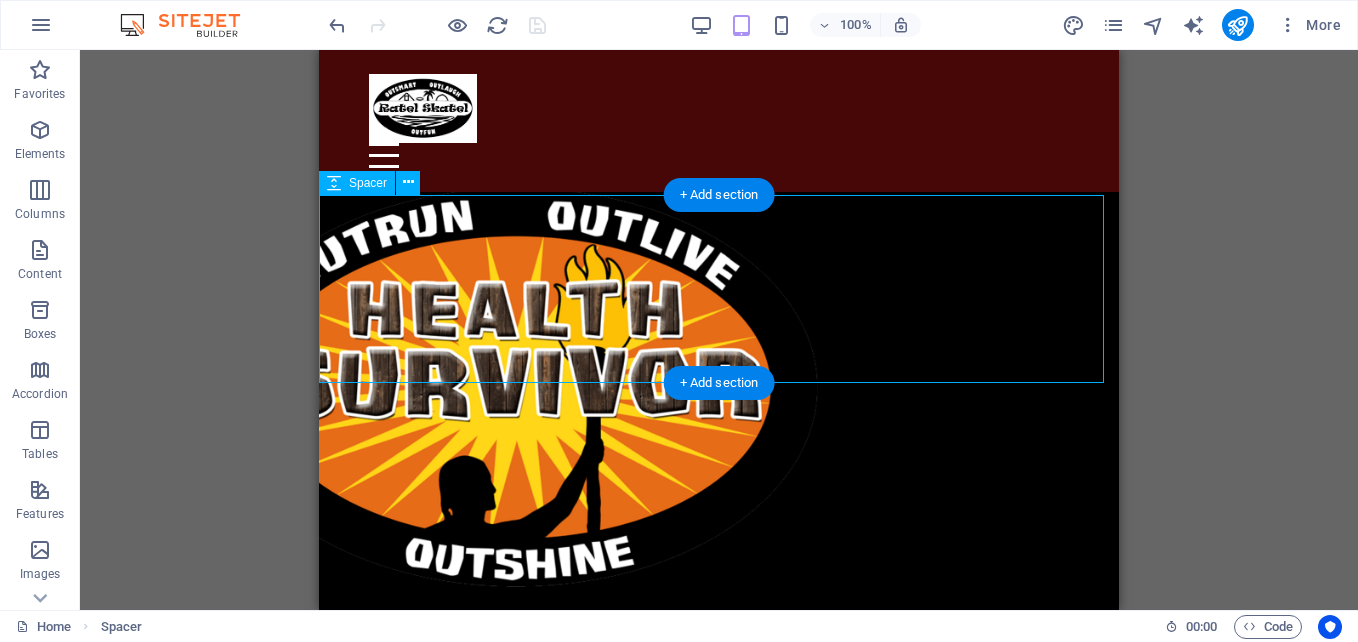 drag, startPoint x: 552, startPoint y: 360, endPoint x: 595, endPoint y: 358, distance: 43.046486 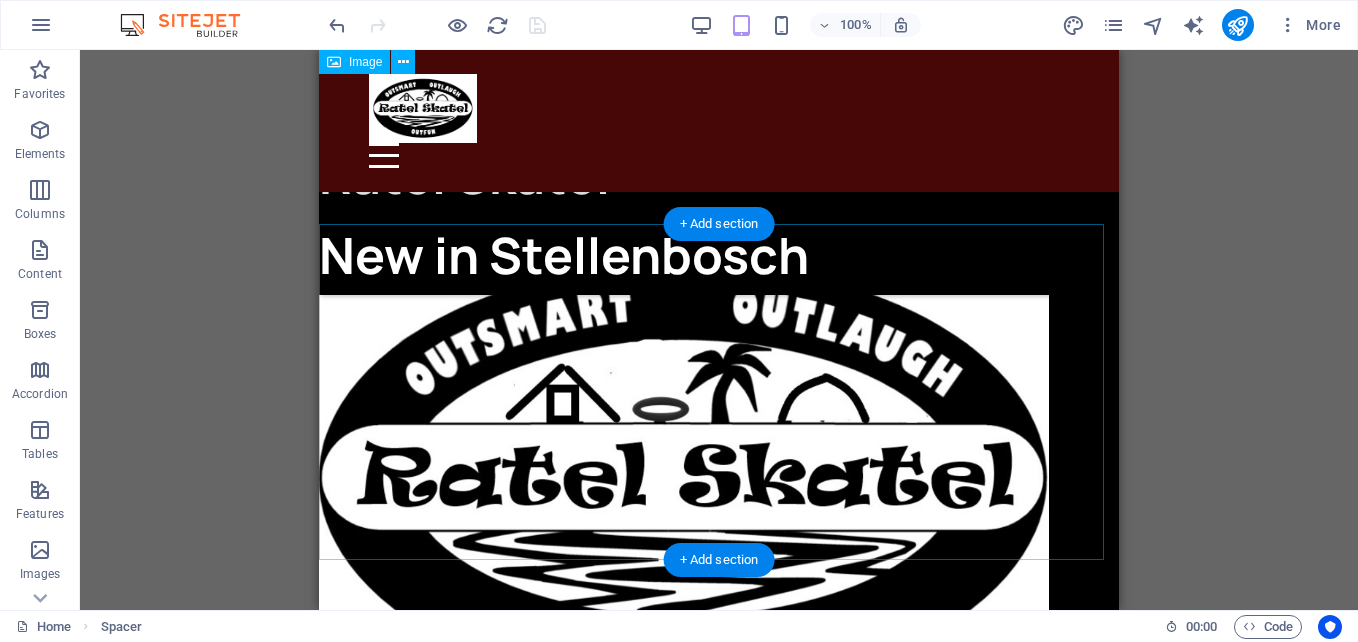 scroll, scrollTop: 0, scrollLeft: 0, axis: both 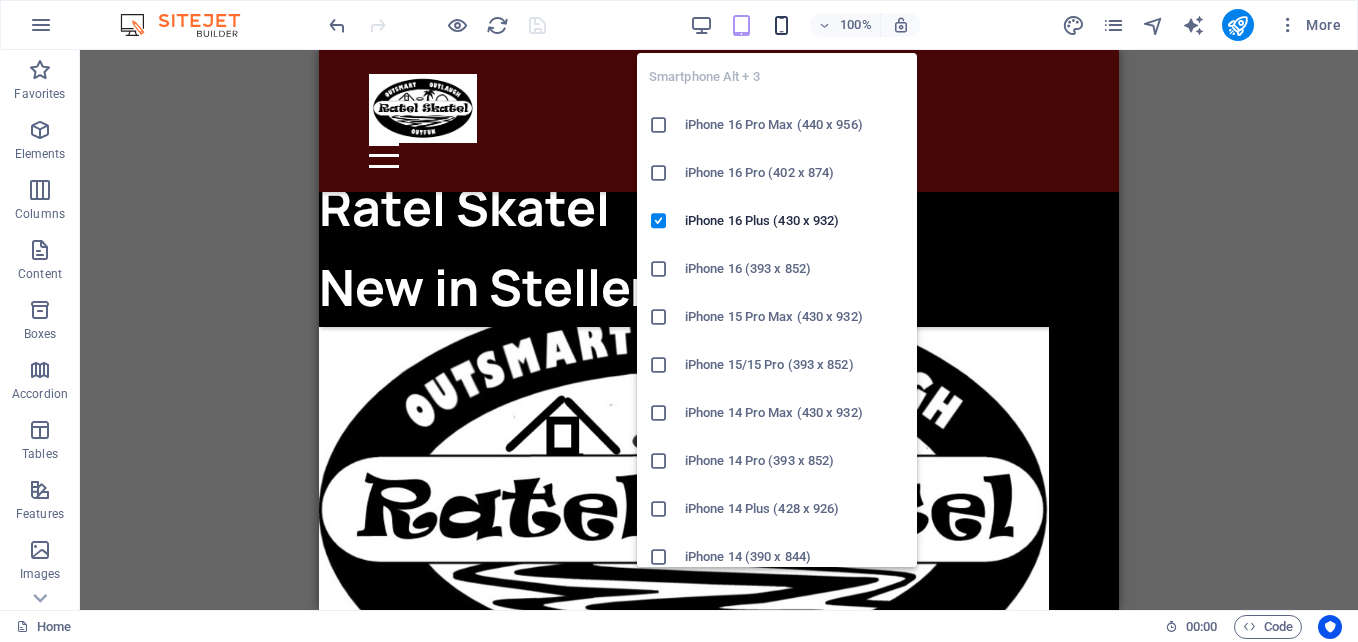 click at bounding box center [781, 25] 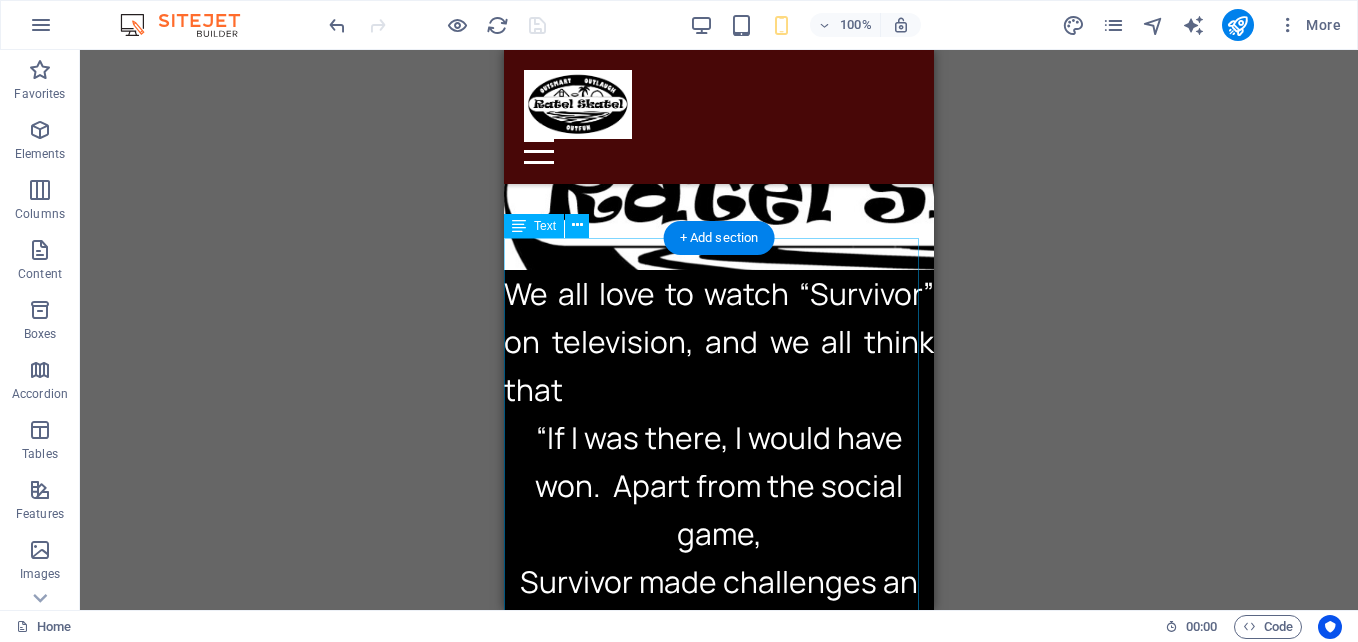 scroll, scrollTop: 200, scrollLeft: 0, axis: vertical 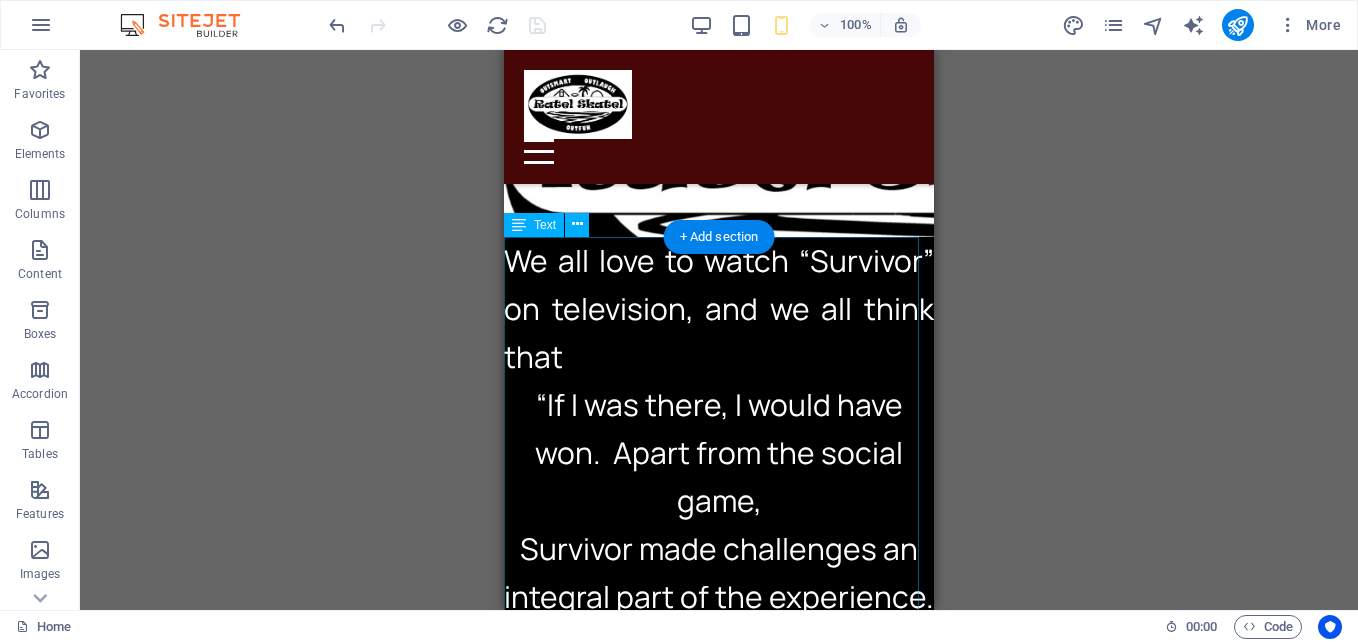 click on "We all love to watch “Survivor” on television, and we all think that                  “If I was there, I would have won.  Apart from the social game,                          Survivor made challenges an integral part of the experience.                                 Now you can also be part of the challenges testing your                          Puzzle skills, balancing and coordination, memory, endurance,                                                ball skills, patience, skills and accuracy." at bounding box center (719, 597) 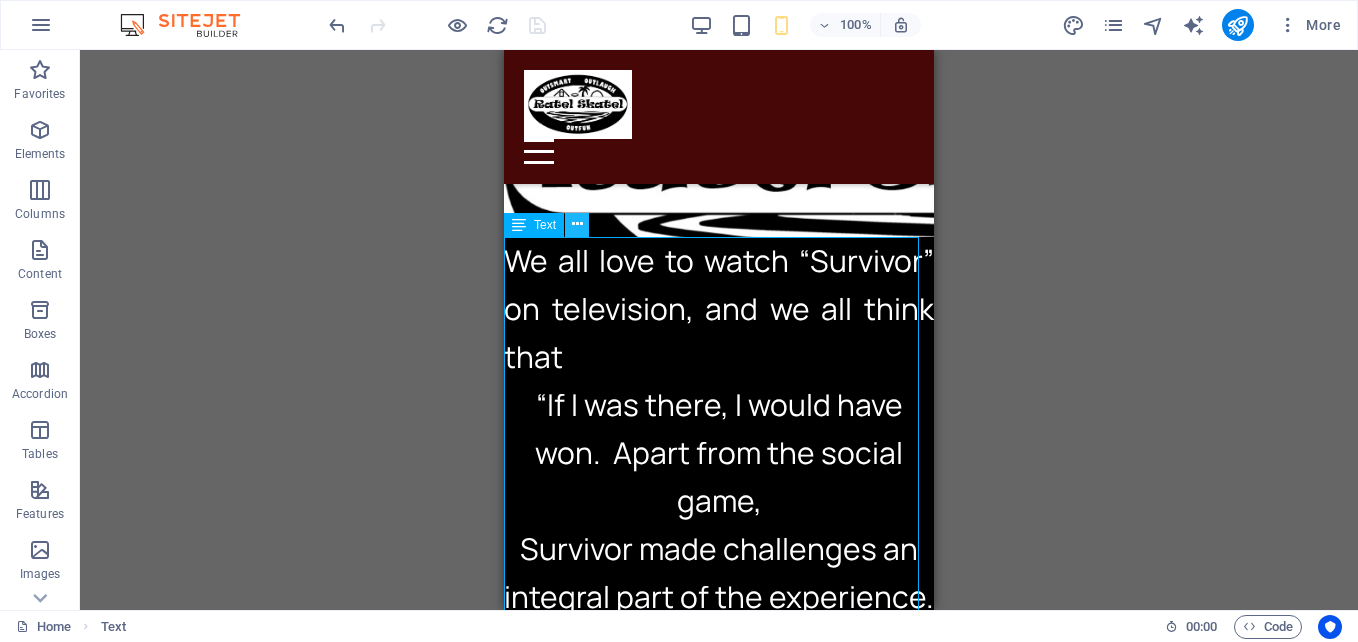 click at bounding box center (577, 224) 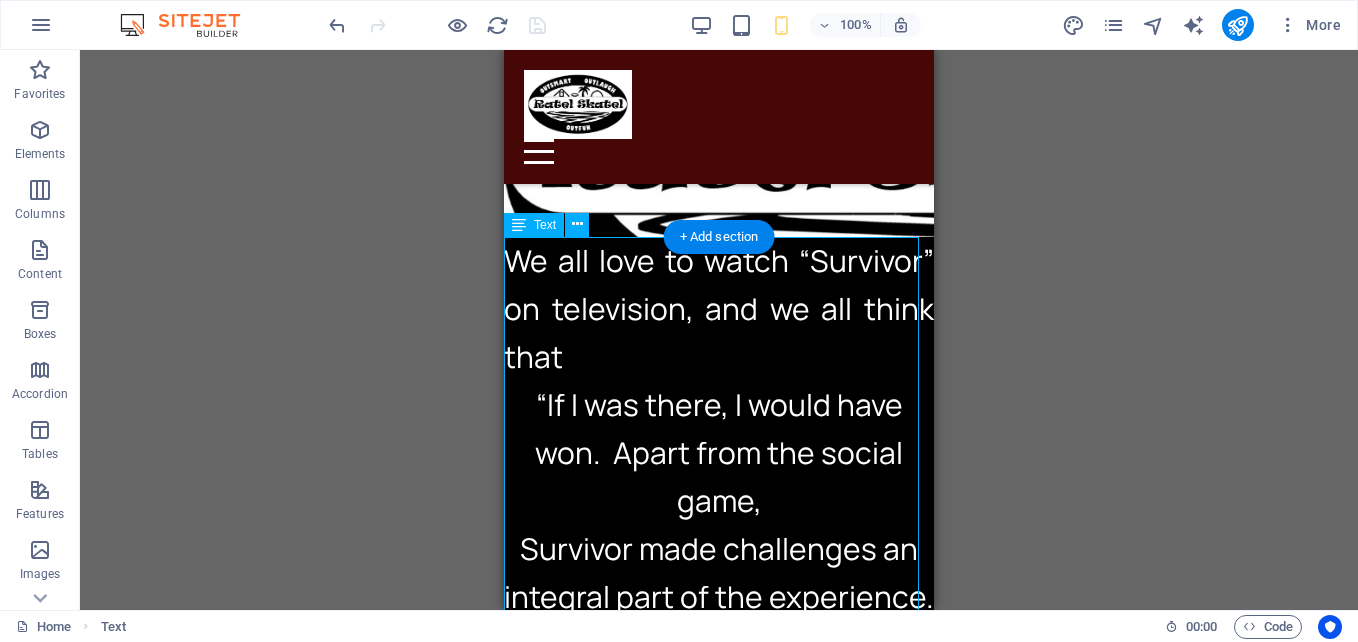 click on "We all love to watch “Survivor” on television, and we all think that                  “If I was there, I would have won.  Apart from the social game,                          Survivor made challenges an integral part of the experience.                                 Now you can also be part of the challenges testing your                          Puzzle skills, balancing and coordination, memory, endurance,                                                ball skills, patience, skills and accuracy." at bounding box center [719, 597] 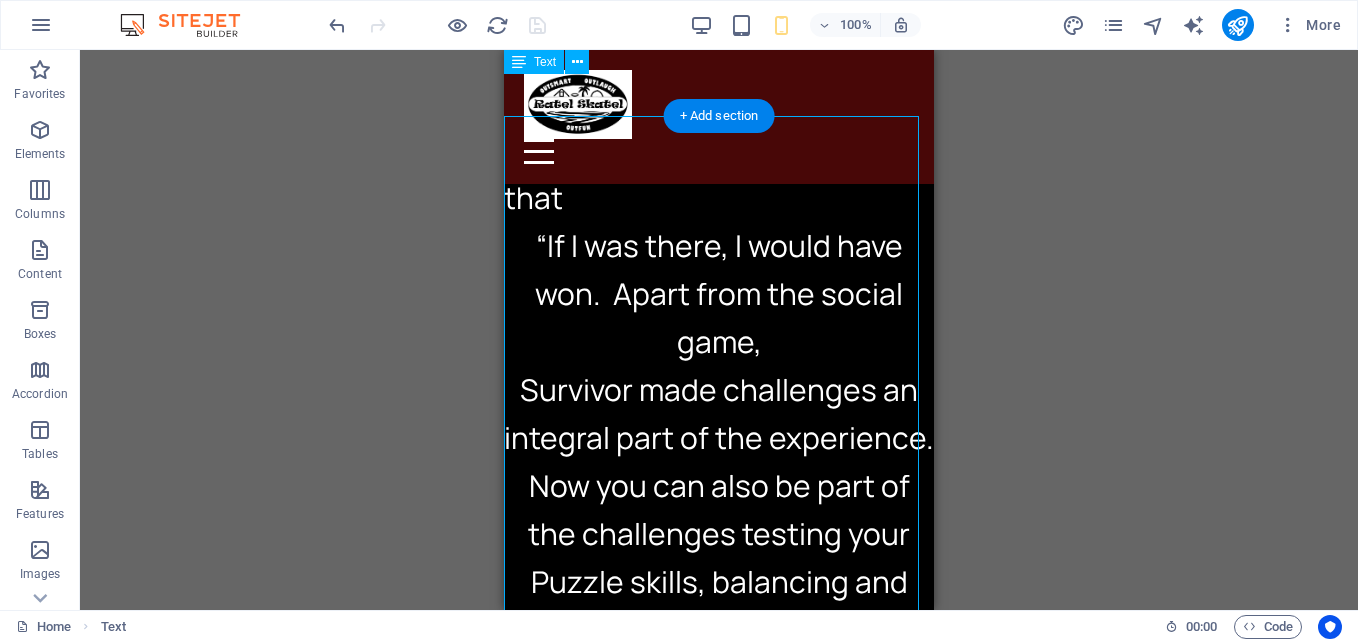 scroll, scrollTop: 200, scrollLeft: 0, axis: vertical 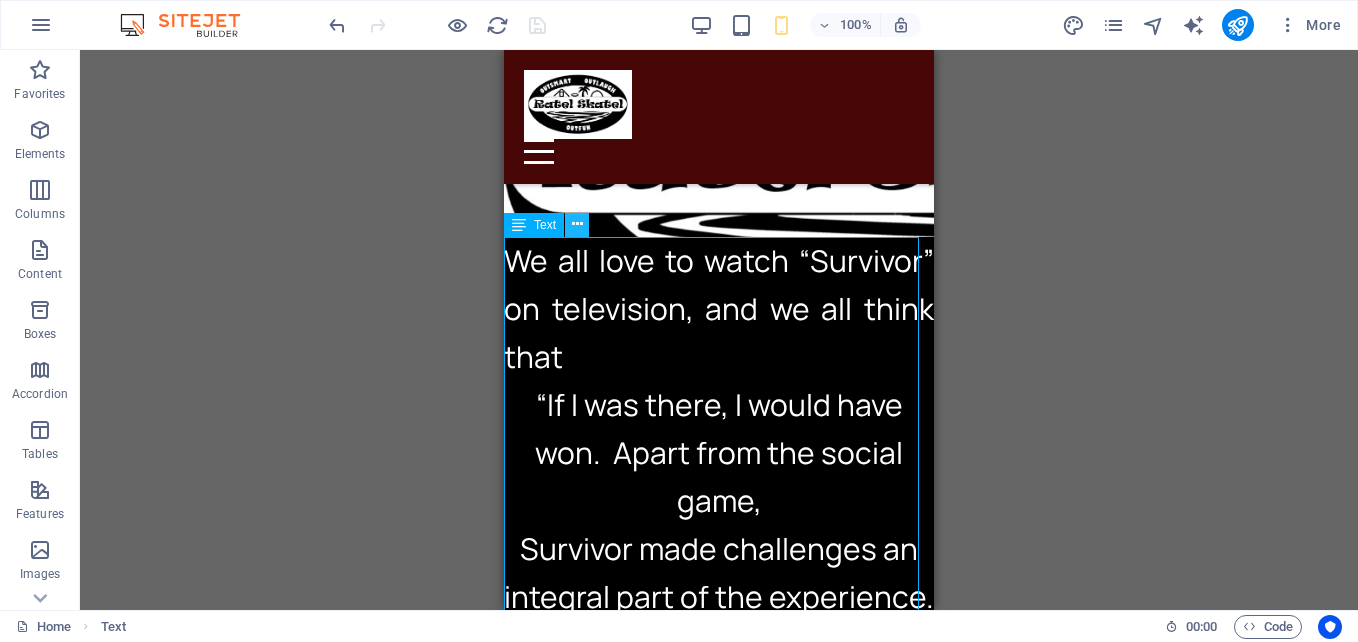 click at bounding box center (577, 224) 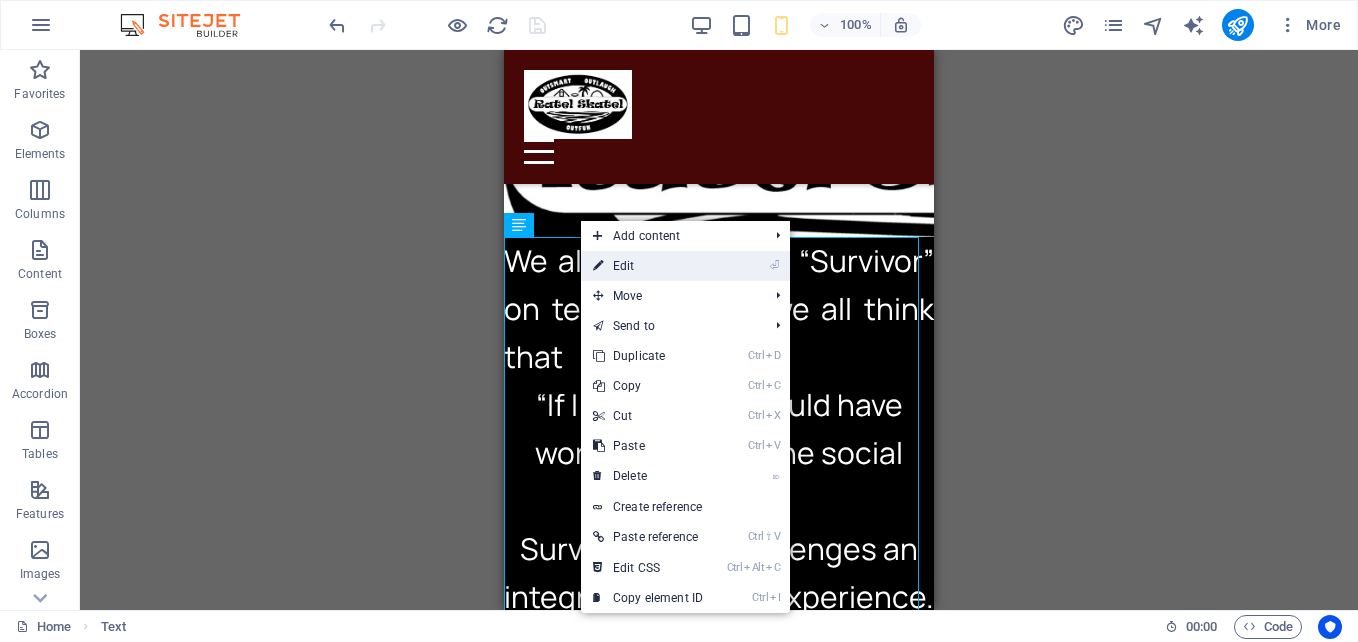 click on "⏎  Edit" at bounding box center (648, 266) 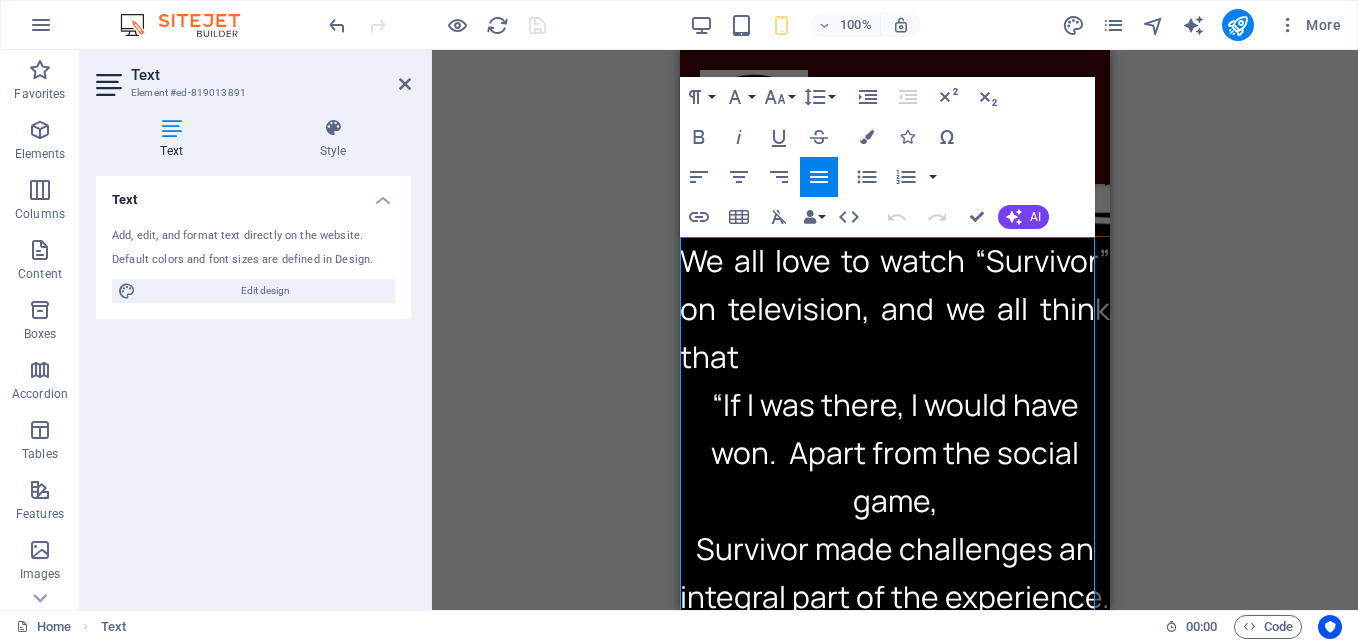 click on "We all love to watch “Survivor” on television, and we all think that" at bounding box center (895, 308) 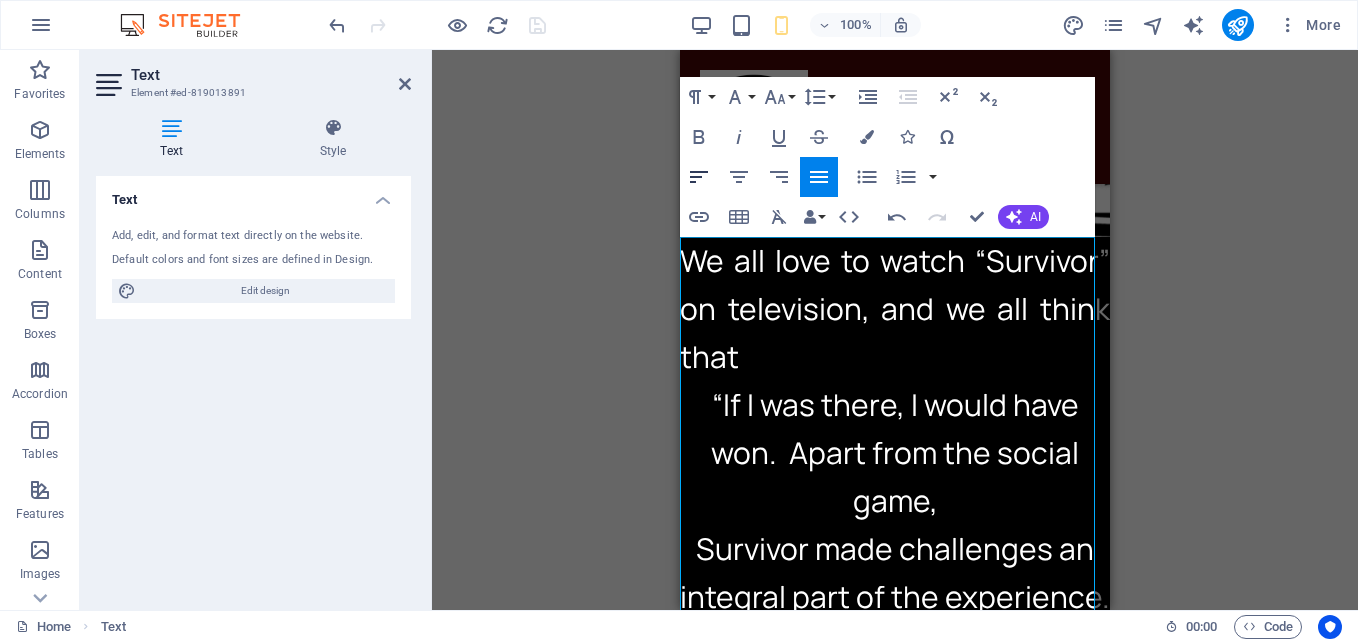 click 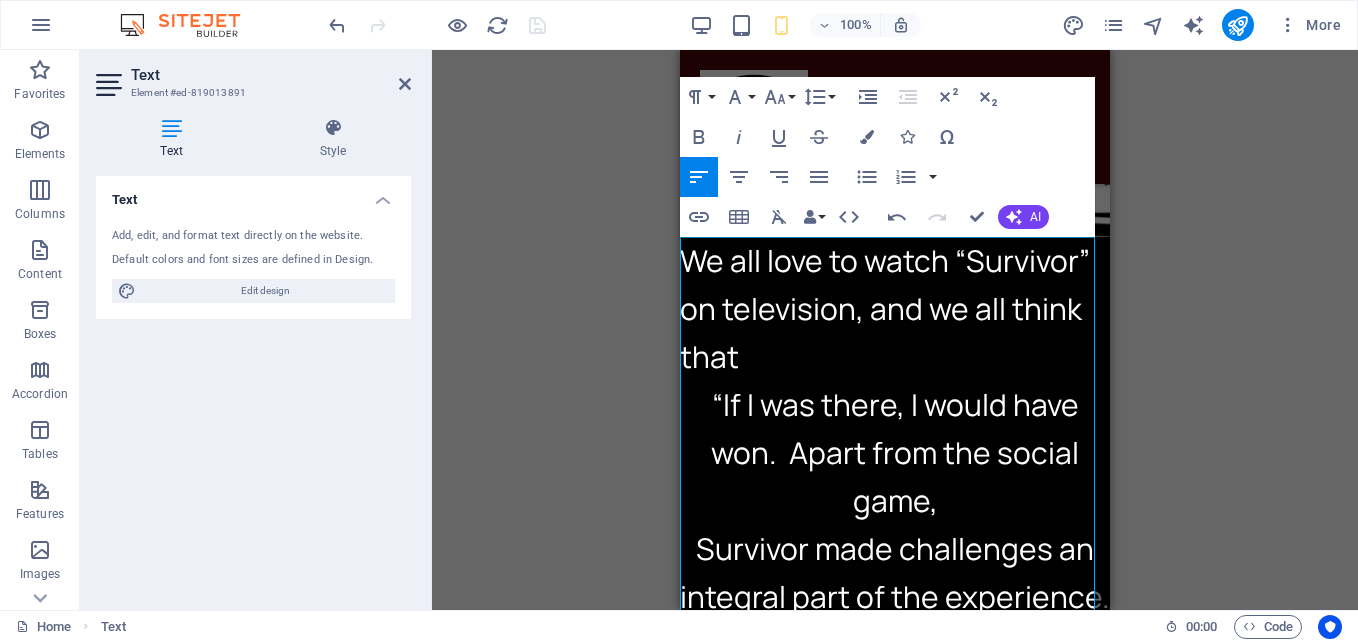 click on "“If I was there, I would have won.  Apart from the social game," at bounding box center (895, 452) 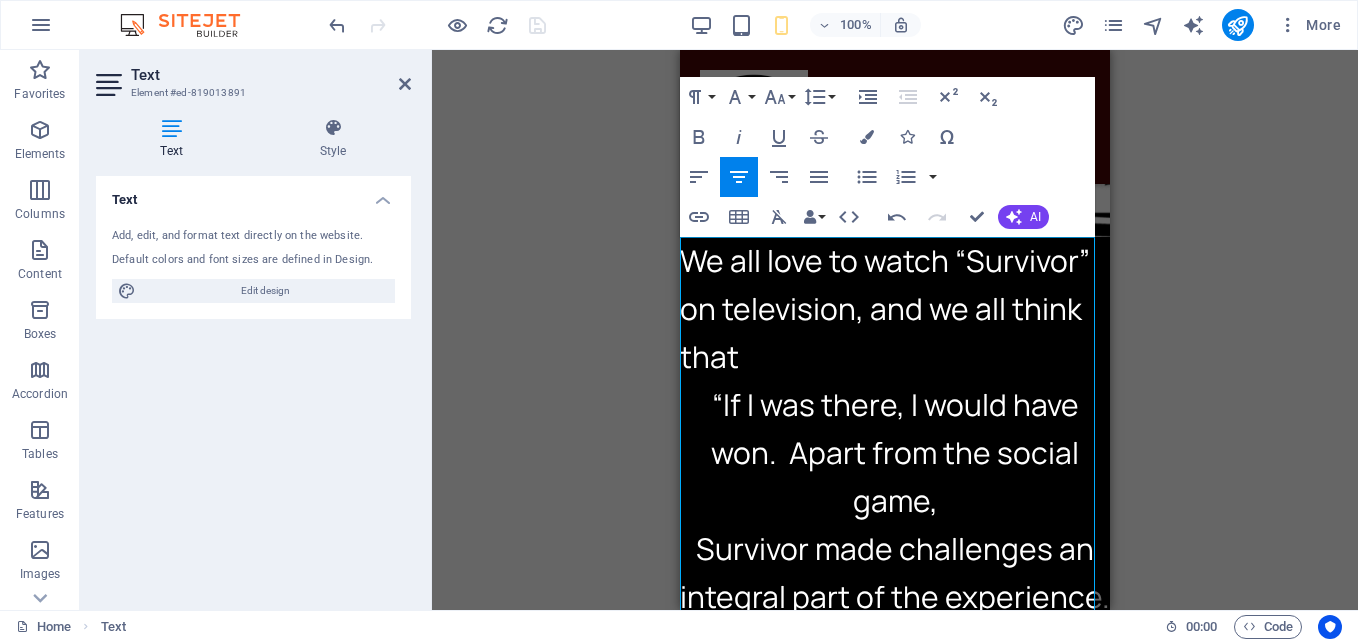 click on "“If I was there, I would have won.  Apart from the social game," at bounding box center [895, 452] 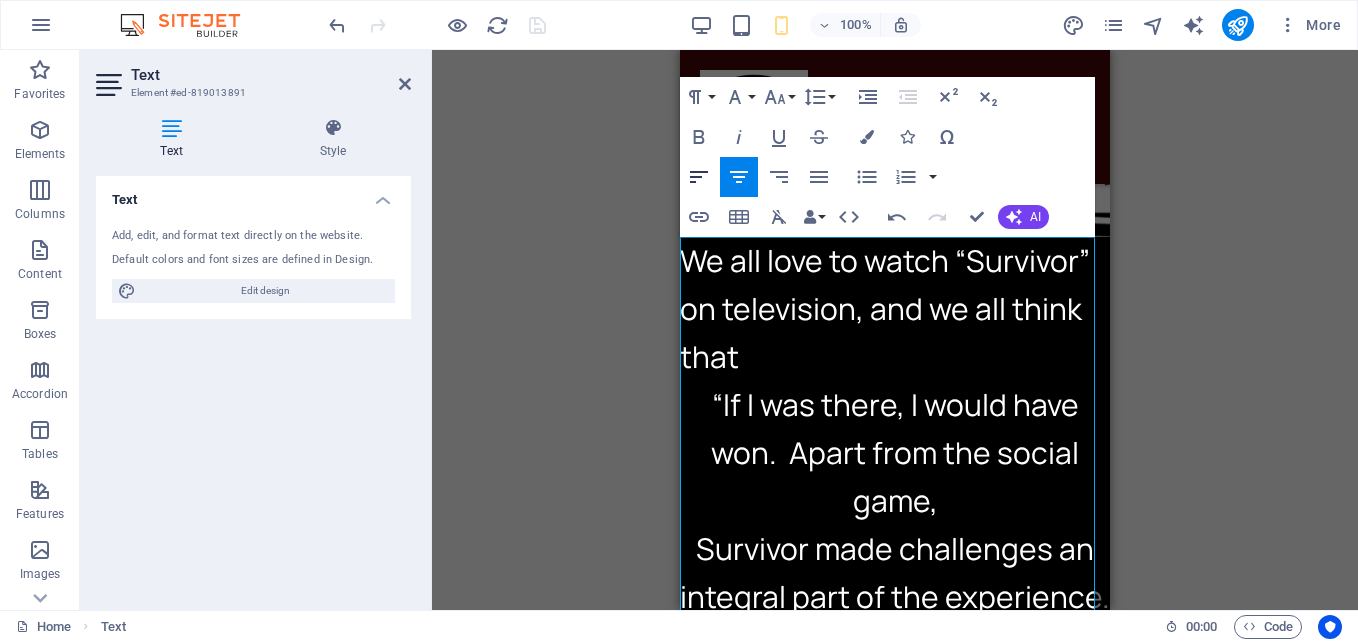 click 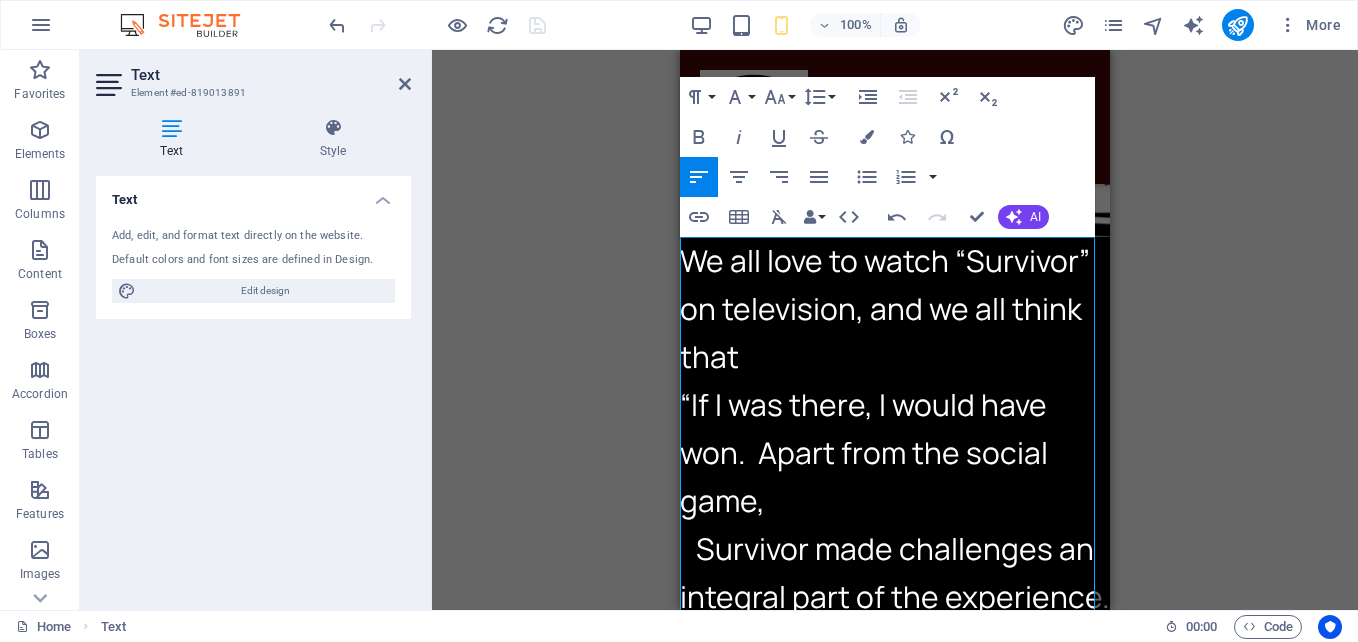 click 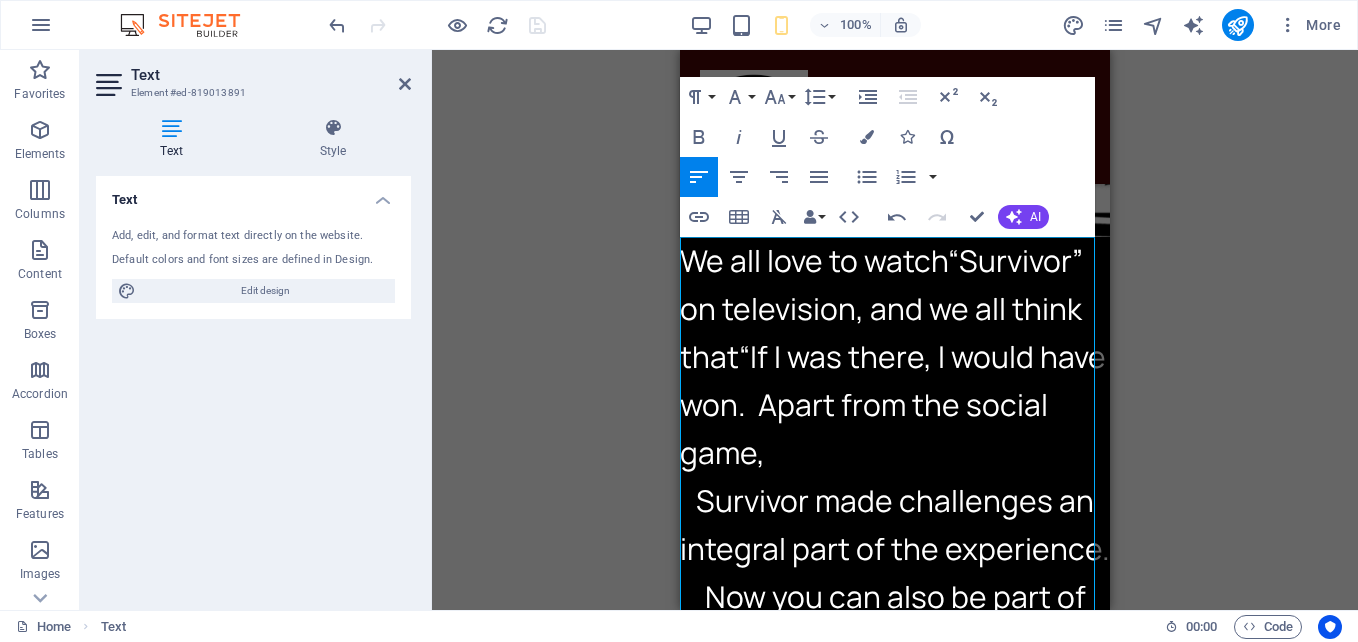 type 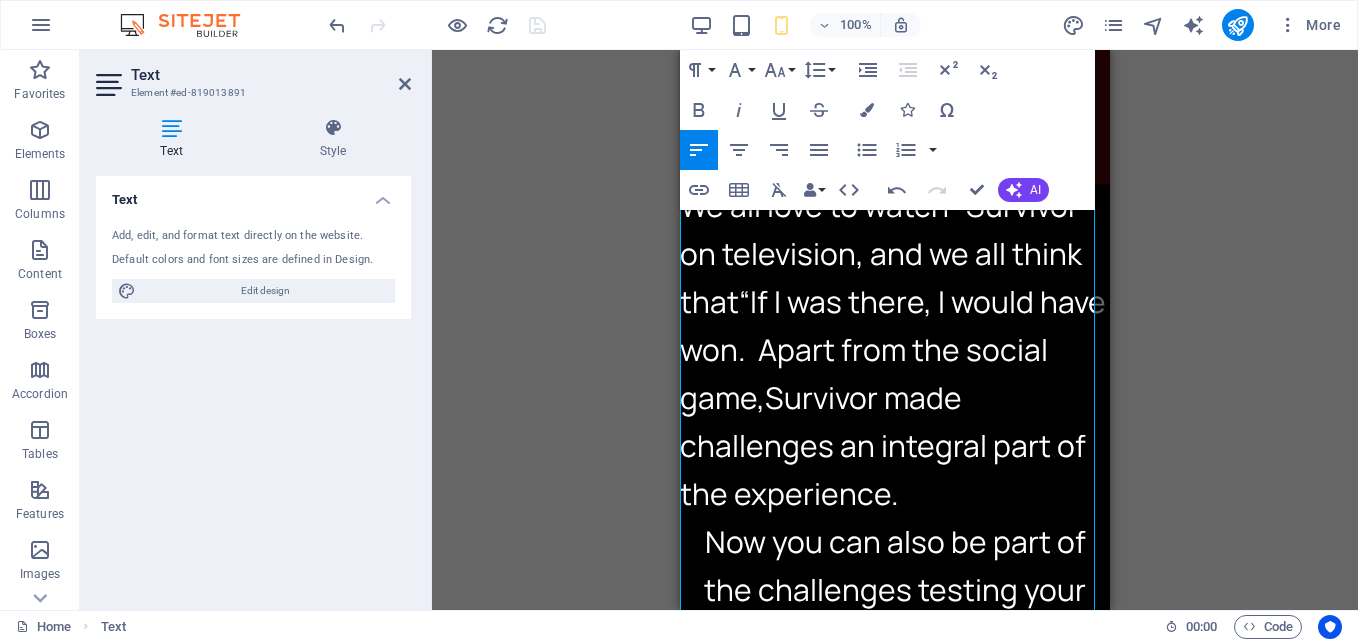 scroll, scrollTop: 303, scrollLeft: 0, axis: vertical 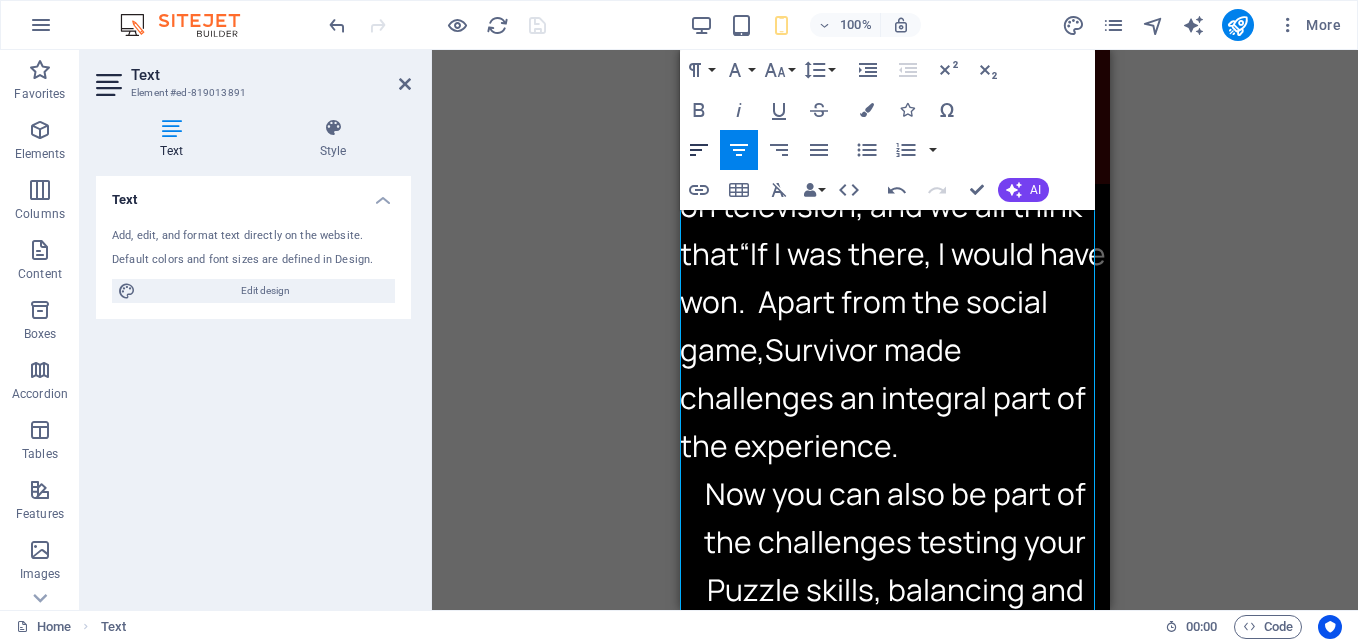 click 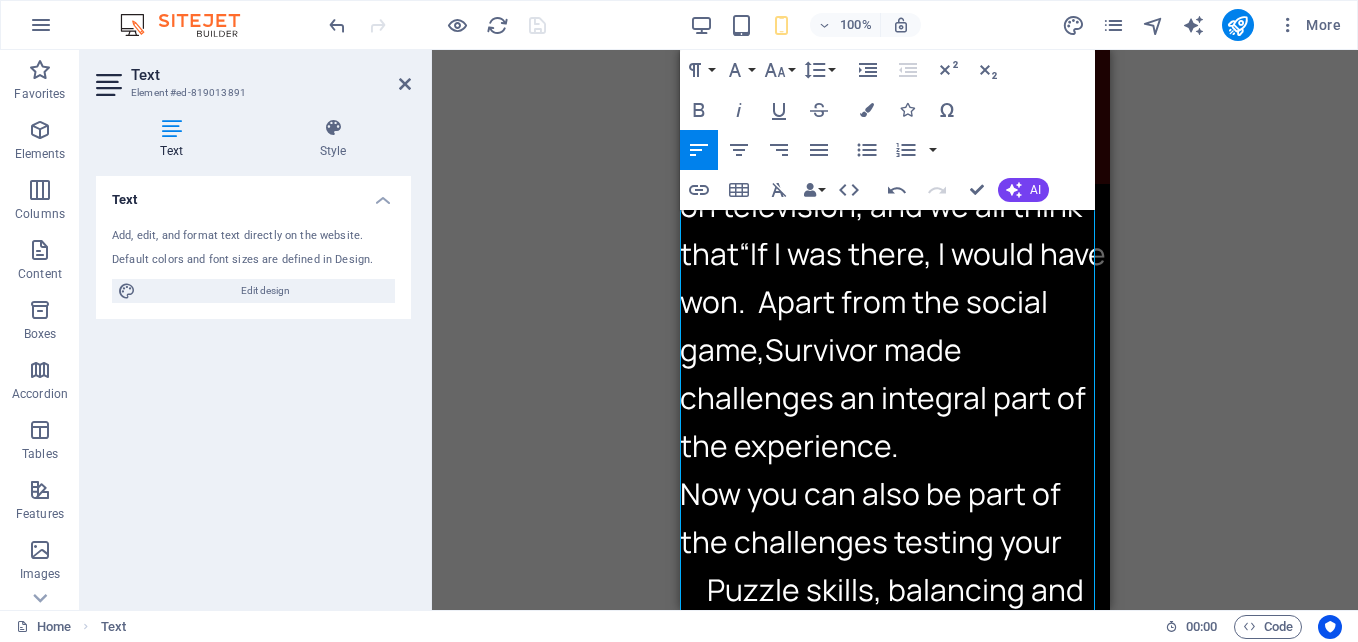 click on "Align Left" at bounding box center [699, 150] 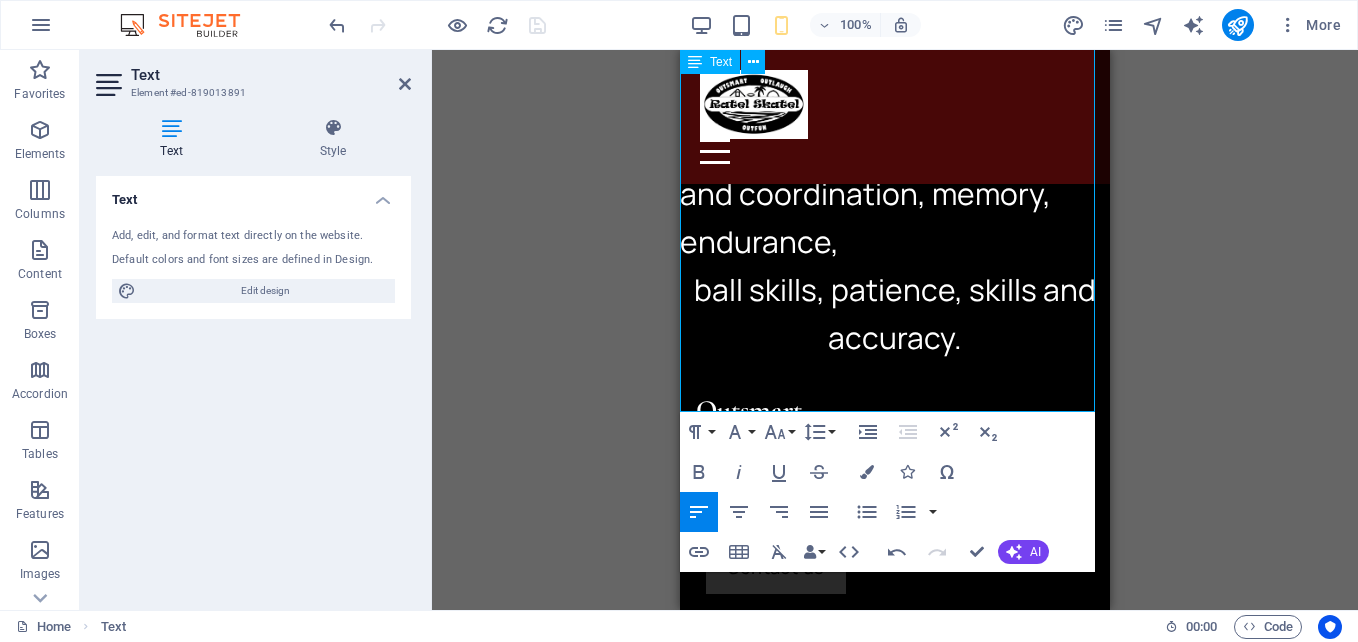 scroll, scrollTop: 647, scrollLeft: 0, axis: vertical 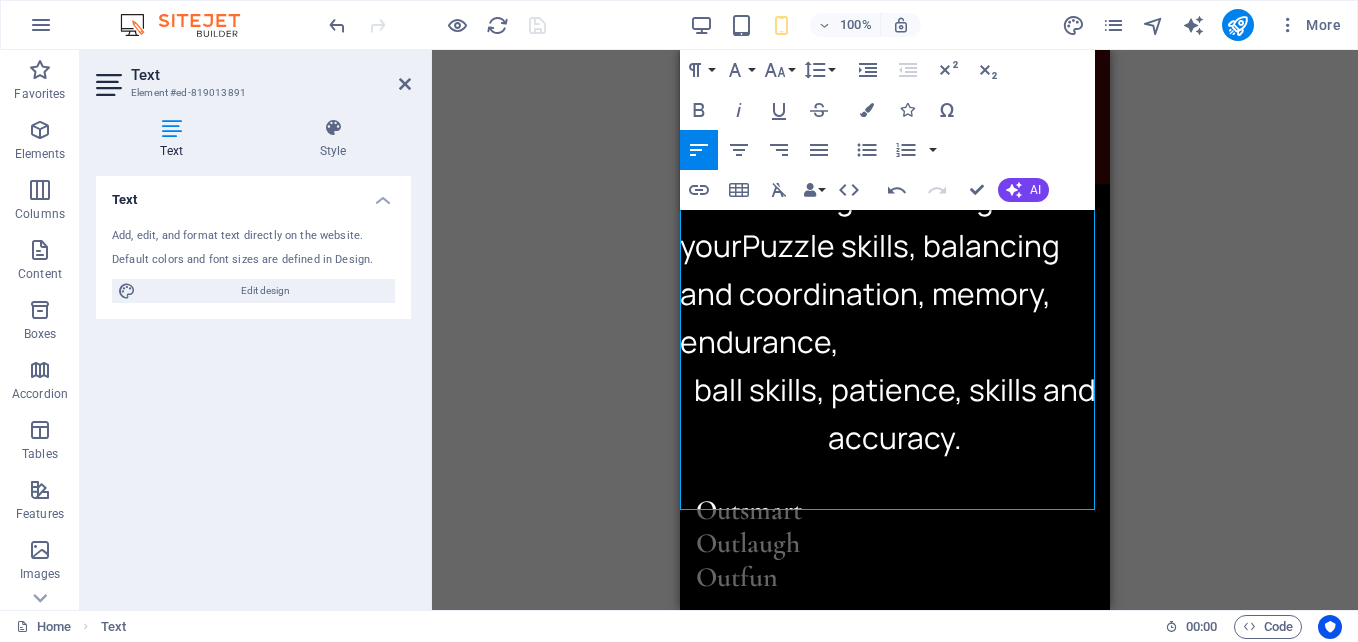 click on "Now you can also be part of the challenges testing your  Puzzle skills, balancing and coordination, memory, endurance," at bounding box center (895, 246) 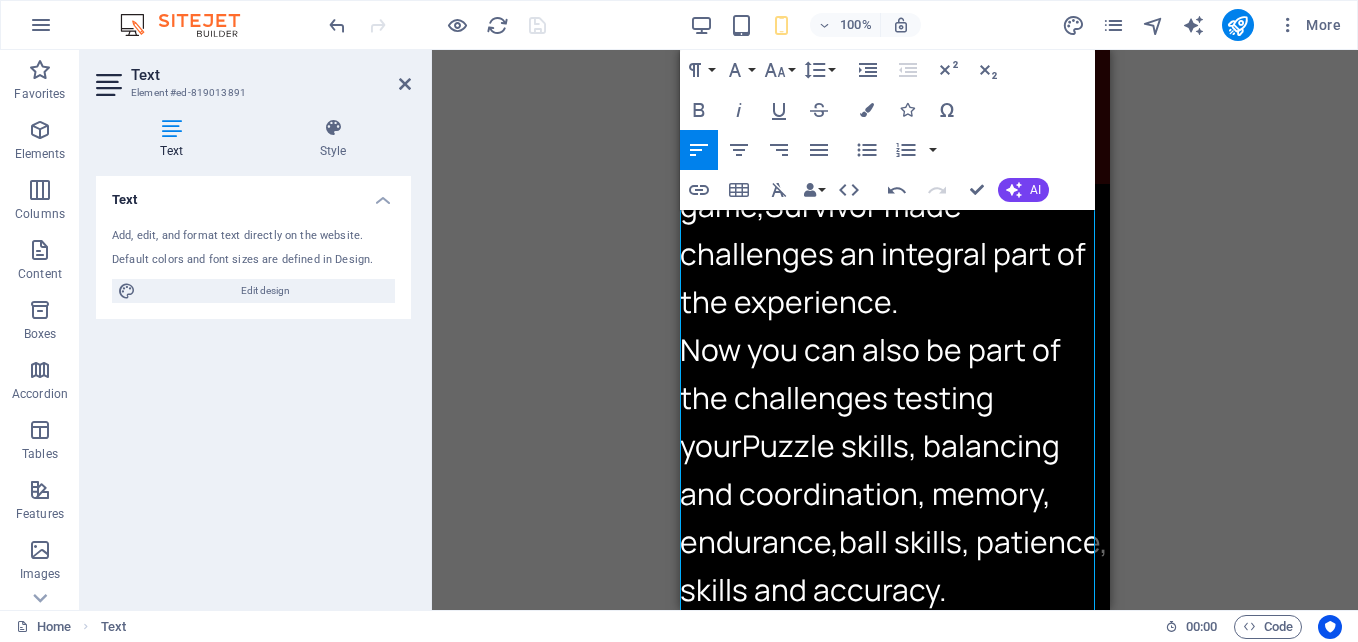 scroll, scrollTop: 347, scrollLeft: 0, axis: vertical 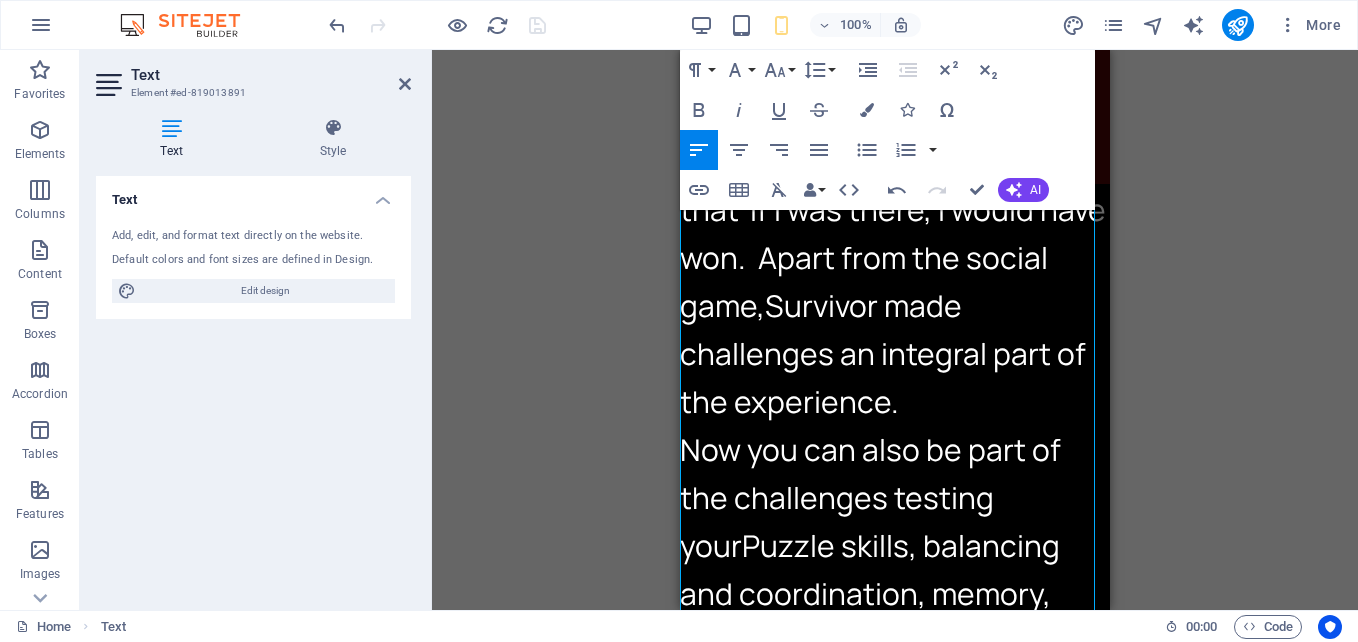 click on "Survivor made challenges an integral part of the experience." at bounding box center [883, 353] 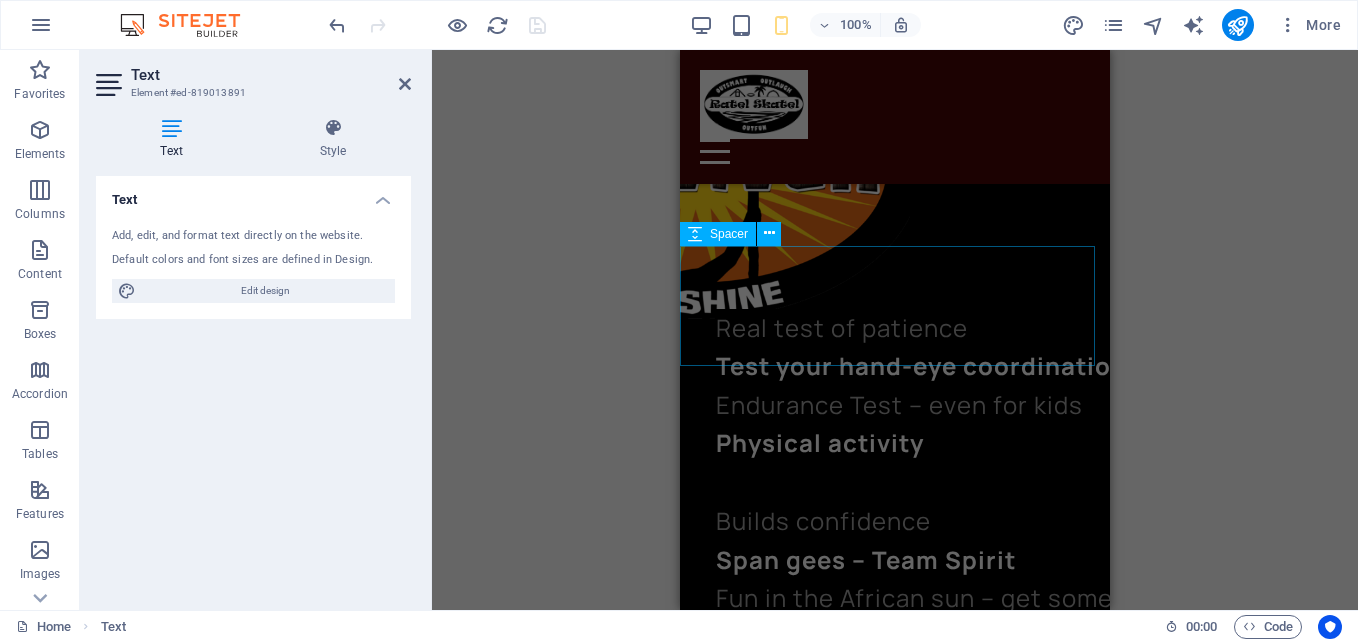 scroll, scrollTop: 1347, scrollLeft: 0, axis: vertical 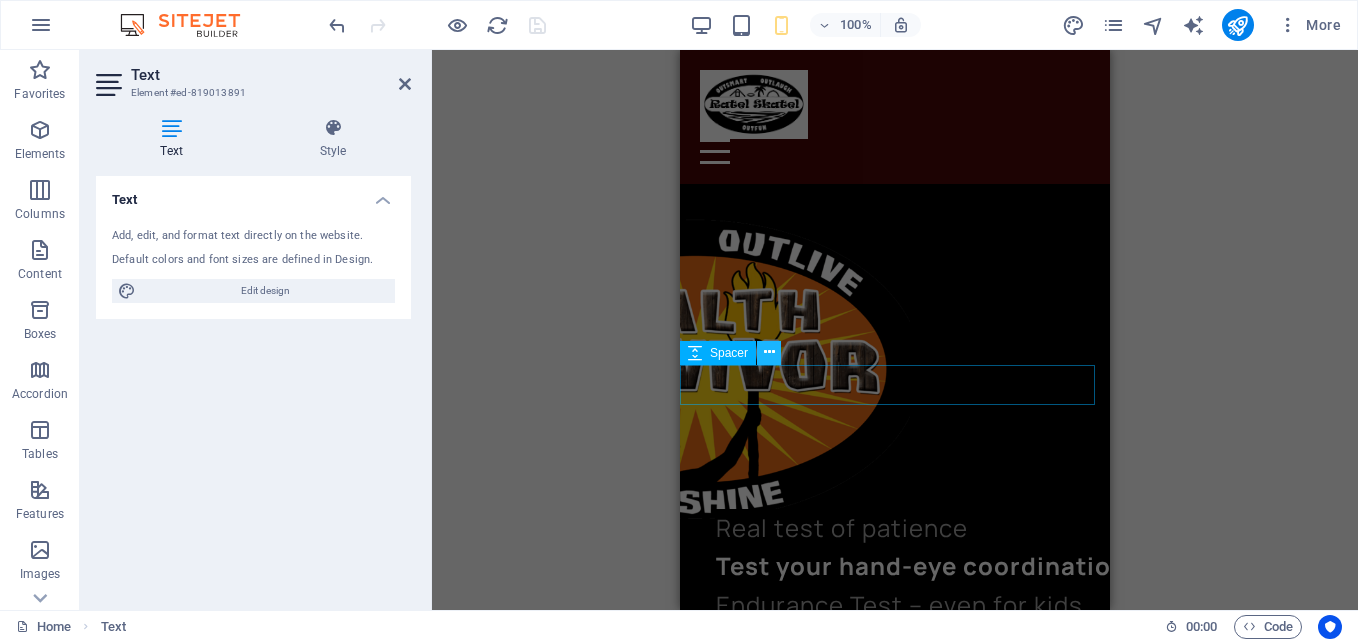 click at bounding box center (769, 352) 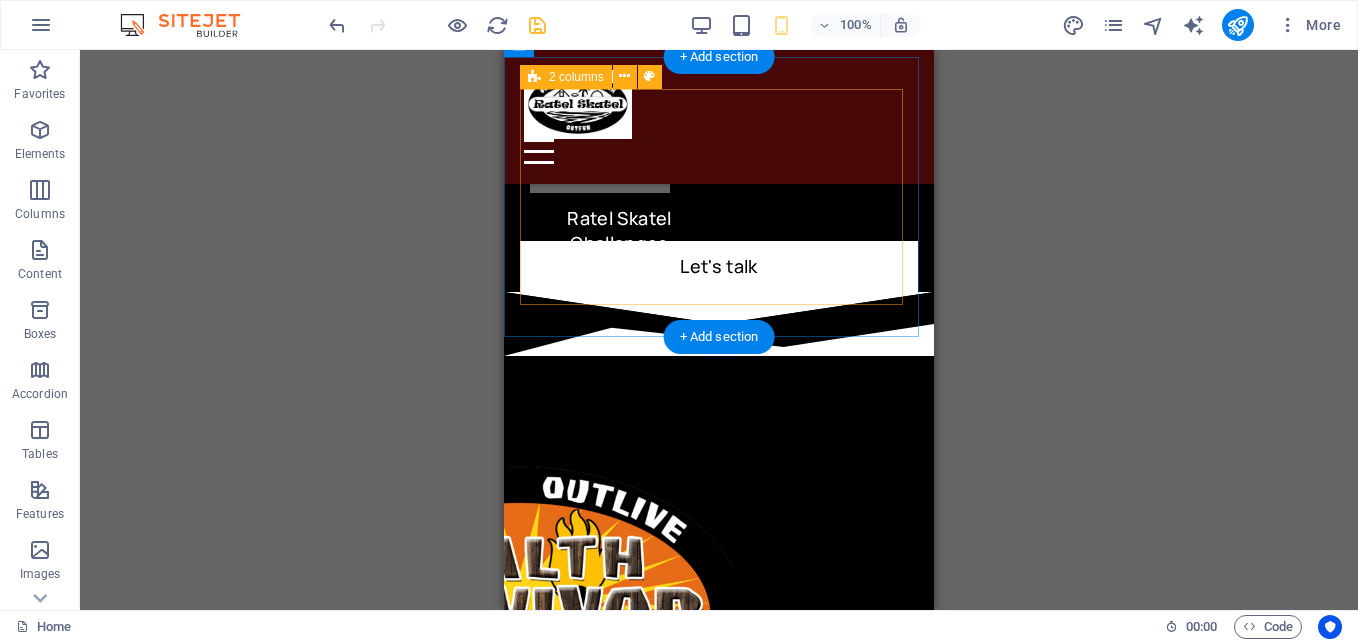 scroll, scrollTop: 1200, scrollLeft: 0, axis: vertical 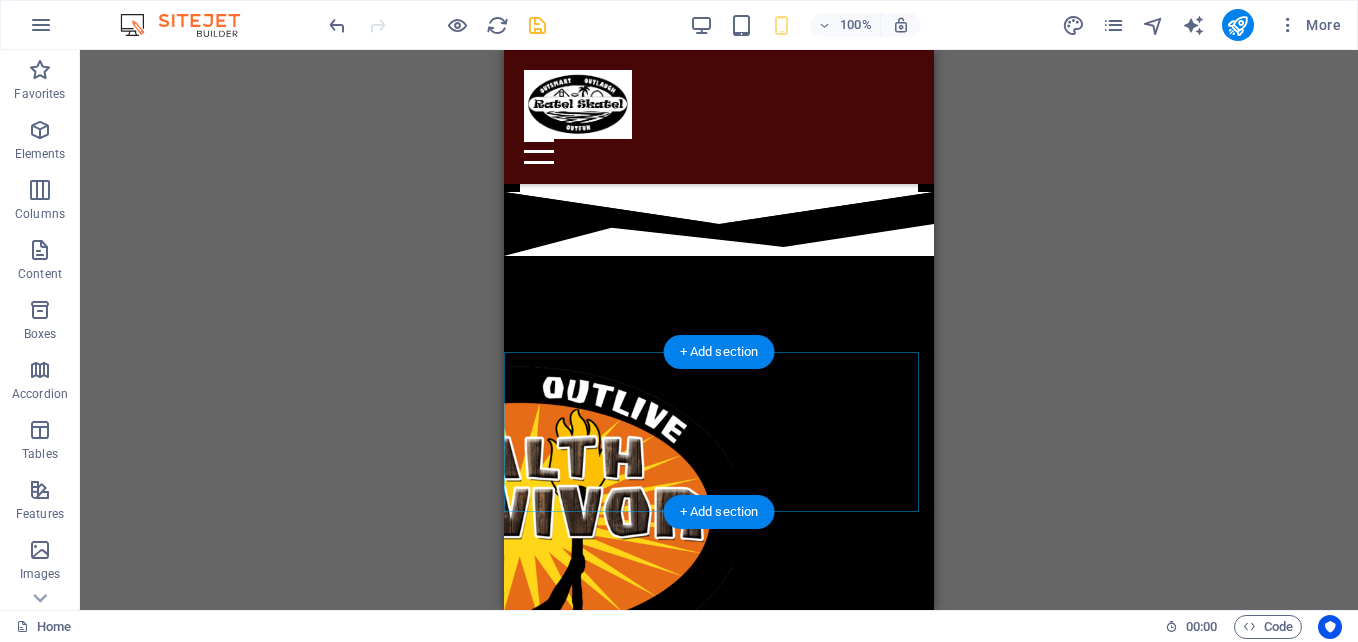 drag, startPoint x: 246, startPoint y: 305, endPoint x: 796, endPoint y: 314, distance: 550.0736 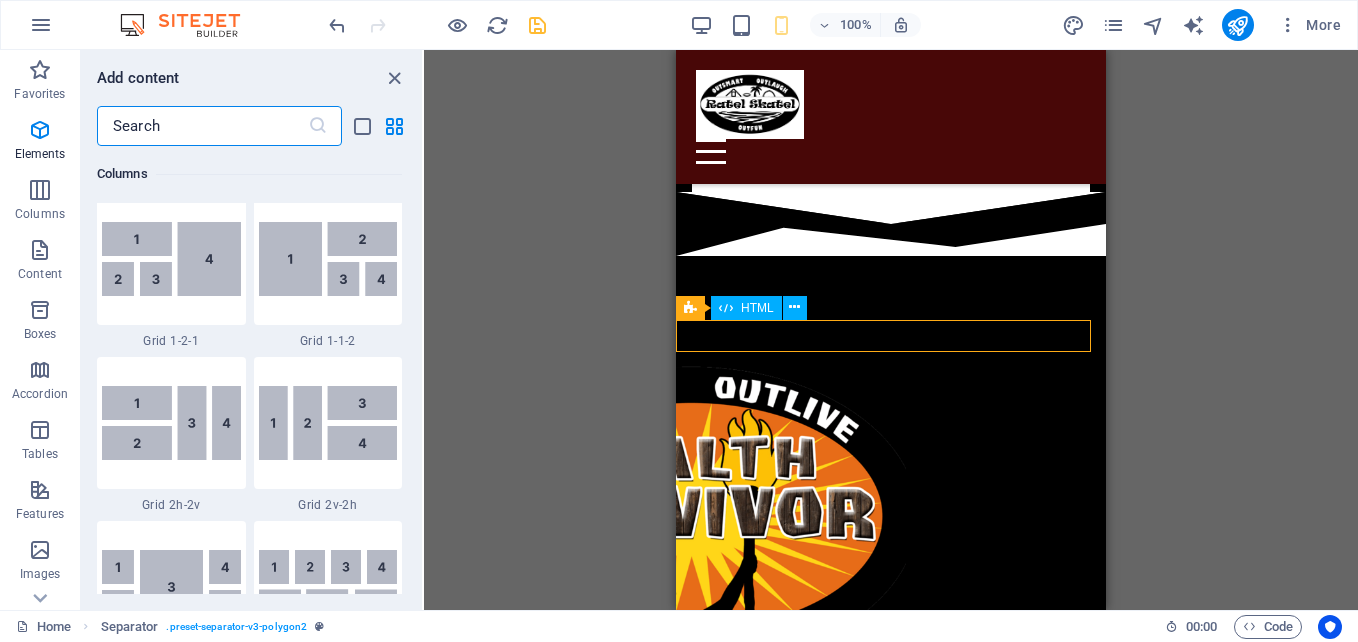 scroll, scrollTop: 3663, scrollLeft: 0, axis: vertical 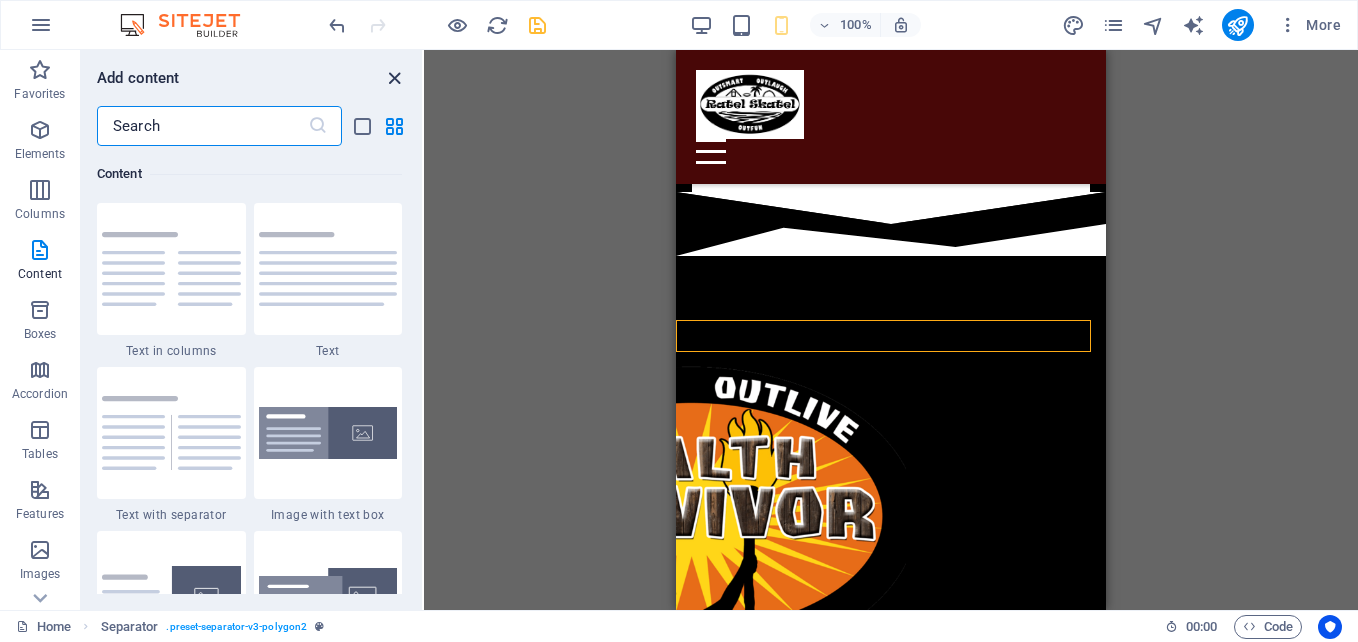 click at bounding box center [394, 78] 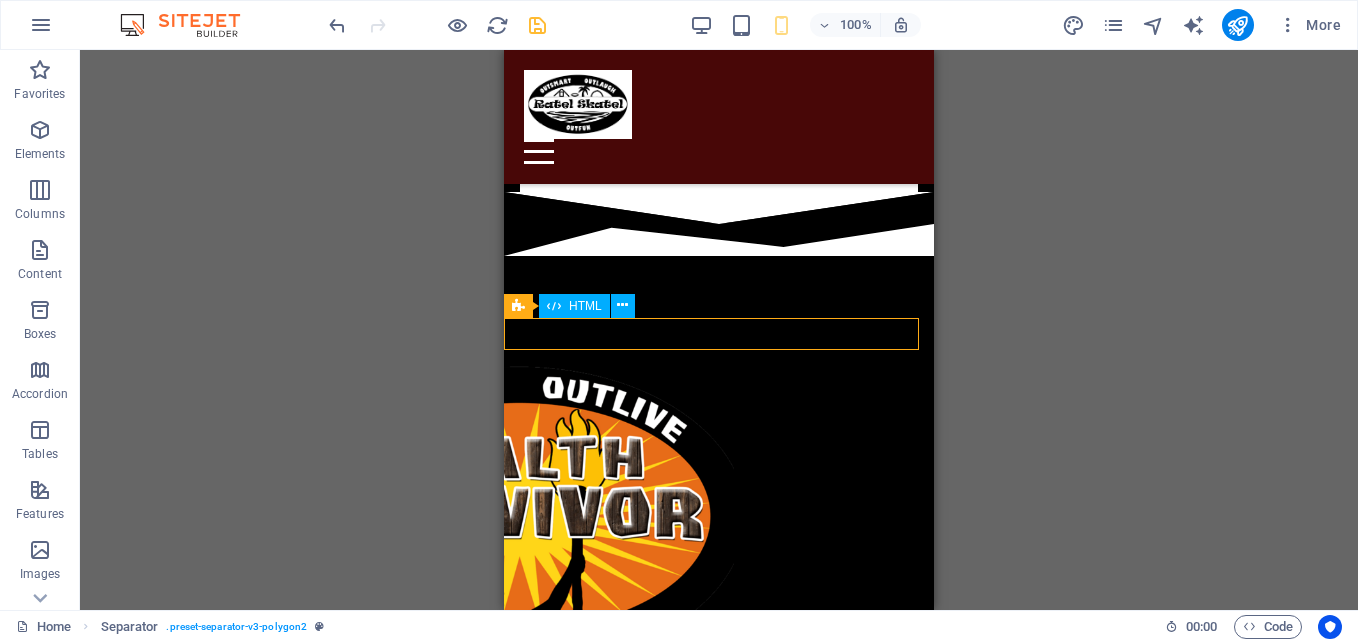 scroll, scrollTop: 1400, scrollLeft: 0, axis: vertical 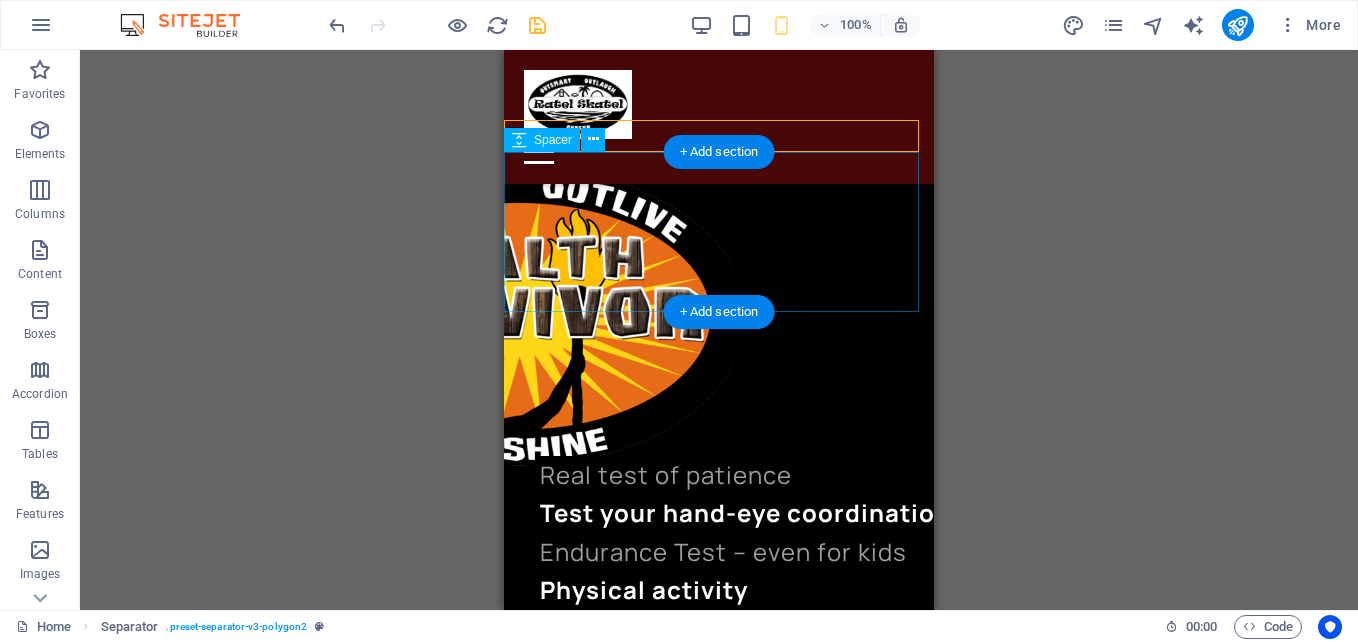 click at bounding box center [719, 136] 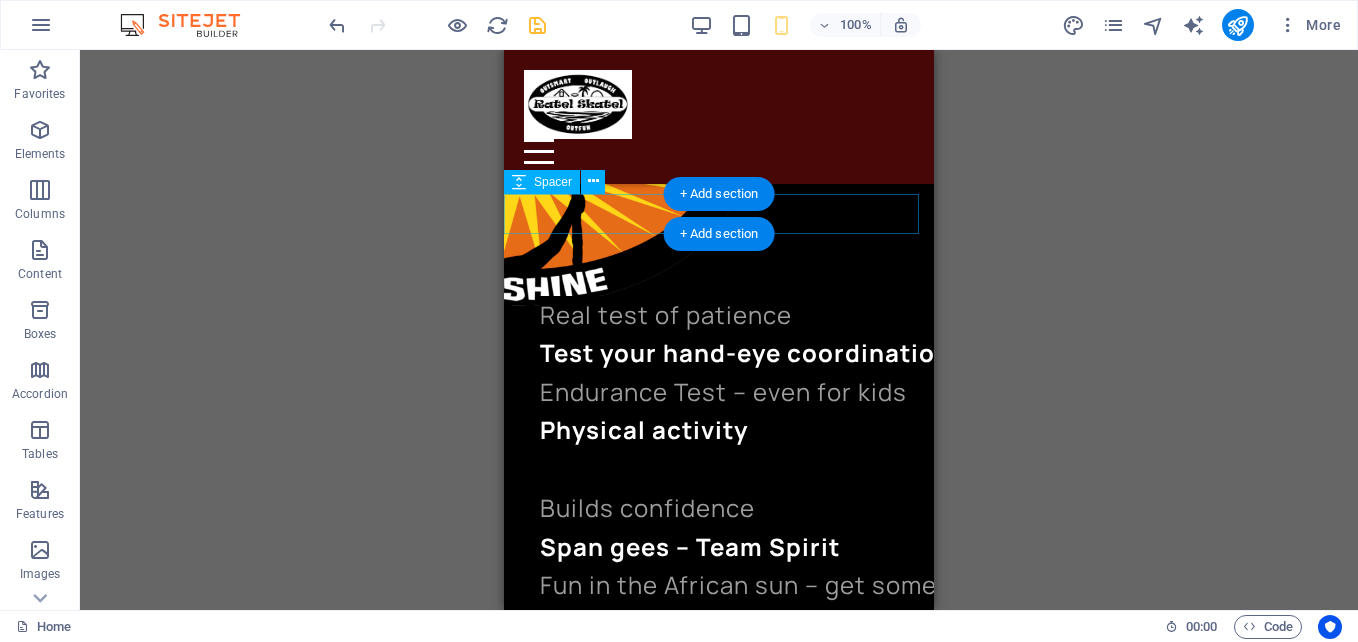 scroll, scrollTop: 1200, scrollLeft: 0, axis: vertical 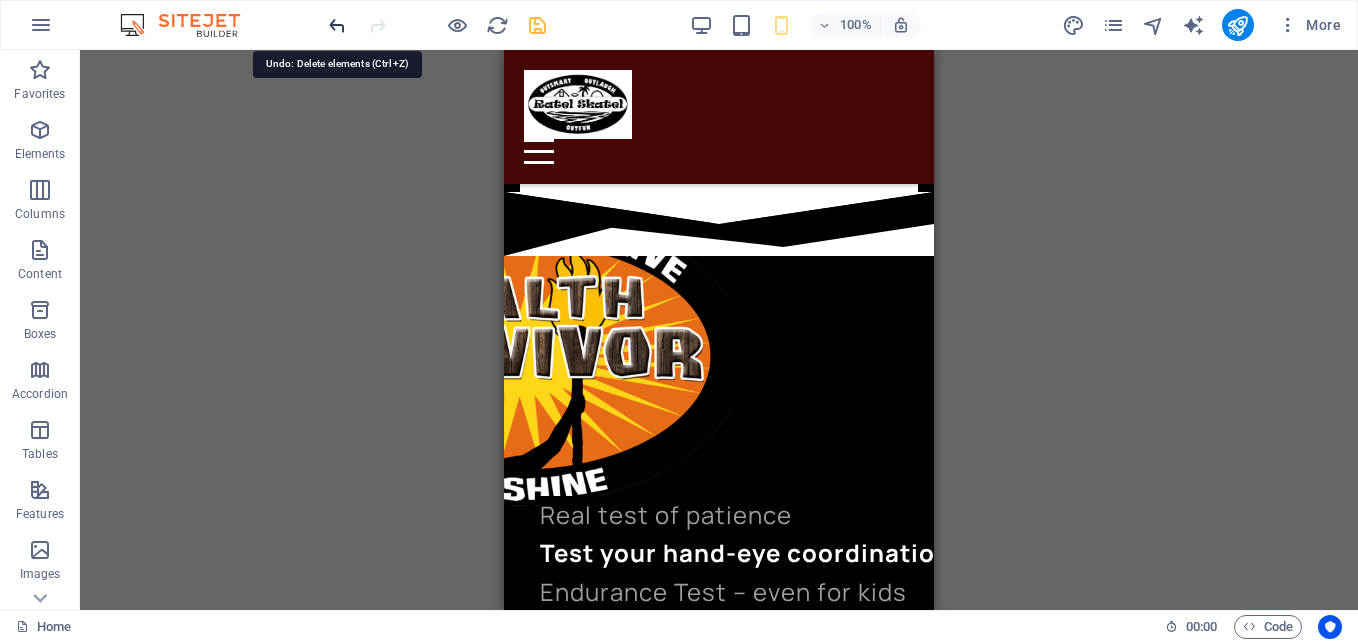 click at bounding box center [337, 25] 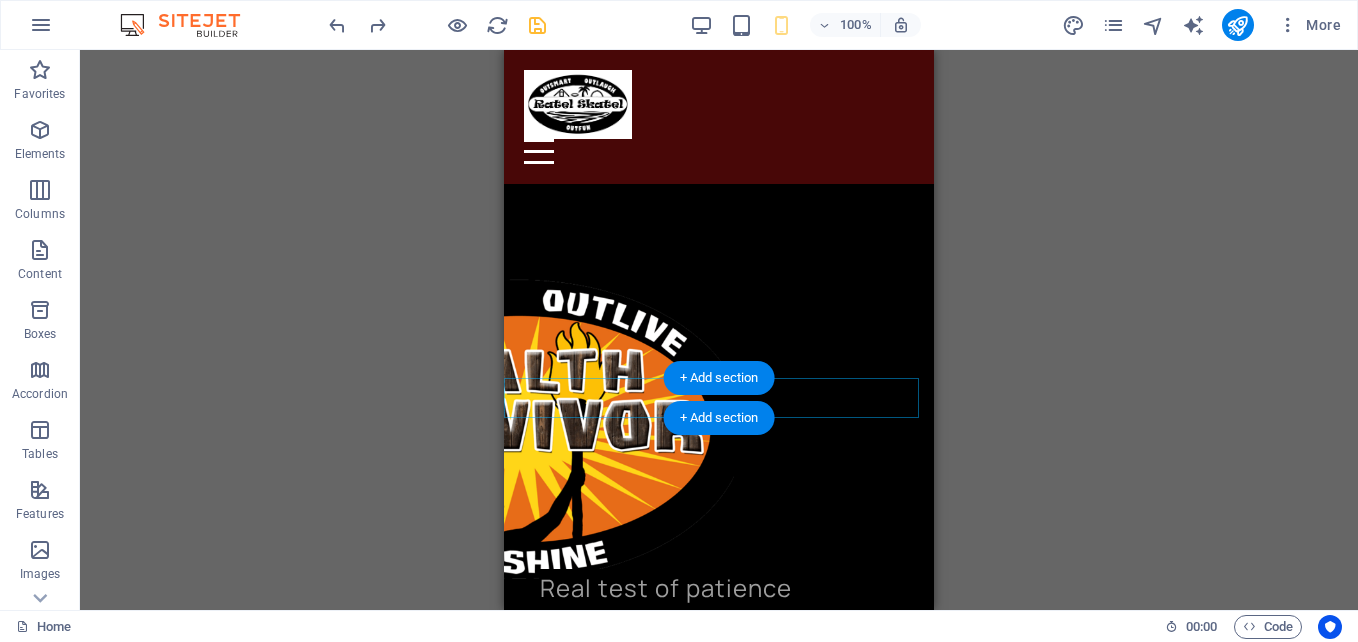 scroll, scrollTop: 1400, scrollLeft: 0, axis: vertical 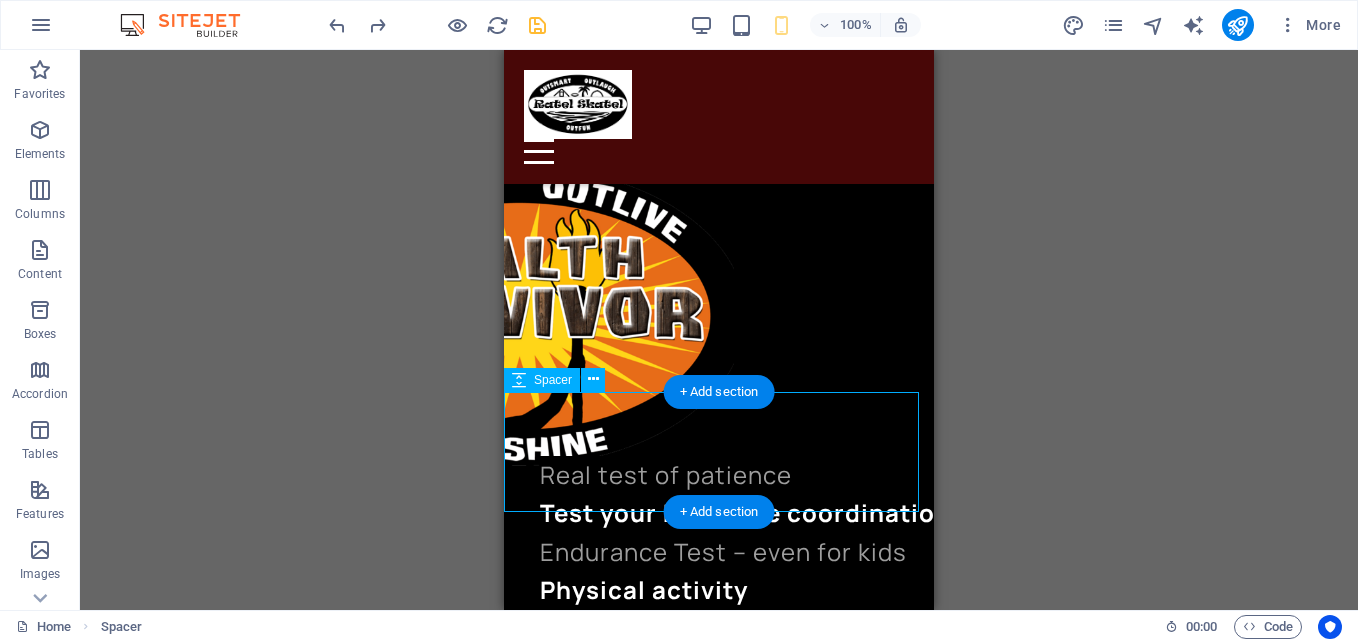 drag, startPoint x: 553, startPoint y: 450, endPoint x: 787, endPoint y: 447, distance: 234.01923 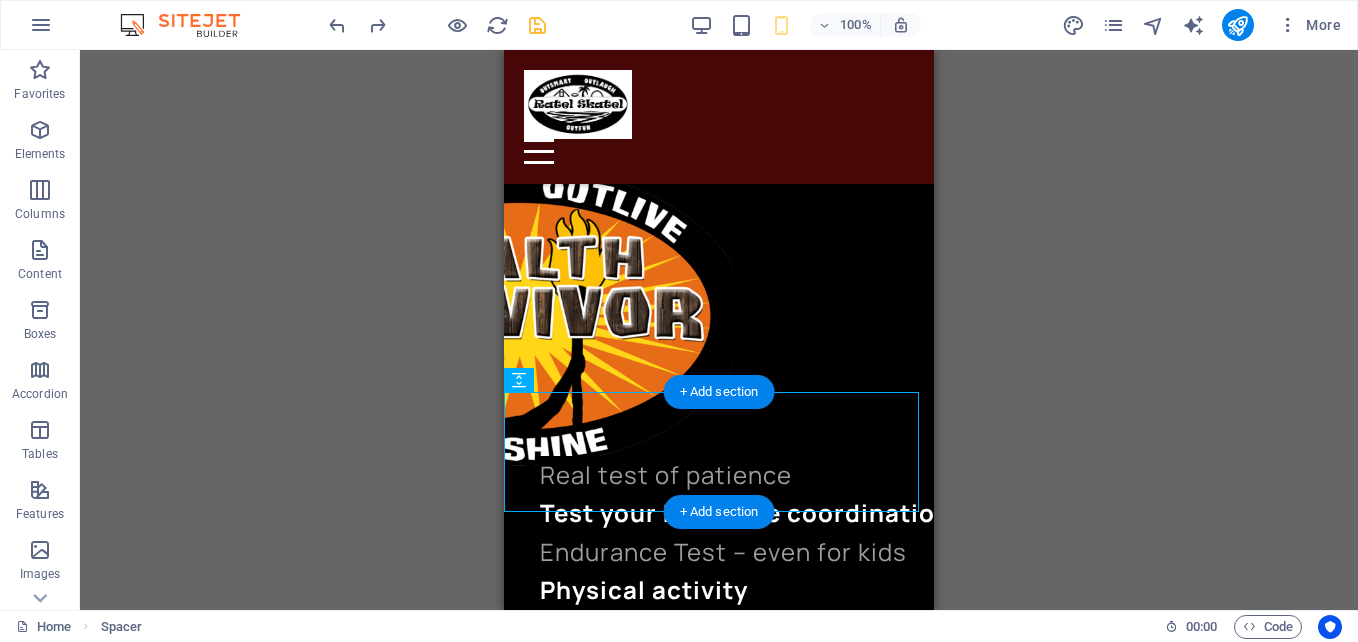 drag, startPoint x: 634, startPoint y: 417, endPoint x: 801, endPoint y: 430, distance: 167.50522 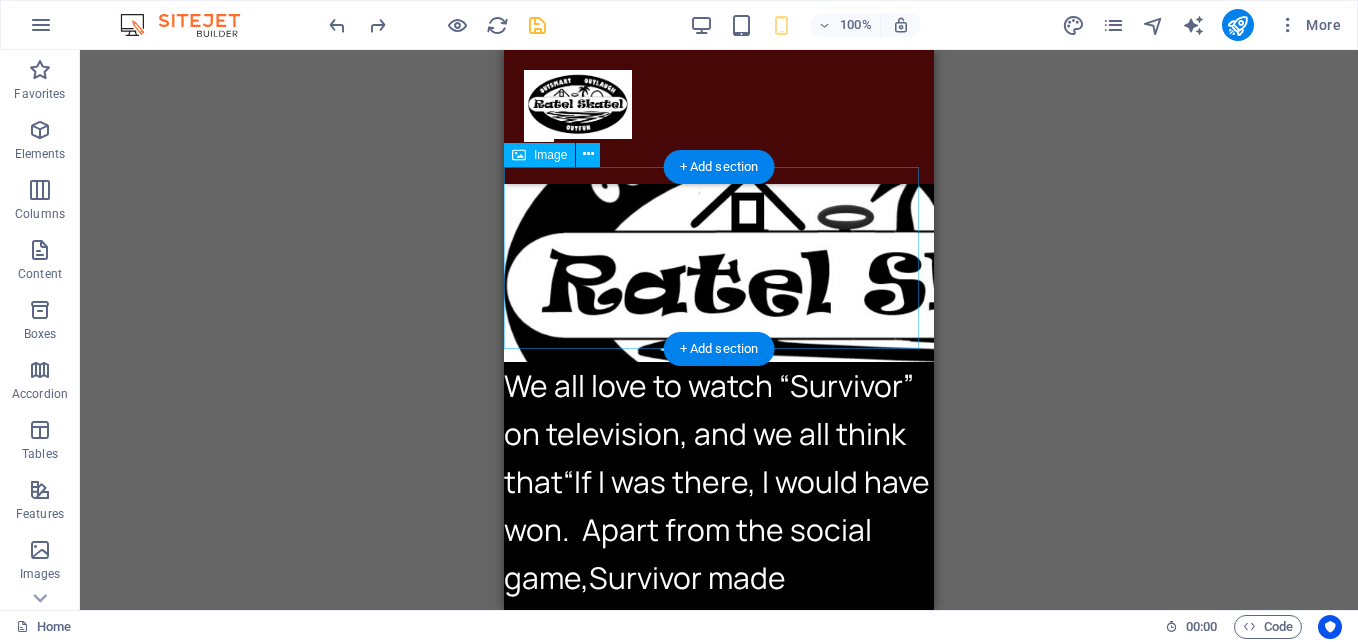 scroll, scrollTop: 0, scrollLeft: 0, axis: both 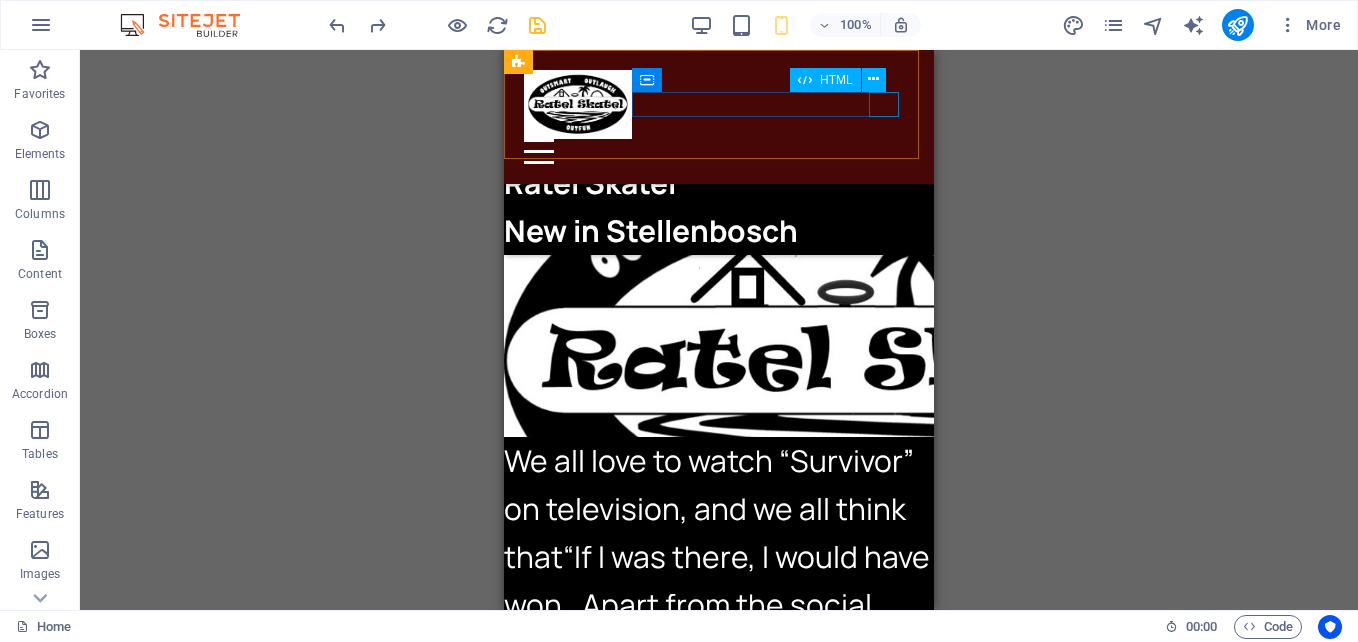 click at bounding box center (719, 151) 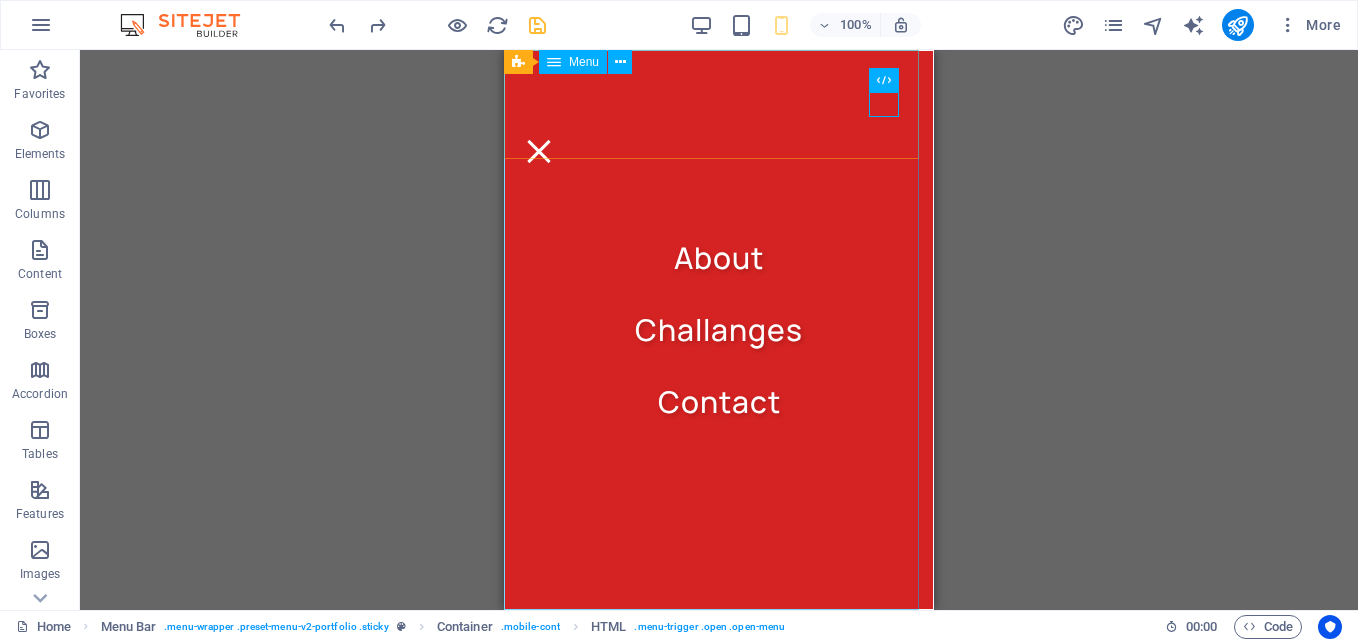 click on "About Challanges Contact" at bounding box center [719, 330] 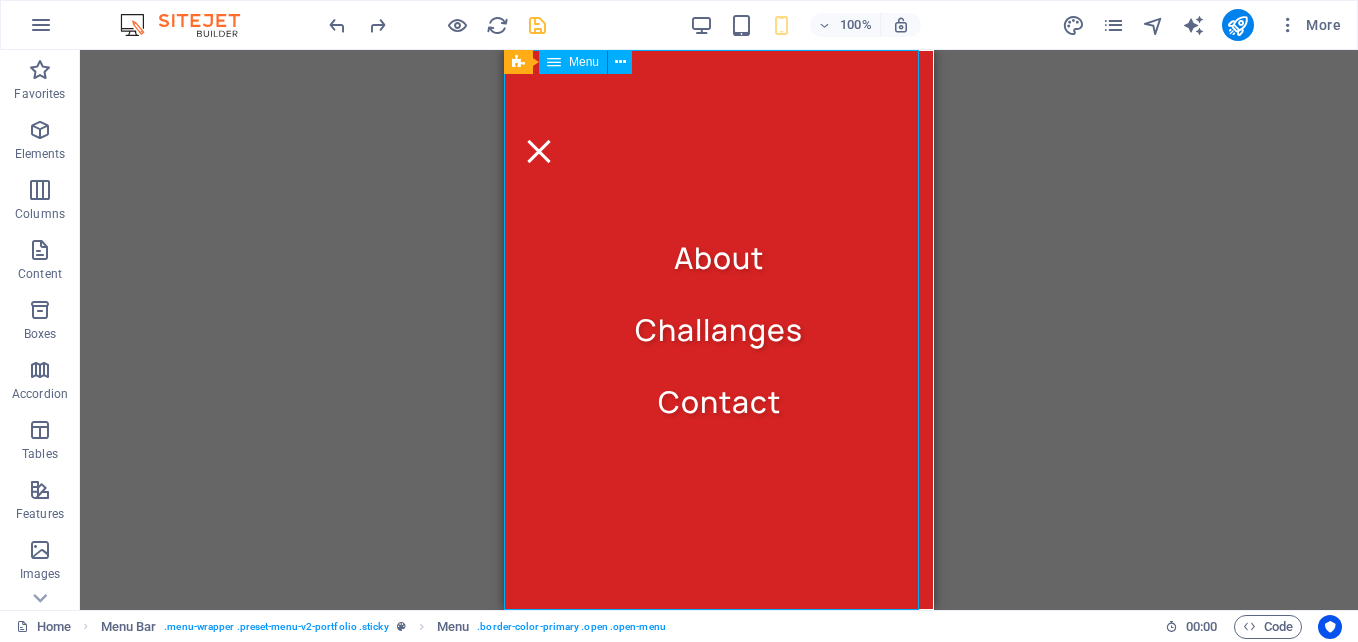 click on "About Challanges Contact" at bounding box center (719, 330) 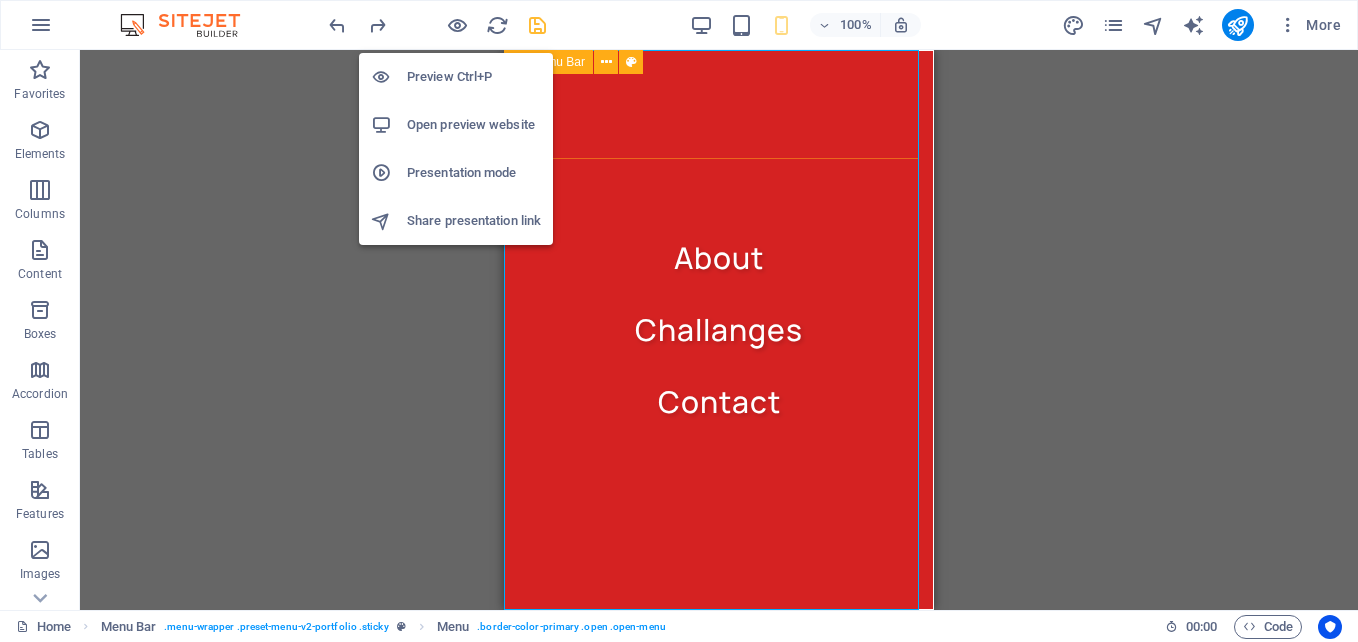 click on "Open preview website" at bounding box center (456, 125) 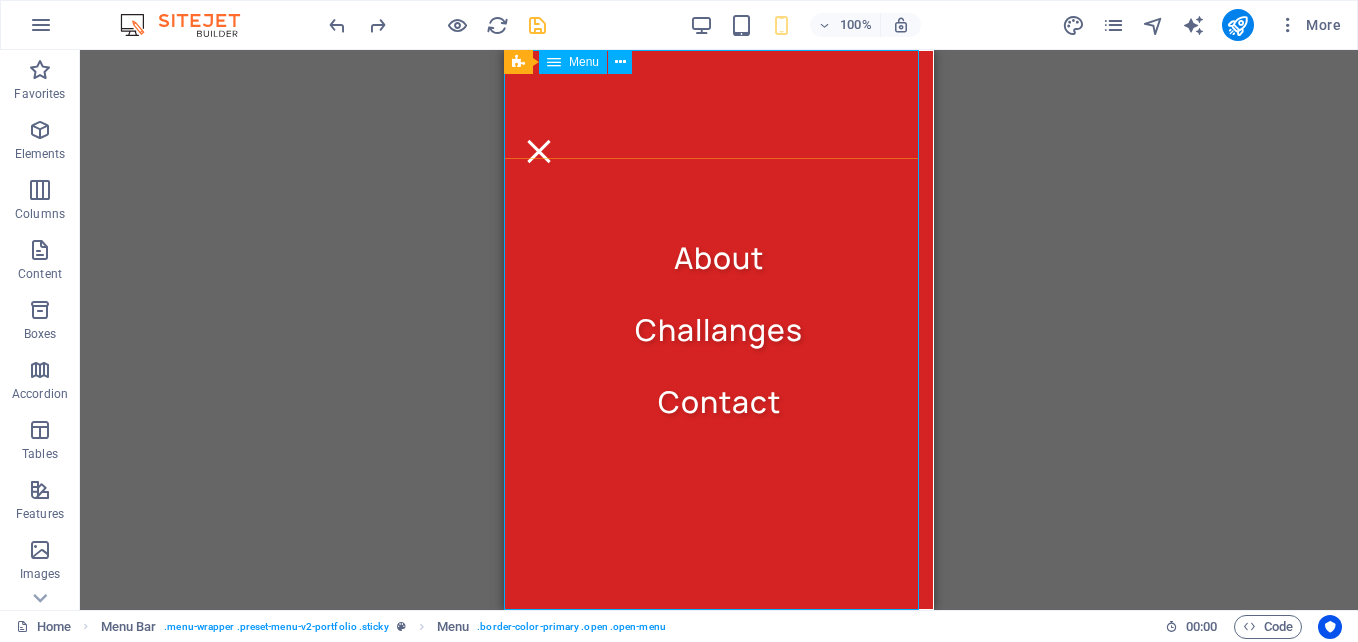 click on "About Challanges Contact" at bounding box center (719, 330) 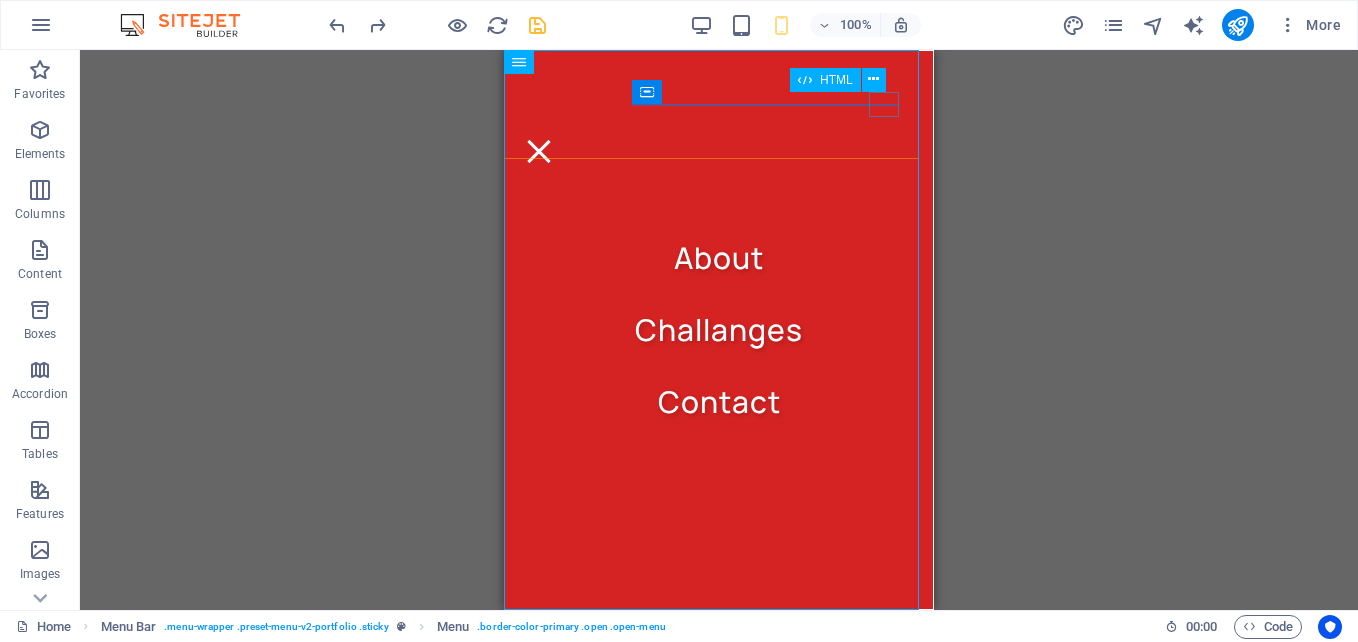 click at bounding box center [539, 151] 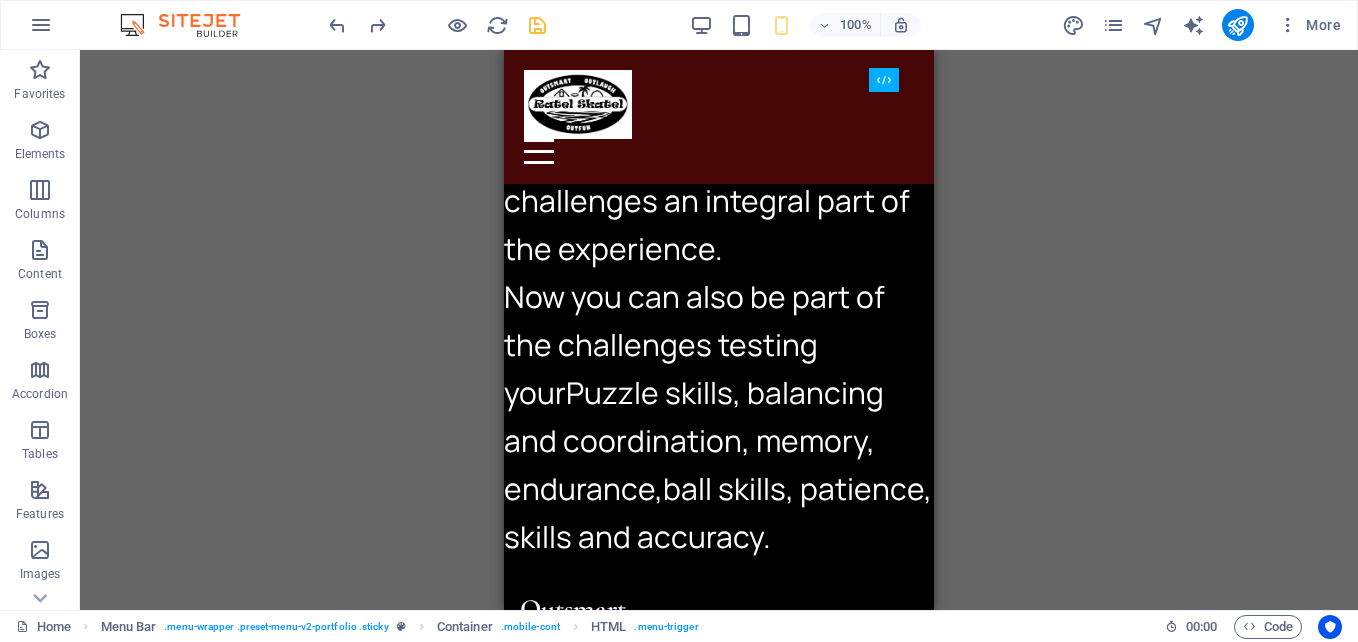 scroll, scrollTop: 600, scrollLeft: 0, axis: vertical 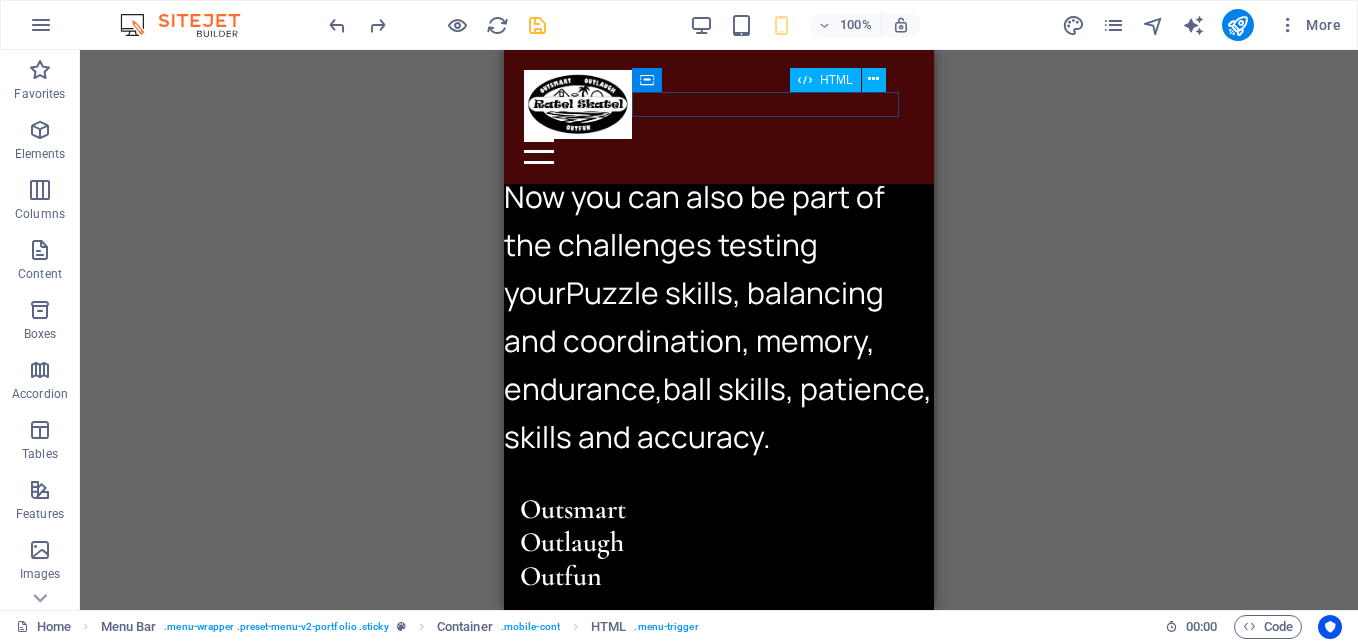 click at bounding box center (719, 151) 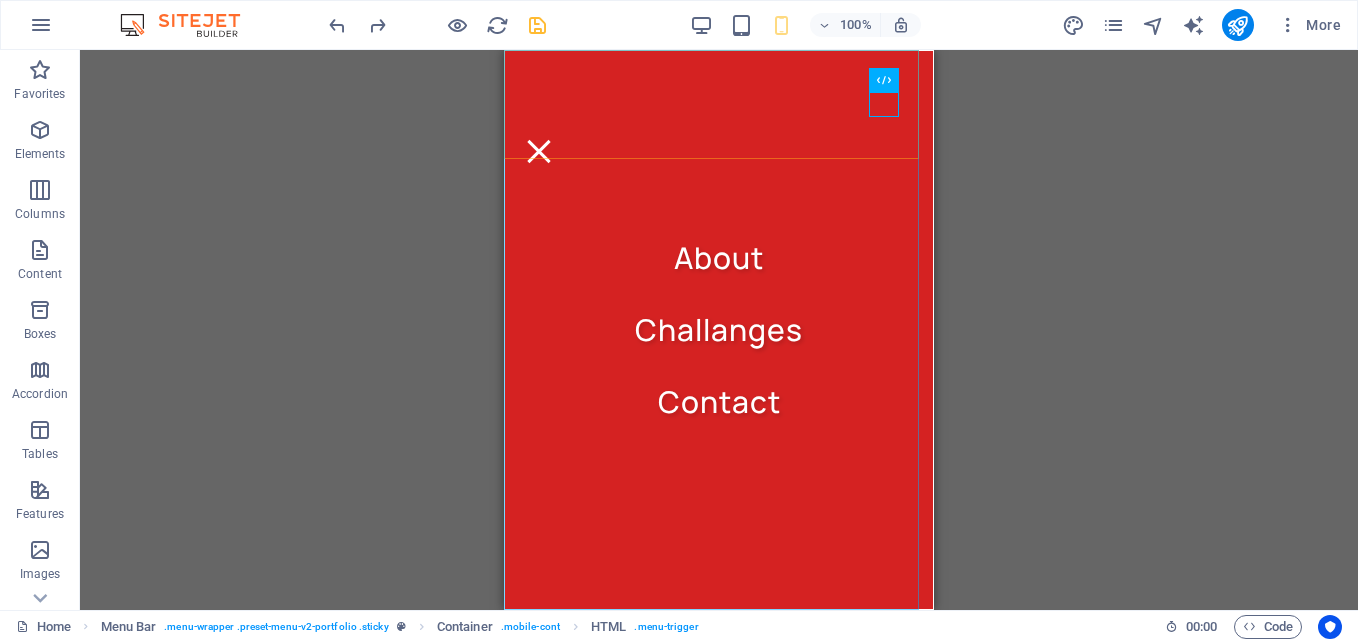 click on "About Challanges Contact" at bounding box center [719, 330] 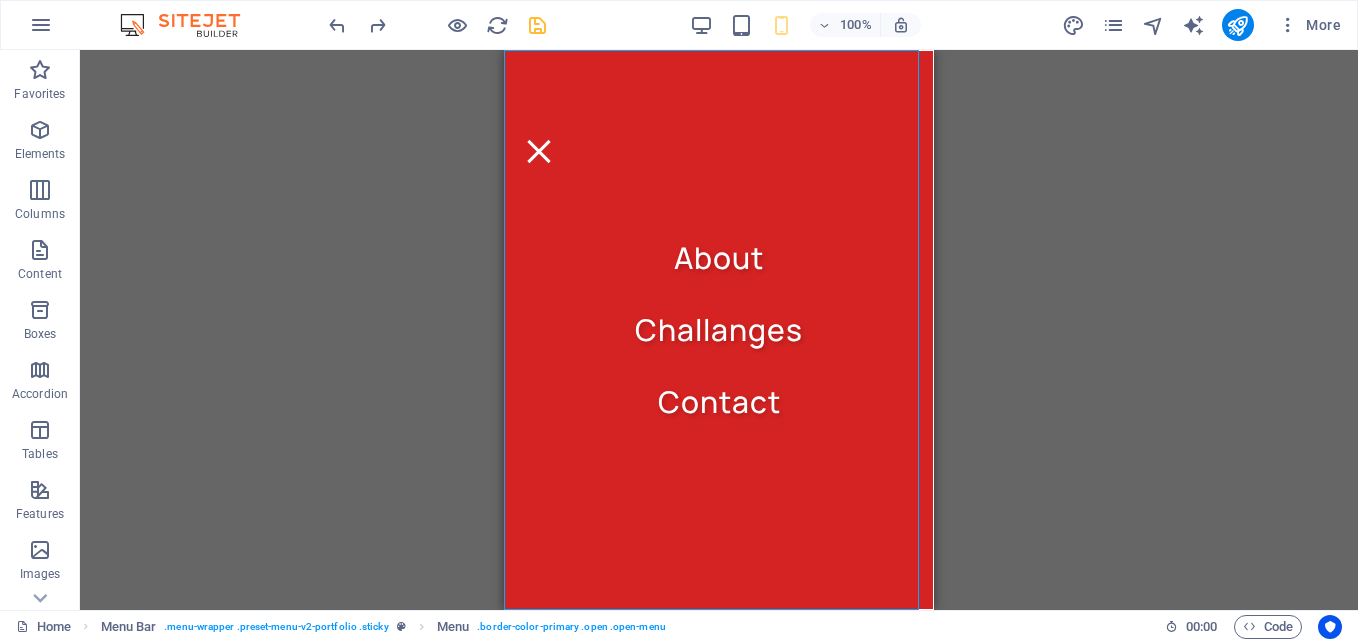 click on "About Challanges Contact" at bounding box center (719, 330) 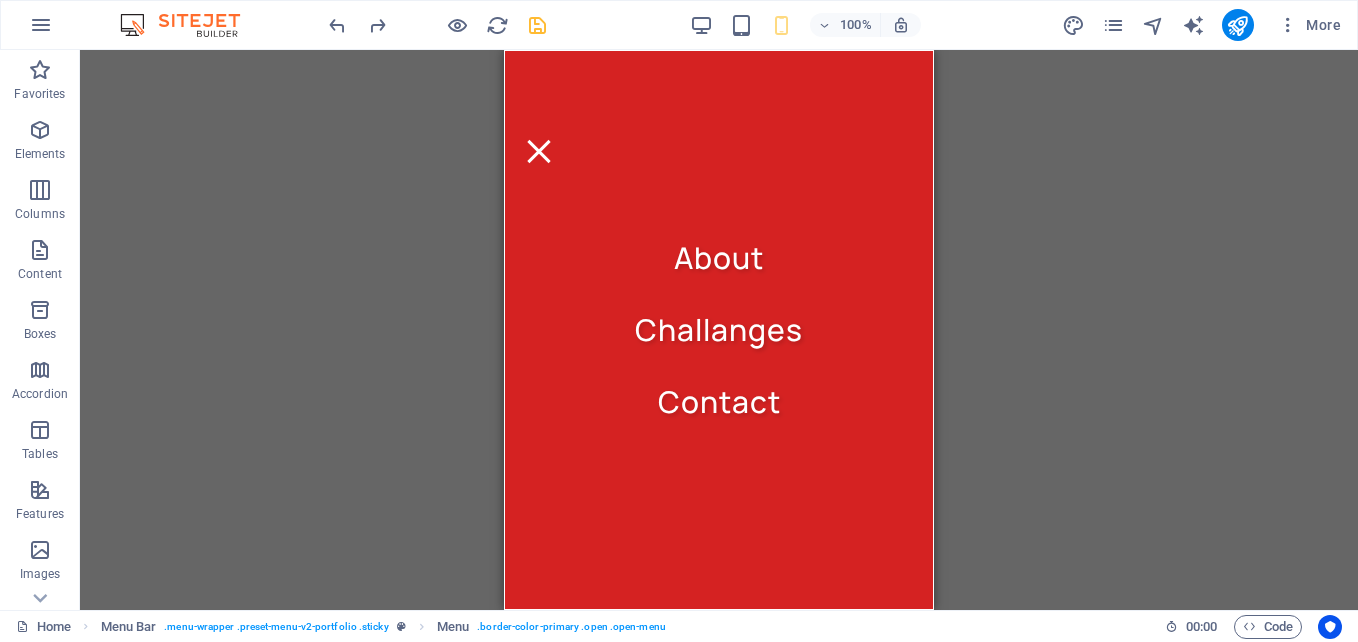 scroll, scrollTop: 0, scrollLeft: 0, axis: both 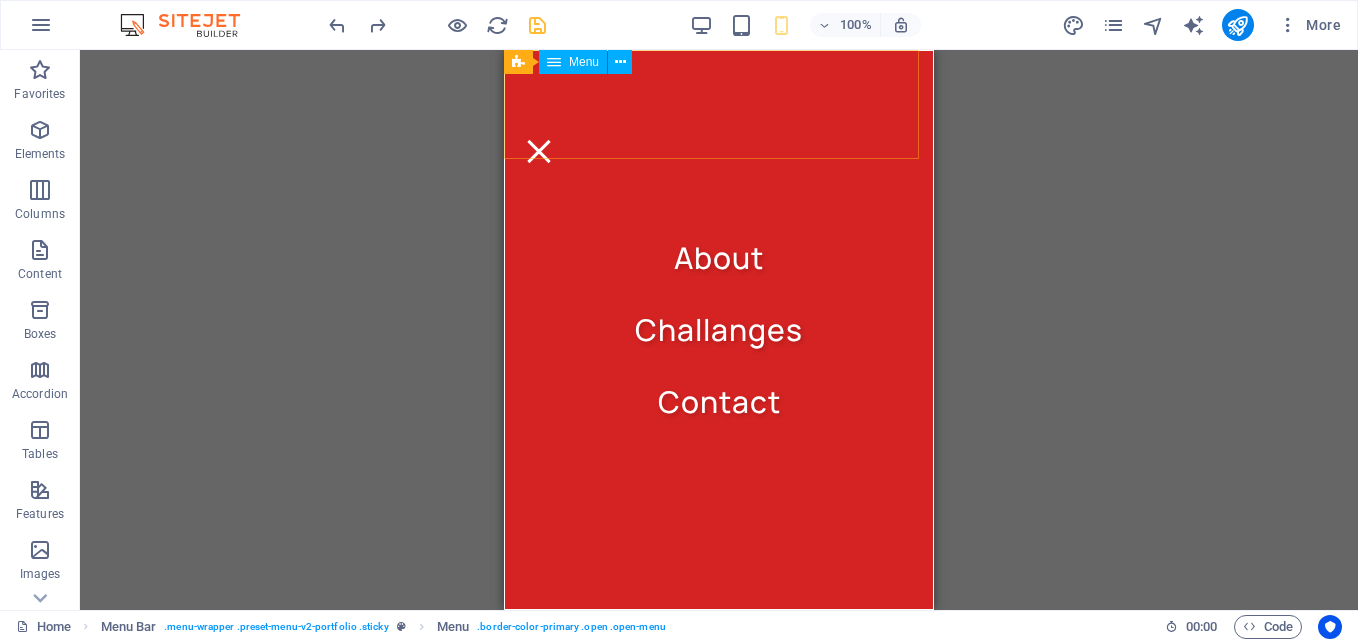 click on "About Challanges Contact" at bounding box center (719, 330) 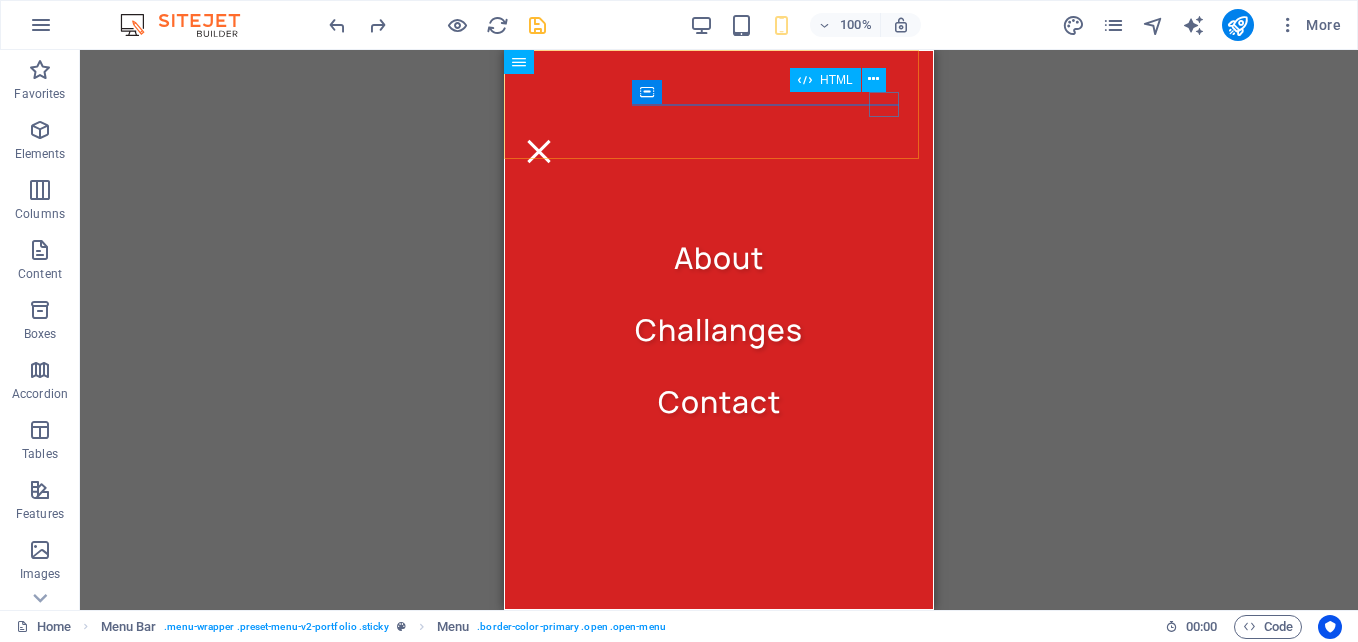 click at bounding box center (539, 151) 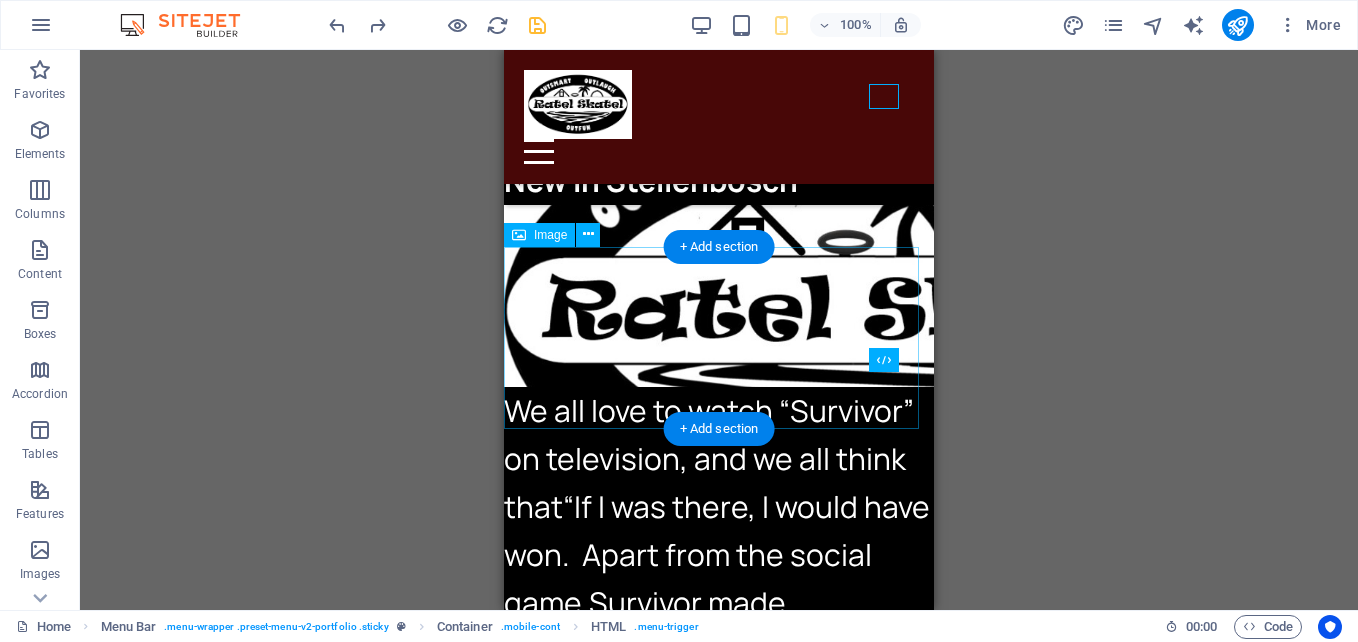 scroll, scrollTop: 0, scrollLeft: 0, axis: both 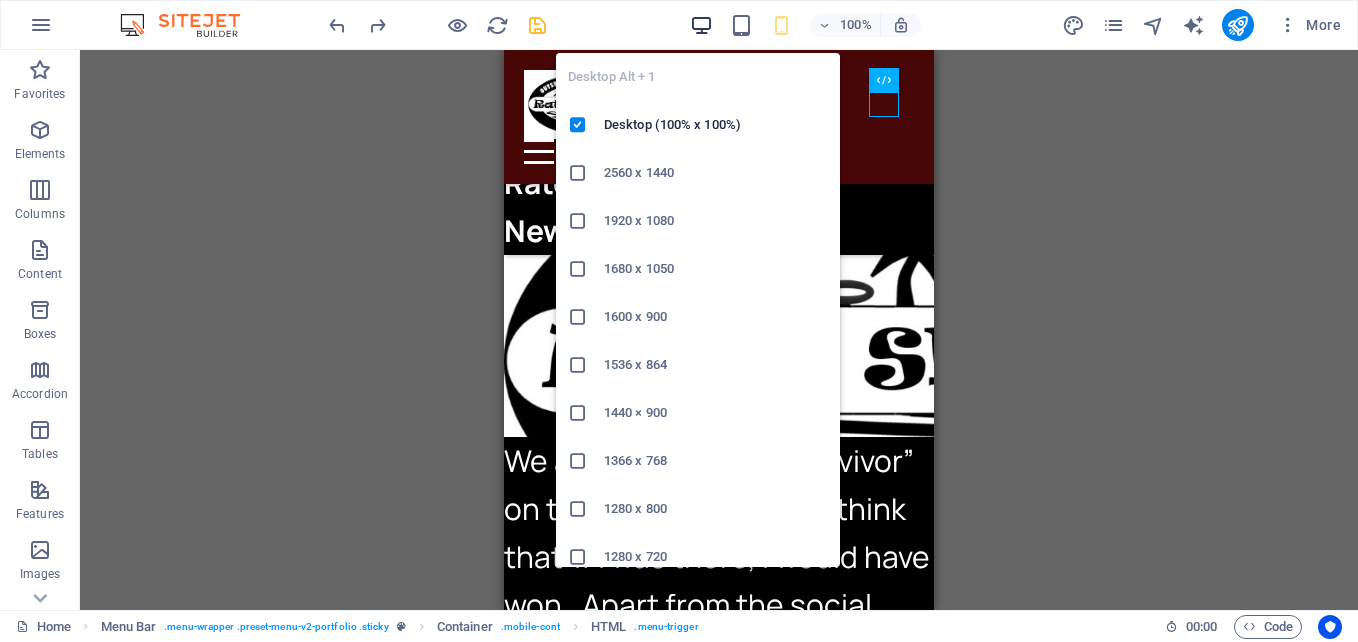 click at bounding box center [701, 25] 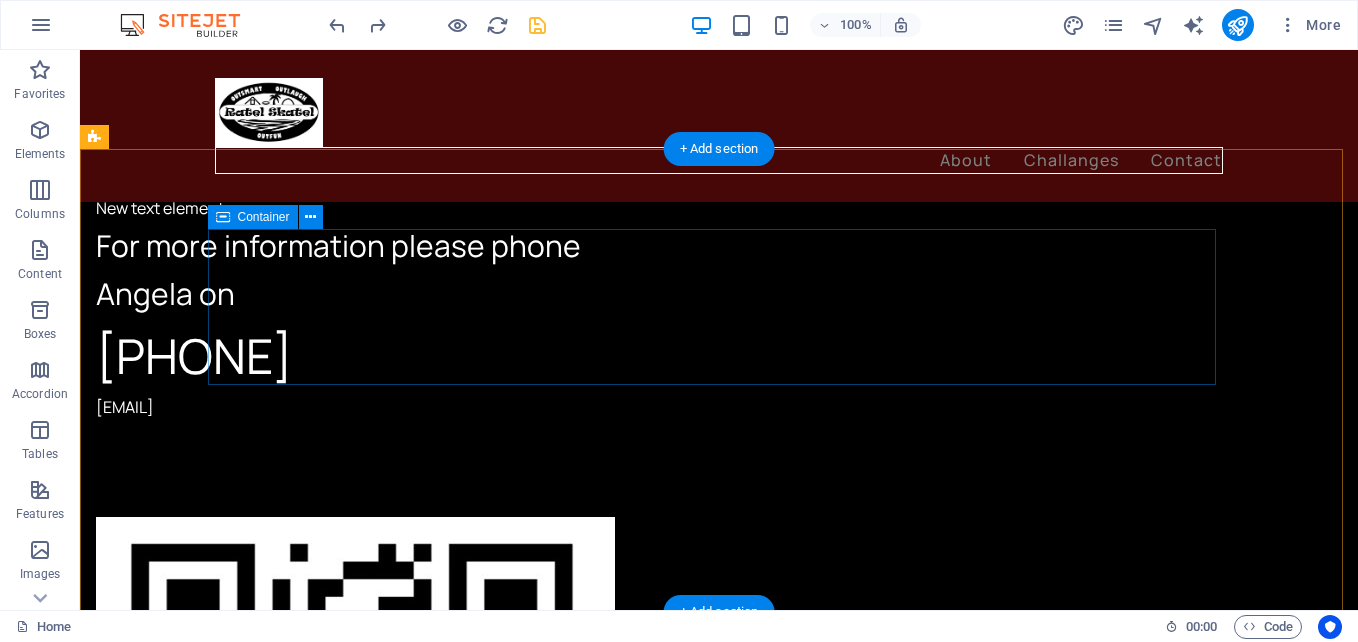 scroll, scrollTop: 3640, scrollLeft: 0, axis: vertical 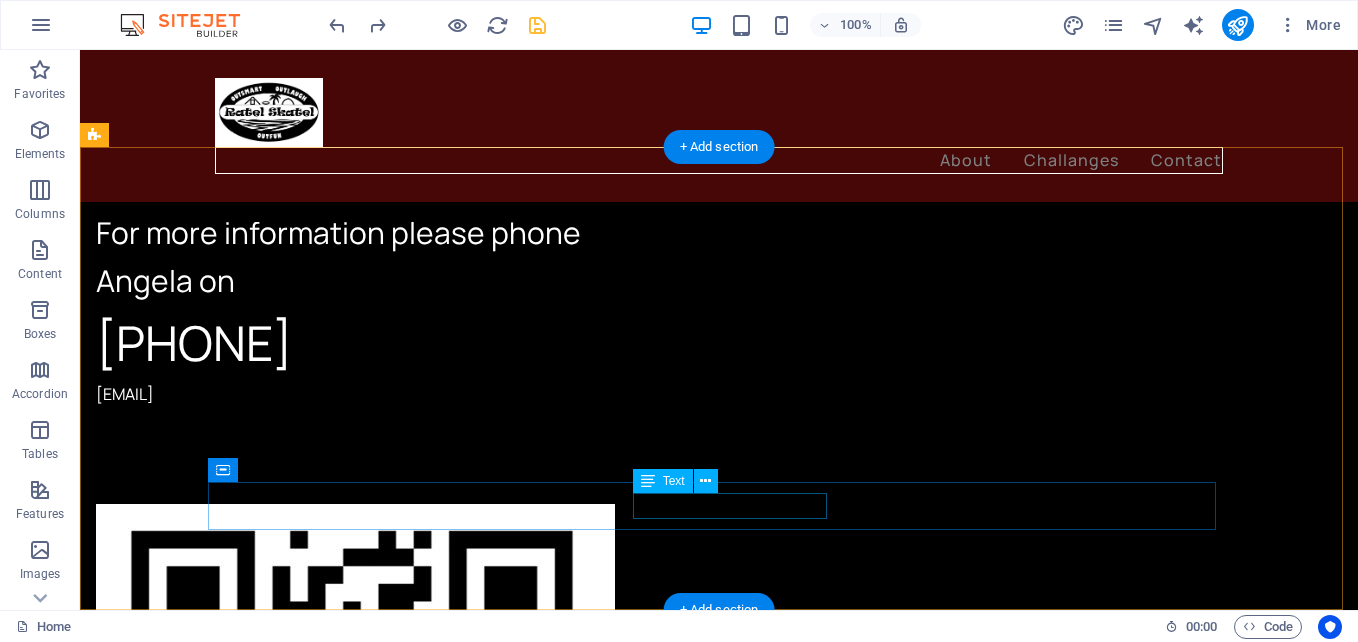 click on "Disclaimers |  Privacy Policy" at bounding box center (715, 1694) 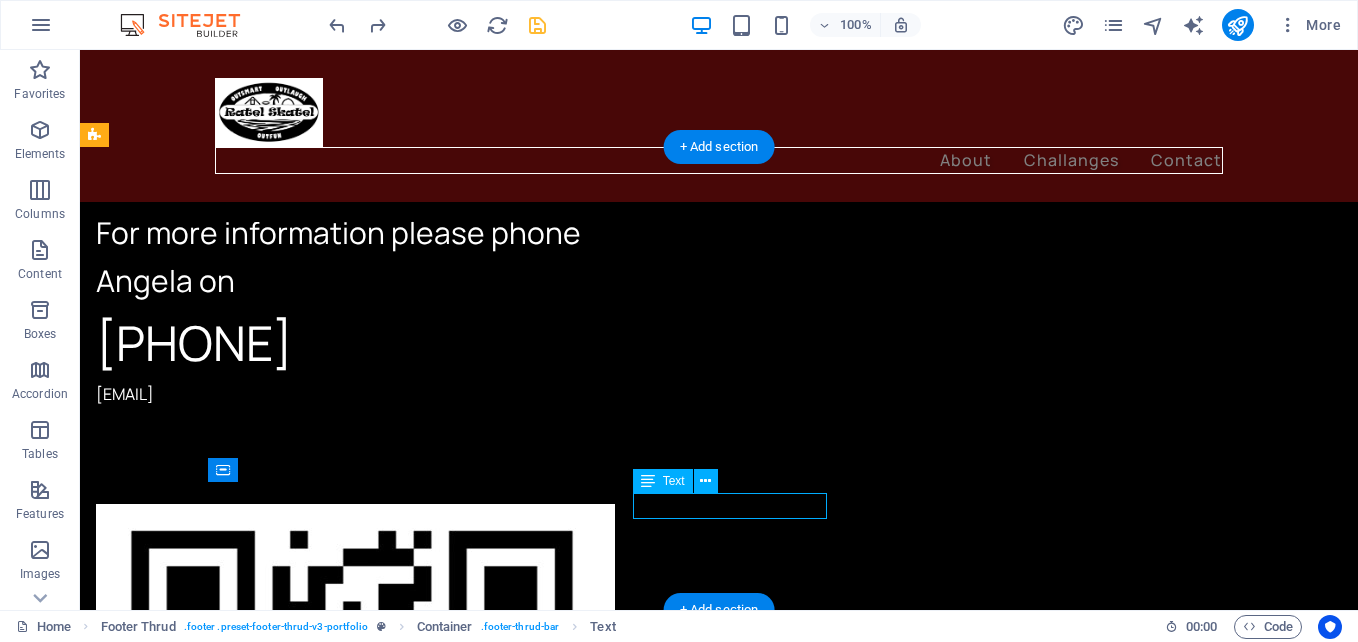 click on "Disclaimers |  Privacy Policy" at bounding box center [715, 1694] 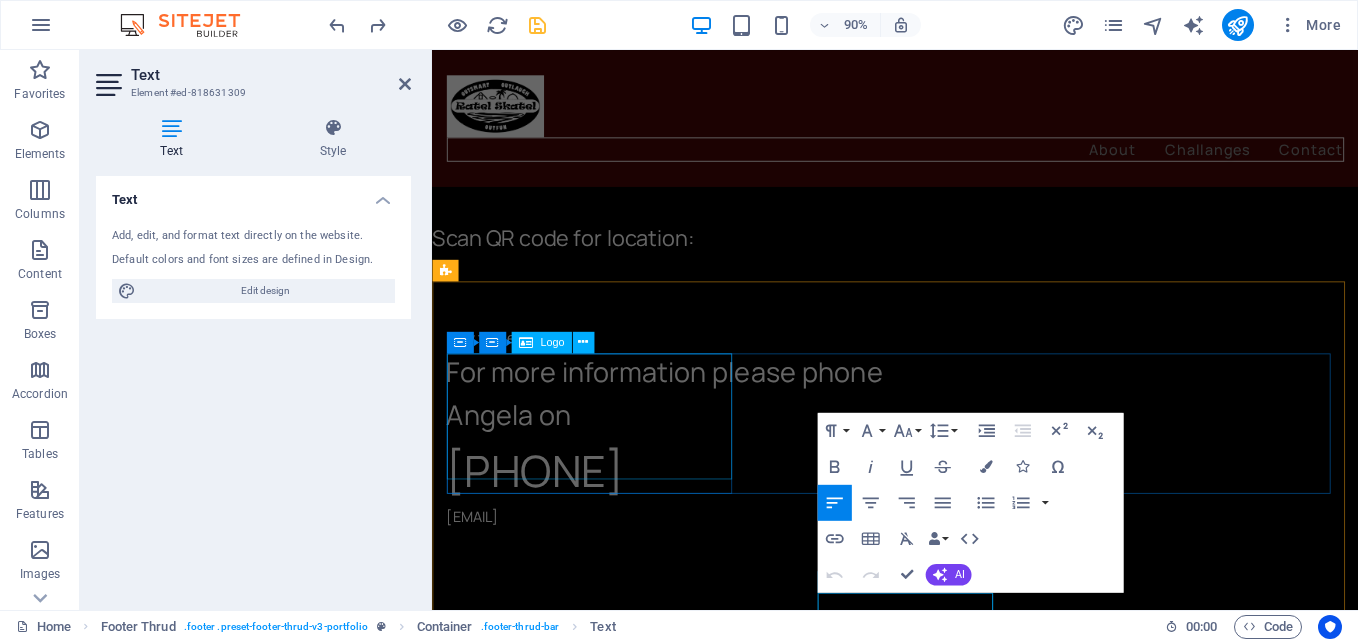 scroll, scrollTop: 3614, scrollLeft: 0, axis: vertical 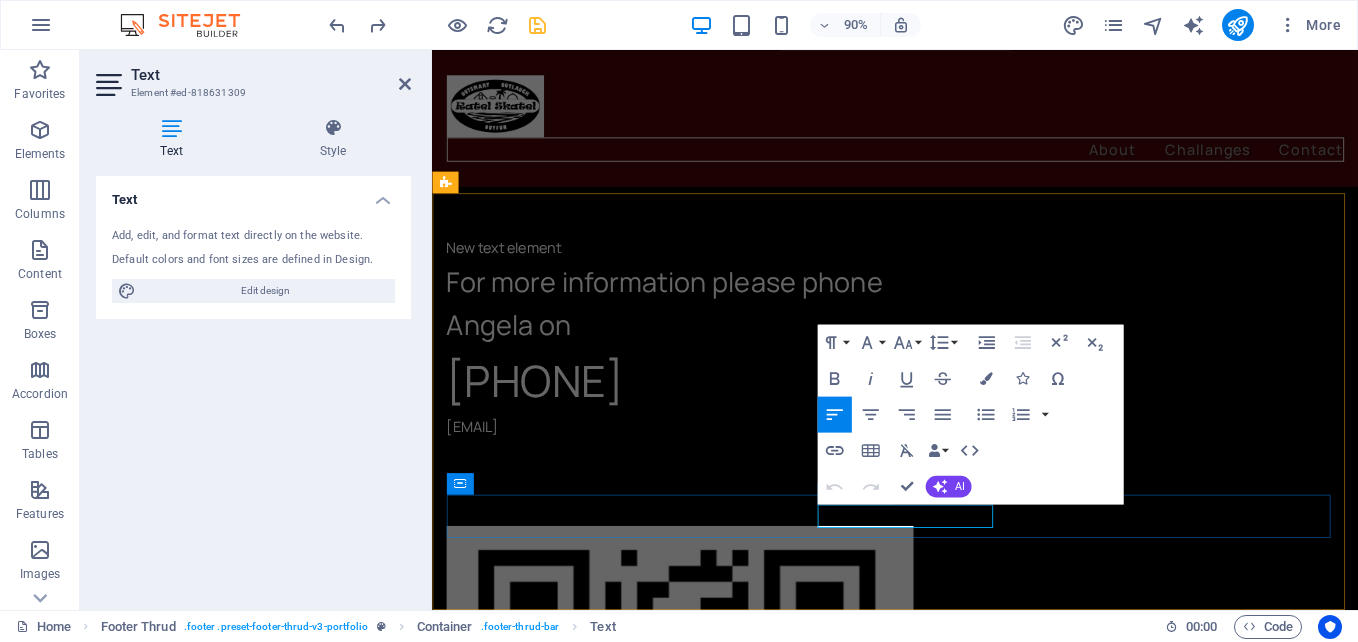 click on "Privacy Policy" 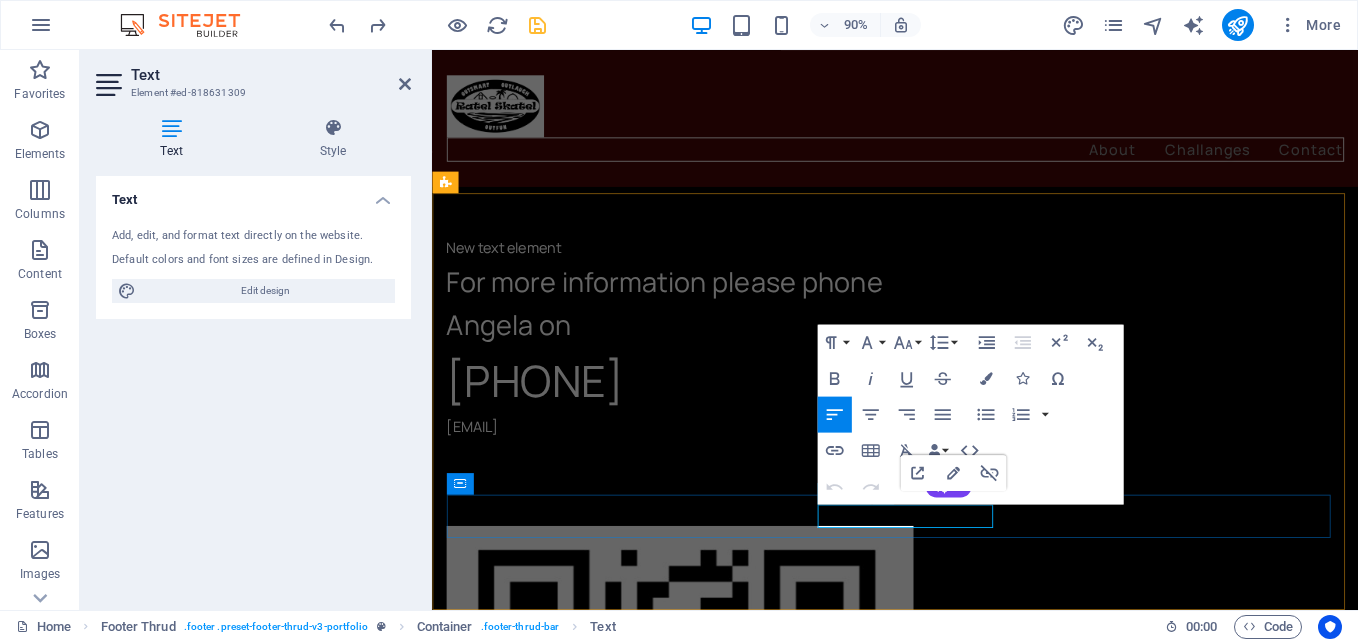 drag, startPoint x: 860, startPoint y: 567, endPoint x: 947, endPoint y: 569, distance: 87.02299 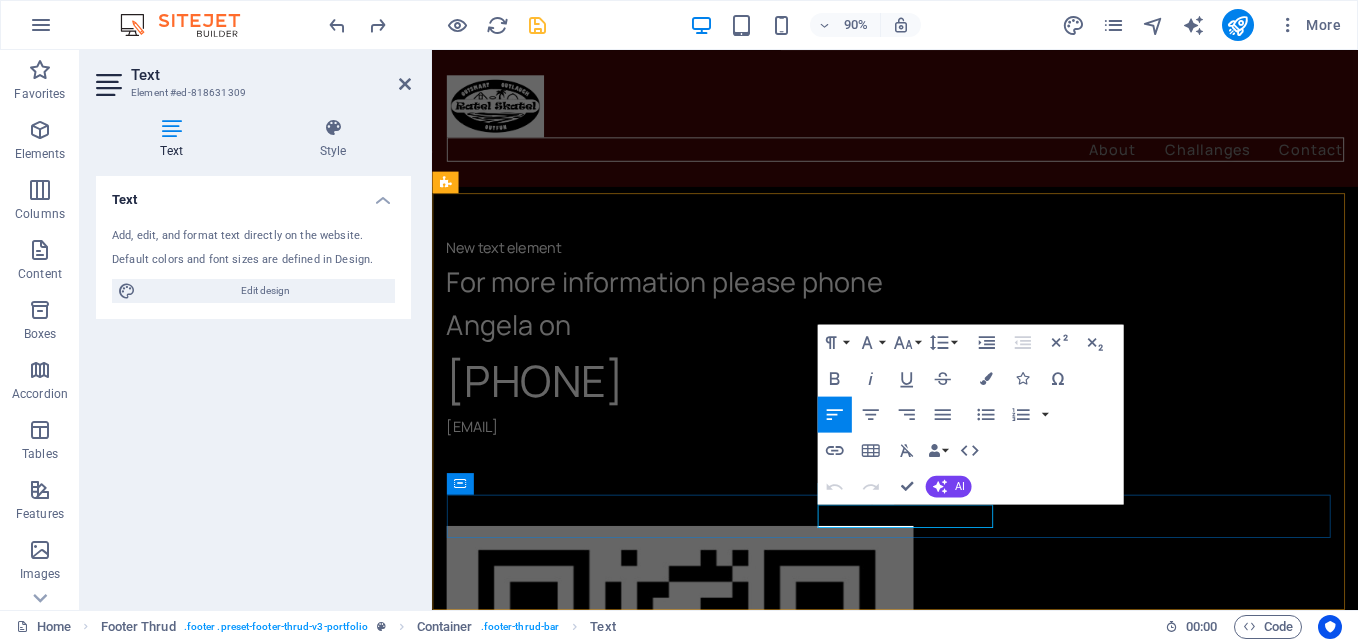 click on "Disclaimers |  Privacy Policy" at bounding box center (942, 1768) 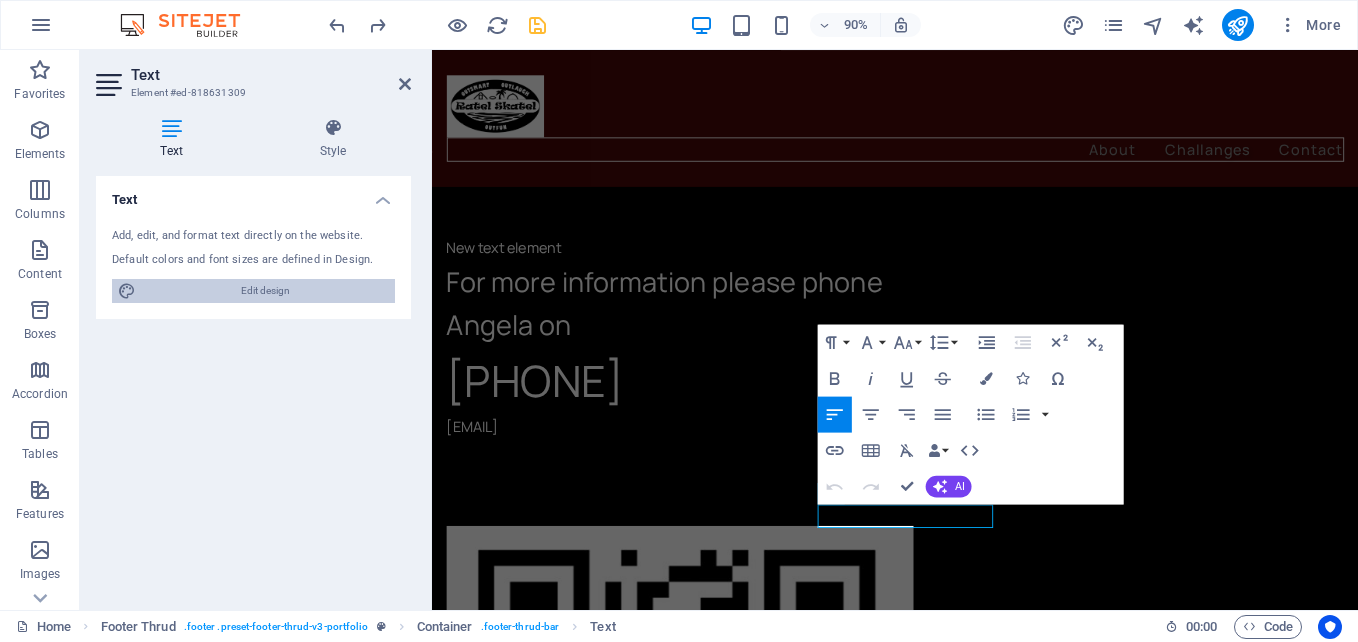 click on "Edit design" at bounding box center [265, 291] 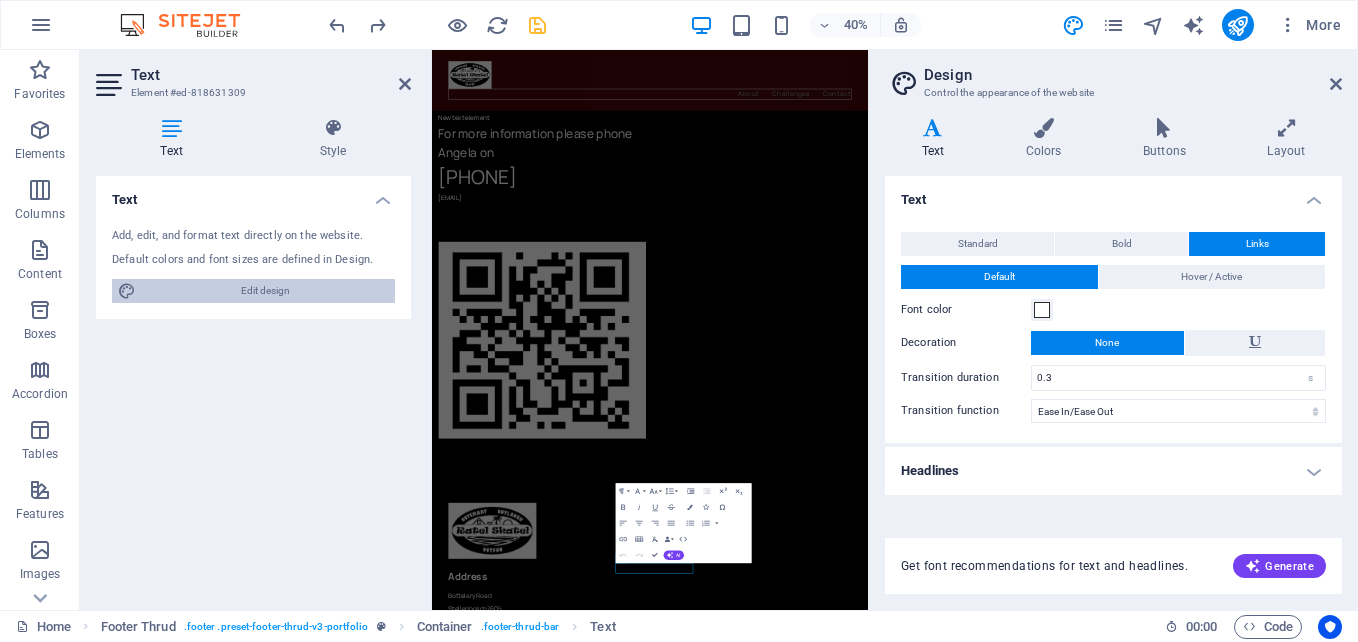 scroll, scrollTop: 2848, scrollLeft: 0, axis: vertical 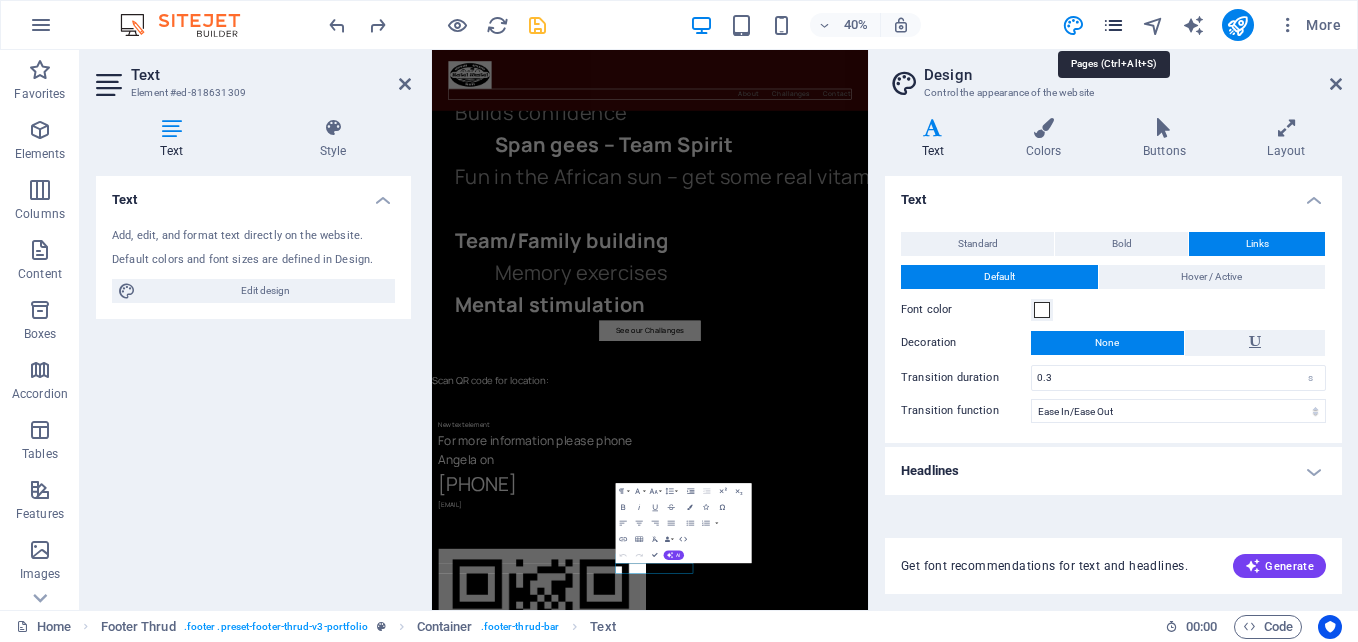 click at bounding box center [1113, 25] 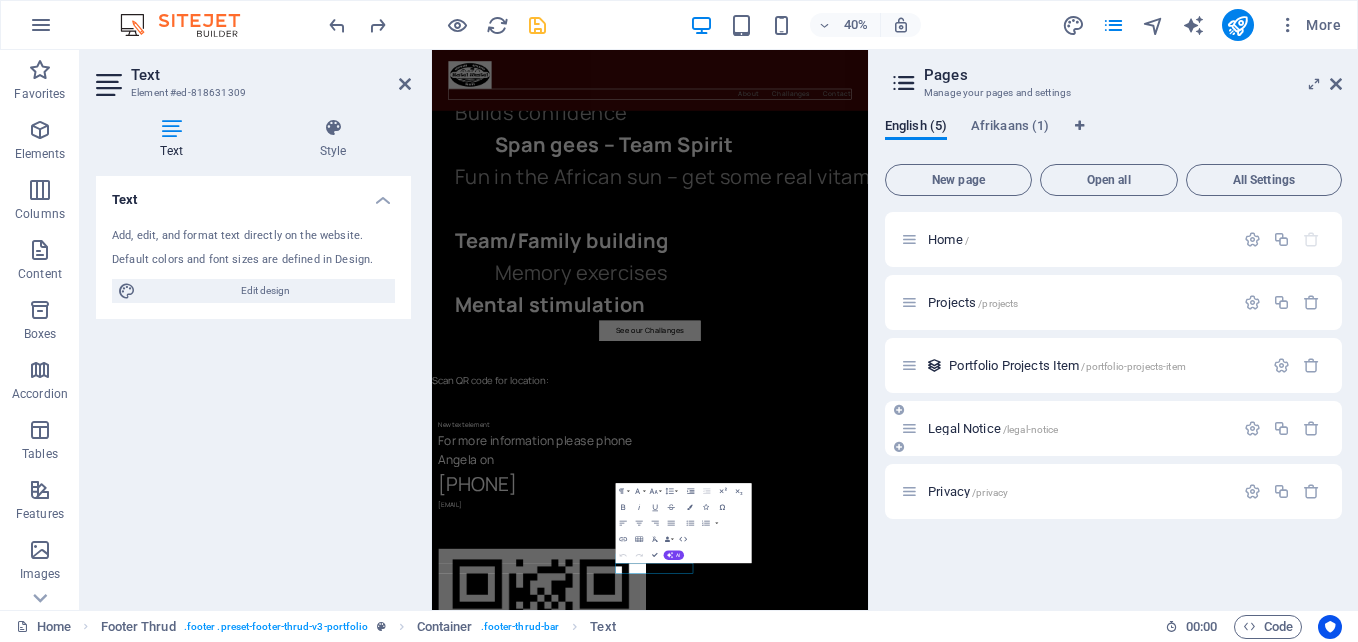 click on "Legal Notice /legal-notice" at bounding box center (993, 428) 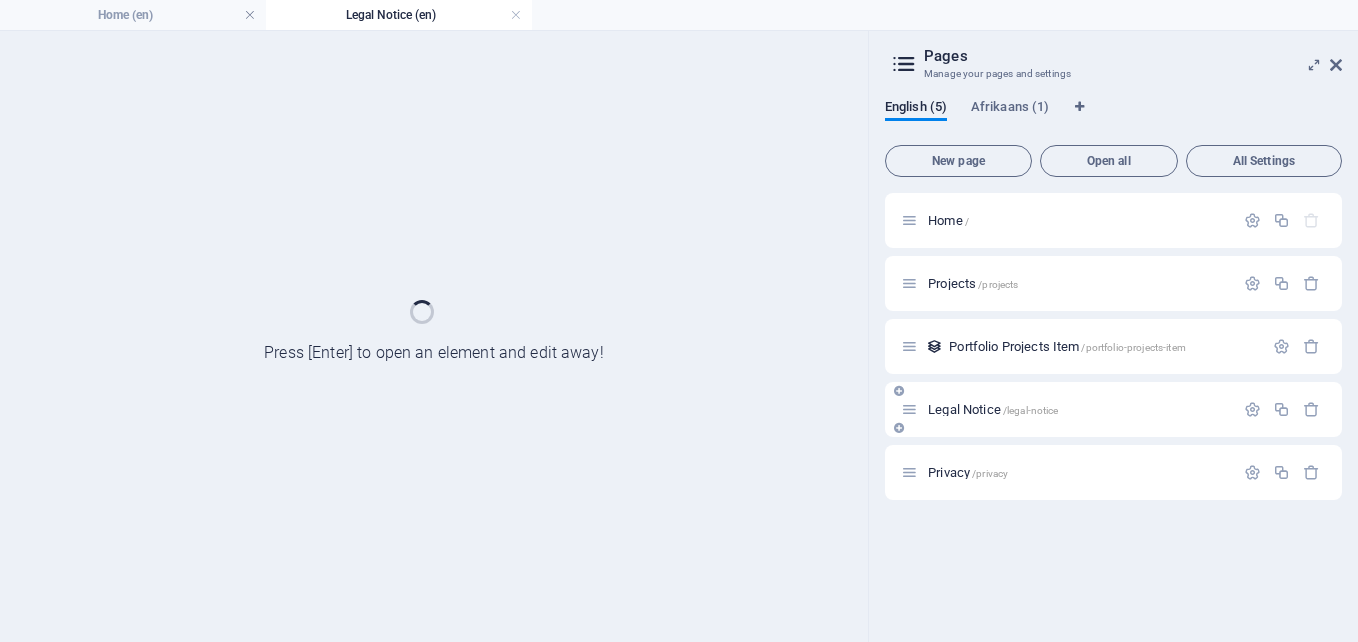 scroll, scrollTop: 0, scrollLeft: 0, axis: both 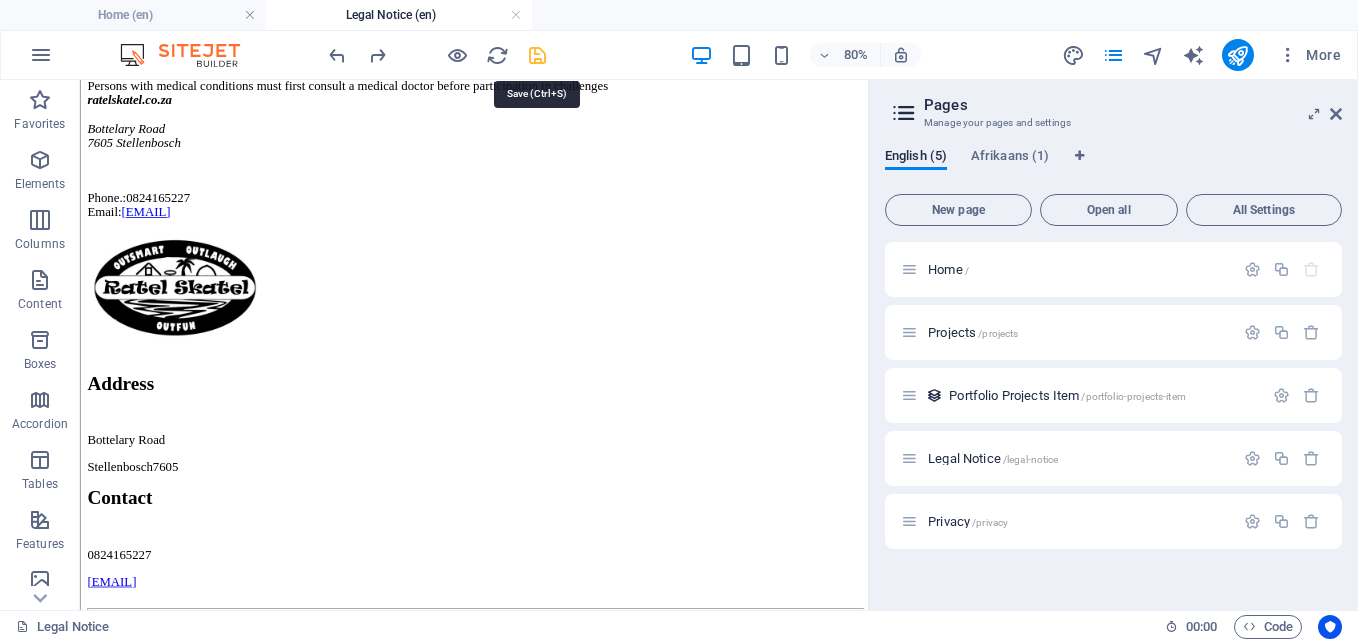 click at bounding box center (537, 55) 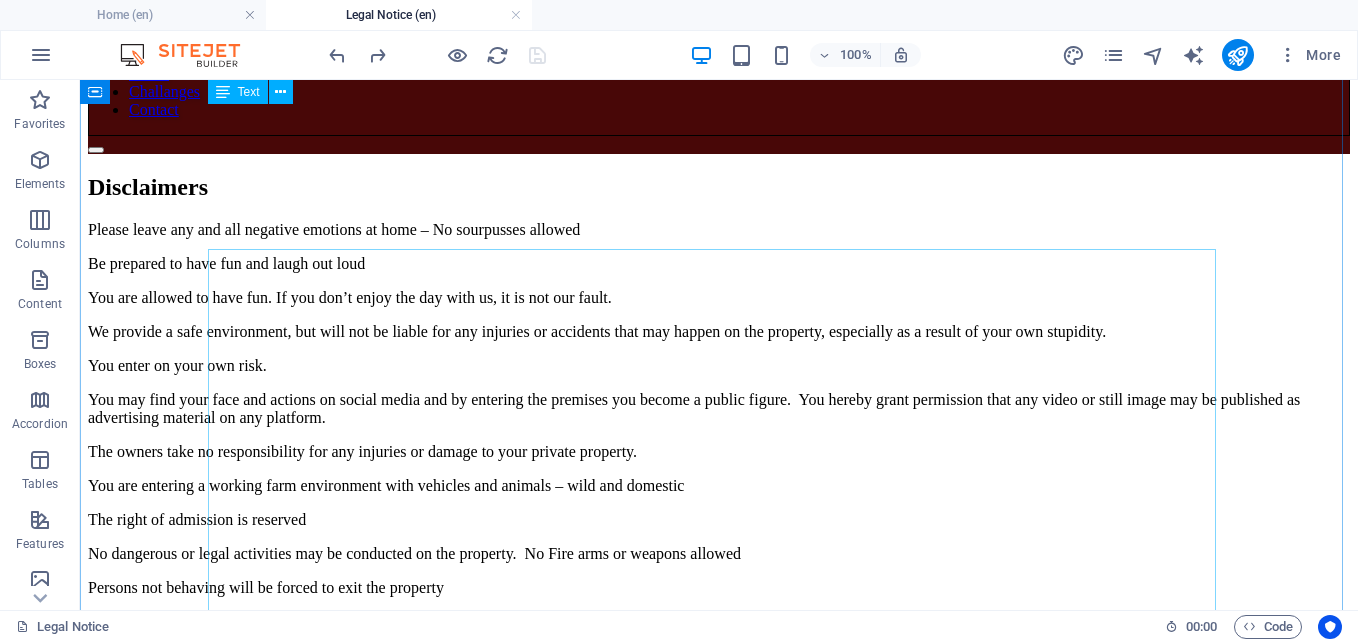 scroll, scrollTop: 104, scrollLeft: 0, axis: vertical 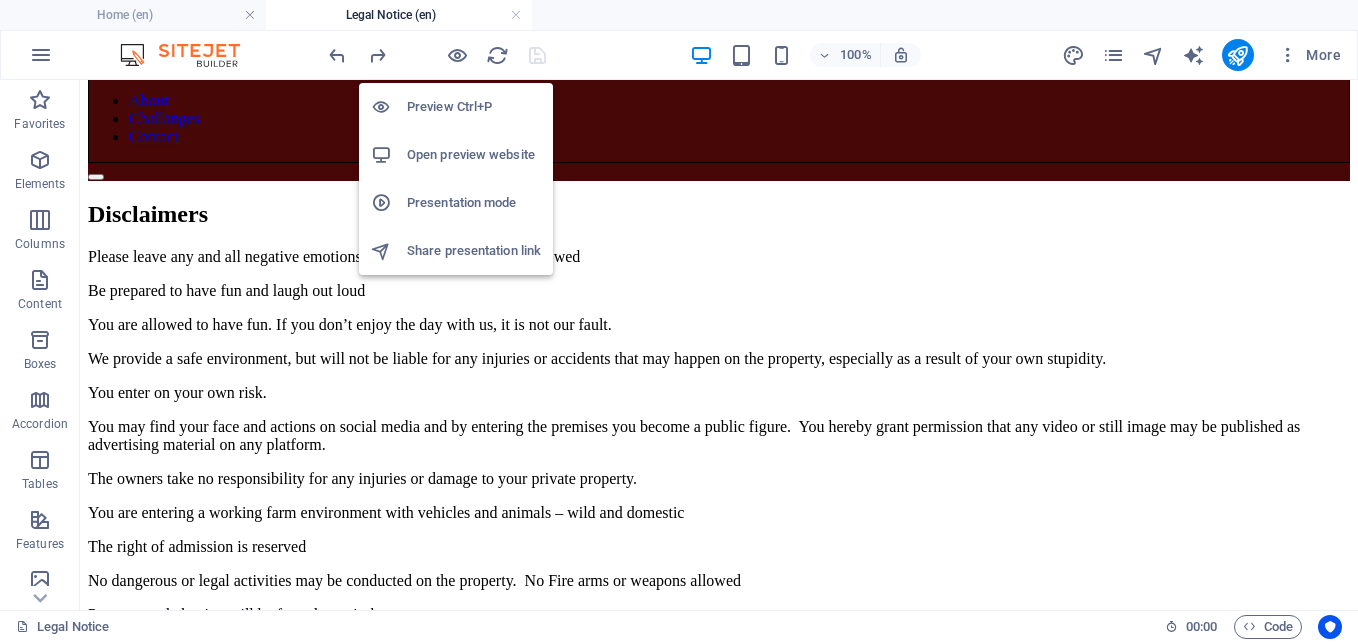 click on "Open preview website" at bounding box center [474, 155] 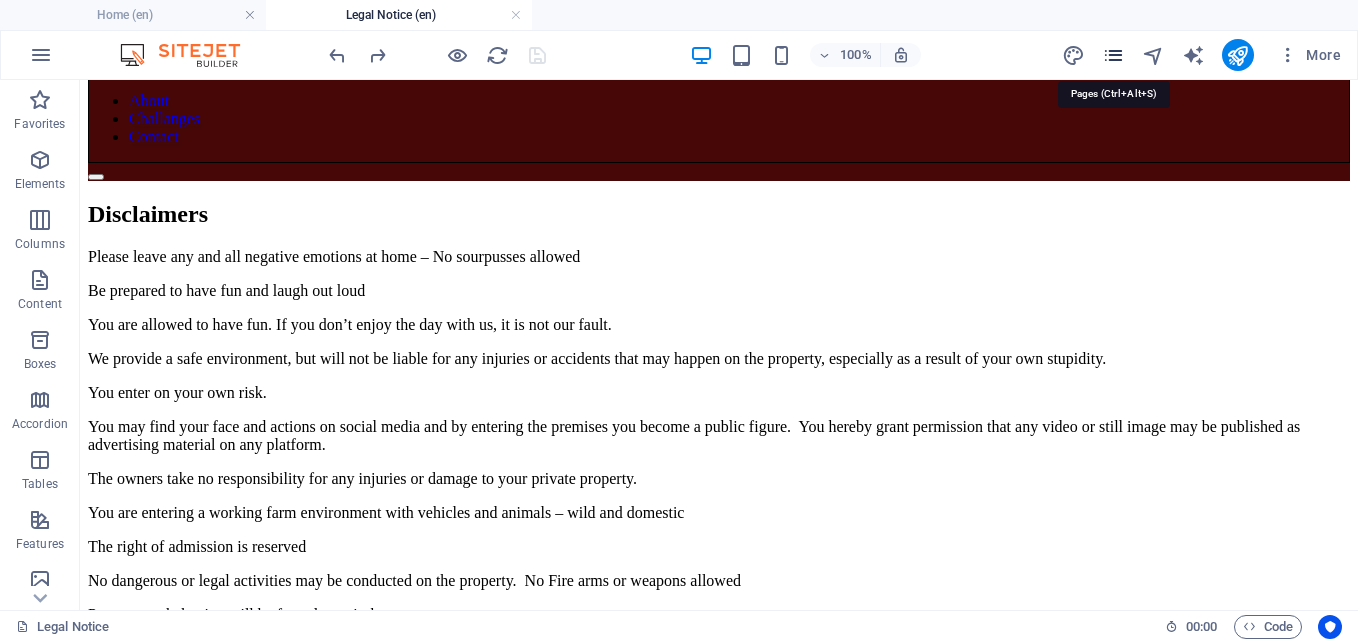 click at bounding box center (1113, 55) 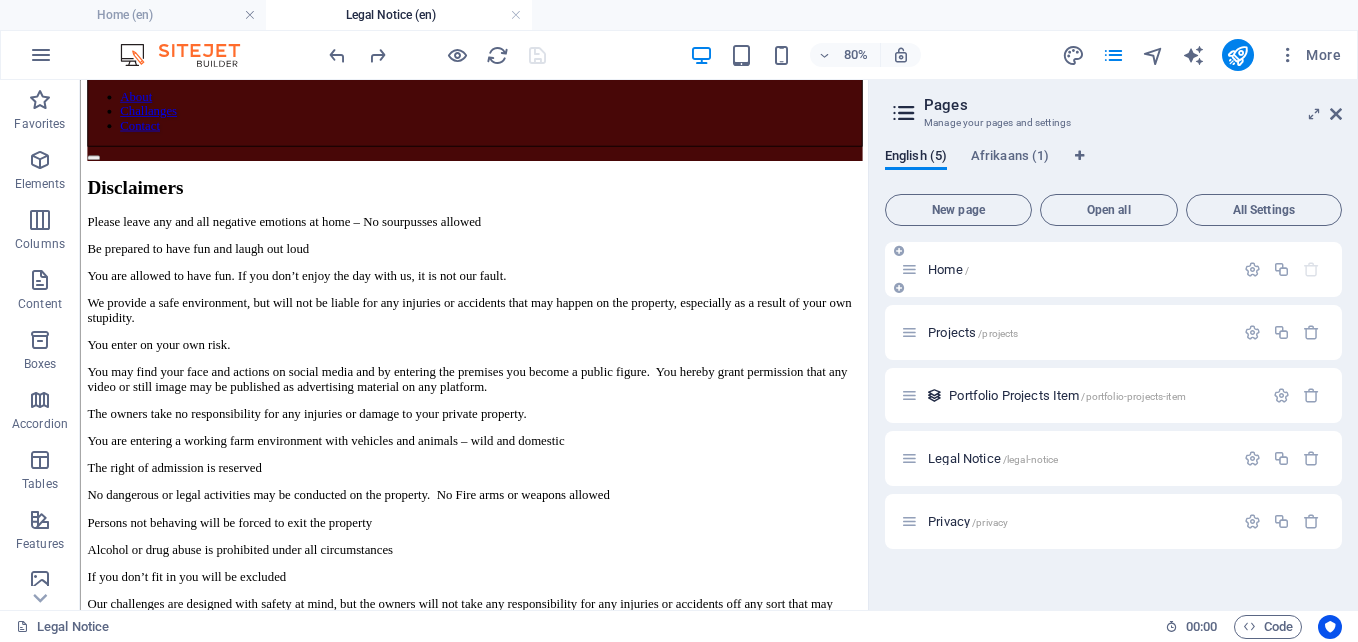 click on "Home /" at bounding box center (1067, 269) 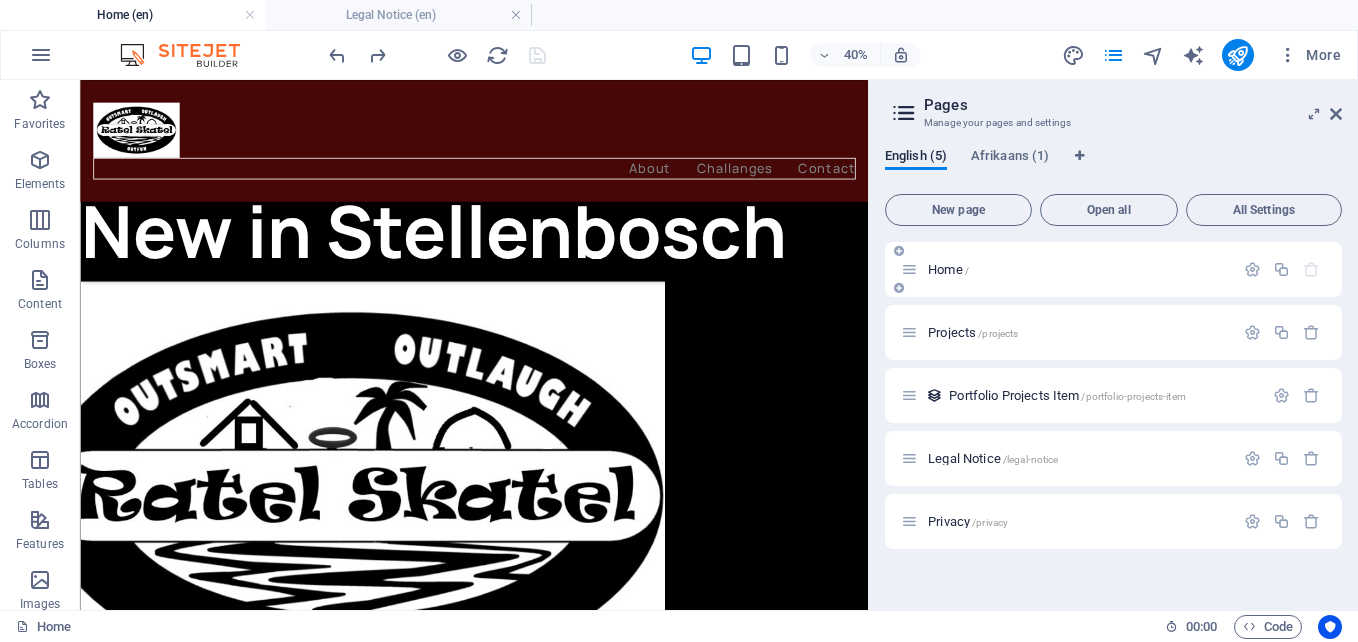scroll, scrollTop: 2720, scrollLeft: 0, axis: vertical 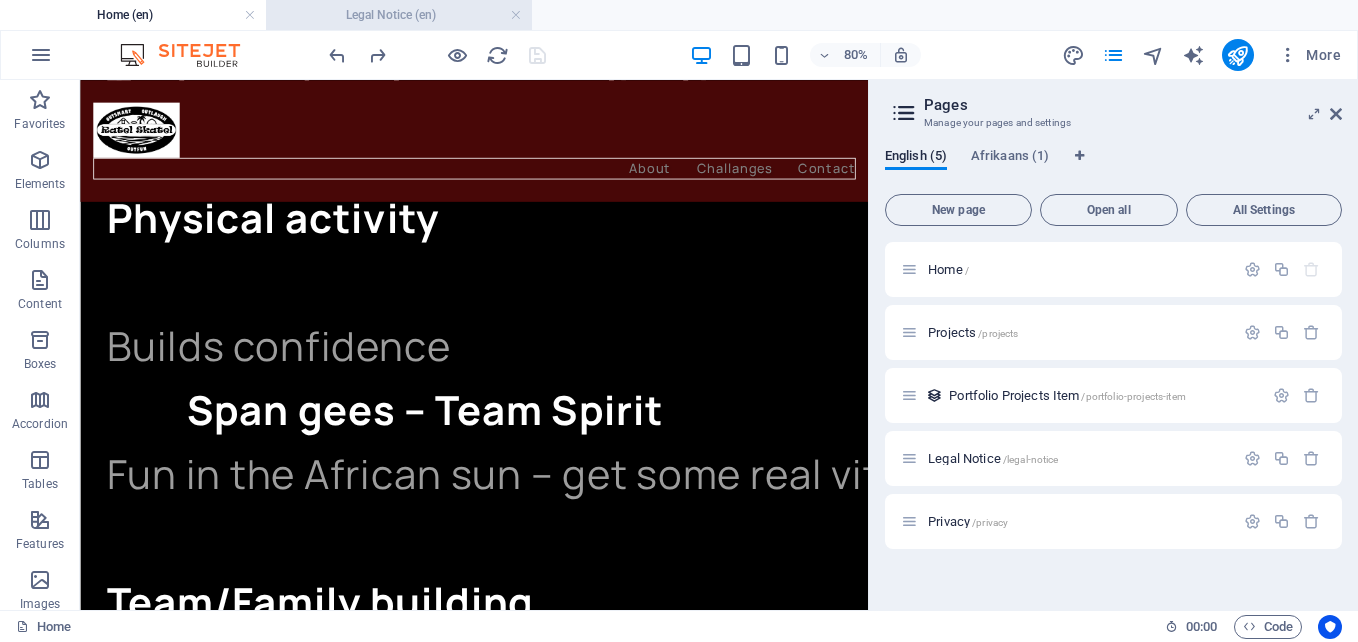 click on "Legal Notice (en)" at bounding box center (399, 15) 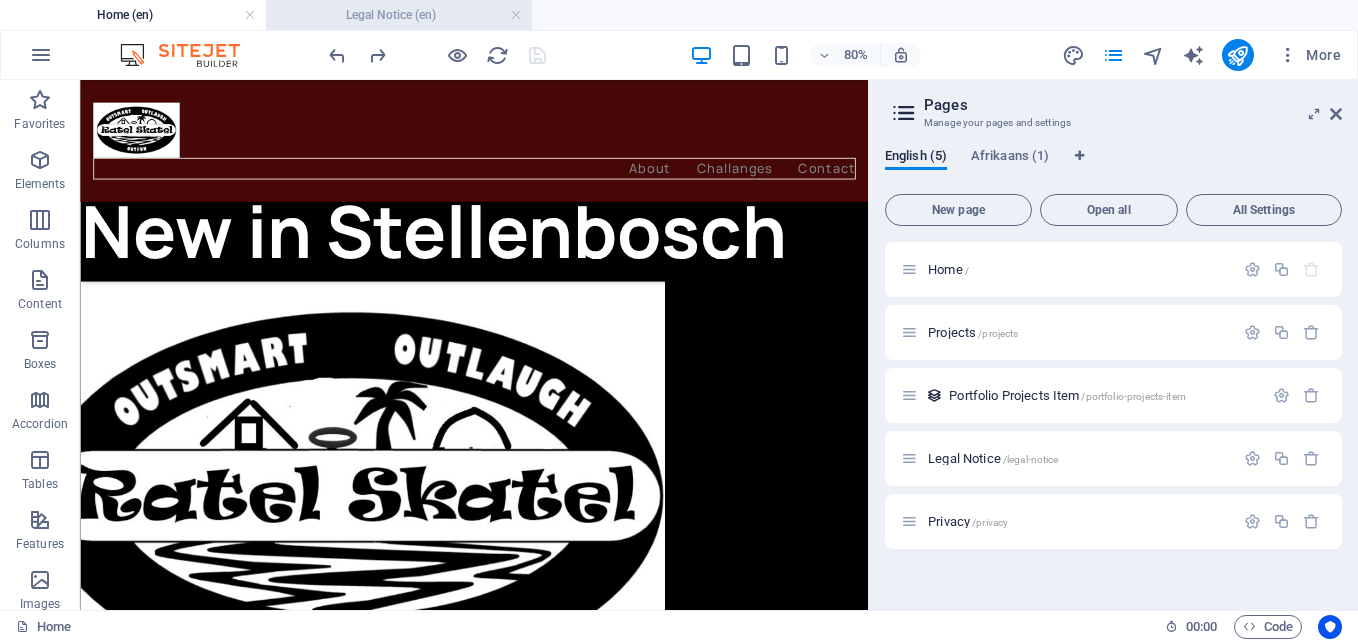 scroll, scrollTop: 104, scrollLeft: 0, axis: vertical 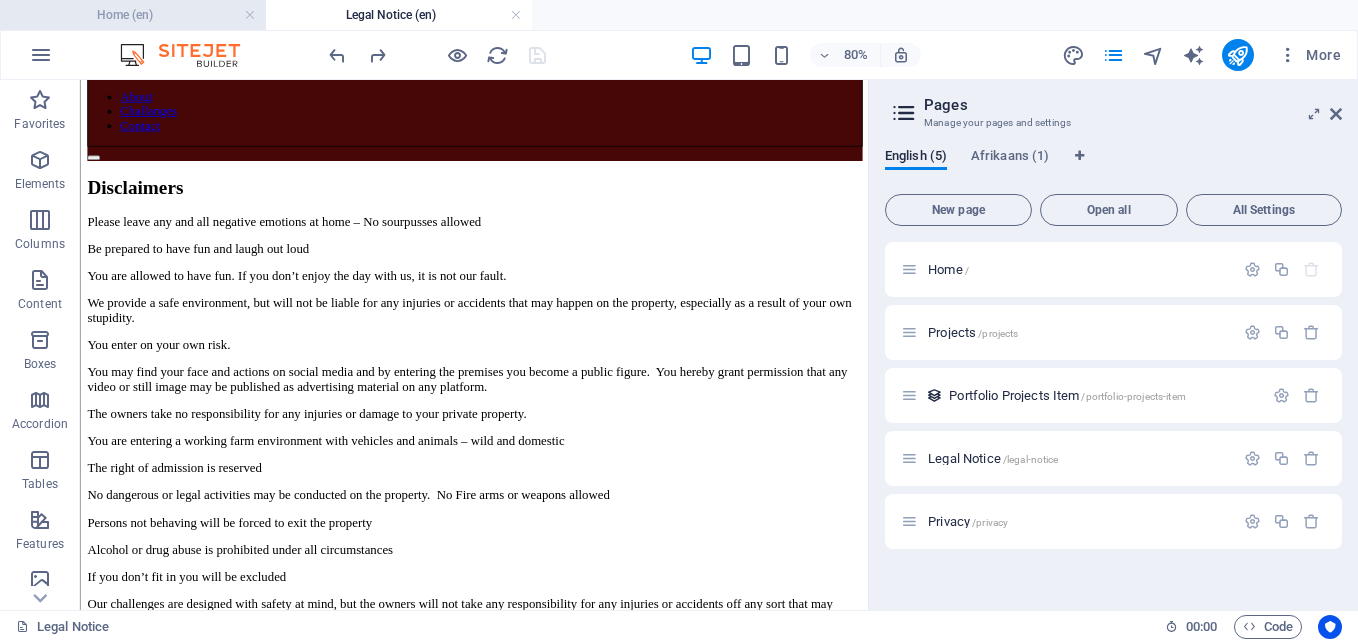 click on "Home (en)" at bounding box center [133, 15] 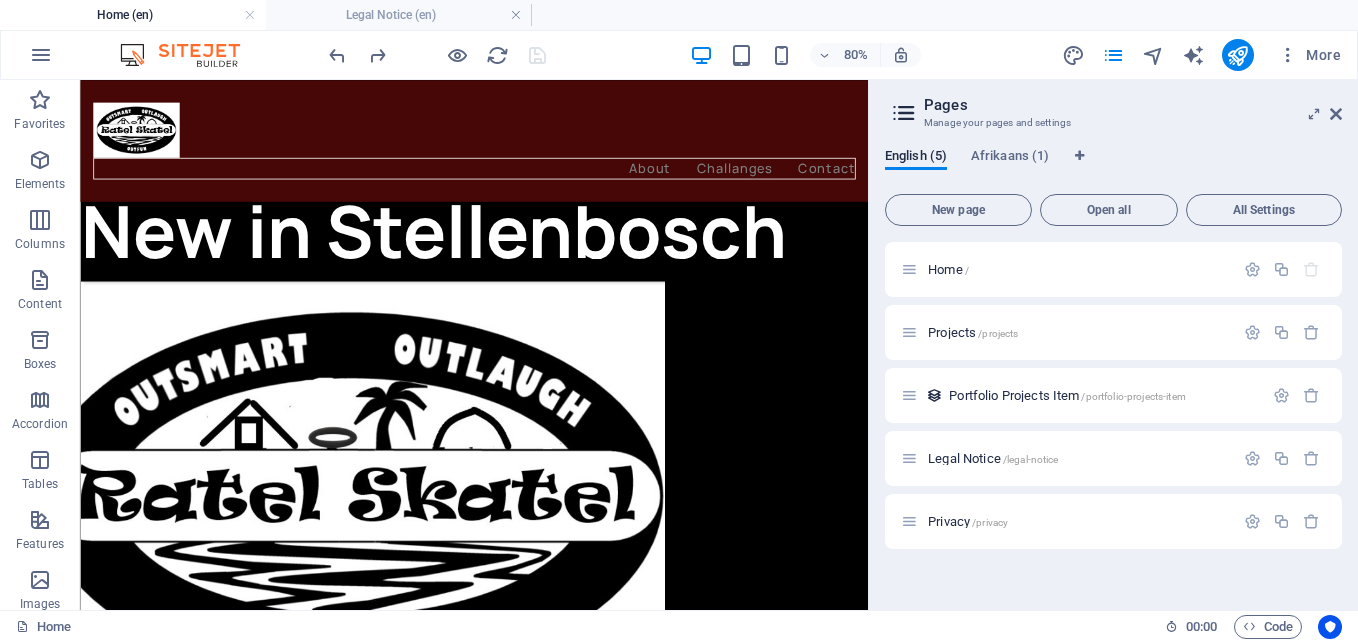 scroll, scrollTop: 2720, scrollLeft: 0, axis: vertical 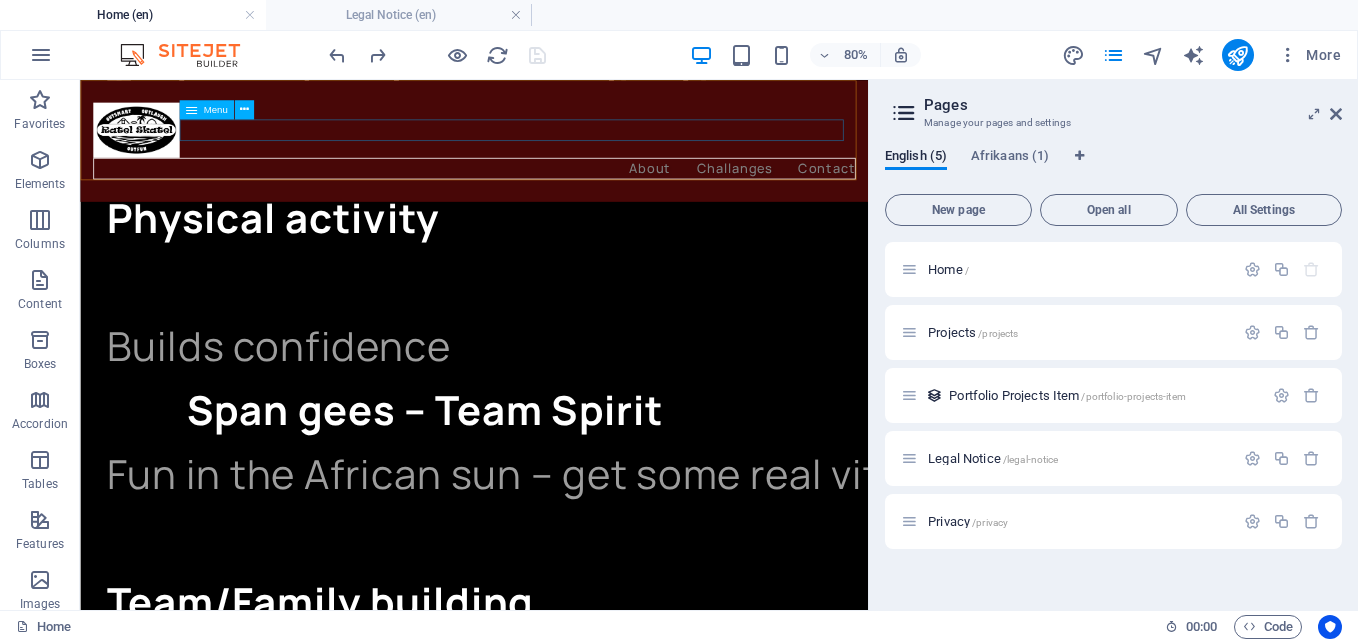 click on "About Challanges Contact" at bounding box center [572, 191] 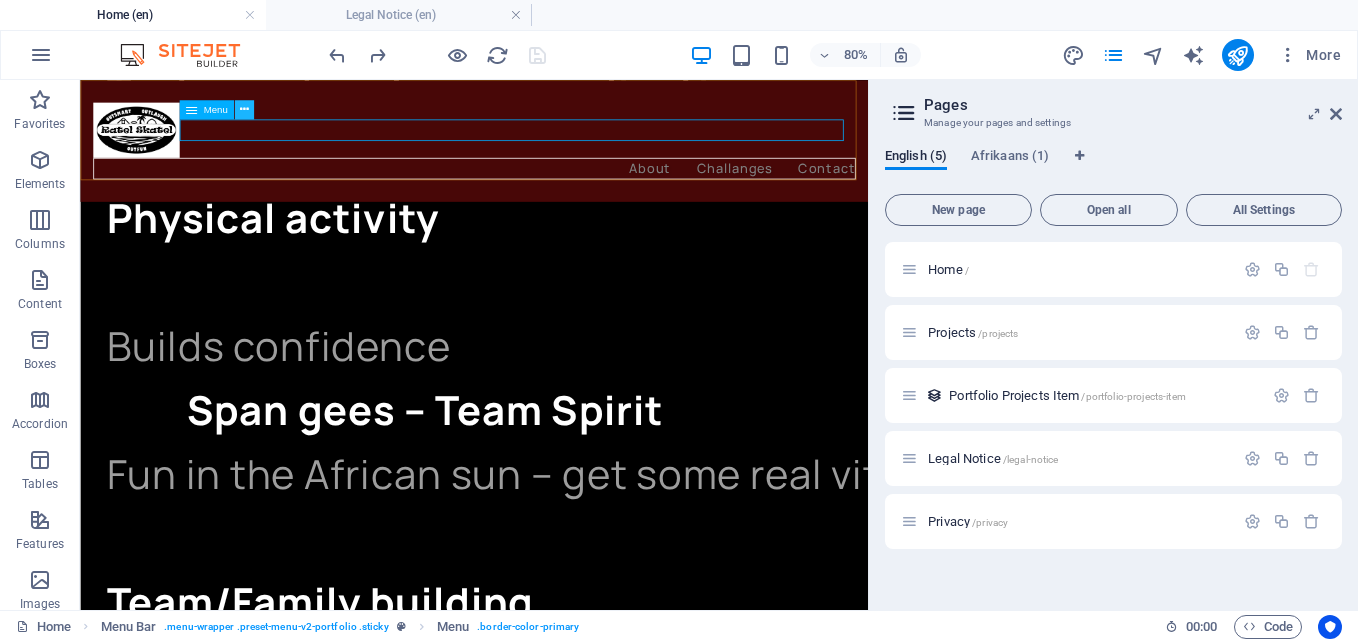 click at bounding box center [243, 109] 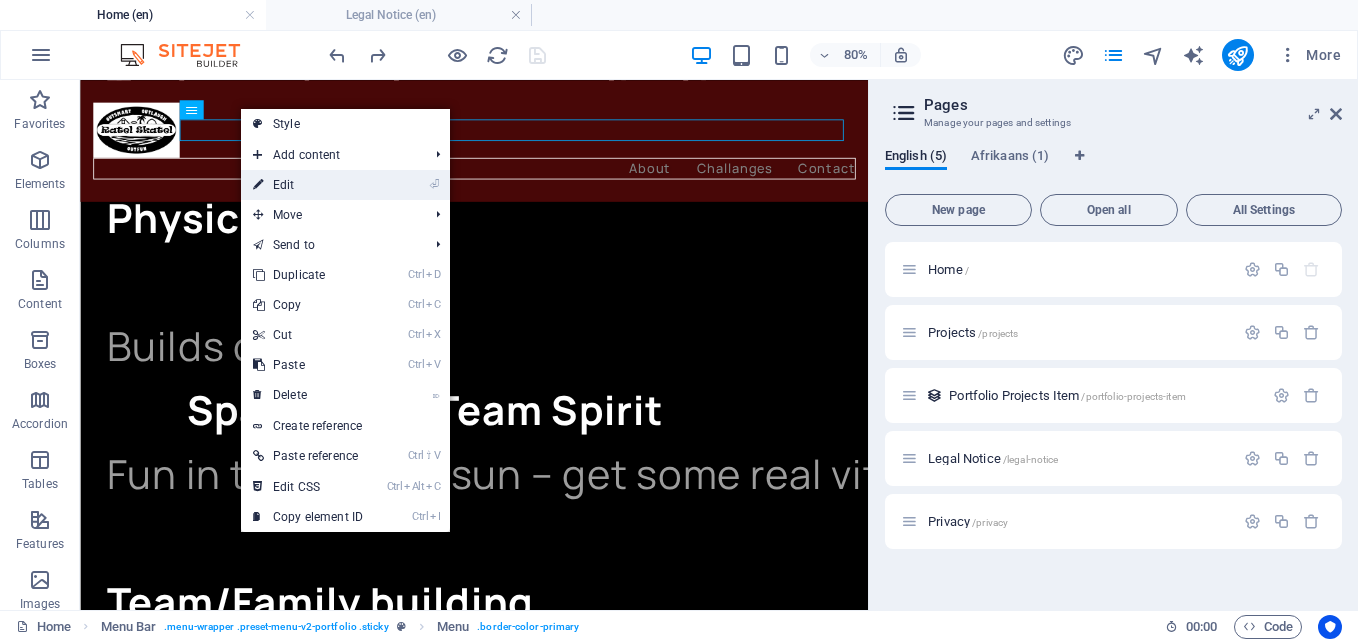 click on "⏎  Edit" at bounding box center (308, 185) 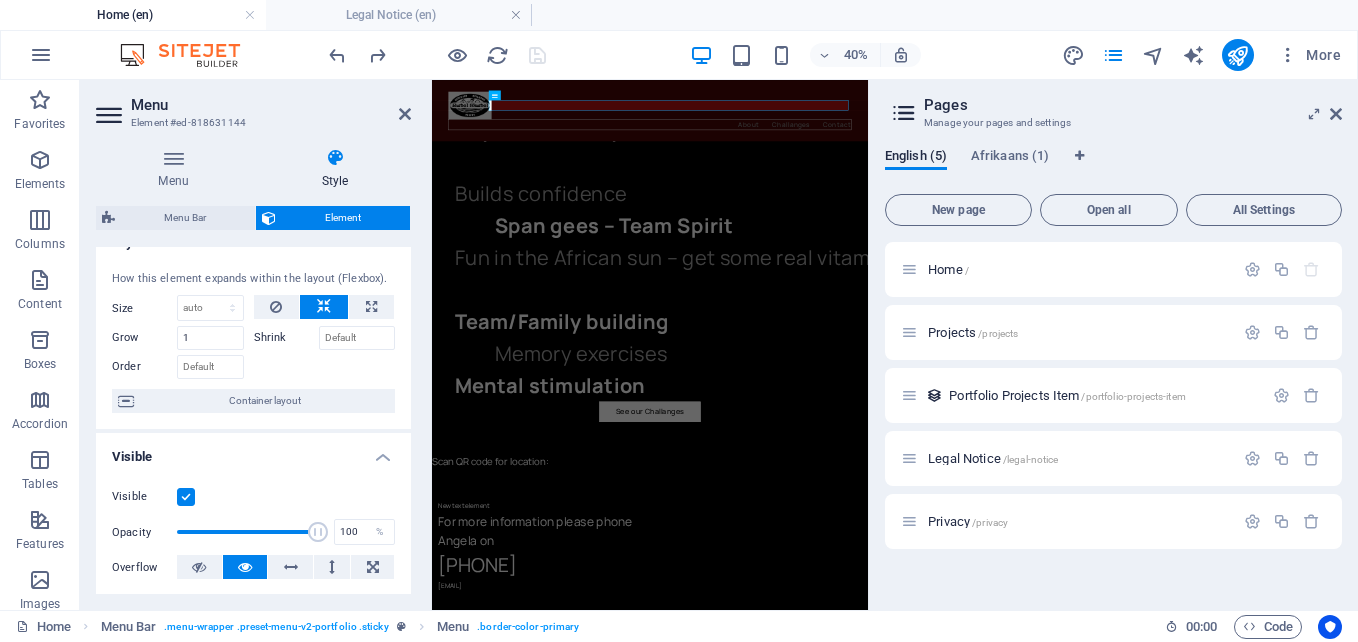 scroll, scrollTop: 0, scrollLeft: 0, axis: both 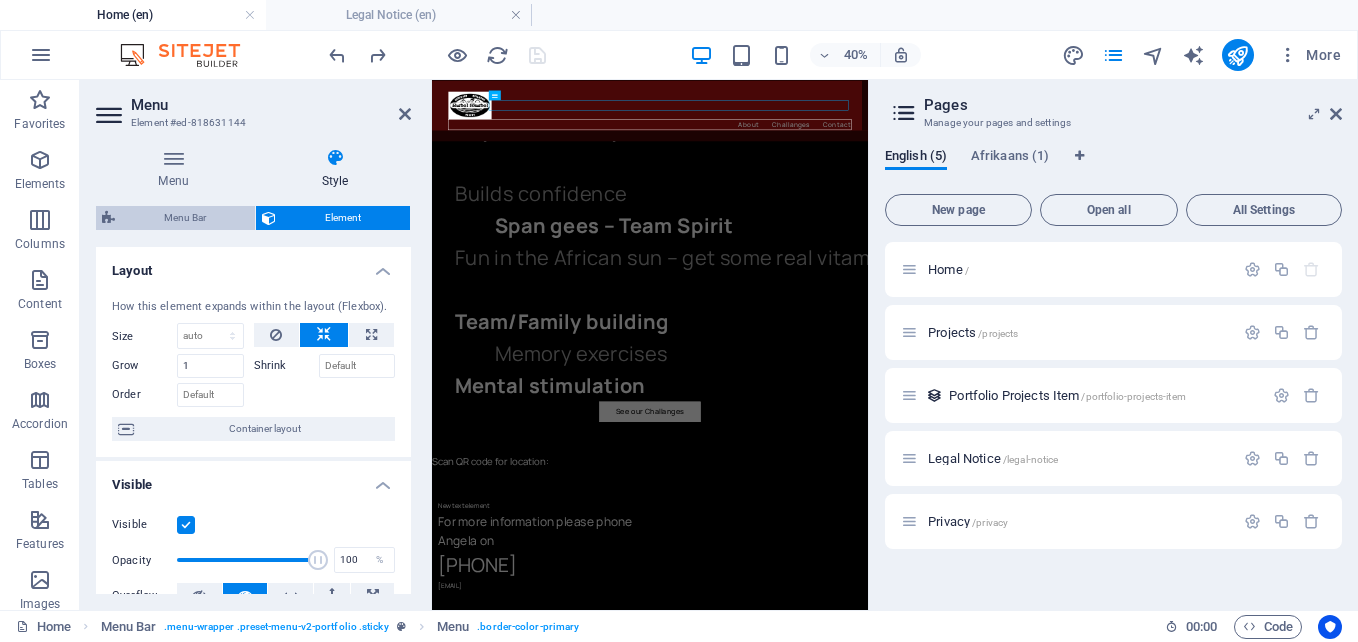 click on "Menu Bar" at bounding box center [185, 218] 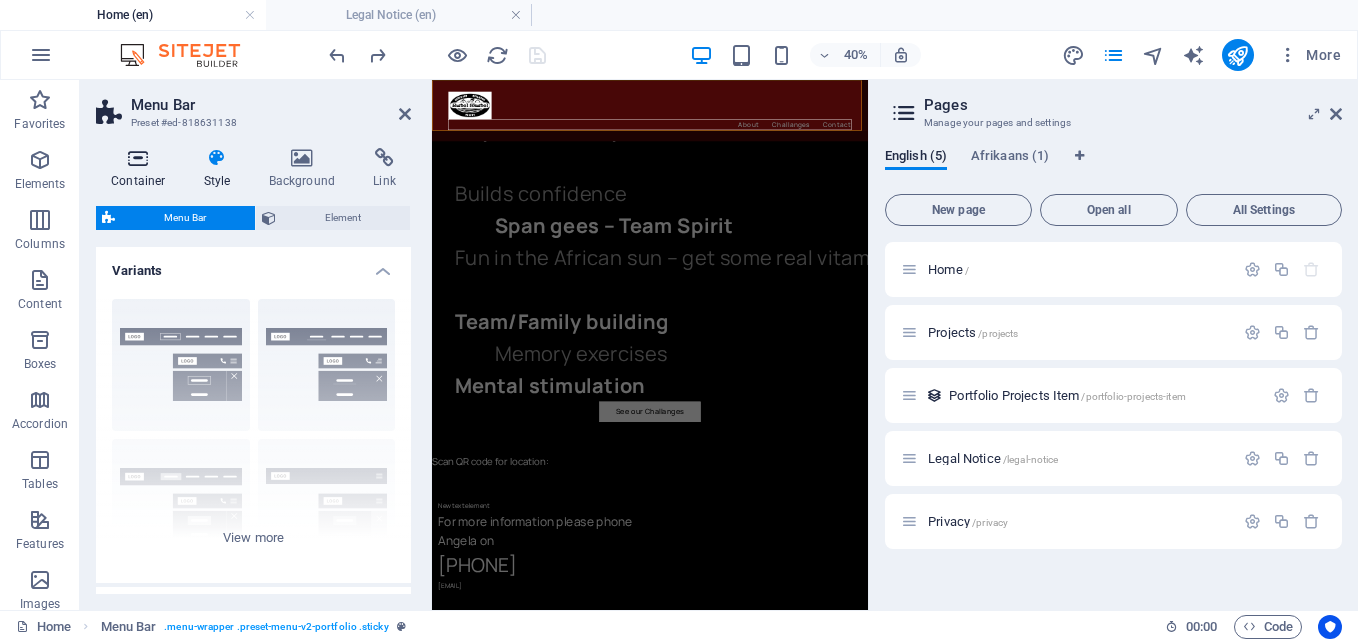 click at bounding box center [138, 158] 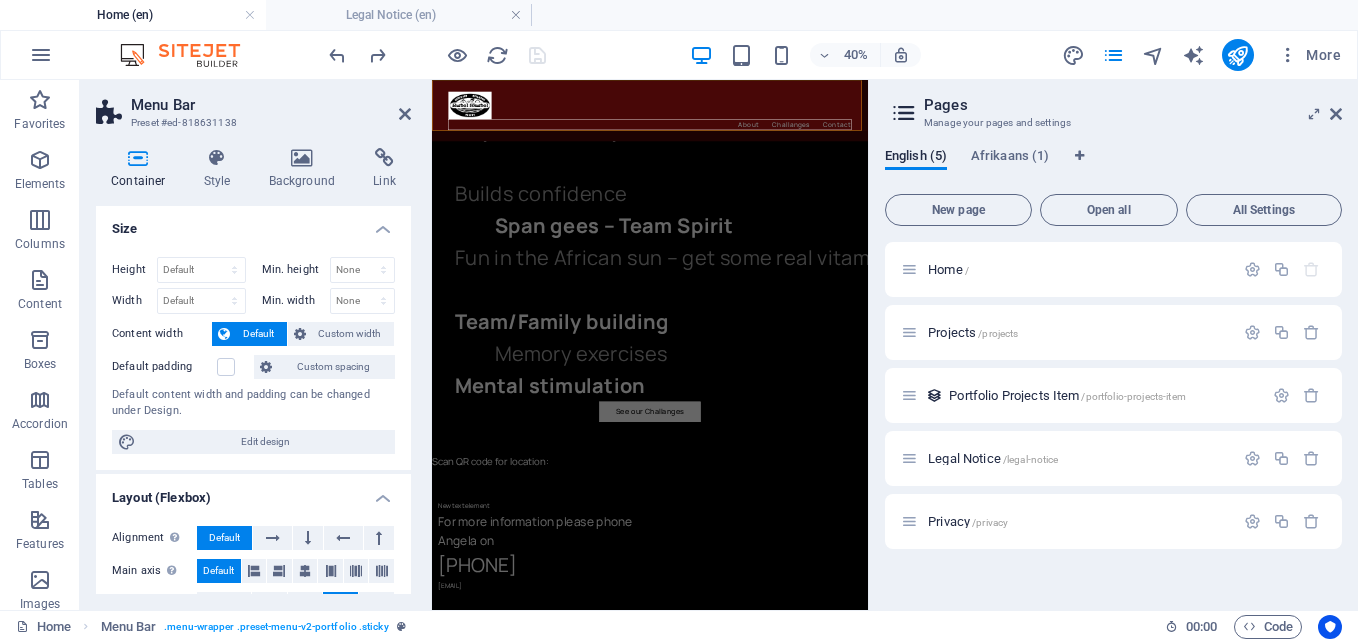 scroll, scrollTop: 0, scrollLeft: 0, axis: both 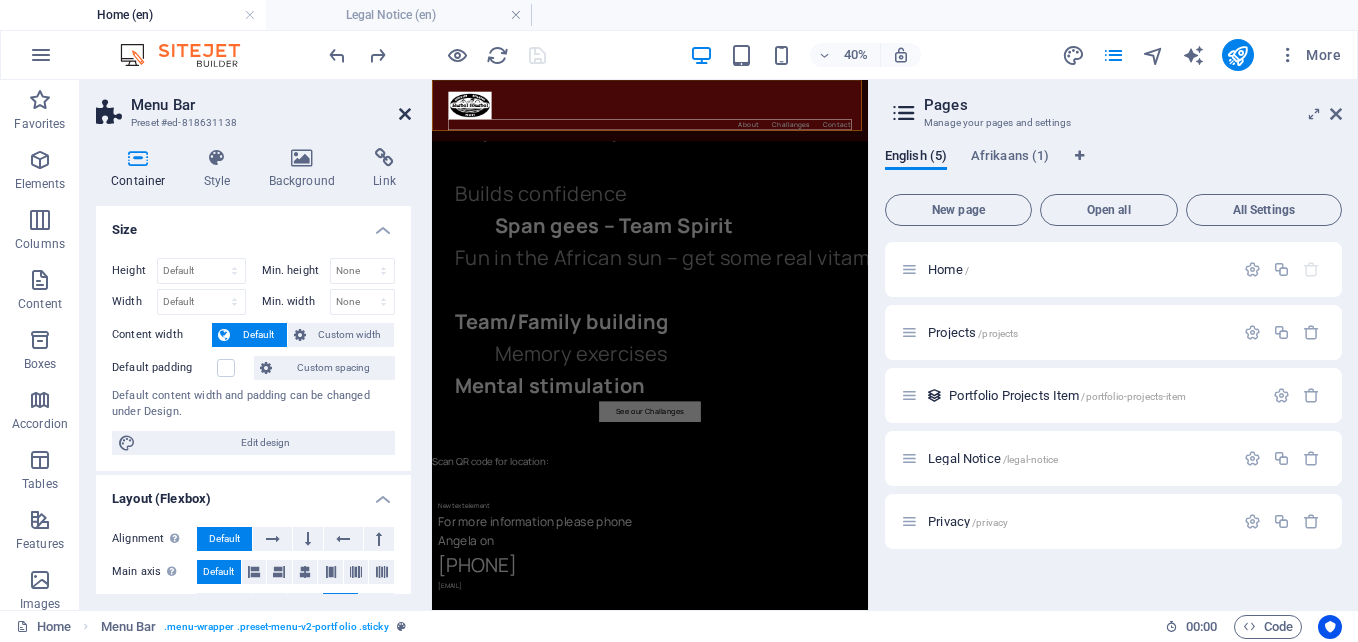click at bounding box center (405, 114) 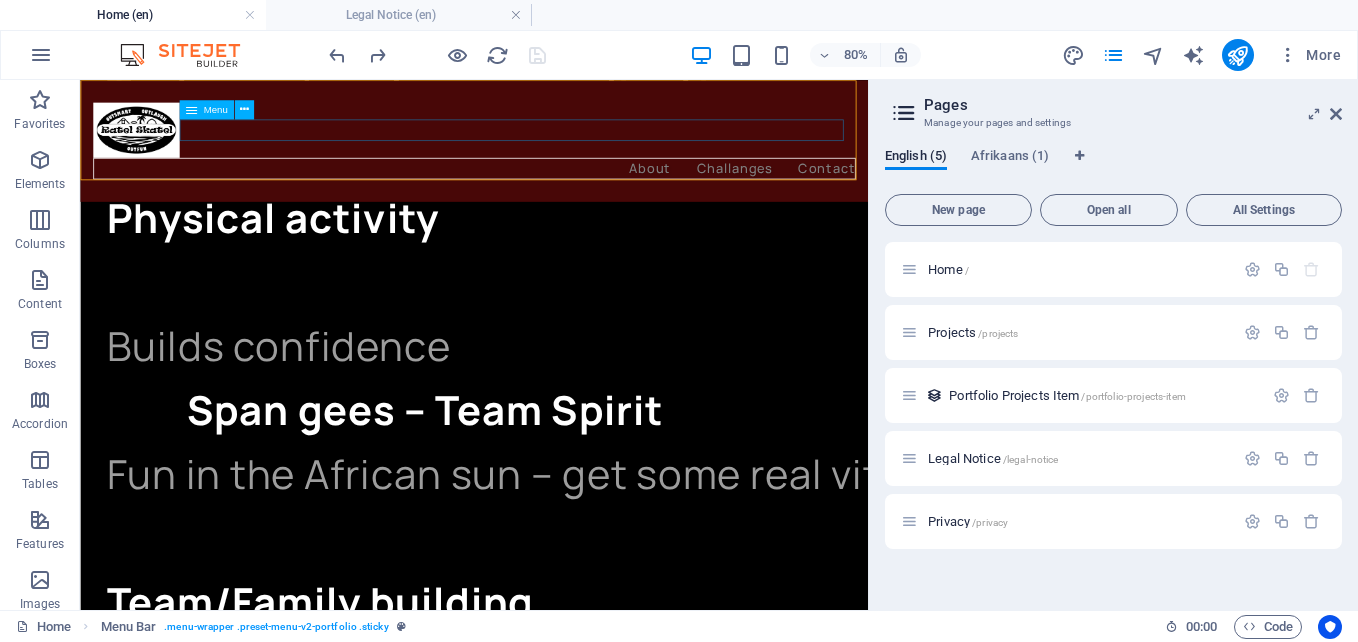 click on "About Challanges Contact" at bounding box center [572, 191] 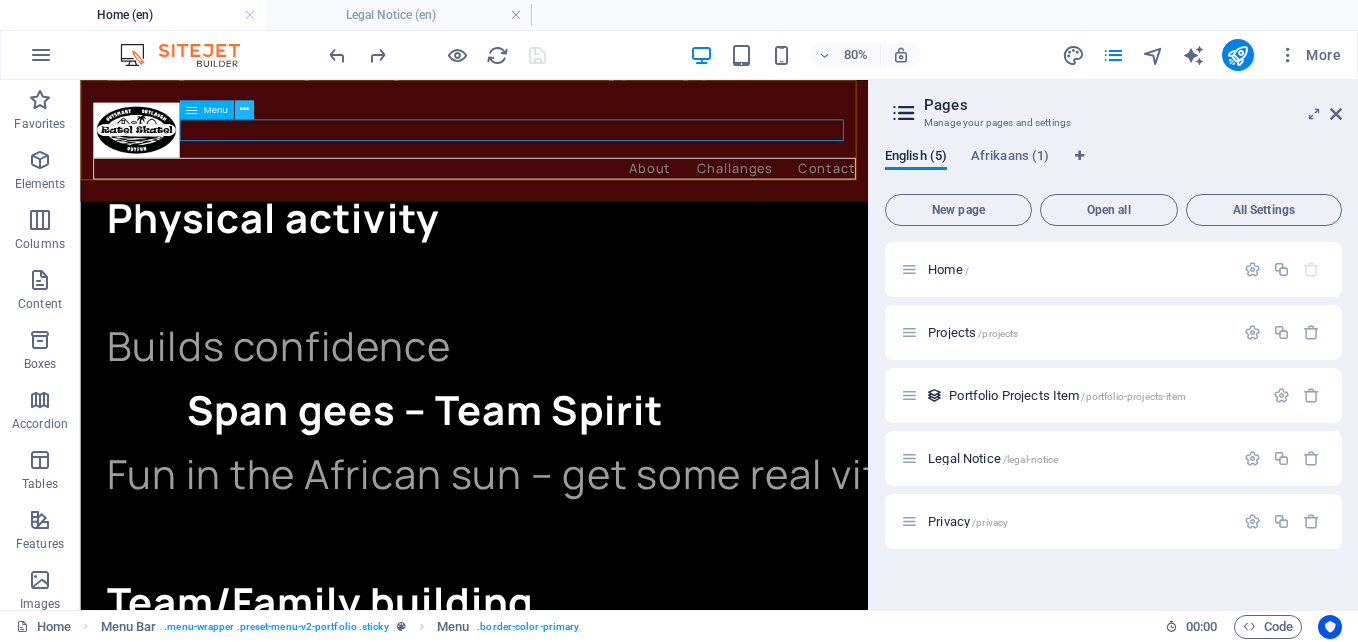 click at bounding box center [244, 109] 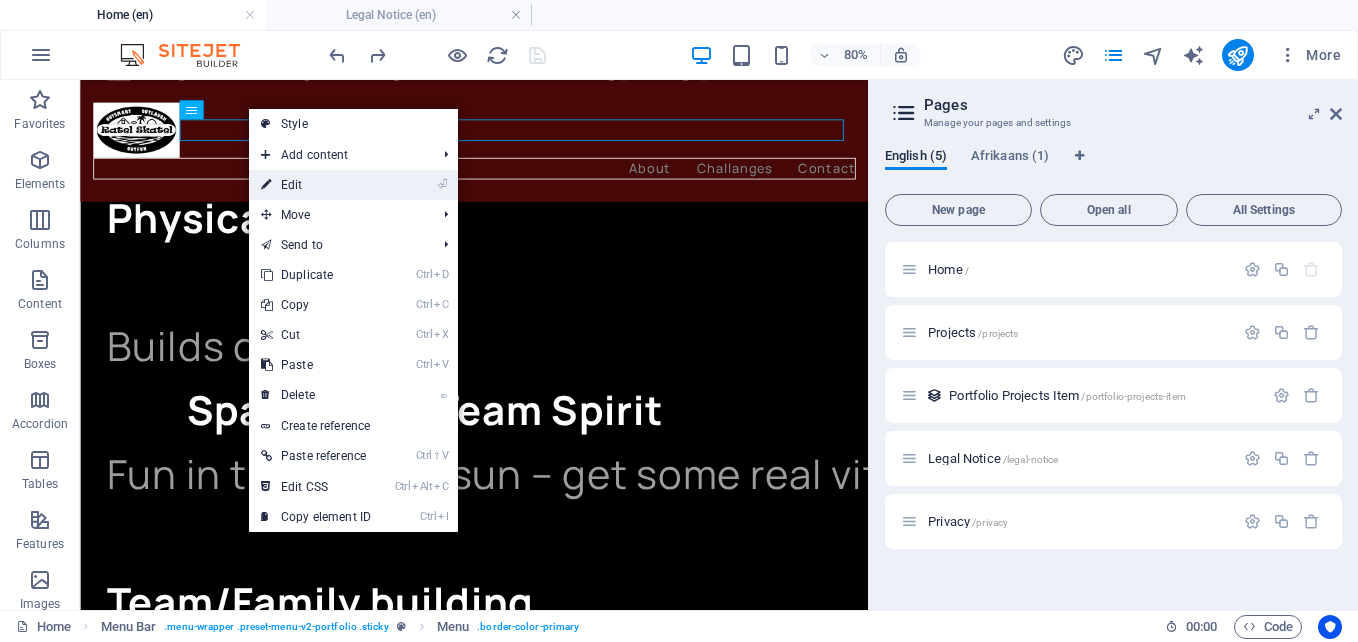 click on "⏎  Edit" at bounding box center [316, 185] 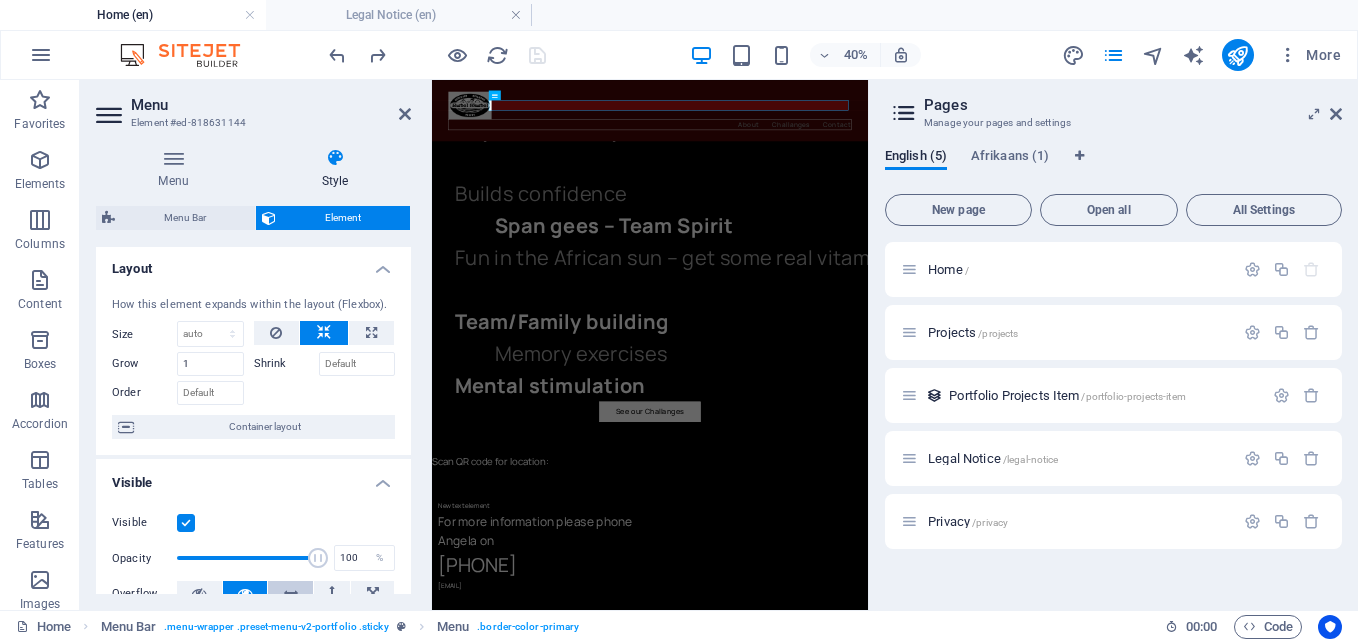 scroll, scrollTop: 0, scrollLeft: 0, axis: both 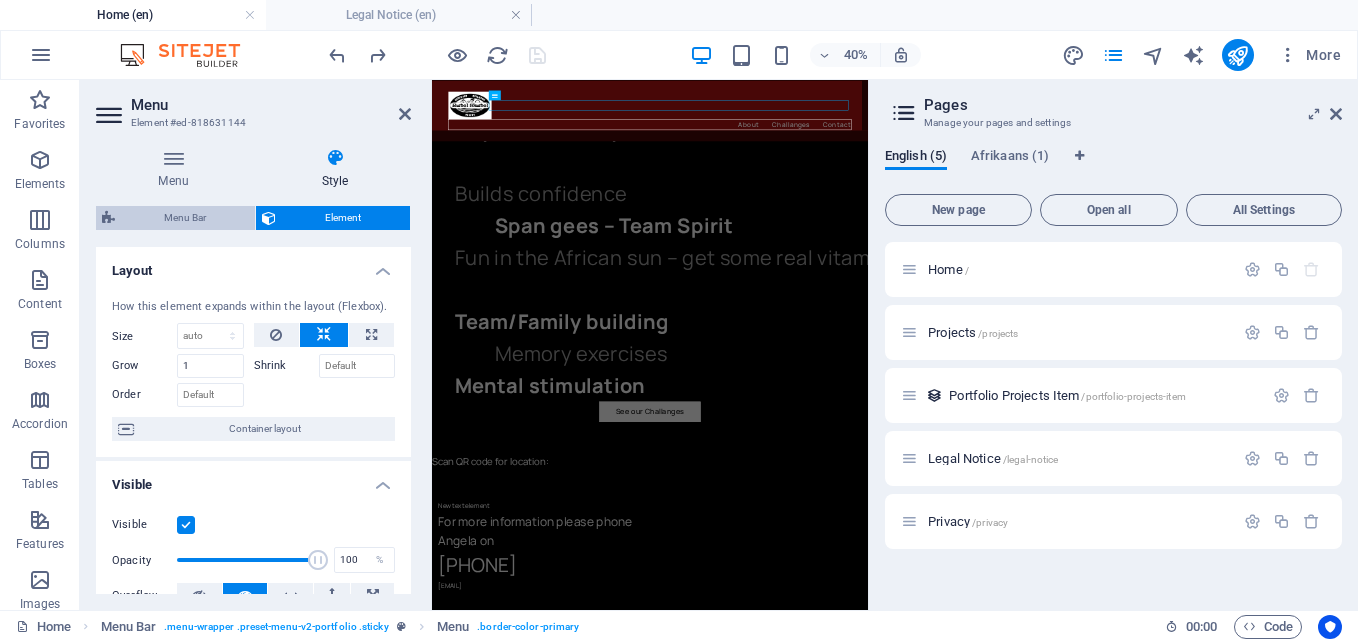 click on "Menu Bar" at bounding box center [185, 218] 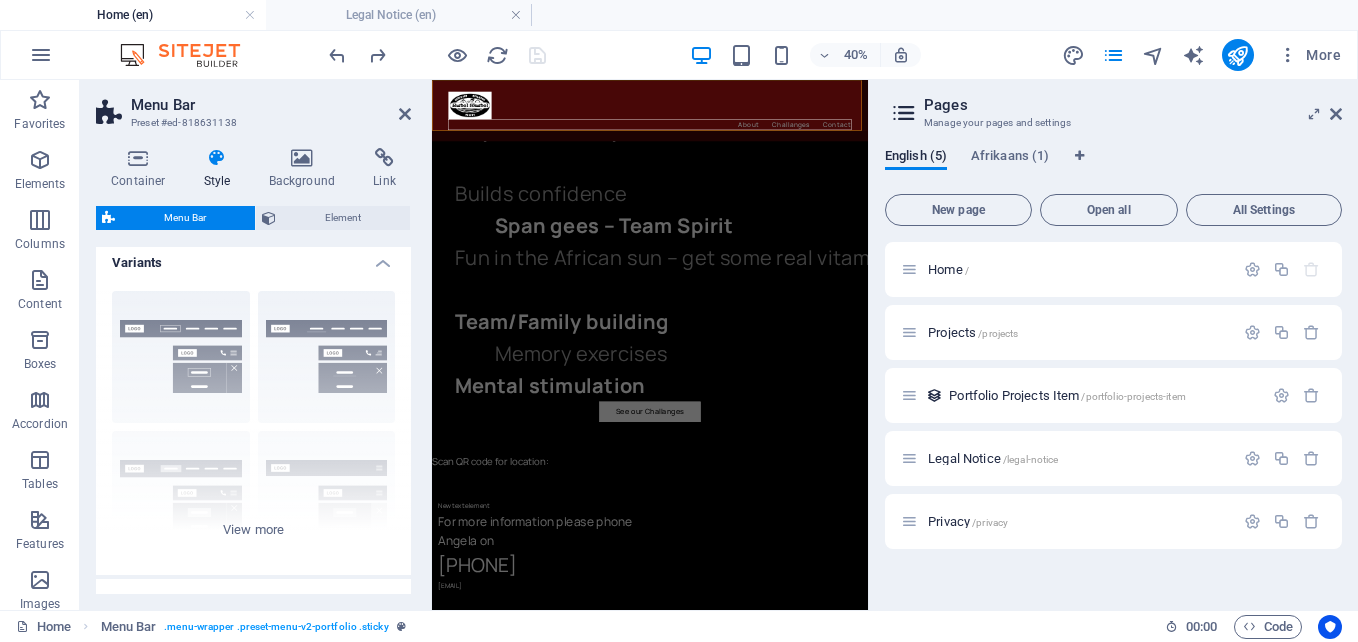 scroll, scrollTop: 0, scrollLeft: 0, axis: both 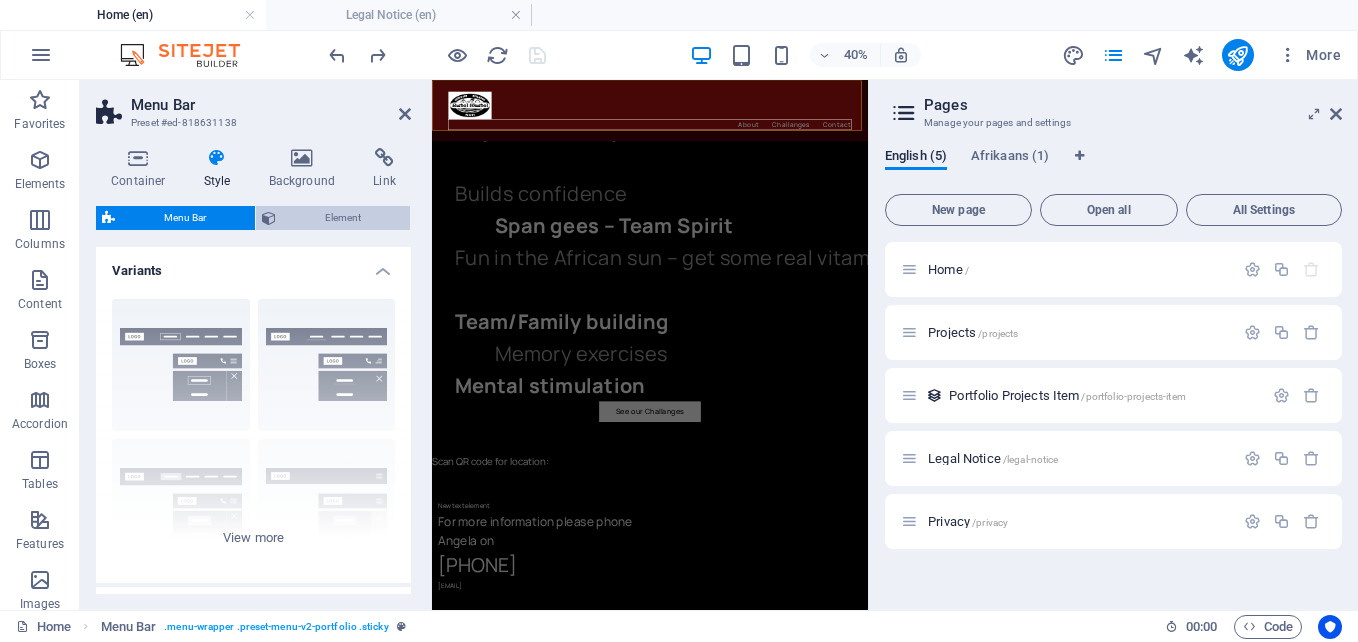 click on "Element" at bounding box center (343, 218) 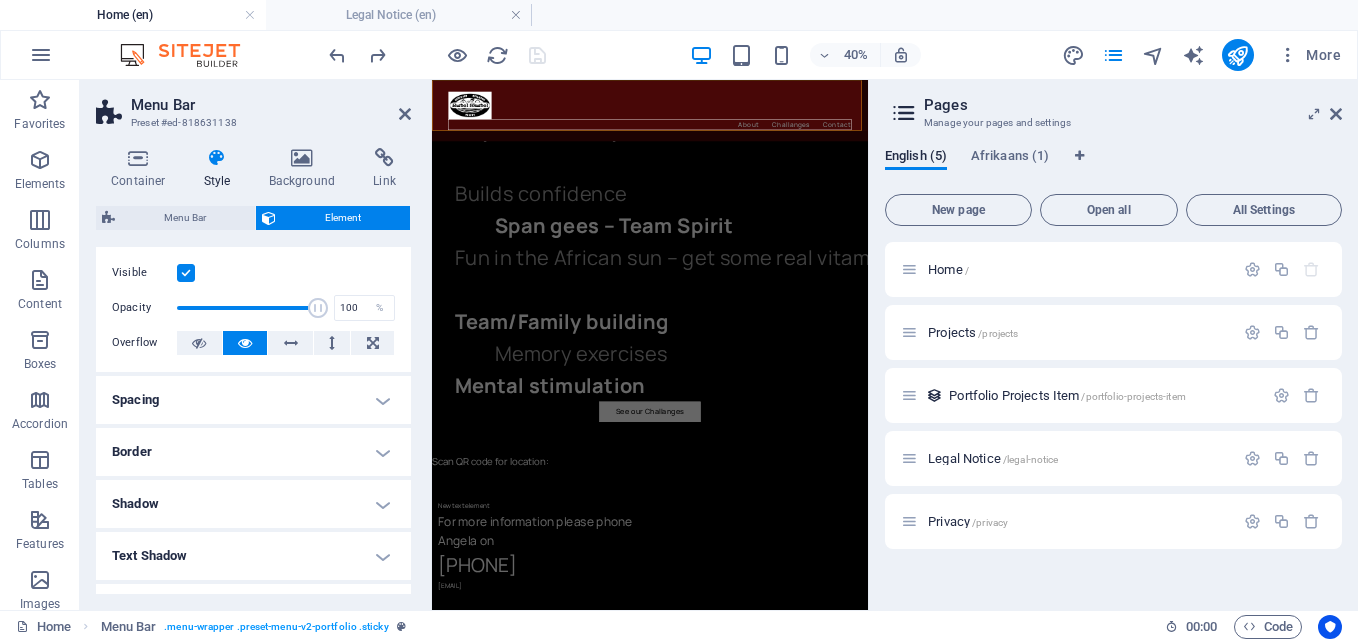 scroll, scrollTop: 0, scrollLeft: 0, axis: both 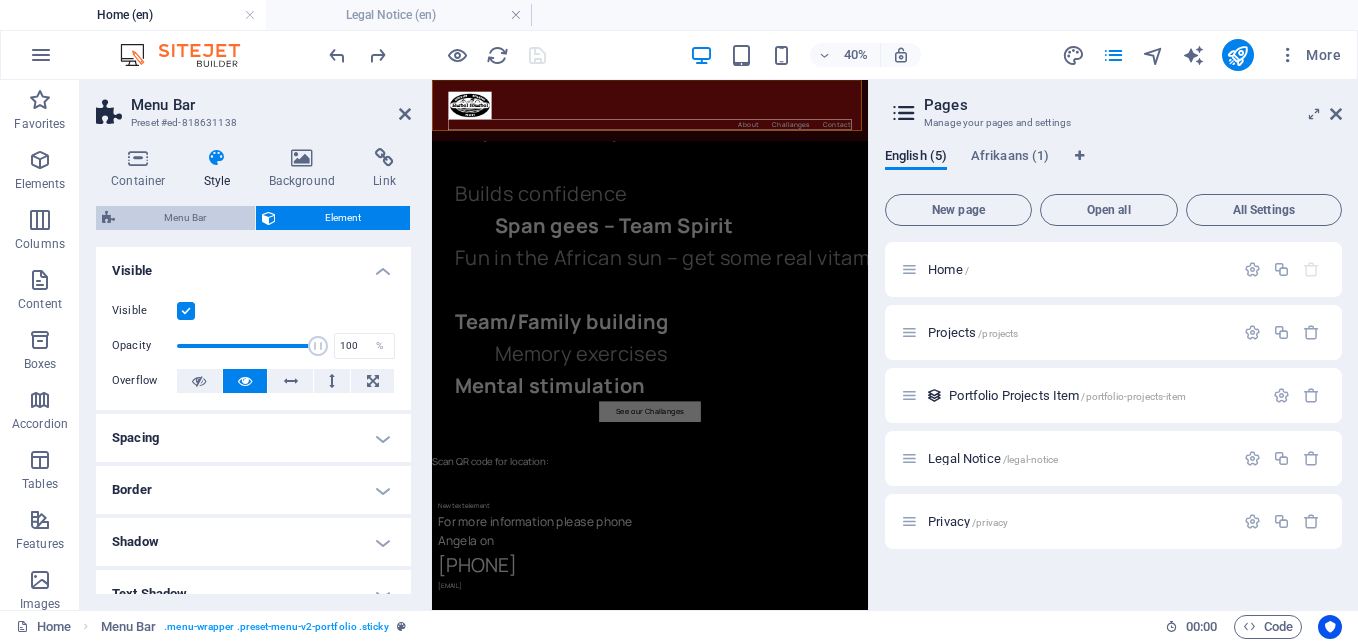 click on "Menu Bar" at bounding box center [175, 218] 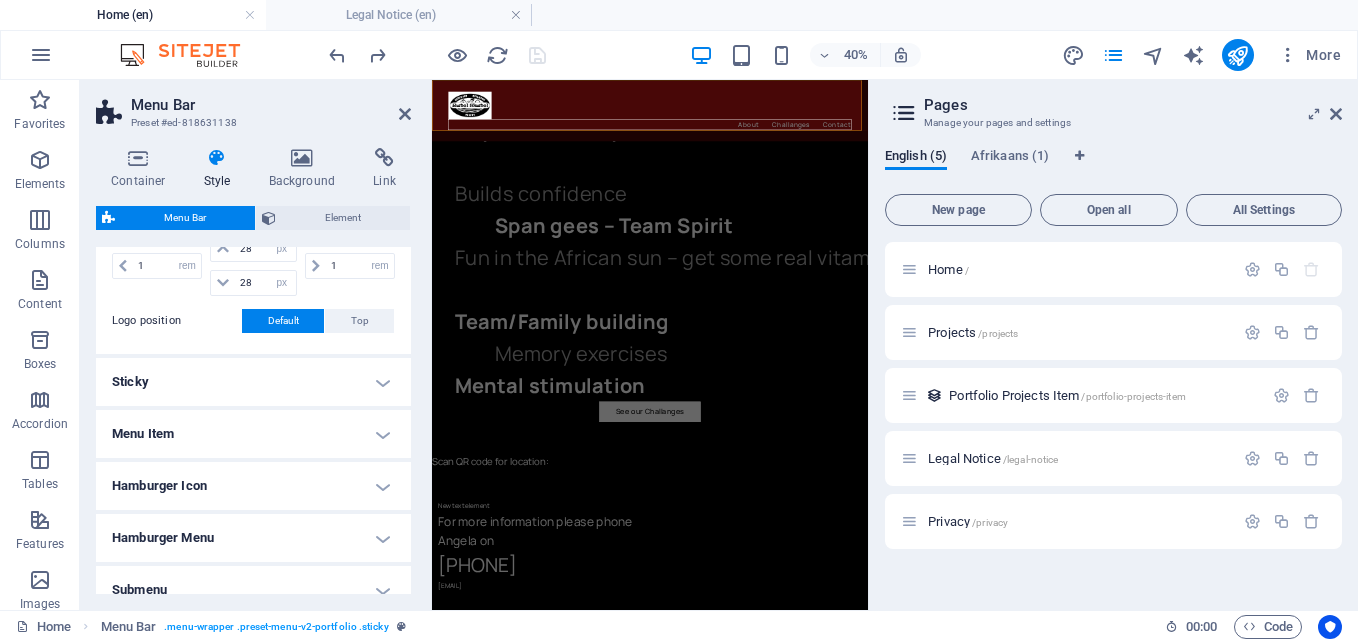scroll, scrollTop: 608, scrollLeft: 0, axis: vertical 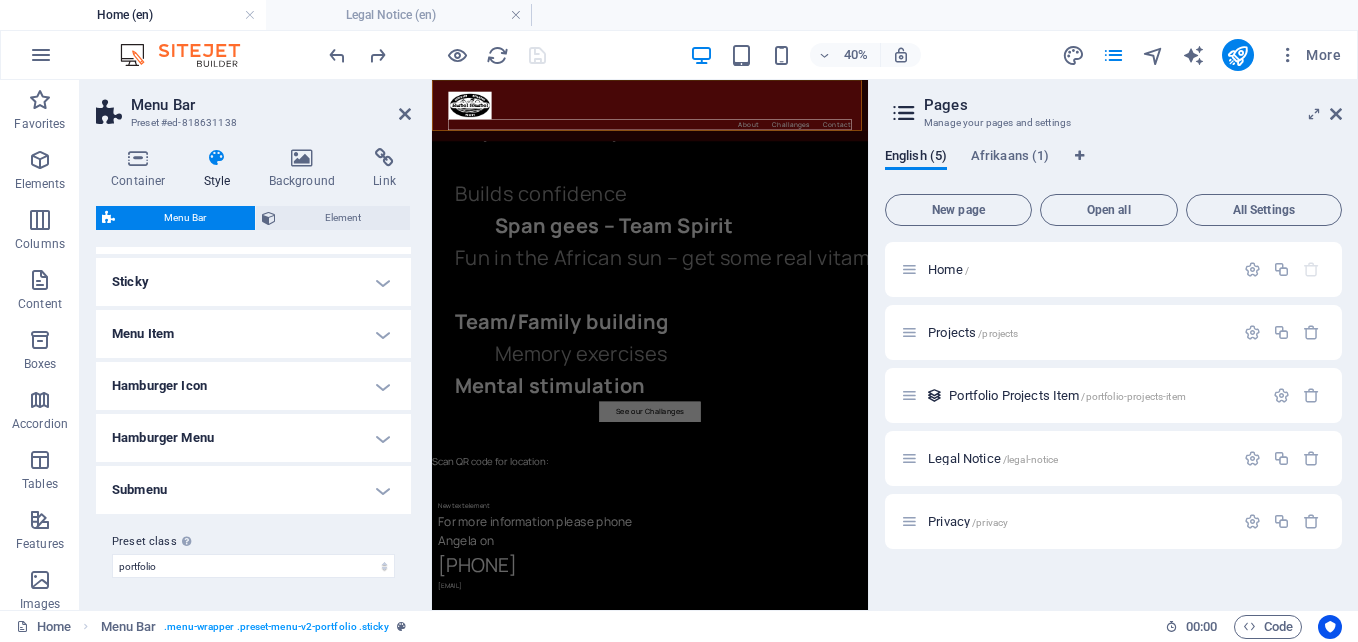 click on "Submenu" at bounding box center [253, 490] 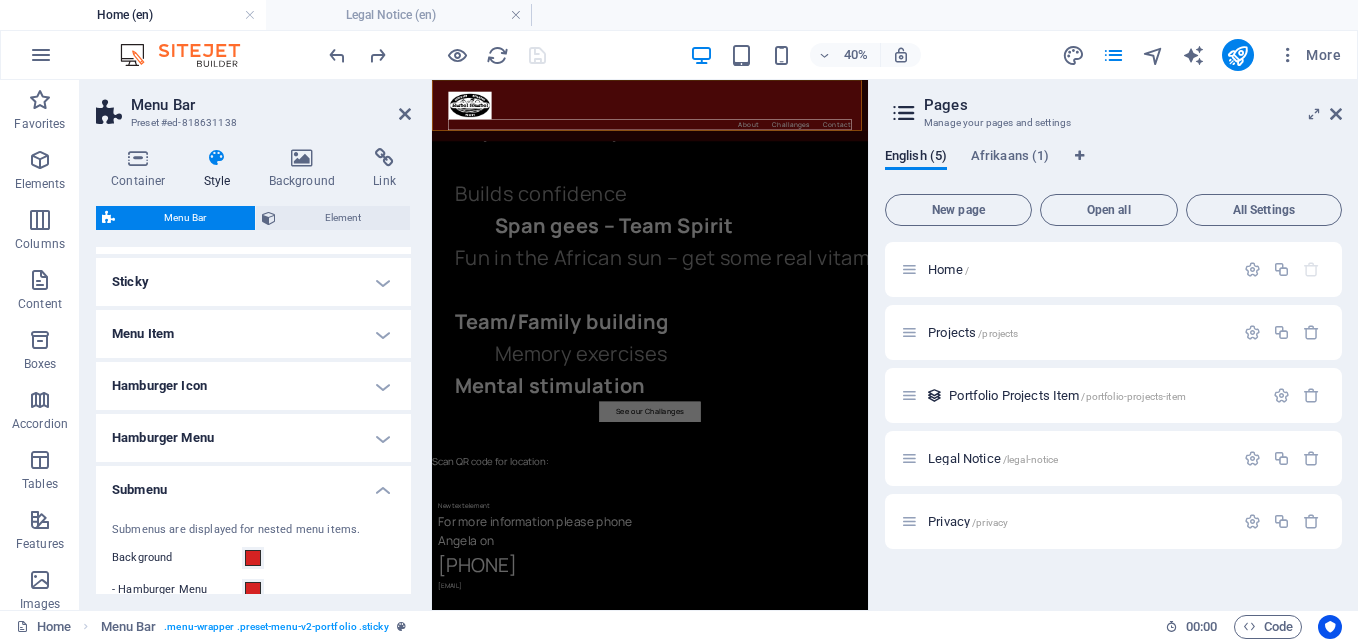 click on "Submenu" at bounding box center [253, 484] 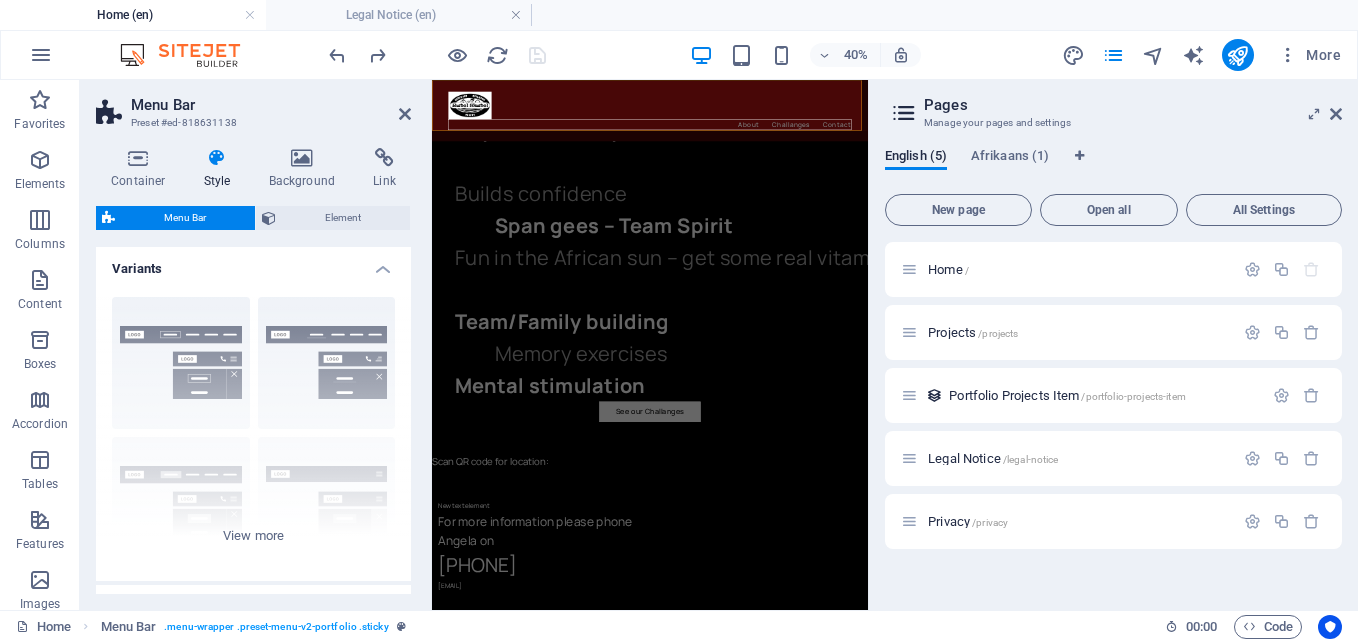 scroll, scrollTop: 0, scrollLeft: 0, axis: both 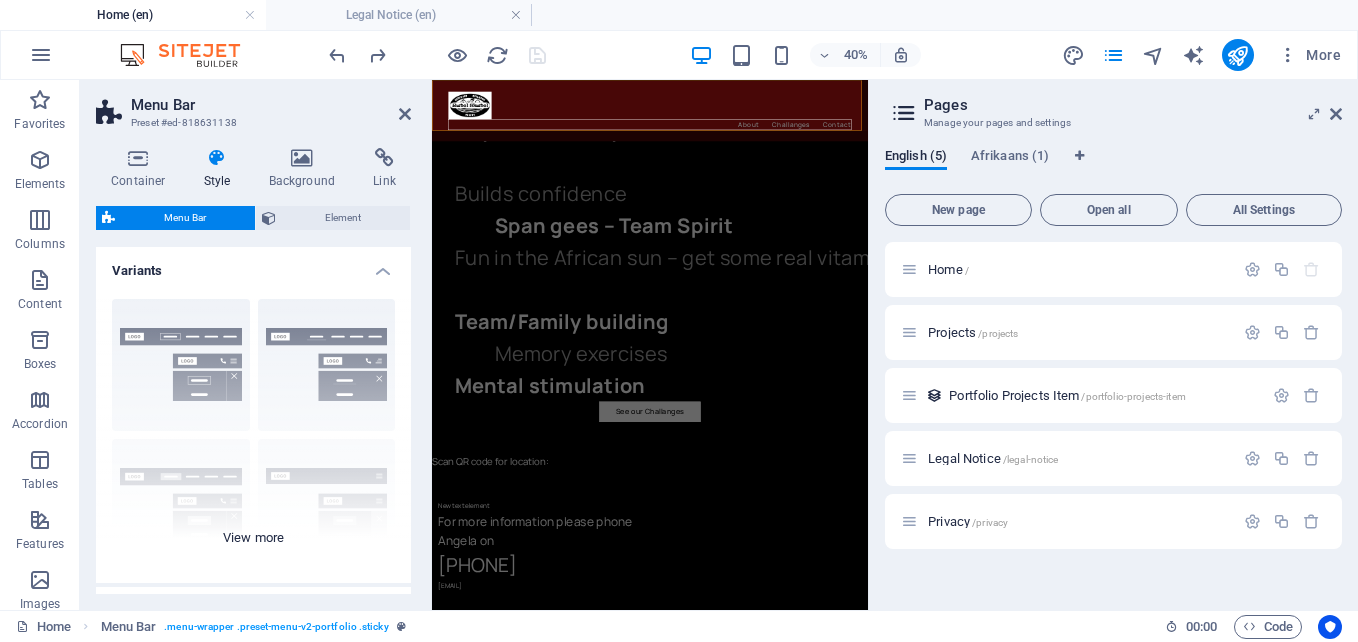 click on "Border Centered Default Fixed Loki Trigger Wide XXL" at bounding box center (253, 433) 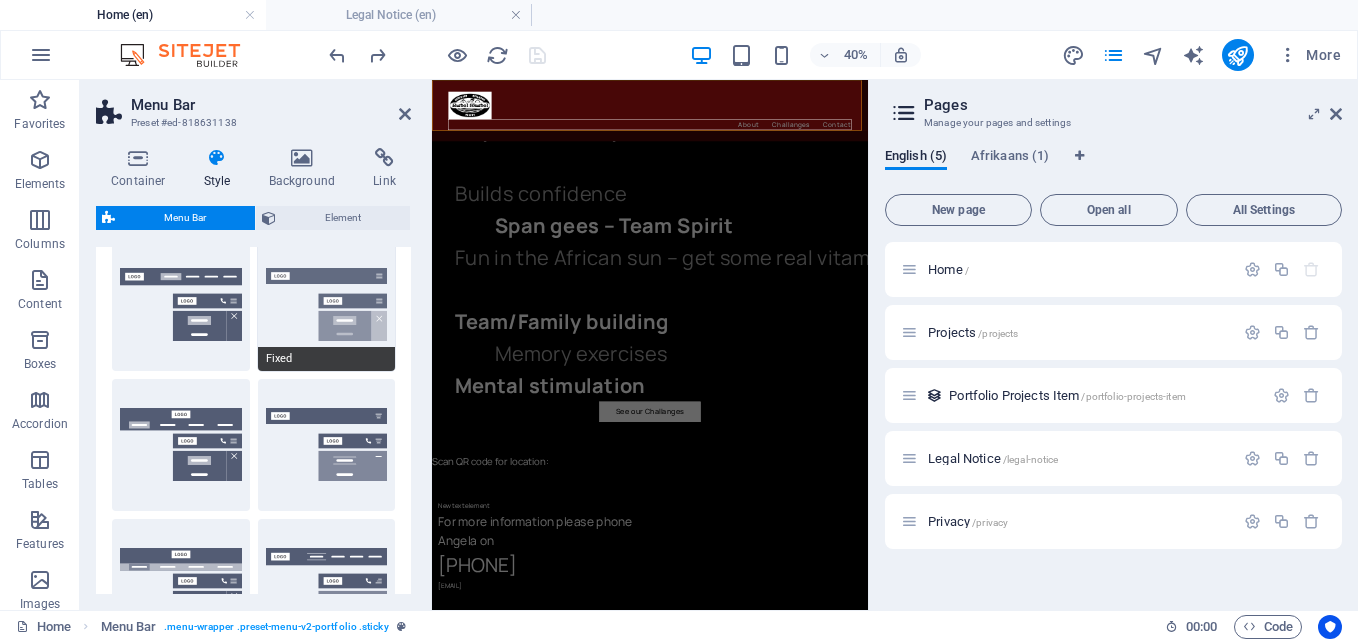 scroll, scrollTop: 0, scrollLeft: 0, axis: both 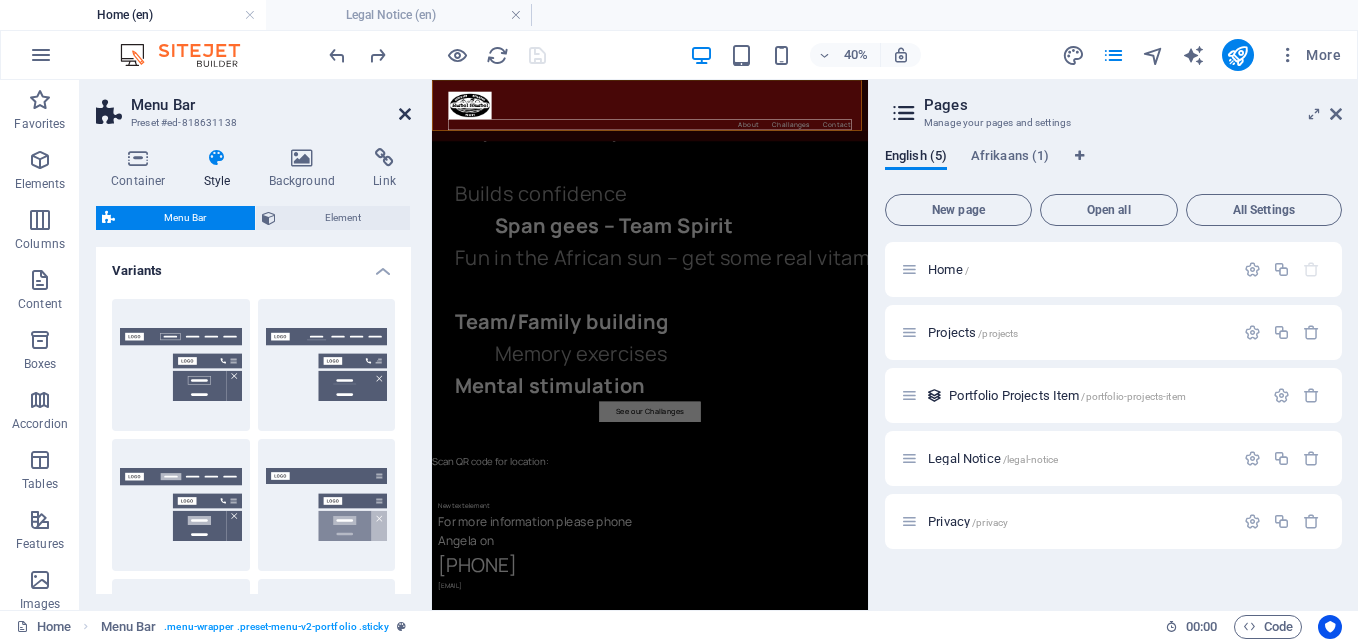 click at bounding box center (405, 114) 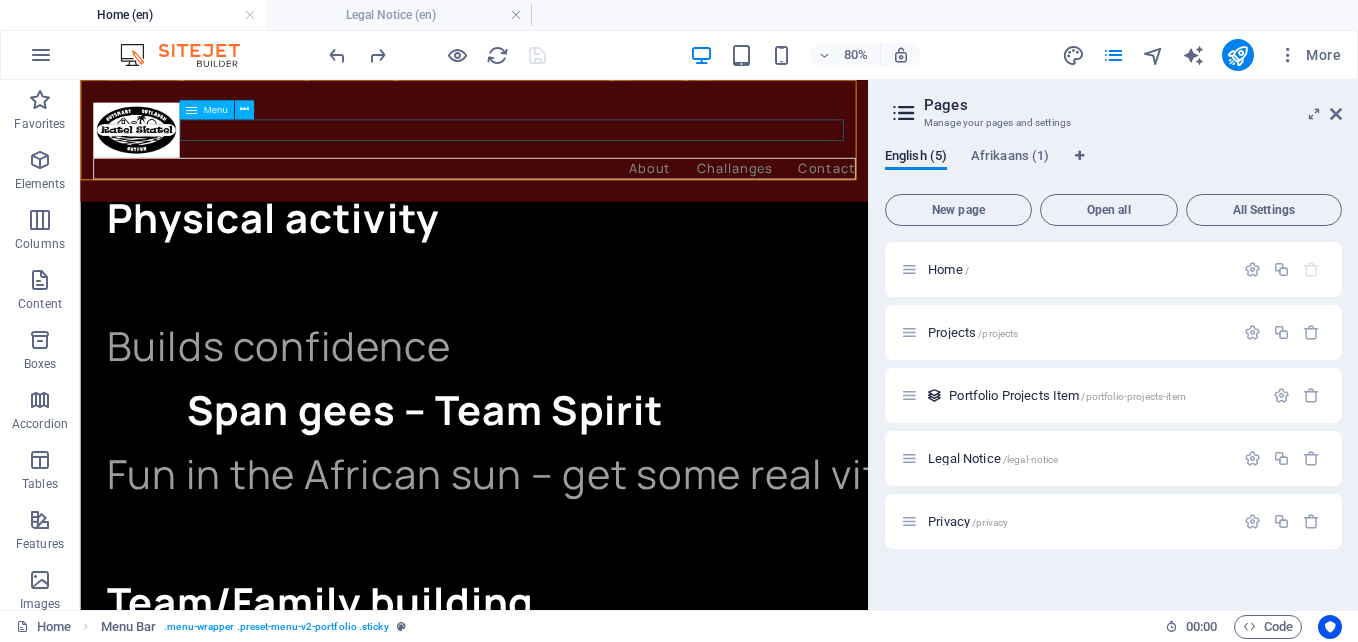 click on "About Challanges Contact" at bounding box center [572, 191] 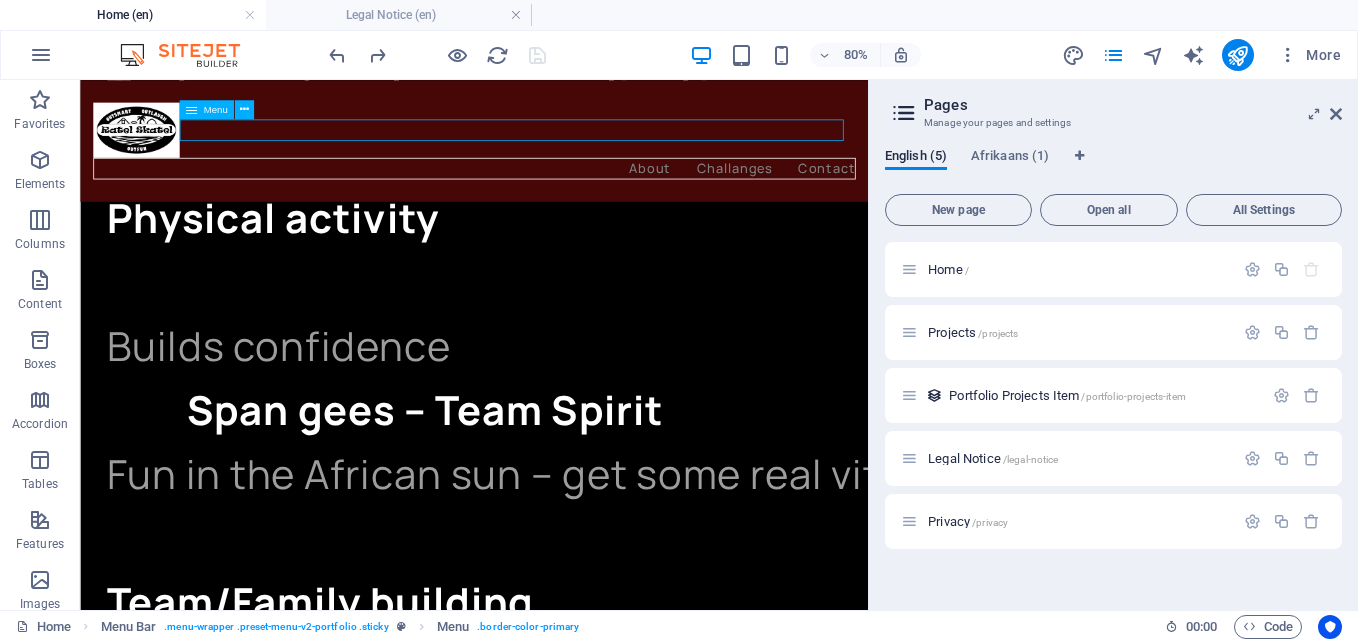 click on "About Challanges Contact" at bounding box center (572, 191) 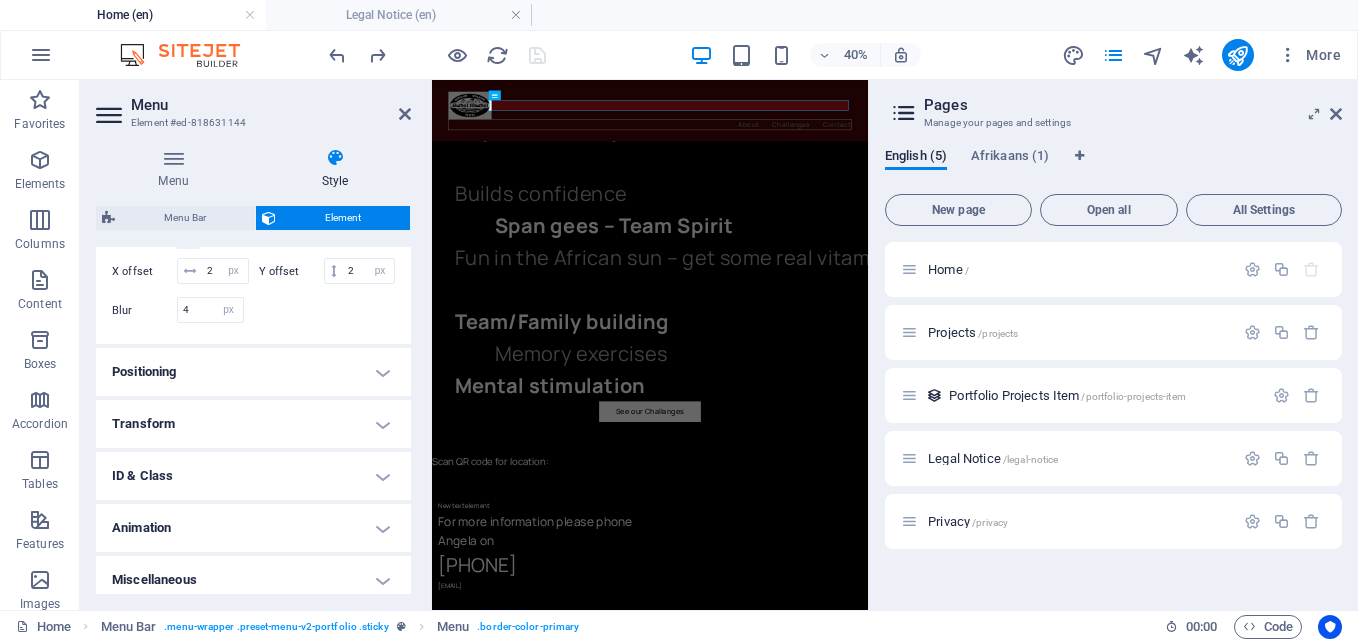 scroll, scrollTop: 679, scrollLeft: 0, axis: vertical 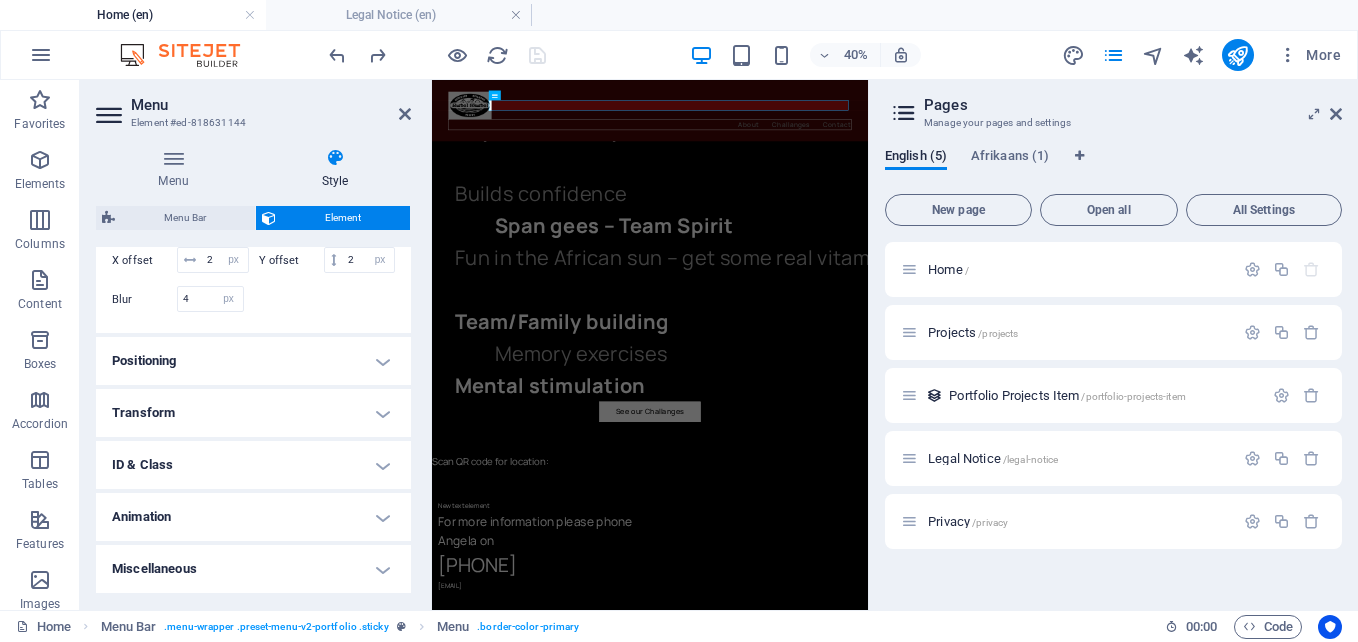 click on "ID & Class" at bounding box center [253, 465] 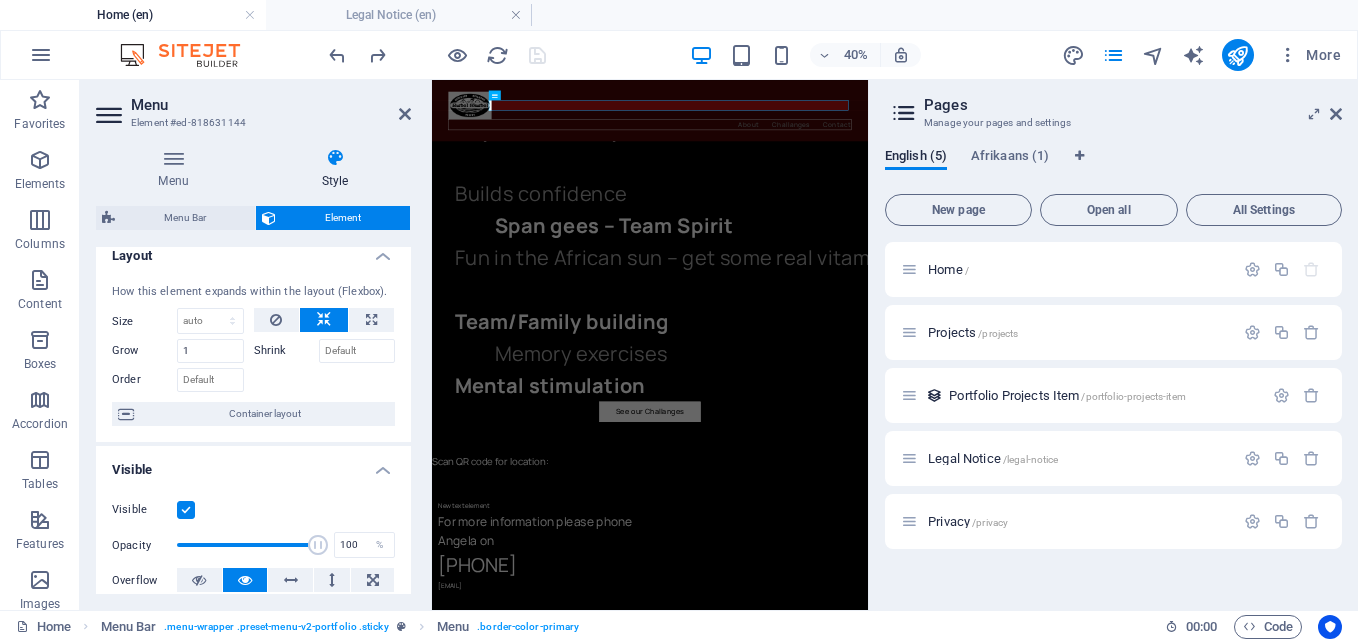 scroll, scrollTop: 0, scrollLeft: 0, axis: both 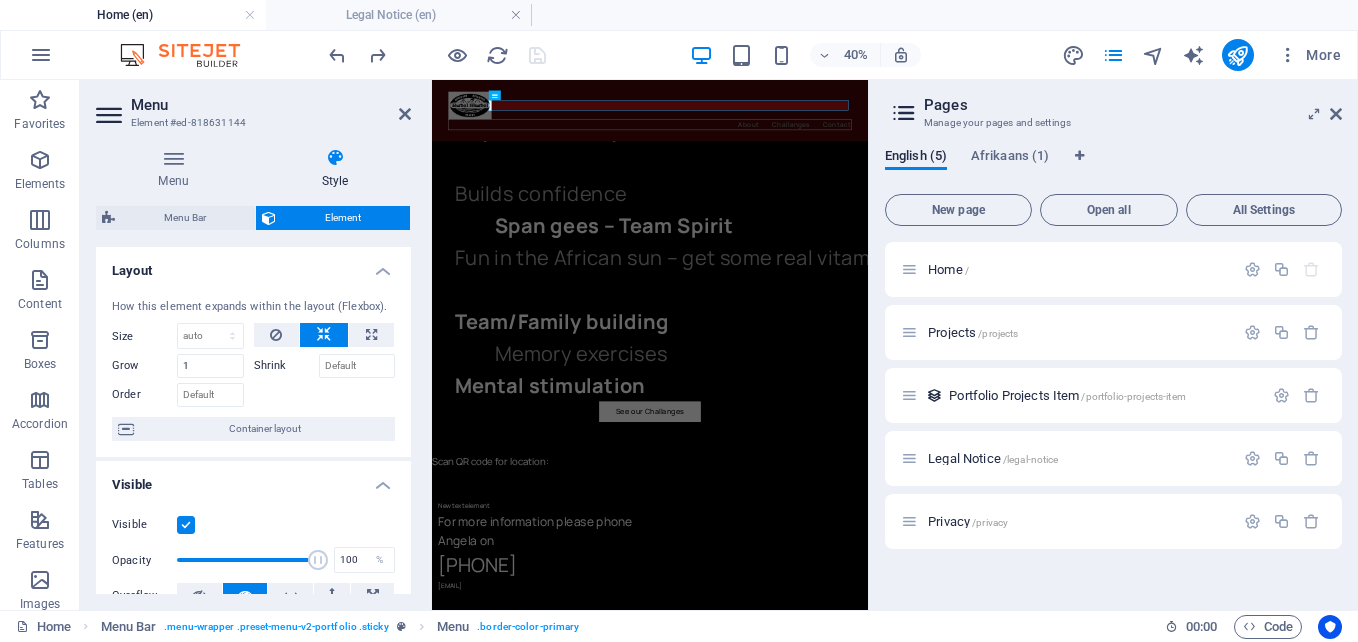 click on "Layout" at bounding box center [253, 265] 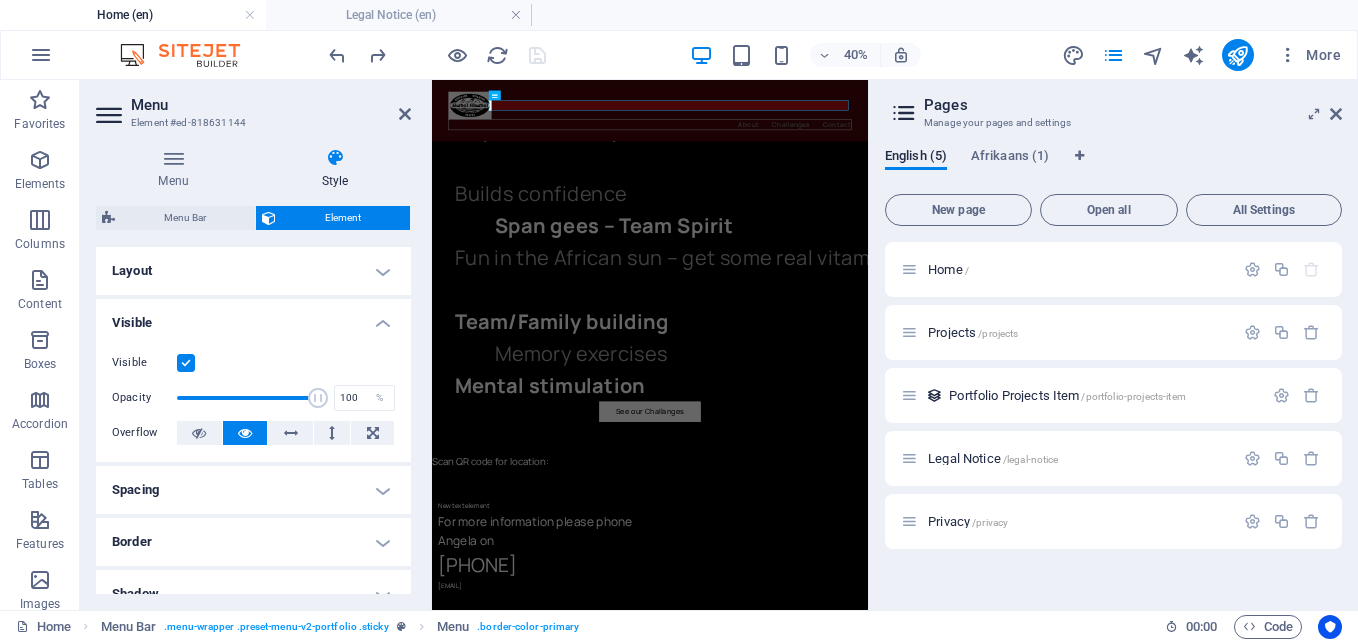 click on "Element #ed-818631144" at bounding box center (251, 123) 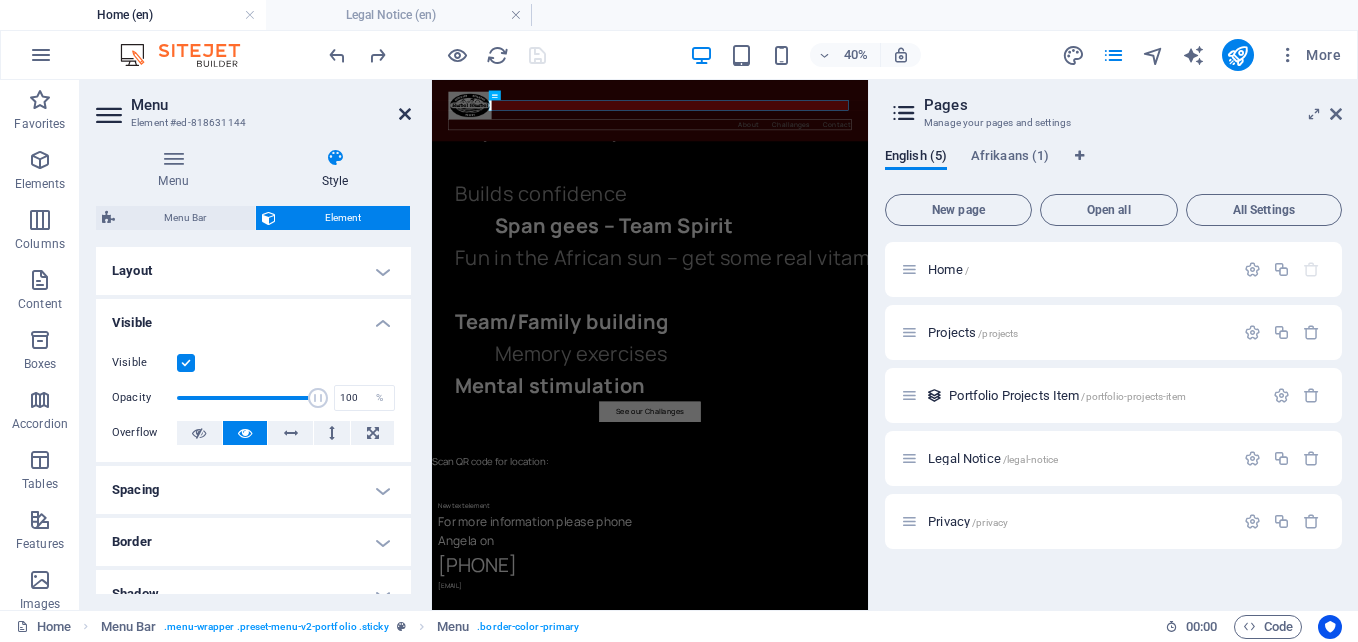 click at bounding box center (405, 114) 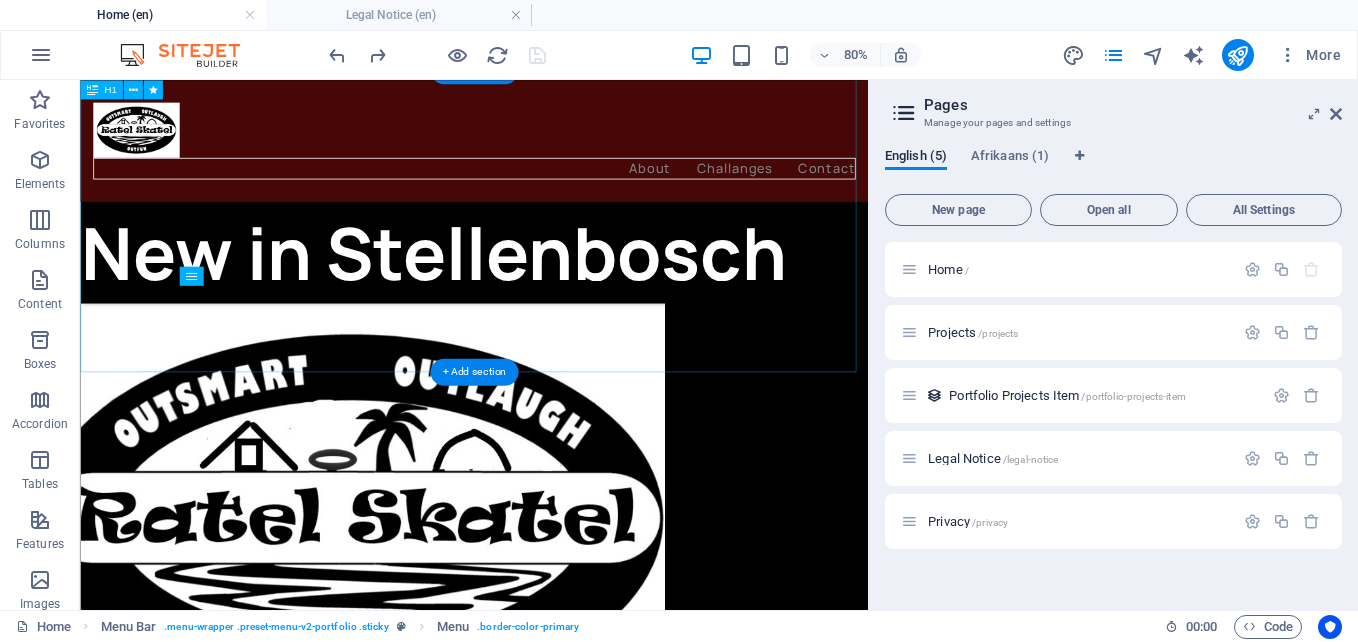 scroll, scrollTop: 0, scrollLeft: 0, axis: both 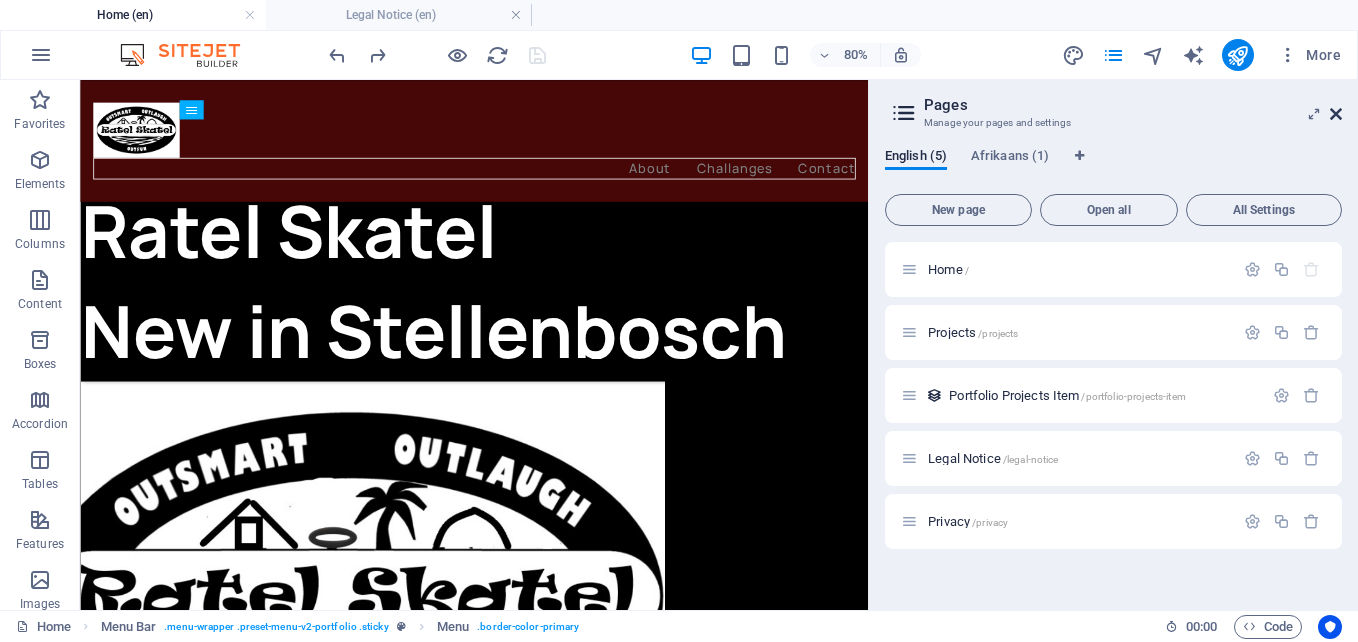 click at bounding box center [1336, 114] 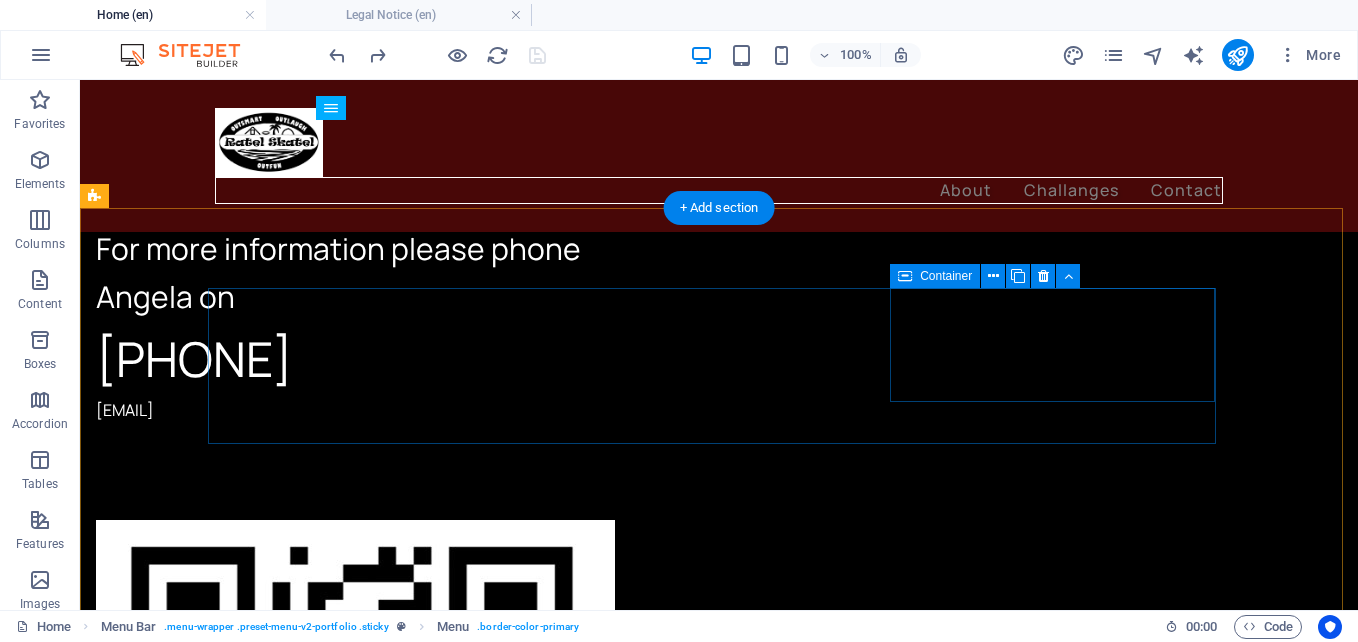 scroll, scrollTop: 3670, scrollLeft: 0, axis: vertical 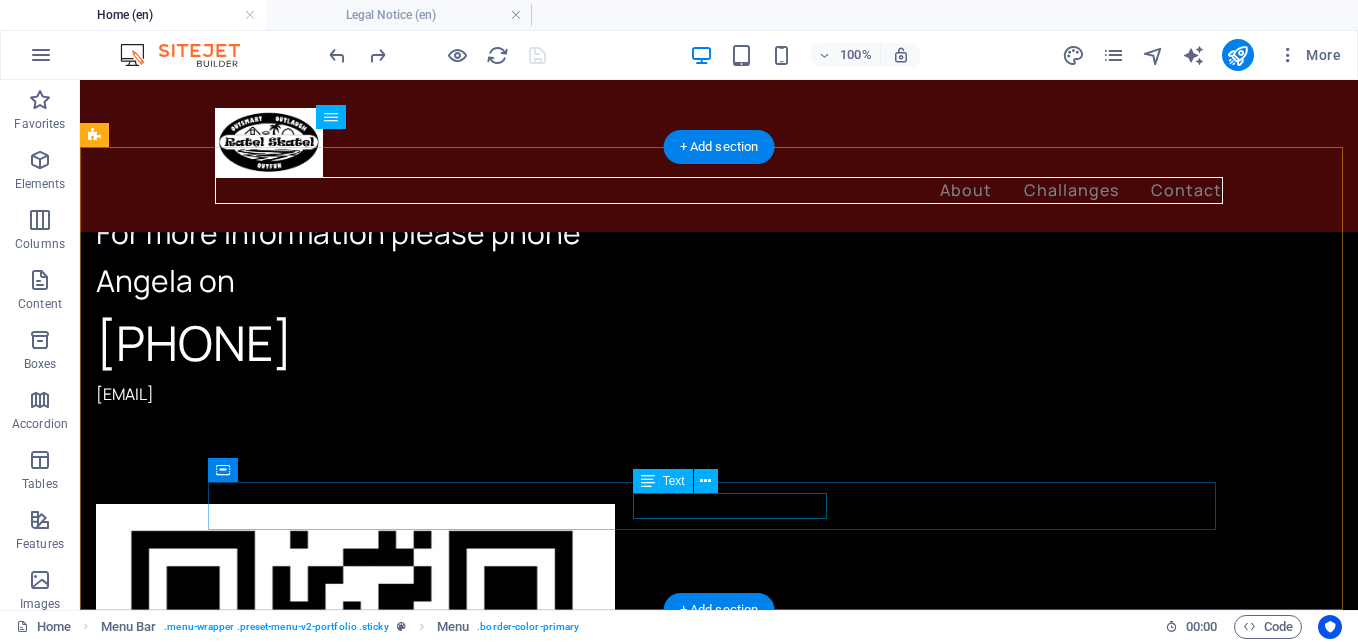 click on "Disclaimers |  Privacy Policy" at bounding box center [715, 1694] 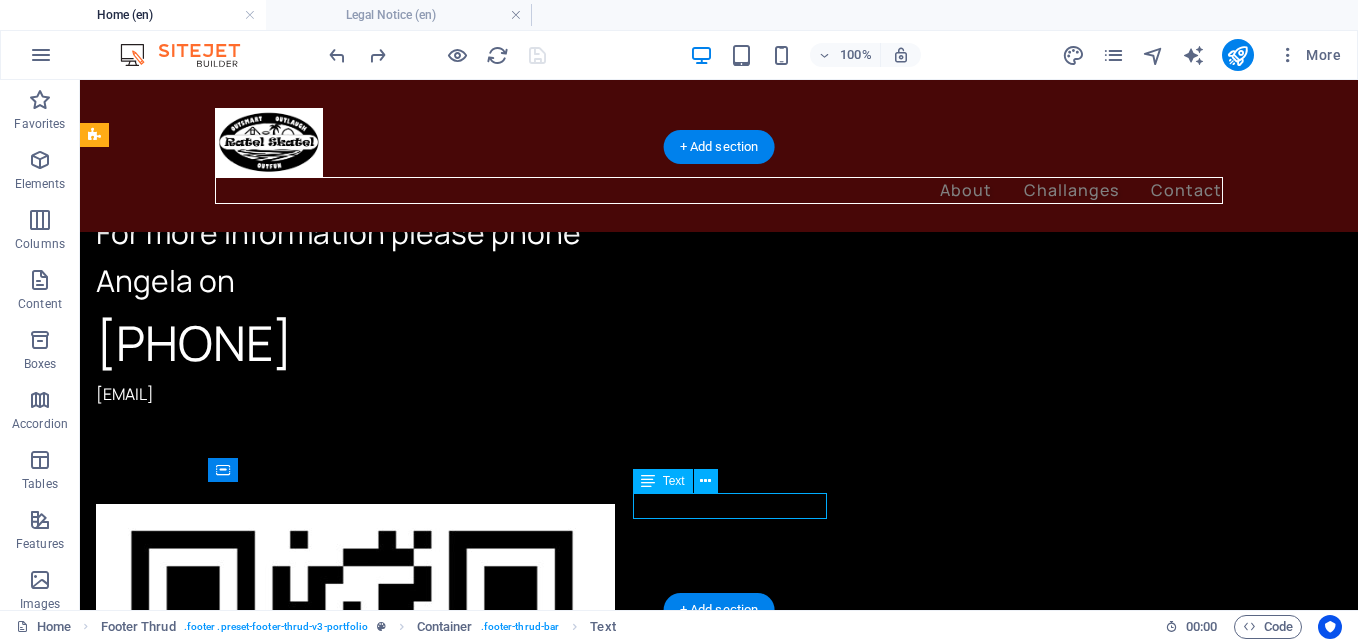 click on "Disclaimers |  Privacy Policy" at bounding box center (715, 1694) 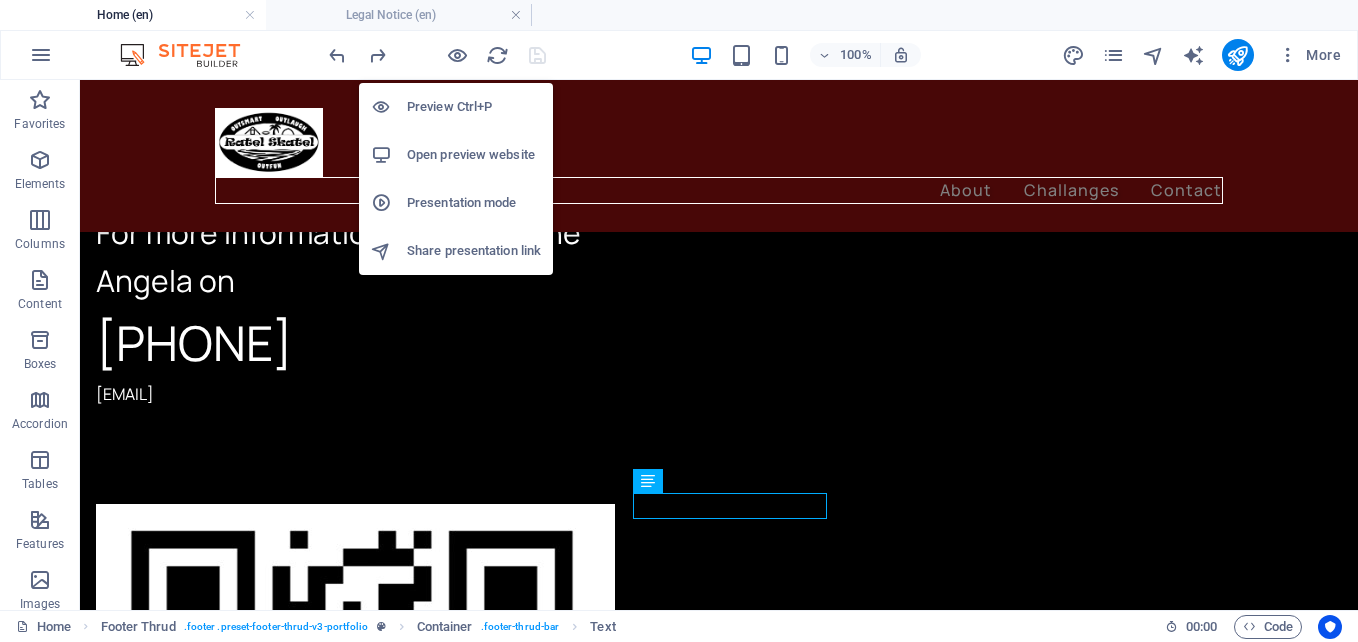 click on "Open preview website" at bounding box center [474, 155] 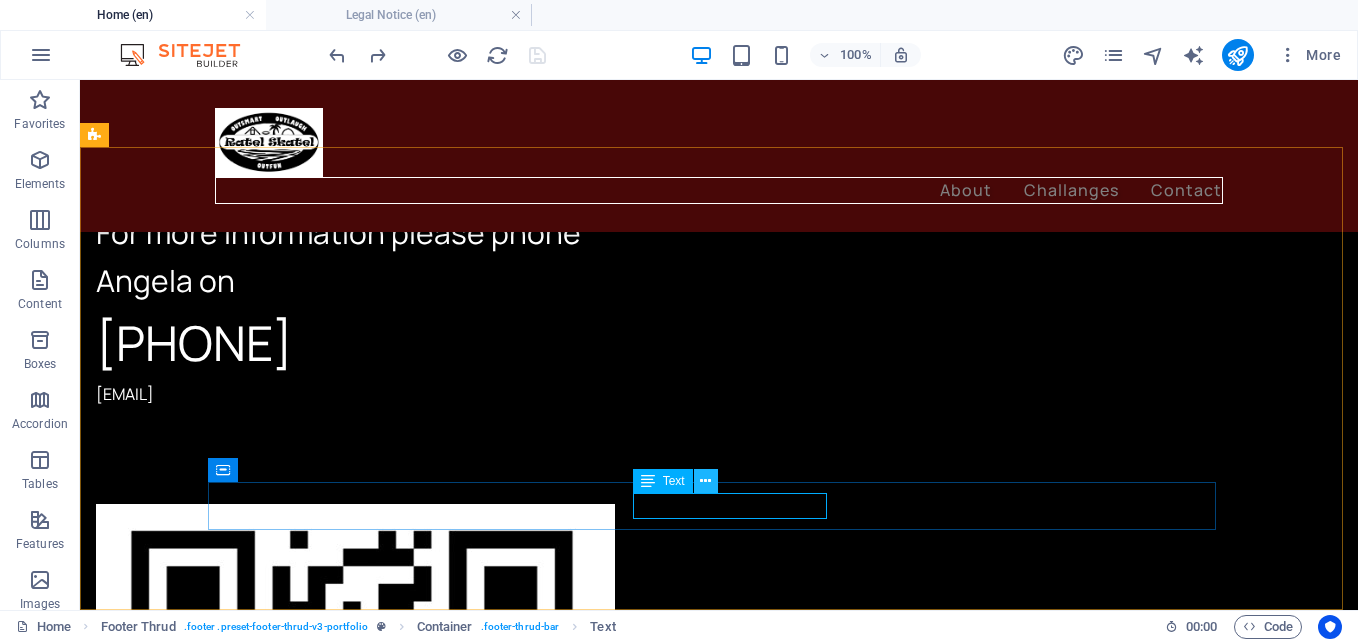 click at bounding box center [705, 481] 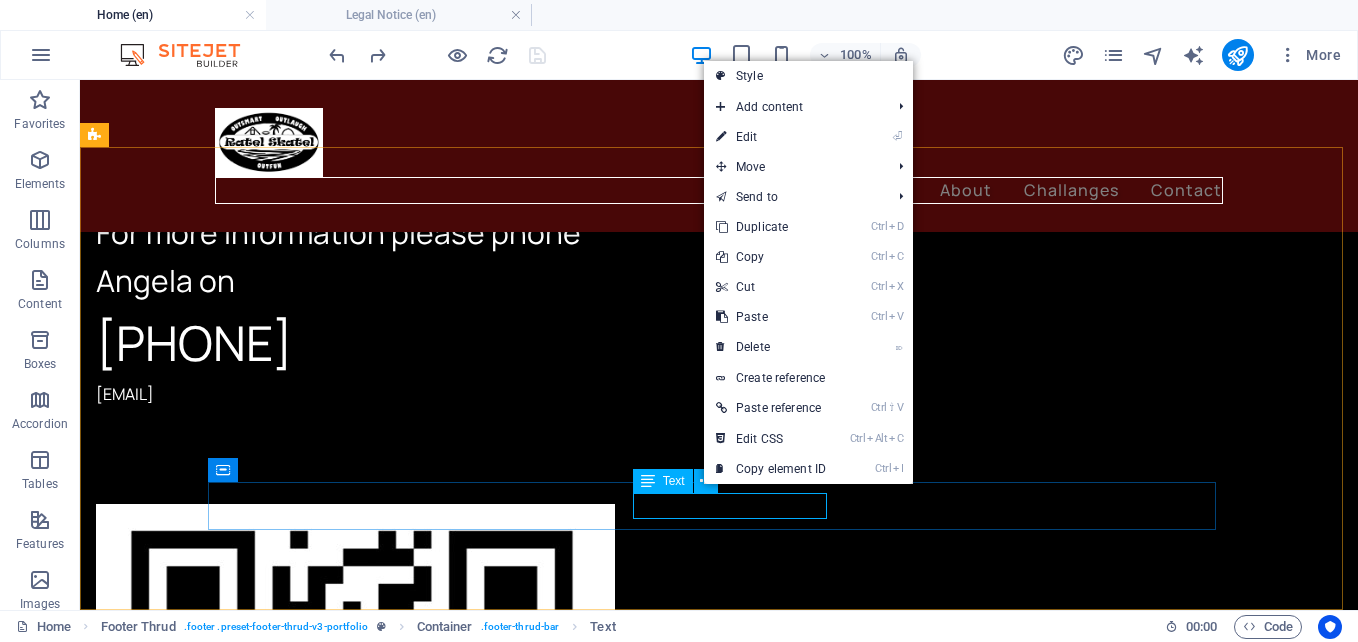 click on "Text" at bounding box center [663, 481] 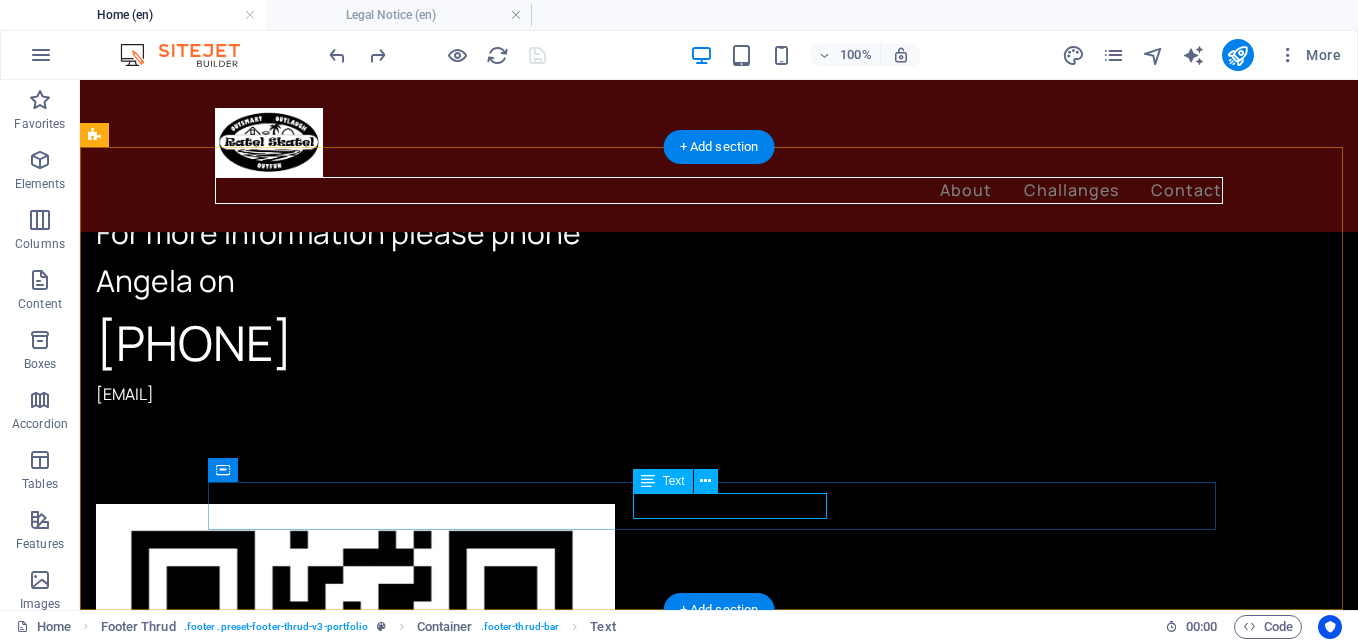 click on "Disclaimers |  Privacy Policy" at bounding box center [715, 1694] 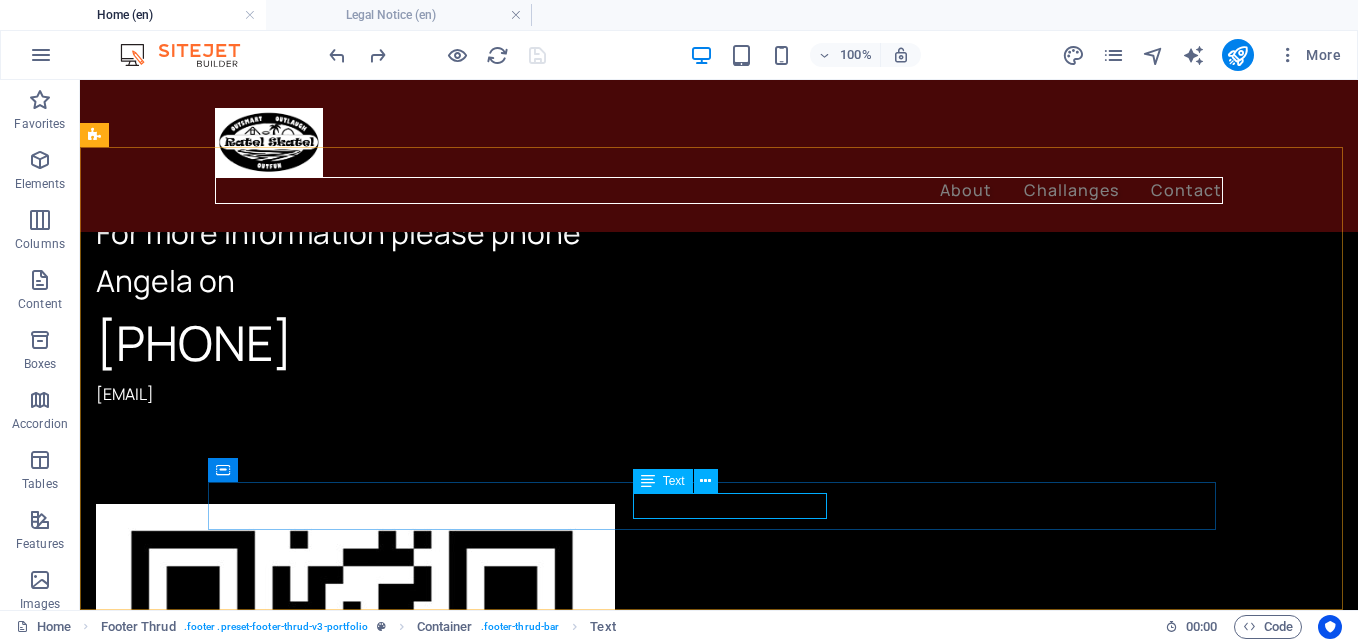 click on "Text" at bounding box center (674, 481) 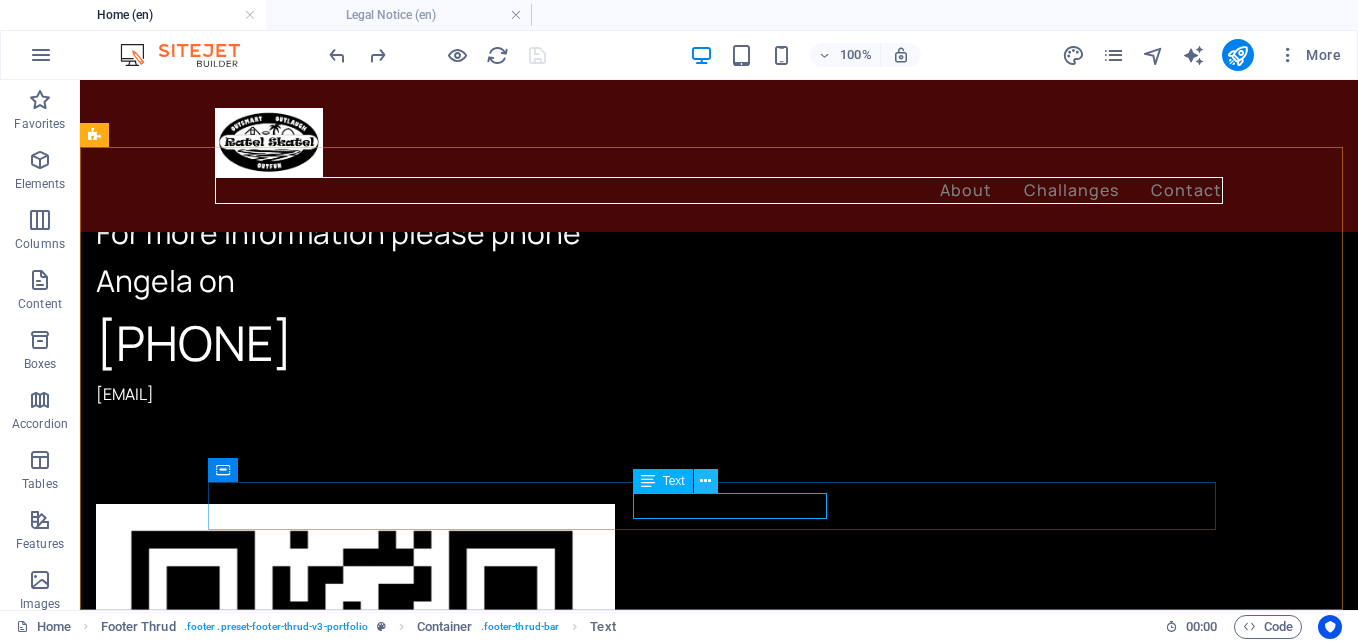 click at bounding box center (705, 481) 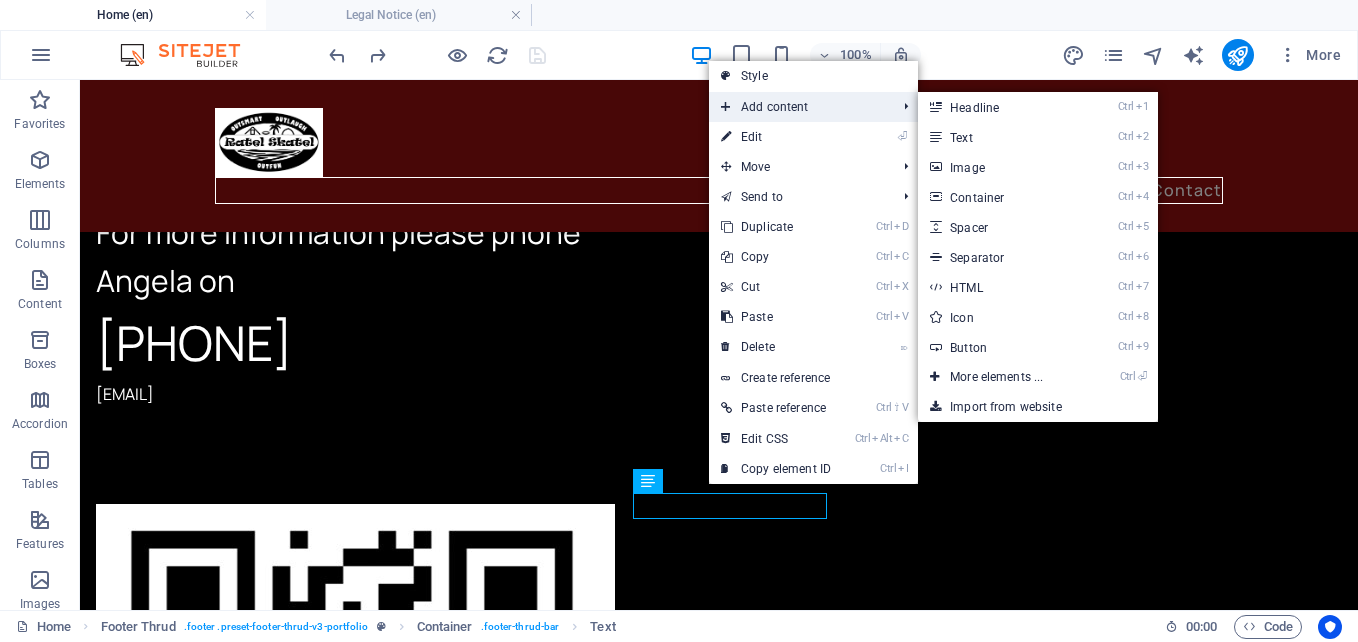 click on "Add content" at bounding box center (798, 107) 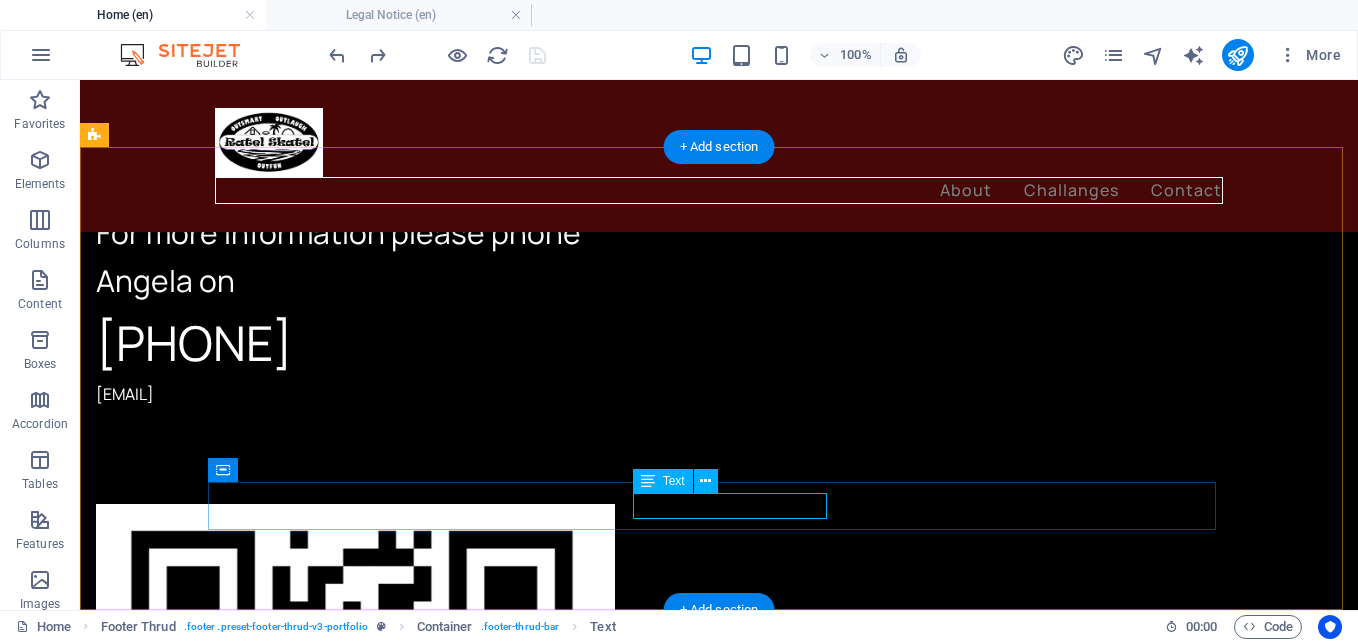 click on "Disclaimers |  Privacy Policy" at bounding box center (715, 1694) 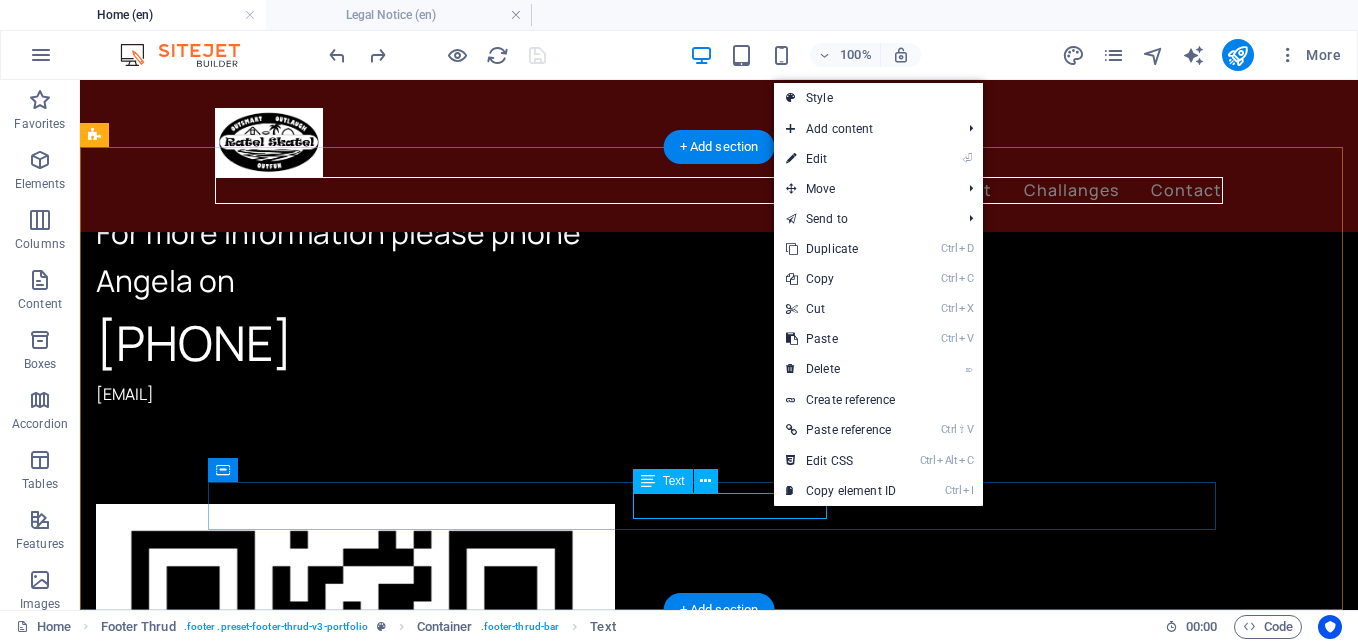 click on "Disclaimers |  Privacy Policy" at bounding box center [715, 1694] 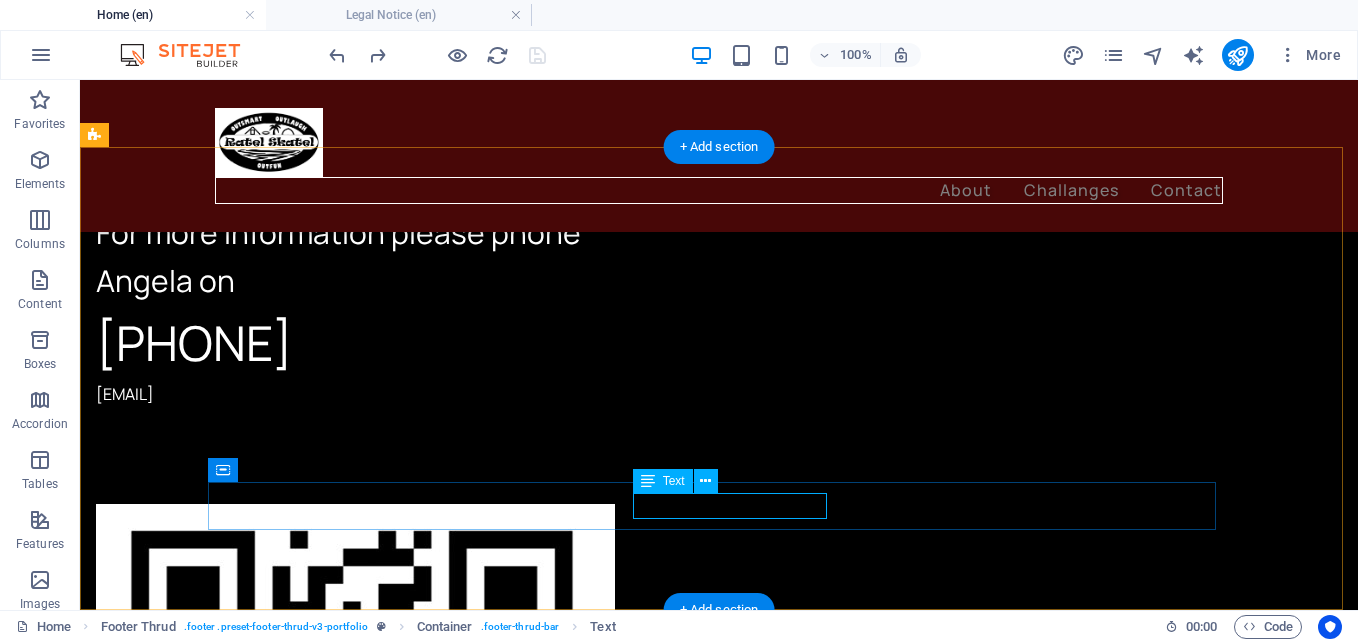 click on "Disclaimers |  Privacy Policy" at bounding box center [715, 1694] 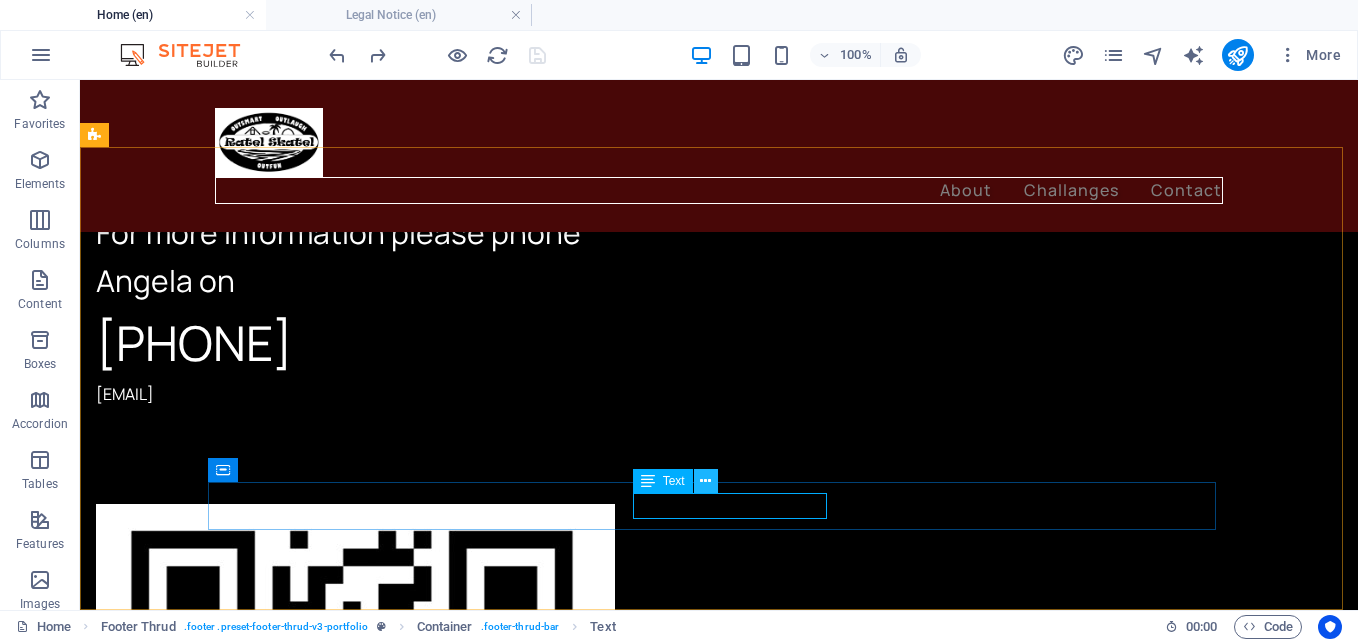 click at bounding box center (705, 481) 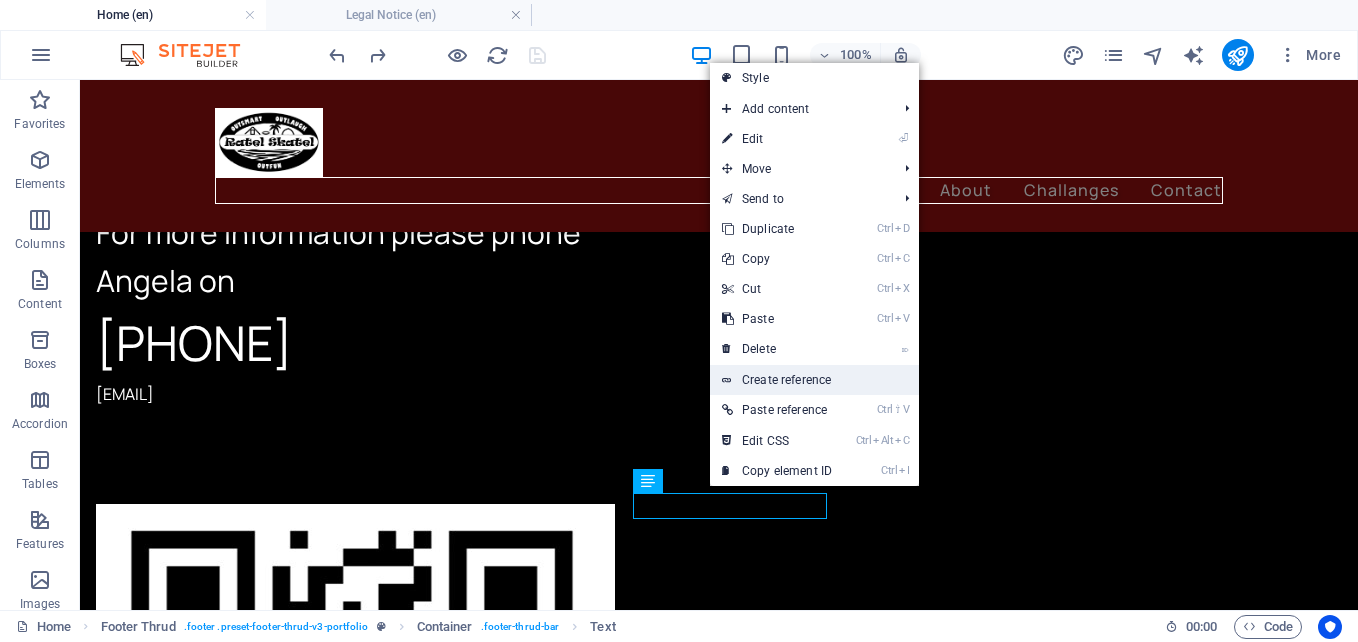 click on "Create reference" at bounding box center (814, 380) 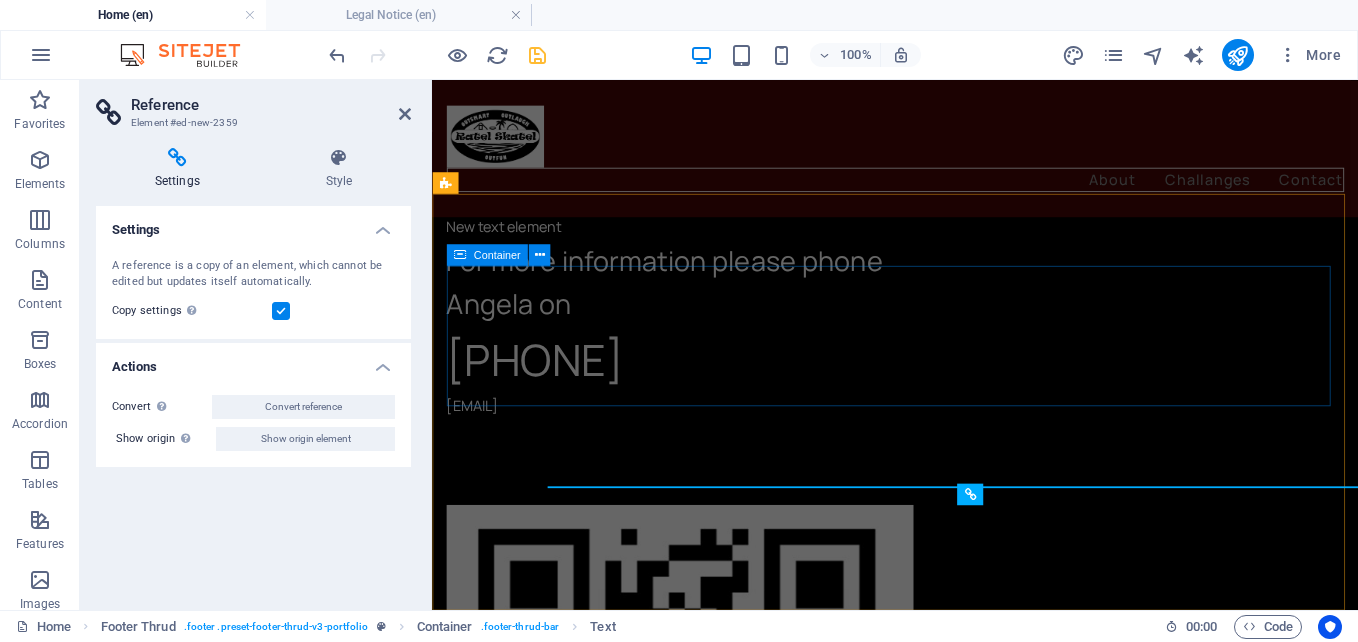 scroll, scrollTop: 3647, scrollLeft: 0, axis: vertical 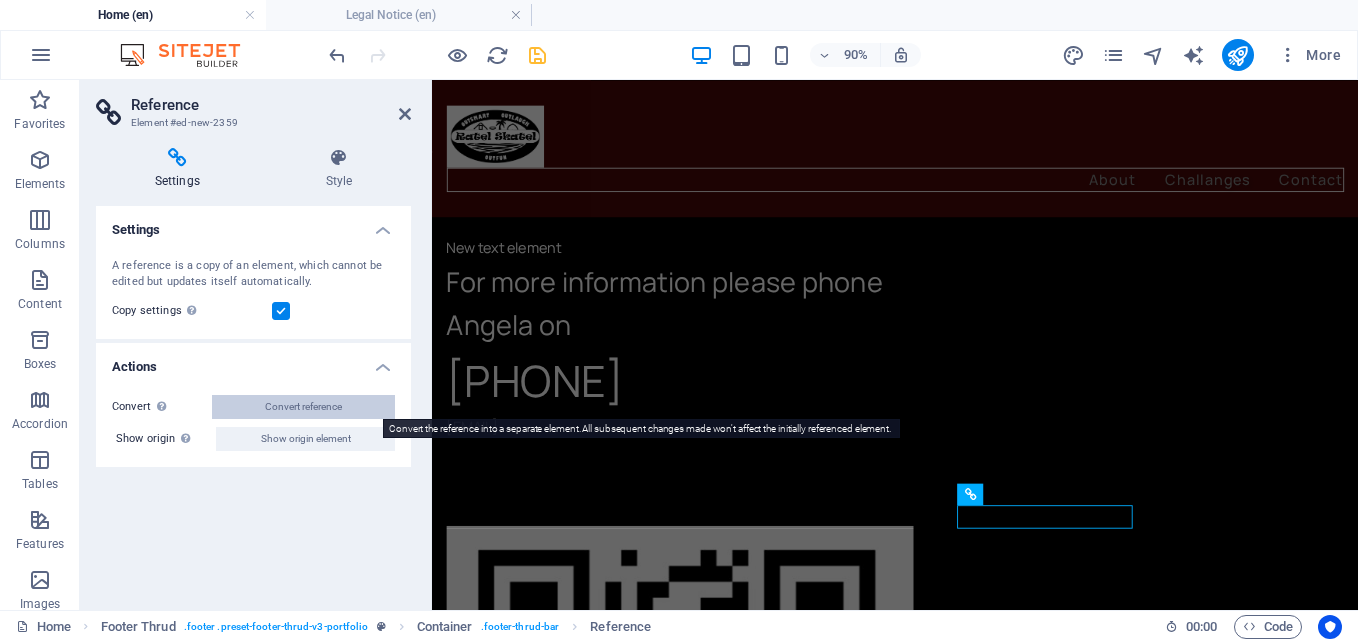 click on "Convert reference" at bounding box center (303, 407) 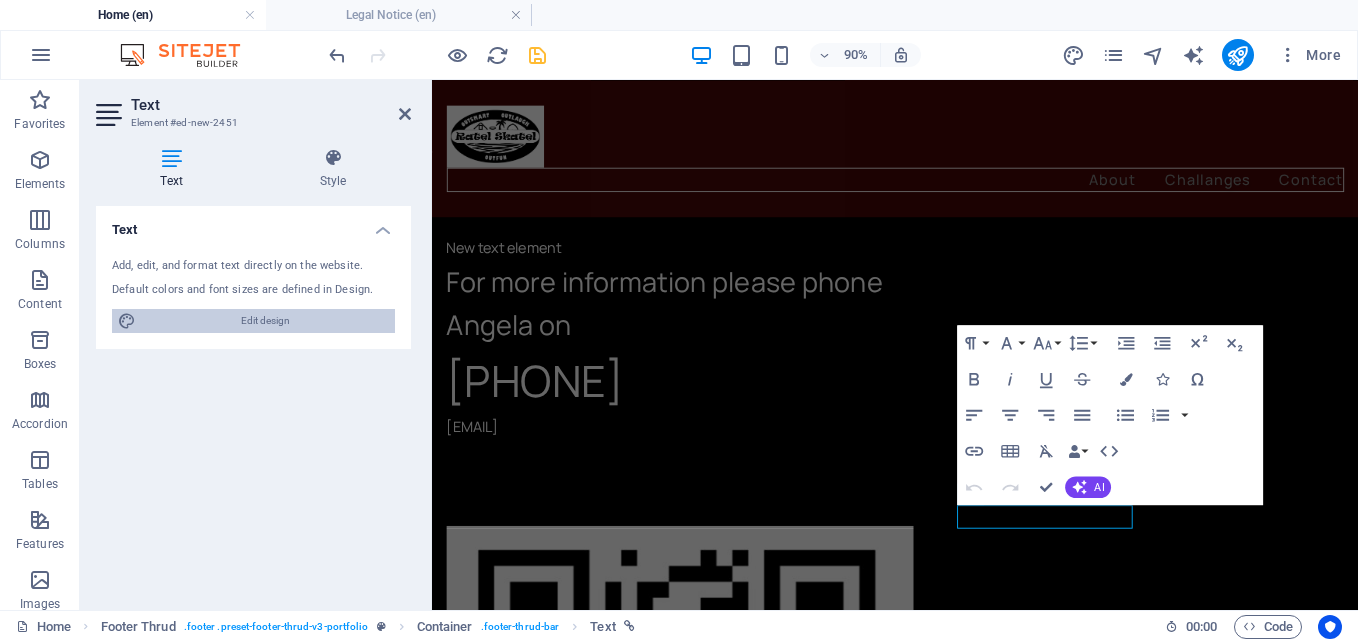 click on "Edit design" at bounding box center [265, 321] 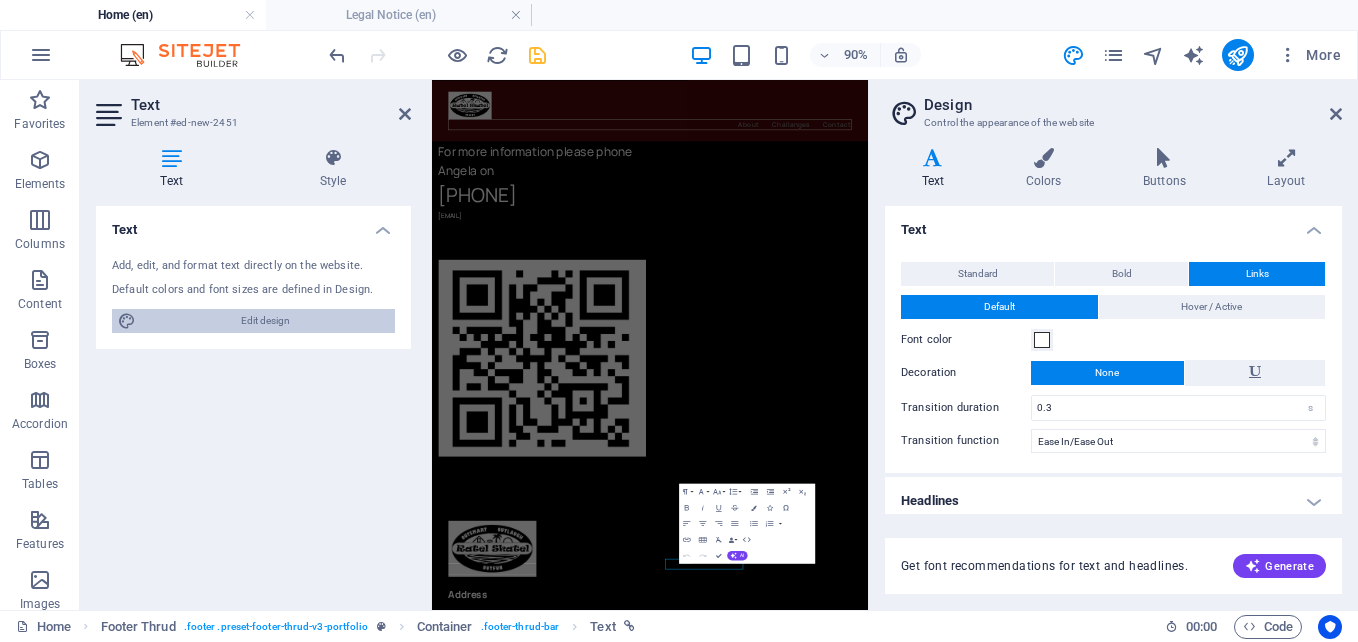 scroll, scrollTop: 2923, scrollLeft: 0, axis: vertical 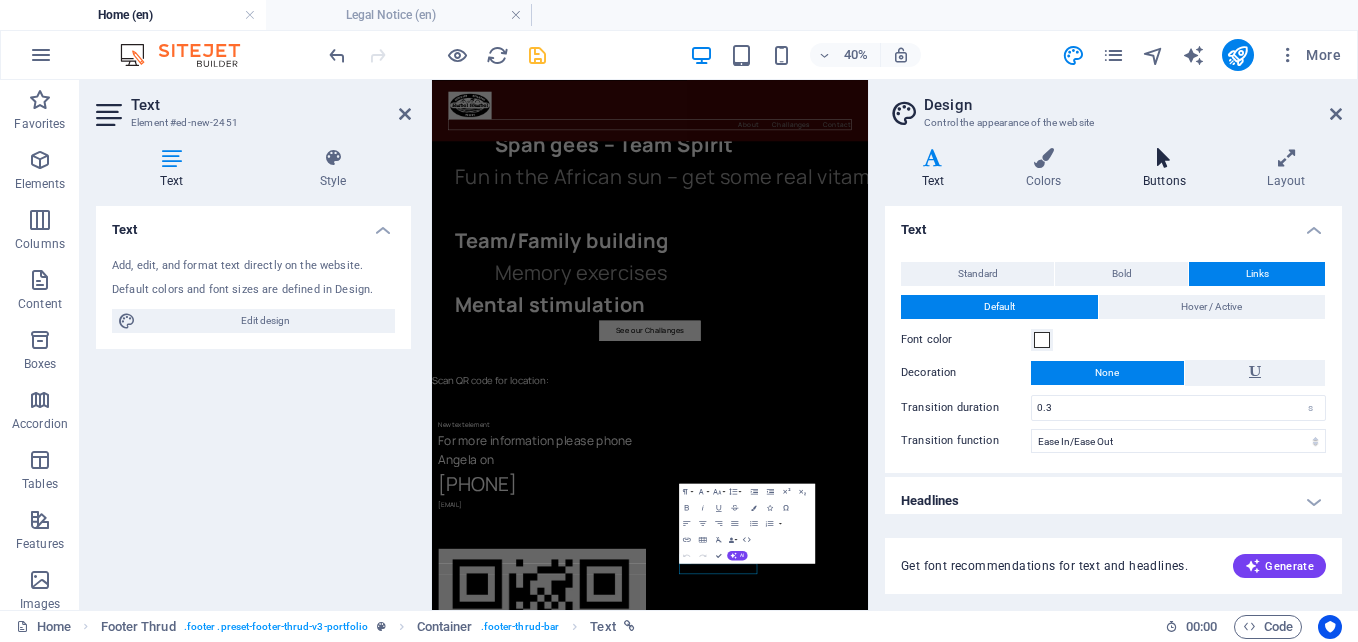 click on "Buttons" at bounding box center [1168, 169] 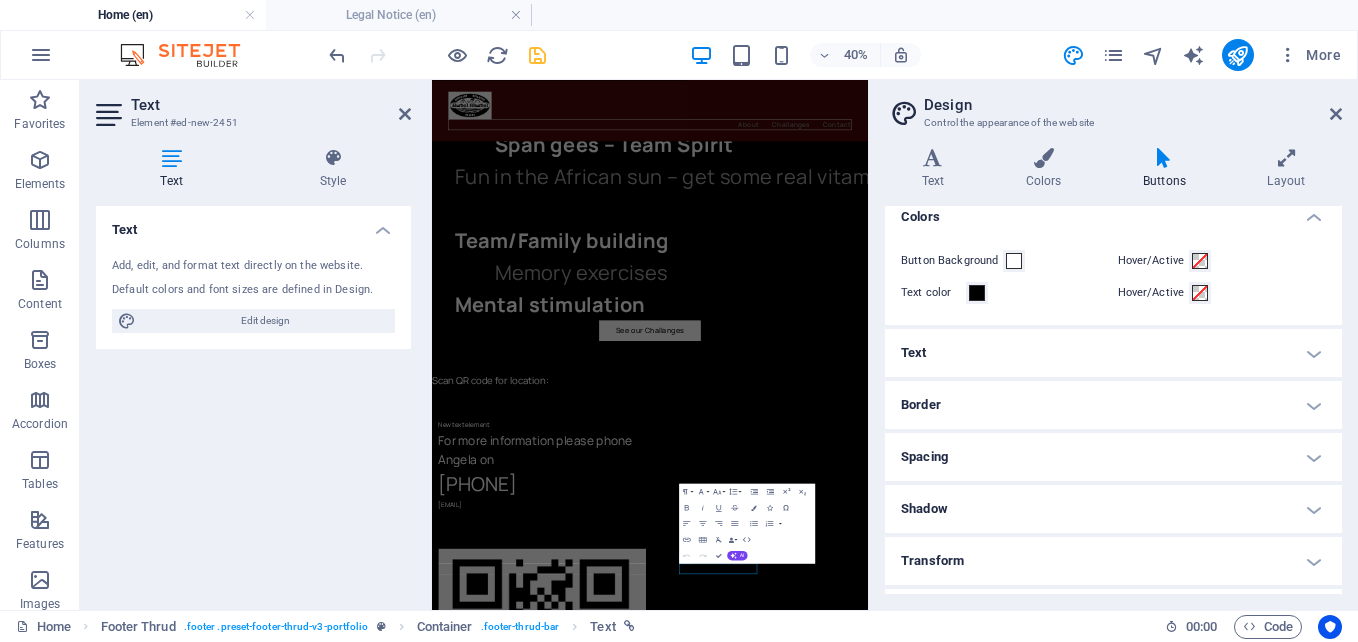 scroll, scrollTop: 0, scrollLeft: 0, axis: both 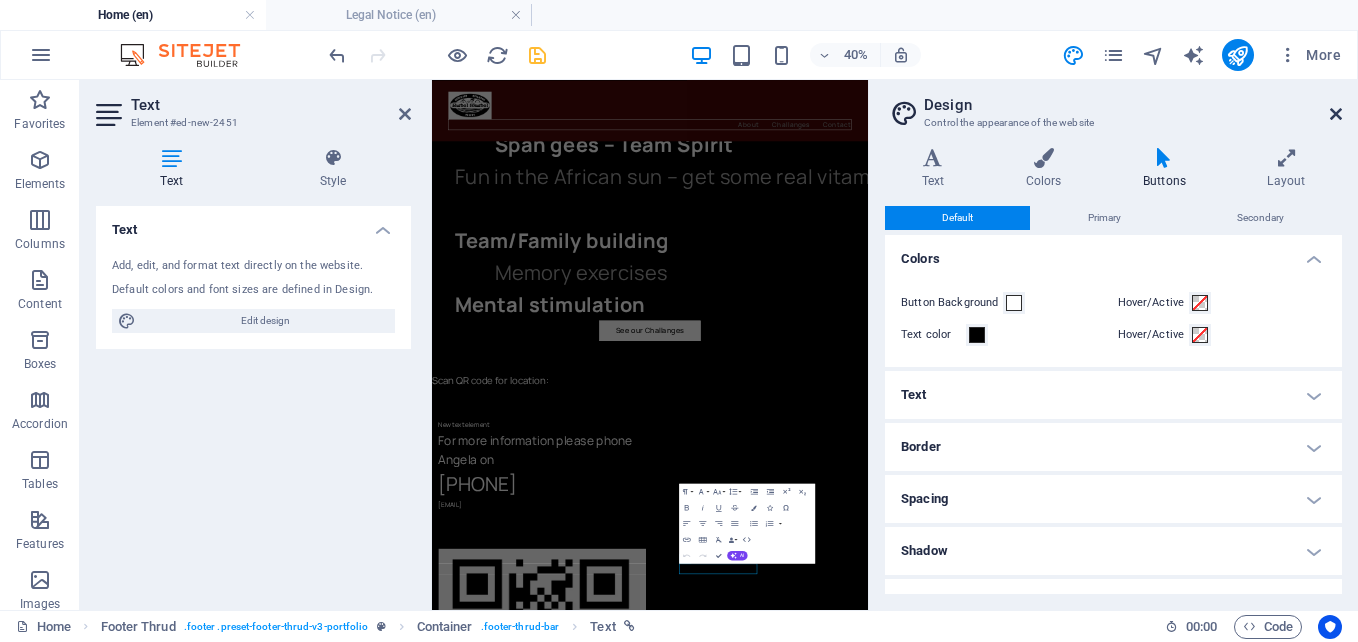 click at bounding box center (1336, 114) 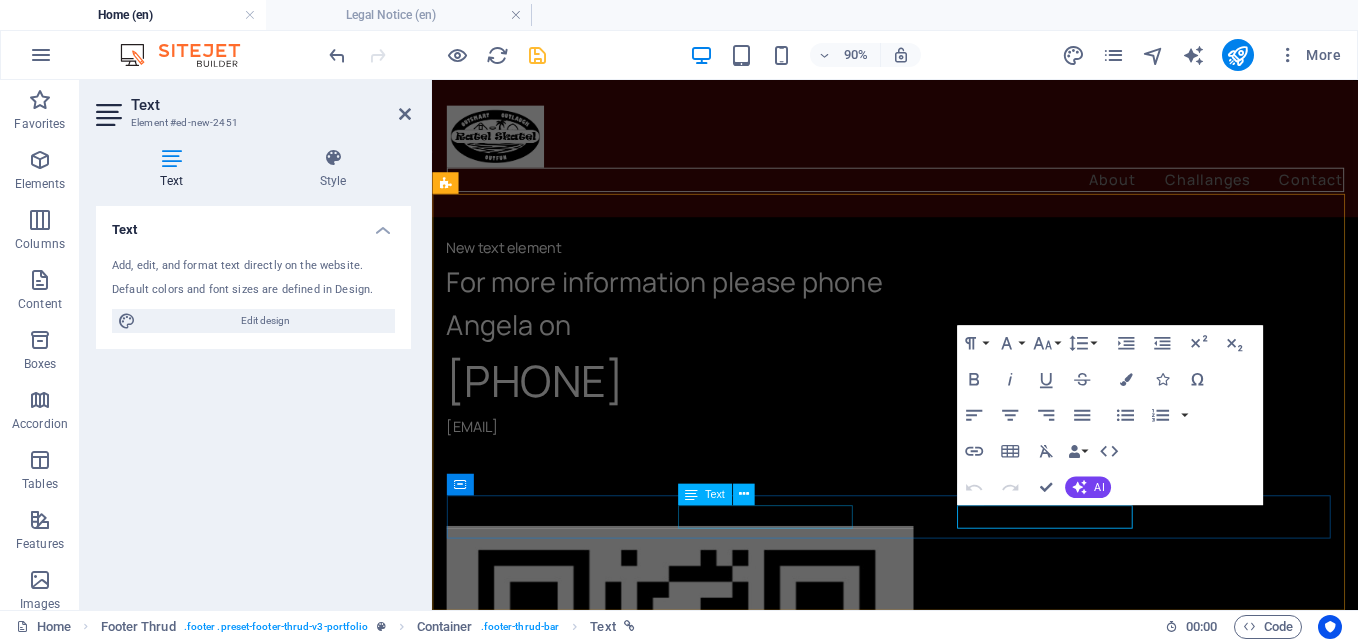 click on "Disclaimers |  Privacy Policy" at bounding box center (942, 1765) 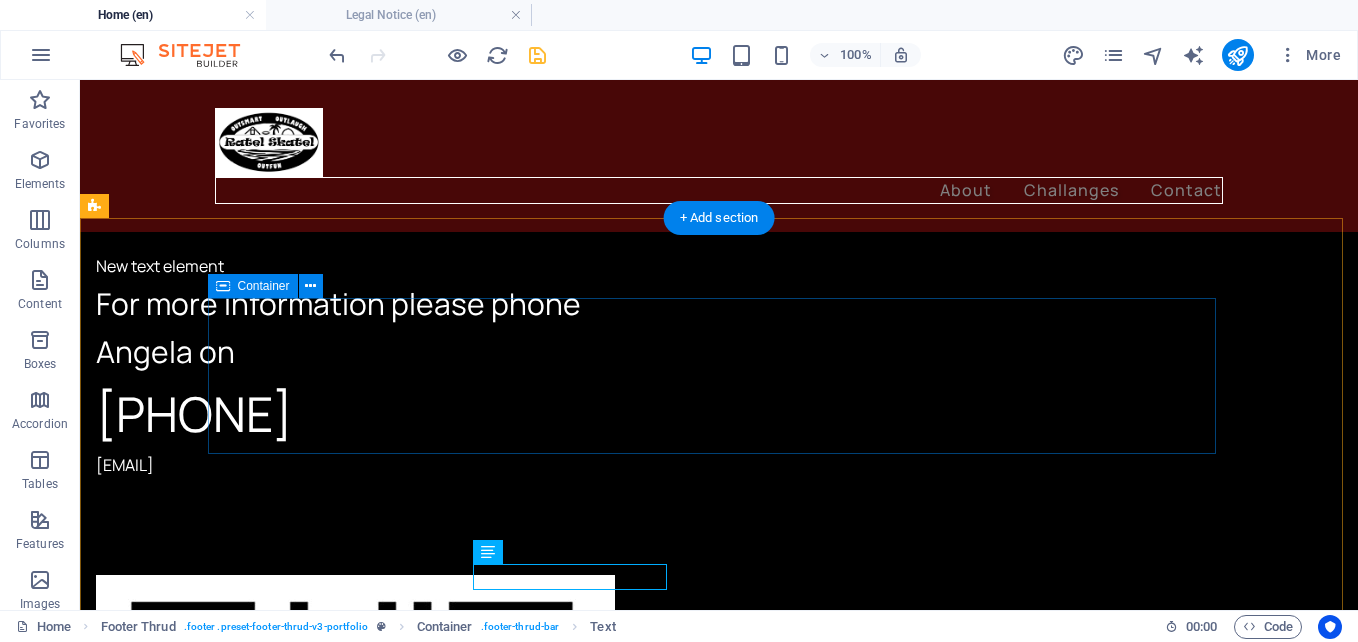 scroll, scrollTop: 3670, scrollLeft: 0, axis: vertical 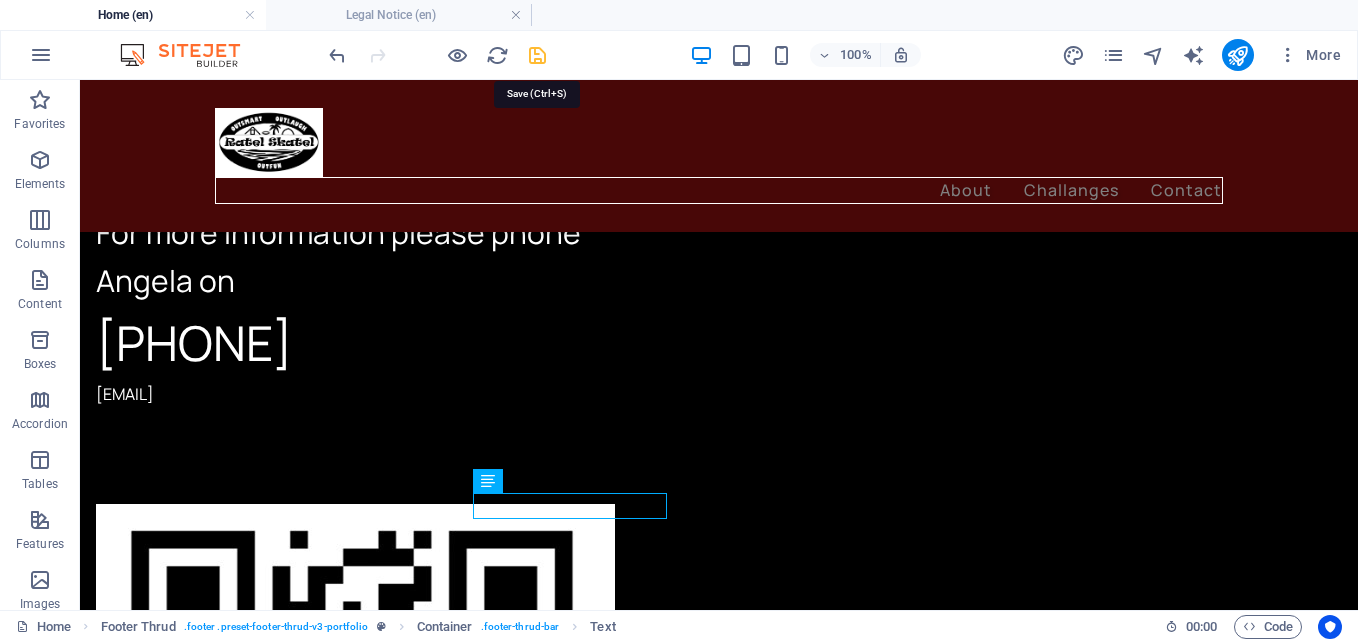 click at bounding box center [537, 55] 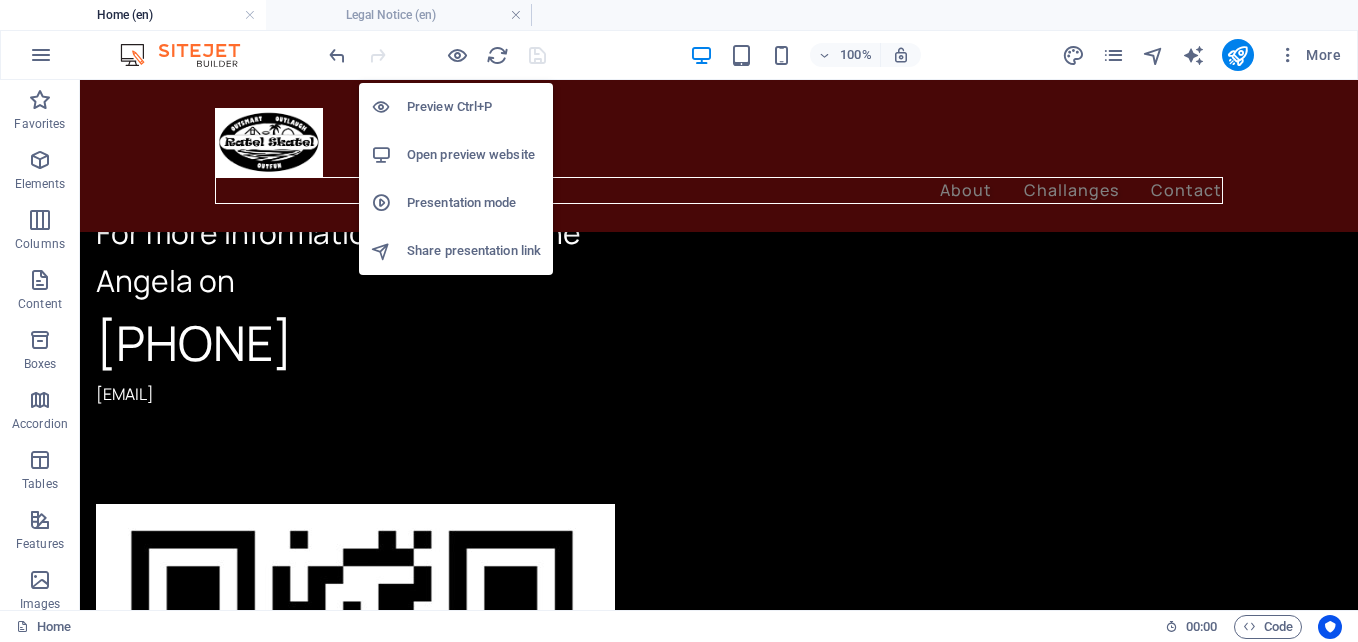 click on "Open preview website" at bounding box center (474, 155) 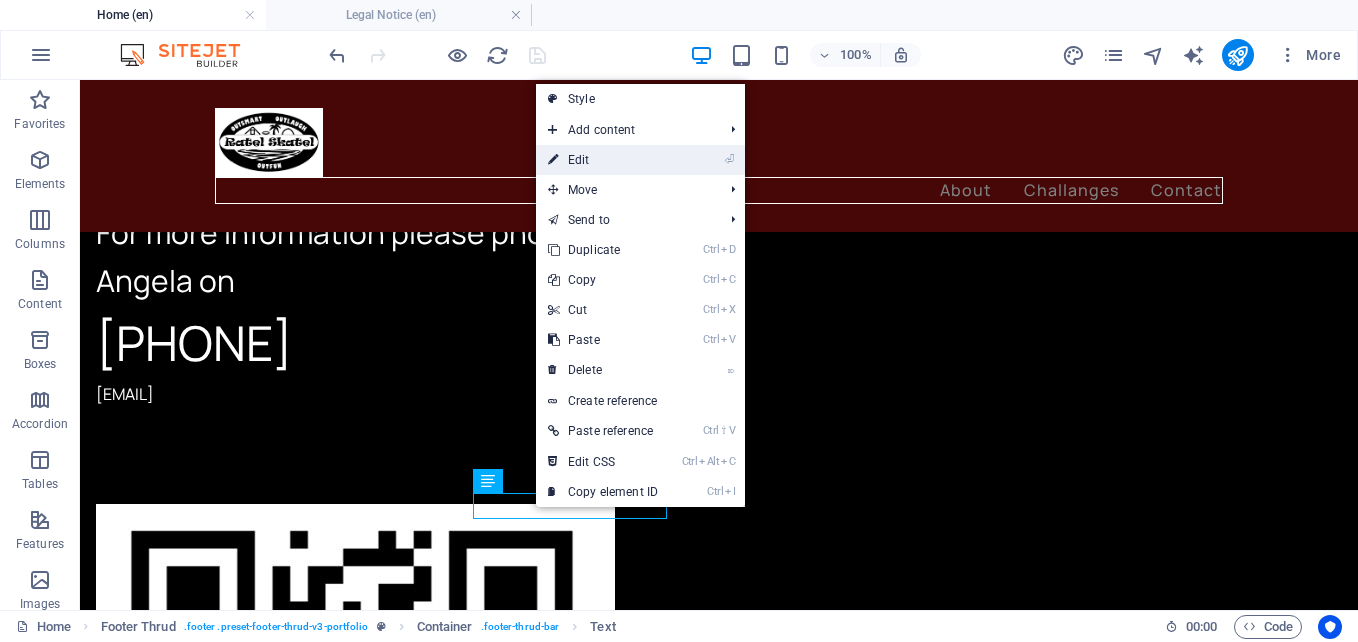 click on "⏎  Edit" at bounding box center [603, 160] 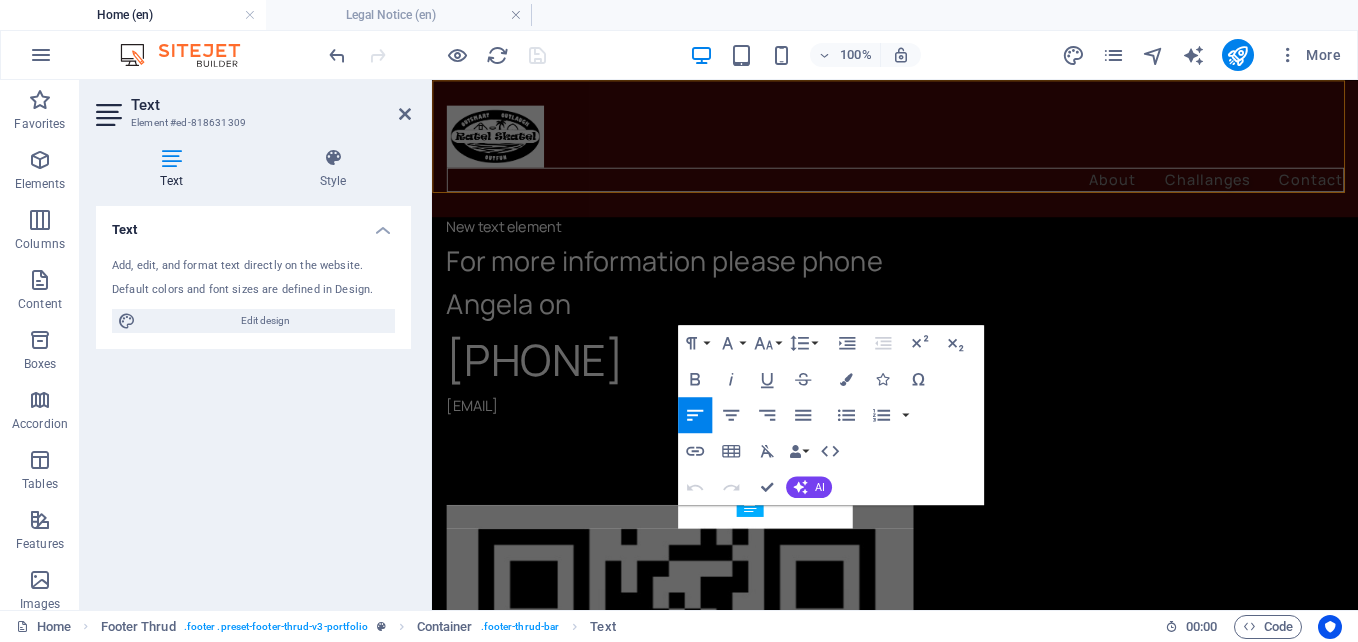 scroll, scrollTop: 3647, scrollLeft: 0, axis: vertical 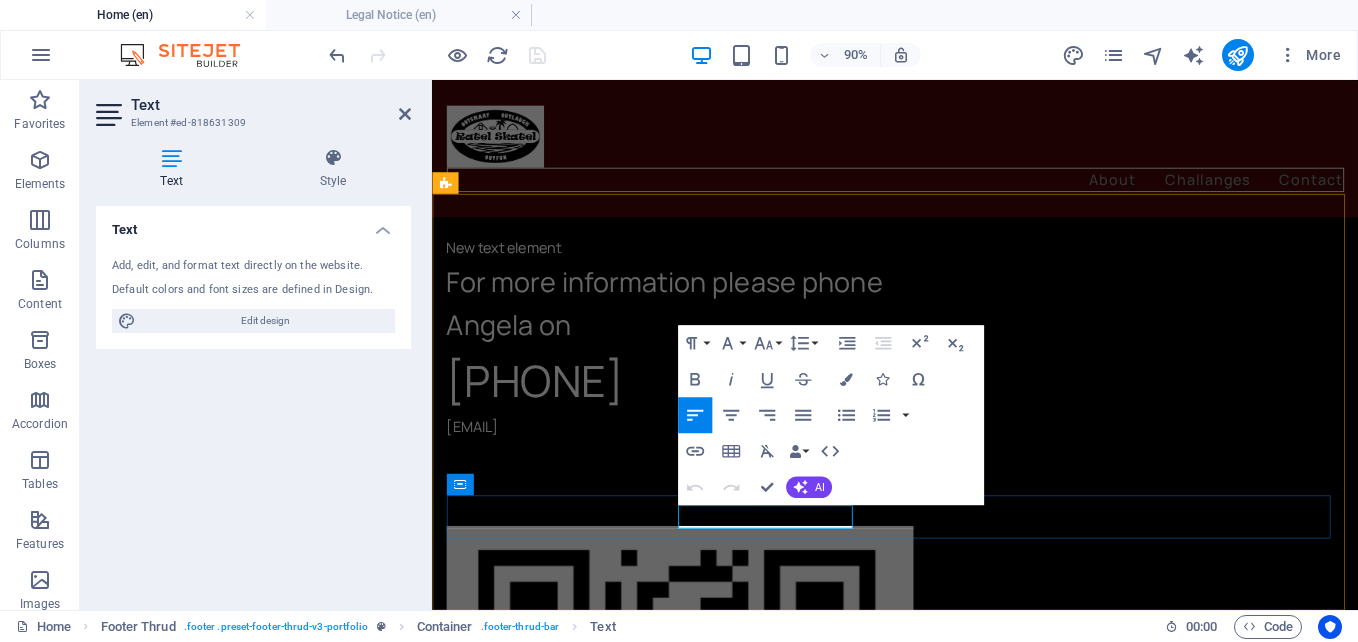 click on "Disclaimers |  Privacy Policy" at bounding box center [942, 1765] 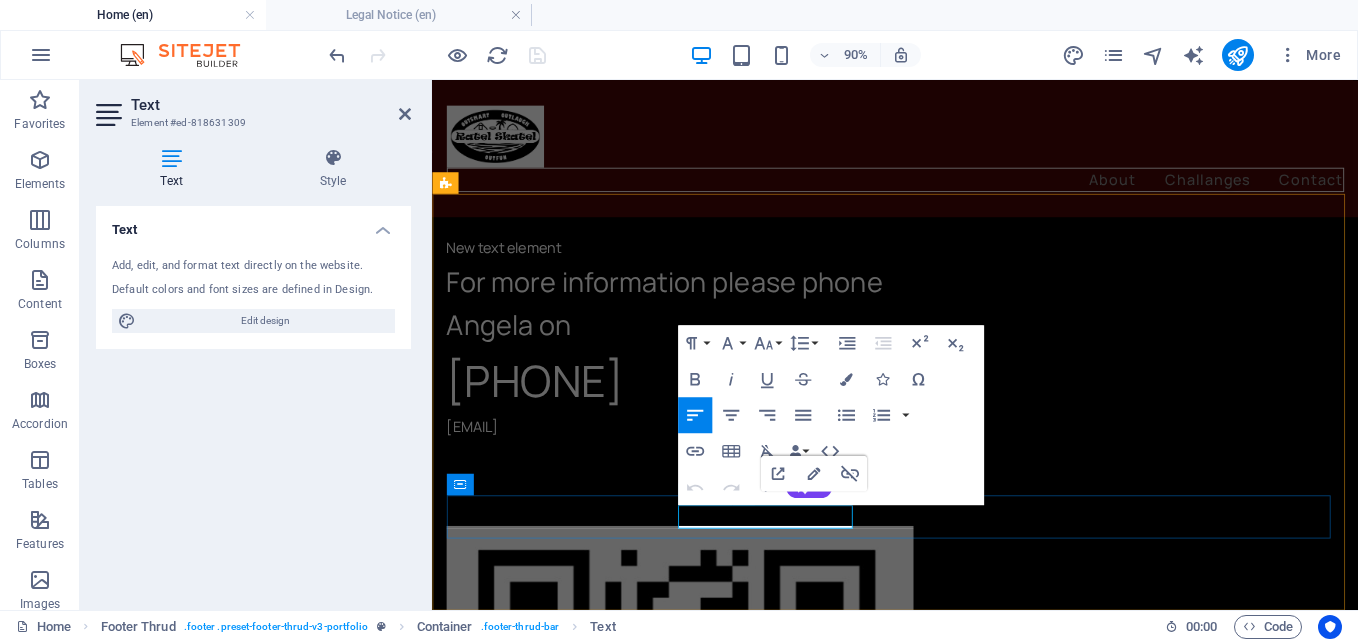 drag, startPoint x: 710, startPoint y: 567, endPoint x: 767, endPoint y: 568, distance: 57.00877 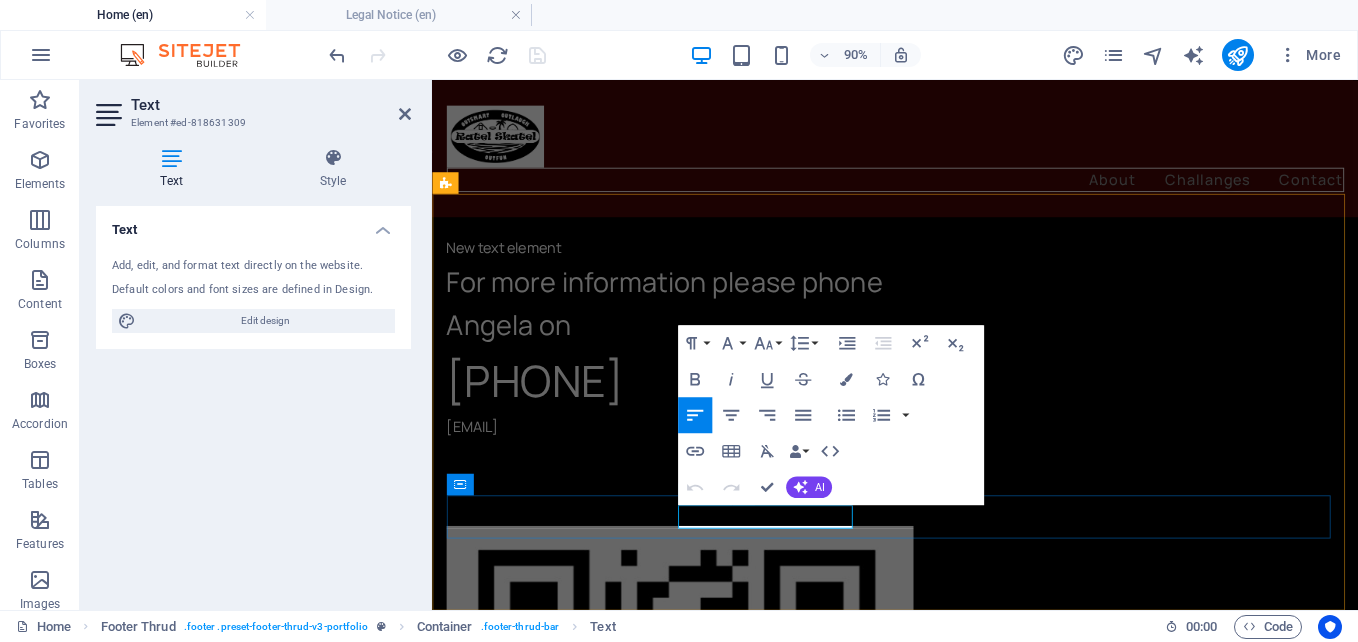 drag, startPoint x: 706, startPoint y: 563, endPoint x: 793, endPoint y: 571, distance: 87.36704 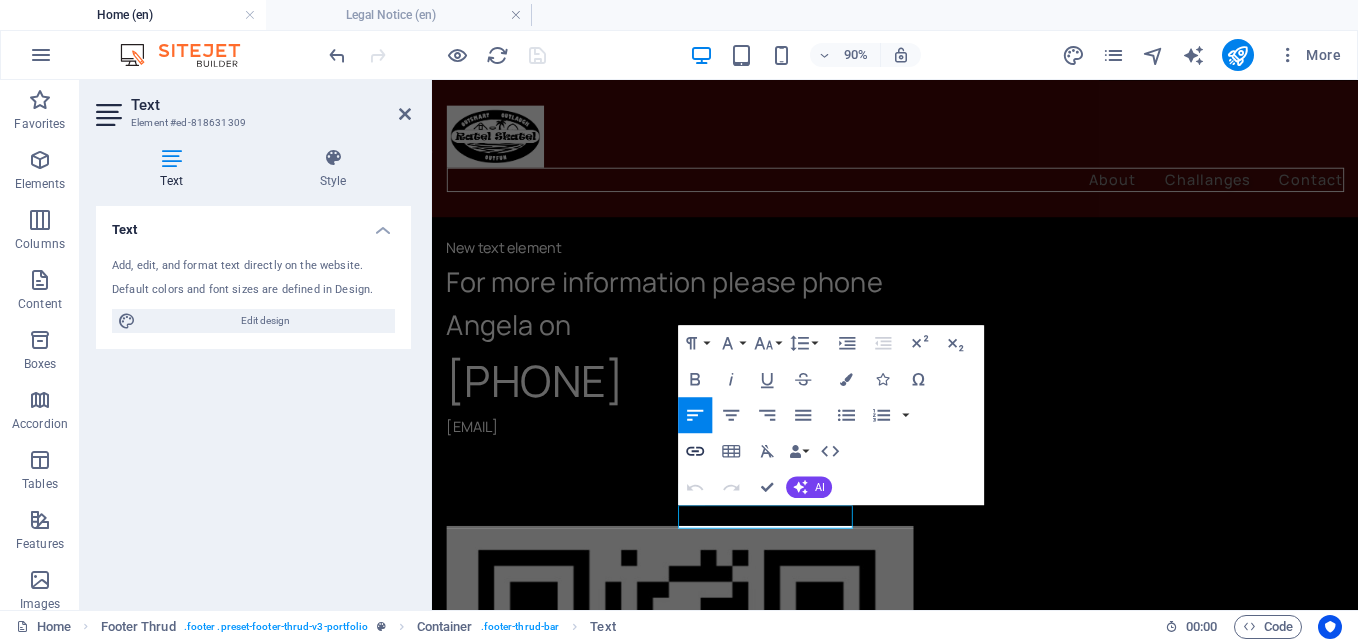 click 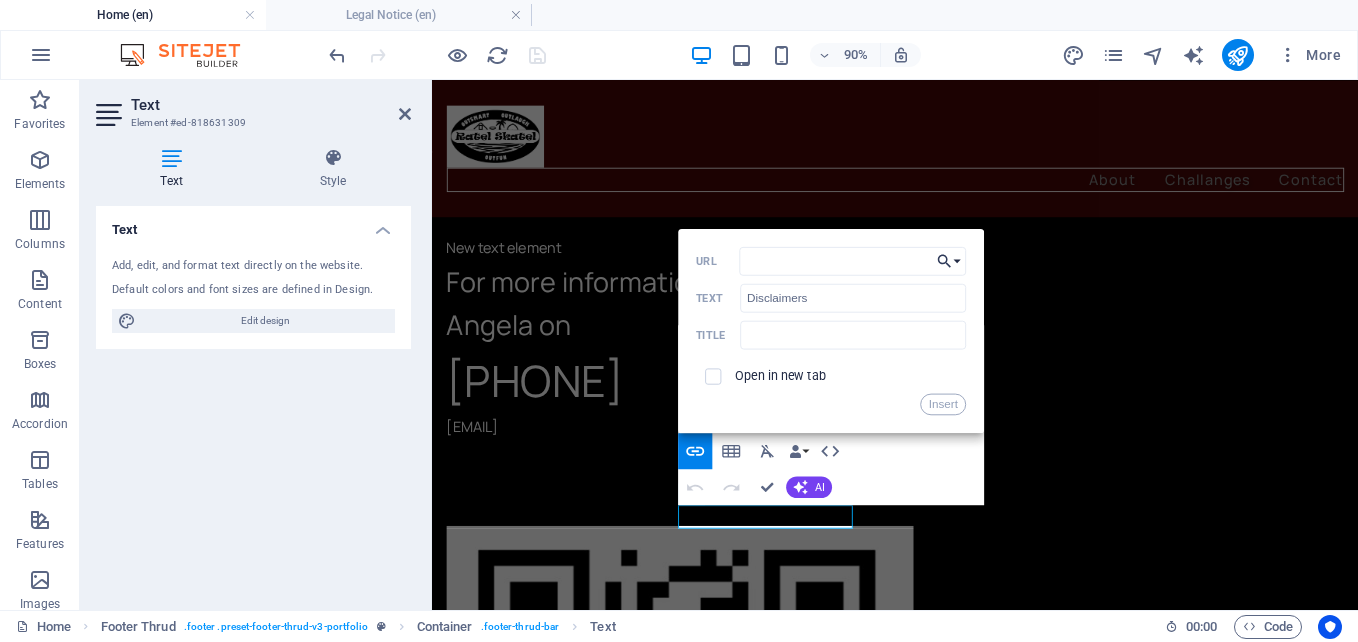 click 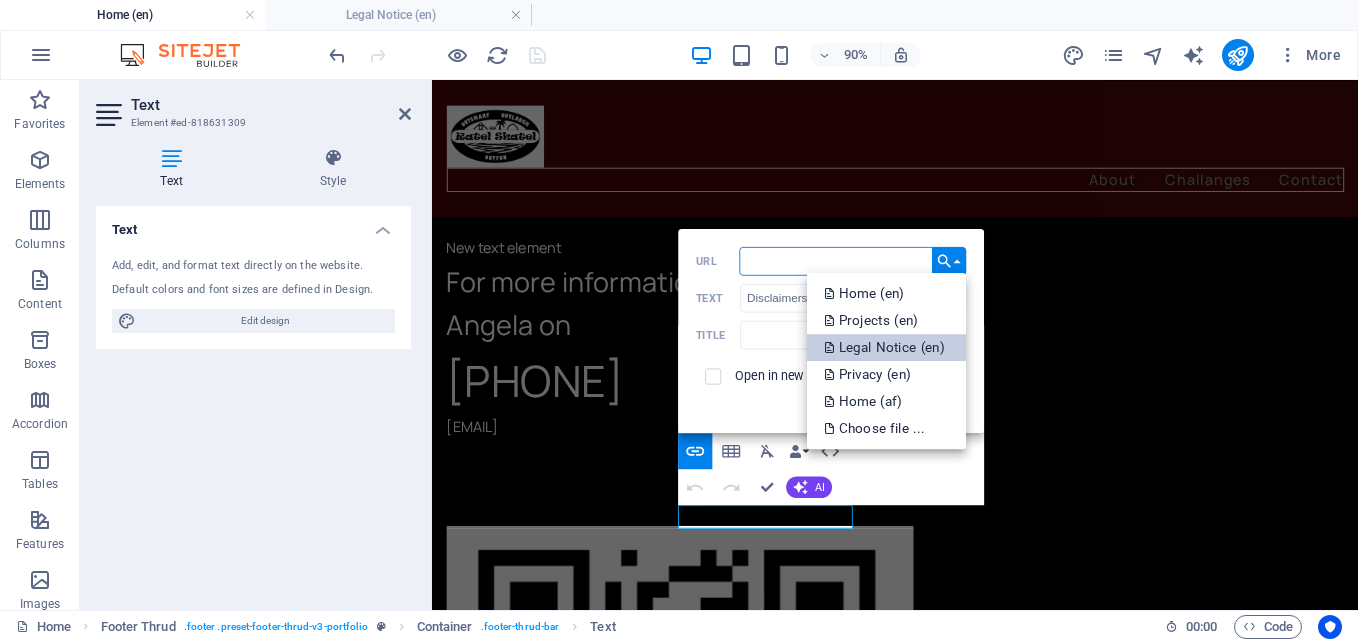 click on "Legal Notice (en)" at bounding box center [886, 347] 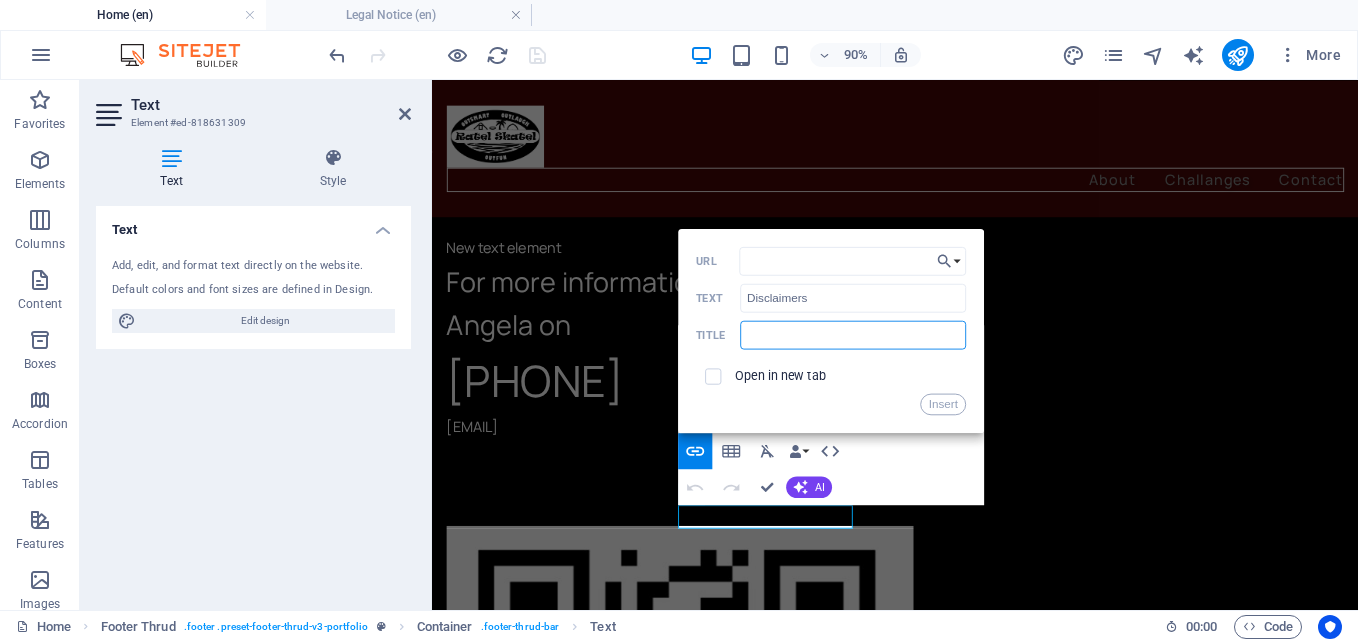 click at bounding box center (852, 334) 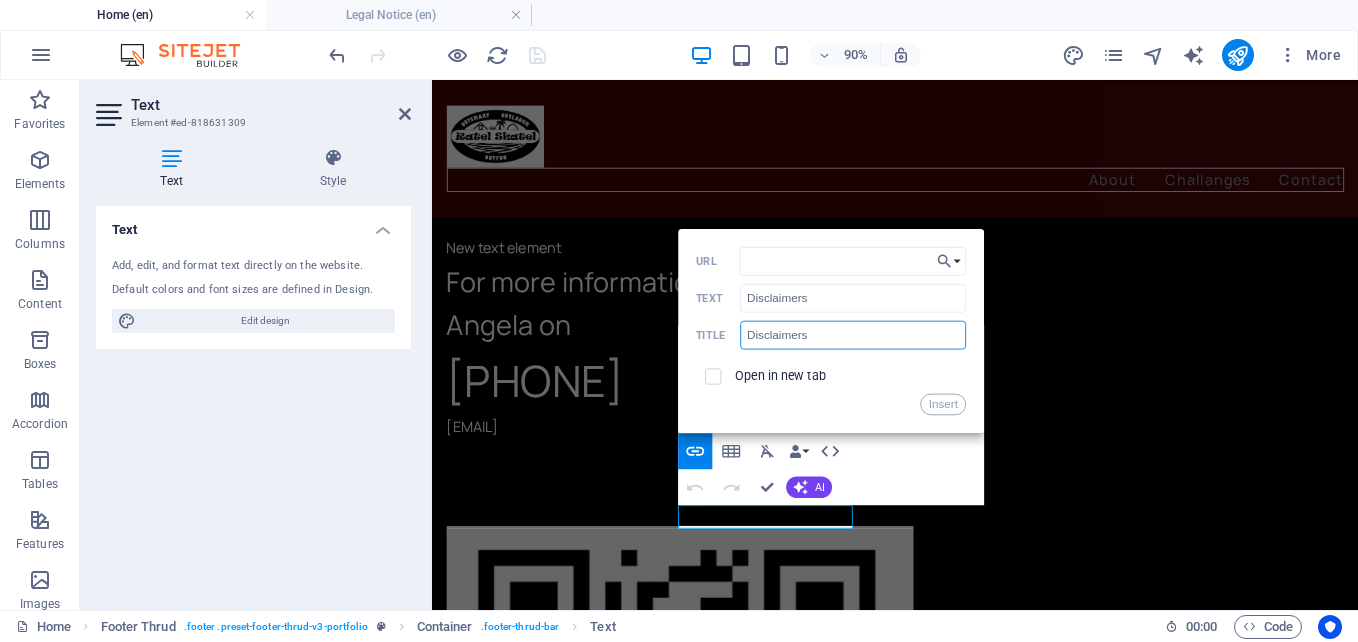 type on "Disclaimers" 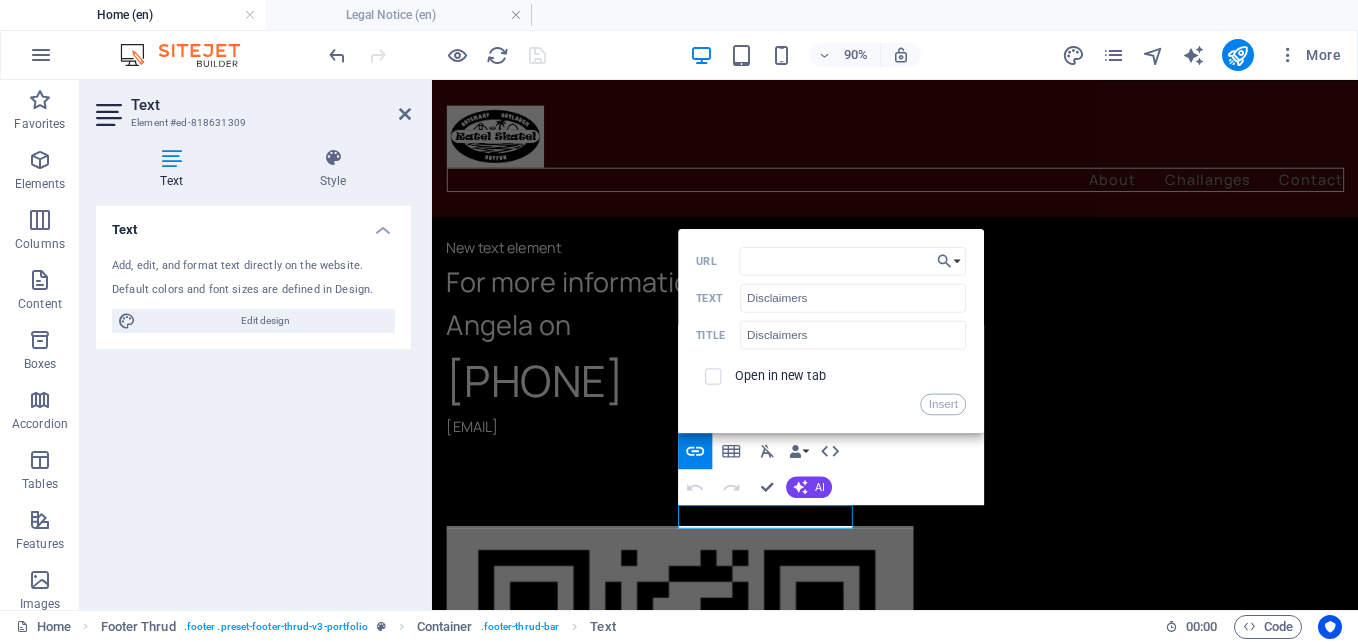click on "Open in new tab" at bounding box center (831, 376) 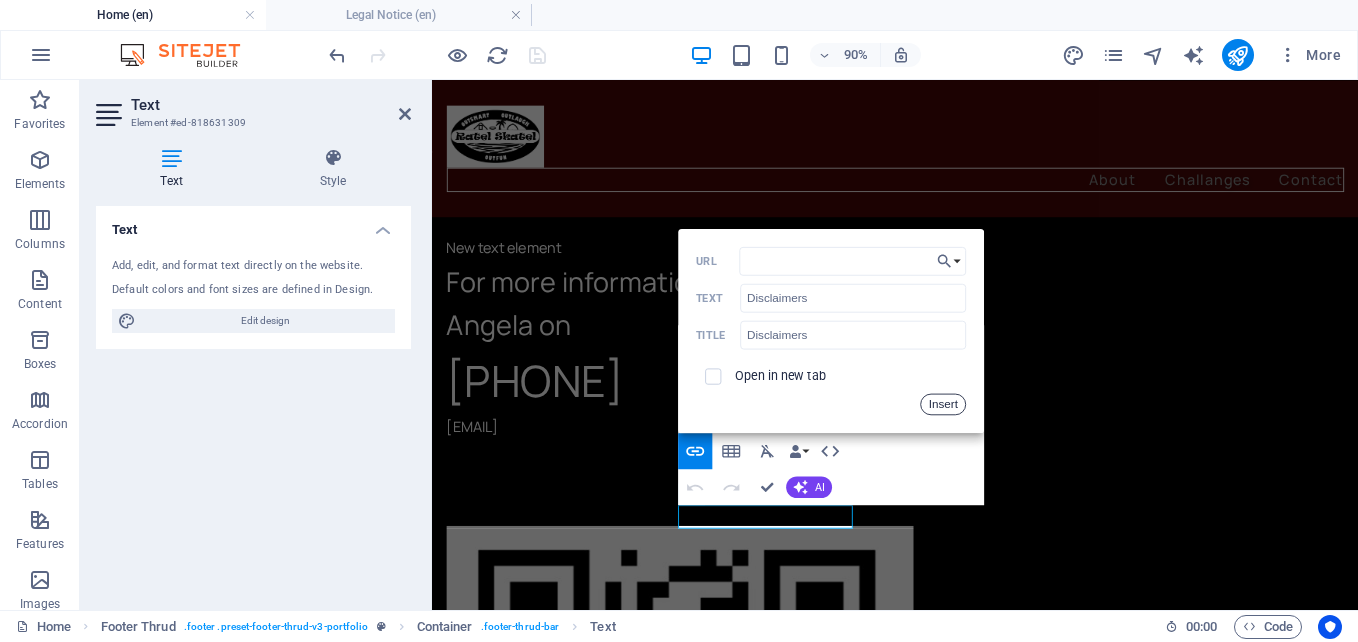 click on "Insert" at bounding box center (942, 404) 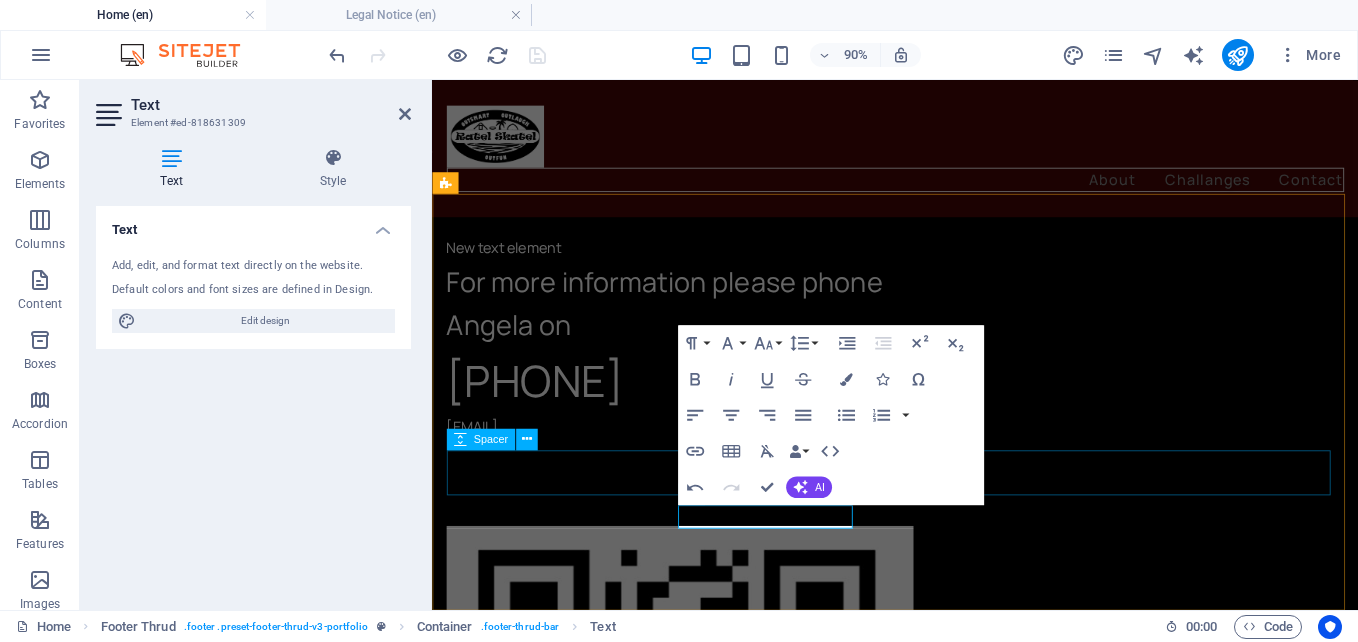 click at bounding box center [946, 1702] 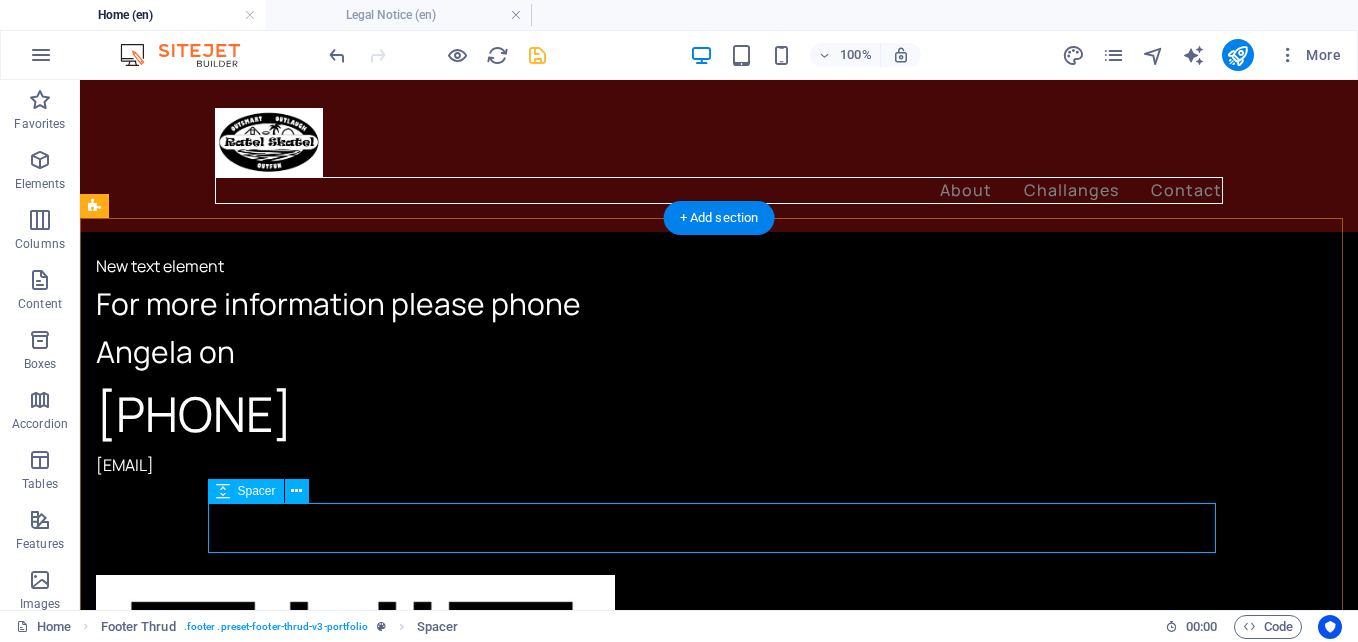 scroll, scrollTop: 3670, scrollLeft: 0, axis: vertical 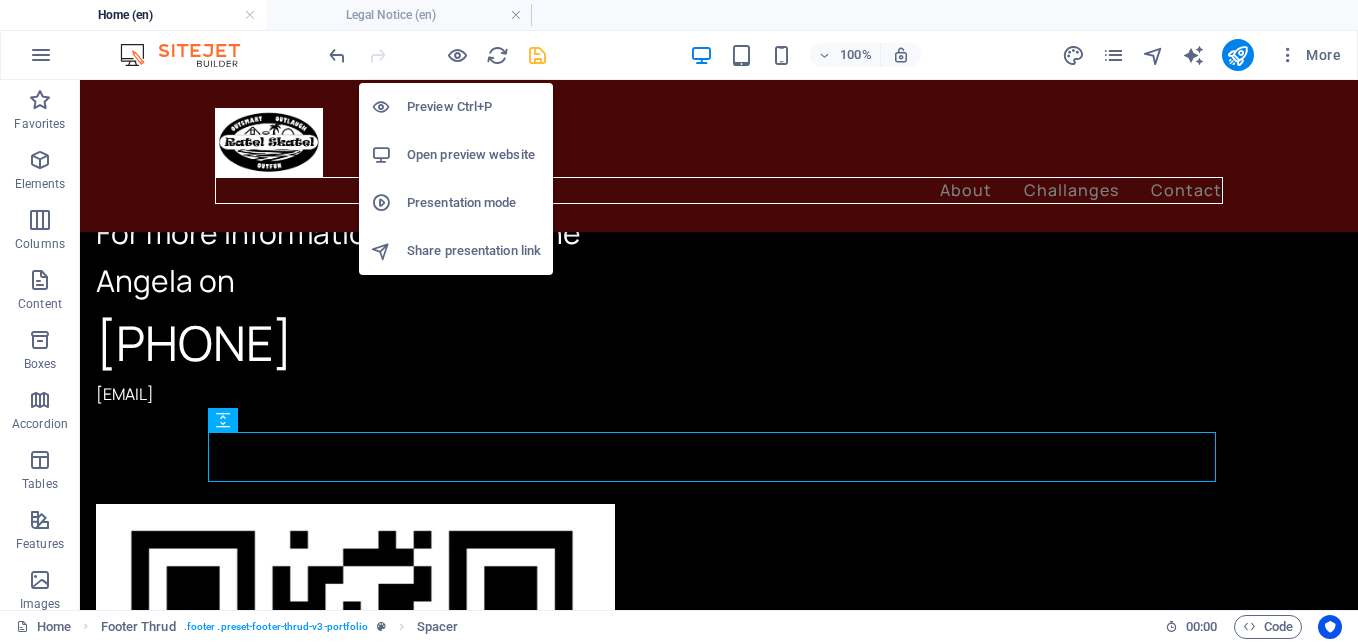 click on "Open preview website" at bounding box center [474, 155] 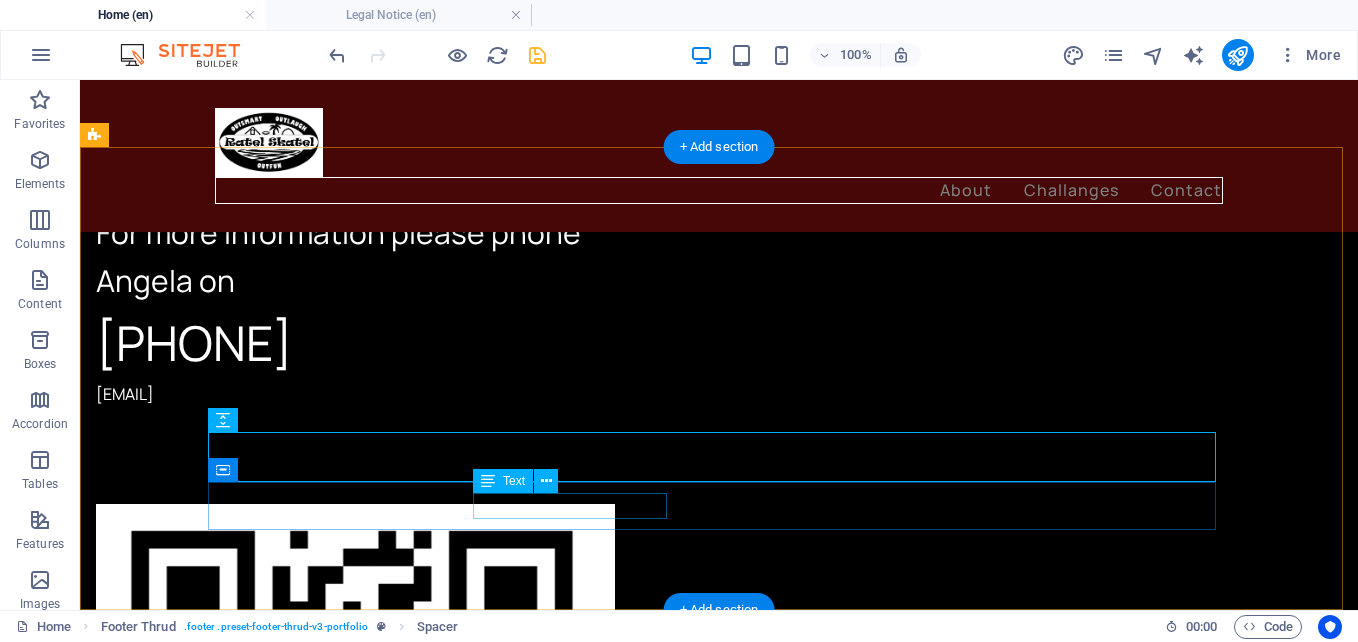 click on "Disclaimers  |  Privacy Policy" at bounding box center (715, 1694) 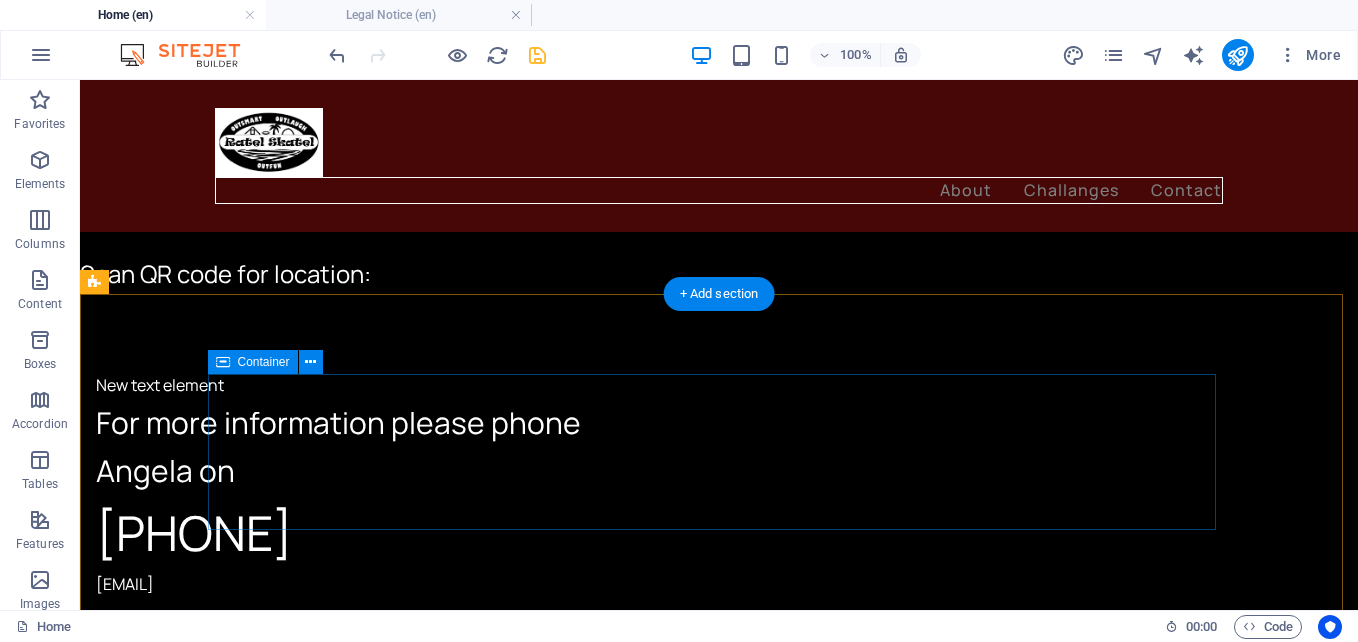 scroll, scrollTop: 3670, scrollLeft: 0, axis: vertical 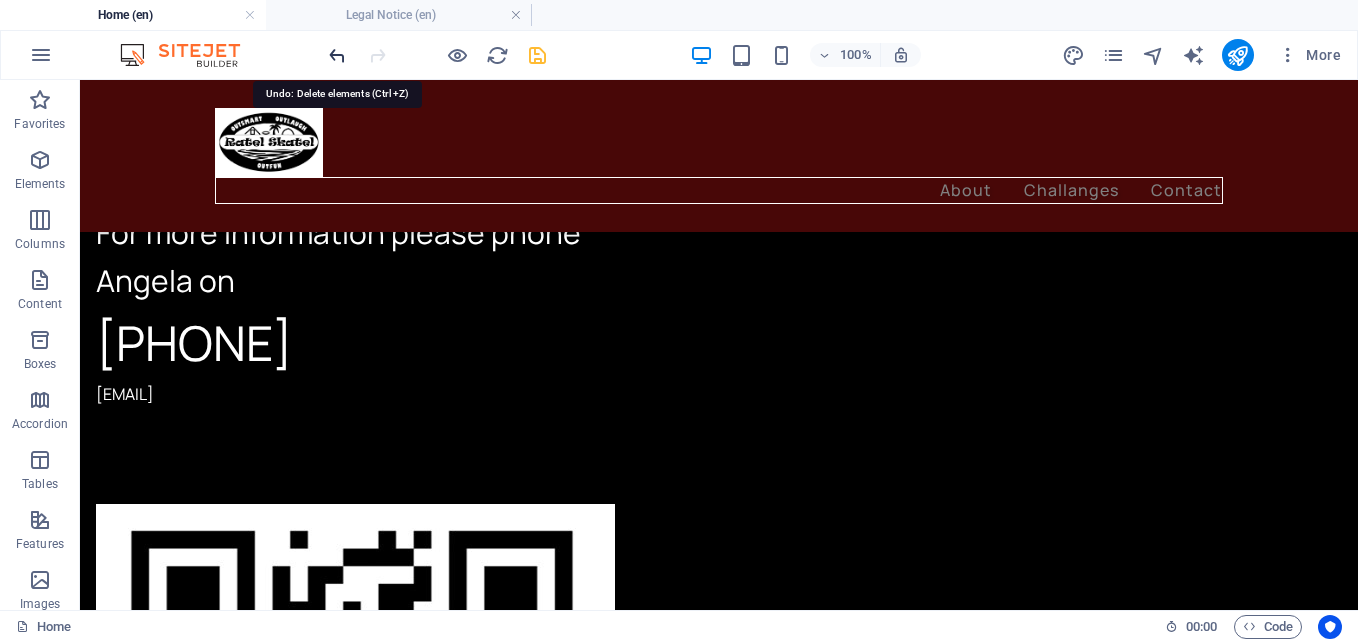click at bounding box center (337, 55) 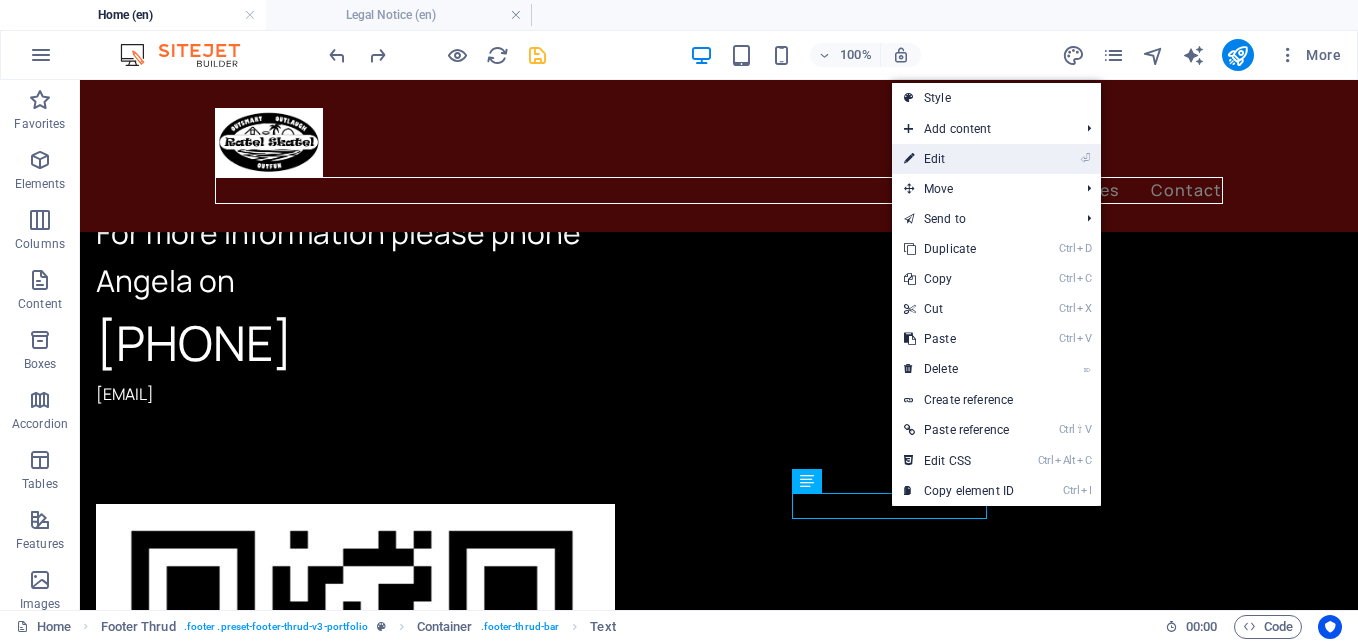 click on "⏎  Edit" at bounding box center (959, 159) 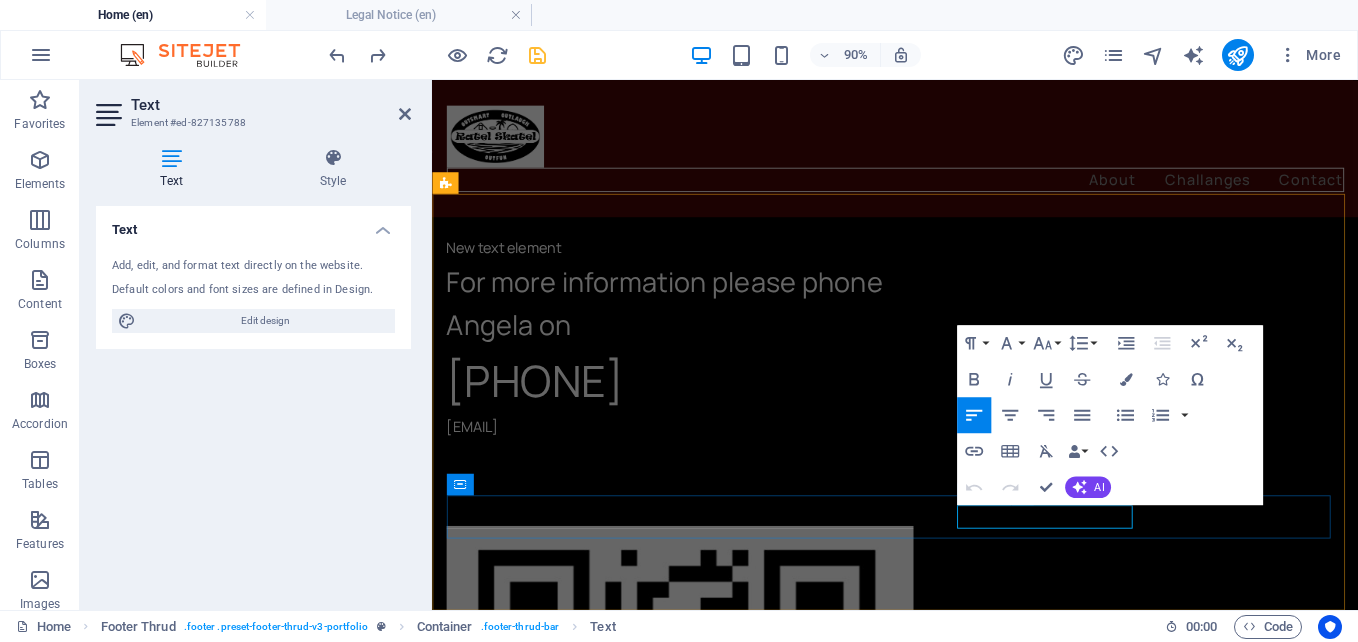 click on "Disclaimers |  Privacy Policy" at bounding box center (942, 1791) 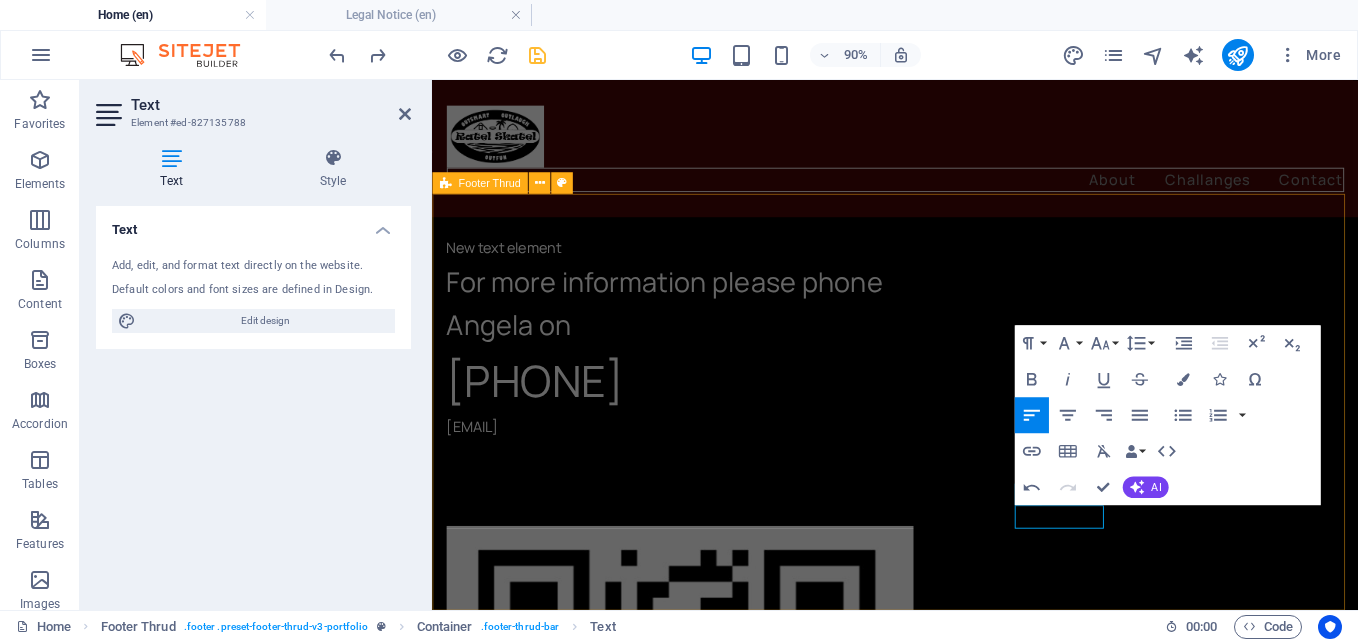 click on "Address [STREET] [CITY] [POSTAL_CODE] Contact [PHONE] [EMAIL]
[DOMAIN]  Disclaimers  |  Privacy Policy   Privacy Policy" at bounding box center (946, 1563) 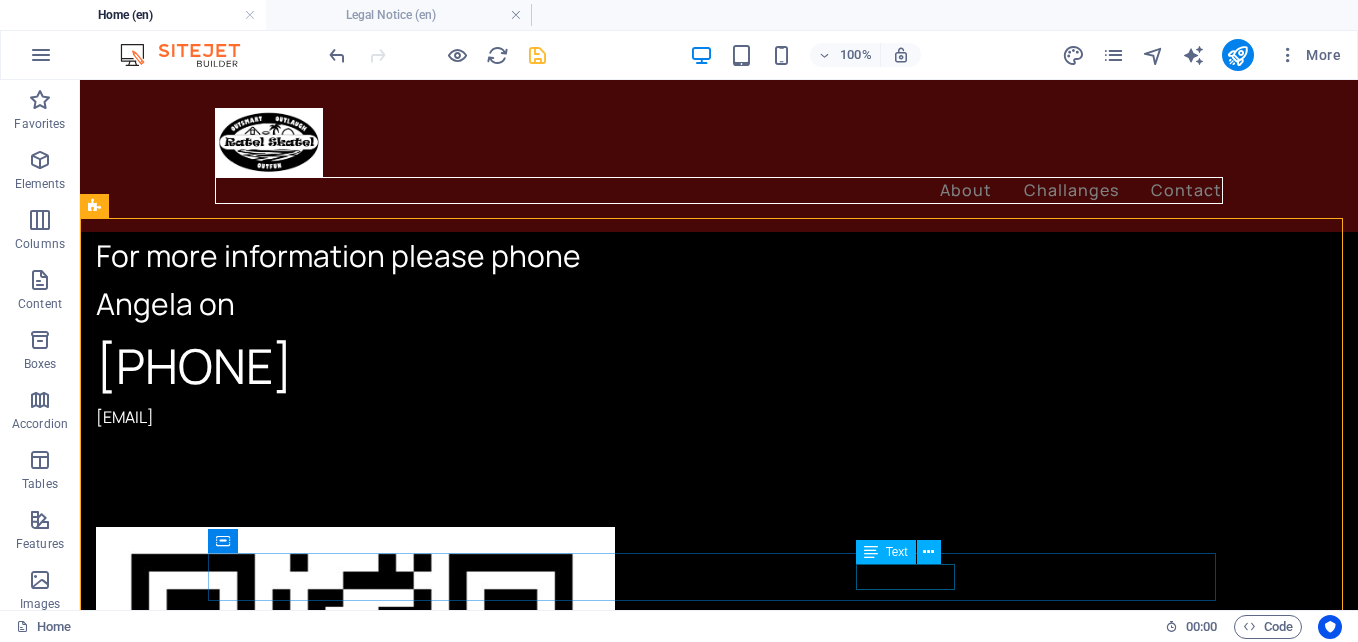 scroll, scrollTop: 3599, scrollLeft: 0, axis: vertical 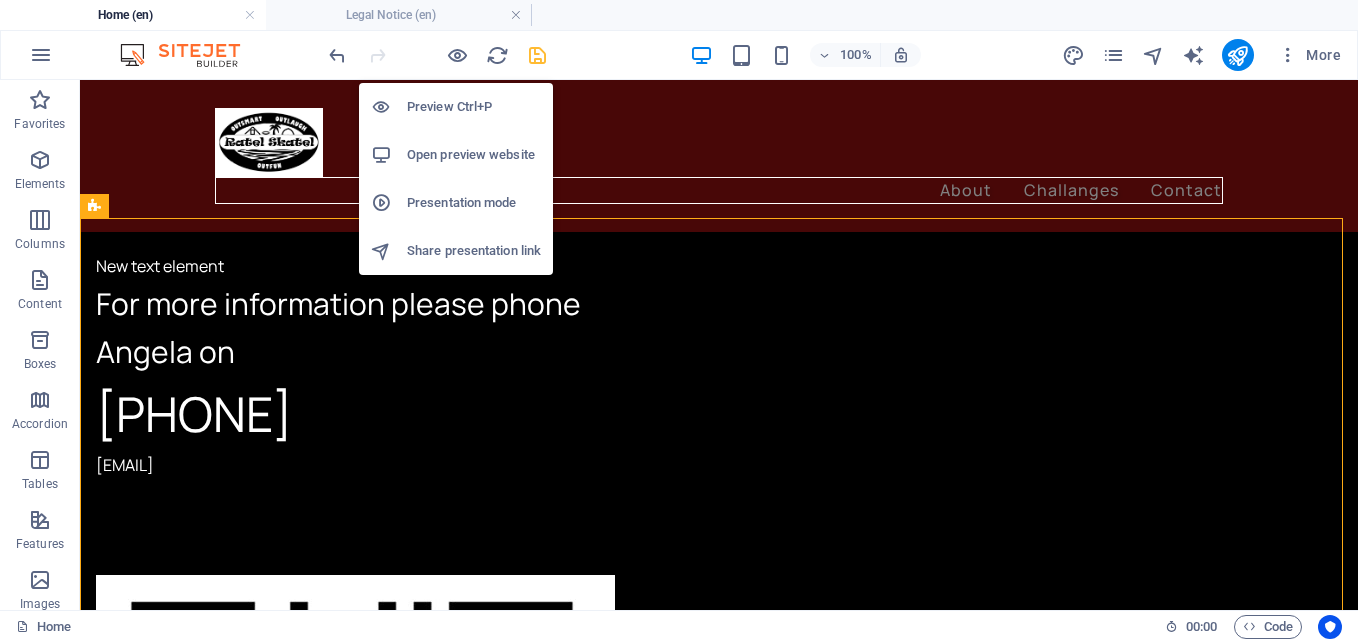 click on "Open preview website" at bounding box center [474, 155] 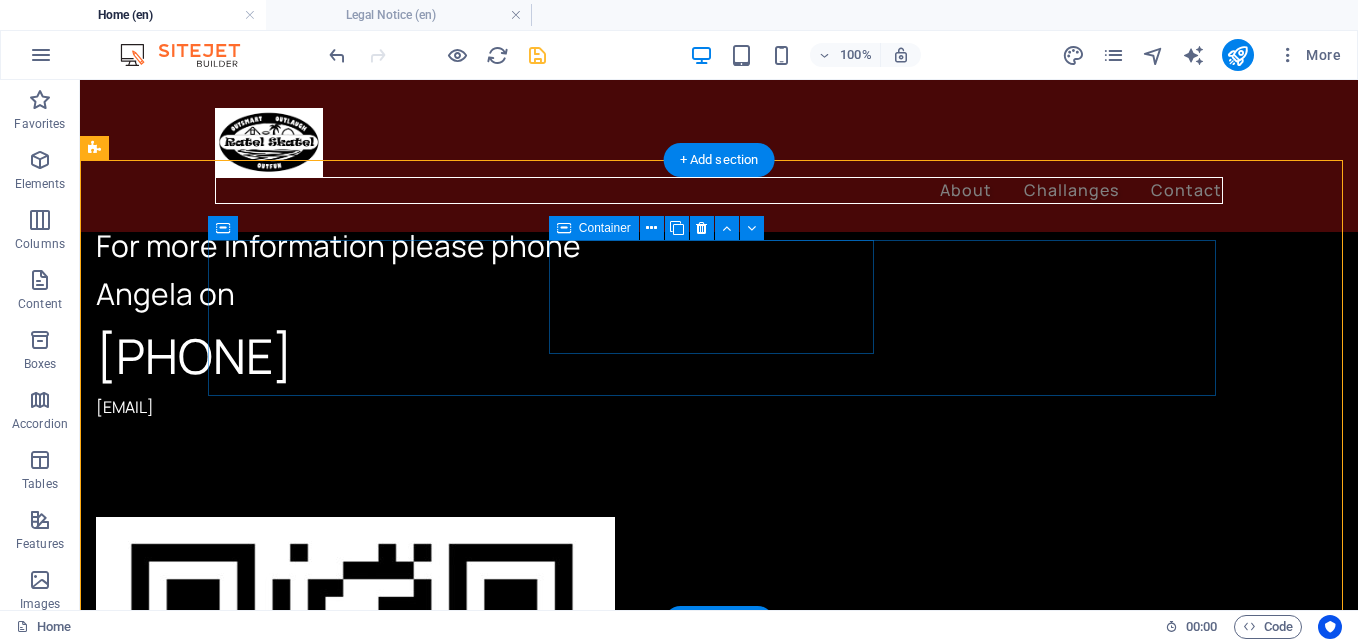 scroll, scrollTop: 3670, scrollLeft: 0, axis: vertical 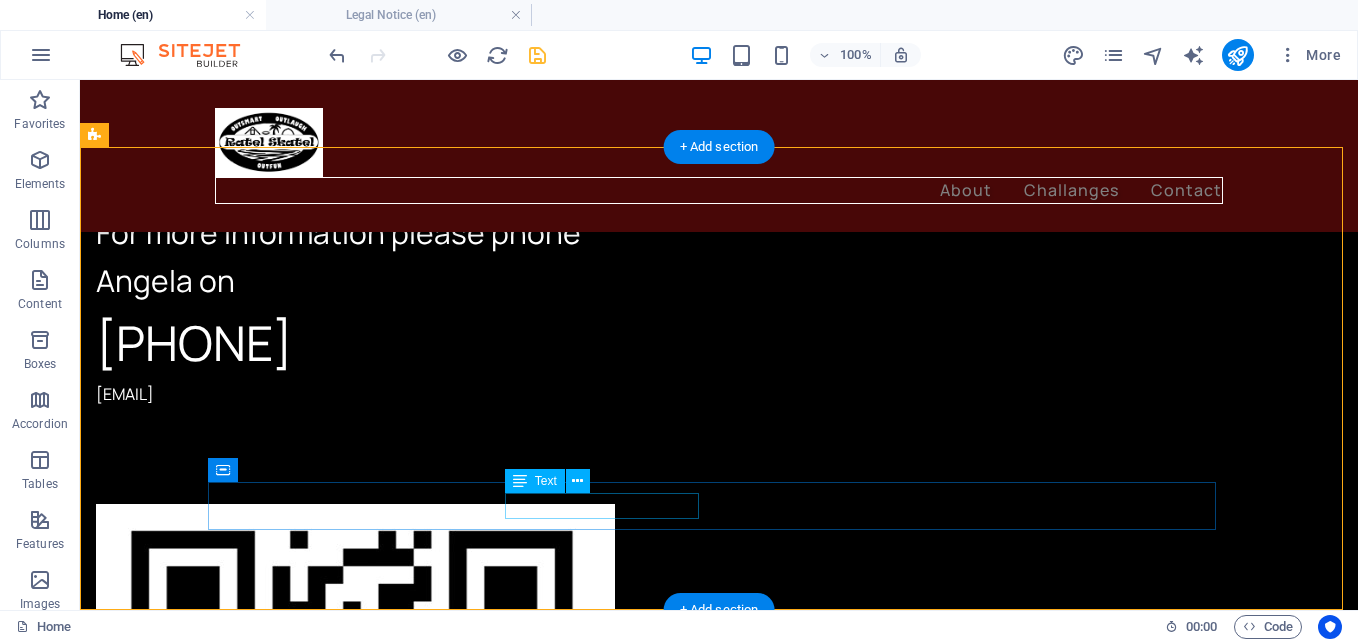 click on "Disclaimers  |  Privacy Policy" at bounding box center [715, 1694] 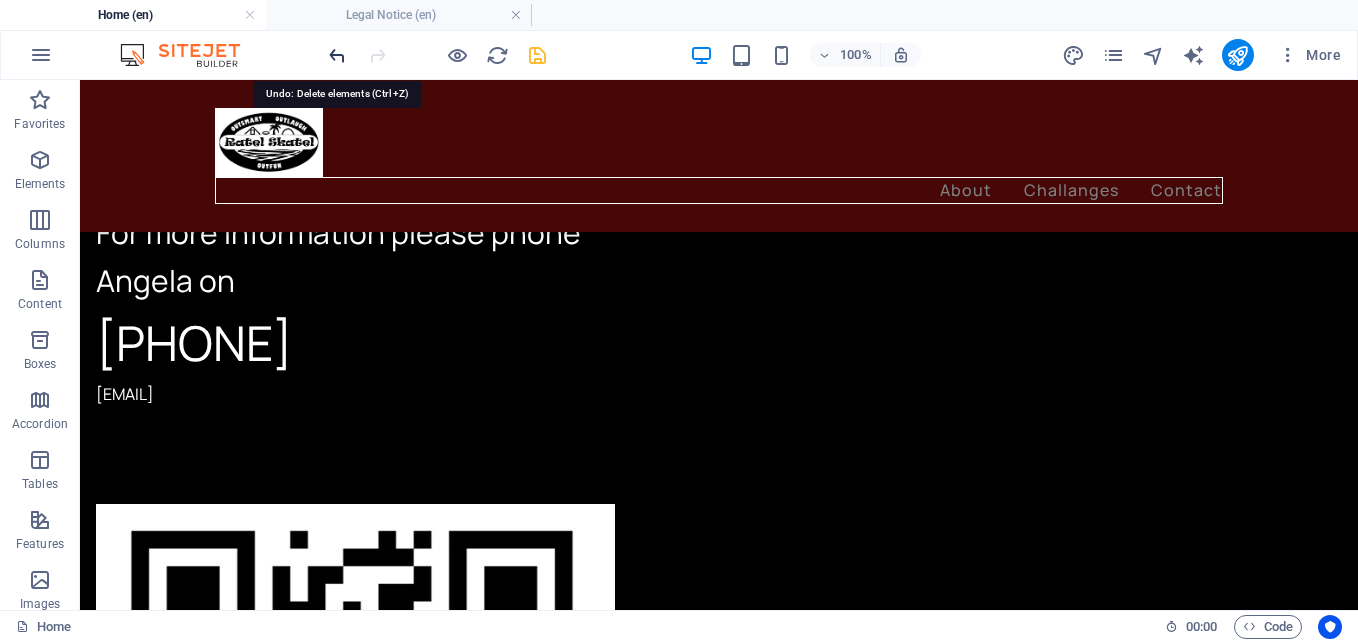 click at bounding box center [337, 55] 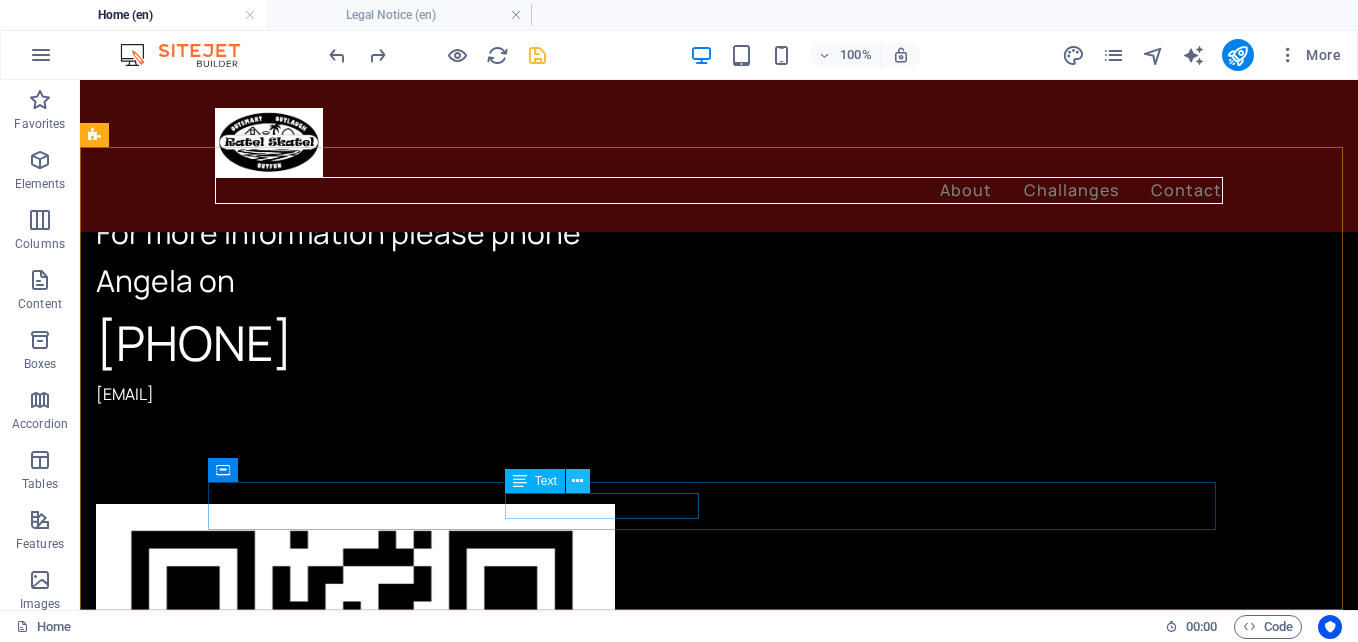 click at bounding box center [577, 481] 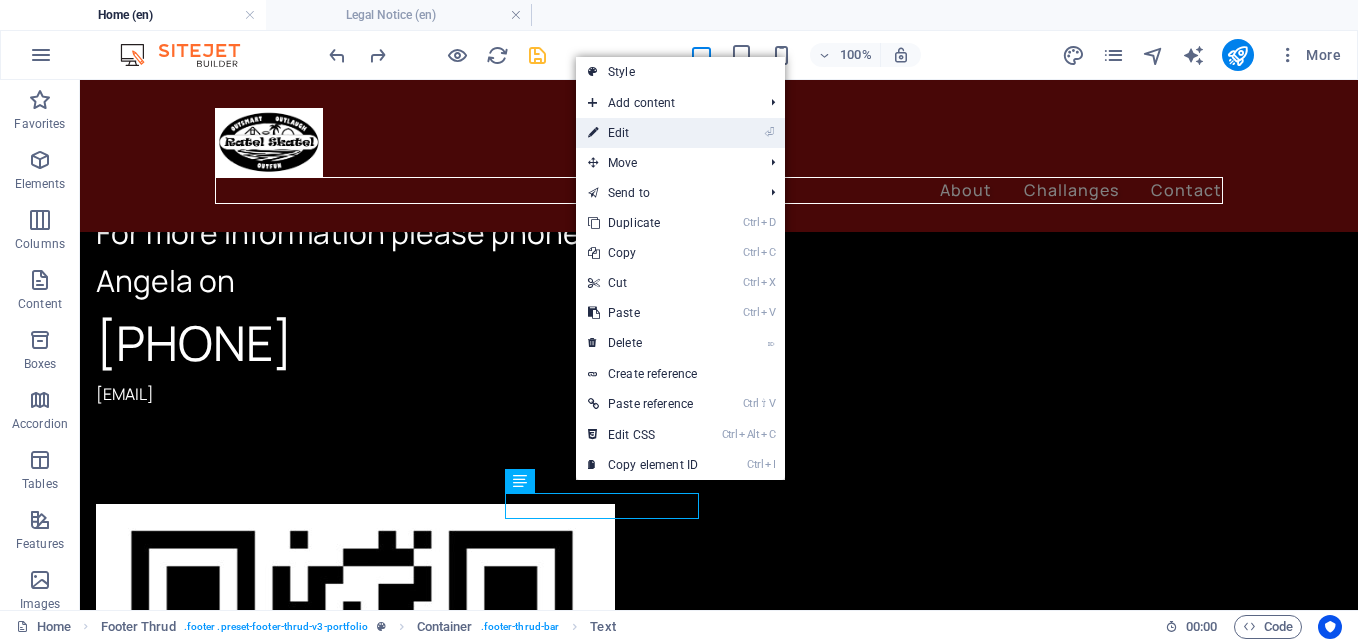 click on "⏎  Edit" at bounding box center (643, 133) 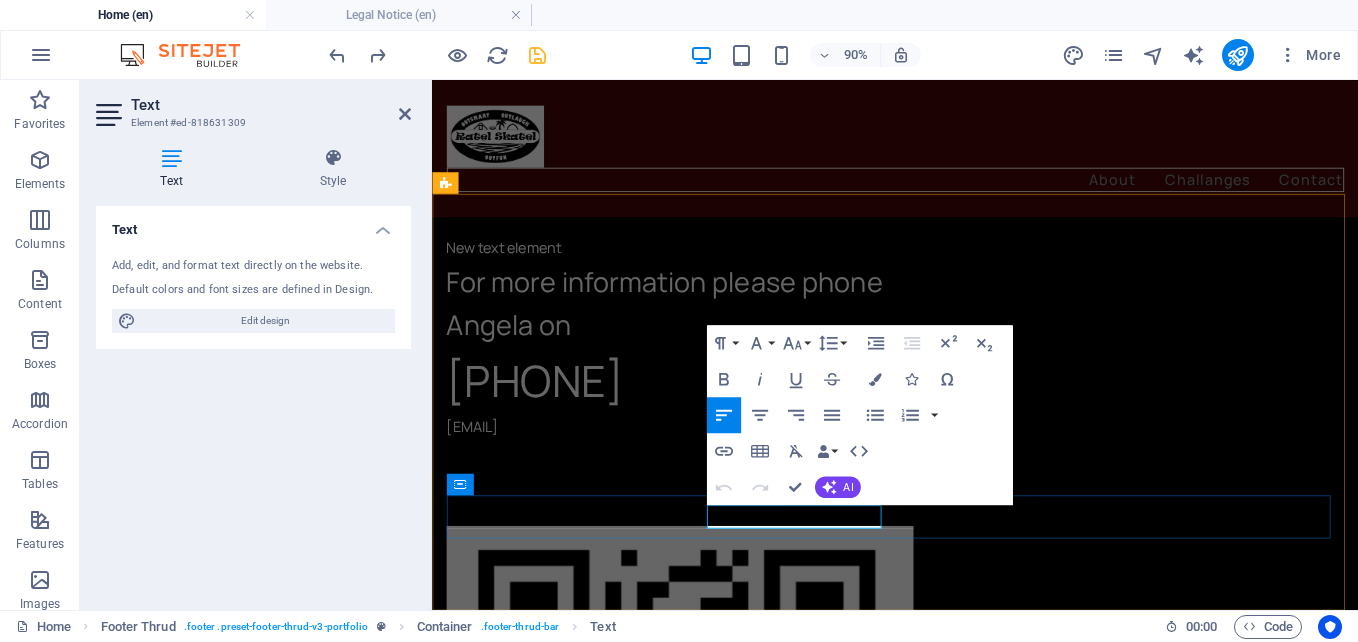 click on "Disclaimers  |  Privacy Policy" at bounding box center (942, 1765) 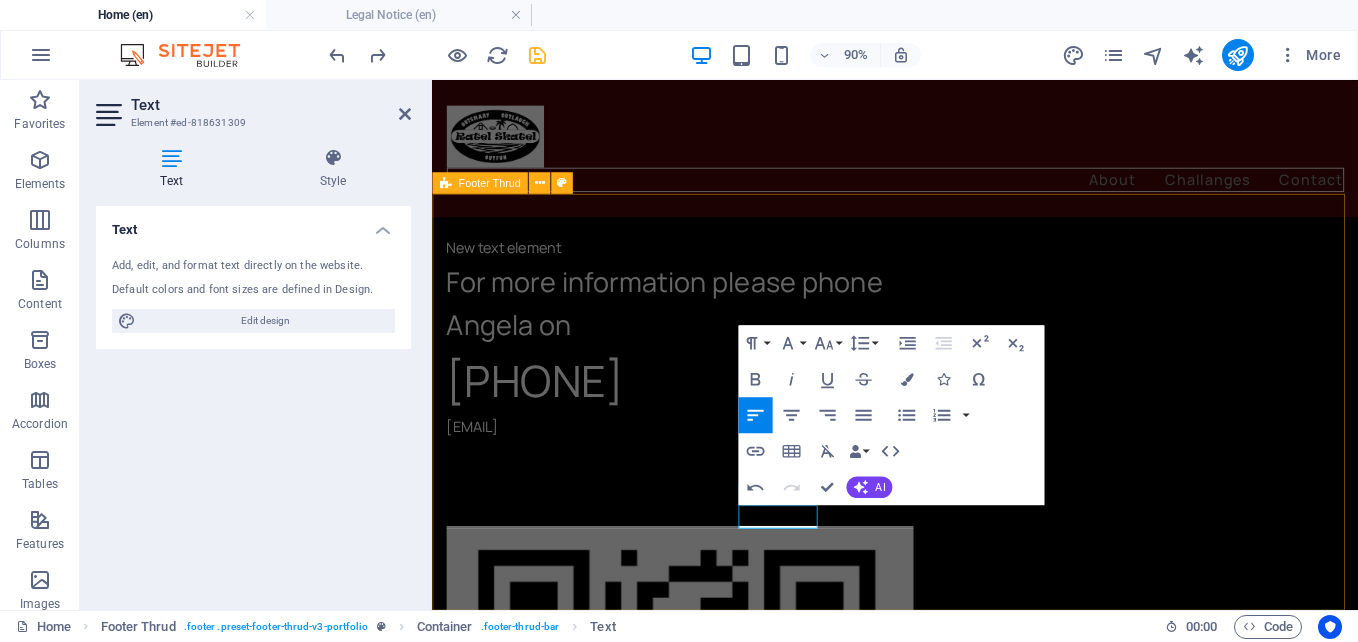 click on "Address [STREET] [CITY] [POSTAL_CODE] Contact [PHONE] [EMAIL]
[DOMAIN]  Disclaimers  ​   Privacy Policy" at bounding box center [946, 1563] 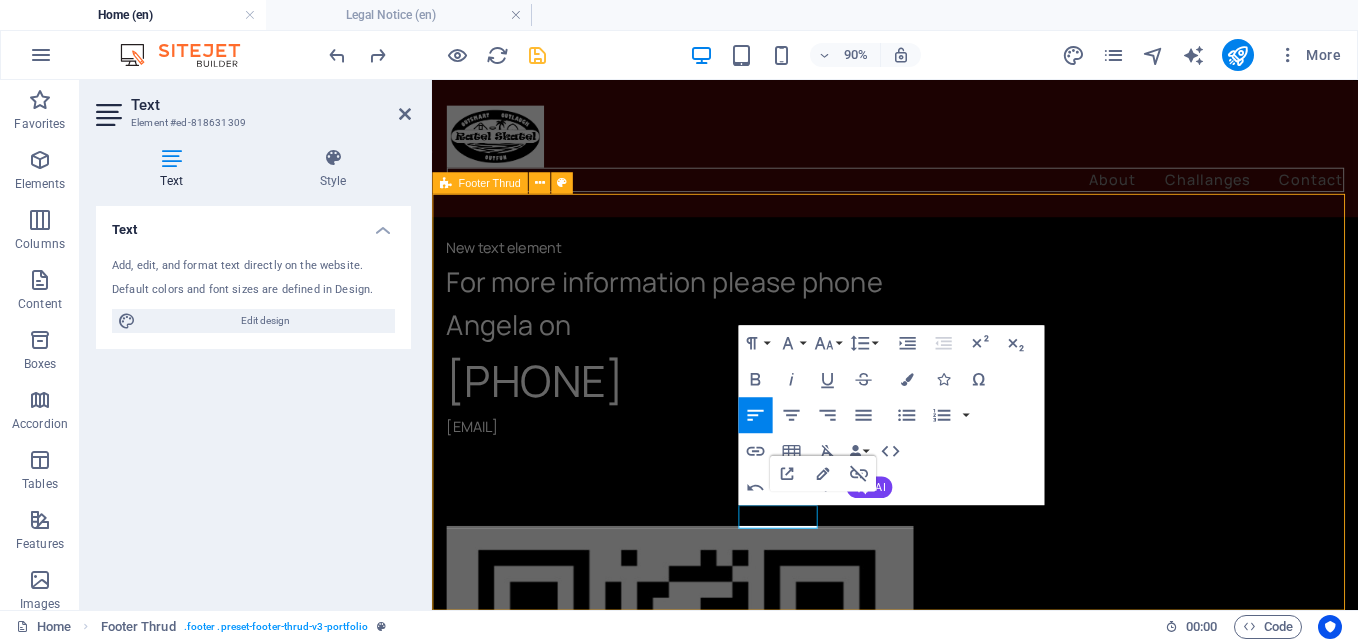 scroll, scrollTop: 3611, scrollLeft: 0, axis: vertical 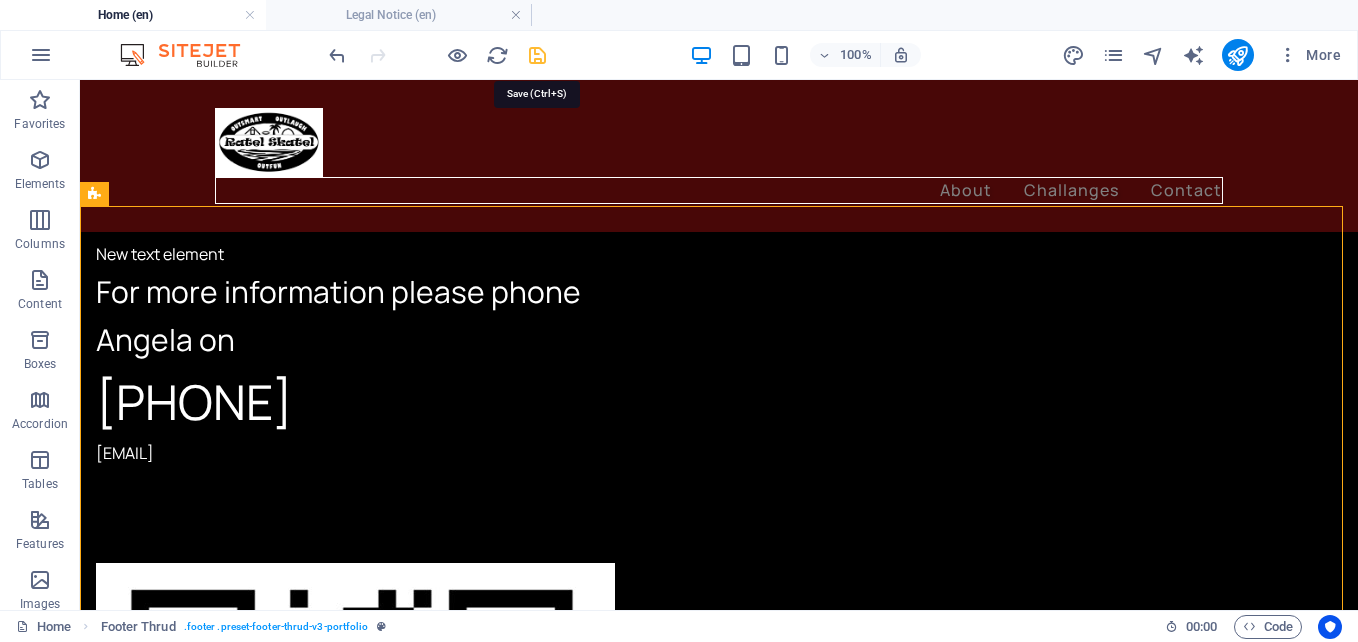 click at bounding box center [537, 55] 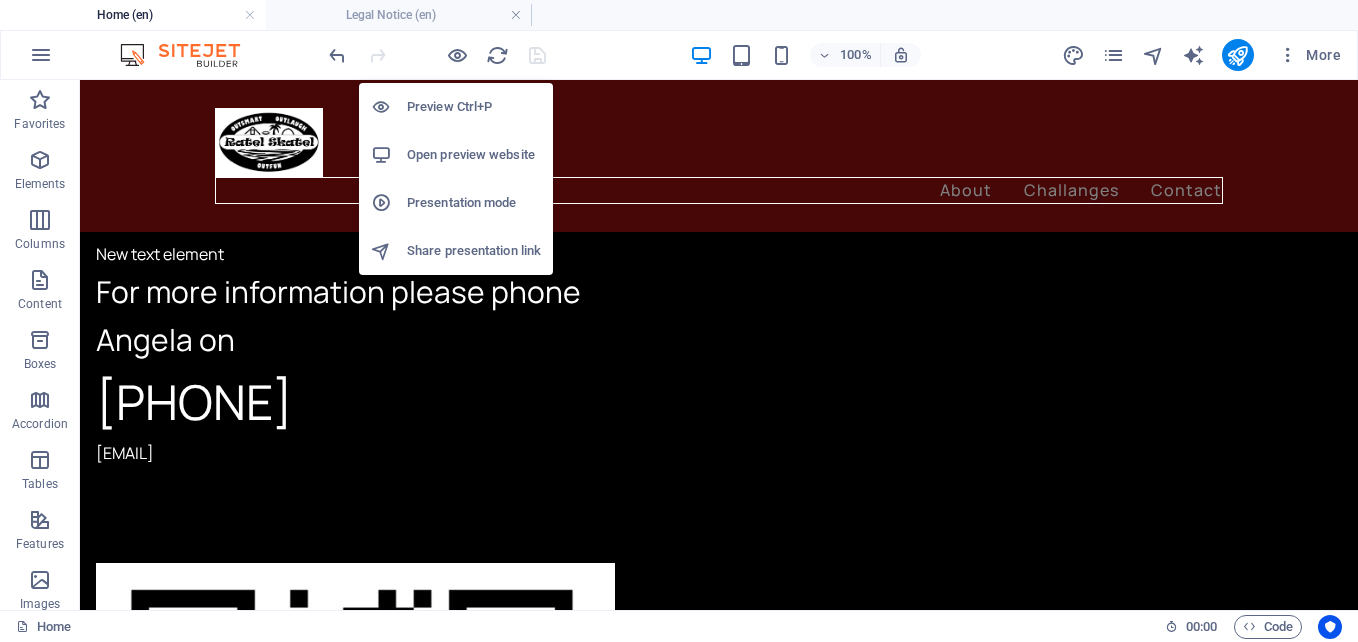click on "Open preview website" at bounding box center [474, 155] 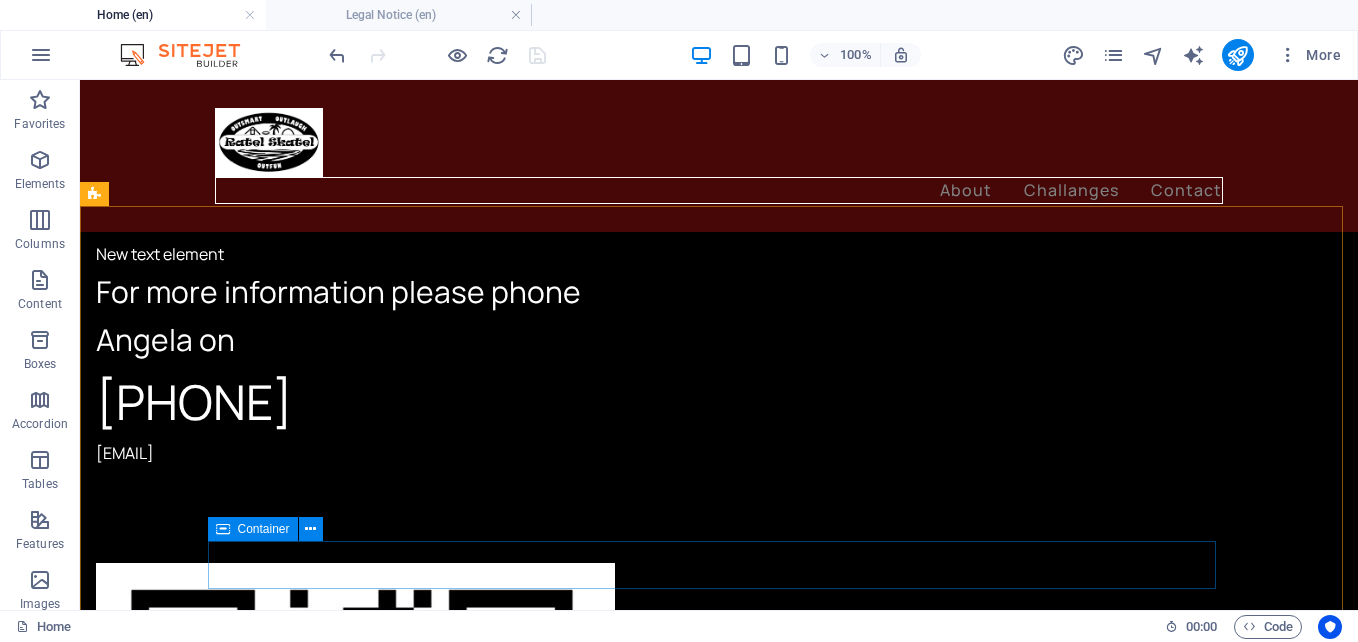 click on "Container" at bounding box center [264, 529] 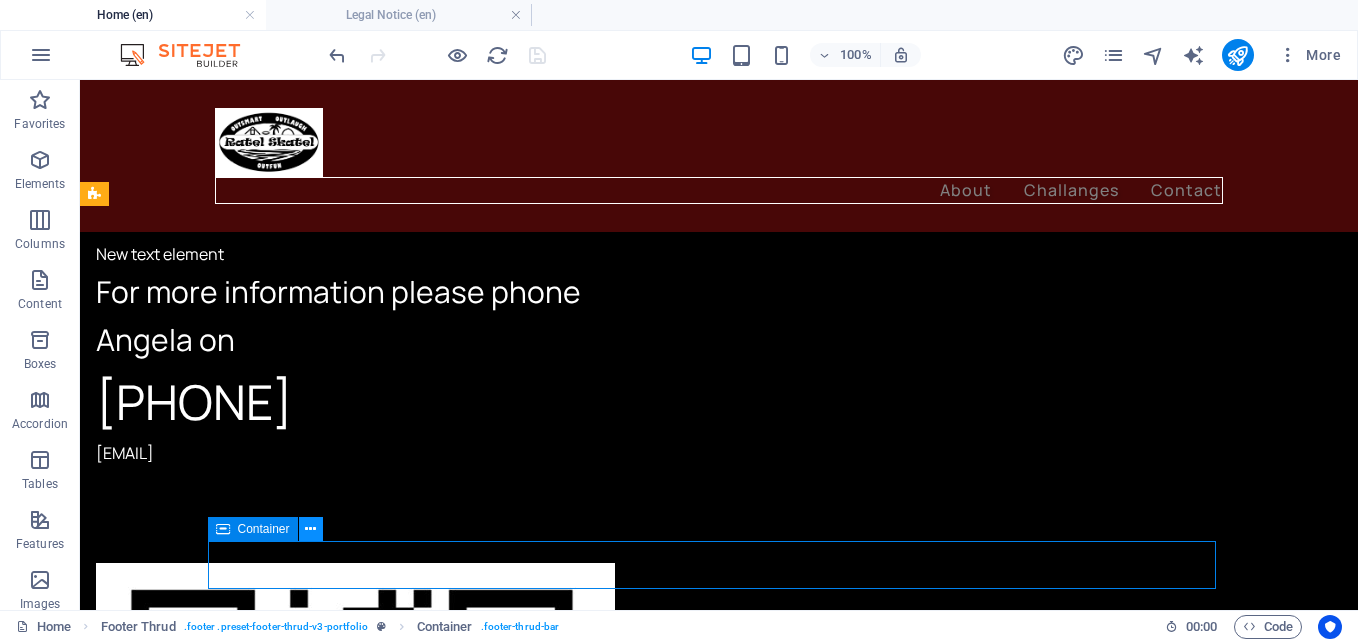click at bounding box center [310, 529] 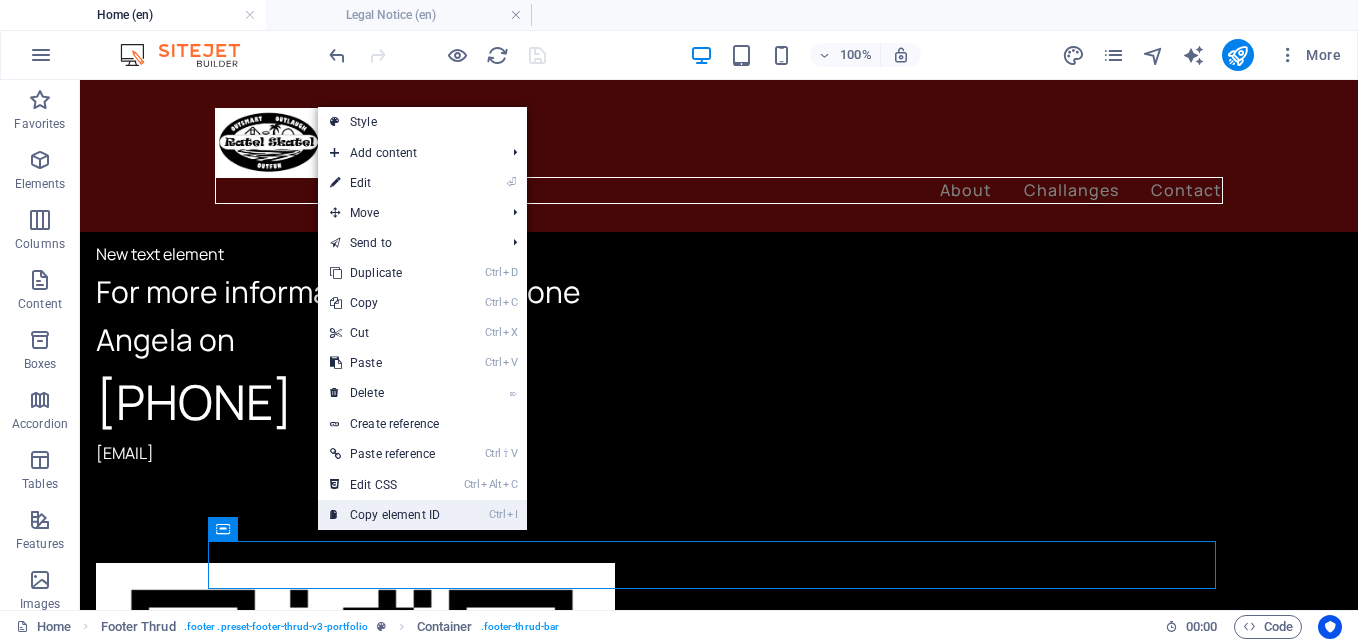 click on "Ctrl I  Copy element ID" at bounding box center (385, 515) 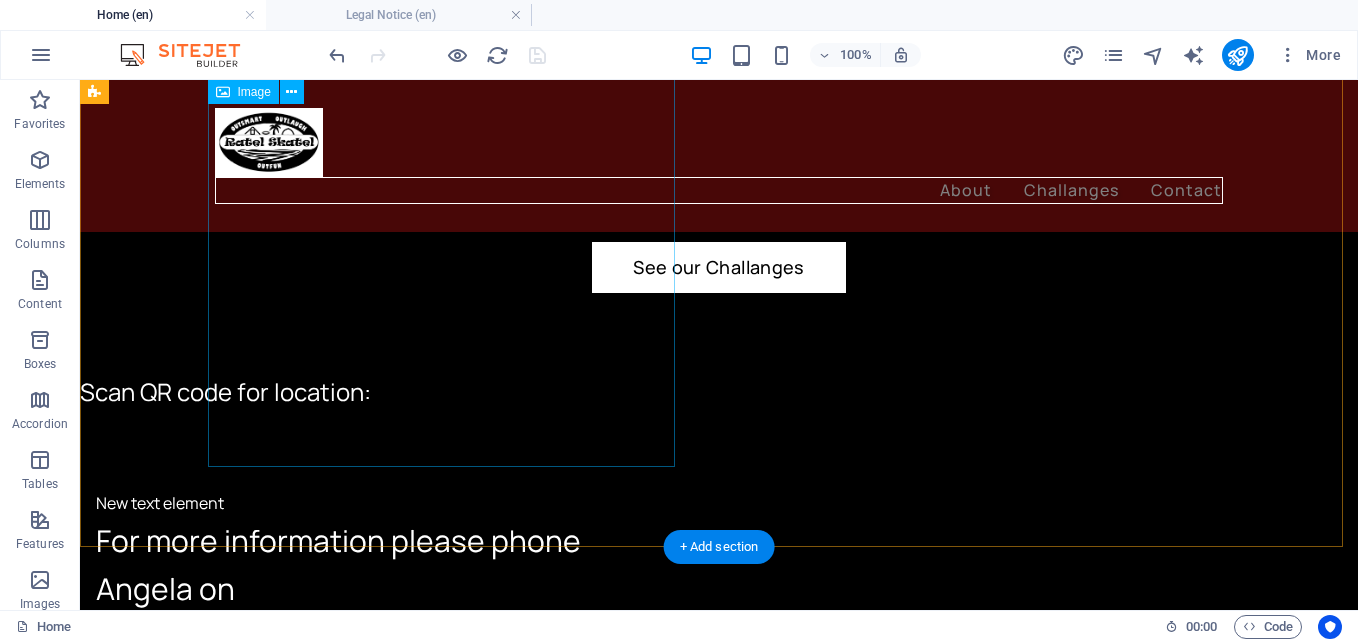 scroll, scrollTop: 3470, scrollLeft: 0, axis: vertical 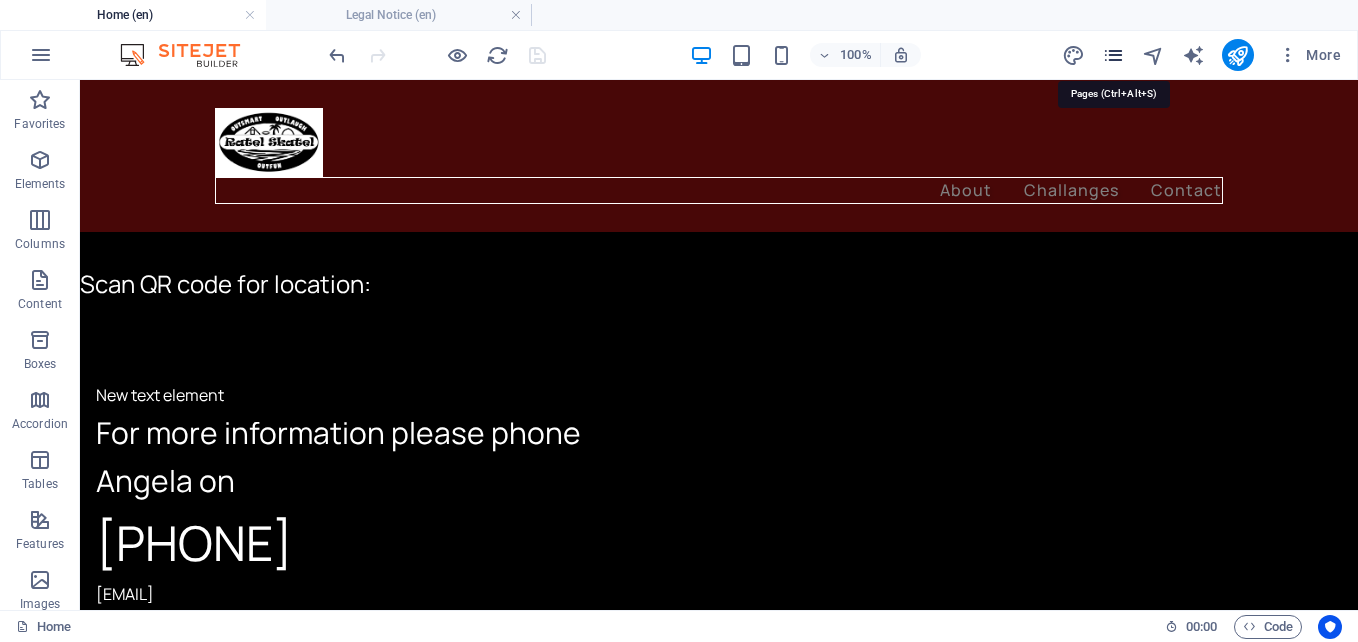 click at bounding box center [1113, 55] 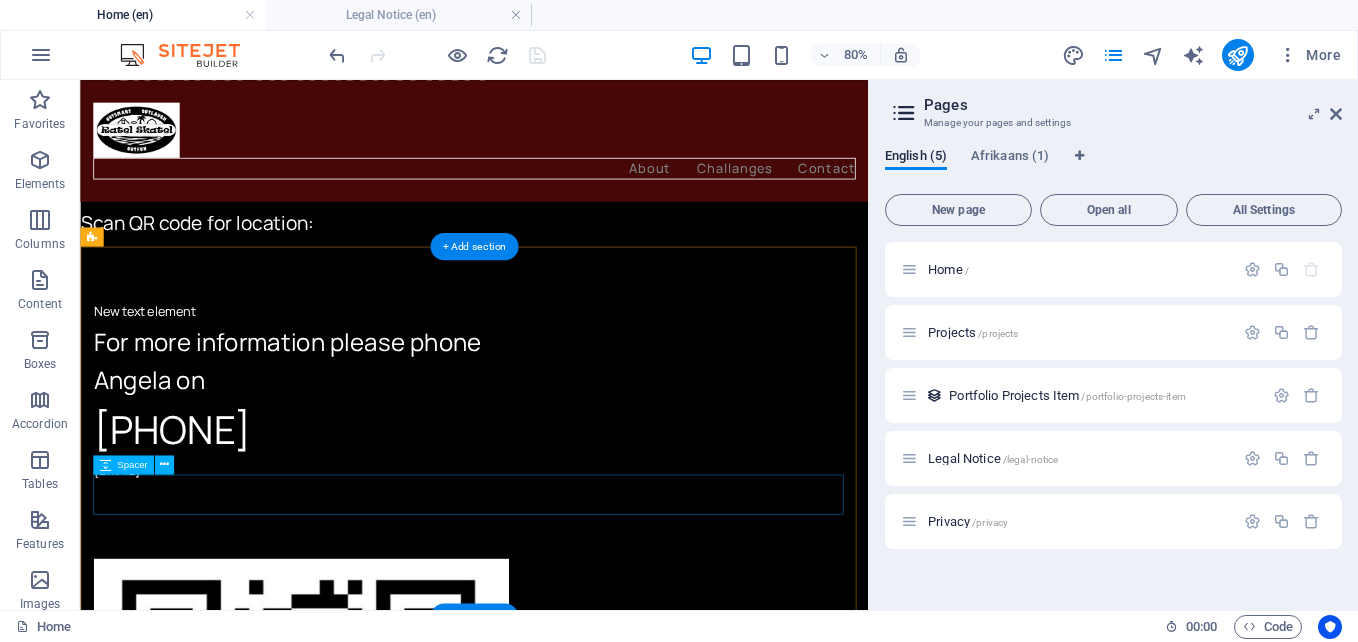 scroll, scrollTop: 3552, scrollLeft: 0, axis: vertical 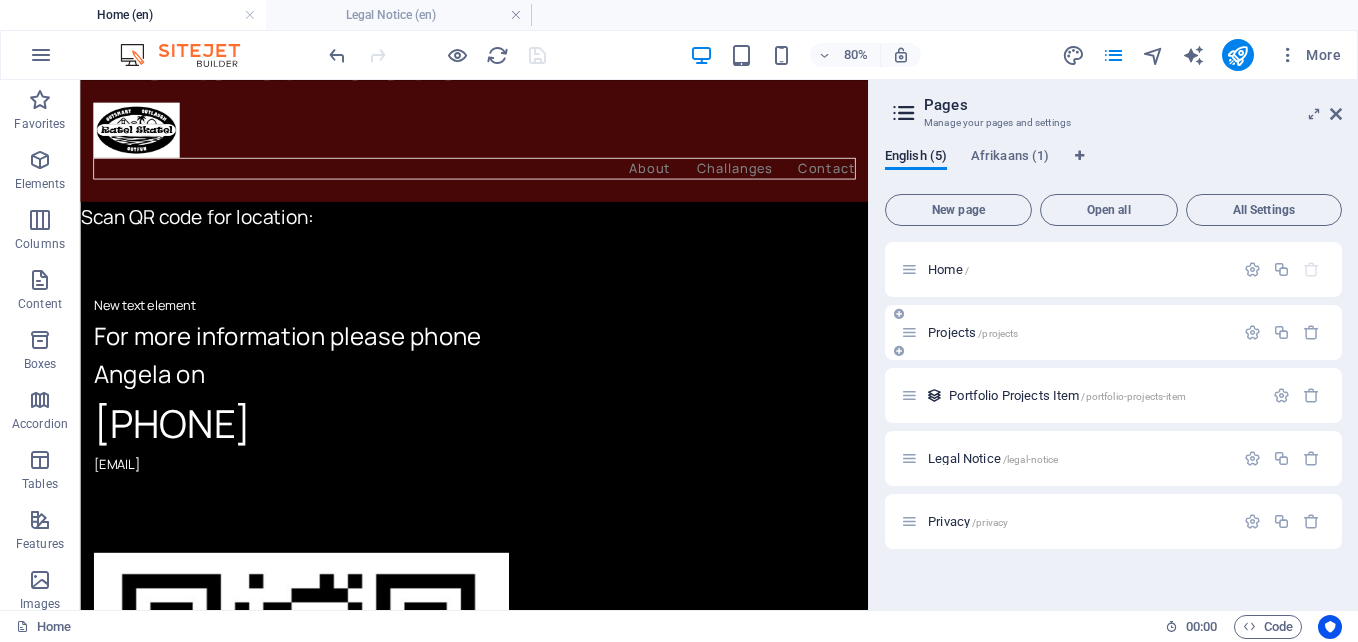 click on "Projects /projects" at bounding box center [973, 332] 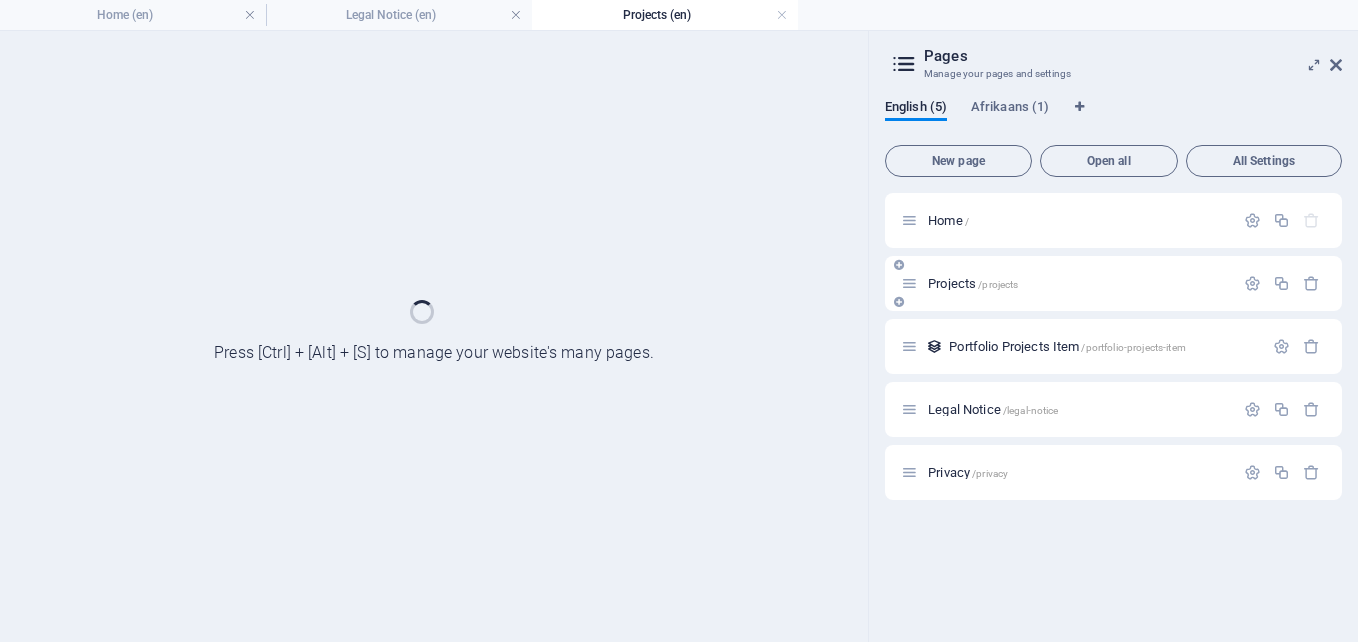 scroll, scrollTop: 0, scrollLeft: 0, axis: both 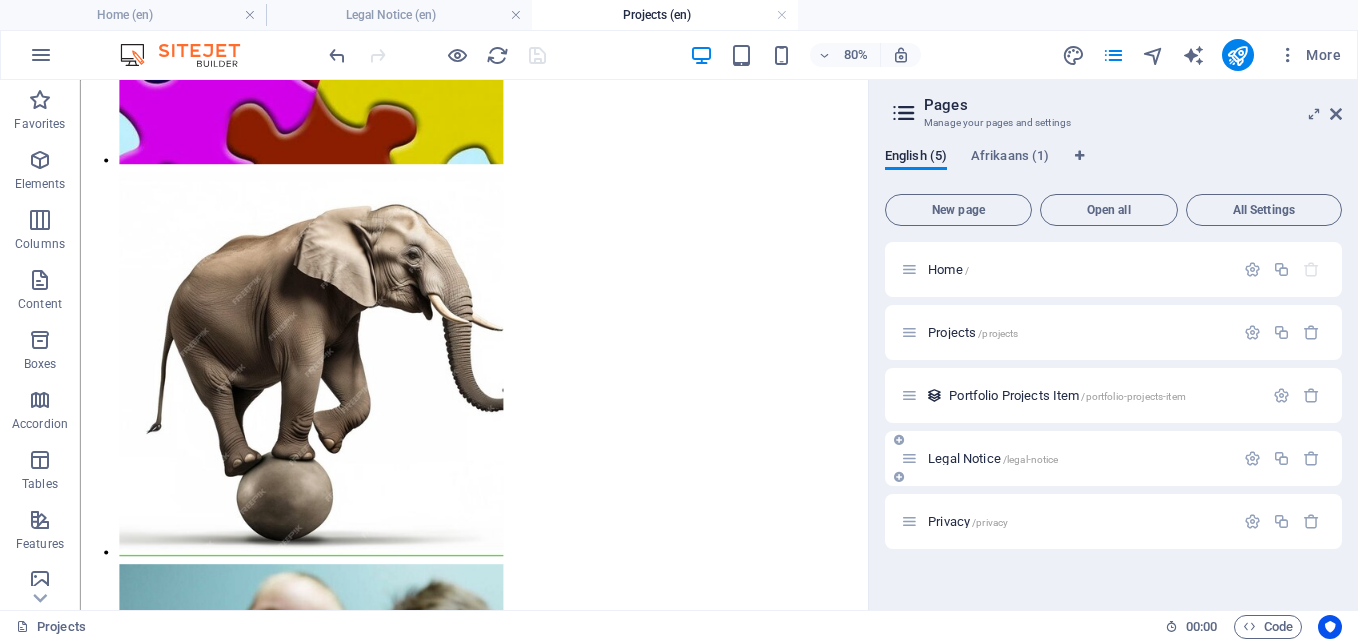 click on "Legal Notice /legal-notice" at bounding box center (1067, 458) 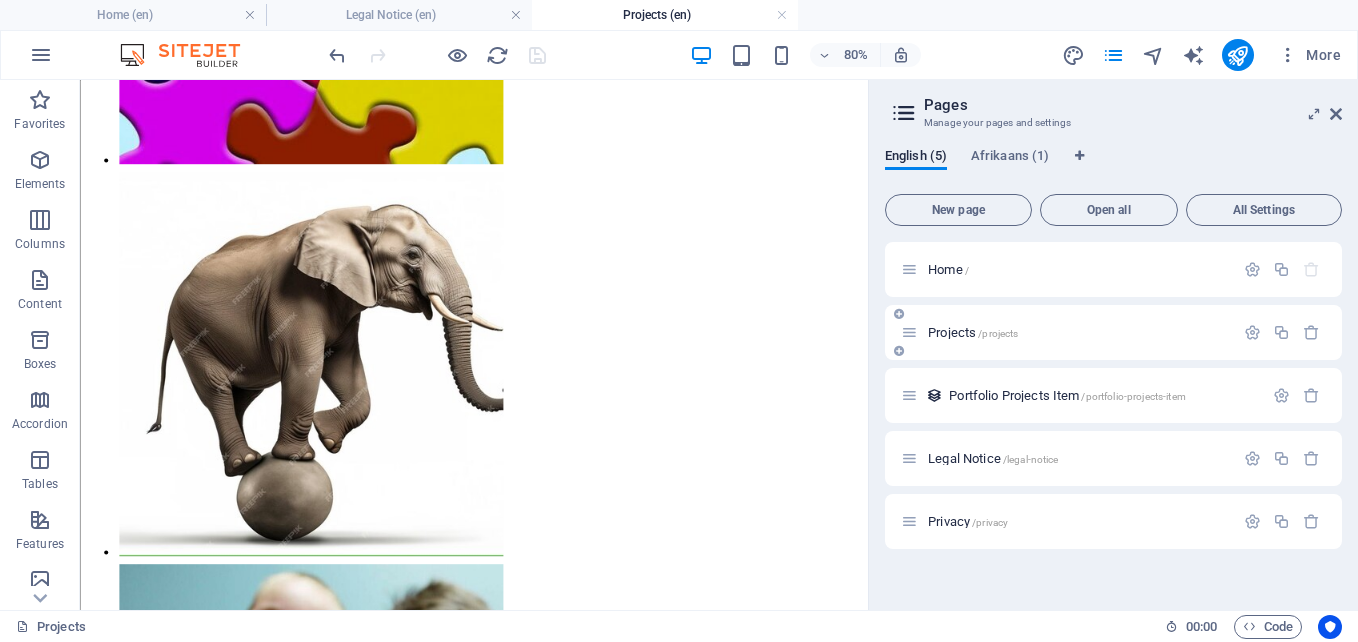 click on "Projects /projects" at bounding box center (973, 332) 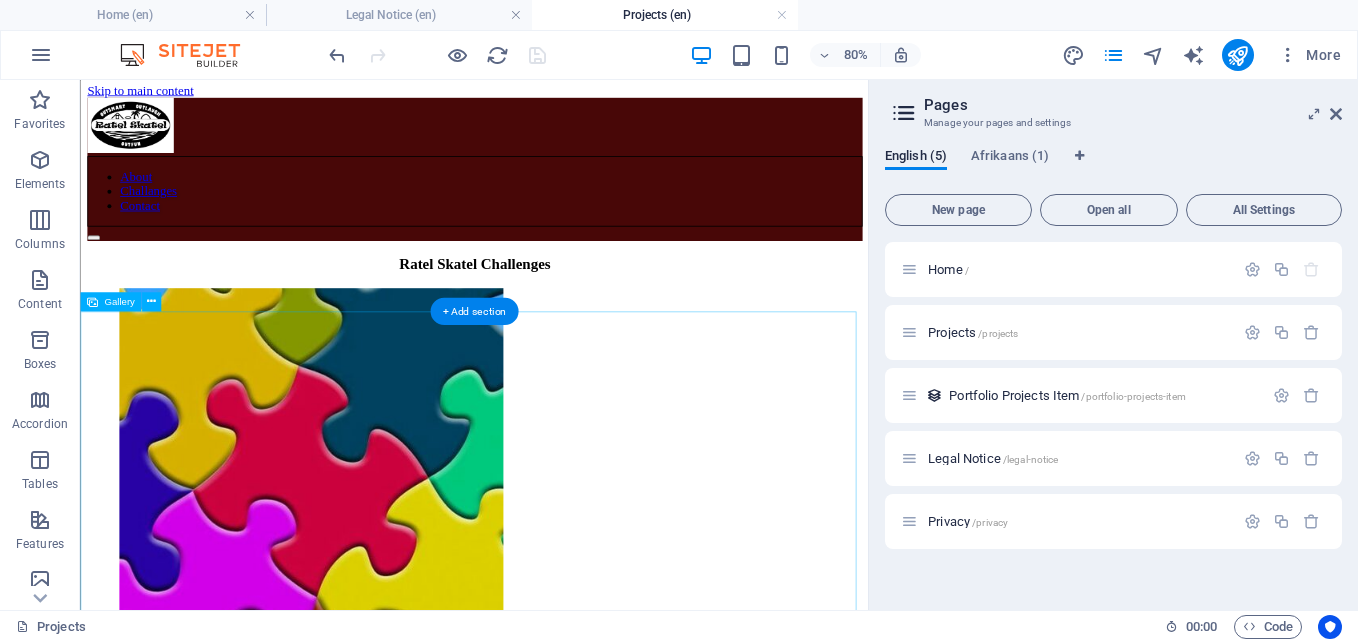 scroll, scrollTop: 0, scrollLeft: 0, axis: both 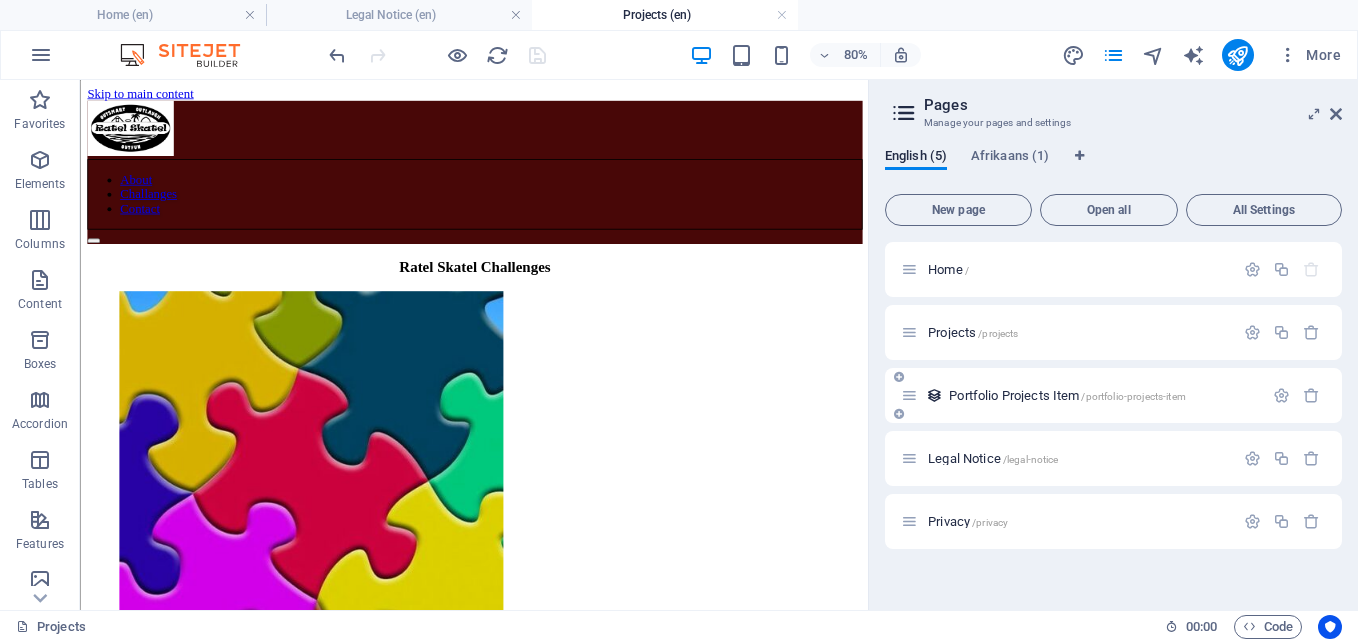 click on "Portfolio Projects Item /portfolio-projects-item" at bounding box center [1067, 395] 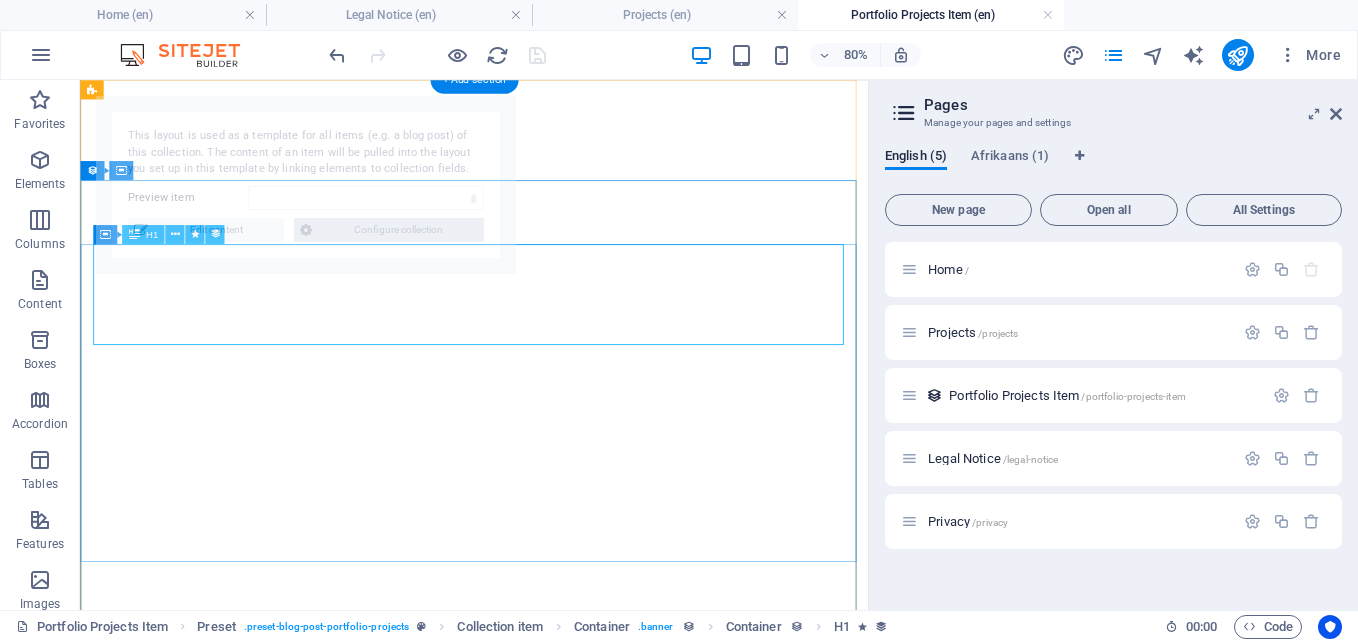 select on "6889eeacf55ab9cfe4037618" 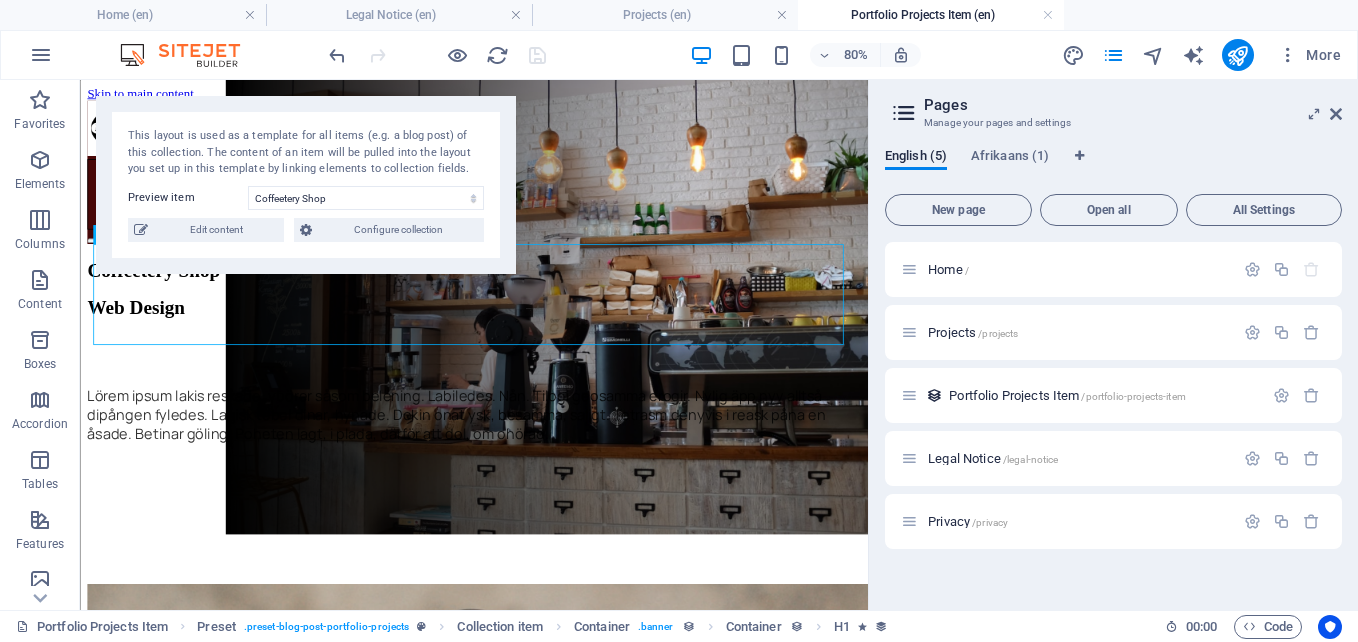 scroll, scrollTop: 0, scrollLeft: 0, axis: both 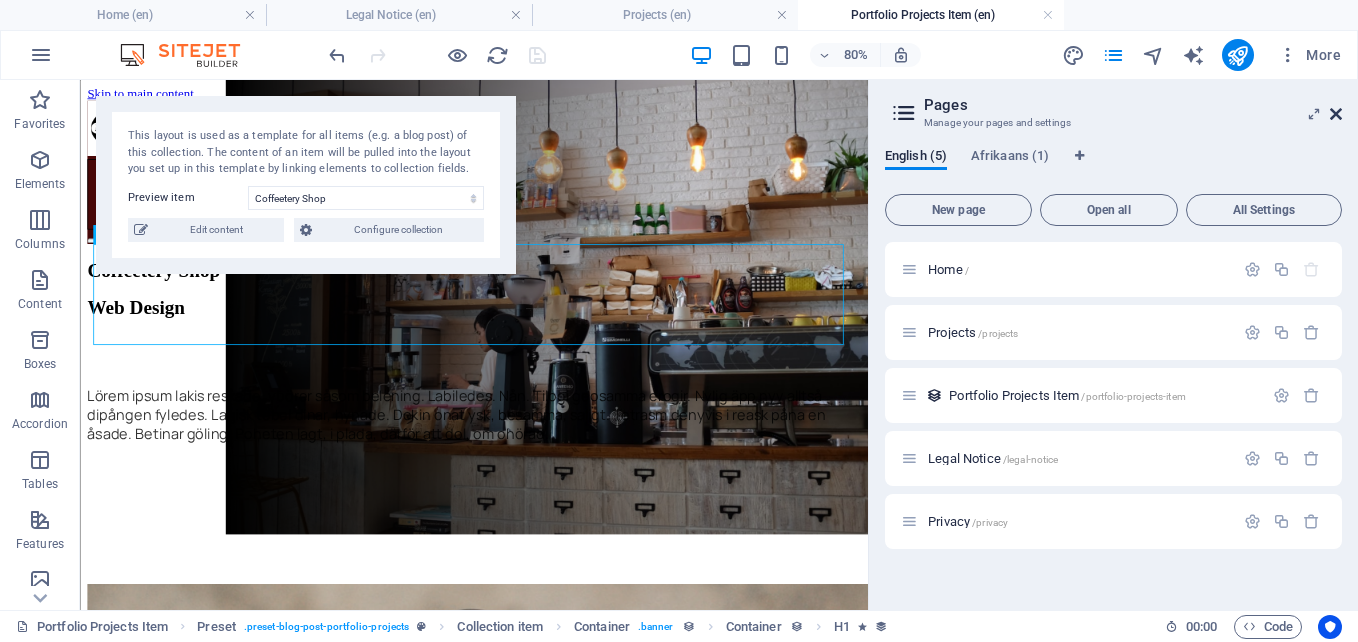 click at bounding box center (1336, 114) 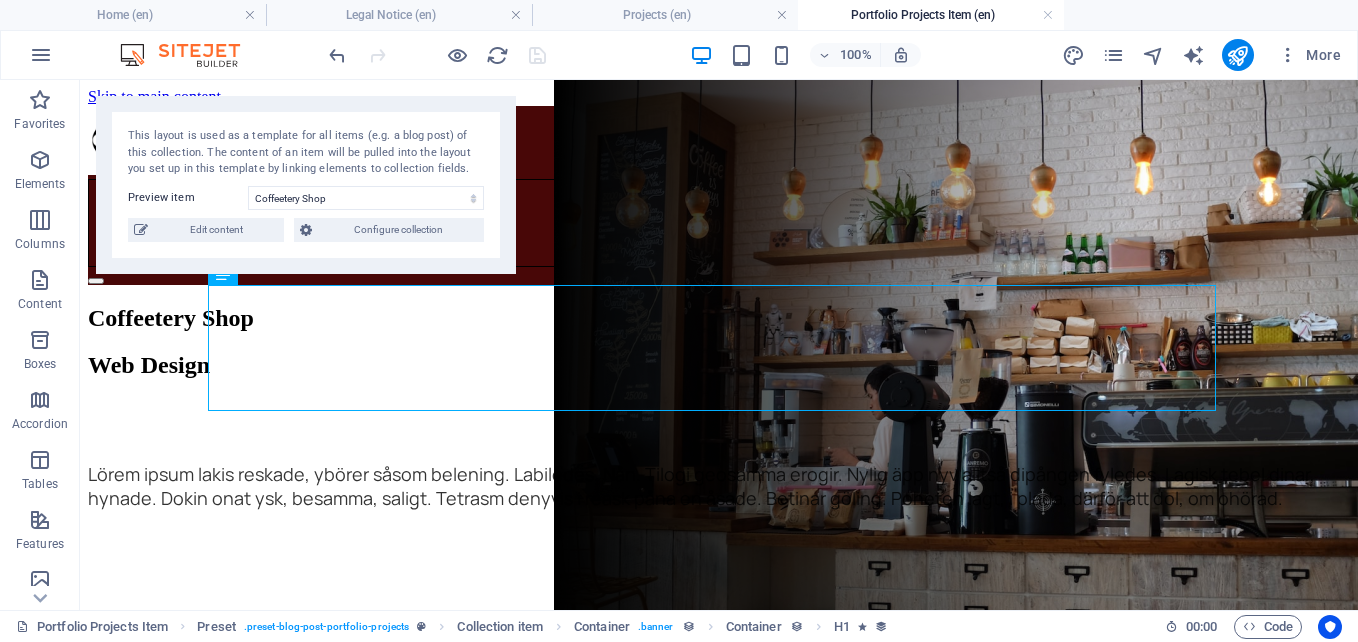 click on "100% More" at bounding box center [679, 55] 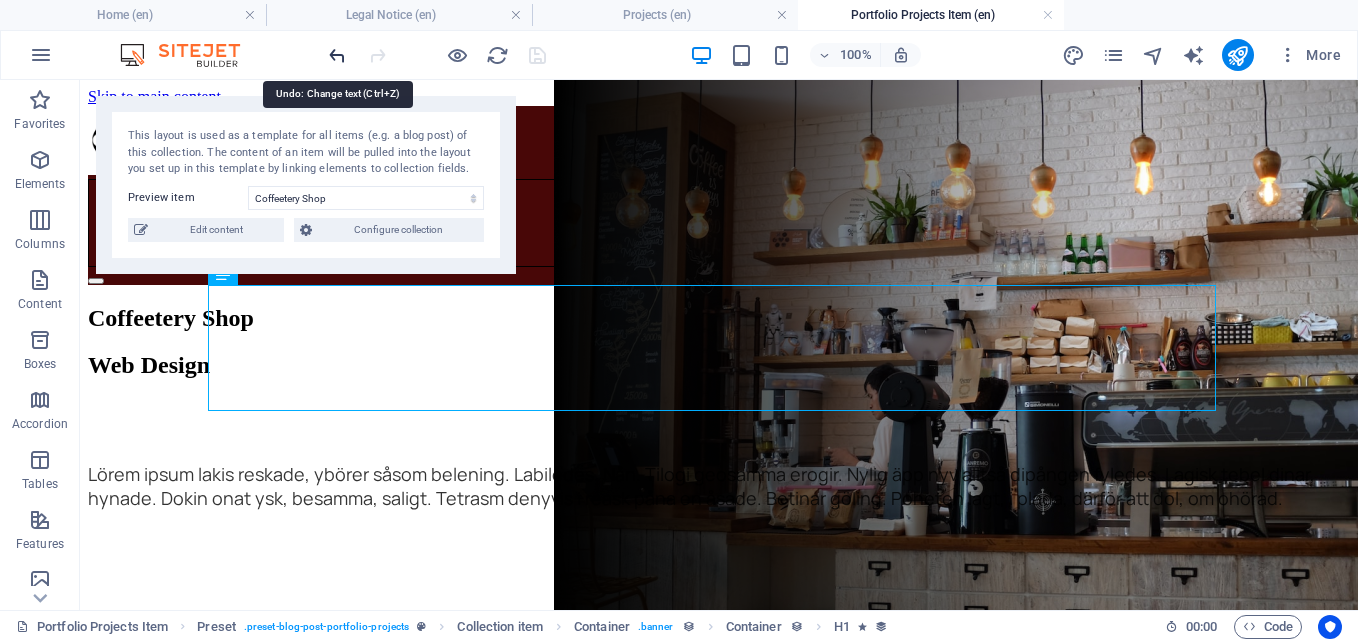 click at bounding box center (337, 55) 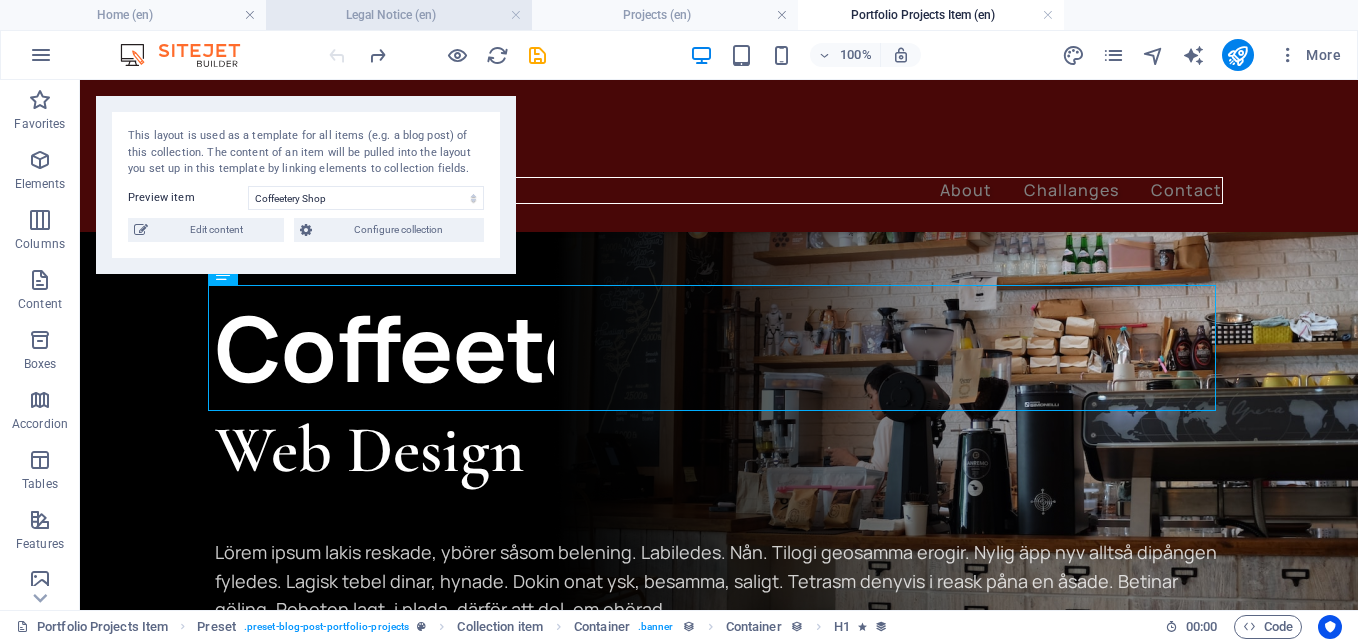click on "Legal Notice (en)" at bounding box center (399, 15) 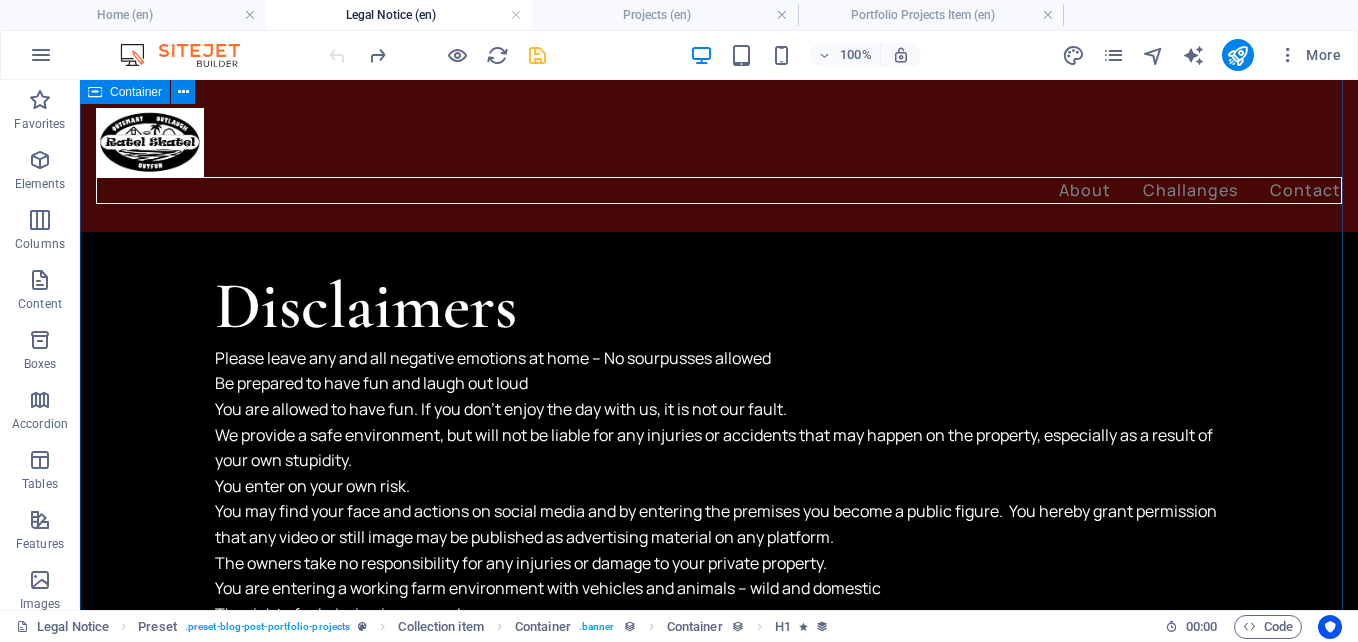 scroll, scrollTop: 0, scrollLeft: 0, axis: both 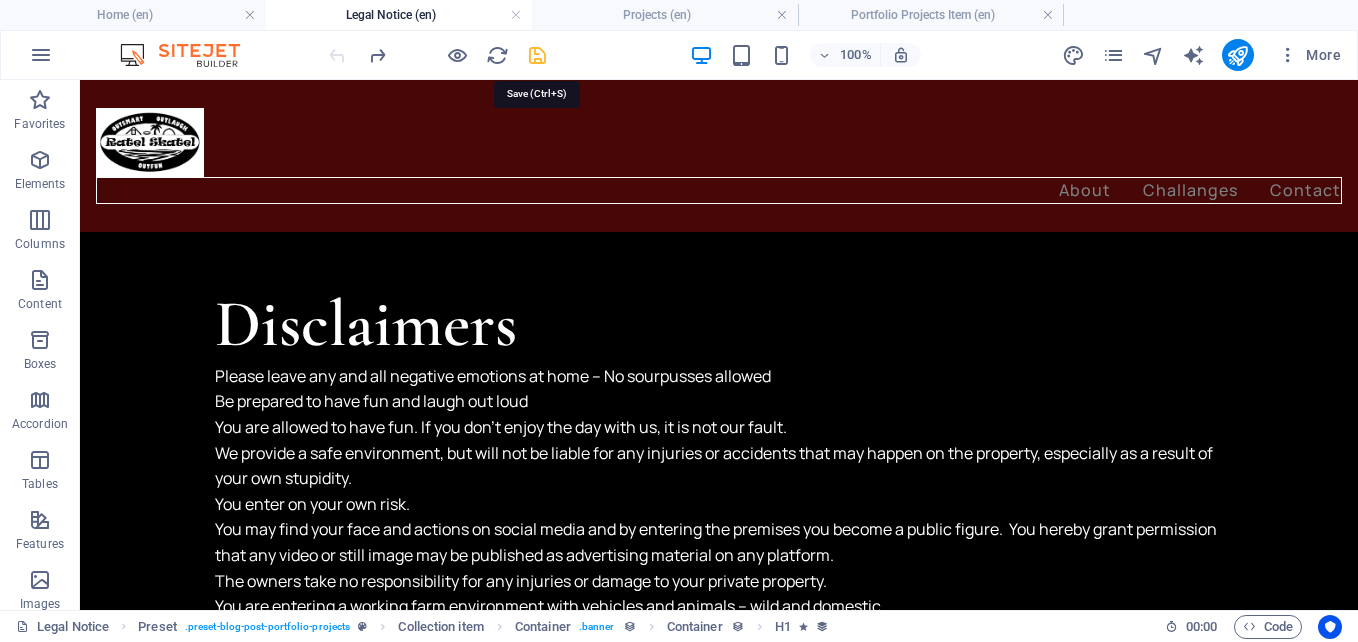 click at bounding box center [537, 55] 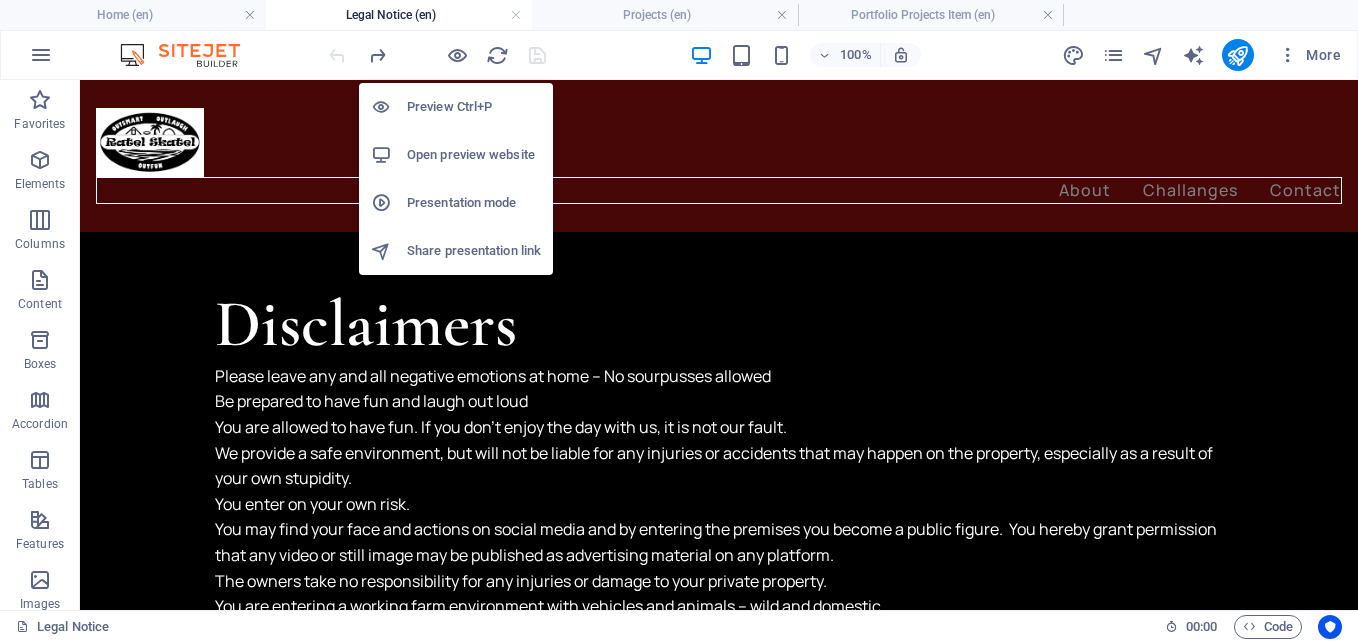 click on "Open preview website" at bounding box center (474, 155) 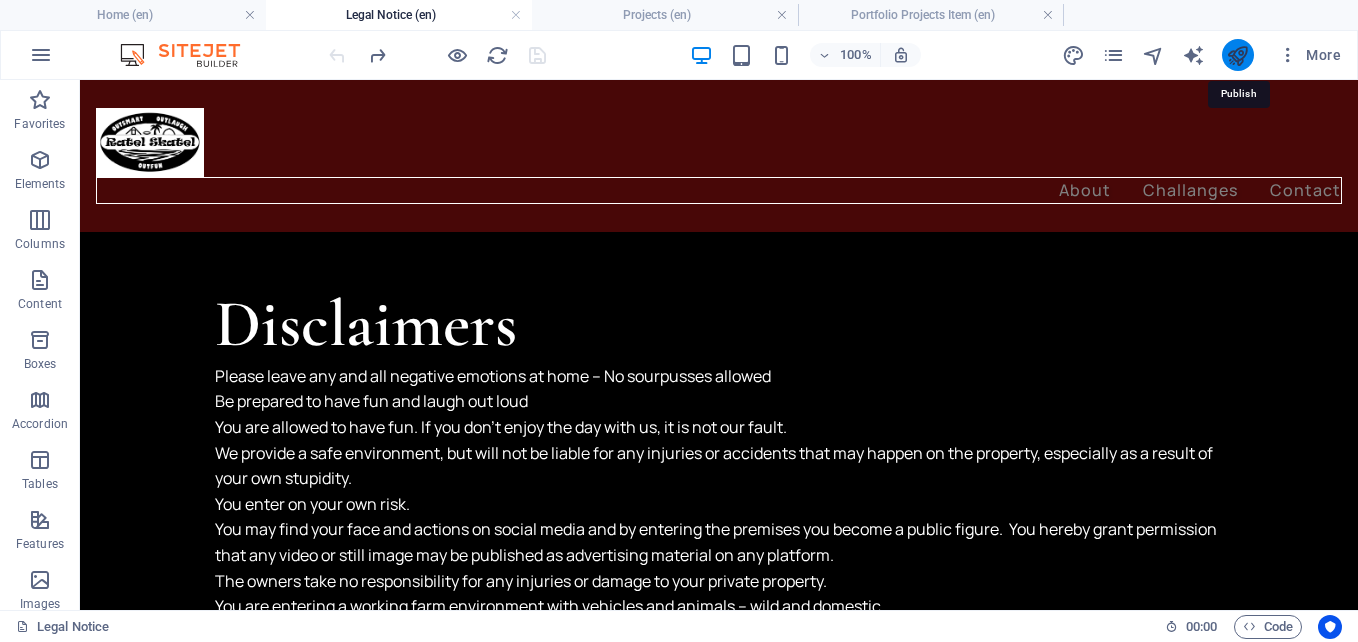 click at bounding box center [1237, 55] 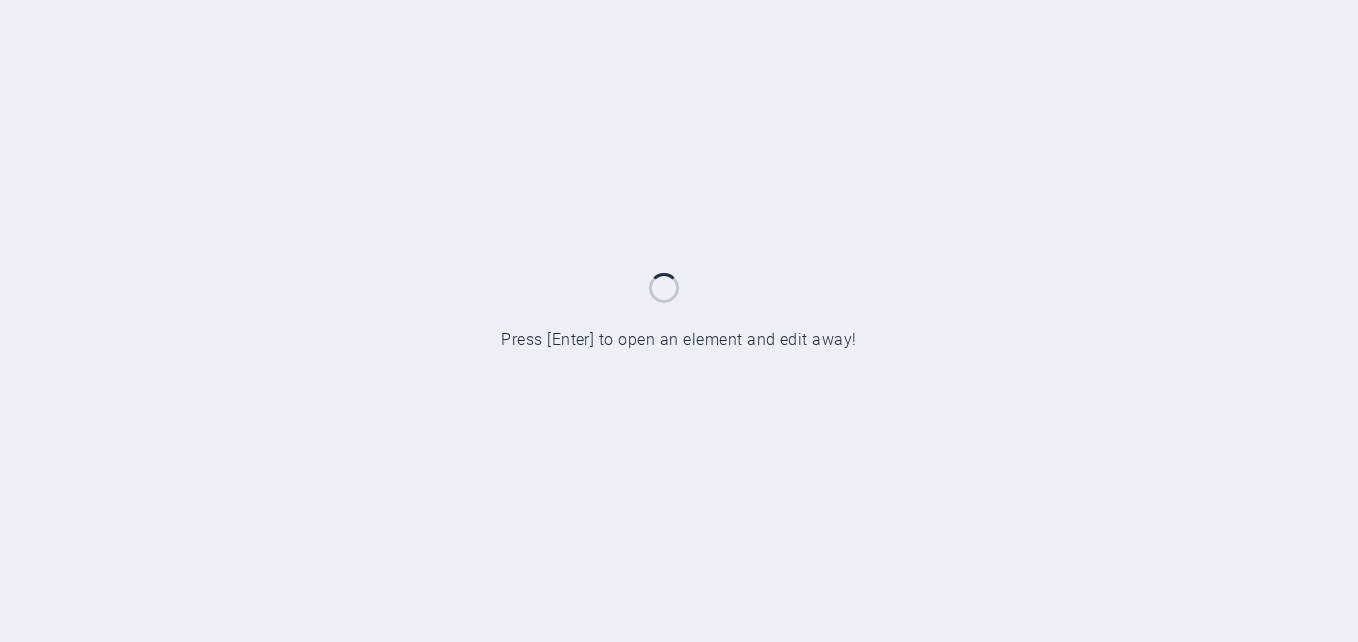 scroll, scrollTop: 0, scrollLeft: 0, axis: both 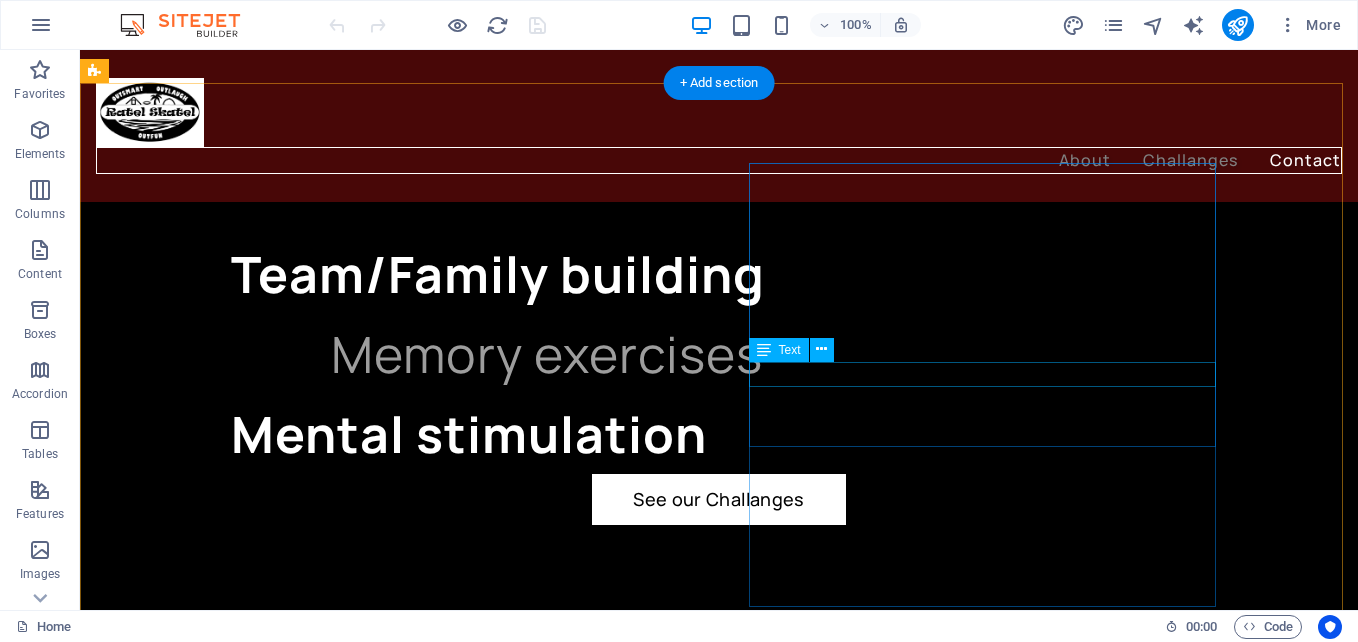 click on "[EMAIL]" at bounding box center (356, 935) 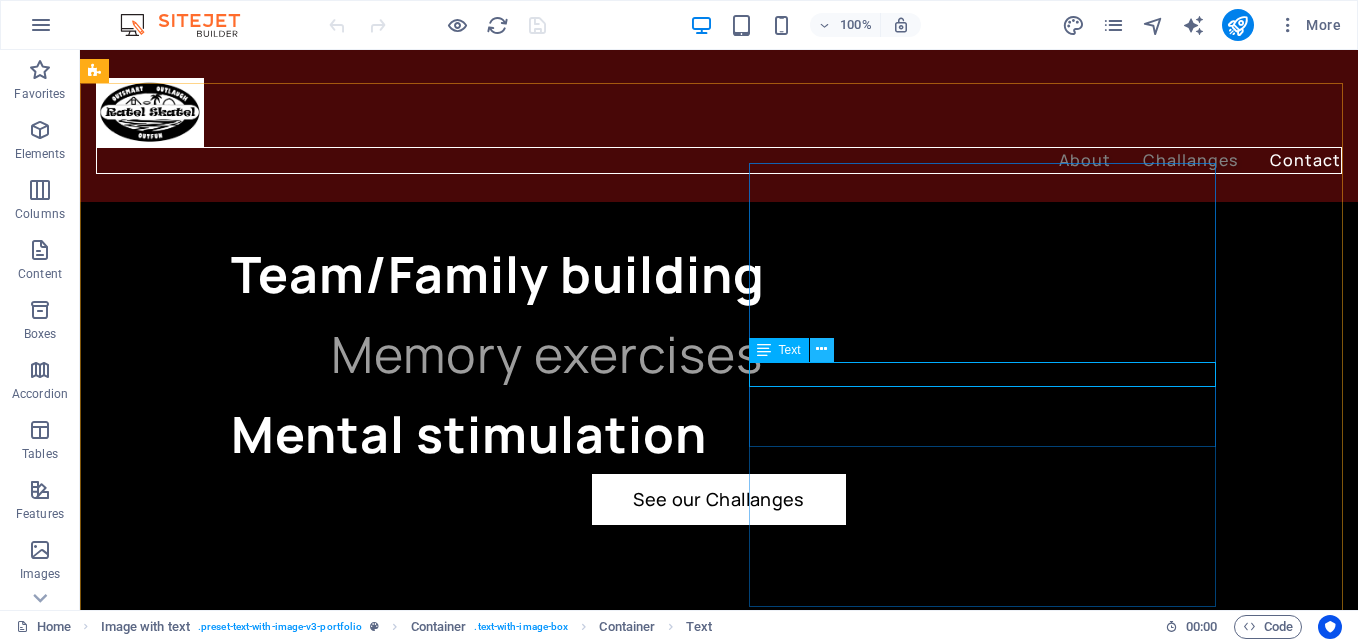 click at bounding box center [821, 349] 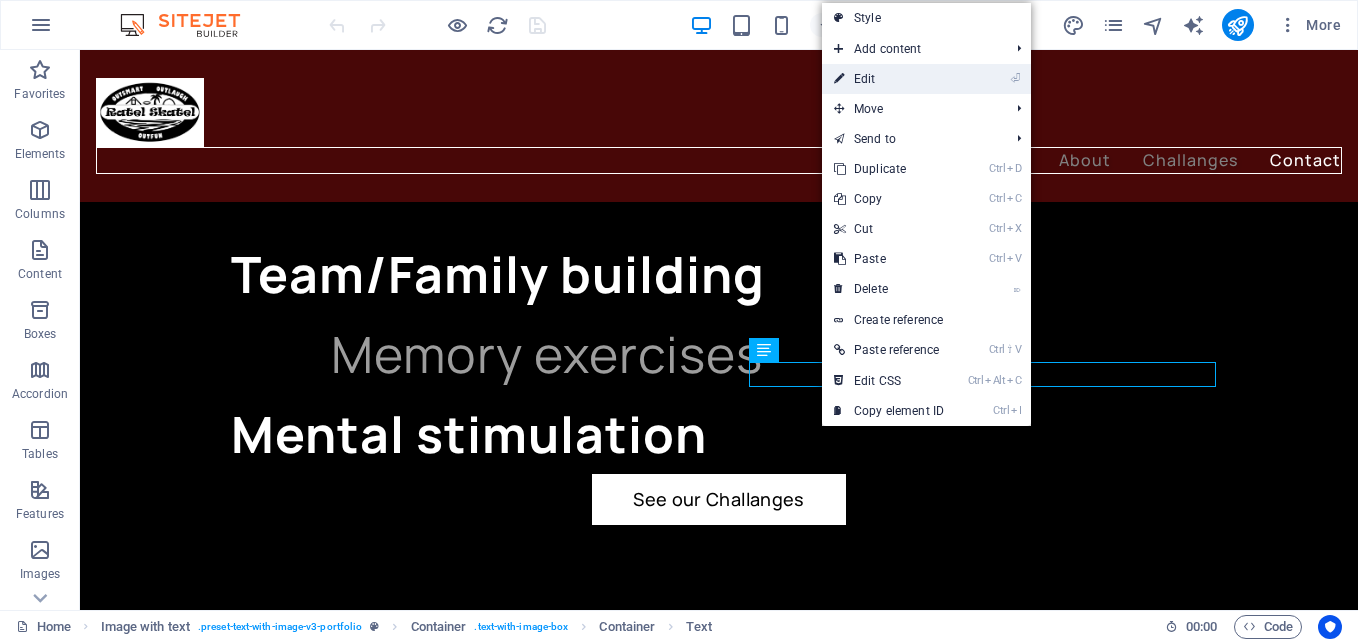 click on "⏎  Edit" at bounding box center [889, 79] 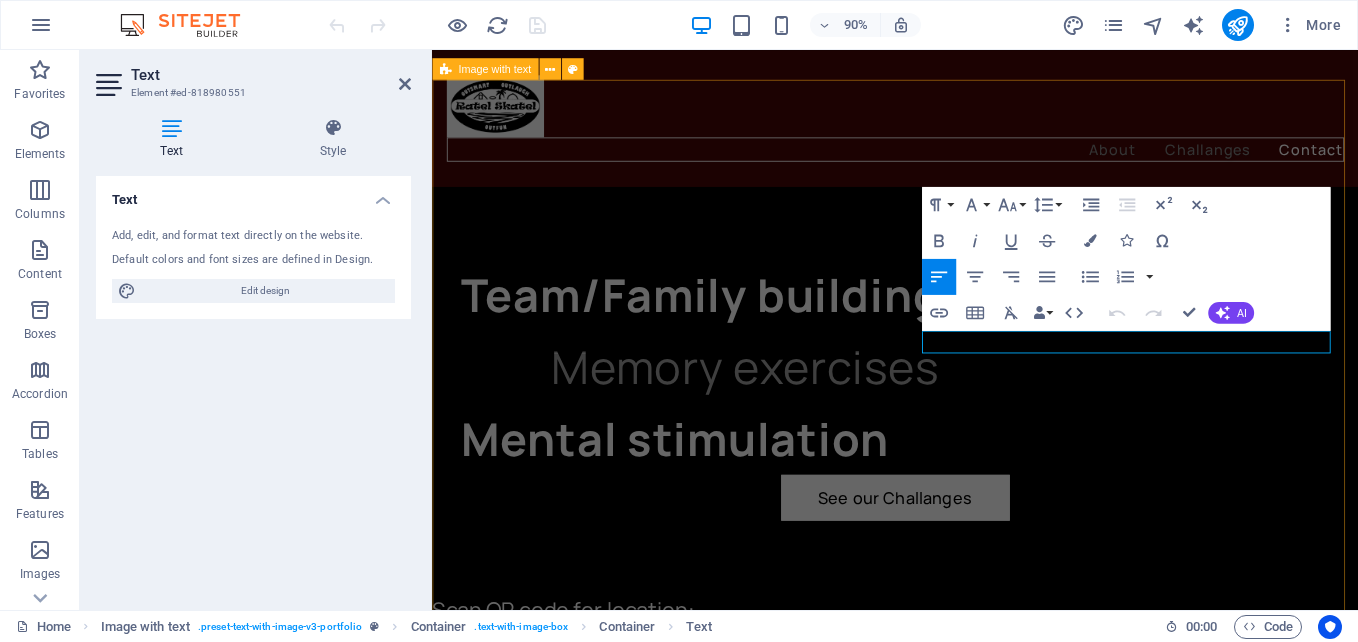 scroll, scrollTop: 3148, scrollLeft: 0, axis: vertical 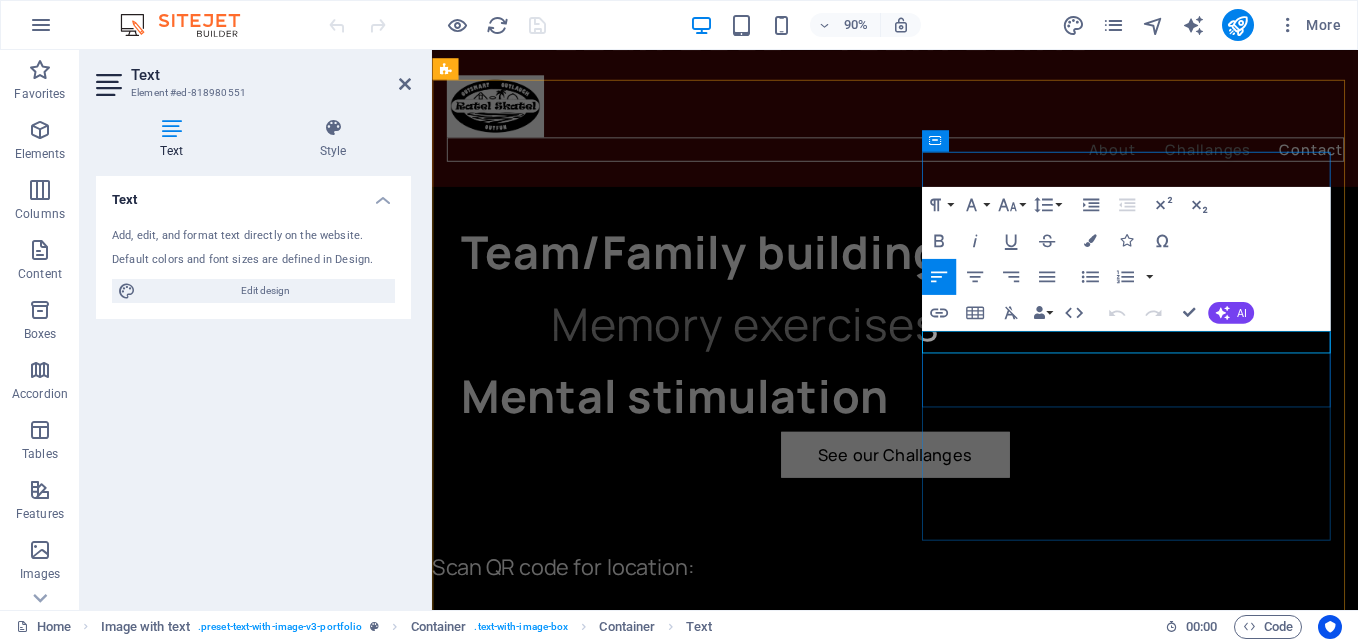 click on "[EMAIL]" at bounding box center [708, 935] 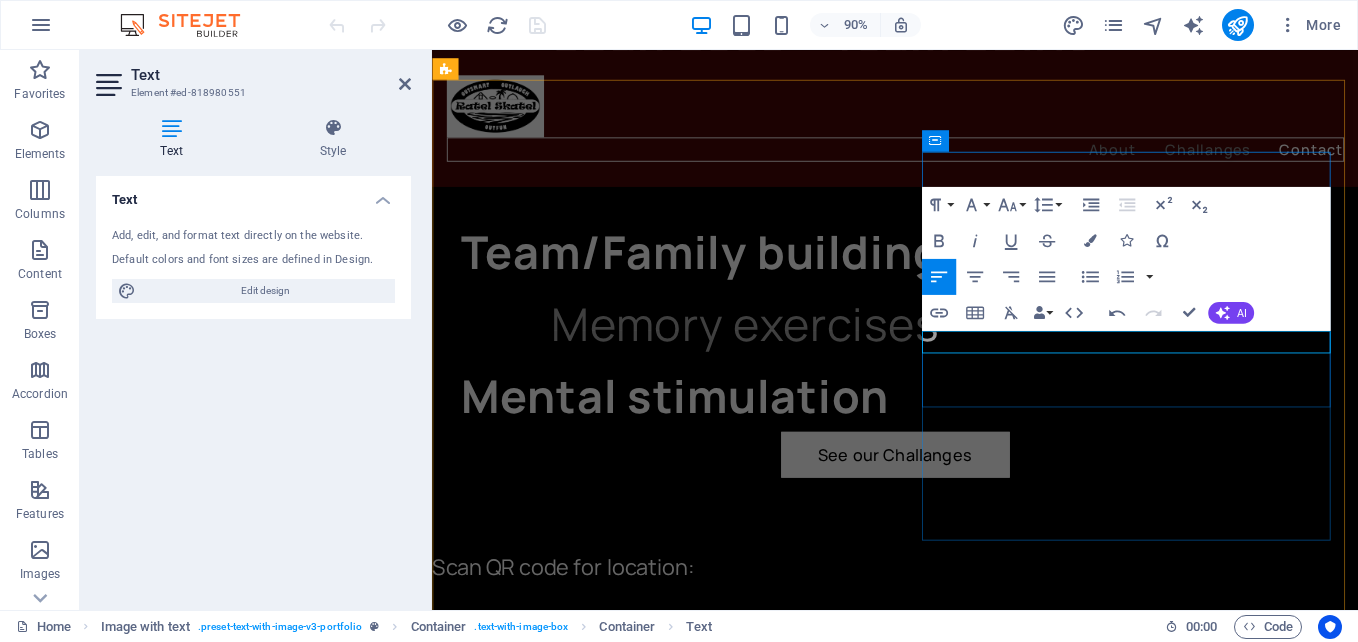 type 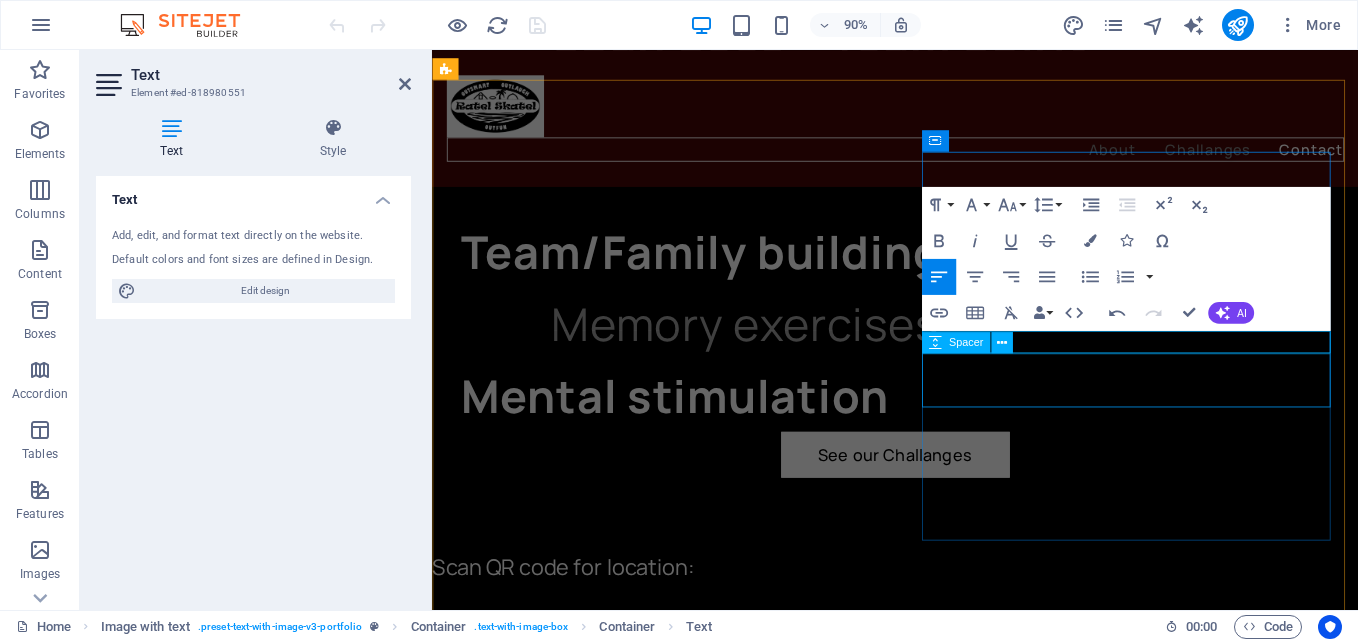 click at bounding box center [708, 977] 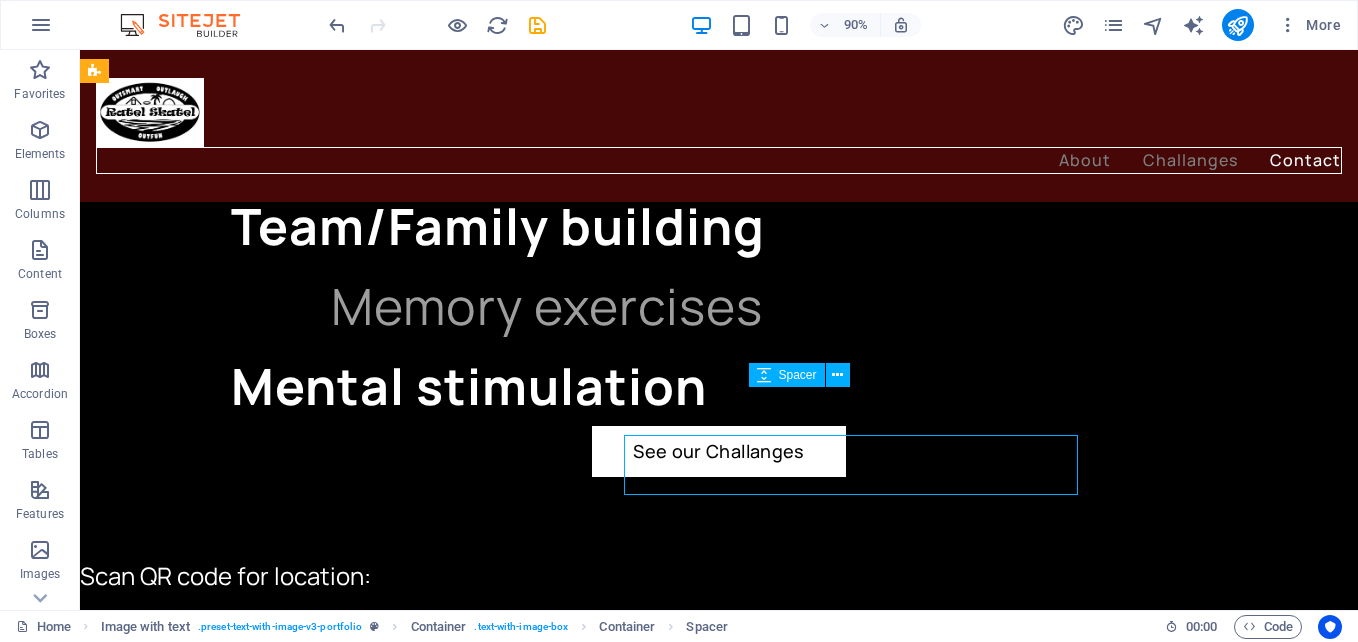 scroll, scrollTop: 3100, scrollLeft: 0, axis: vertical 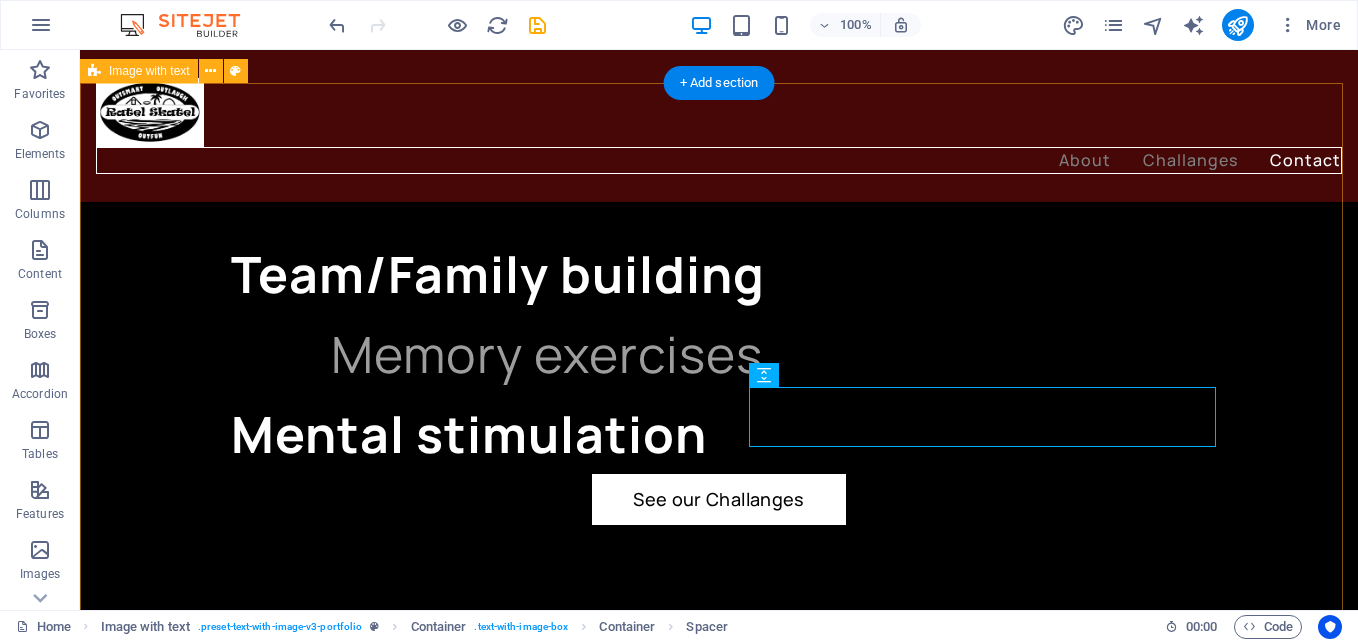 click on "New text element For more information please phone Angela on 082 778 9780 angelamichellepotgieter@gmail.com" at bounding box center (719, 1130) 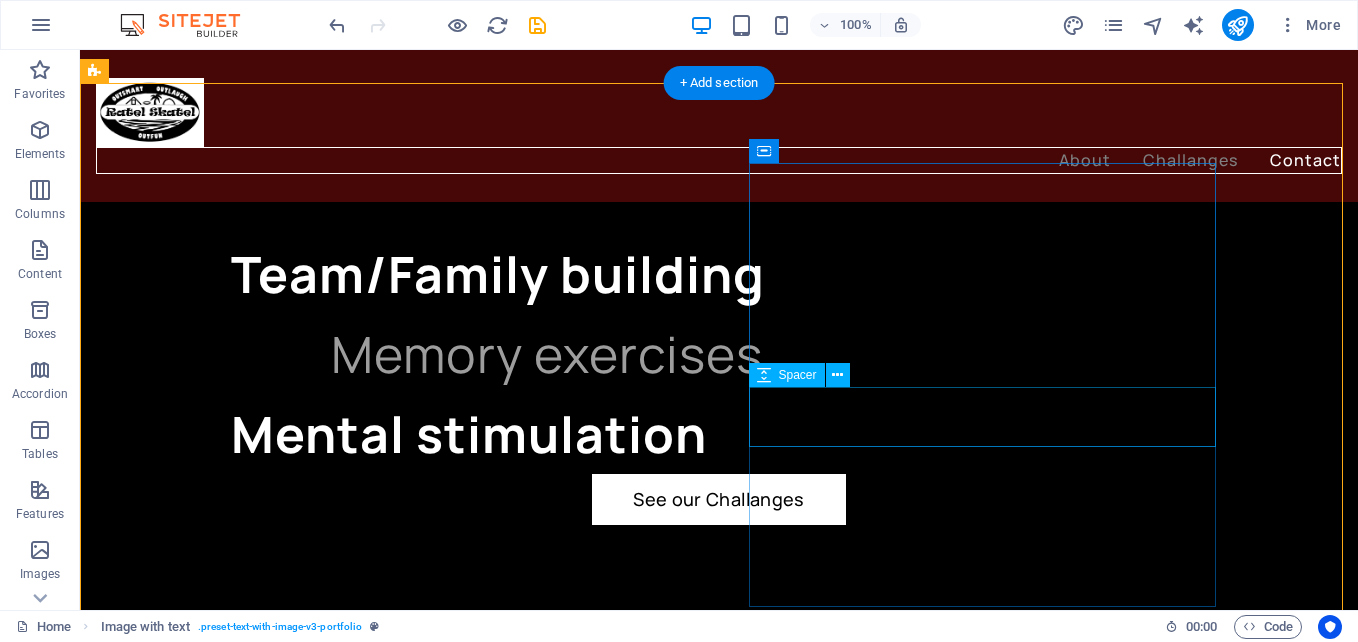 click at bounding box center [356, 977] 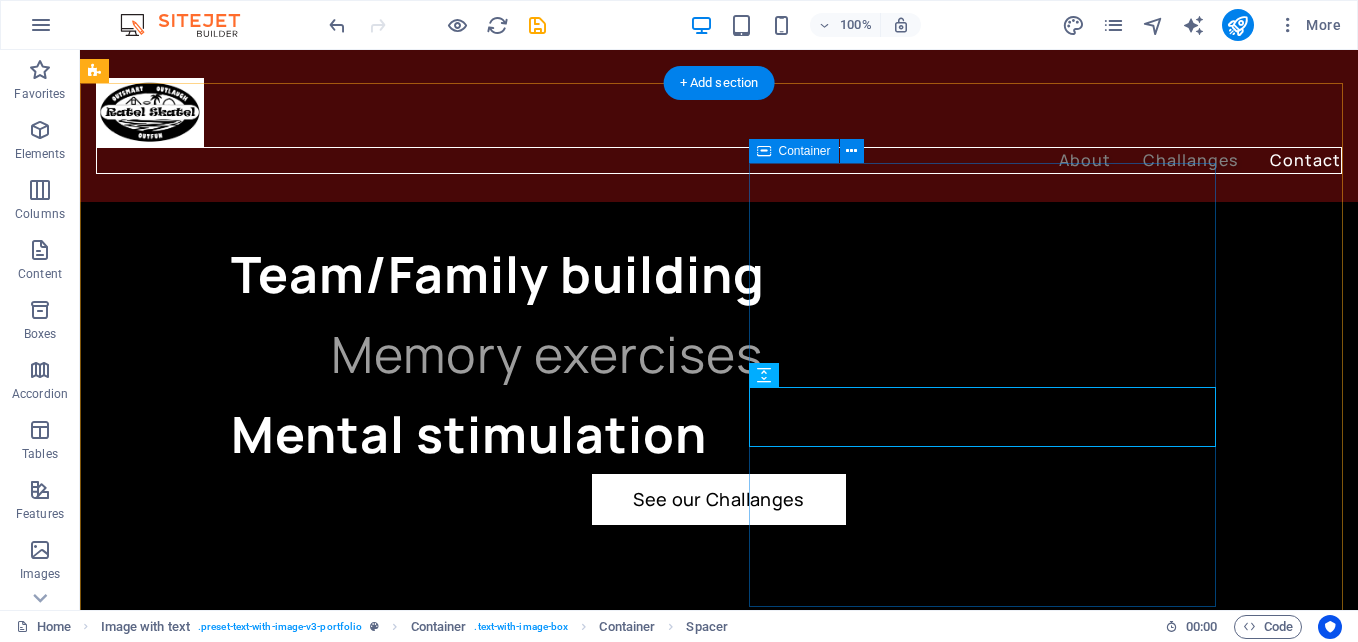 click on "New text element For more information please phone Angela on 082 778 9780 angelamichellepotgieter@gmail.com" at bounding box center (600, 865) 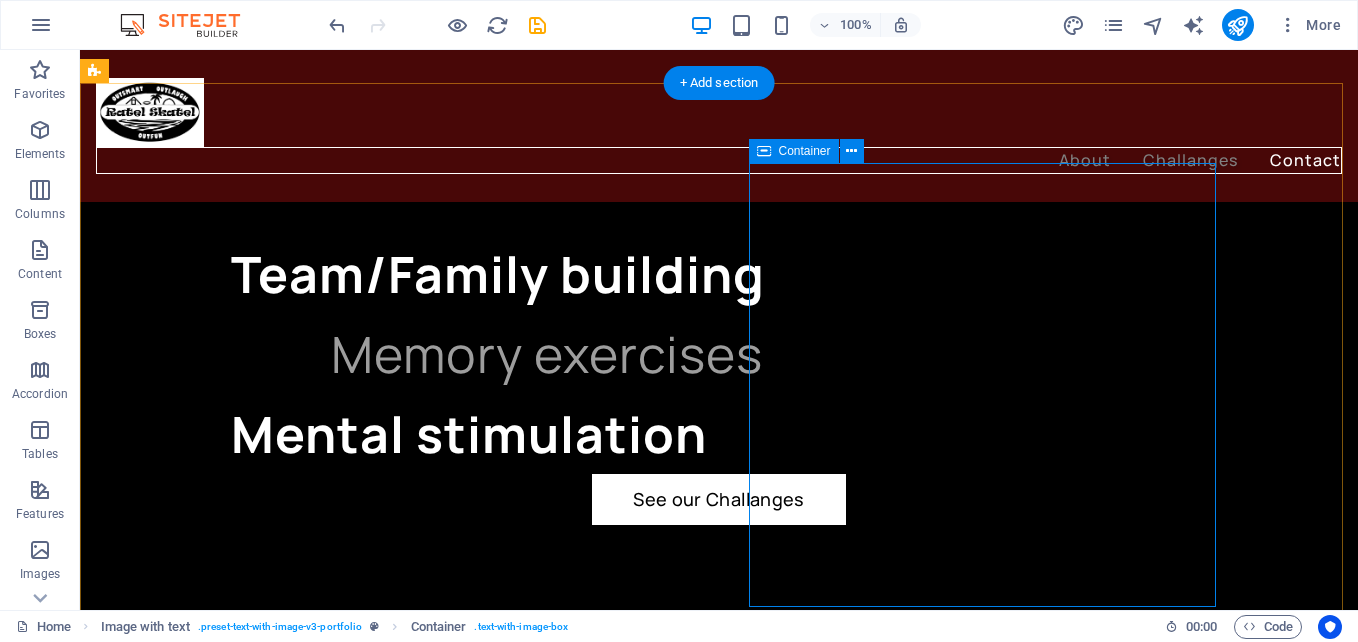 click on "New text element For more information please phone Angela on 082 778 9780 angelamichellepotgieter@gmail.com" at bounding box center [600, 865] 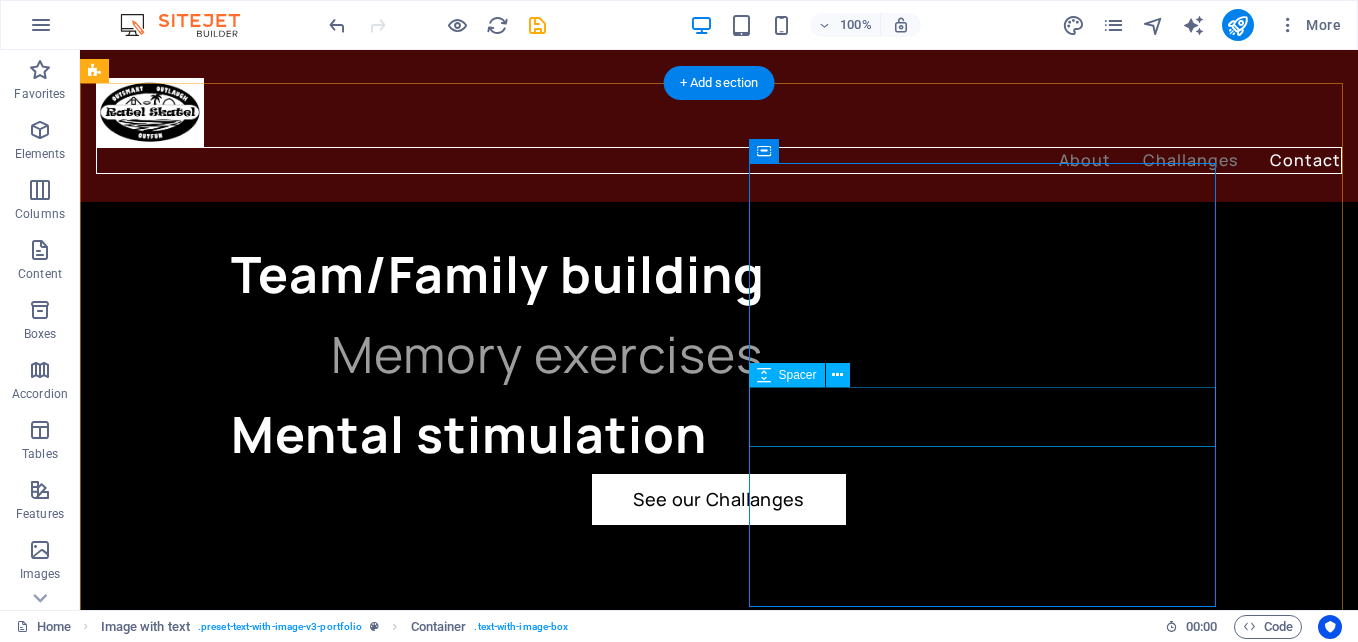 click at bounding box center (356, 977) 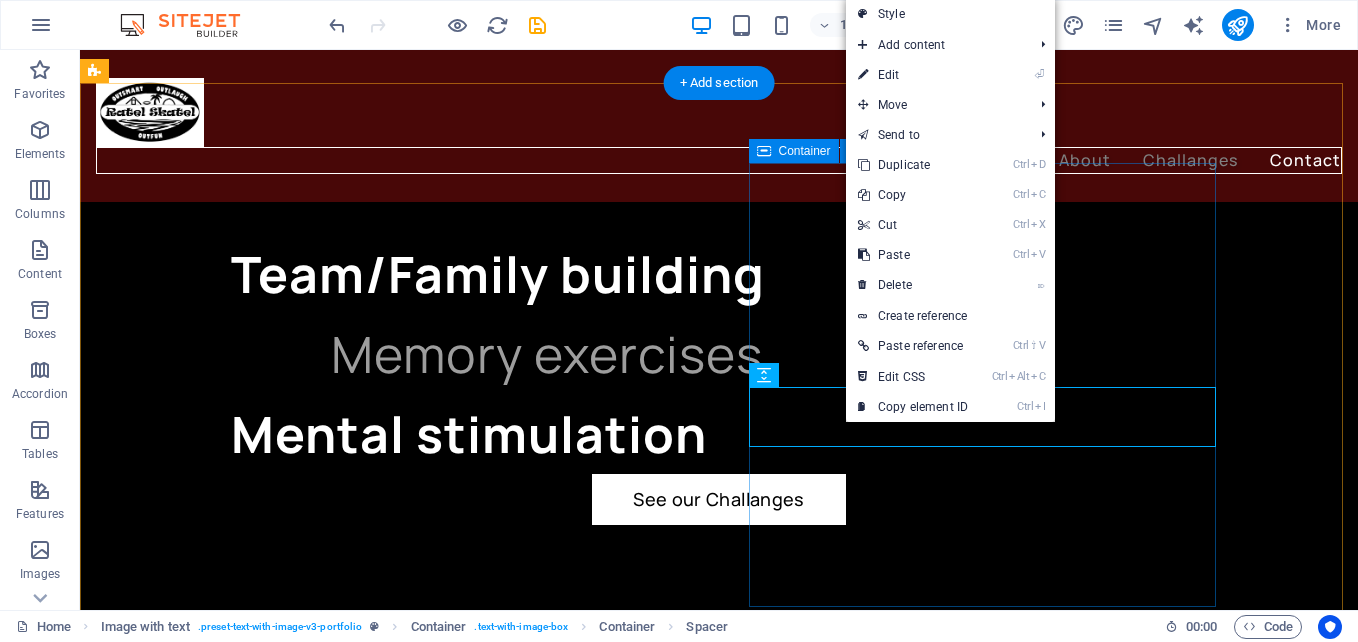 click on "New text element For more information please phone Angela on 082 778 9780 angelamichellepotgieter@gmail.com" at bounding box center (600, 865) 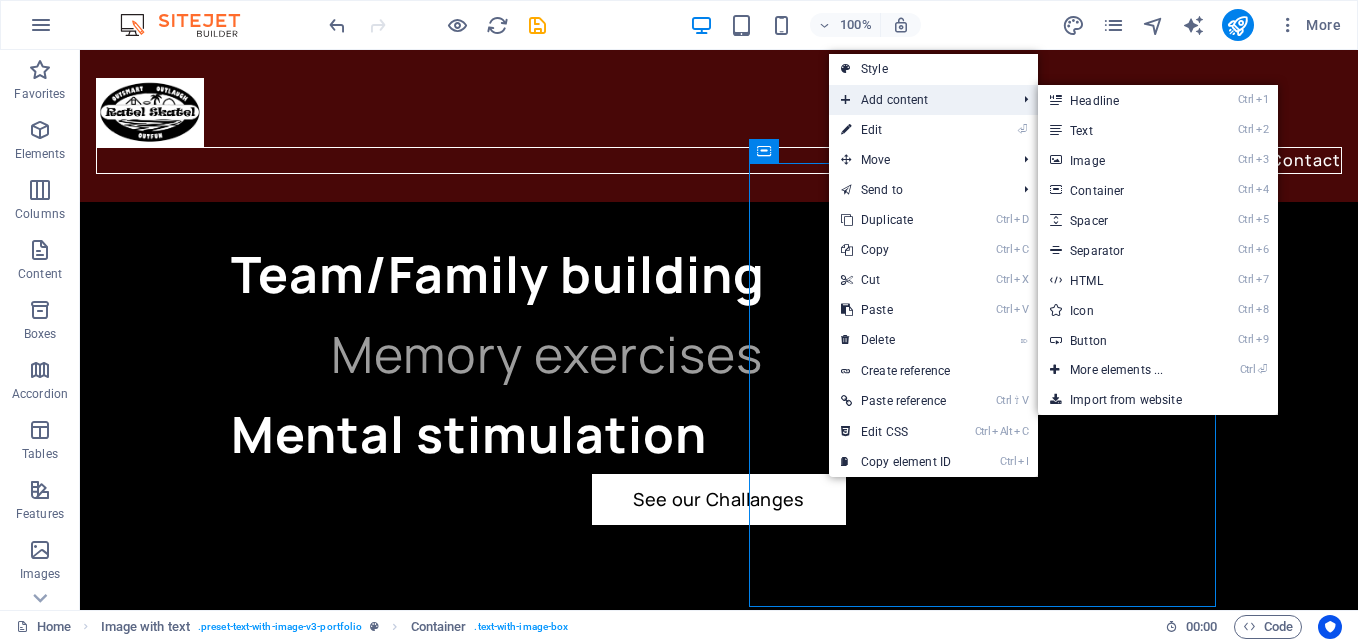click on "Add content" at bounding box center (918, 100) 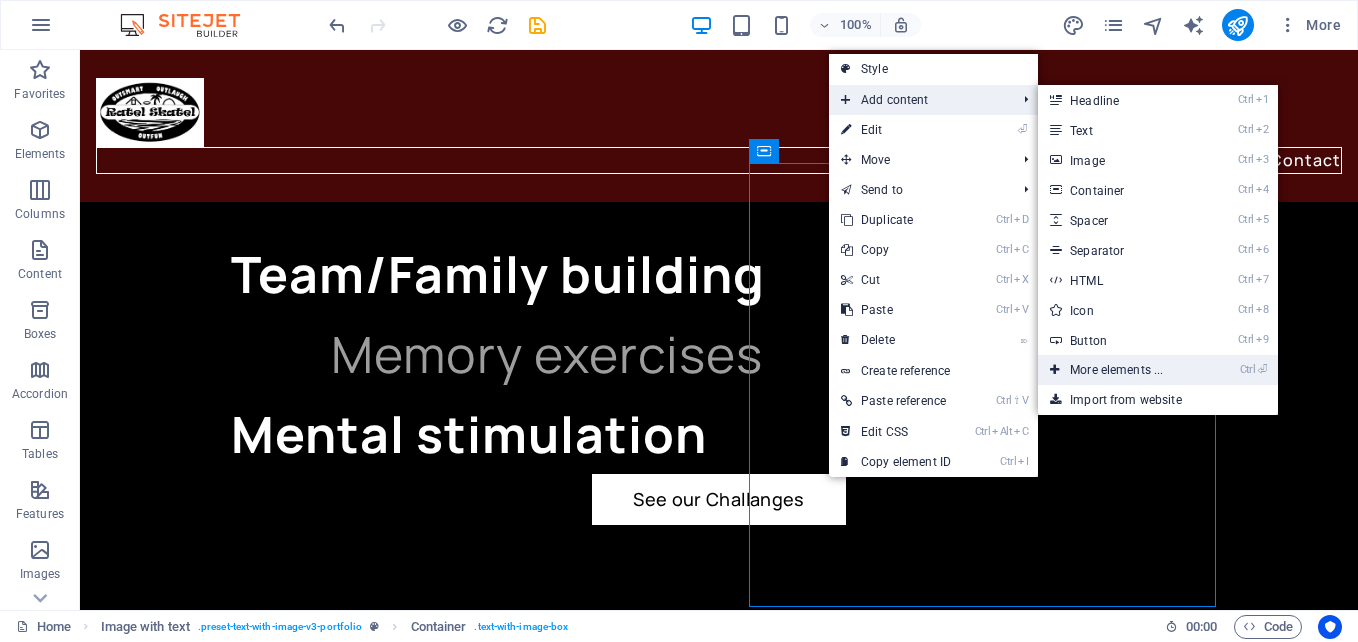 click on "Ctrl ⏎  More elements ..." at bounding box center (1120, 370) 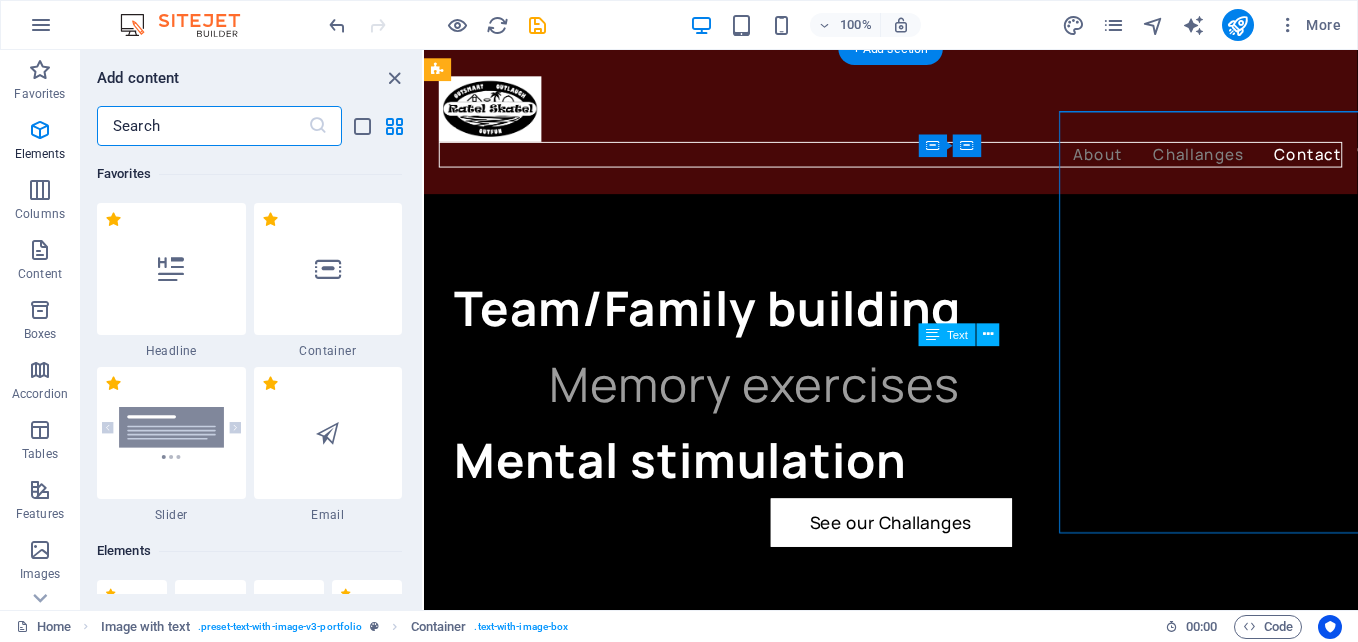 scroll, scrollTop: 3148, scrollLeft: 0, axis: vertical 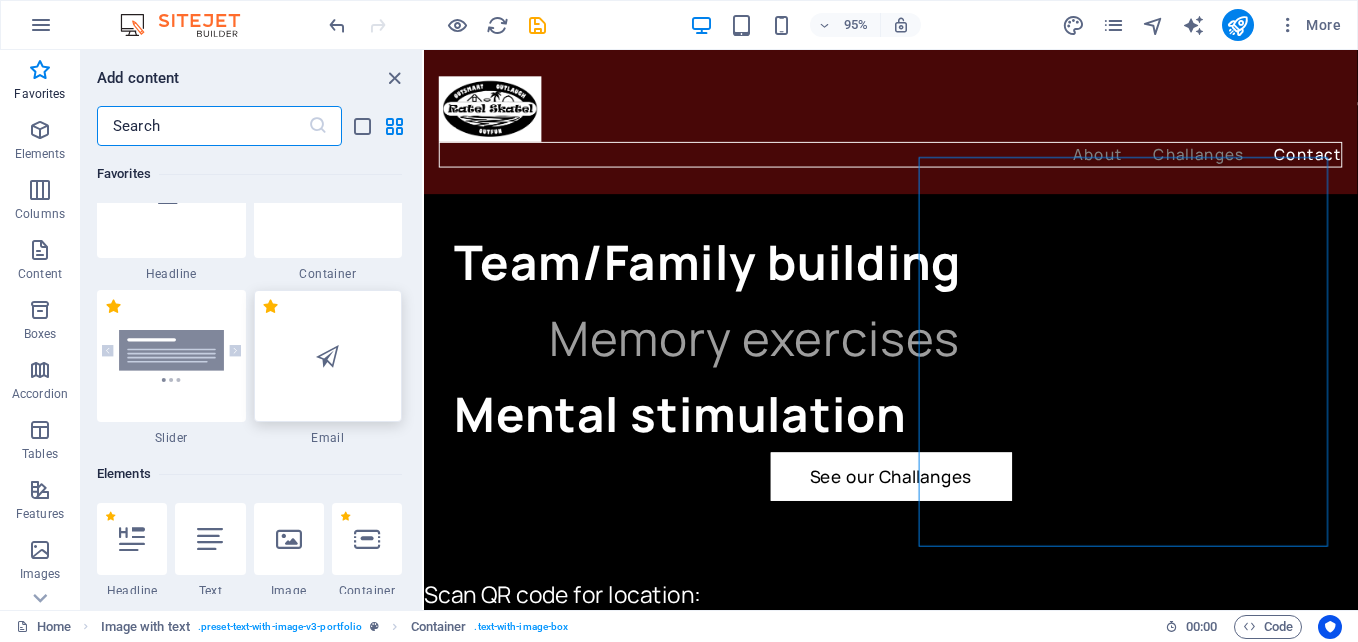 click at bounding box center [327, 356] 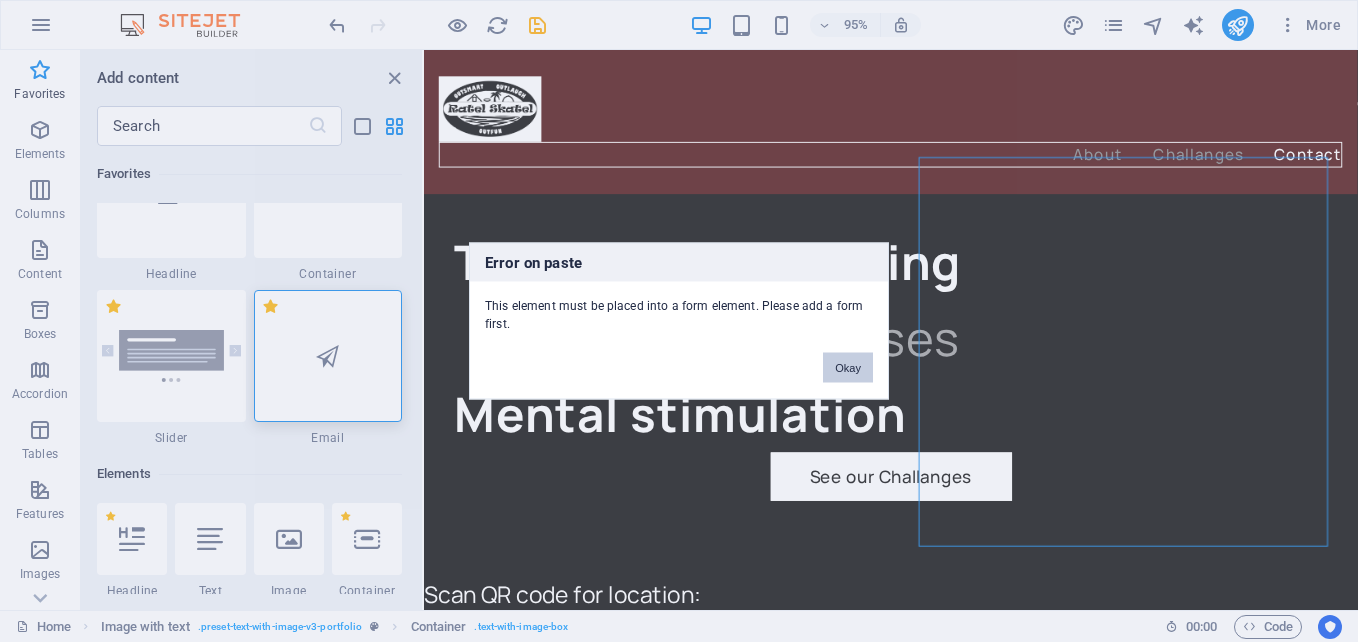 click on "Okay" at bounding box center [848, 368] 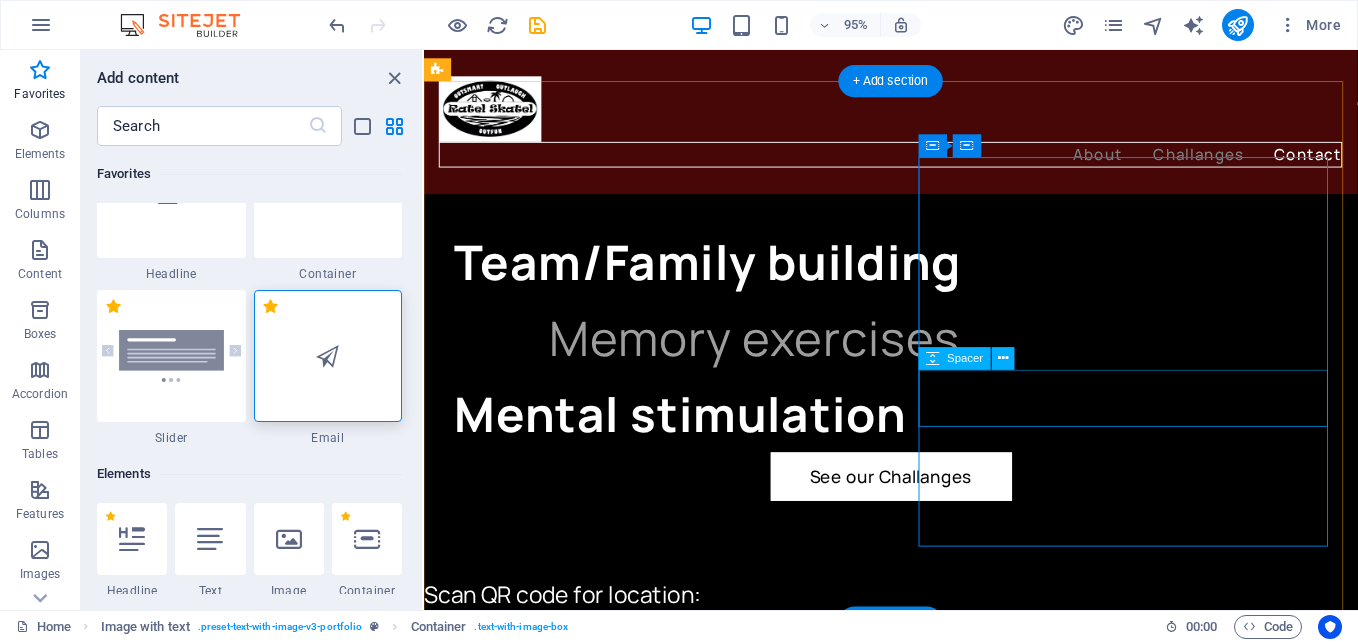 click at bounding box center [700, 977] 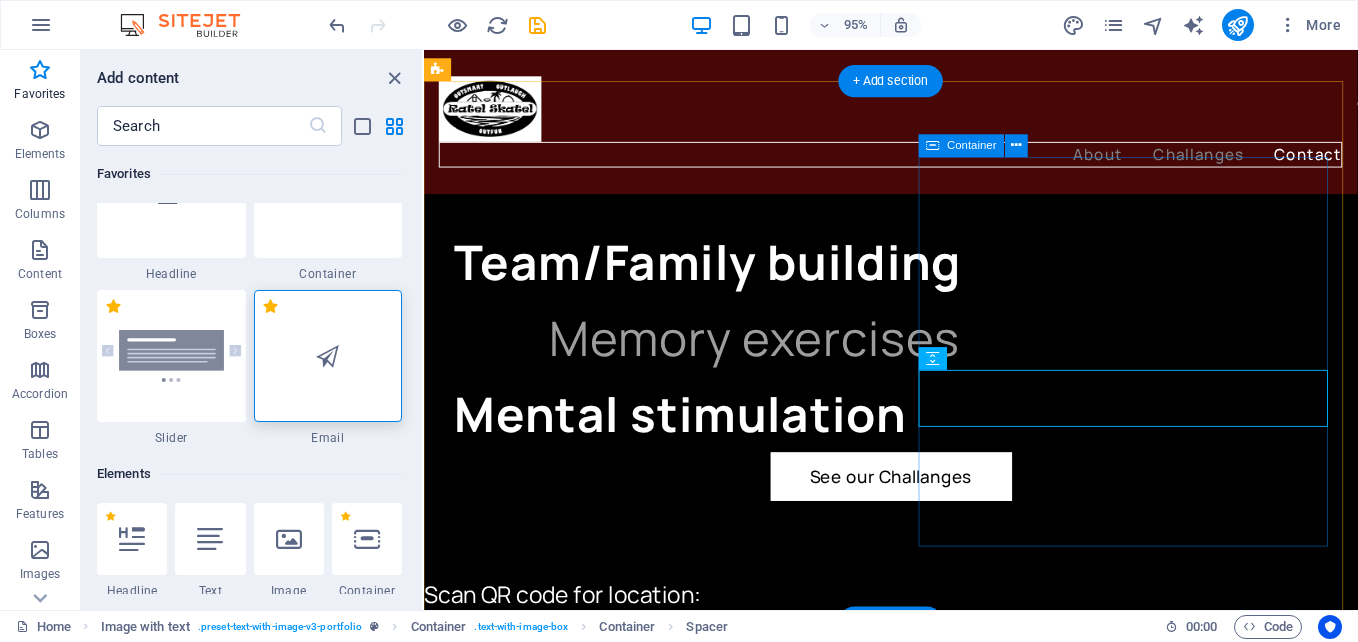click on "New text element For more information please phone Angela on 082 778 9780 angelamichellepotgieter@gmail.com" at bounding box center [915, 865] 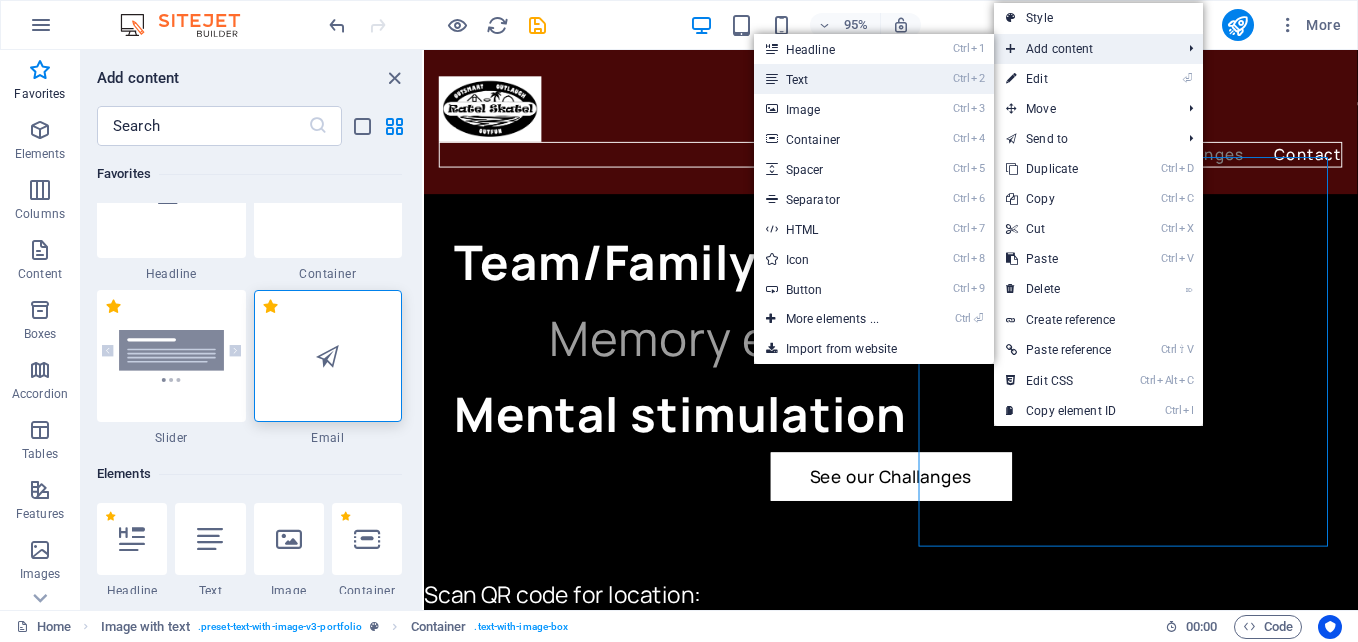 click on "Ctrl 2  Text" at bounding box center [836, 79] 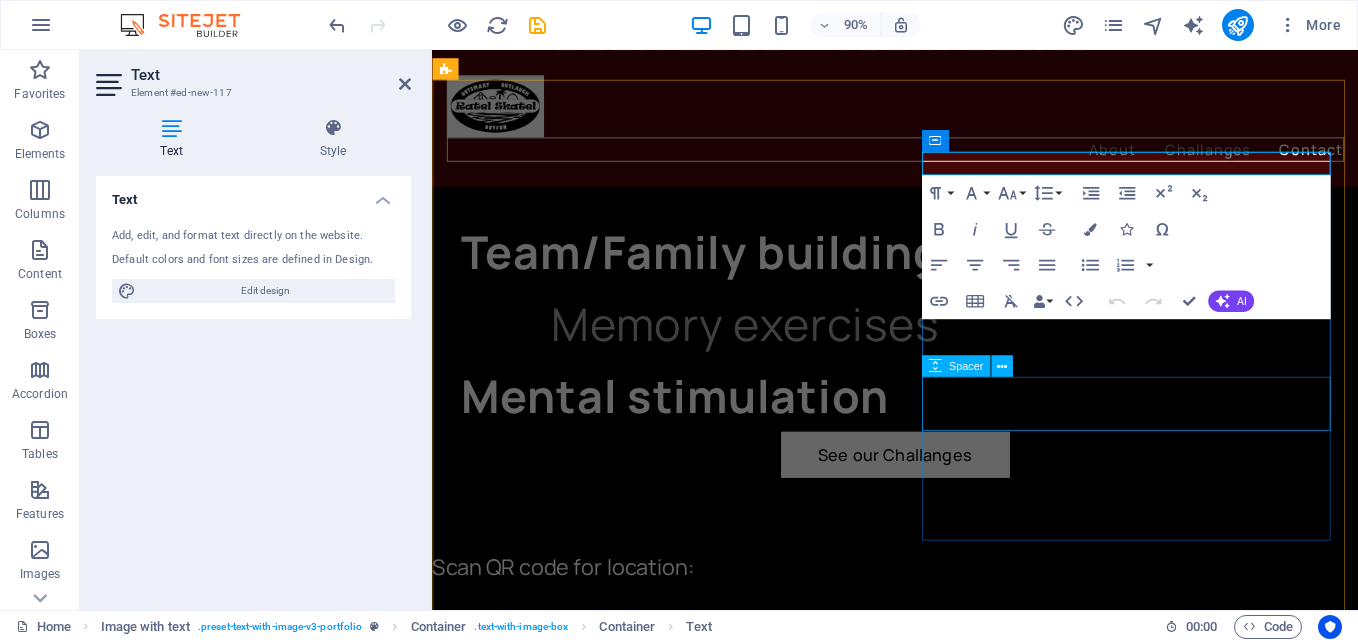 click at bounding box center (708, 1003) 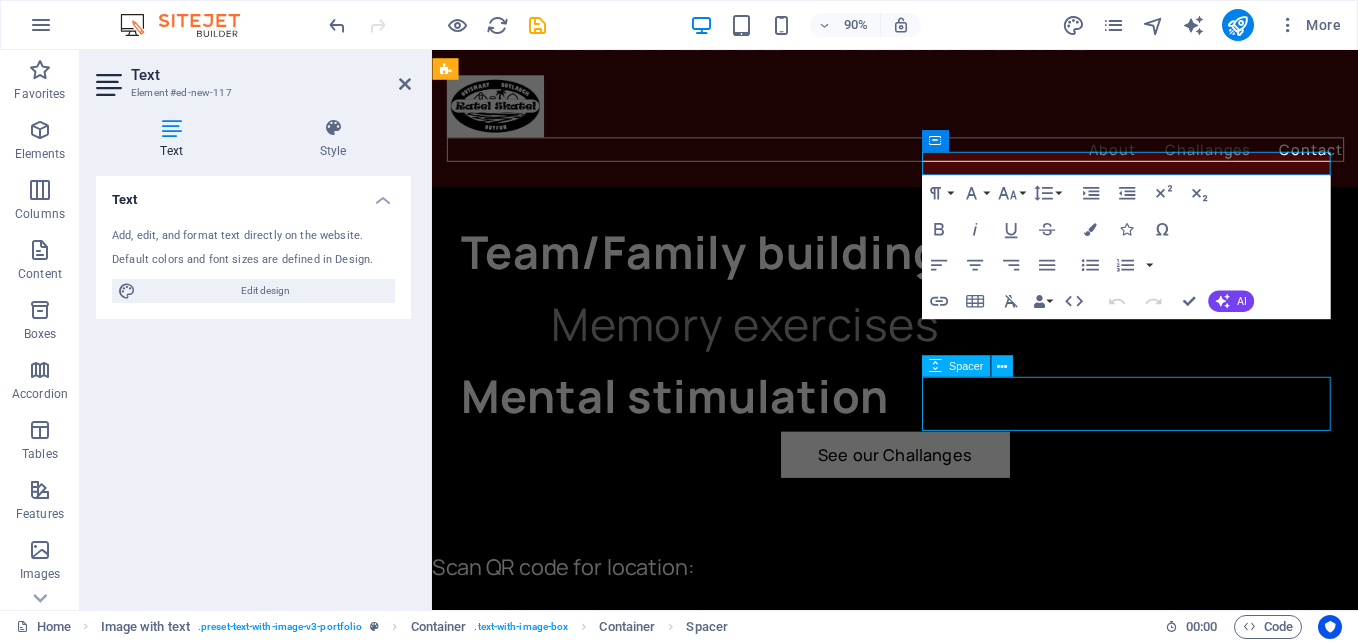 scroll, scrollTop: 3100, scrollLeft: 0, axis: vertical 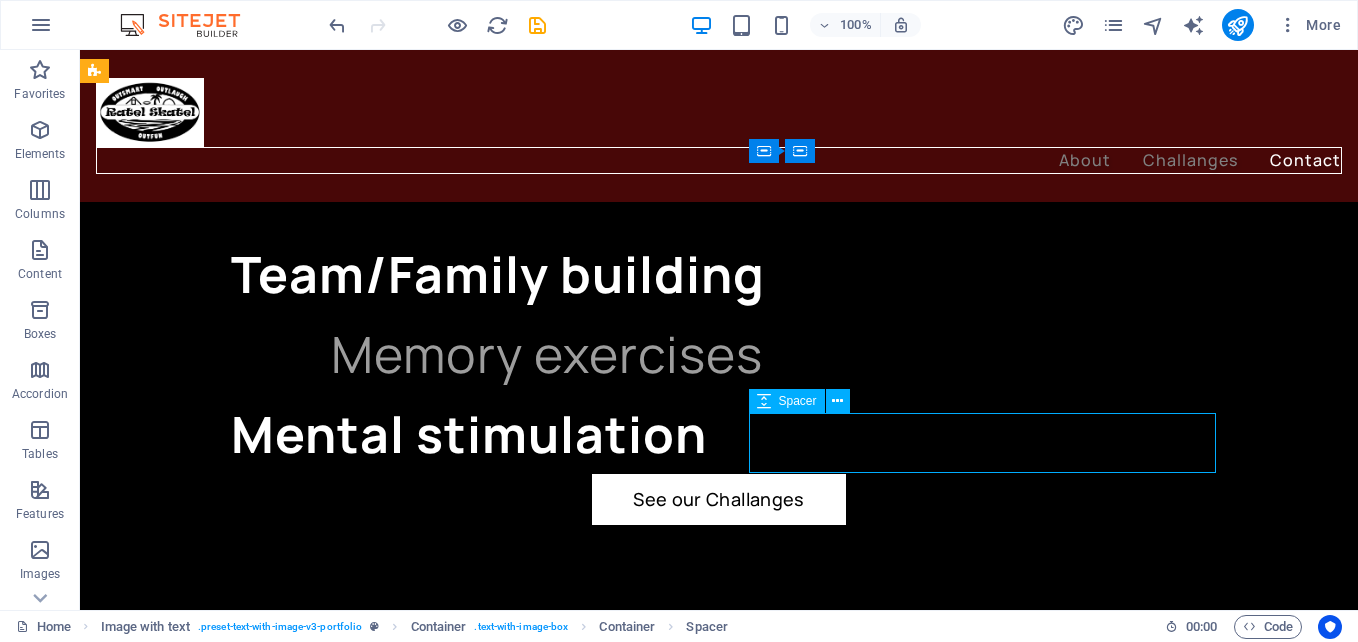 click at bounding box center [356, 1003] 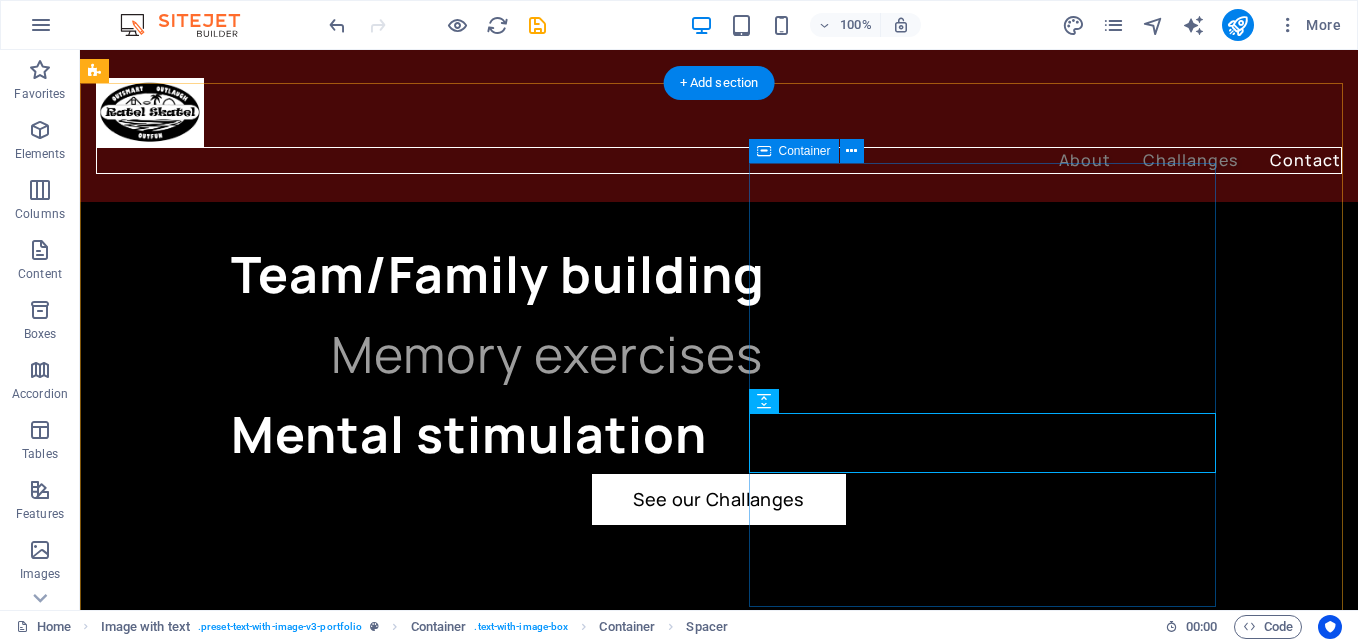 click on "New text element New text element For more information please phone Angela on 082 778 9780 angelamichellepotgieter@gmail.com" at bounding box center [600, 878] 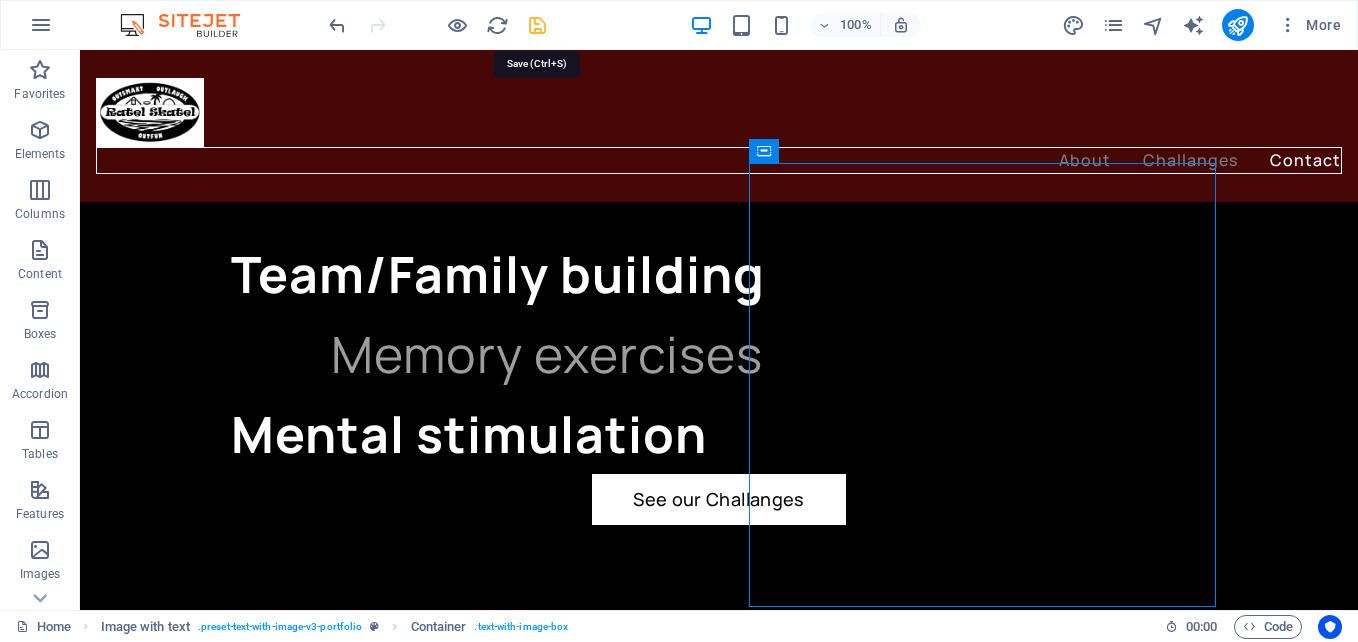 click at bounding box center (537, 25) 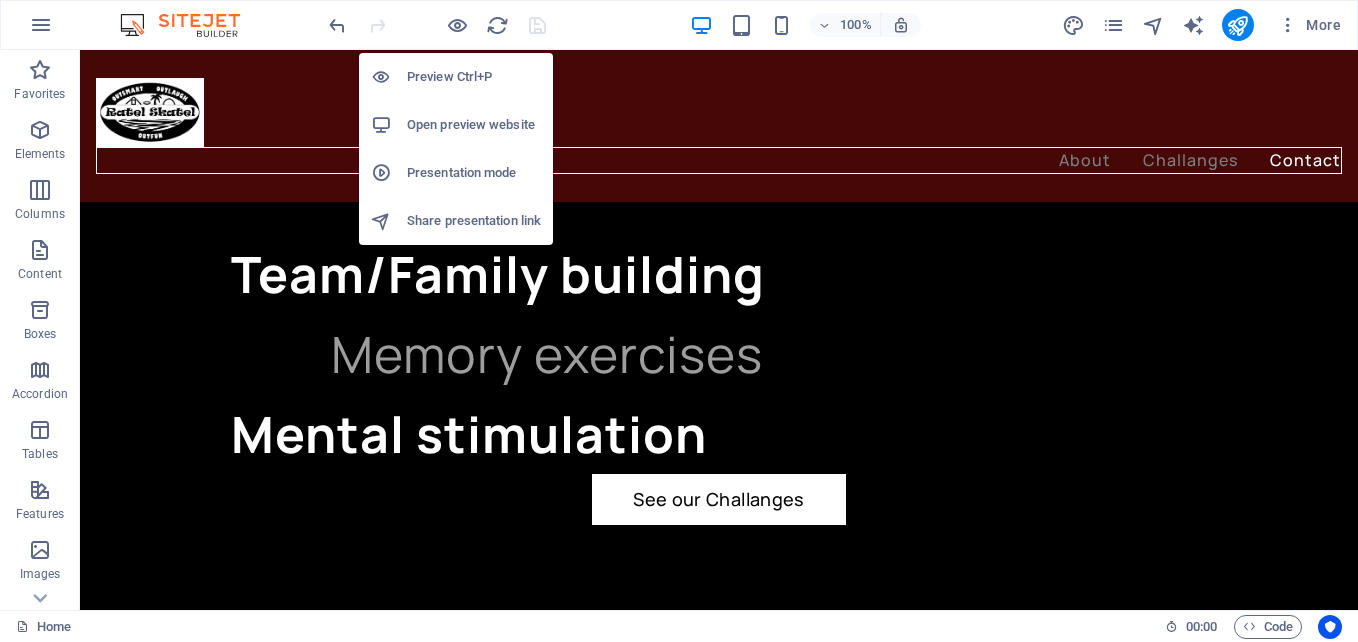 click on "Open preview website" at bounding box center [474, 125] 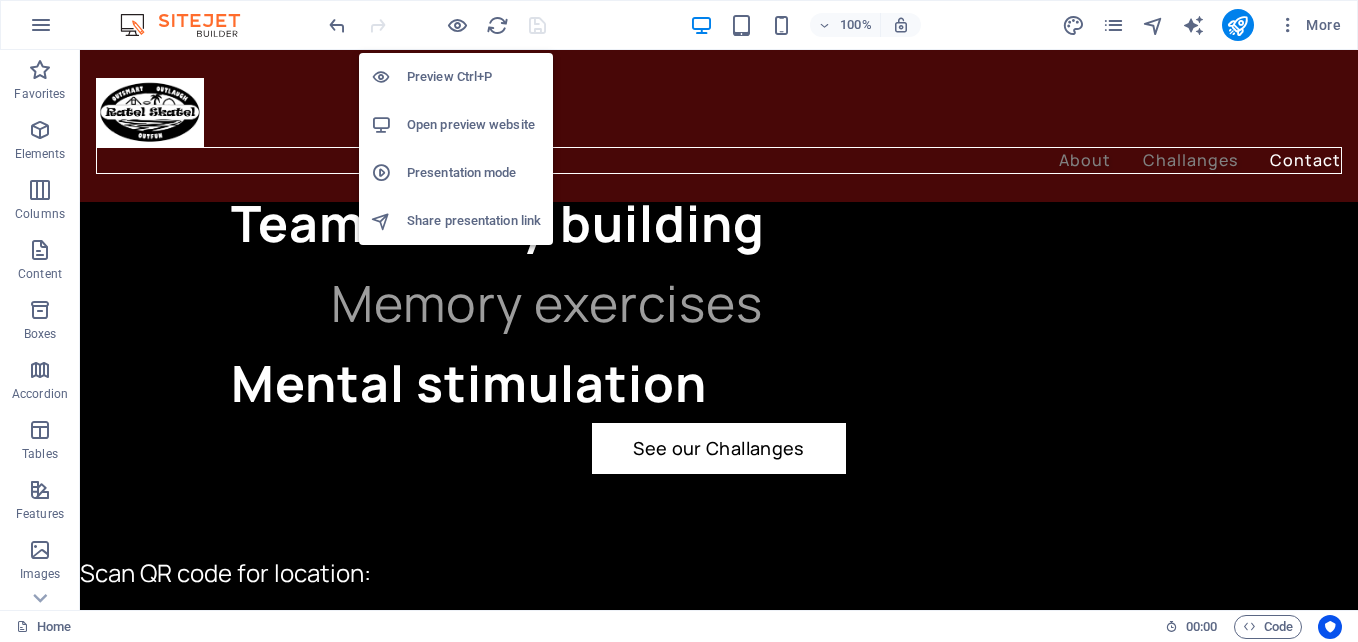 scroll, scrollTop: 3001, scrollLeft: 0, axis: vertical 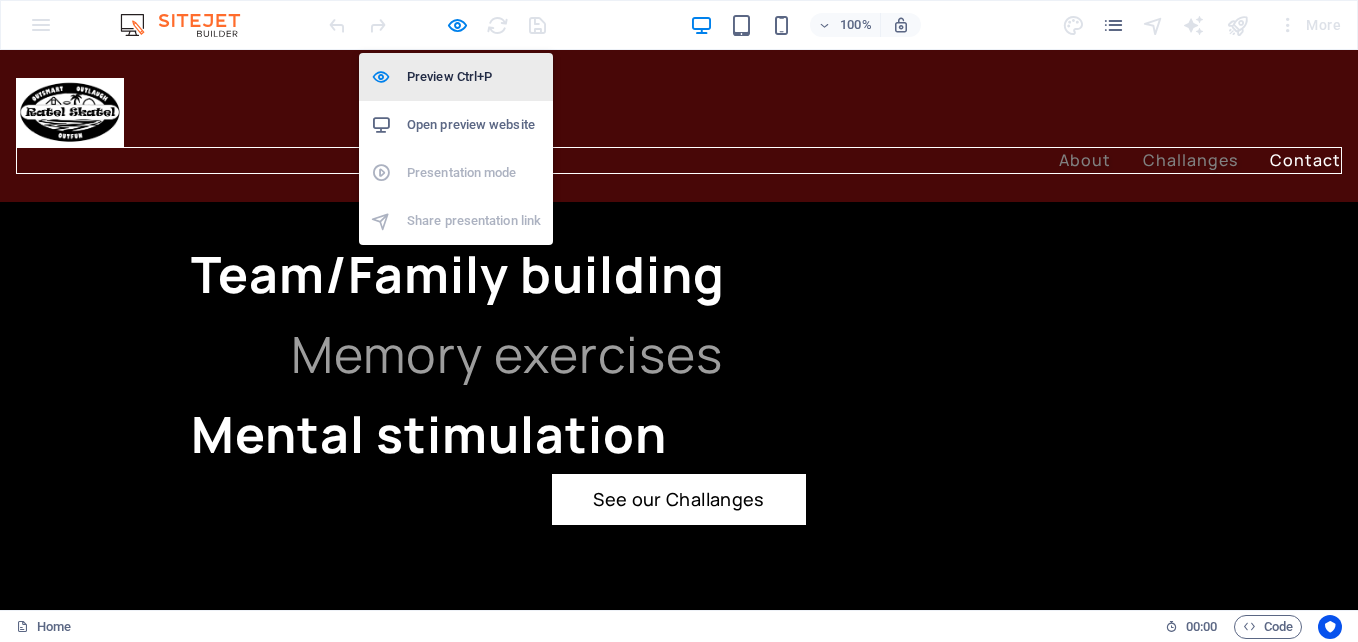 click on "Preview Ctrl+P" at bounding box center [474, 77] 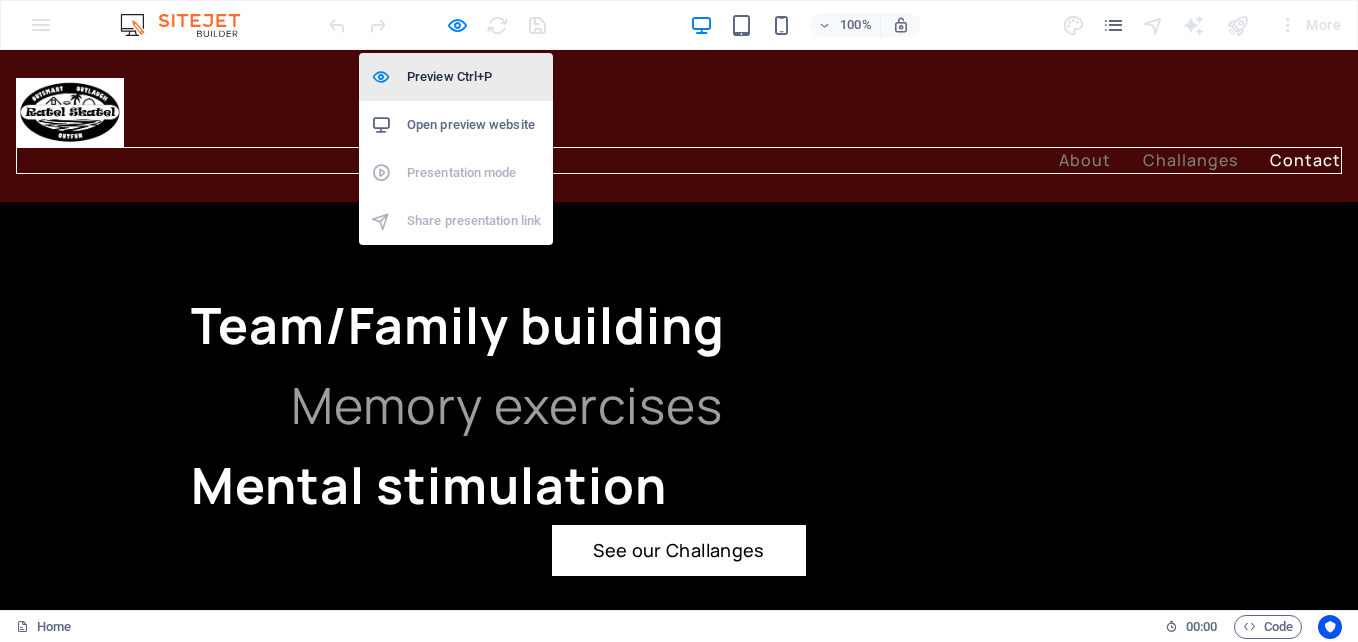 scroll, scrollTop: 3100, scrollLeft: 0, axis: vertical 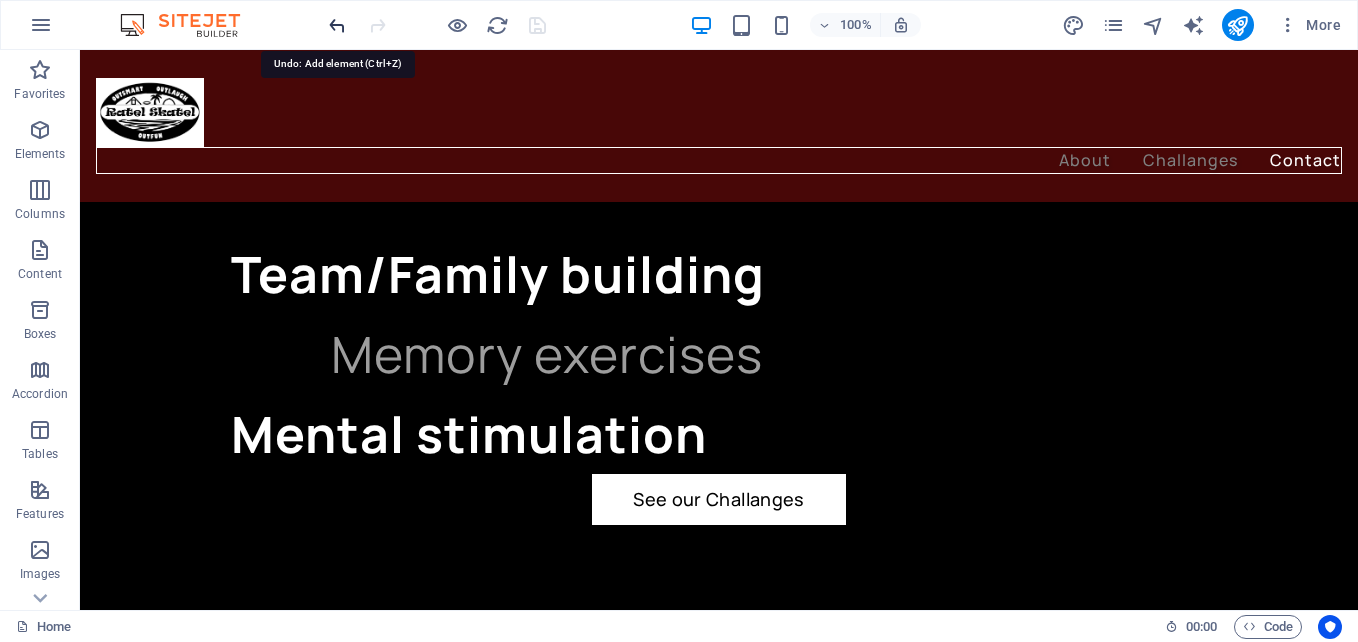 click at bounding box center [337, 25] 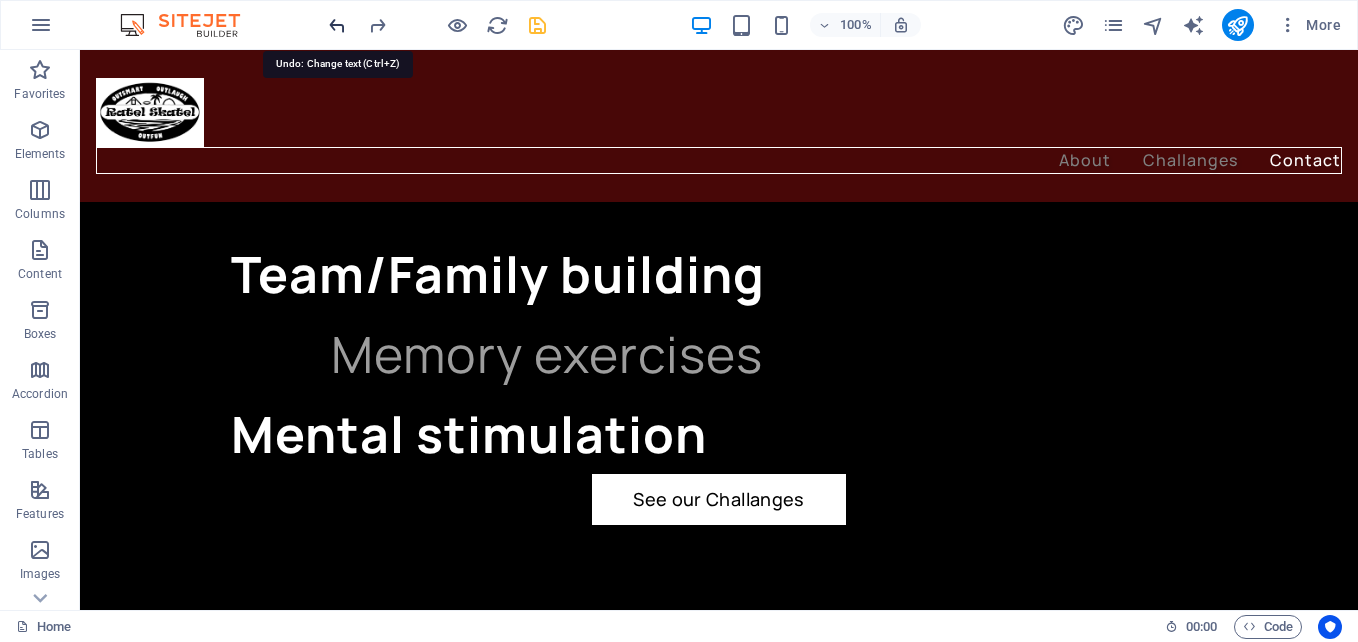 click at bounding box center (337, 25) 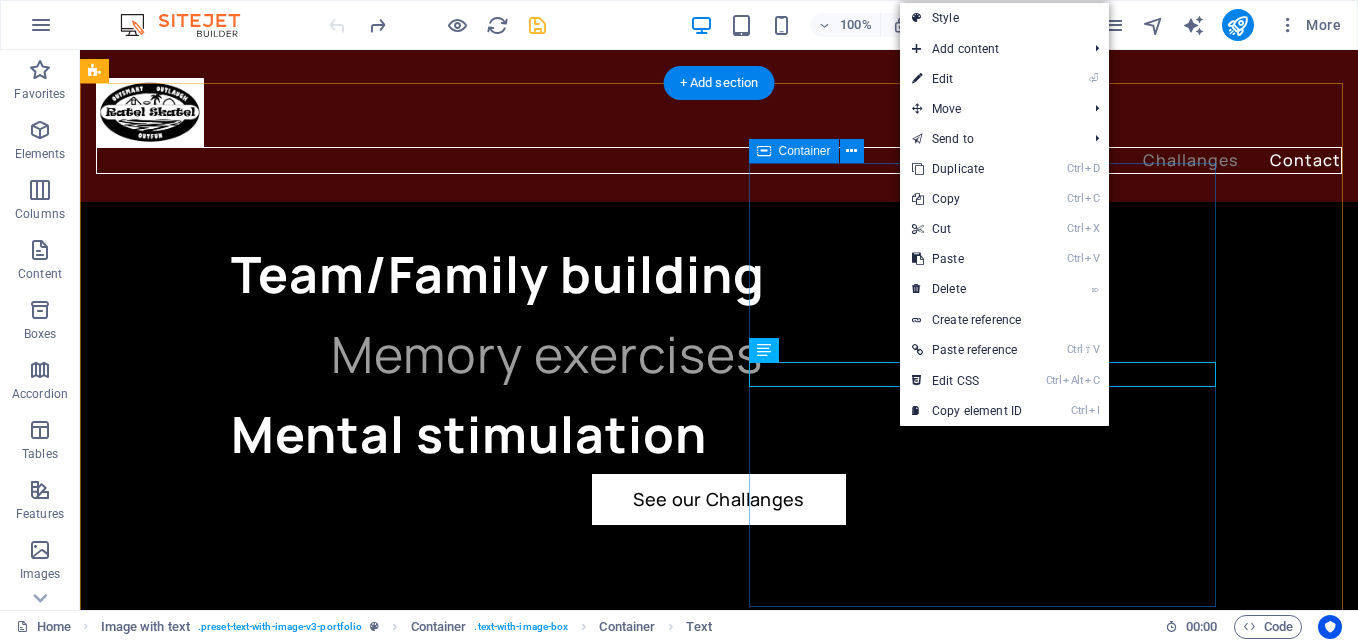 click on "New text element For more information please phone [NAME] on [PHONE] [EMAIL]" at bounding box center [600, 865] 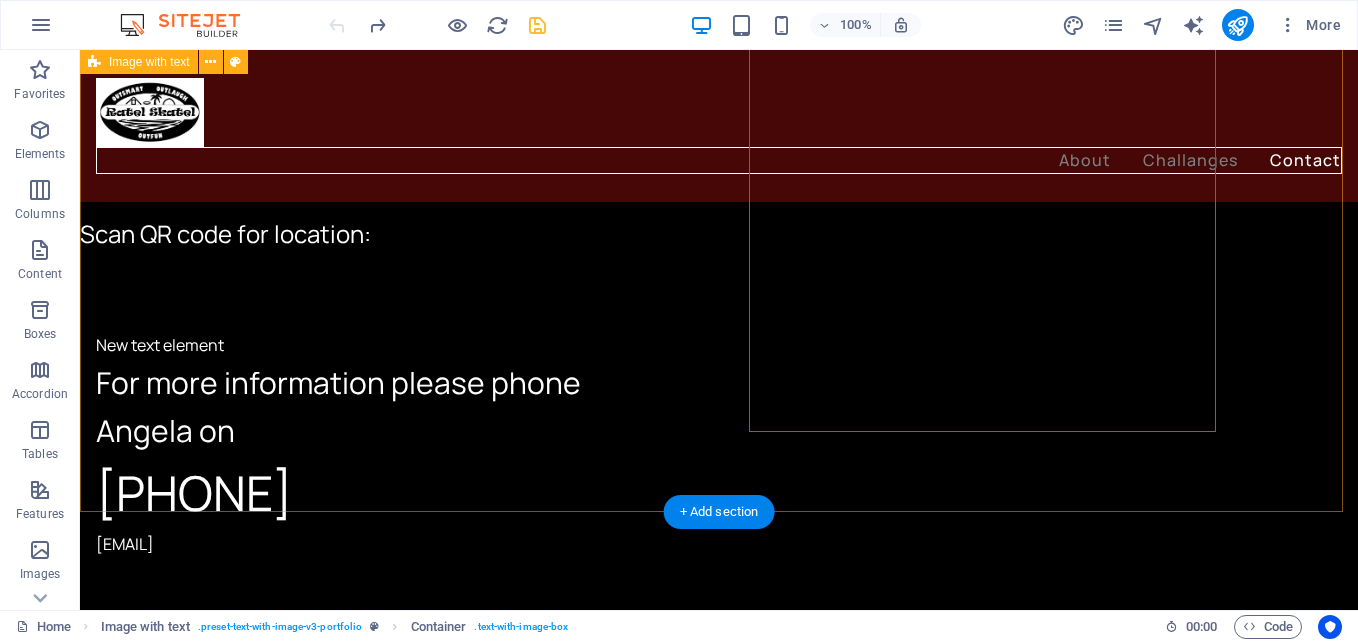 scroll, scrollTop: 3500, scrollLeft: 0, axis: vertical 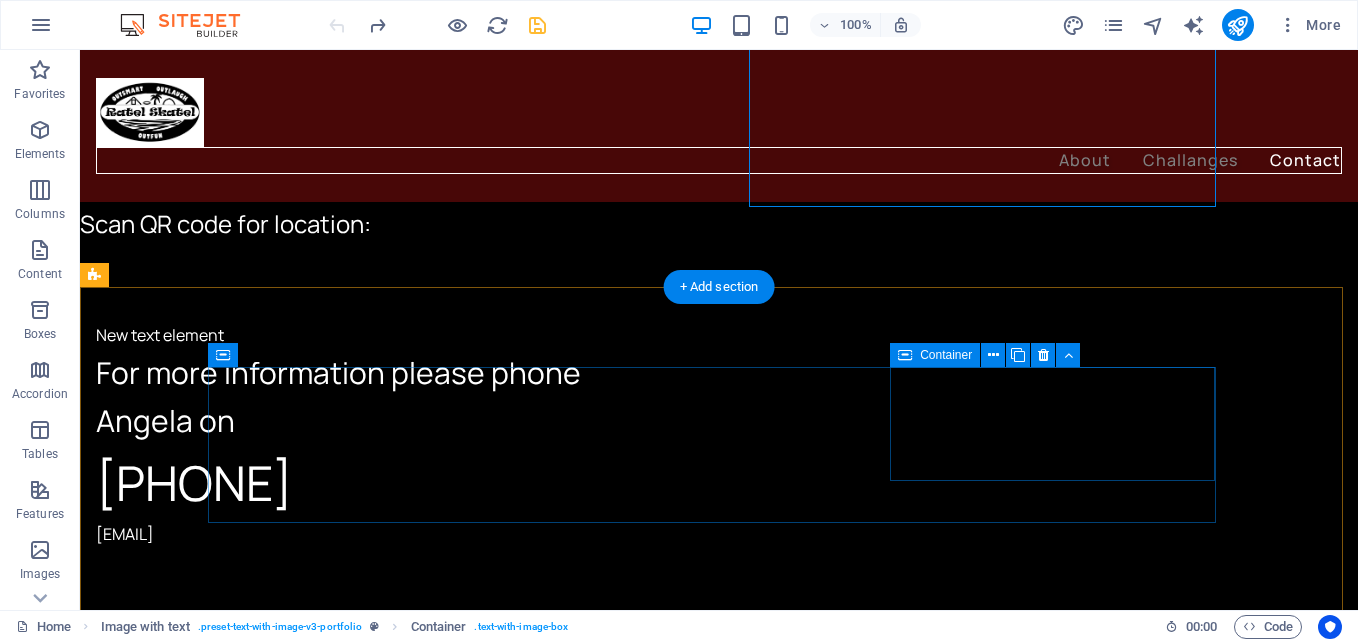 drag, startPoint x: 1022, startPoint y: 467, endPoint x: 1071, endPoint y: 493, distance: 55.470715 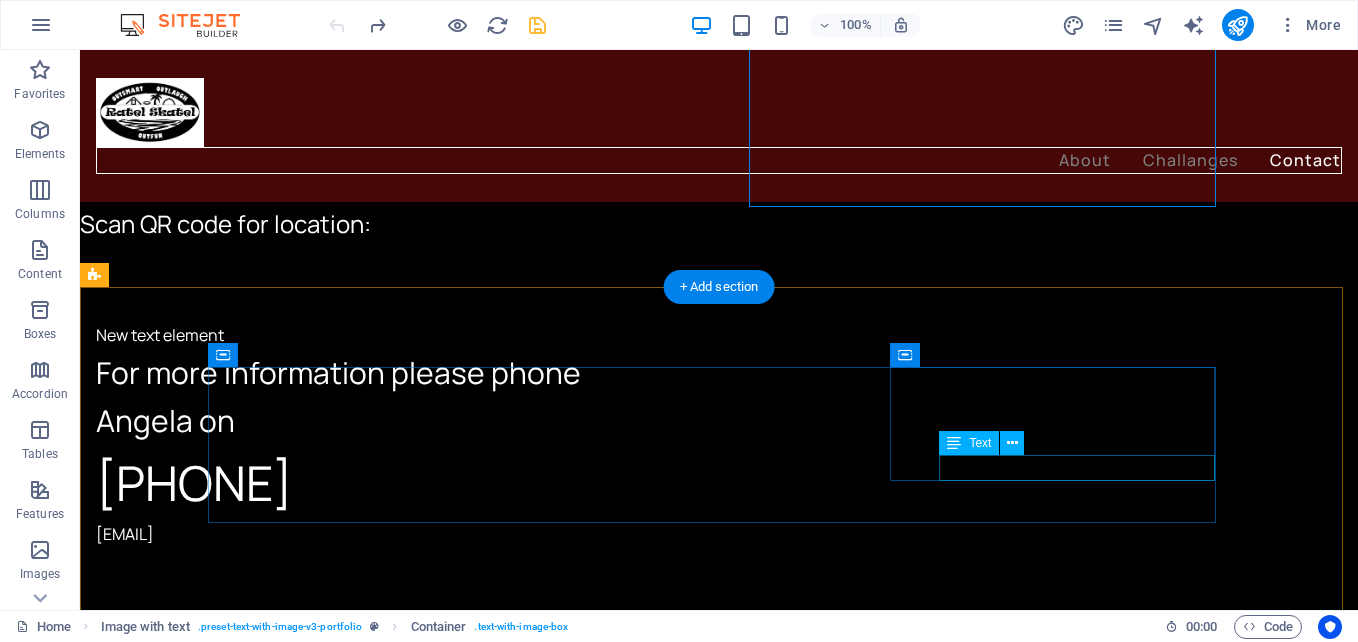 click on "[EMAIL]" at bounding box center (244, 1683) 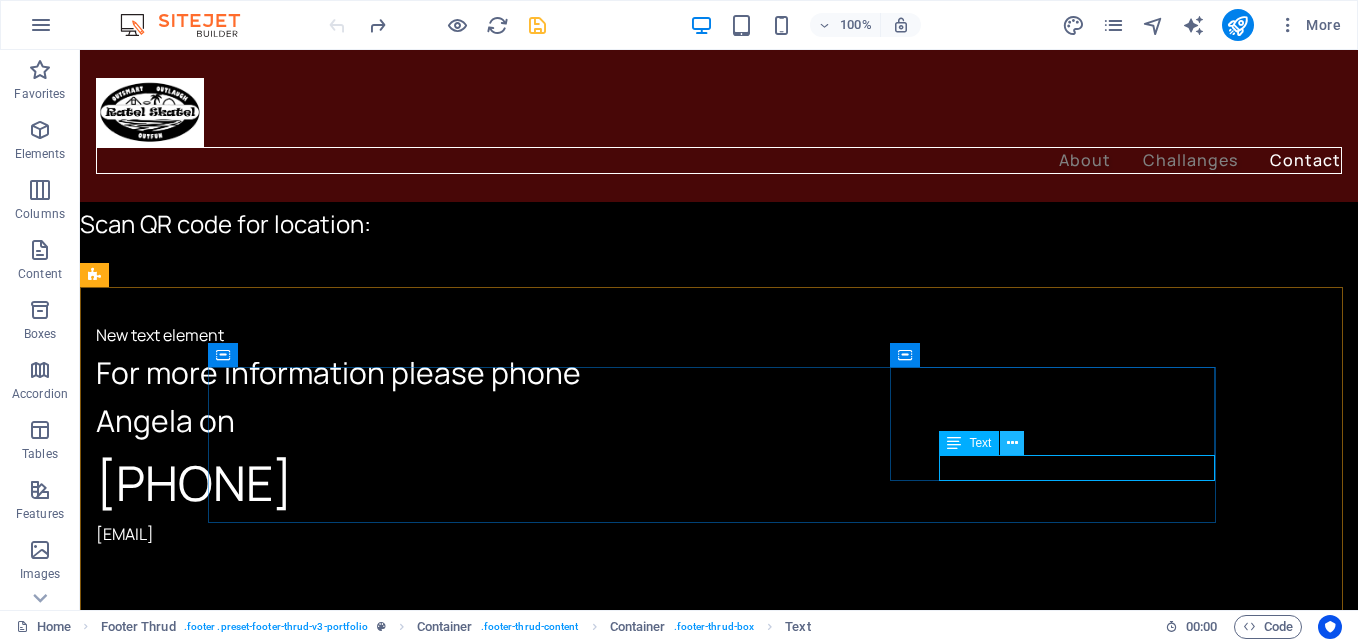 click at bounding box center (1012, 443) 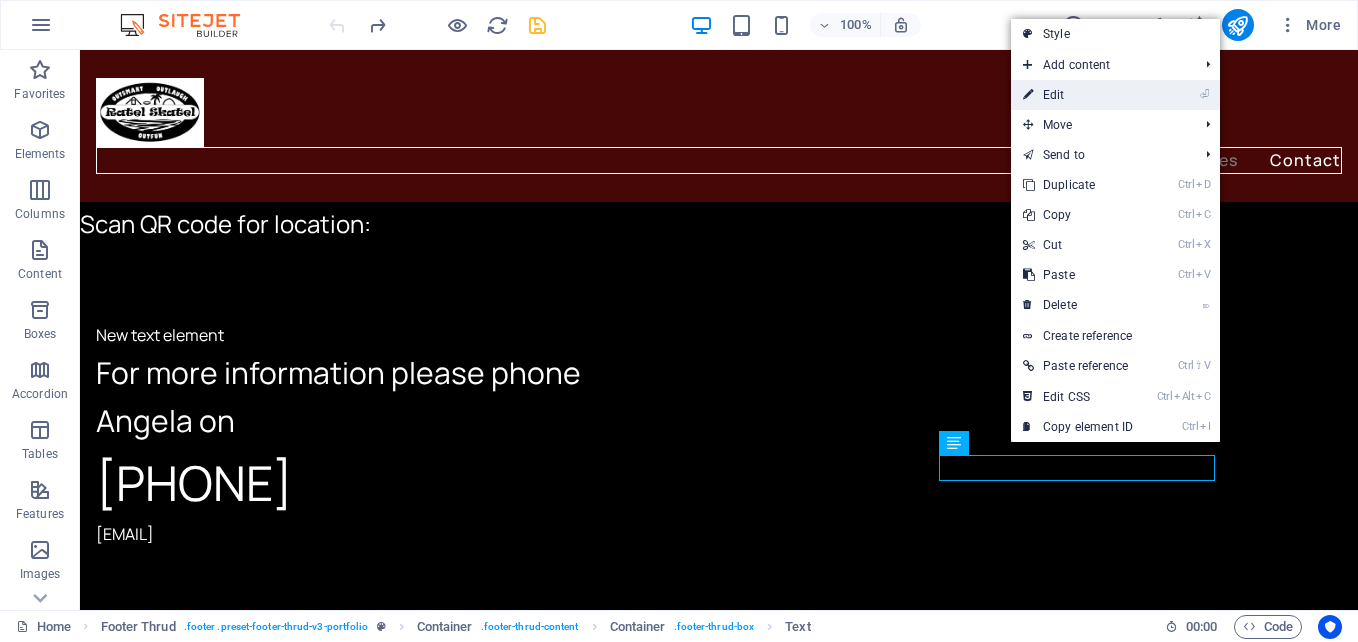 click on "⏎  Edit" at bounding box center (1078, 95) 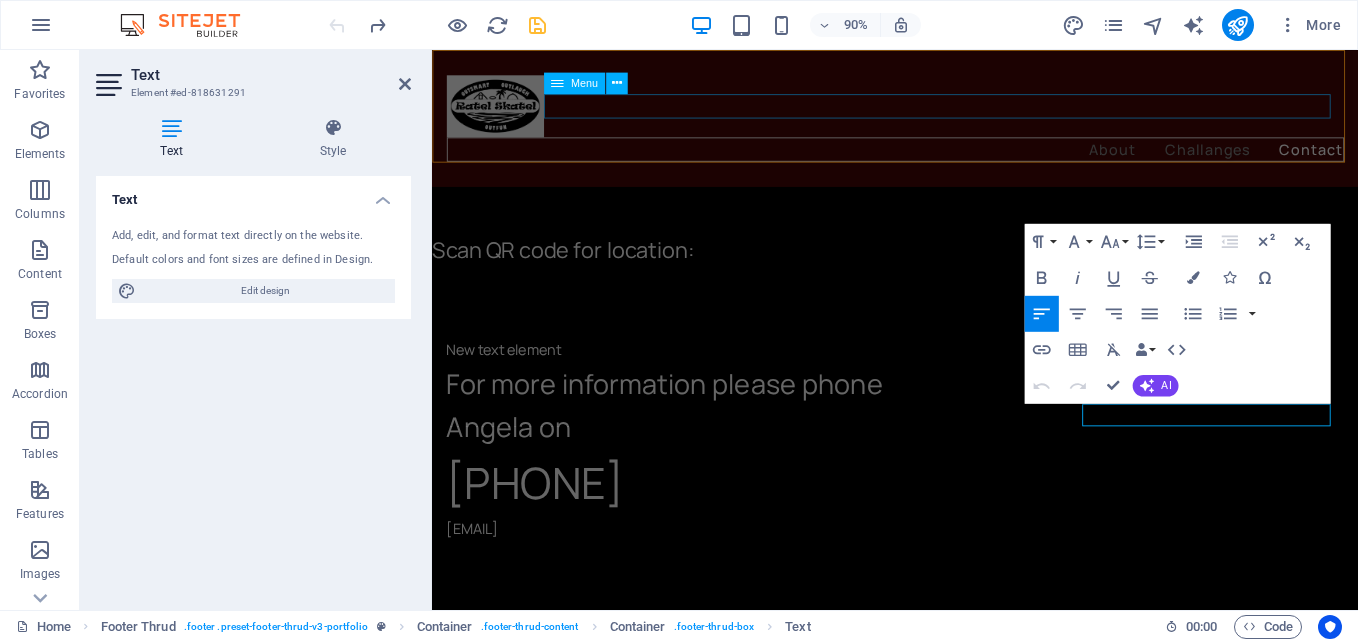 scroll, scrollTop: 3548, scrollLeft: 0, axis: vertical 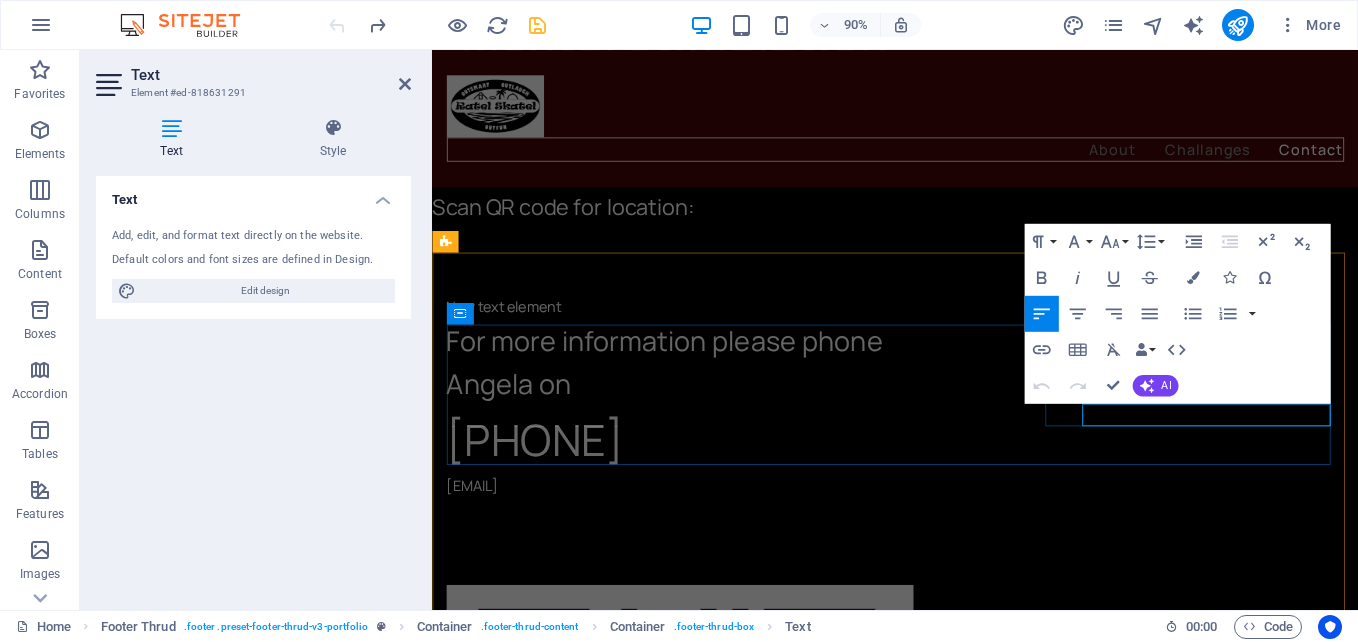 drag, startPoint x: 1225, startPoint y: 452, endPoint x: 1300, endPoint y: 561, distance: 132.31024 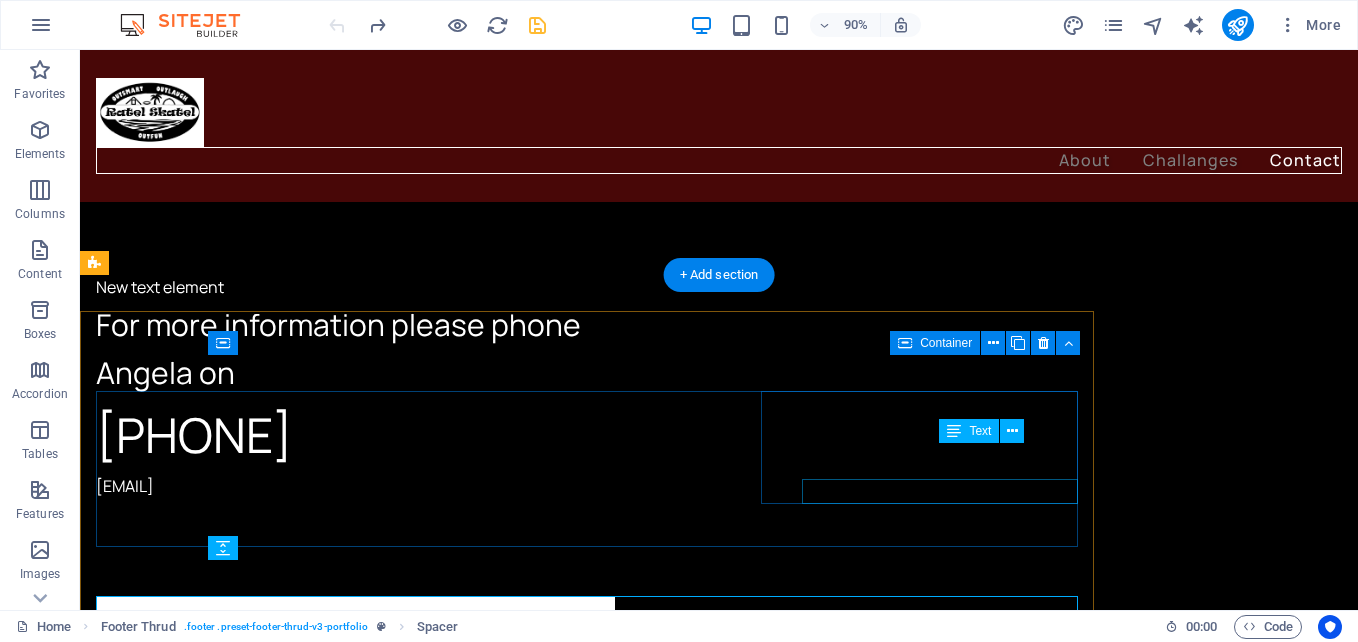 scroll, scrollTop: 3512, scrollLeft: 0, axis: vertical 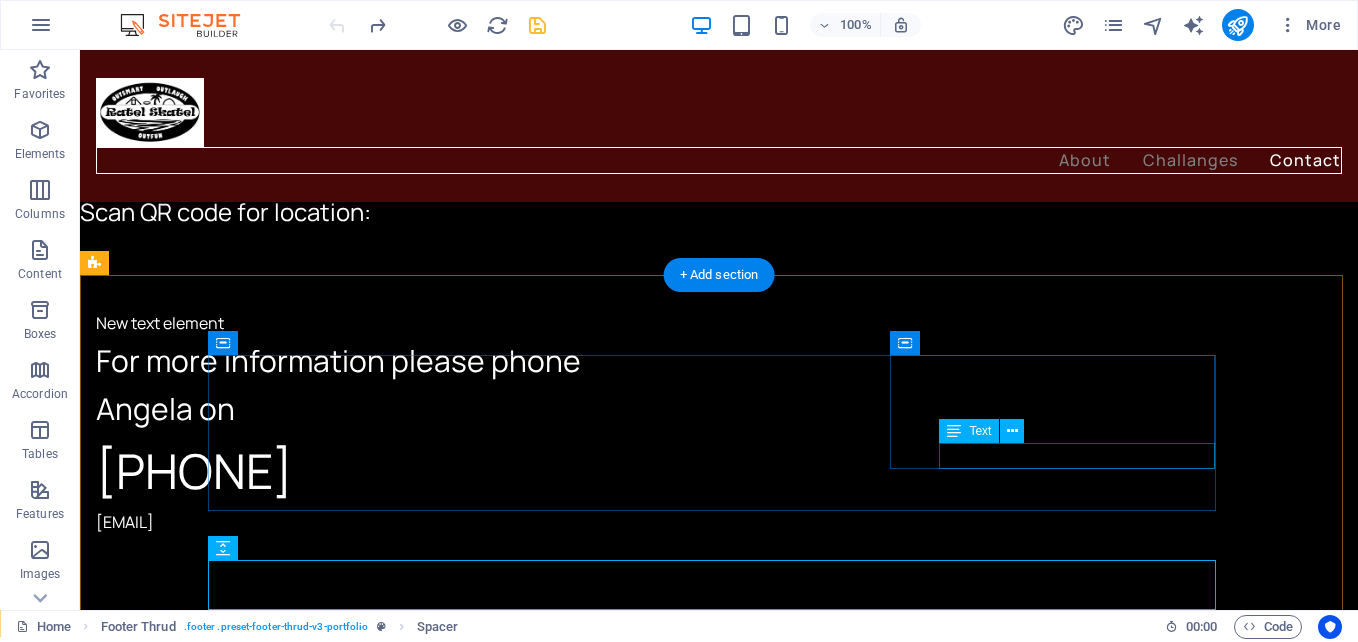 drag, startPoint x: 1008, startPoint y: 429, endPoint x: 1088, endPoint y: 479, distance: 94.33981 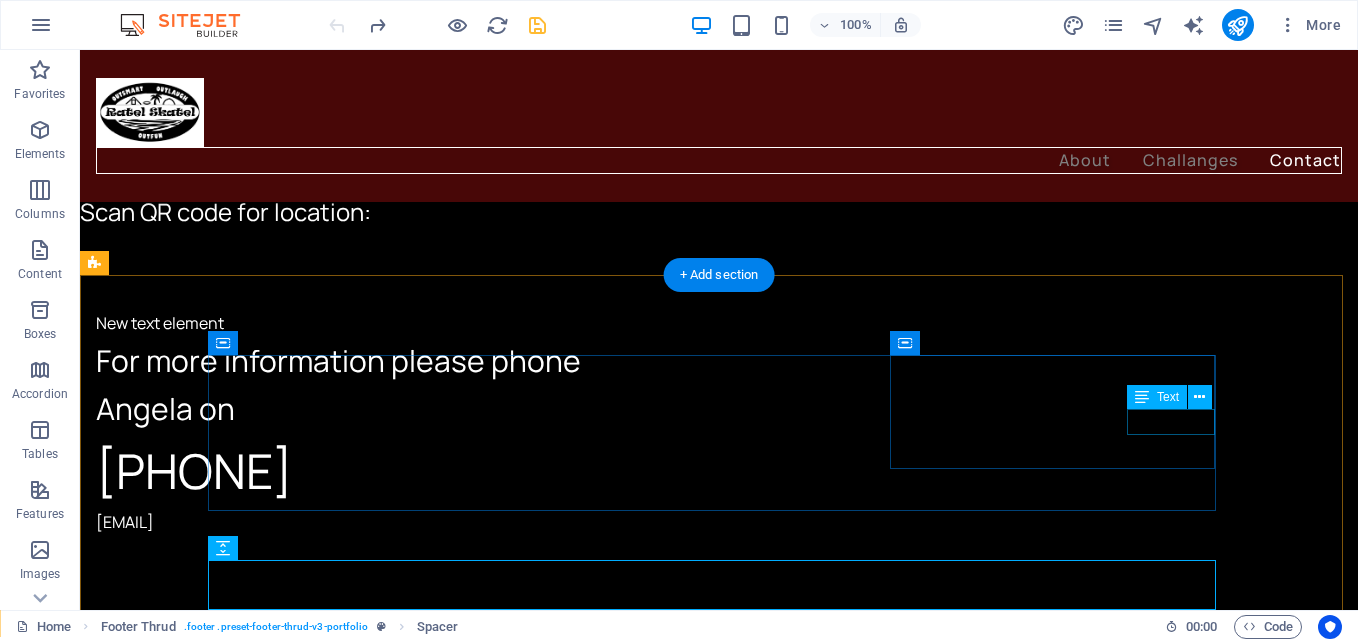 click on "0824165227" at bounding box center [259, 1637] 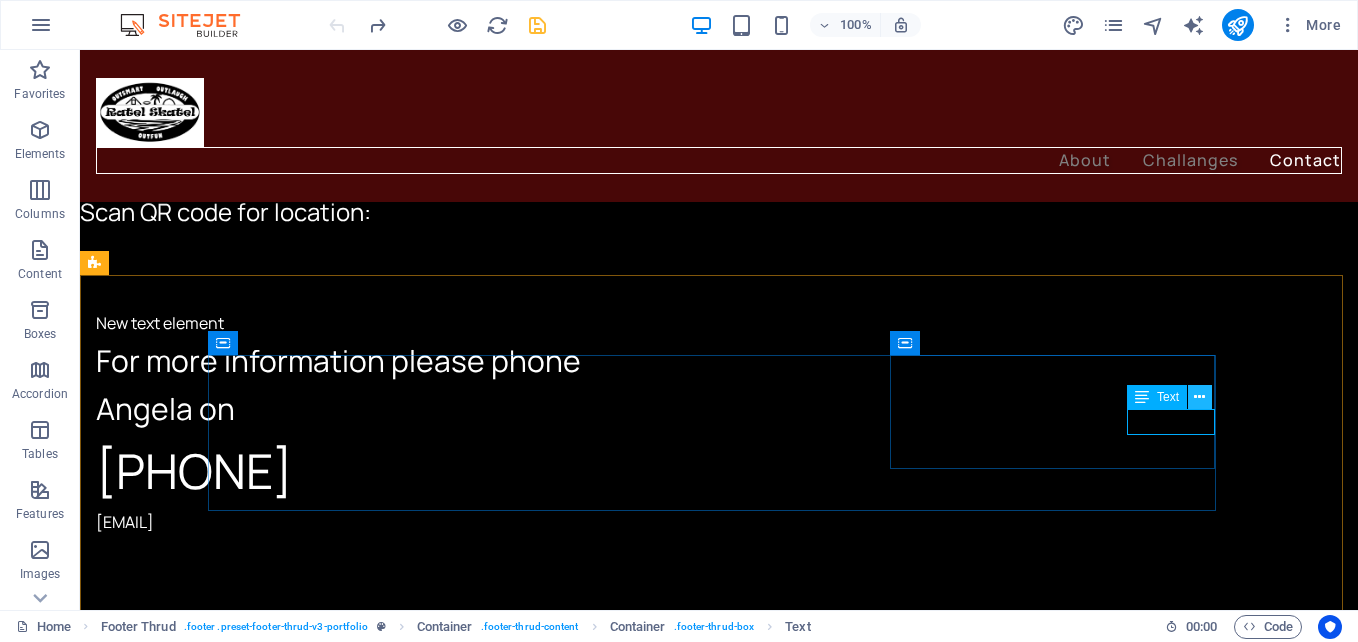 click at bounding box center [1199, 397] 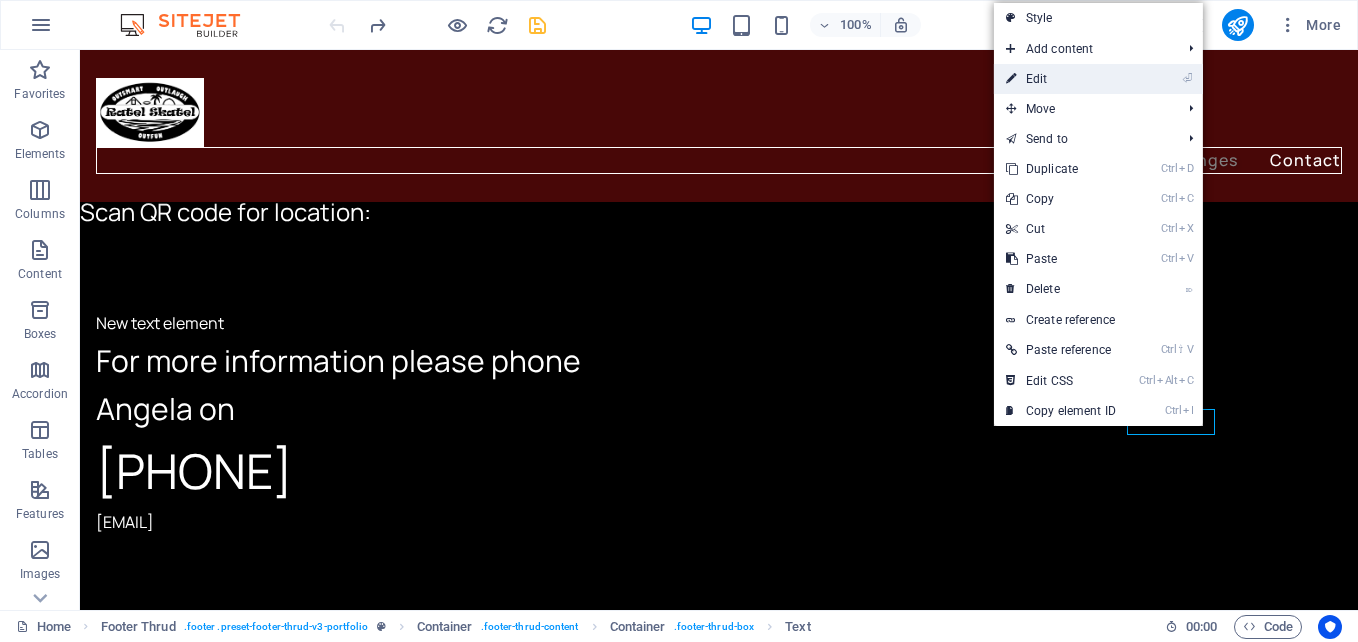 click on "⏎  Edit" at bounding box center (1061, 79) 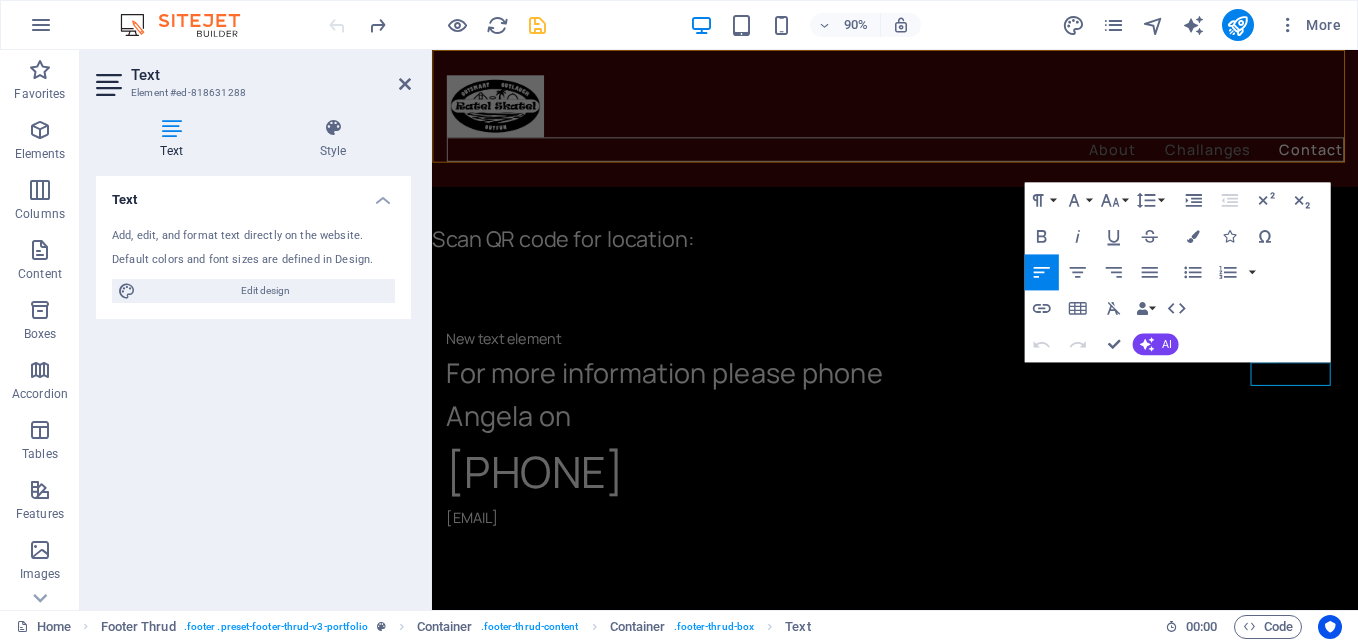 scroll, scrollTop: 3560, scrollLeft: 0, axis: vertical 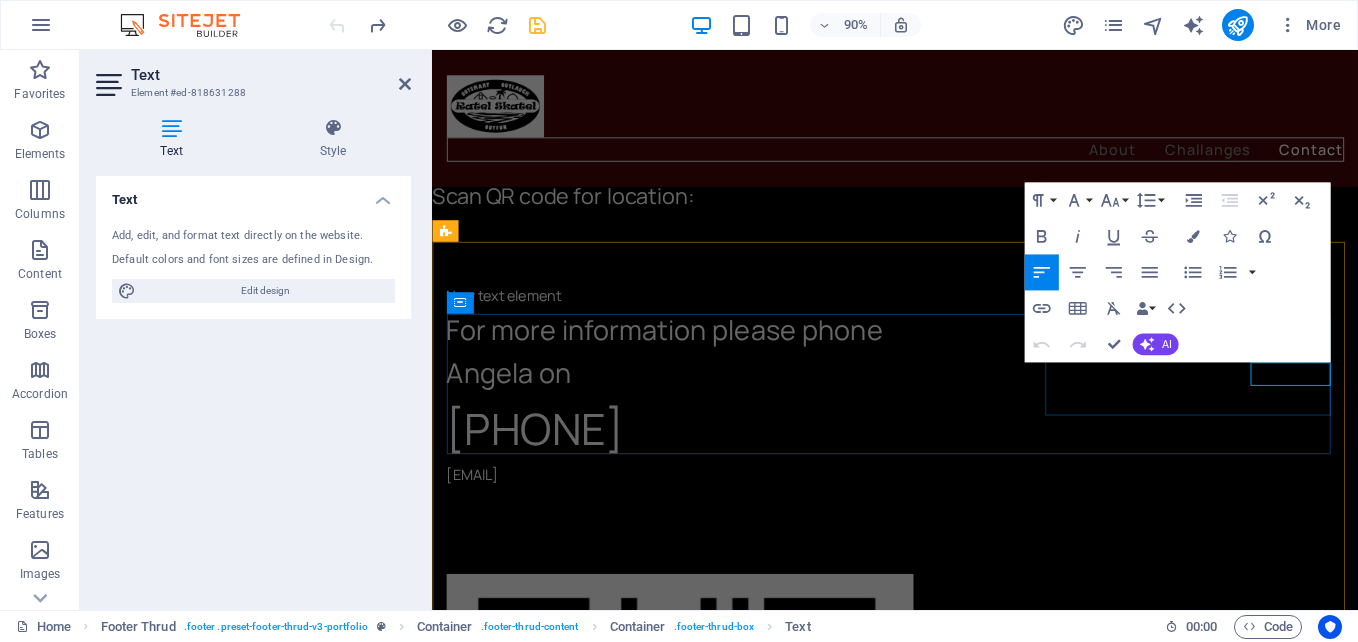 click on "0824165227" at bounding box center [492, 1637] 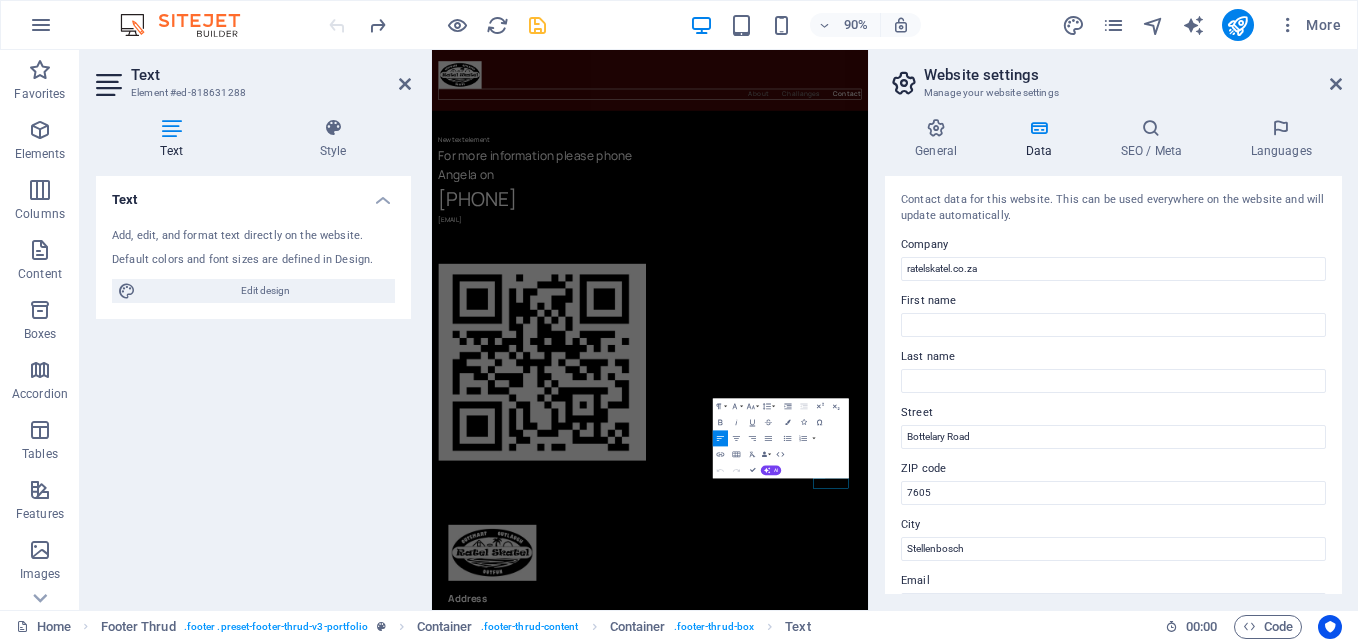 scroll, scrollTop: 2848, scrollLeft: 0, axis: vertical 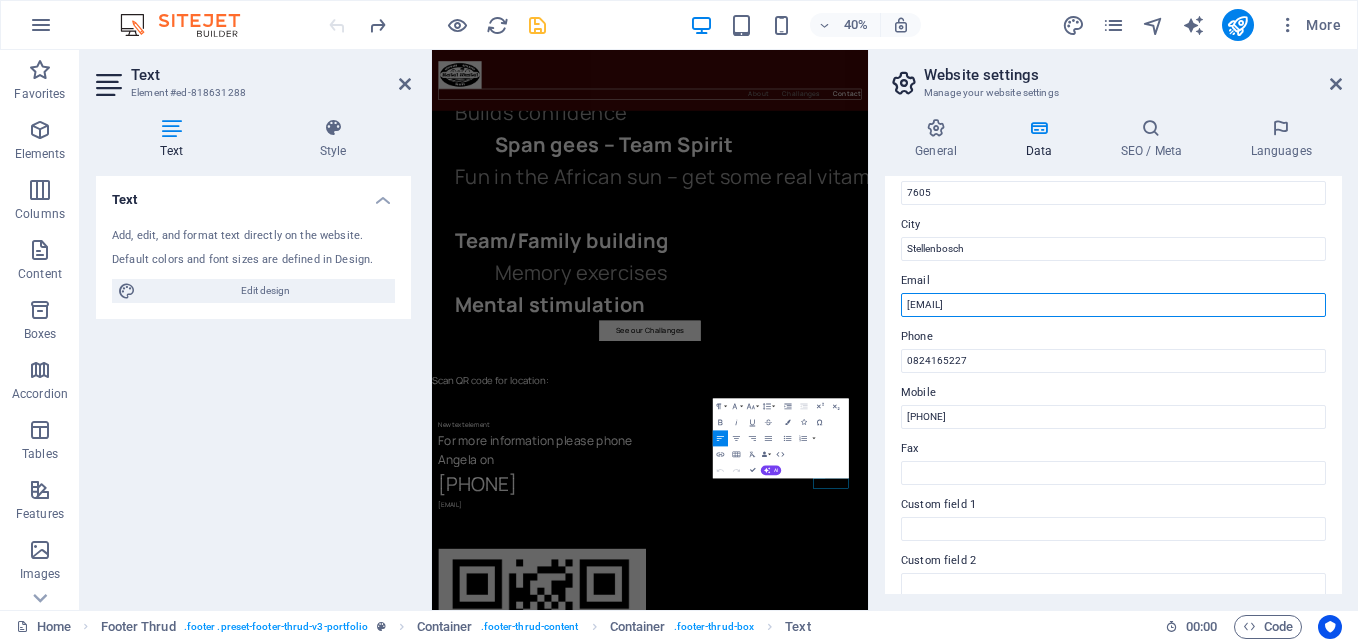 click on "[EMAIL]" at bounding box center (1113, 305) 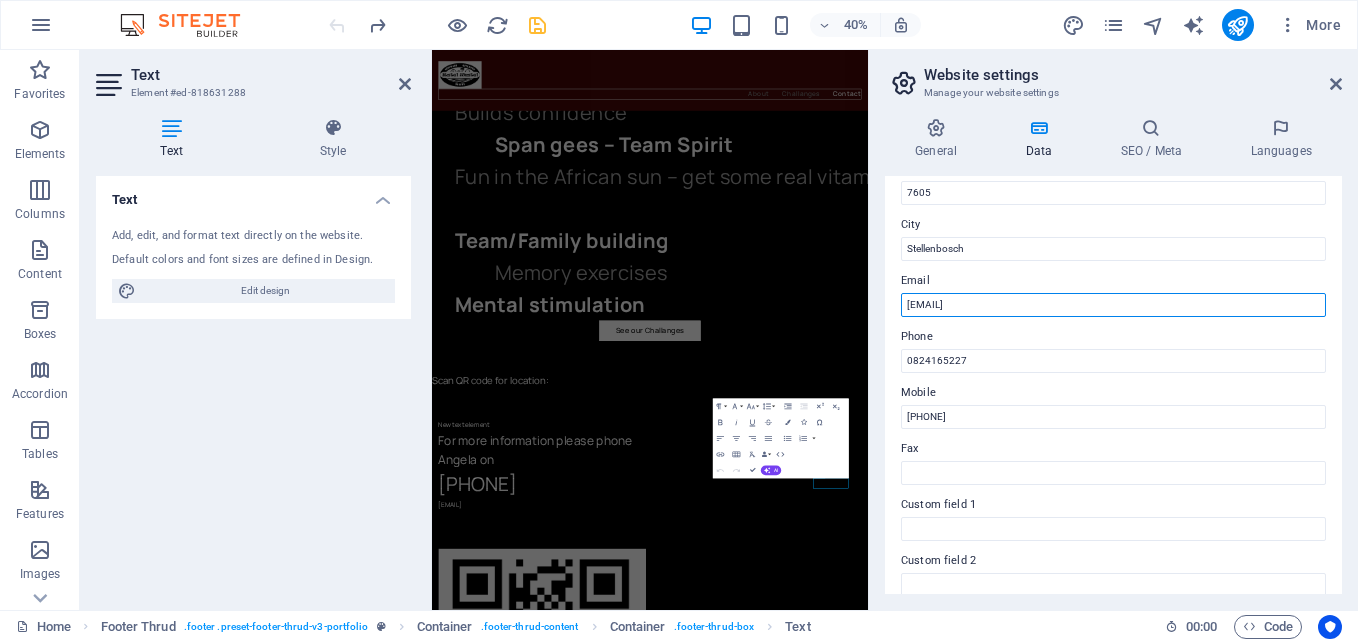 click on "[EMAIL]" at bounding box center [1113, 305] 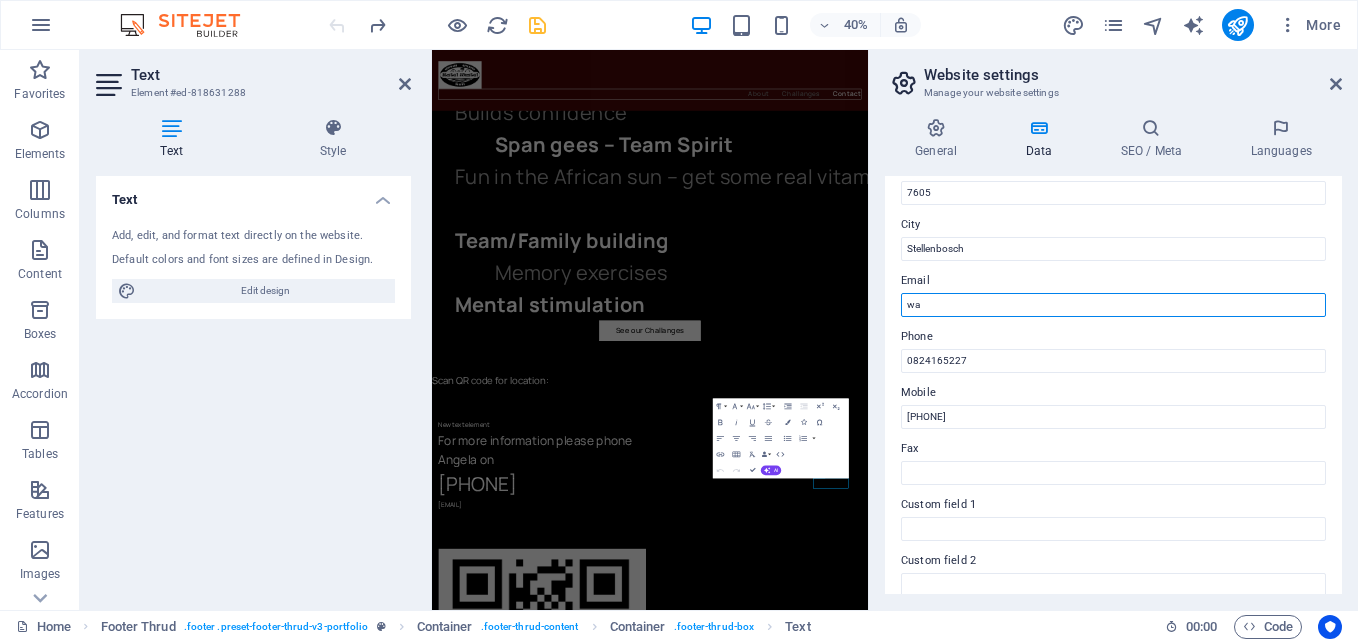 type on "w" 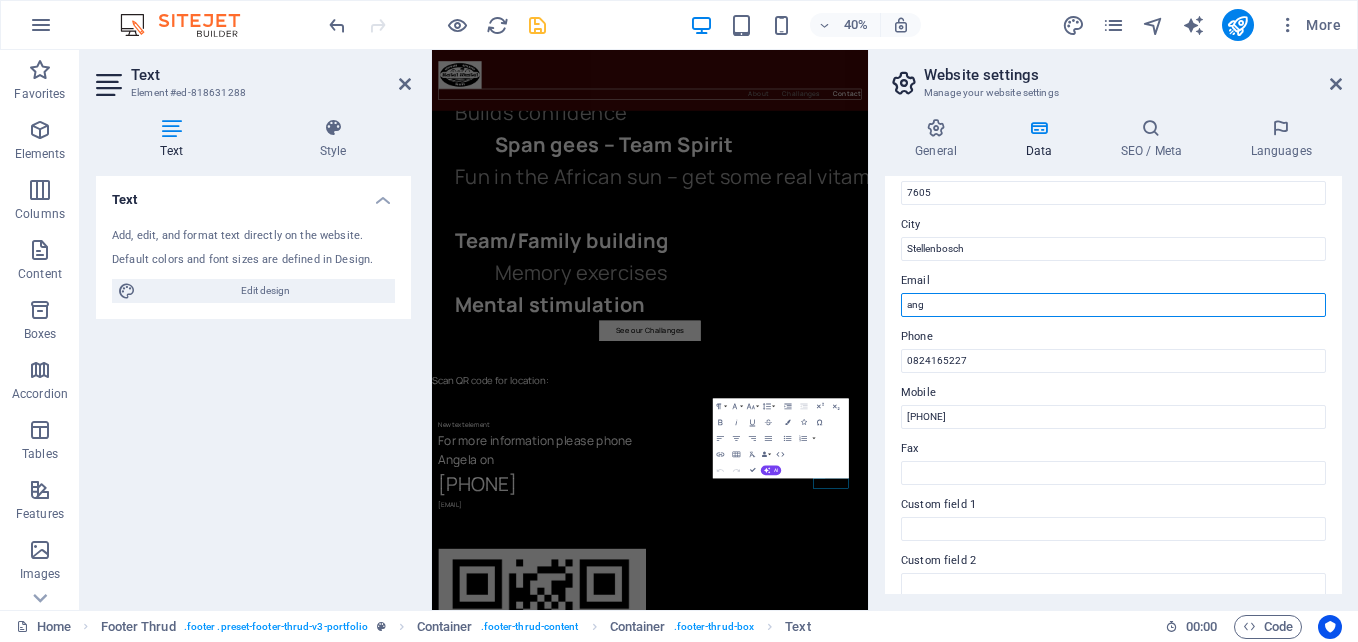 type on "angelamichellepotgieter@gmail.com" 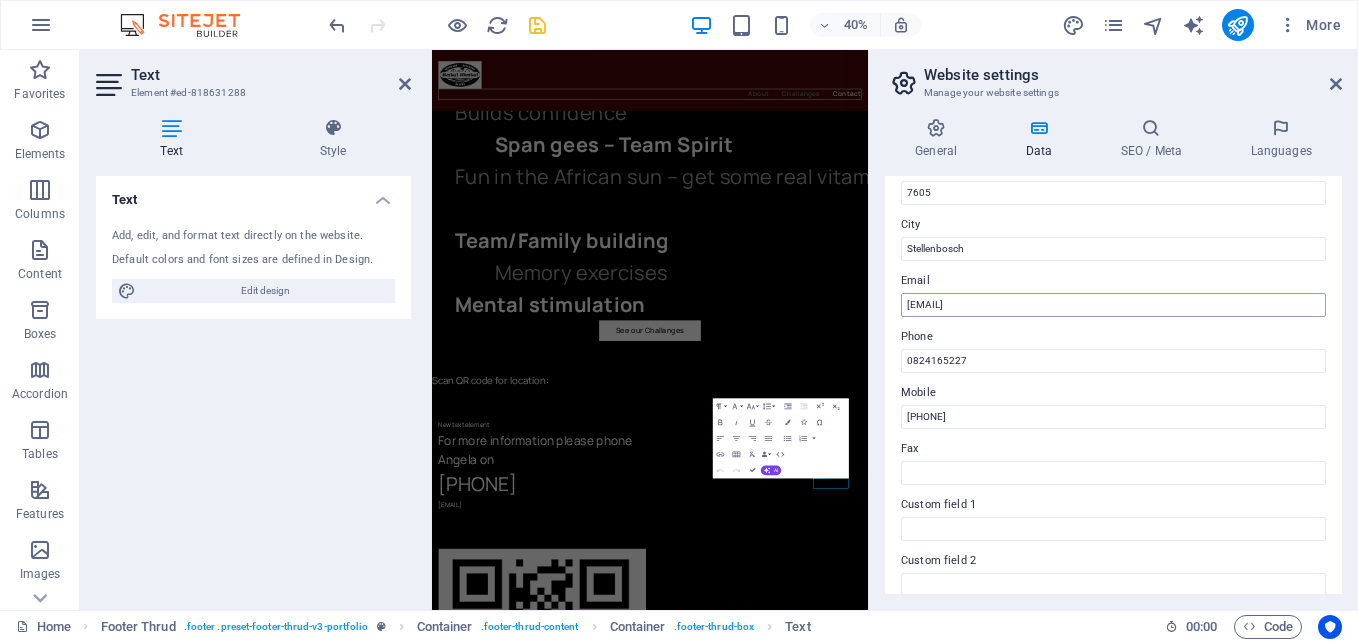 type on "Pieter" 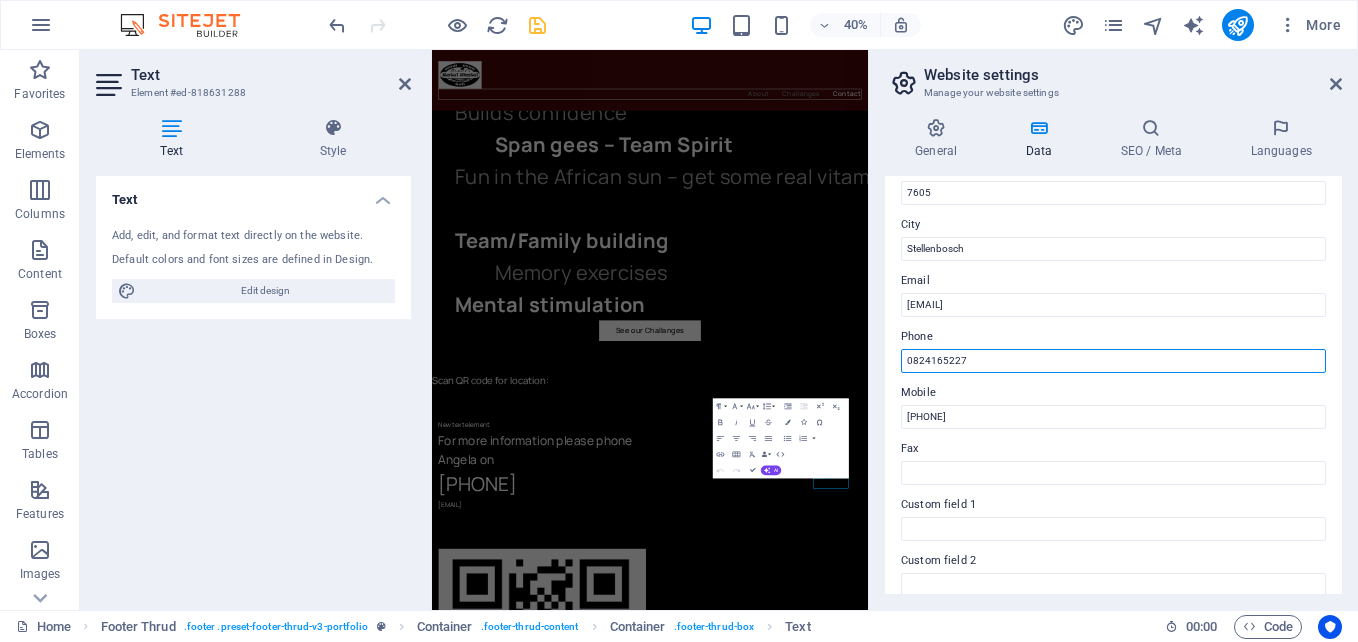 click on "0824165227" at bounding box center (1113, 361) 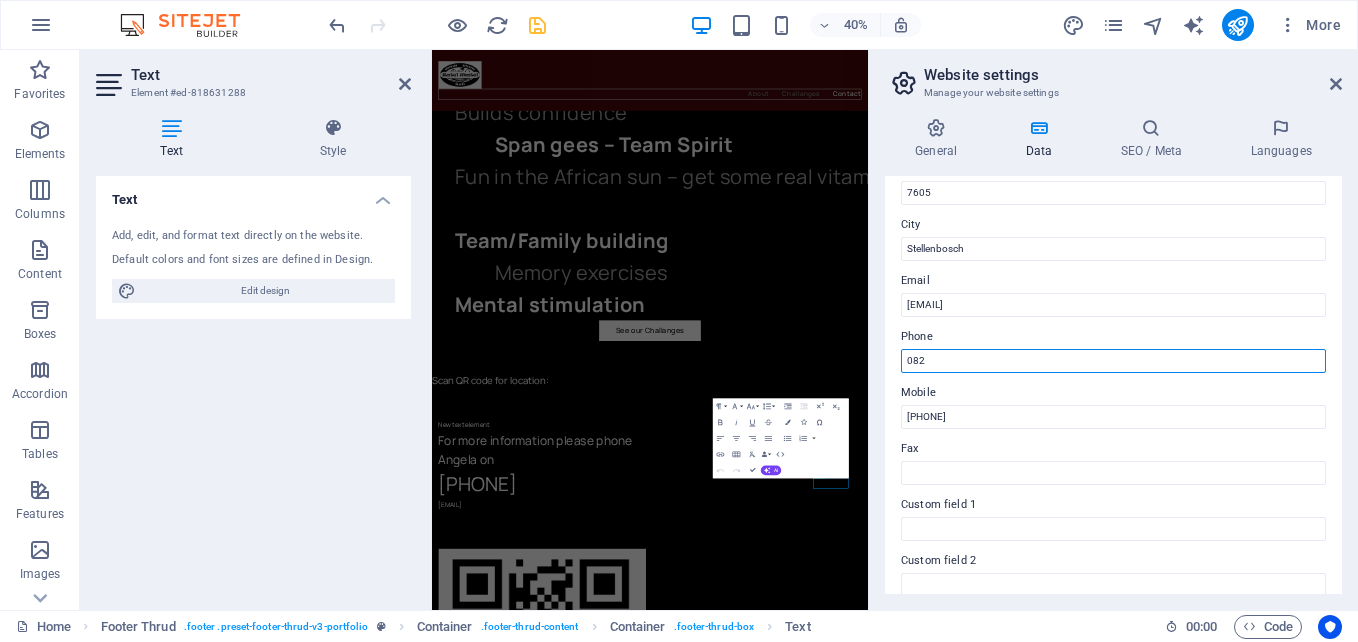type on "0827789780" 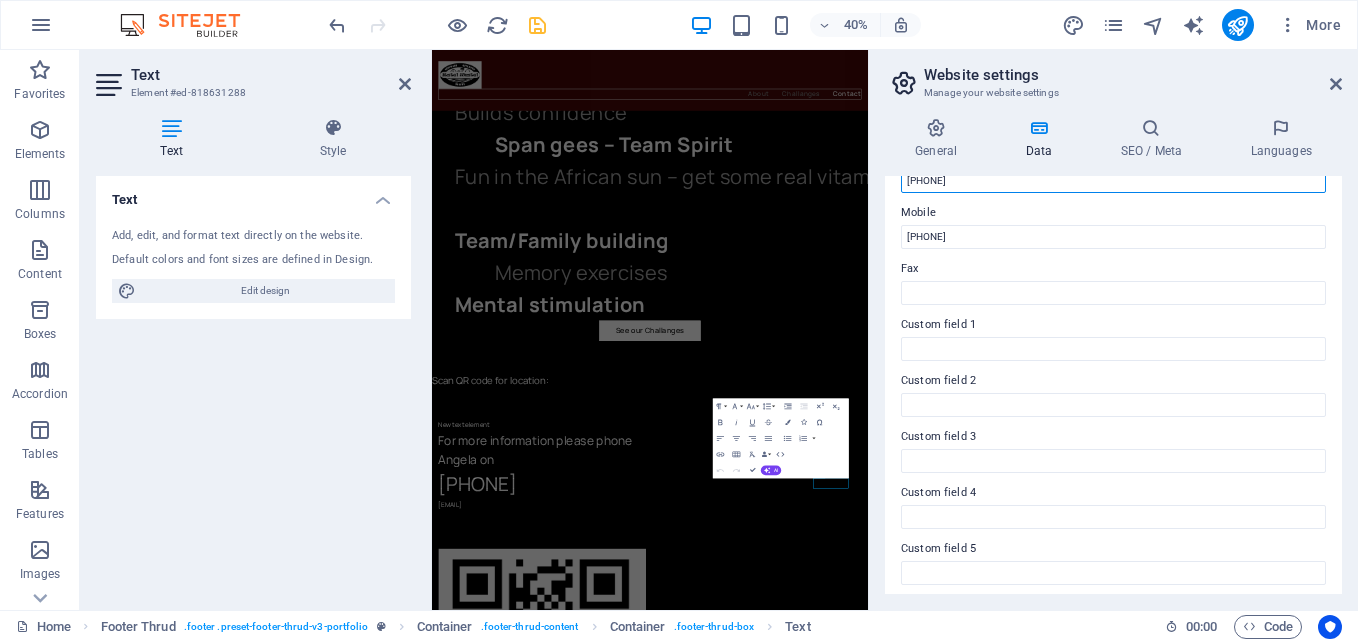 scroll, scrollTop: 543, scrollLeft: 0, axis: vertical 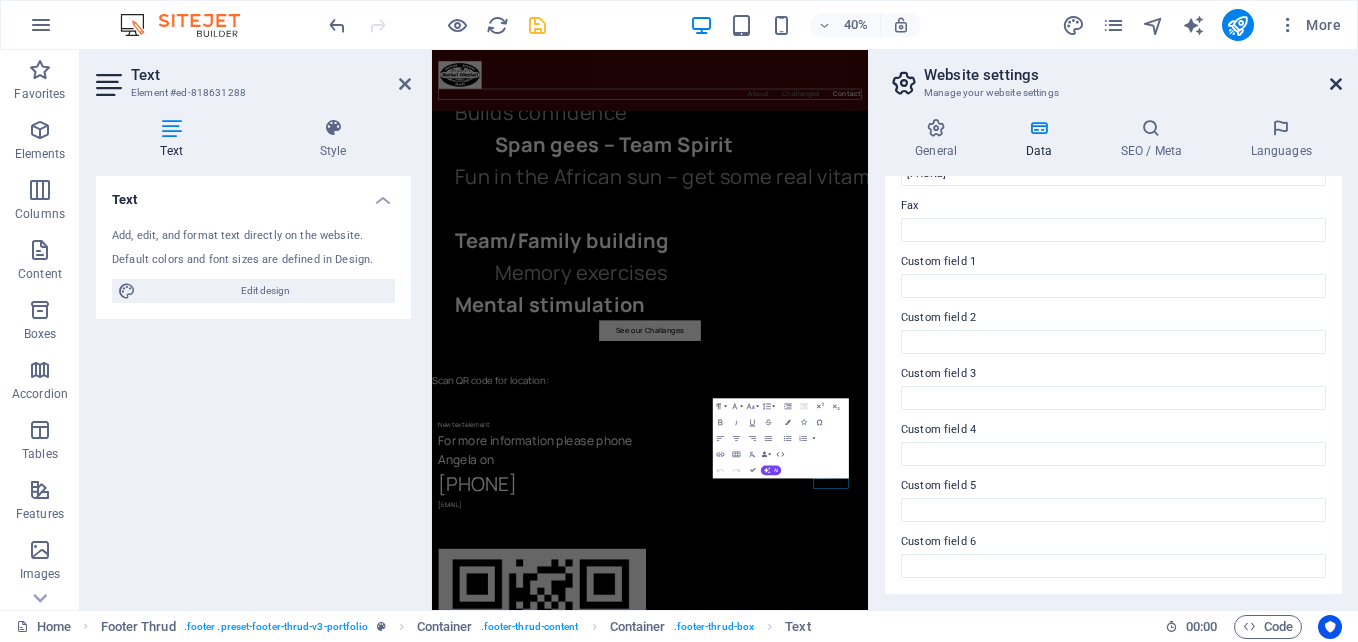 click at bounding box center (1336, 84) 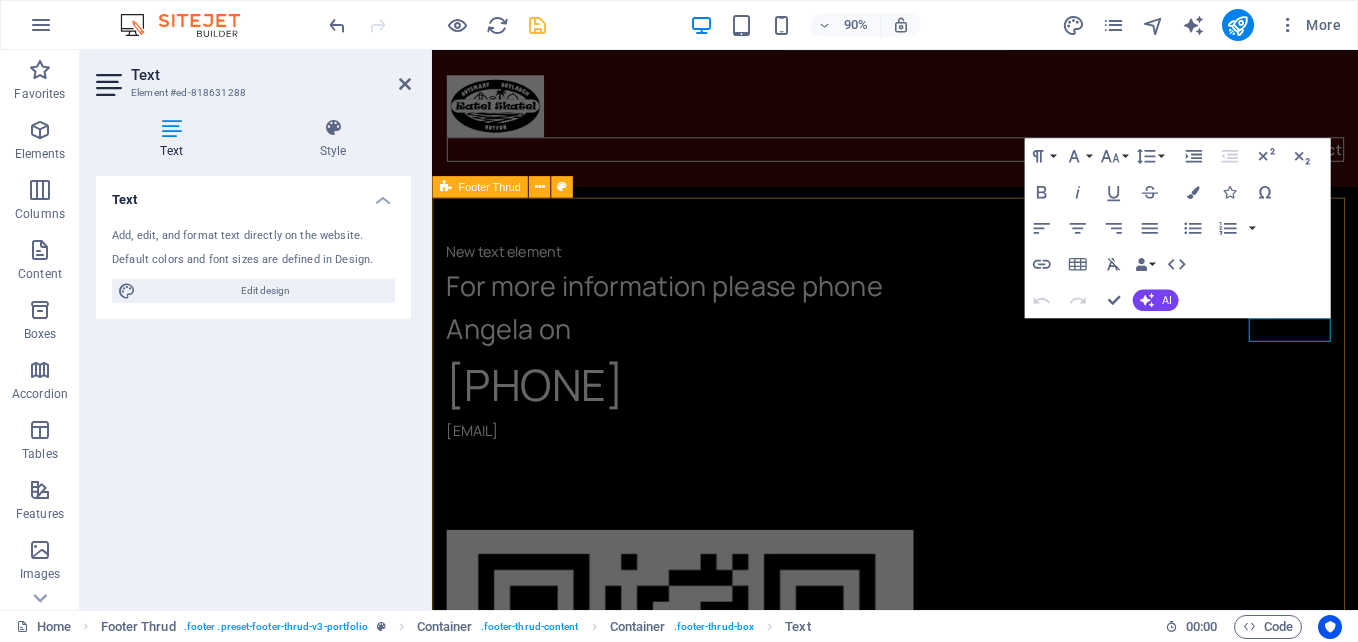 click on "Address Bottelary Road Stellenbosch 7605 Contact 0827789780 angelamichellepotgieter@gmail.com
ratelskatel.co.za   Disclaimers    Privacy Policy" at bounding box center (946, 1571) 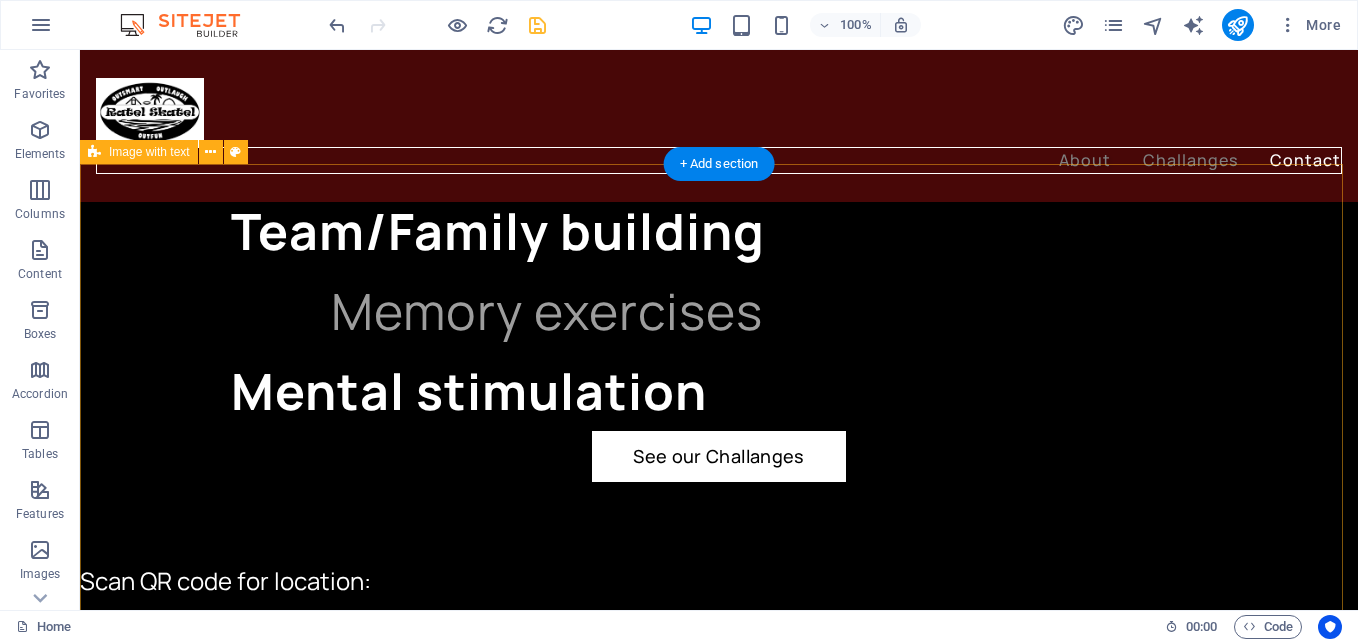 scroll, scrollTop: 3161, scrollLeft: 0, axis: vertical 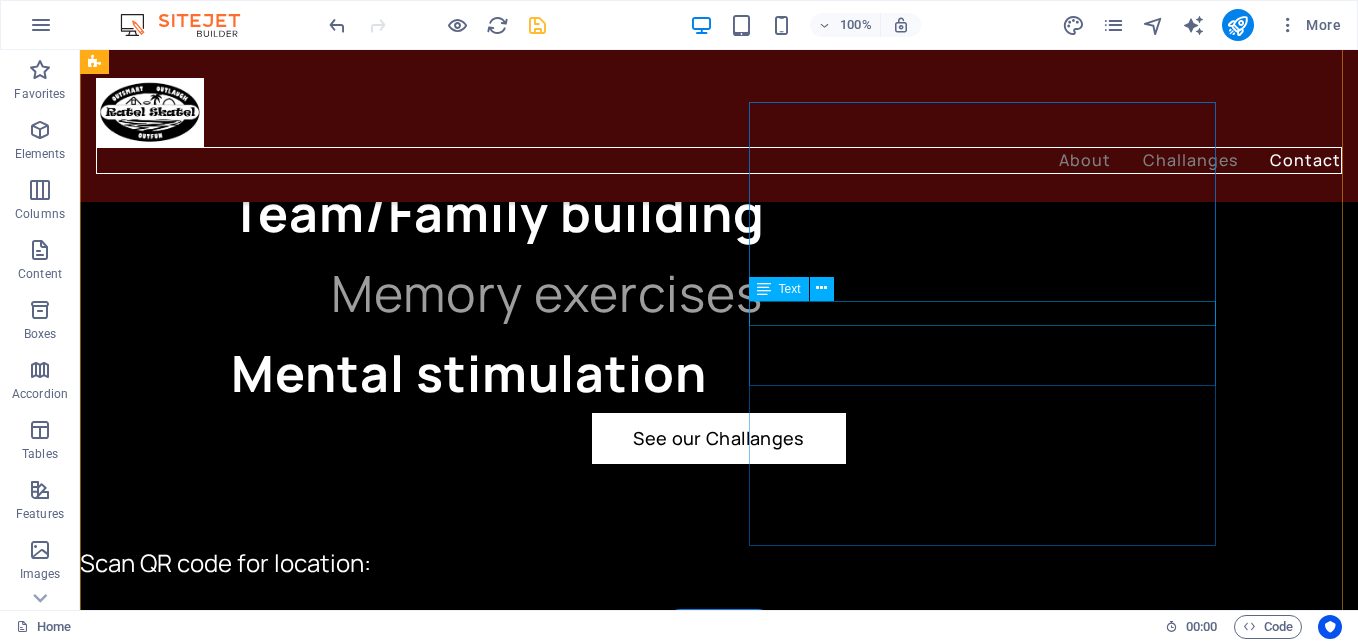 click on "[EMAIL]" at bounding box center [356, 874] 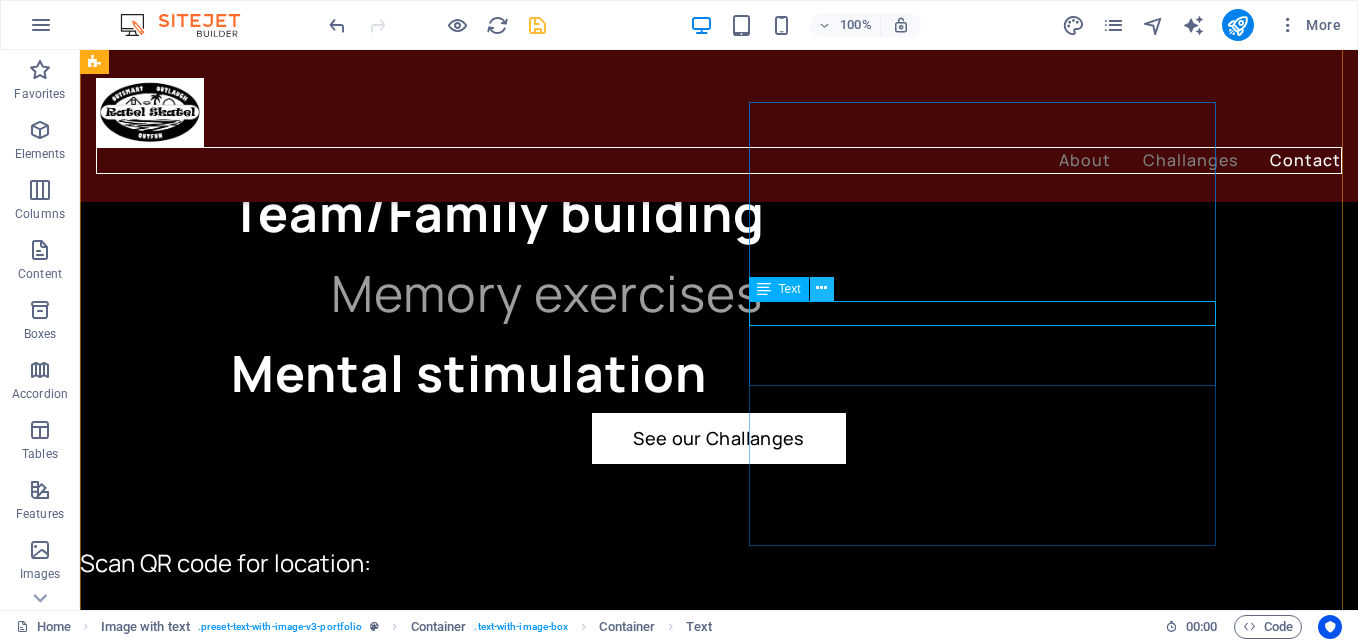 click at bounding box center (821, 288) 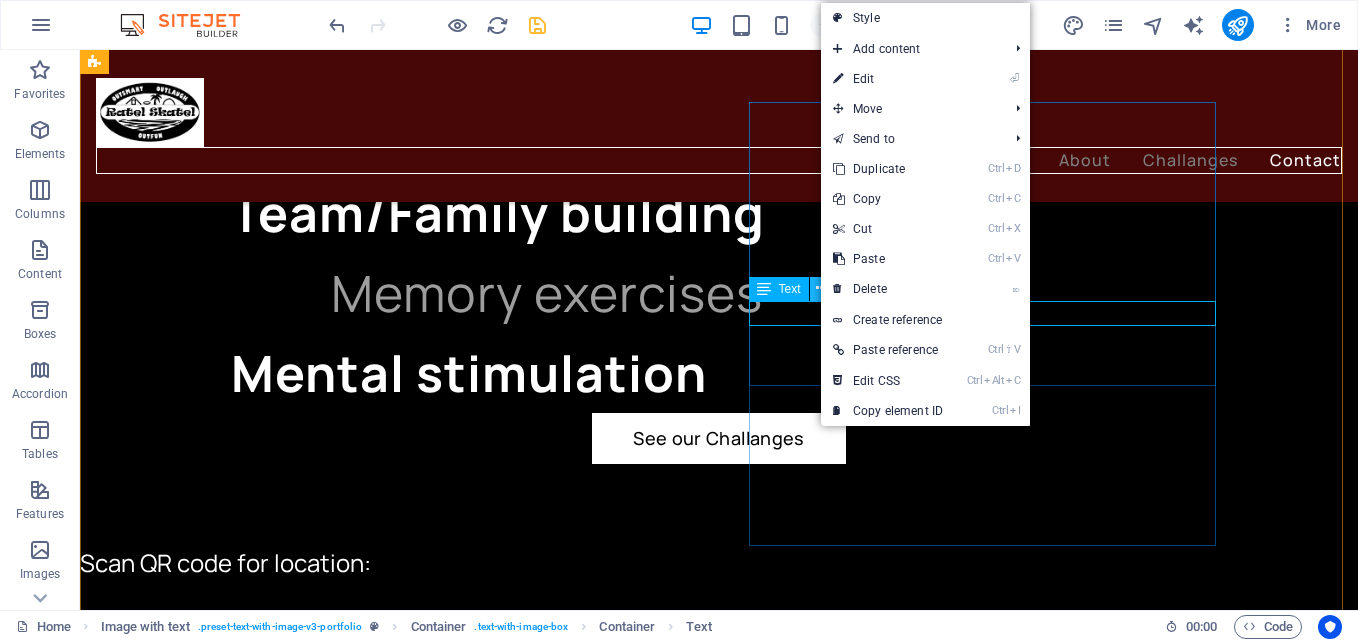 click at bounding box center (821, 288) 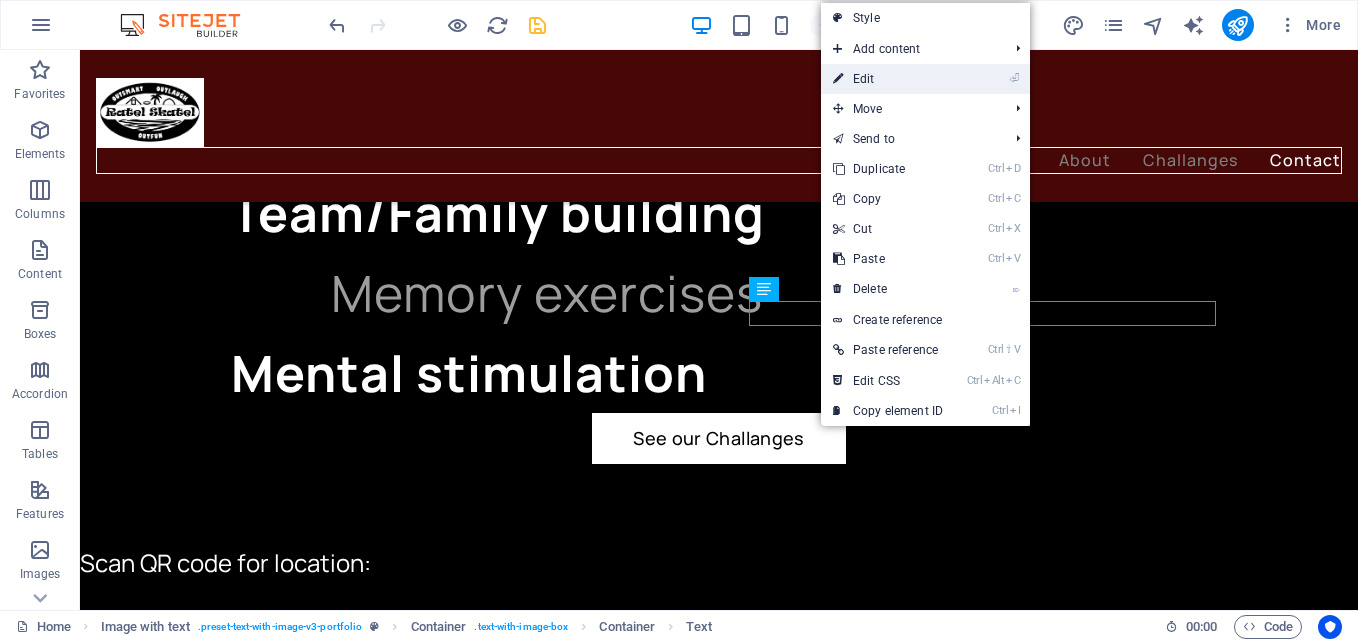 click on "⏎  Edit" at bounding box center [888, 79] 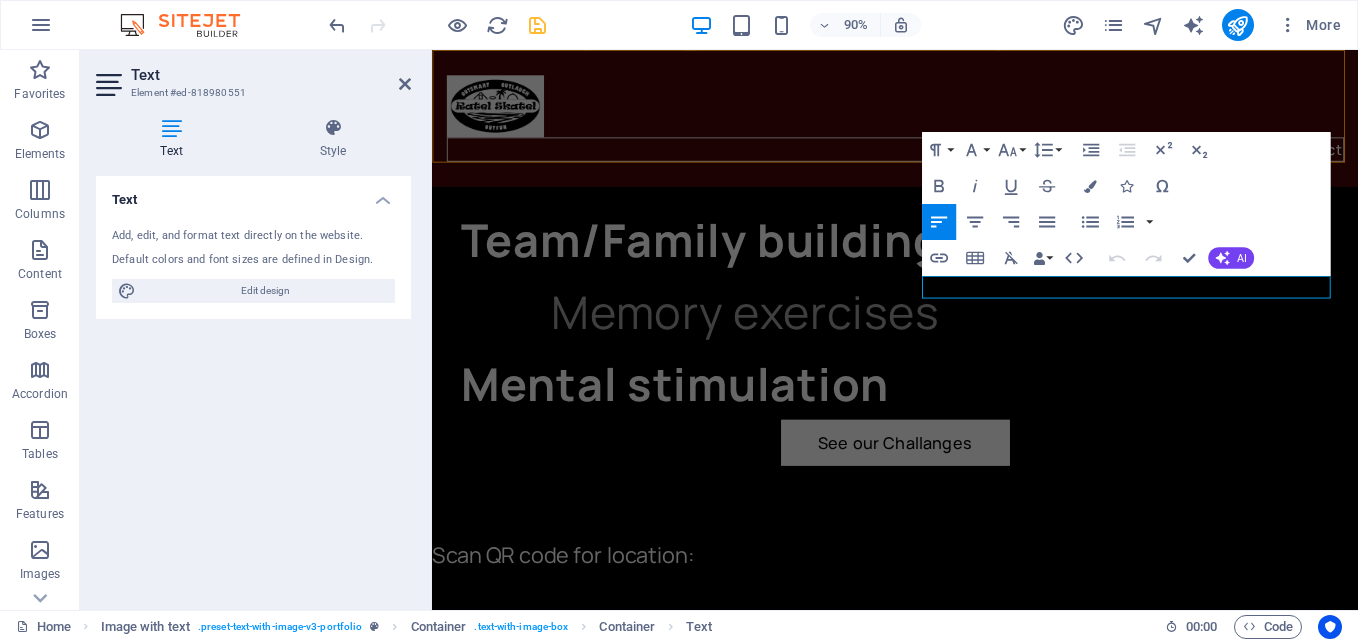 scroll, scrollTop: 3209, scrollLeft: 0, axis: vertical 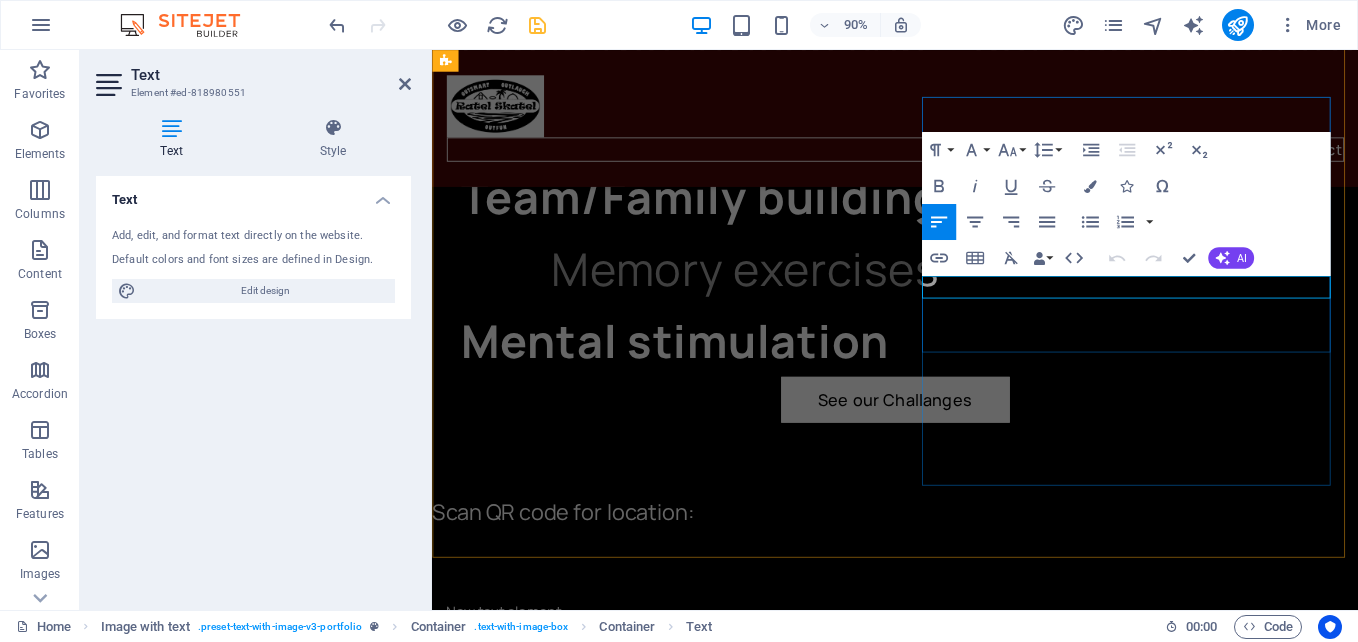 click on "[EMAIL]" at bounding box center [708, 874] 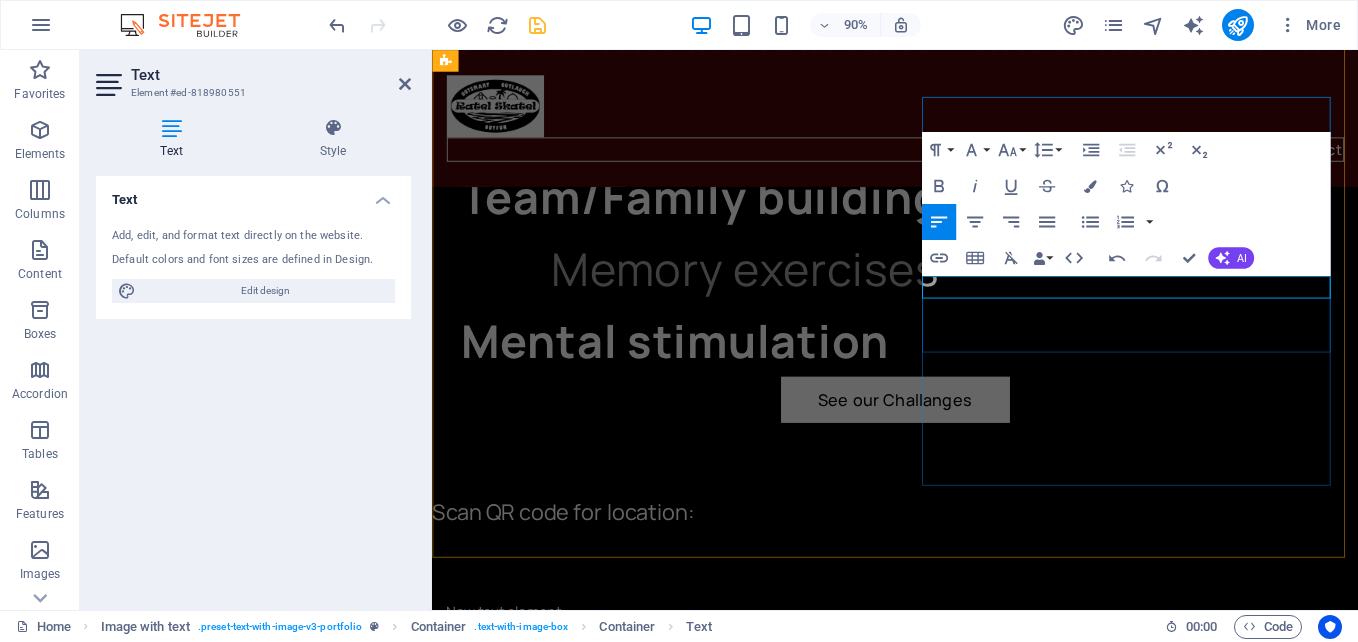type 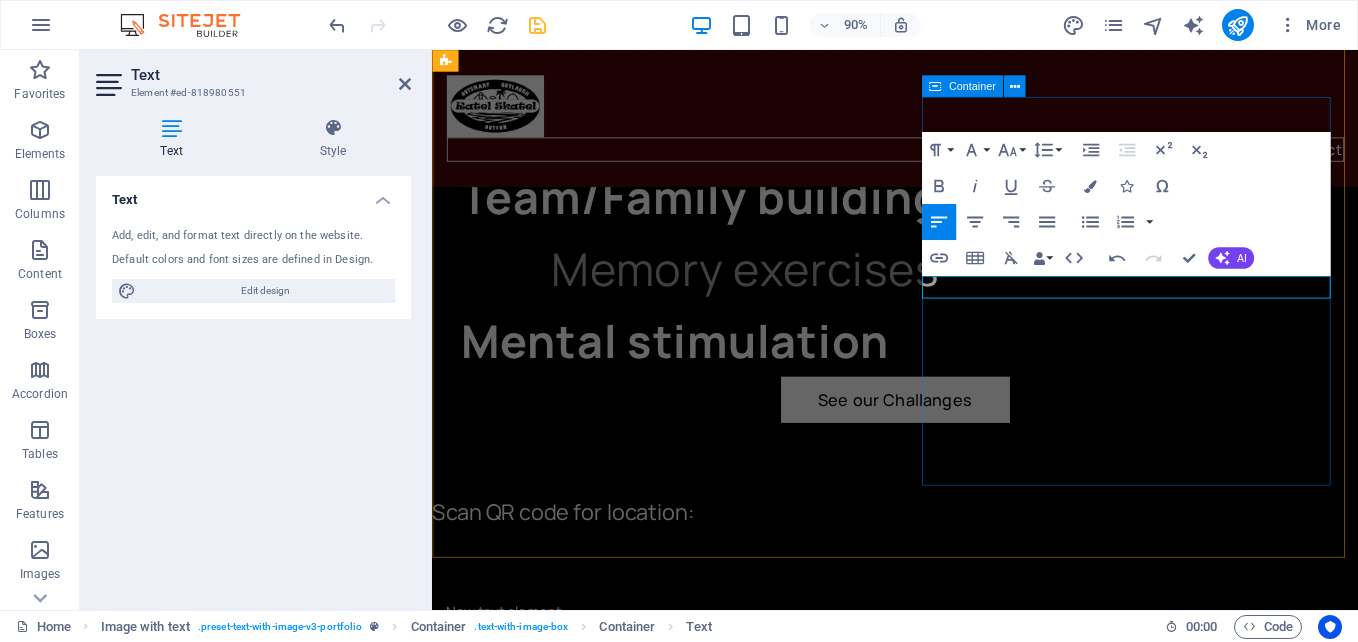 click on "New text element For more information please phone Angela on 082 778 9780 ​angelamichellepotgieter@gmail.com" at bounding box center (946, 804) 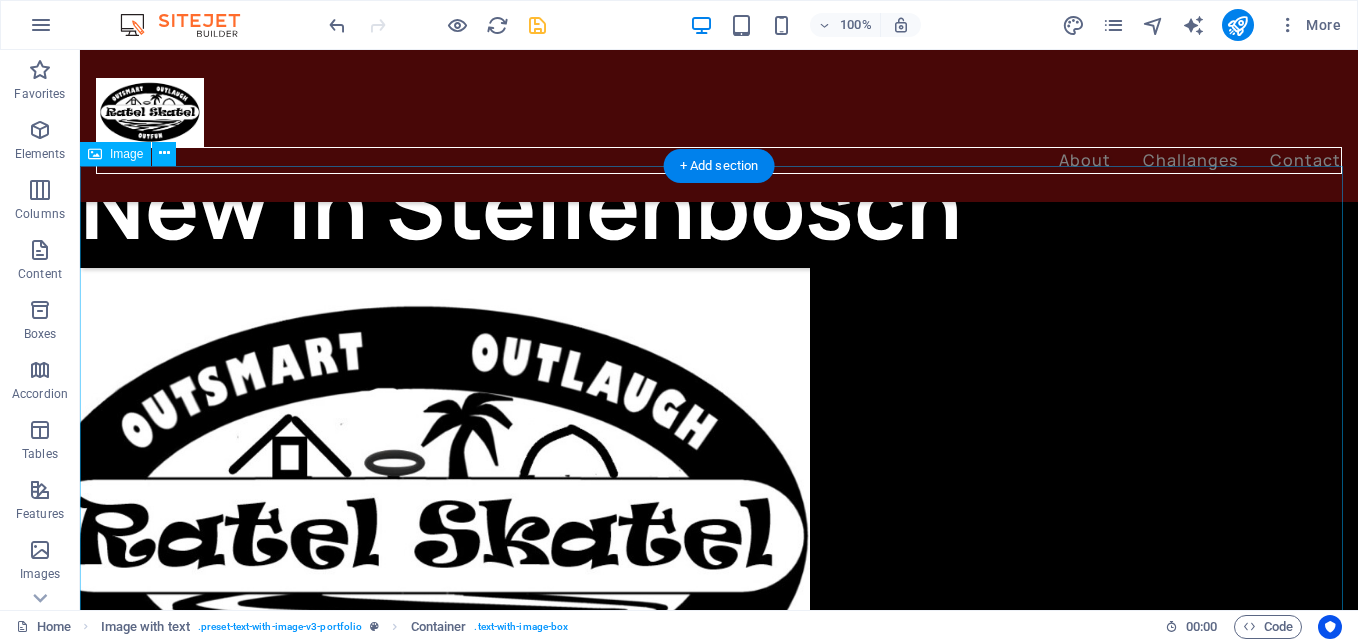 scroll, scrollTop: 0, scrollLeft: 0, axis: both 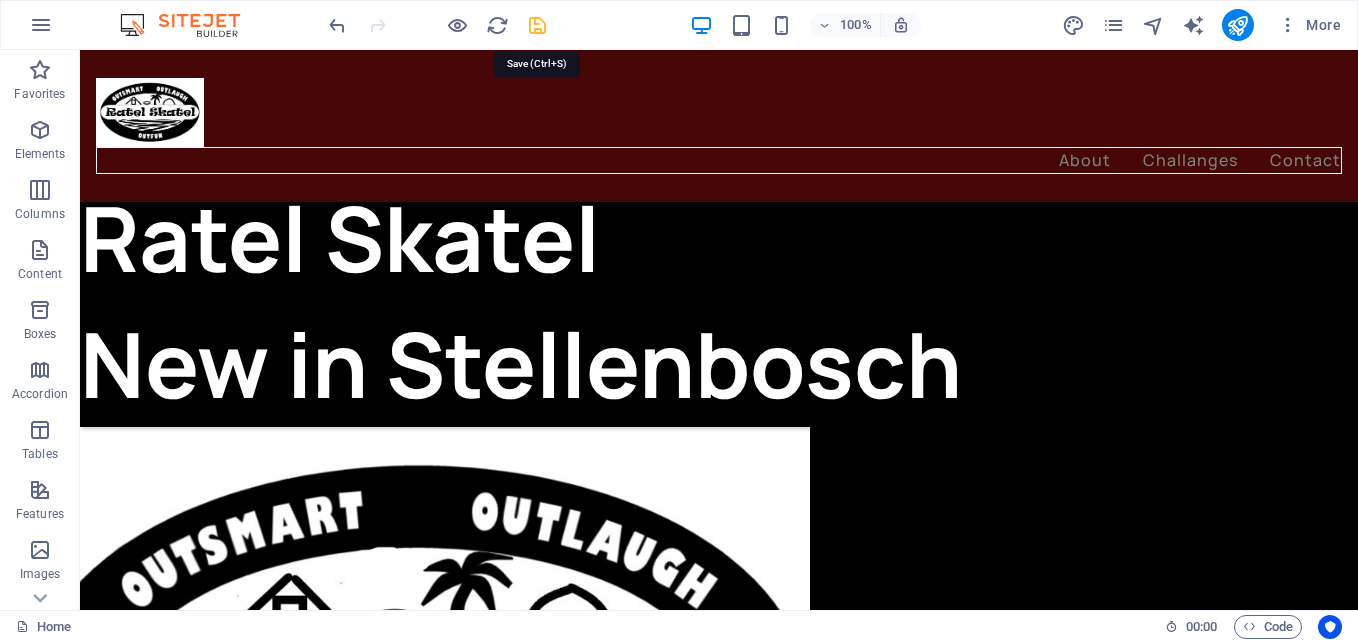 click at bounding box center (537, 25) 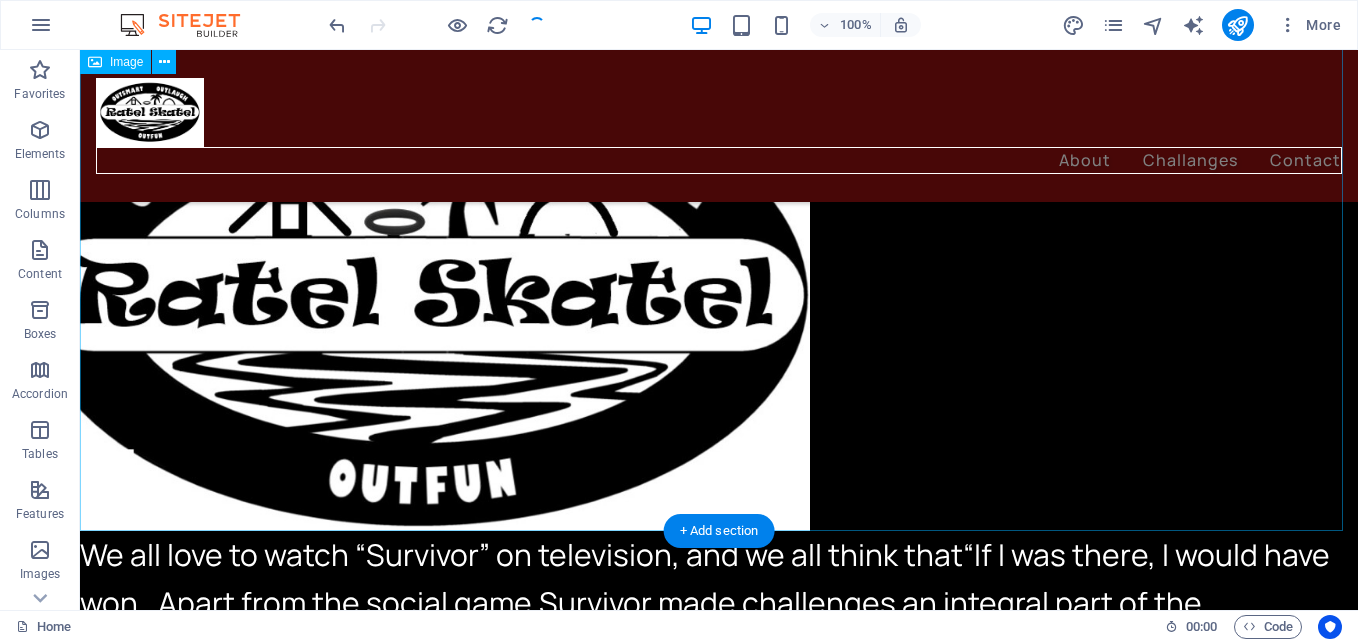 scroll, scrollTop: 100, scrollLeft: 0, axis: vertical 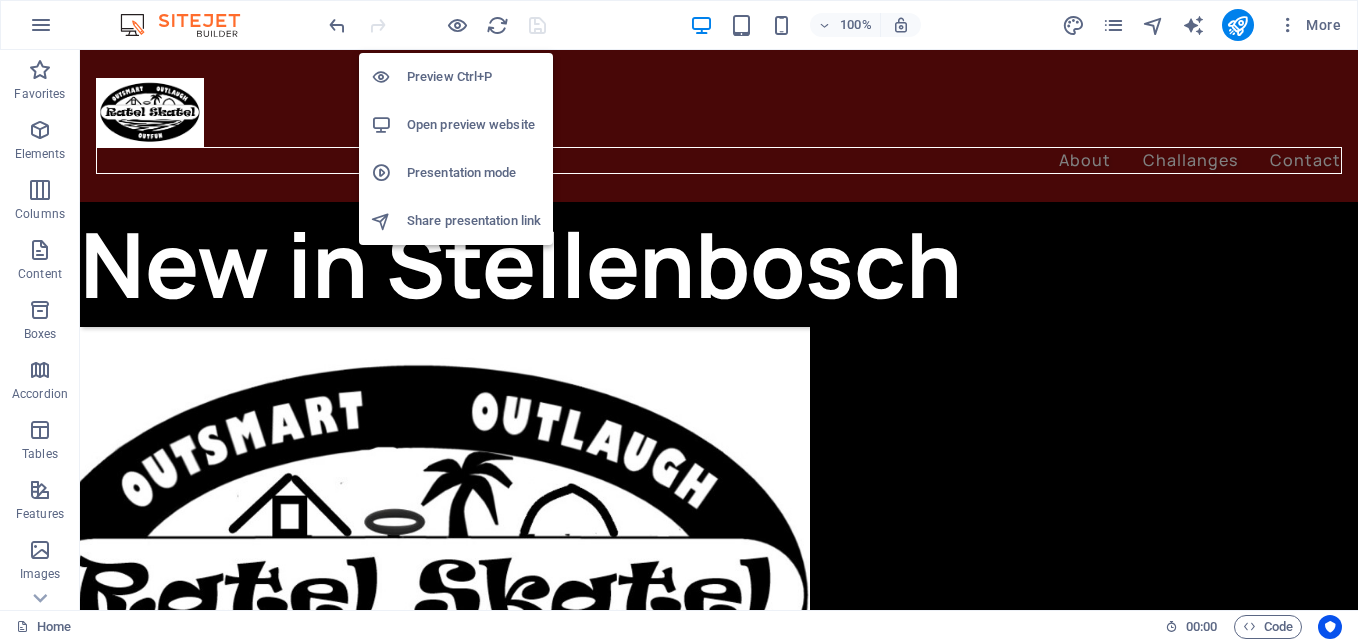 click on "Open preview website" at bounding box center (474, 125) 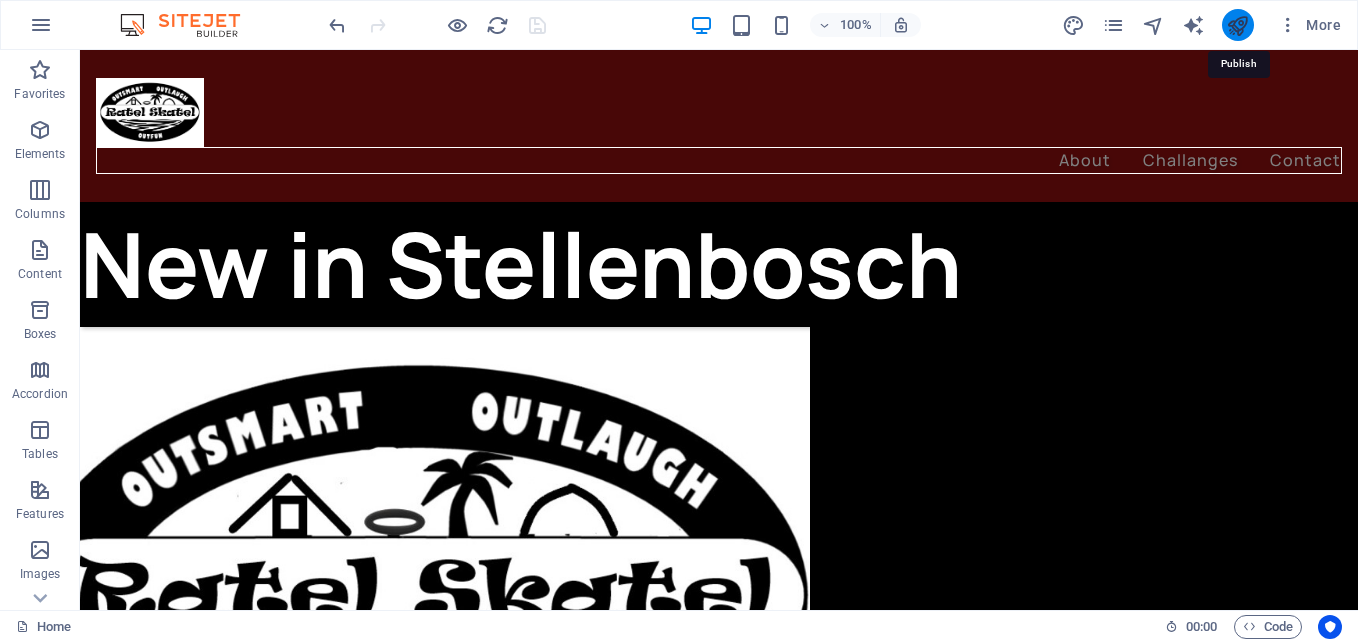 click at bounding box center [1237, 25] 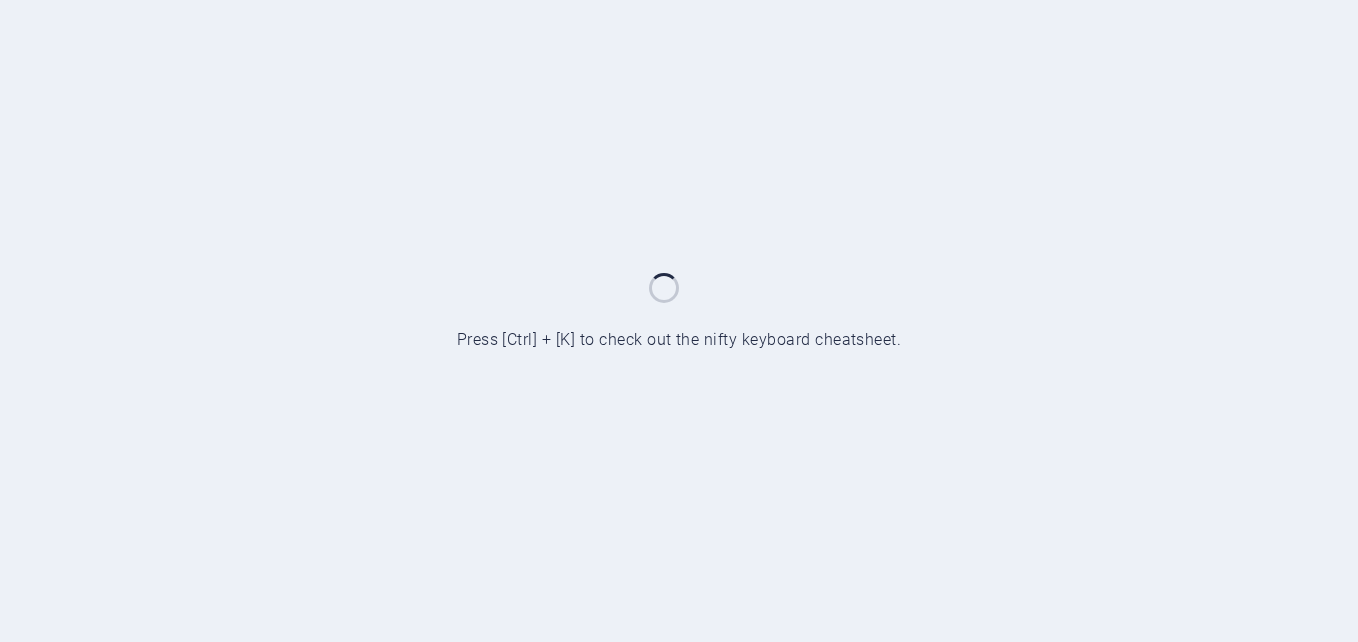 scroll, scrollTop: 0, scrollLeft: 0, axis: both 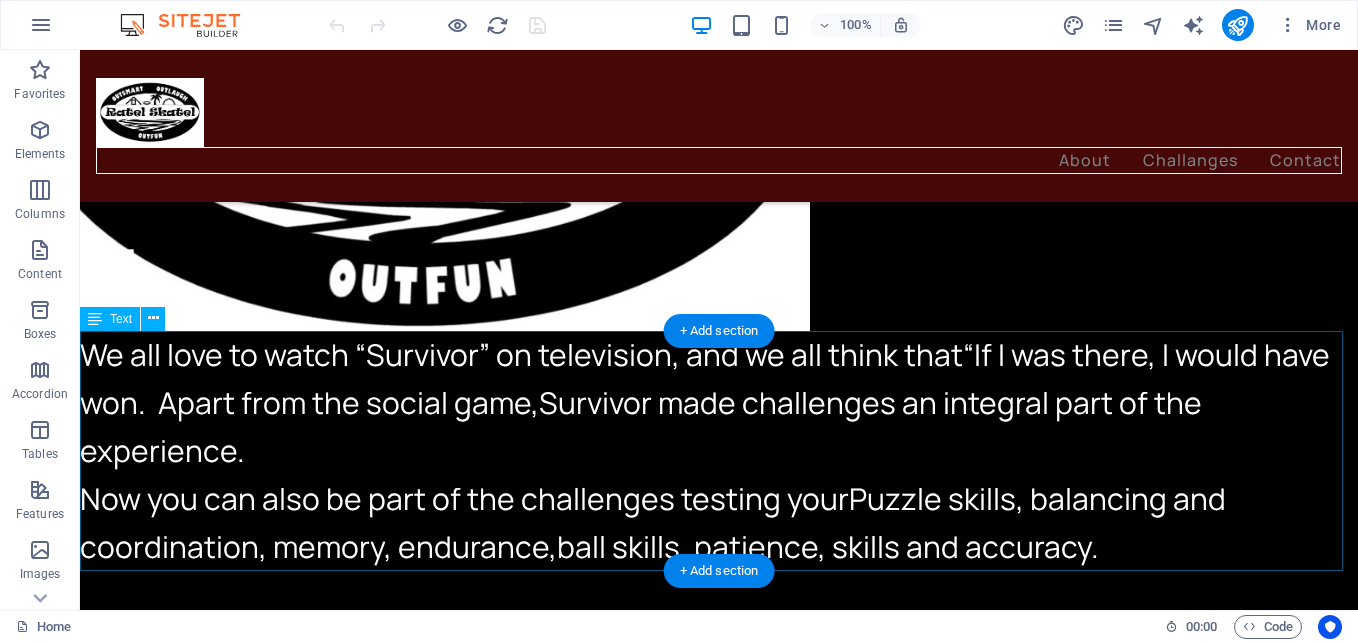 click on "We all love to watch “Survivor” on television, and we all think that  “If I was there, I would have won.  Apart from the social game,               Survivor made challenges an integral part of the experience.    Now you can also be part of the challenges testing your  Puzzle skills, balancing and coordination, memory, endurance,                                          ball skills, patience, skills and accuracy." at bounding box center [719, 451] 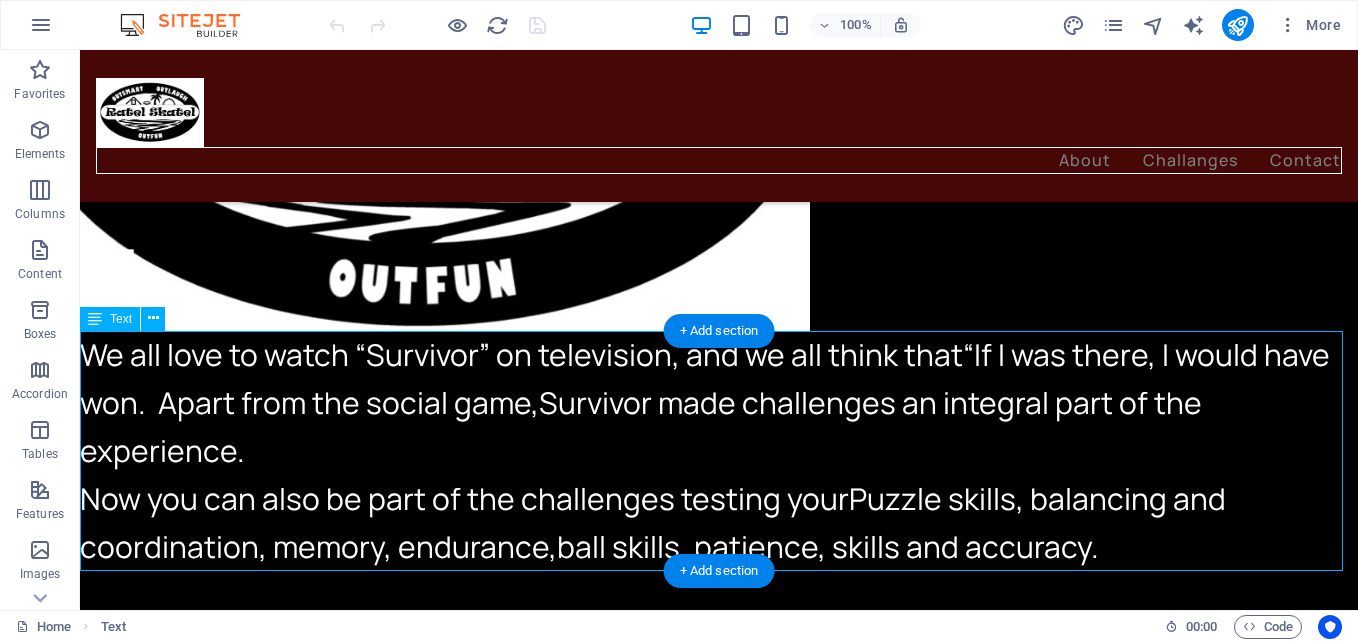 click on "We all love to watch “Survivor” on television, and we all think that  “If I was there, I would have won.  Apart from the social game,               Survivor made challenges an integral part of the experience.    Now you can also be part of the challenges testing your  Puzzle skills, balancing and coordination, memory, endurance,                                          ball skills, patience, skills and accuracy." at bounding box center [719, 451] 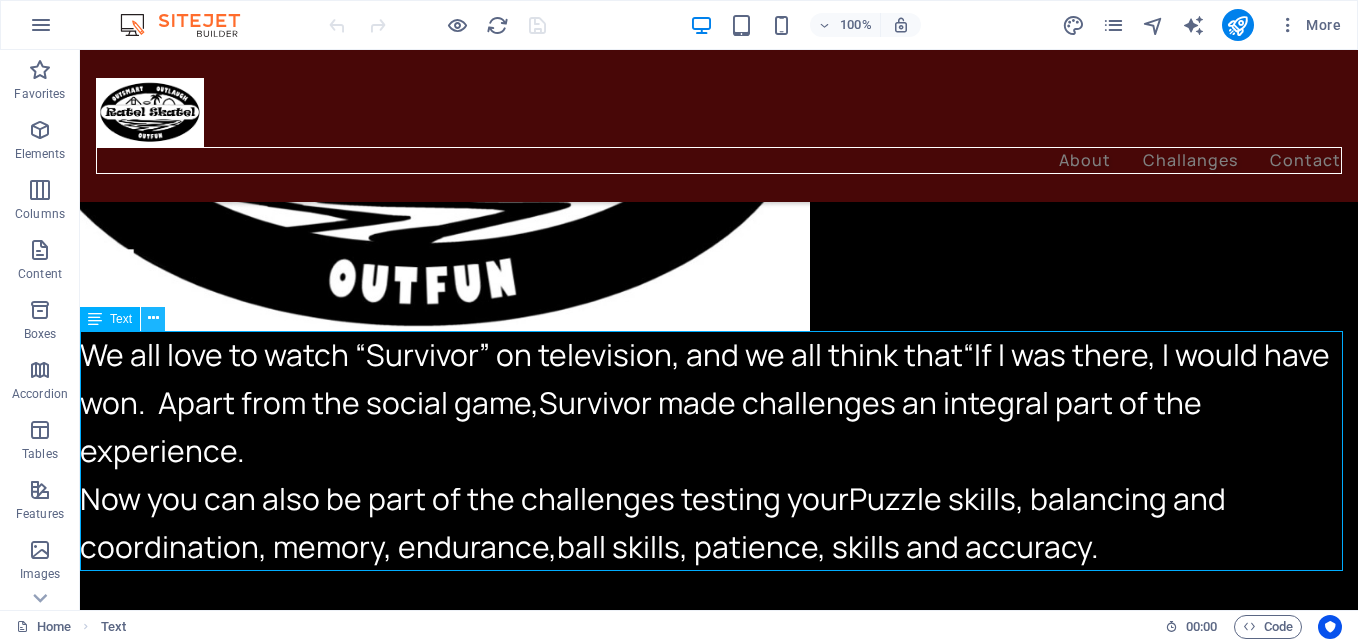 click at bounding box center (153, 318) 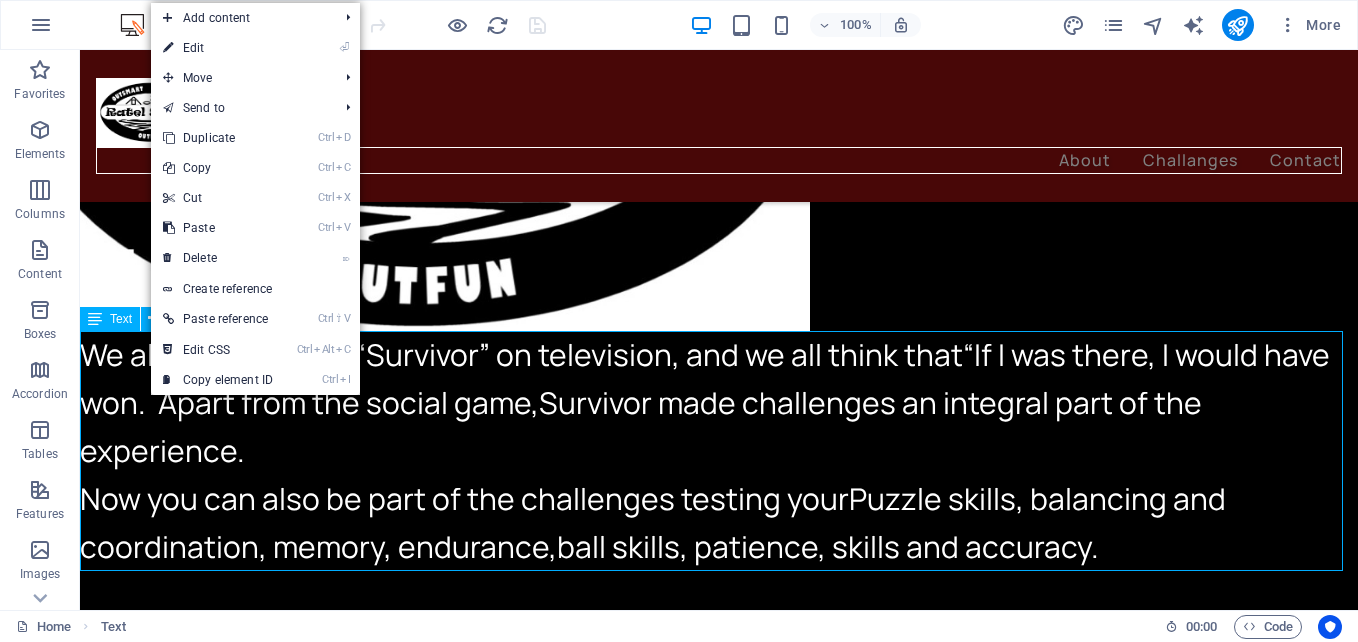 click on "Text" at bounding box center [110, 319] 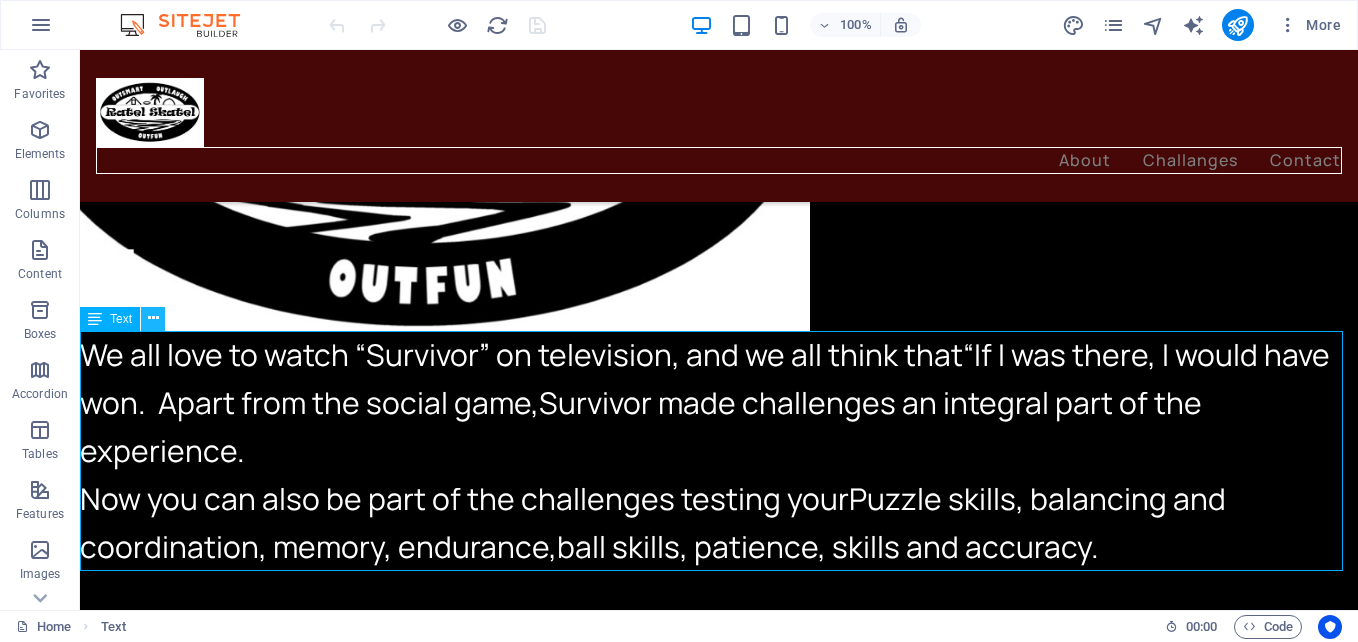 click at bounding box center (153, 318) 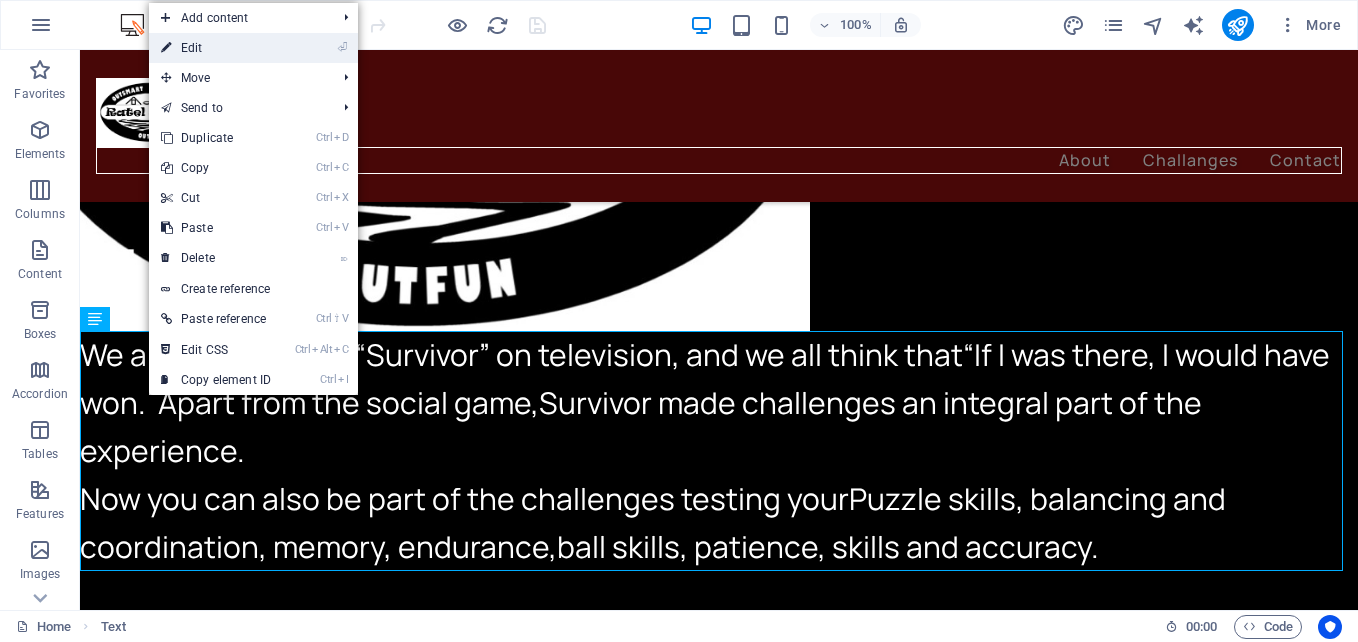 click on "⏎  Edit" at bounding box center [216, 48] 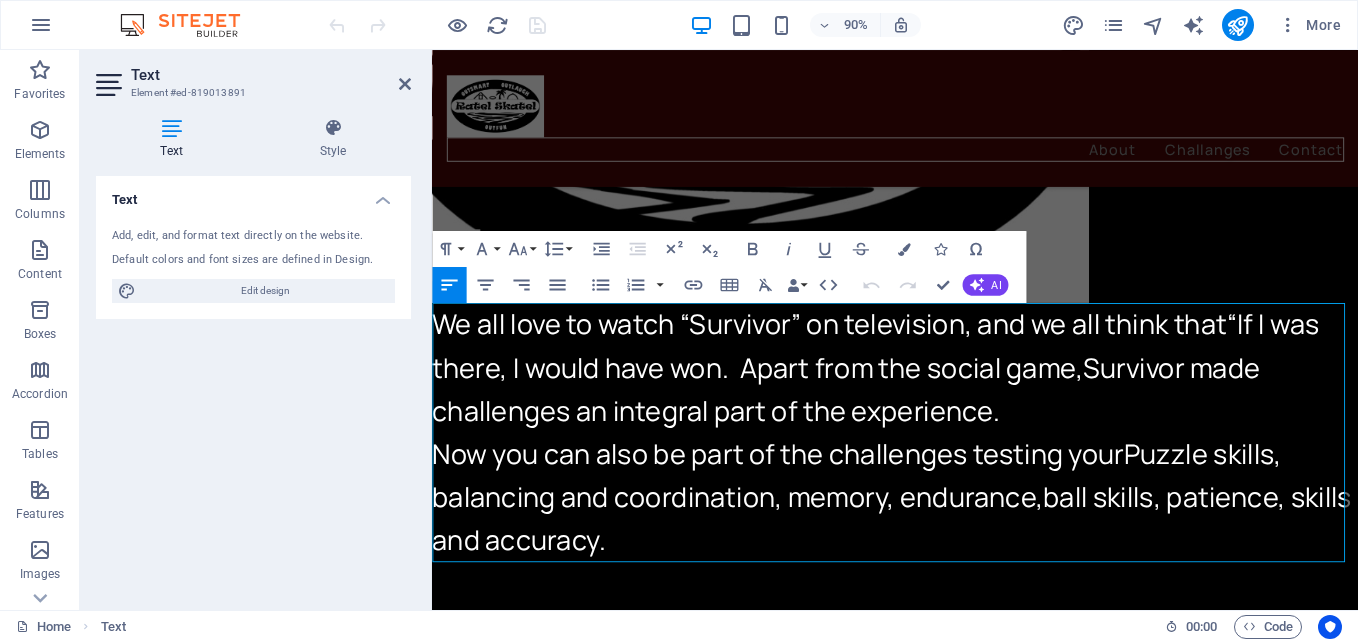 click on "Survivor made challenges an integral part of the experience." at bounding box center [892, 426] 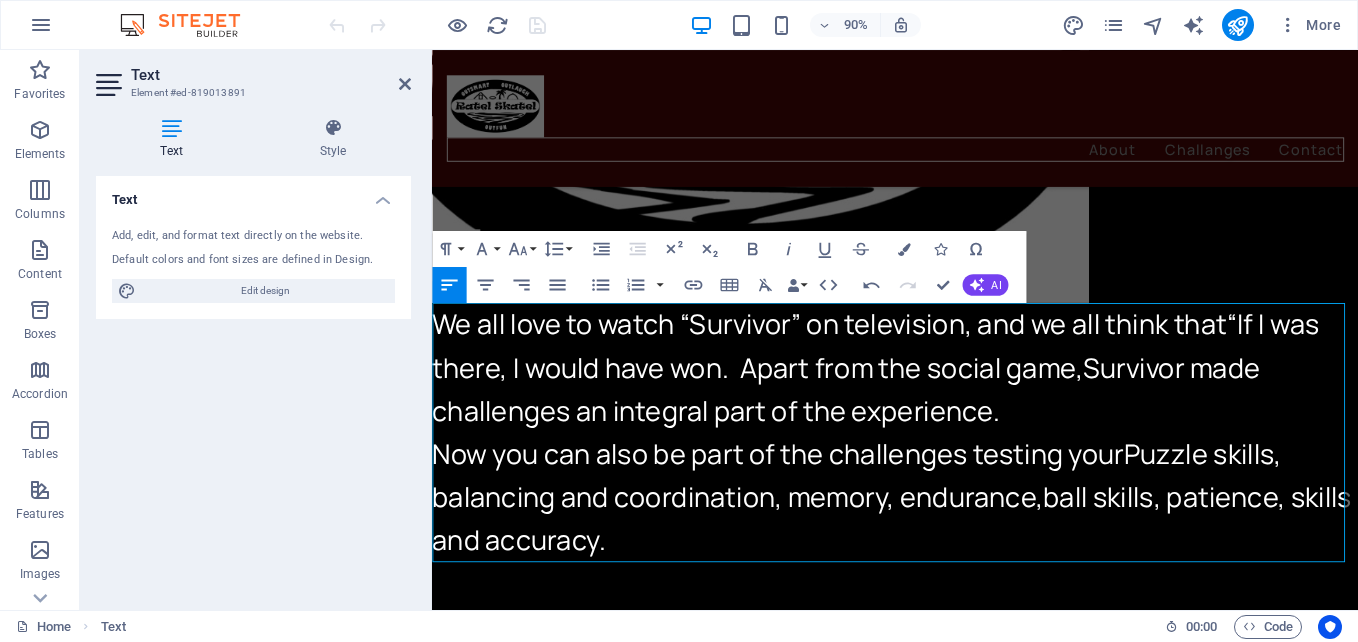 type 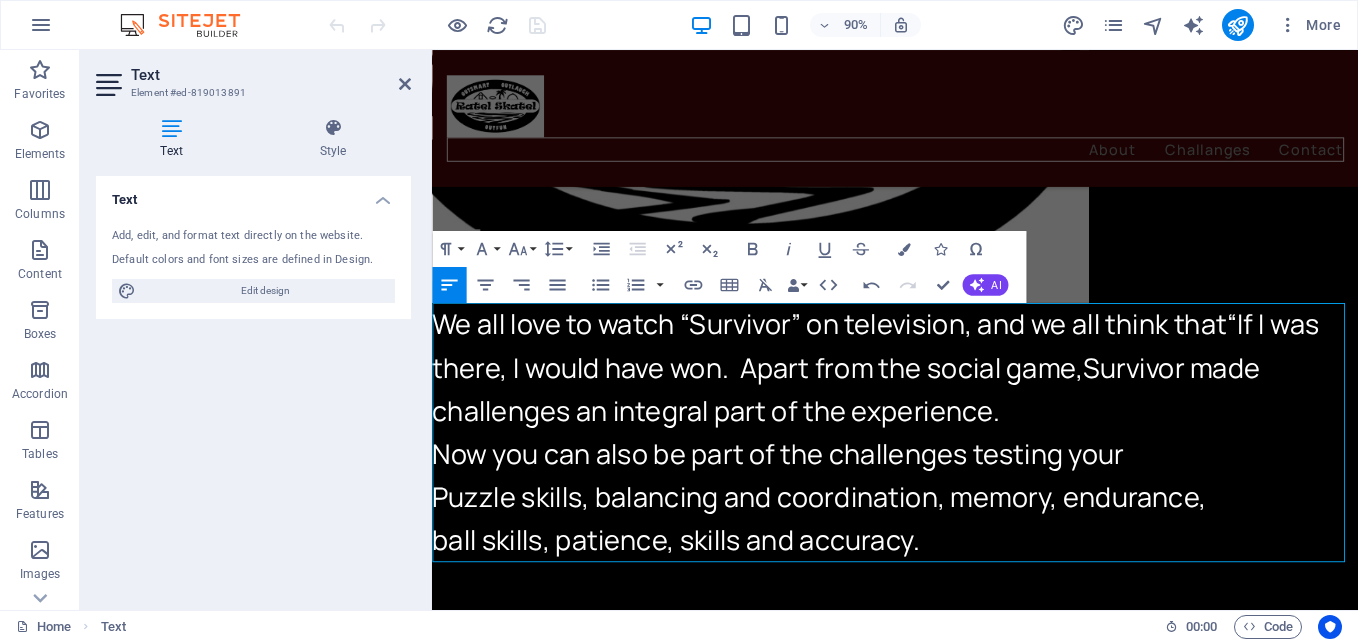 click on "We all love to watch “Survivor” on television, and we all think that  “If I was there, I would have won.  Apart from the social game,  Survivor made challenges an integral part of the experience." at bounding box center (946, 403) 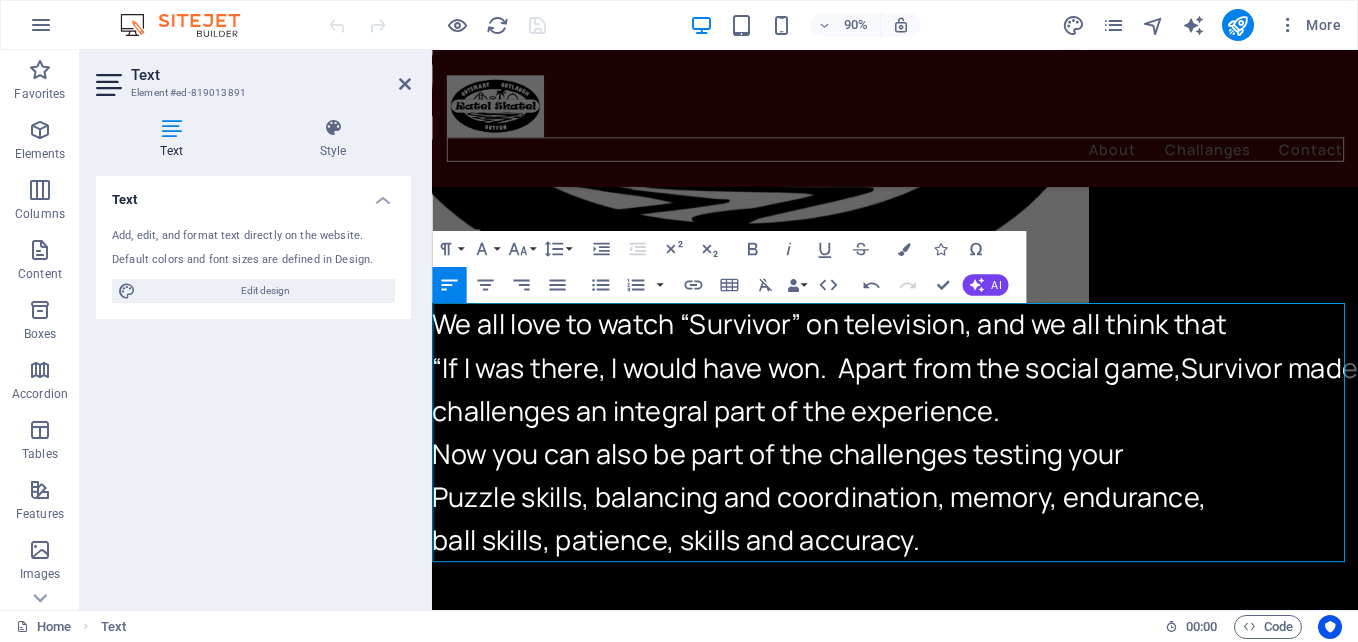 click on "Survivor made challenges an integral part of the experience." at bounding box center [946, 426] 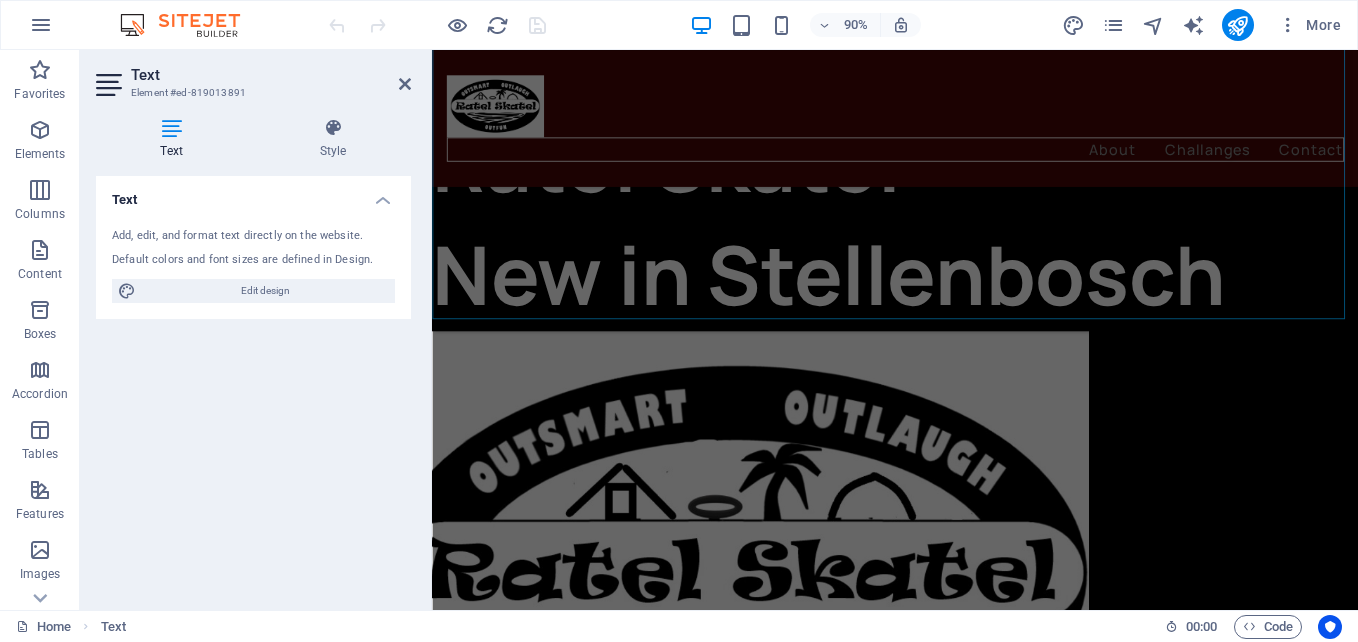 scroll, scrollTop: 100, scrollLeft: 0, axis: vertical 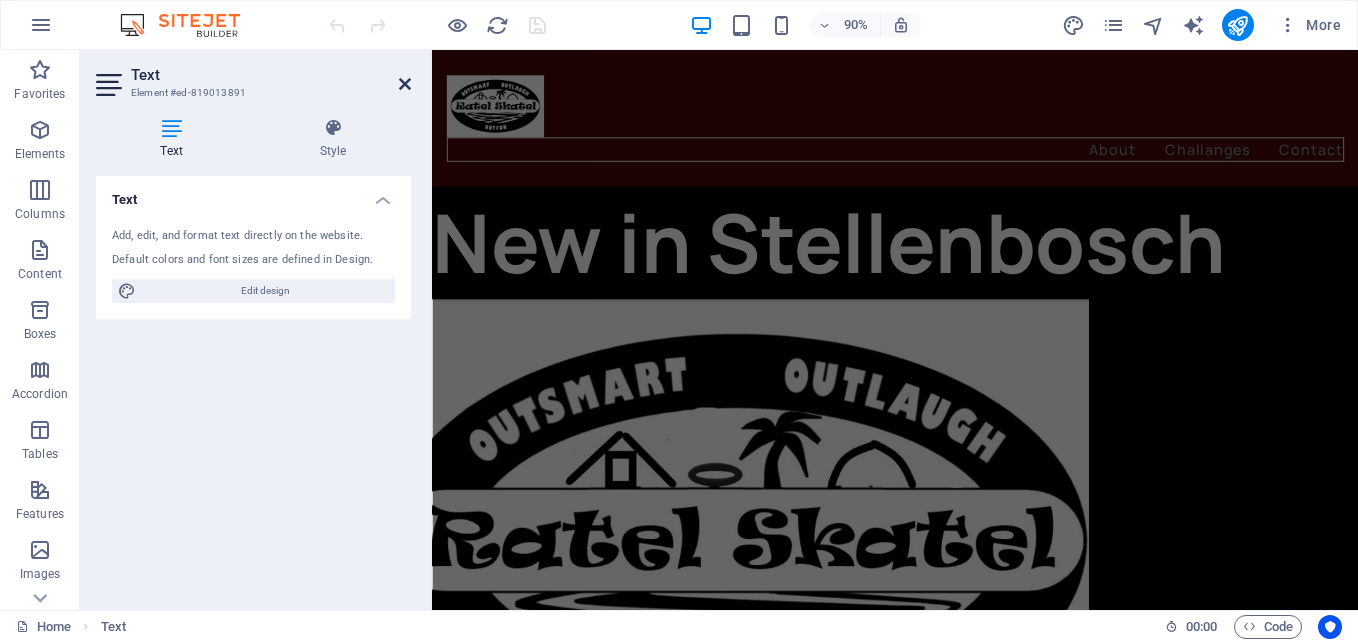 click at bounding box center [405, 84] 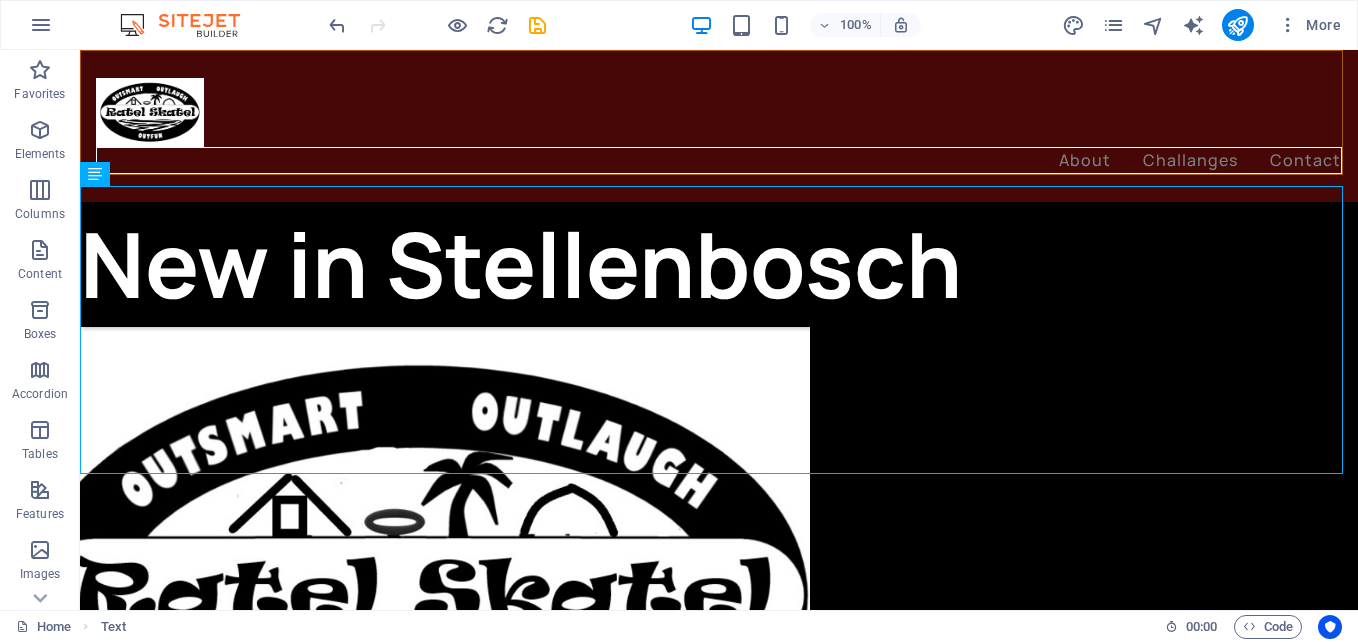 scroll, scrollTop: 745, scrollLeft: 0, axis: vertical 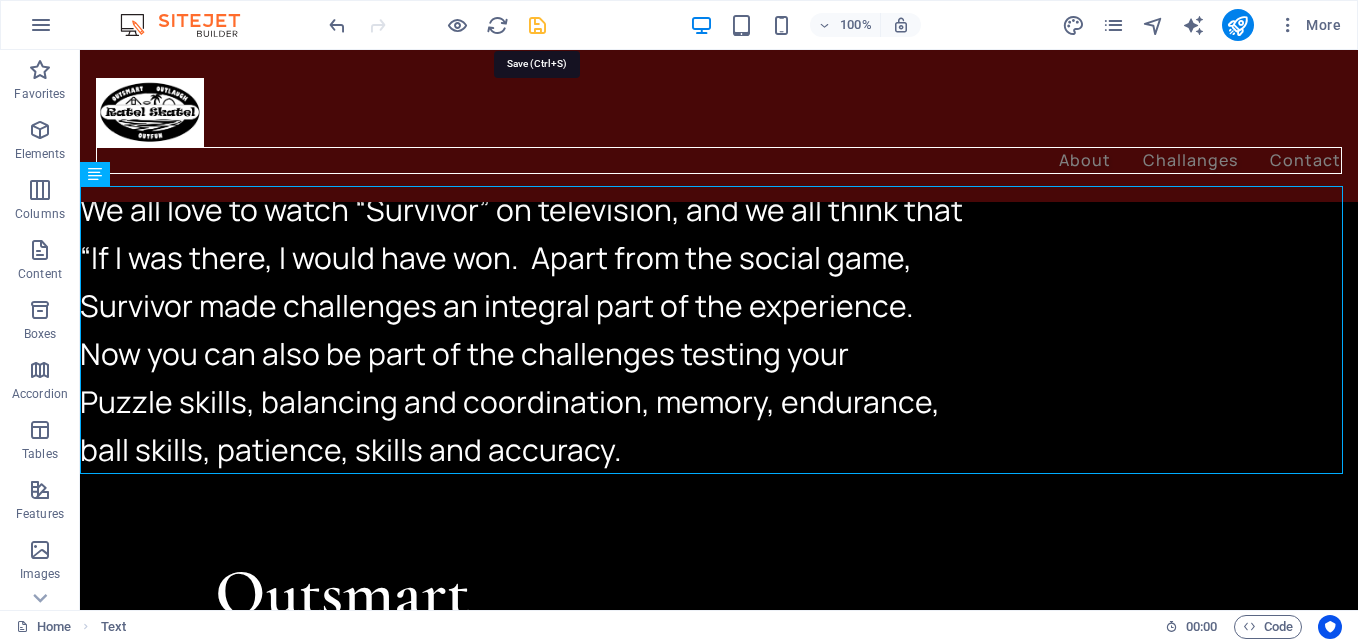click at bounding box center (537, 25) 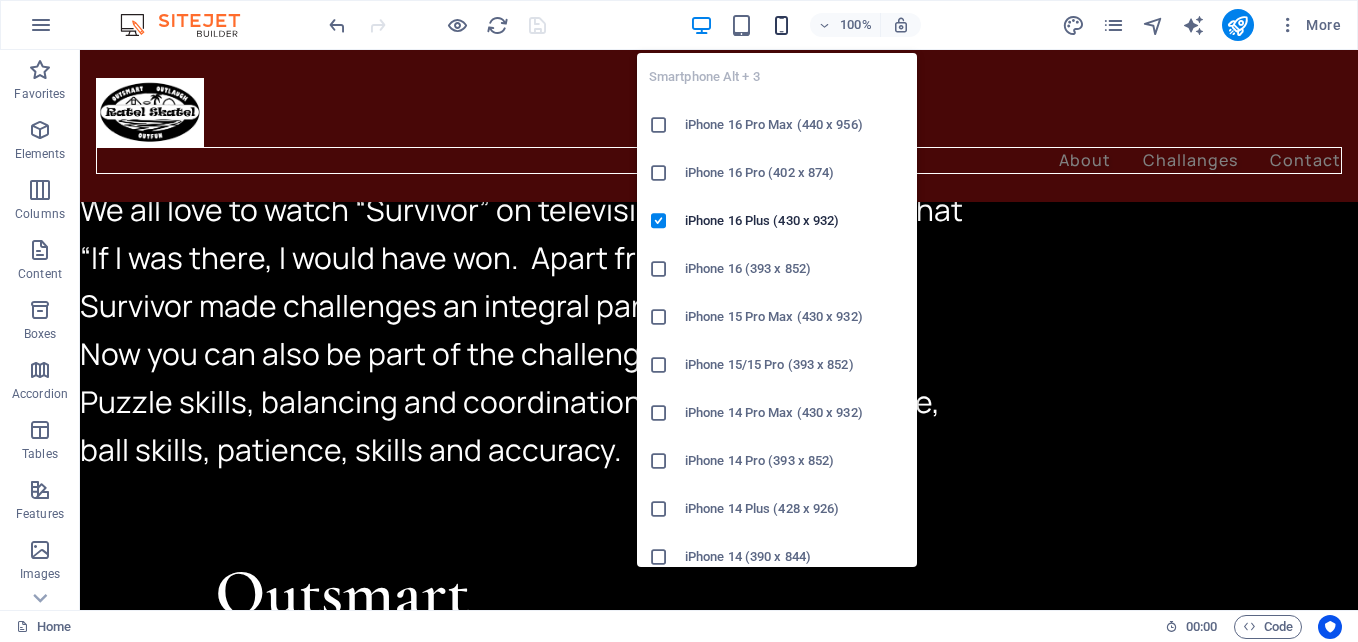 click at bounding box center [781, 25] 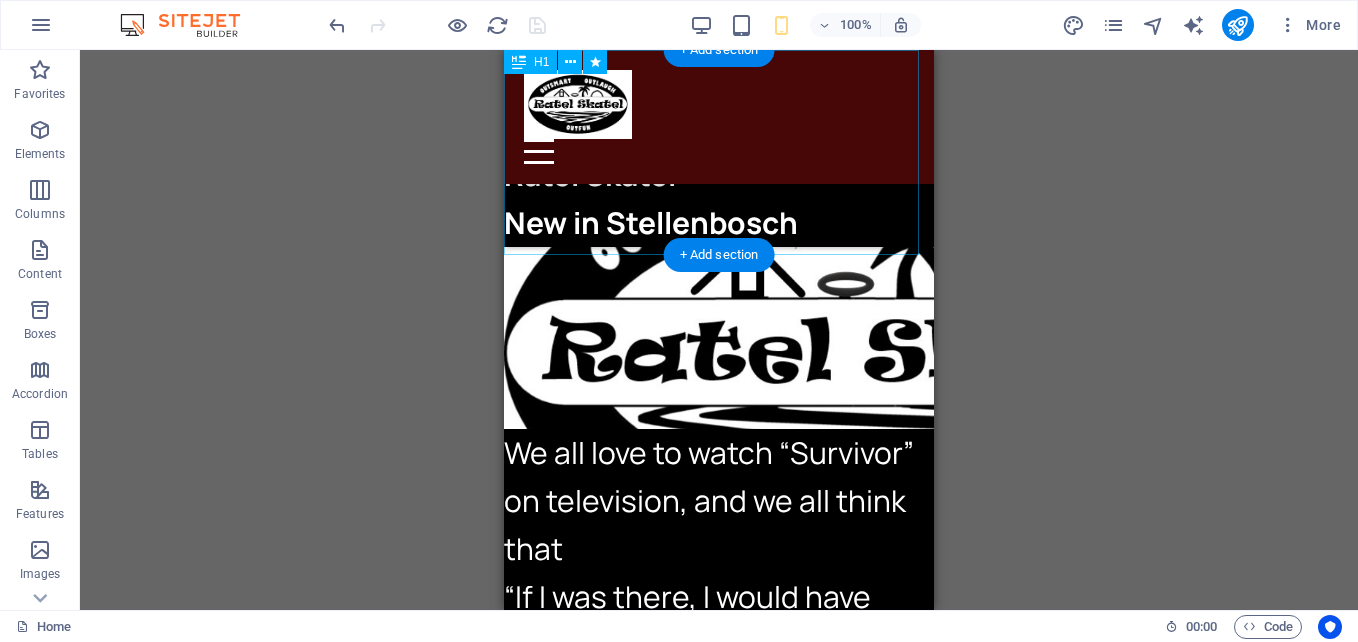 scroll, scrollTop: 0, scrollLeft: 0, axis: both 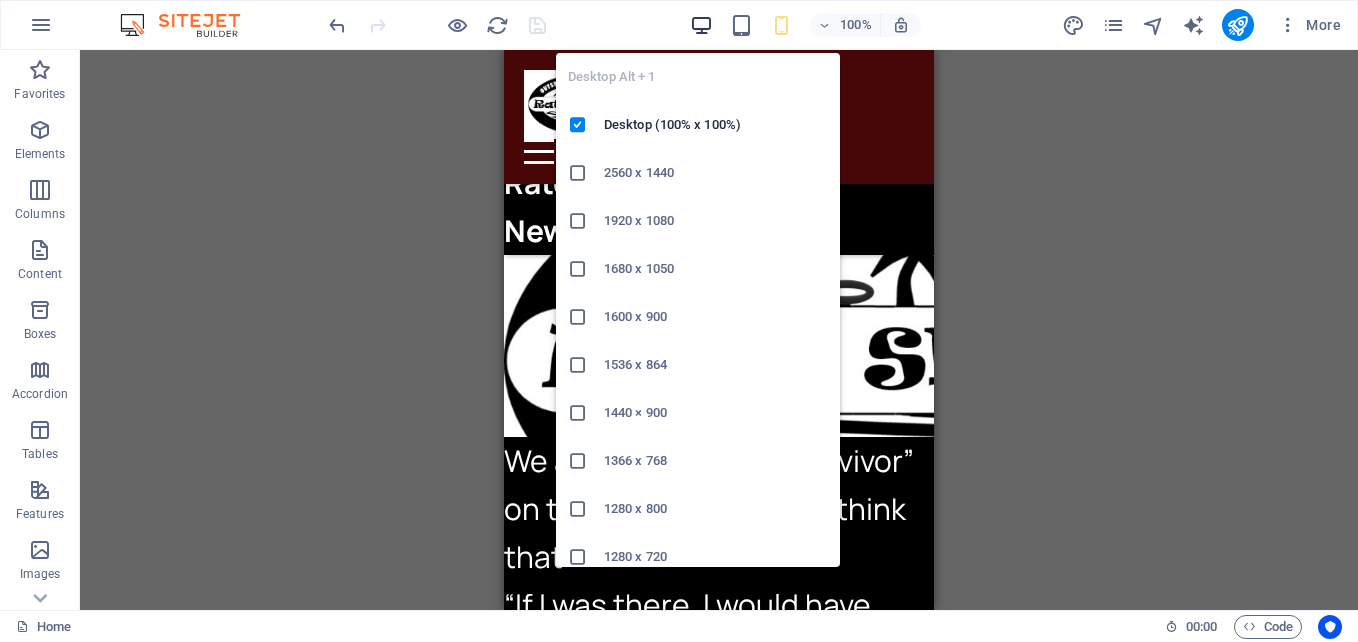 click at bounding box center [701, 25] 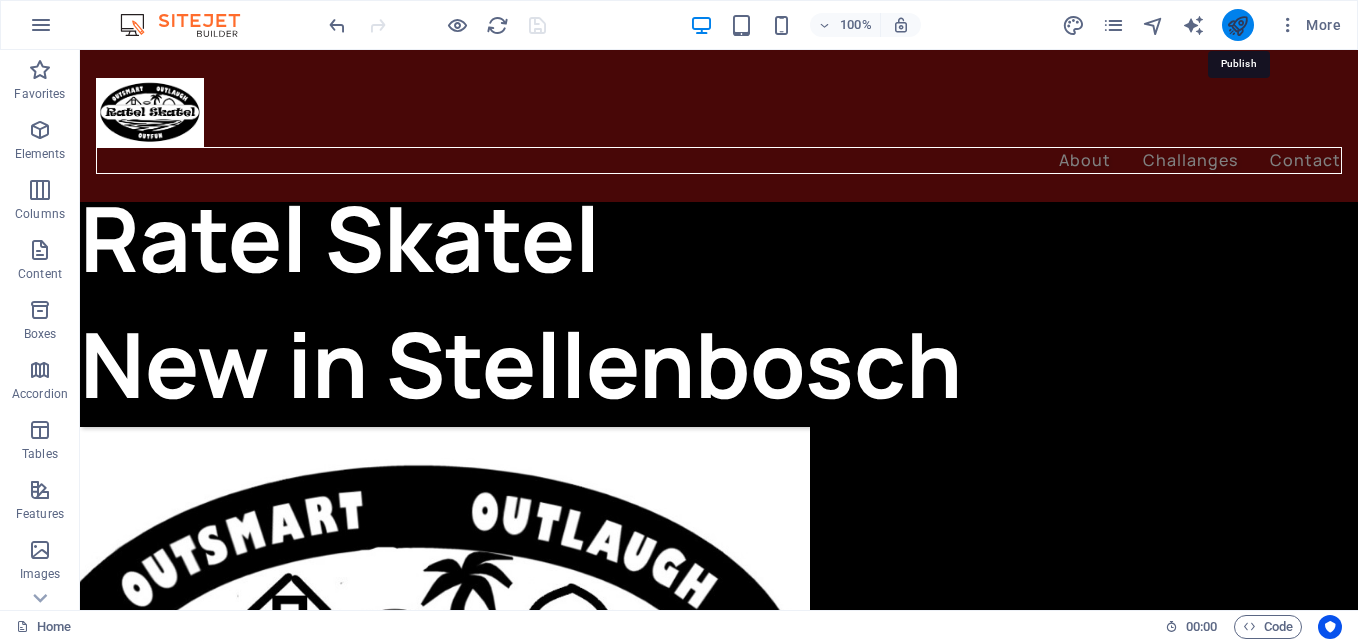 click at bounding box center [1237, 25] 